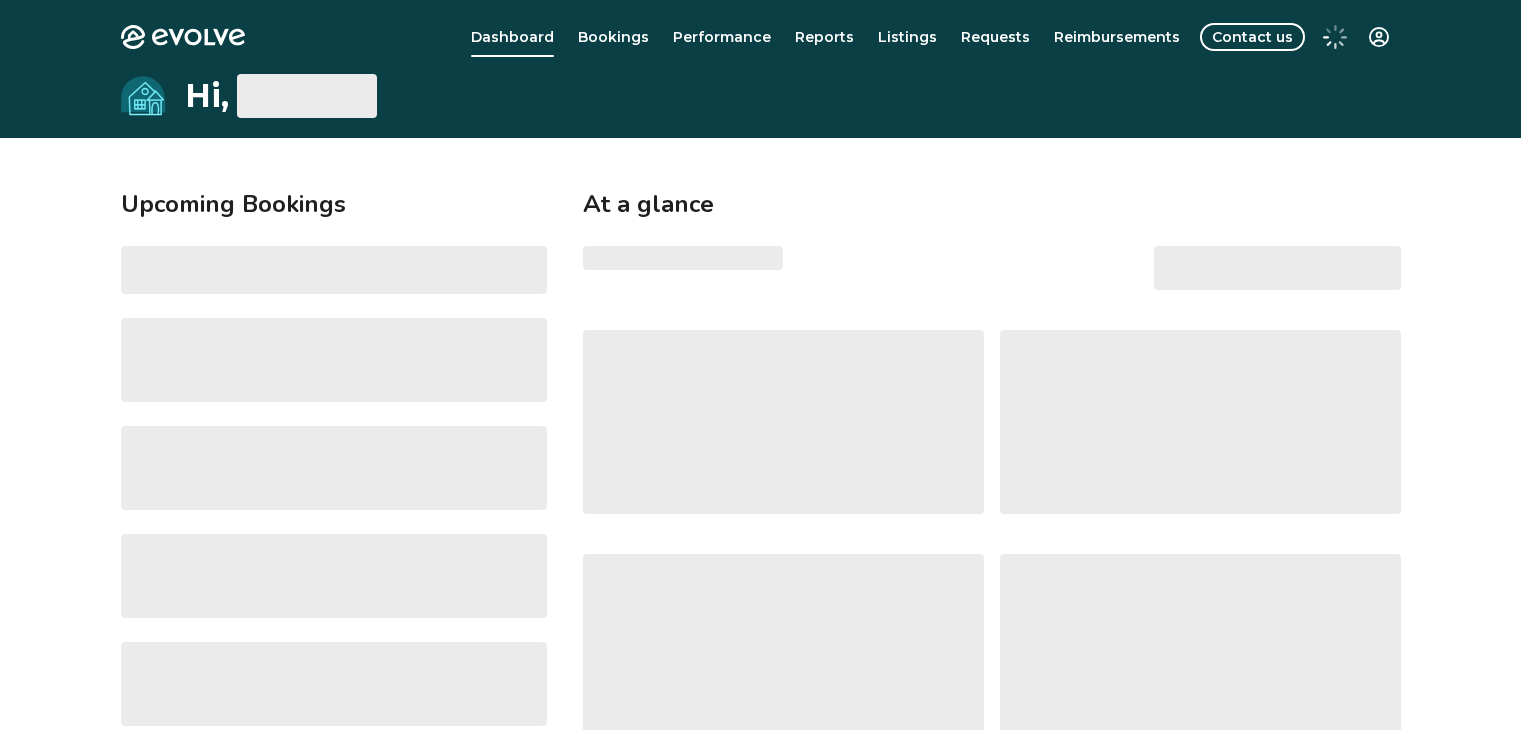 scroll, scrollTop: 0, scrollLeft: 0, axis: both 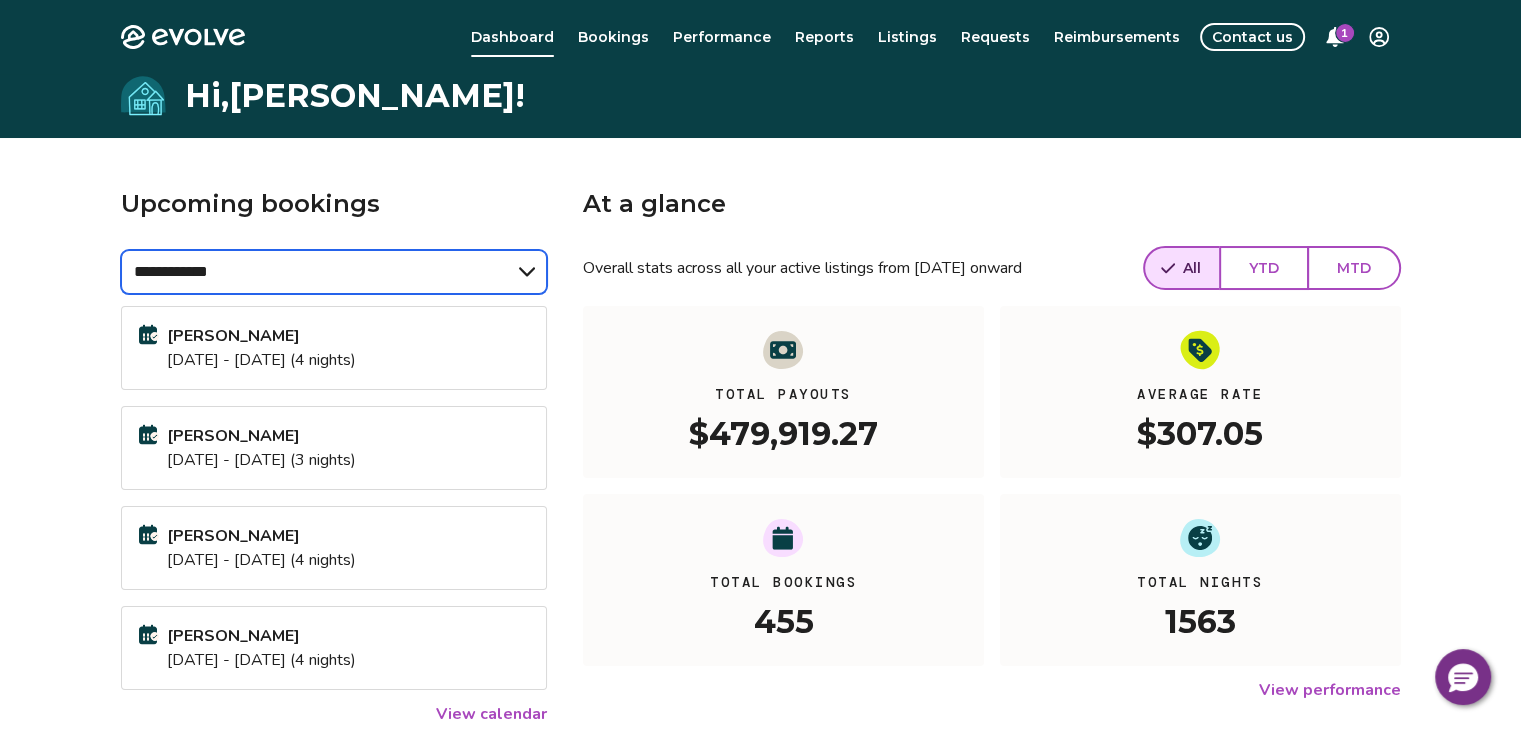 click on "**********" at bounding box center (334, 272) 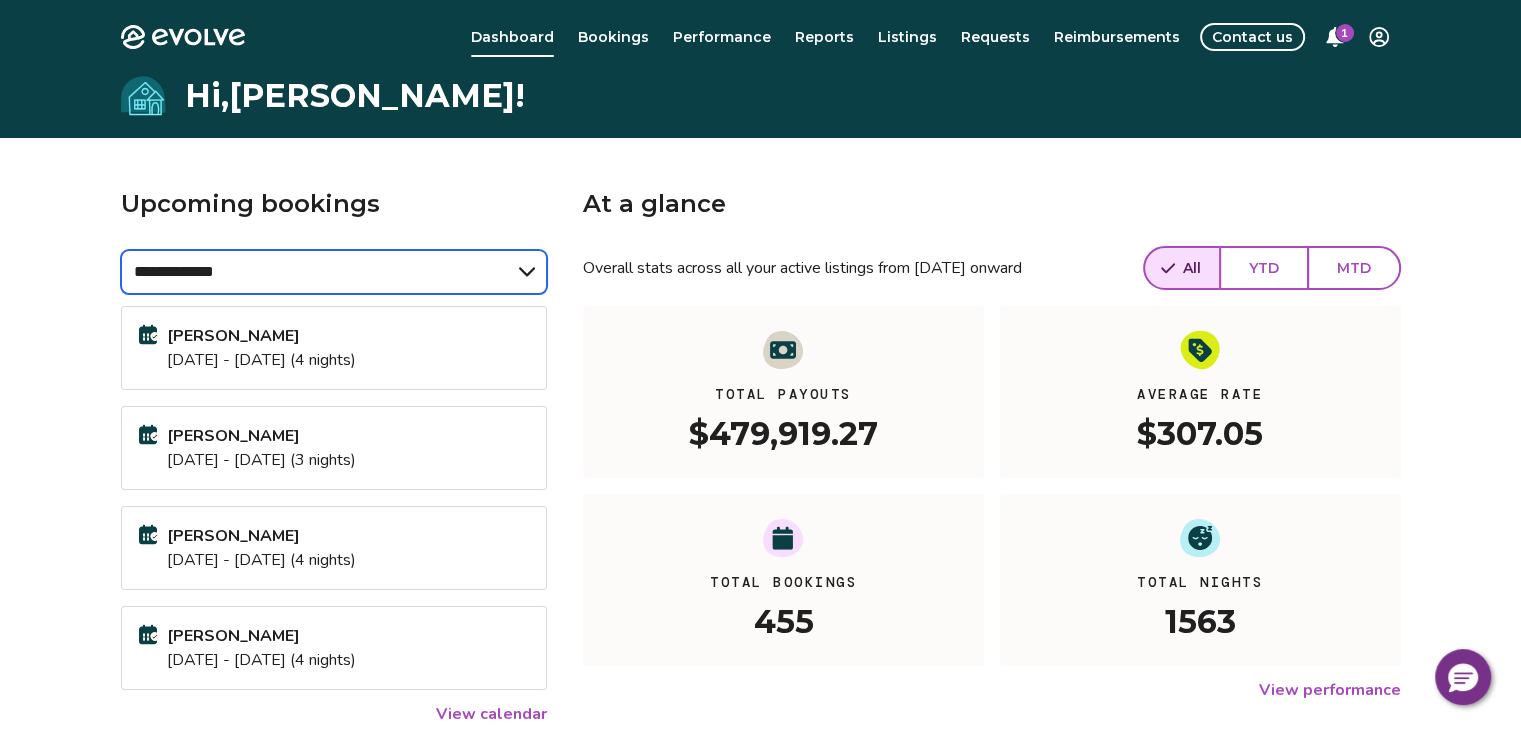 click on "**********" at bounding box center [334, 272] 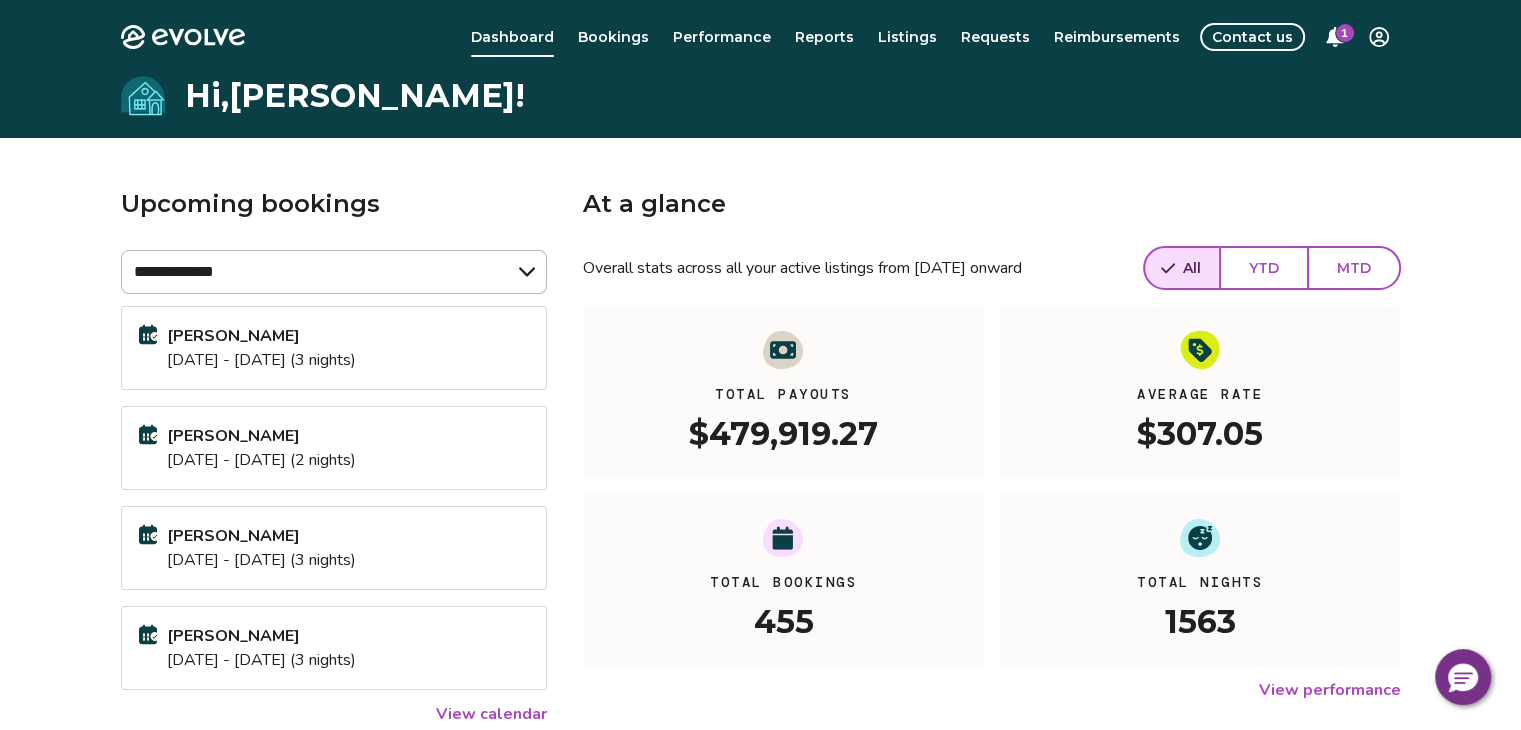 click on "Listings" at bounding box center [907, 37] 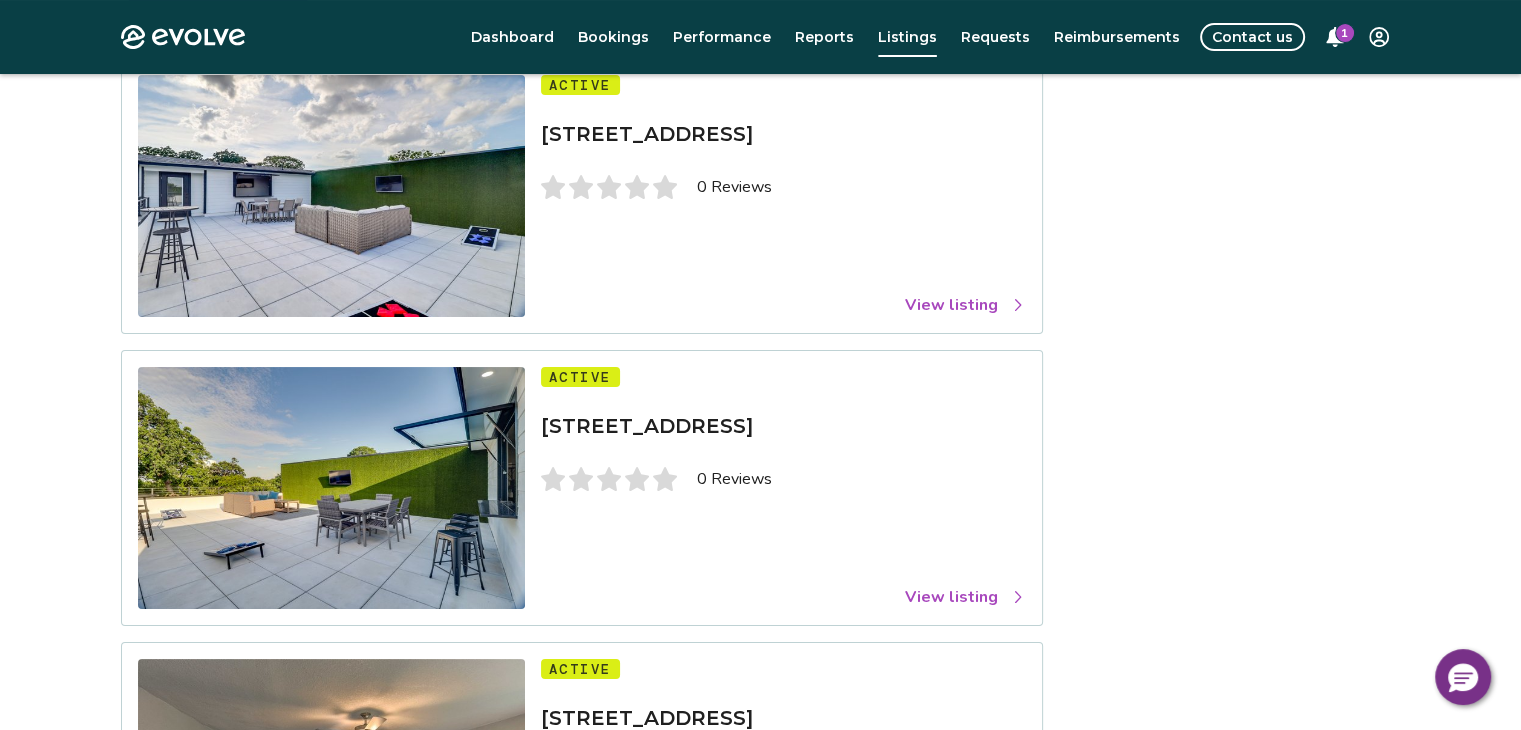 scroll, scrollTop: 188, scrollLeft: 0, axis: vertical 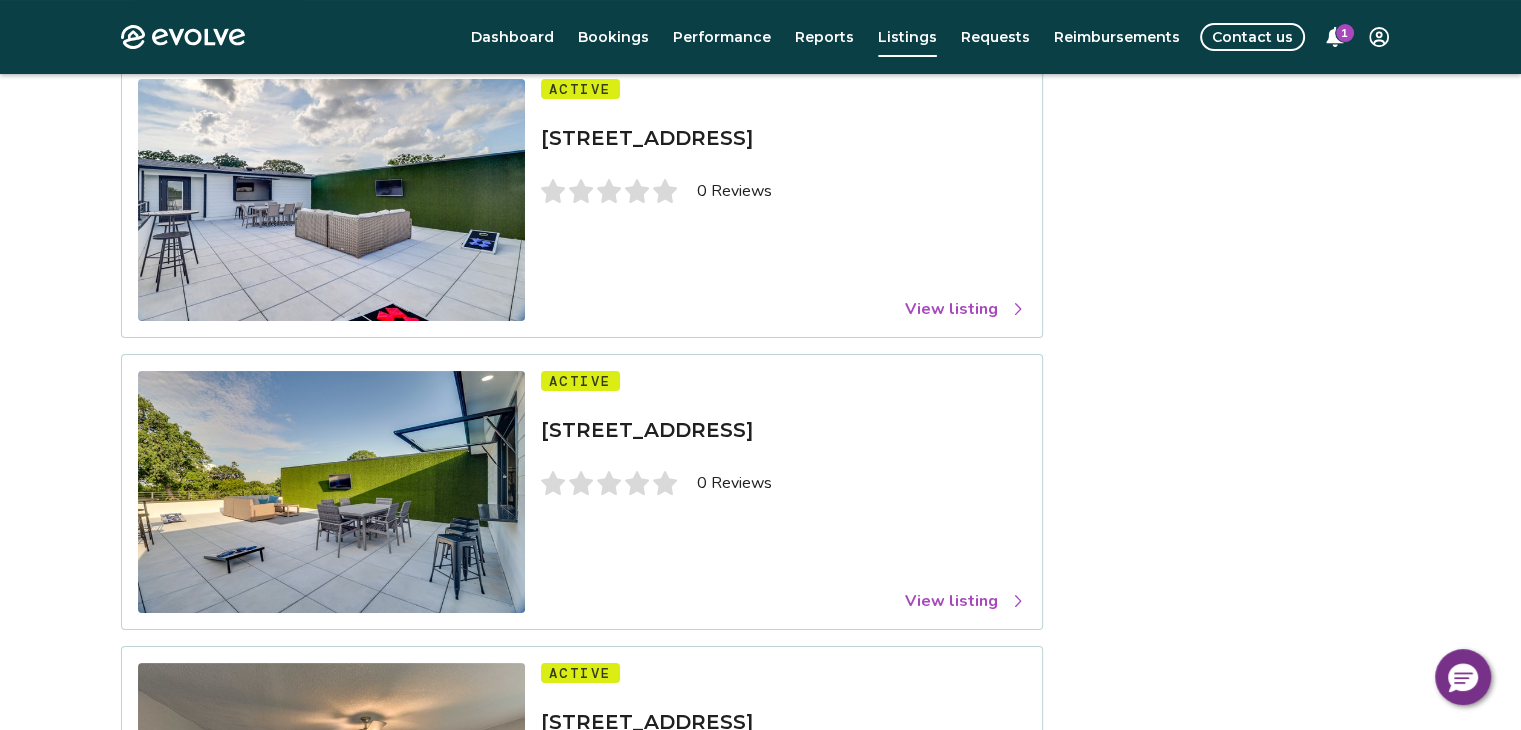click on "Active 429 N East St 0 Reviews View listing" at bounding box center (783, 492) 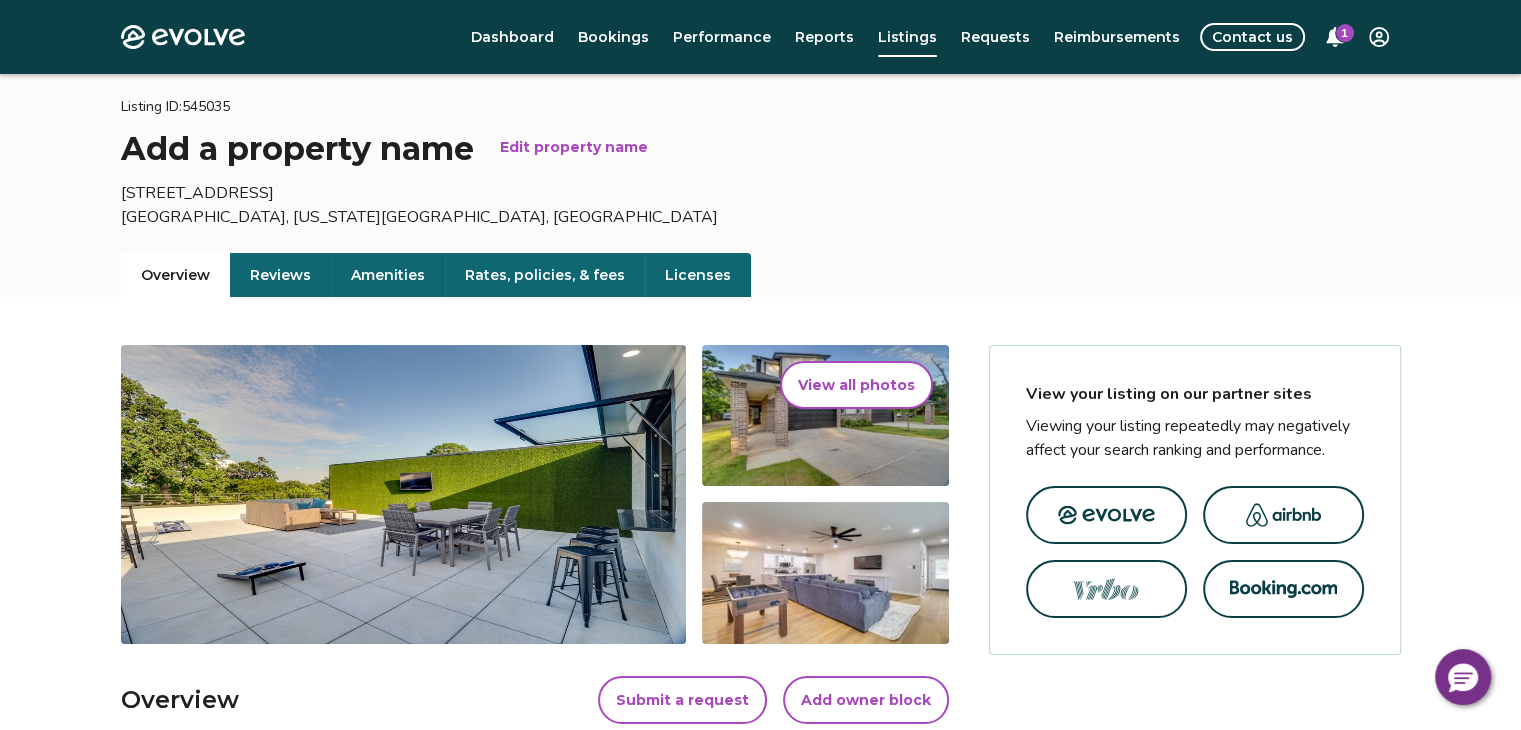 scroll, scrollTop: 0, scrollLeft: 0, axis: both 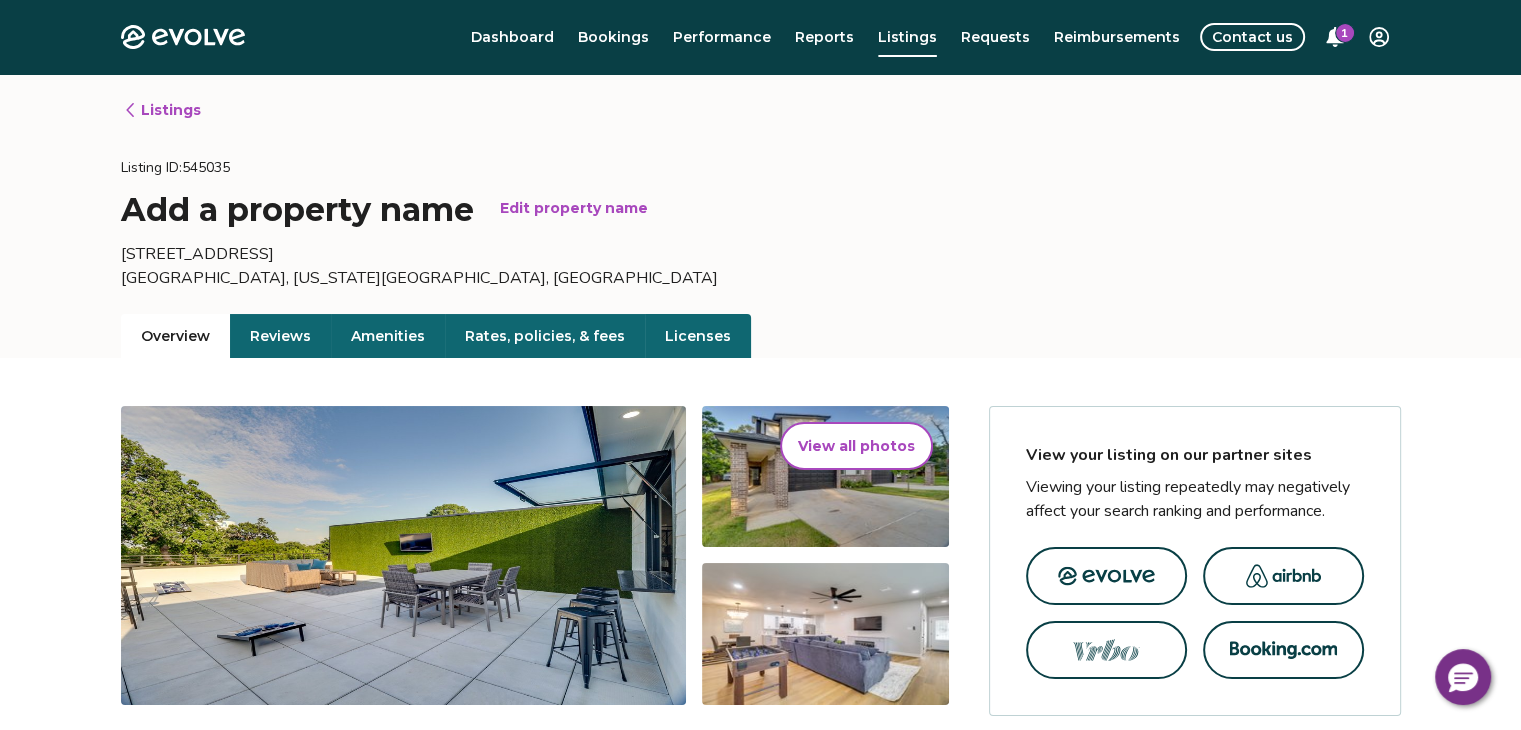 click on "Rates, policies, & fees" at bounding box center [545, 336] 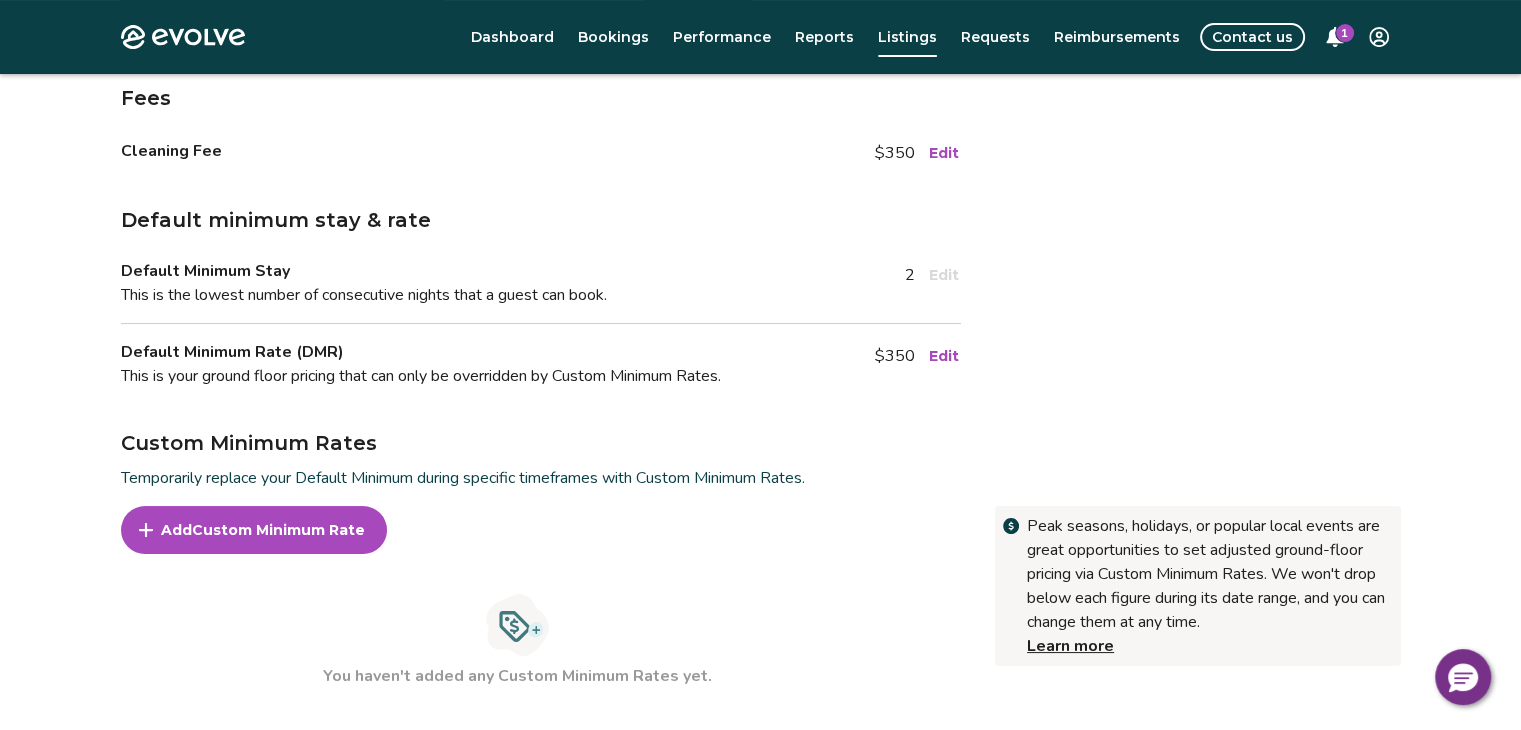 scroll, scrollTop: 322, scrollLeft: 0, axis: vertical 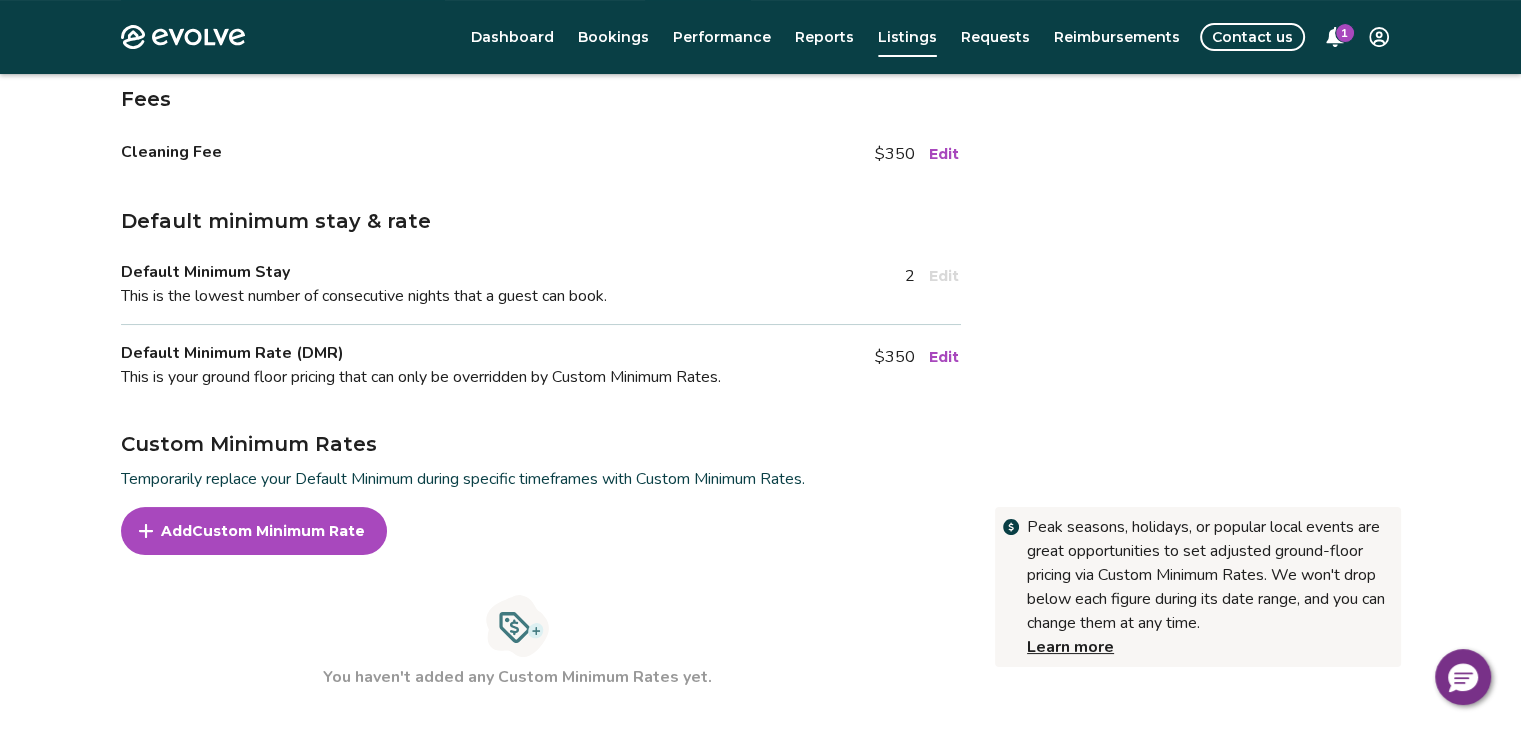click on "Edit" at bounding box center (944, 357) 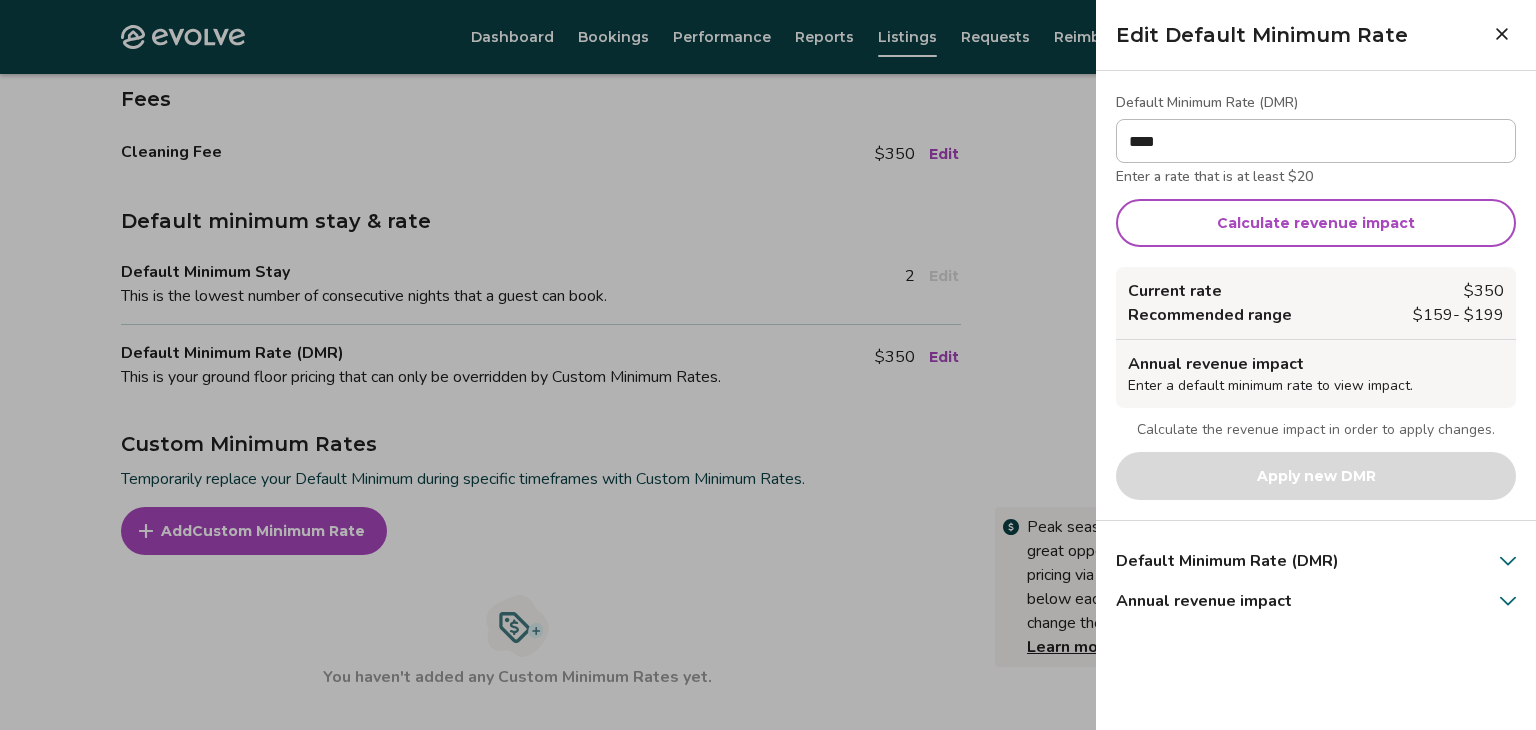 click at bounding box center (1502, 34) 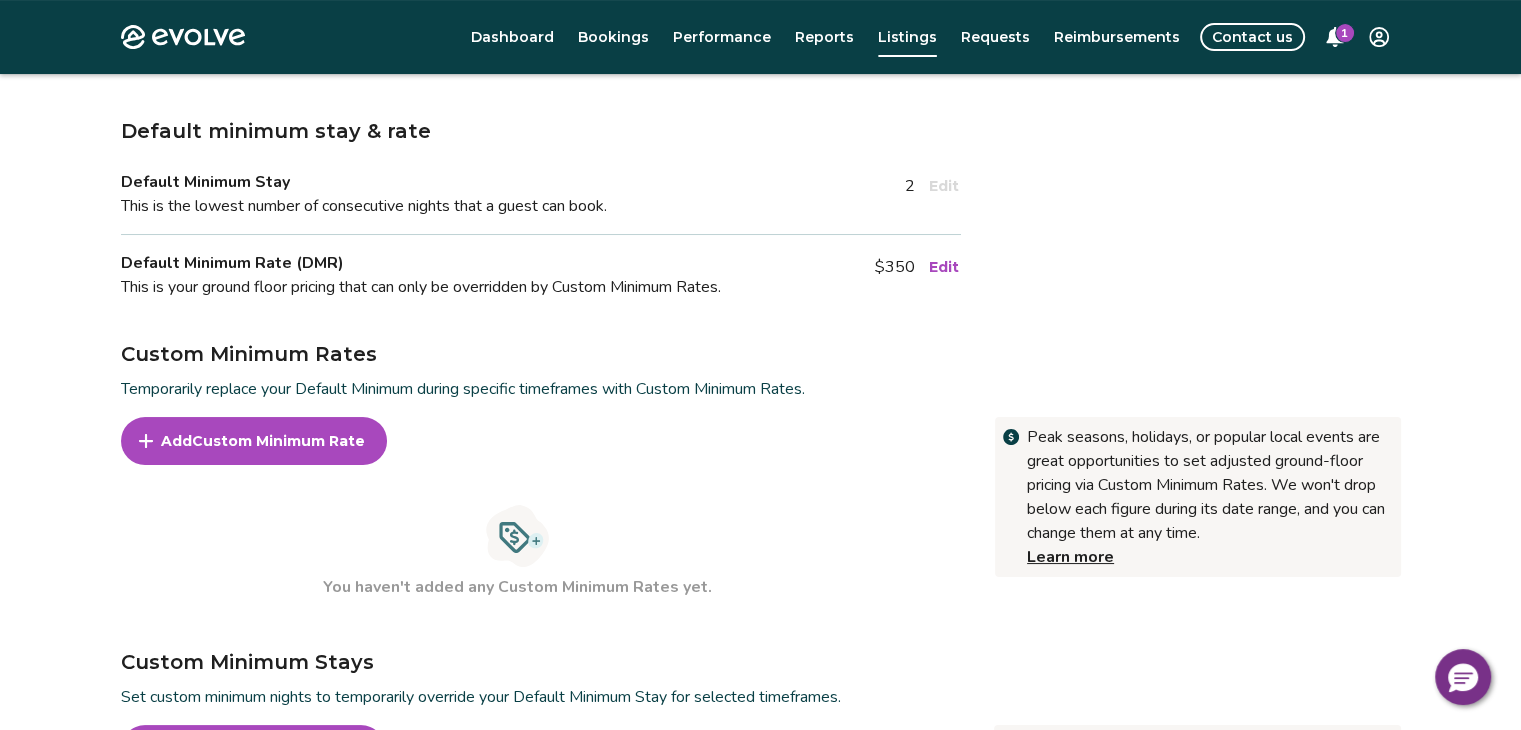 scroll, scrollTop: 409, scrollLeft: 0, axis: vertical 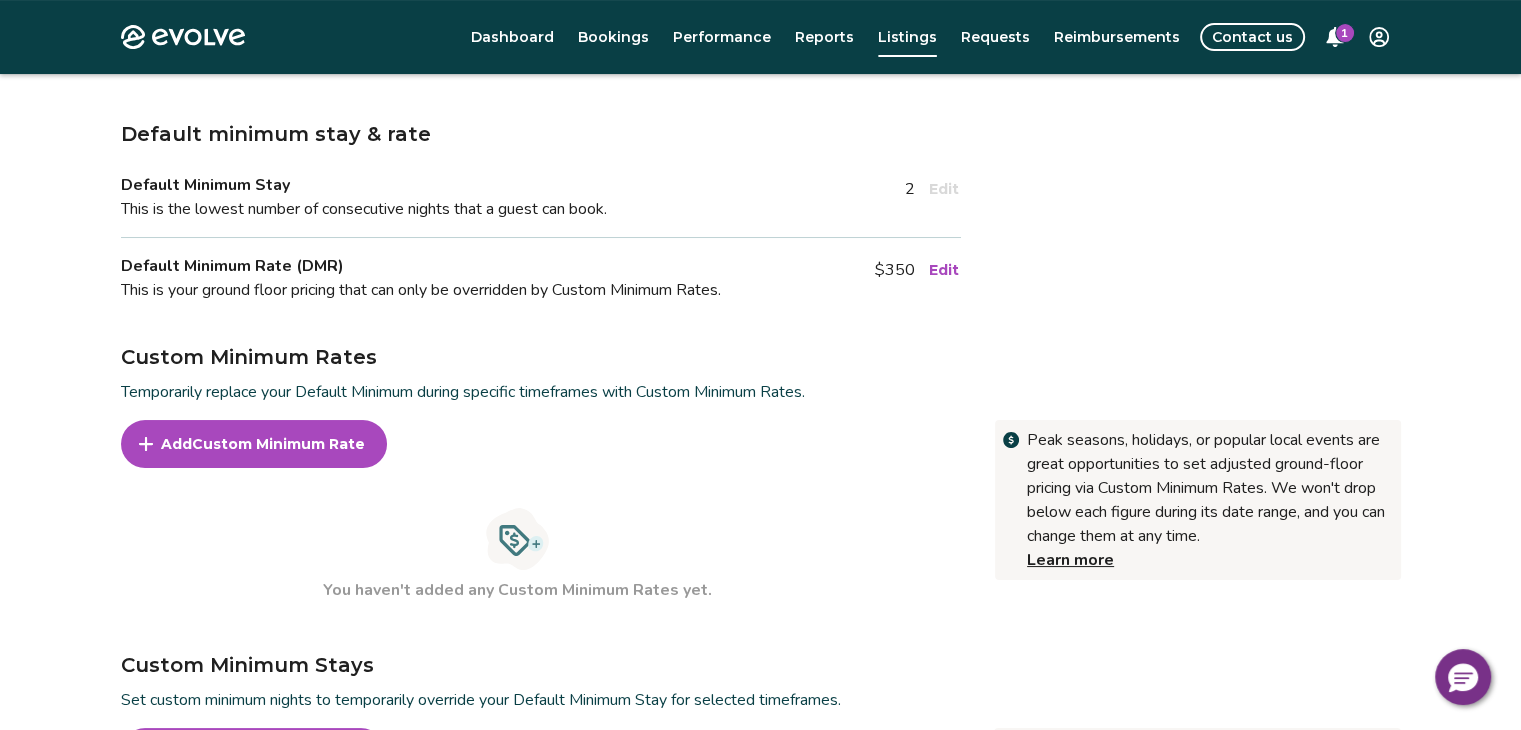 click on "Edit" at bounding box center (944, 270) 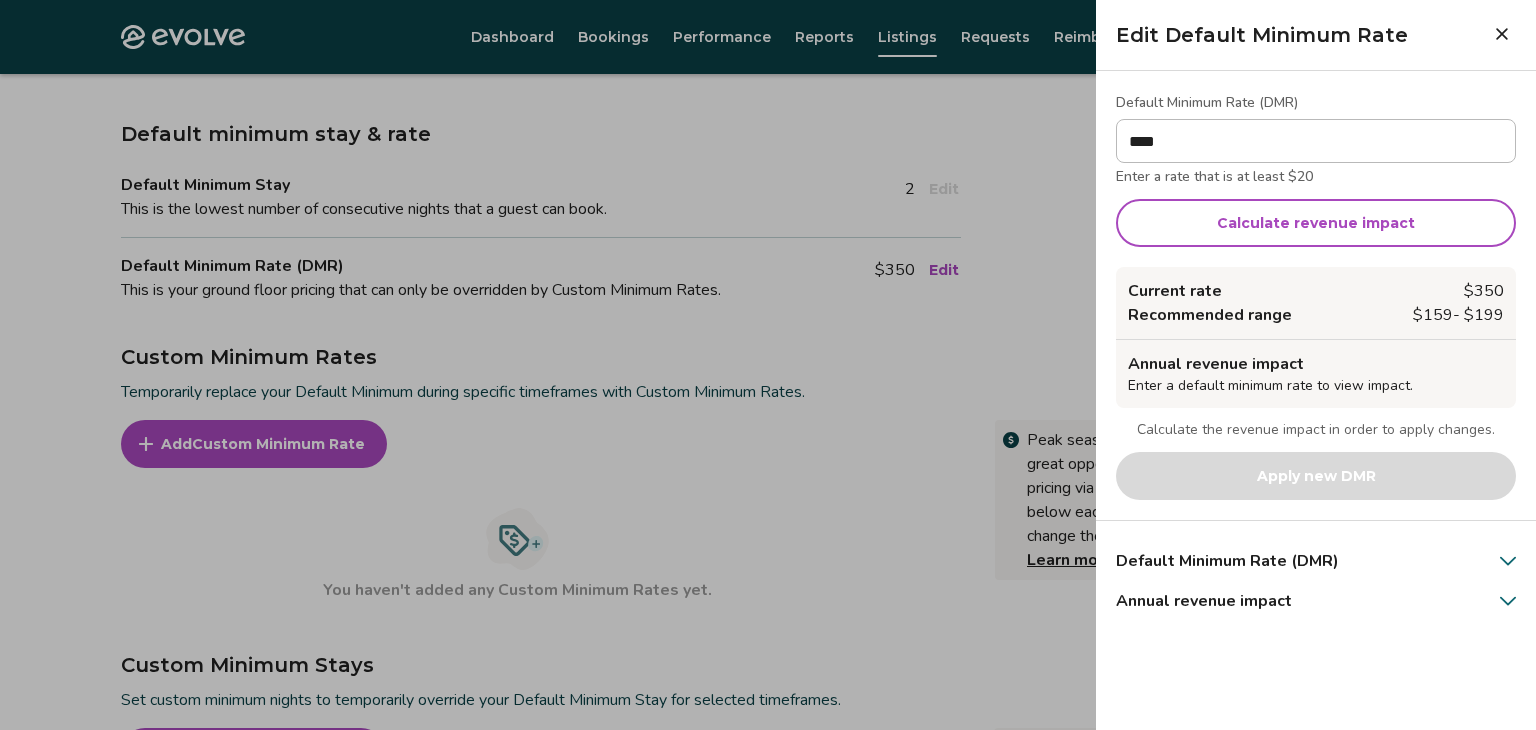 click at bounding box center [768, 365] 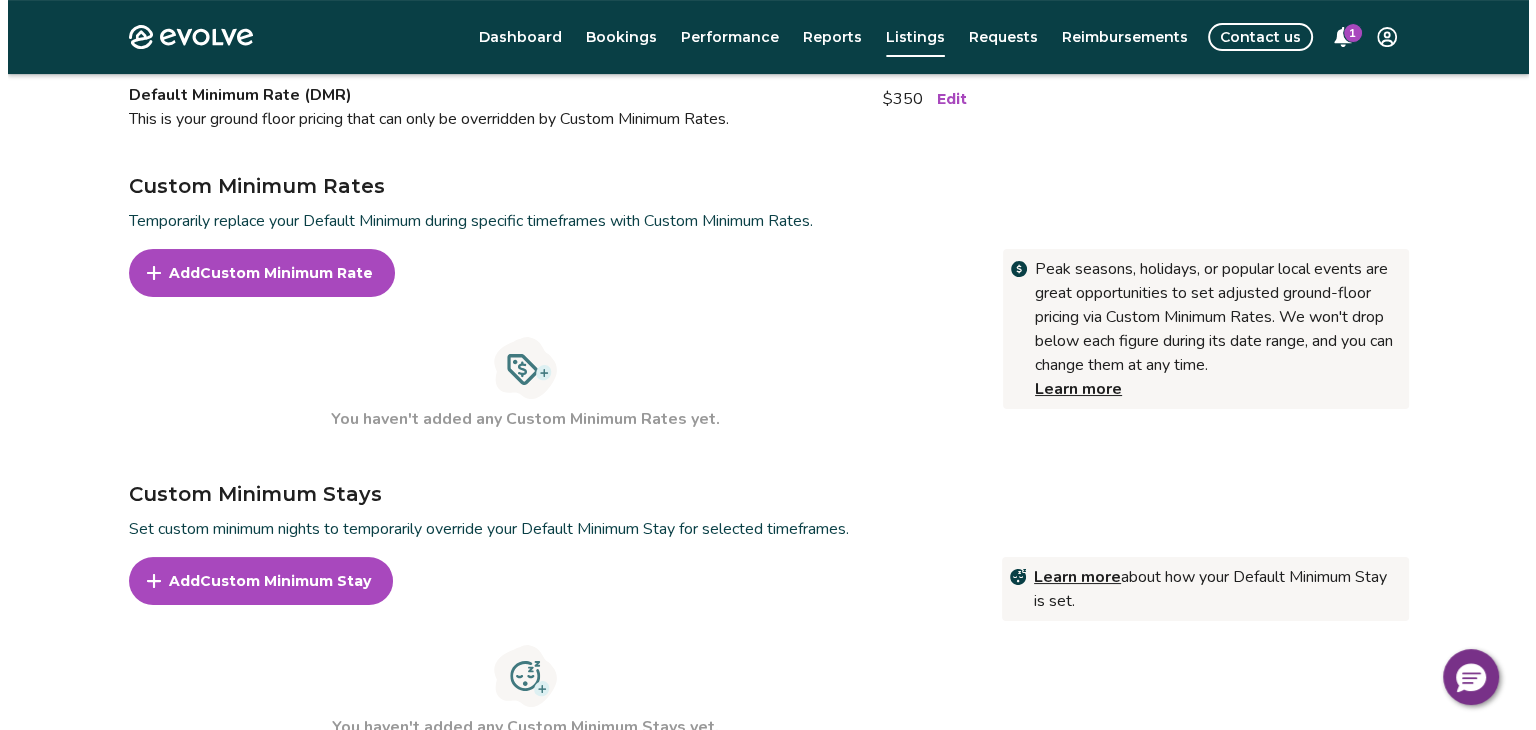 scroll, scrollTop: 615, scrollLeft: 0, axis: vertical 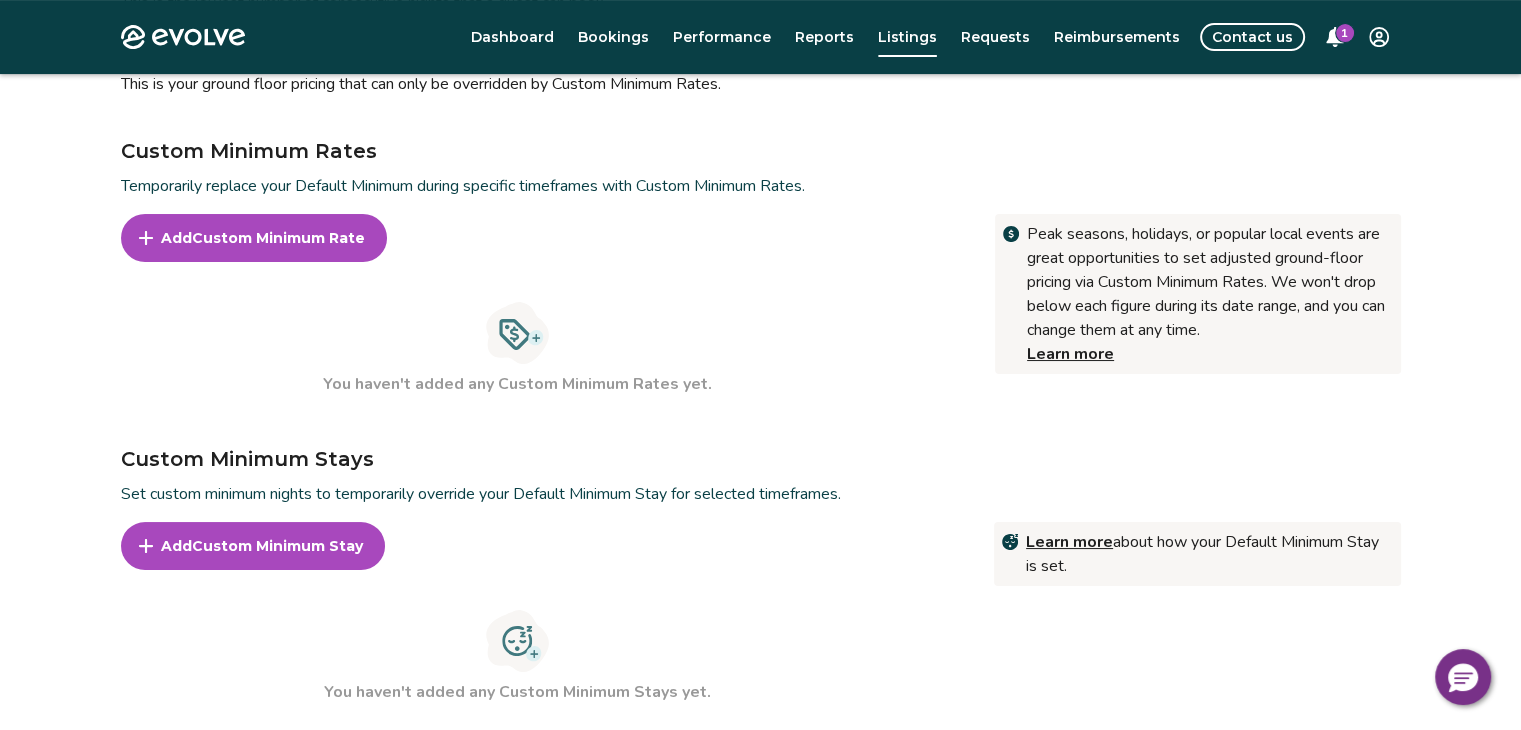click on "Add  Custom Minimum Rate" at bounding box center (254, 238) 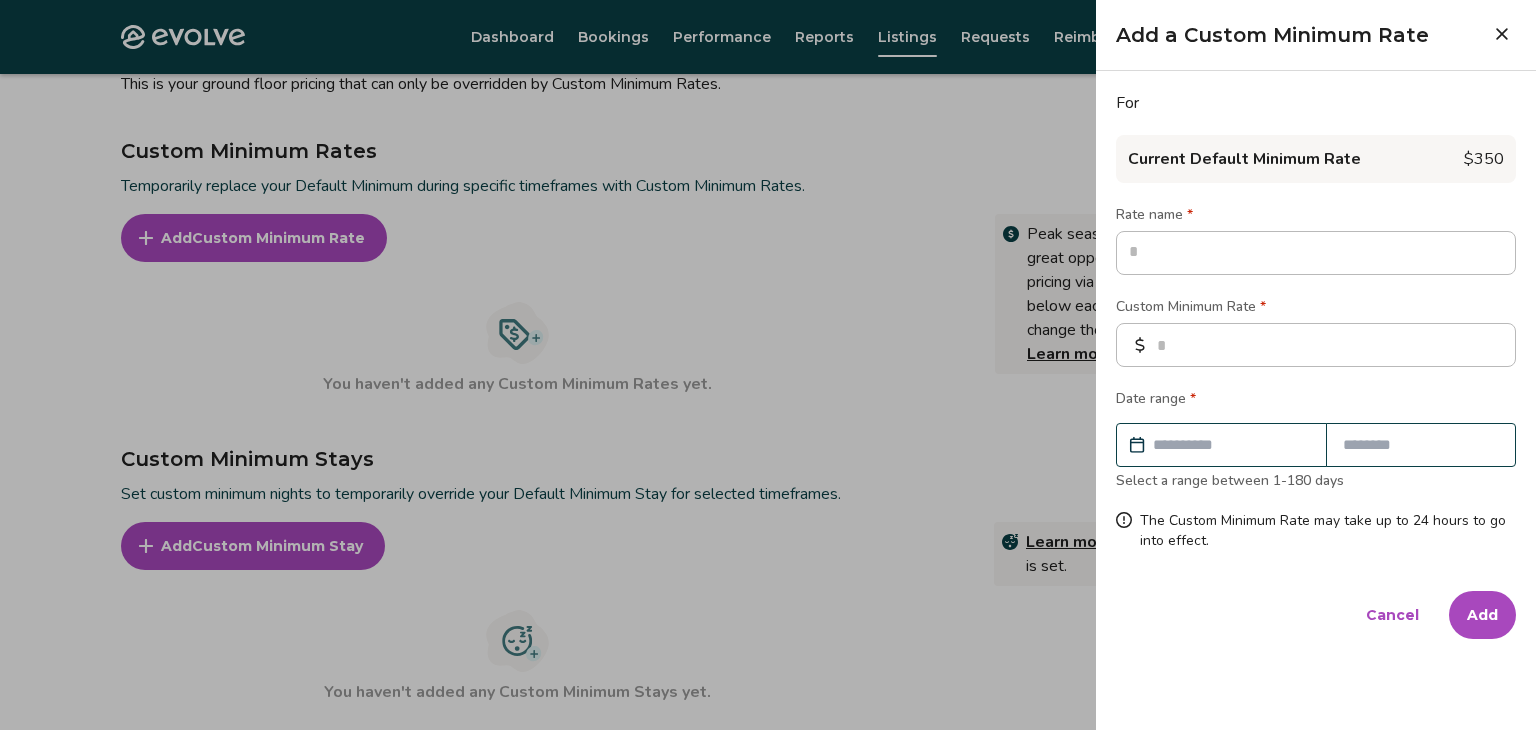 type on "*" 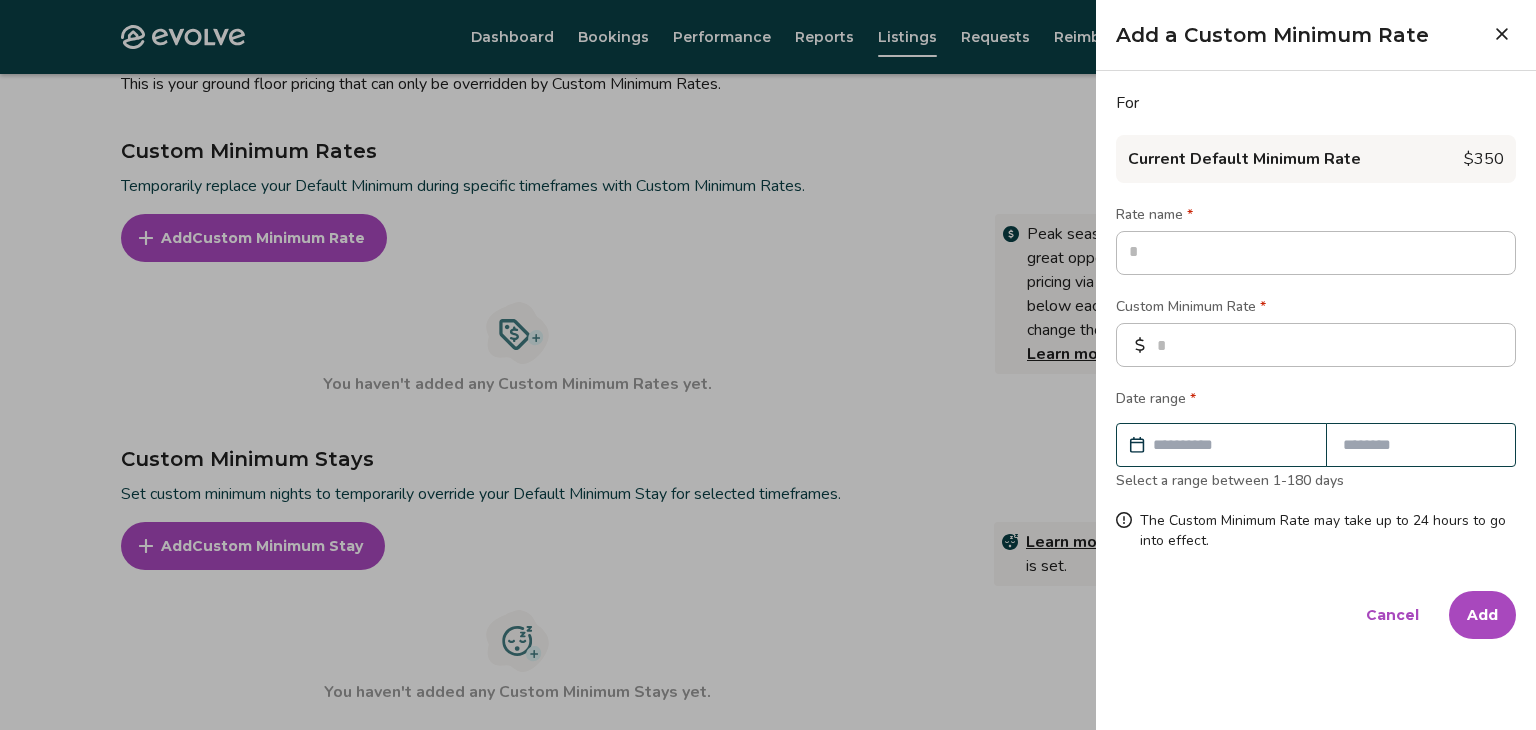 type on "*" 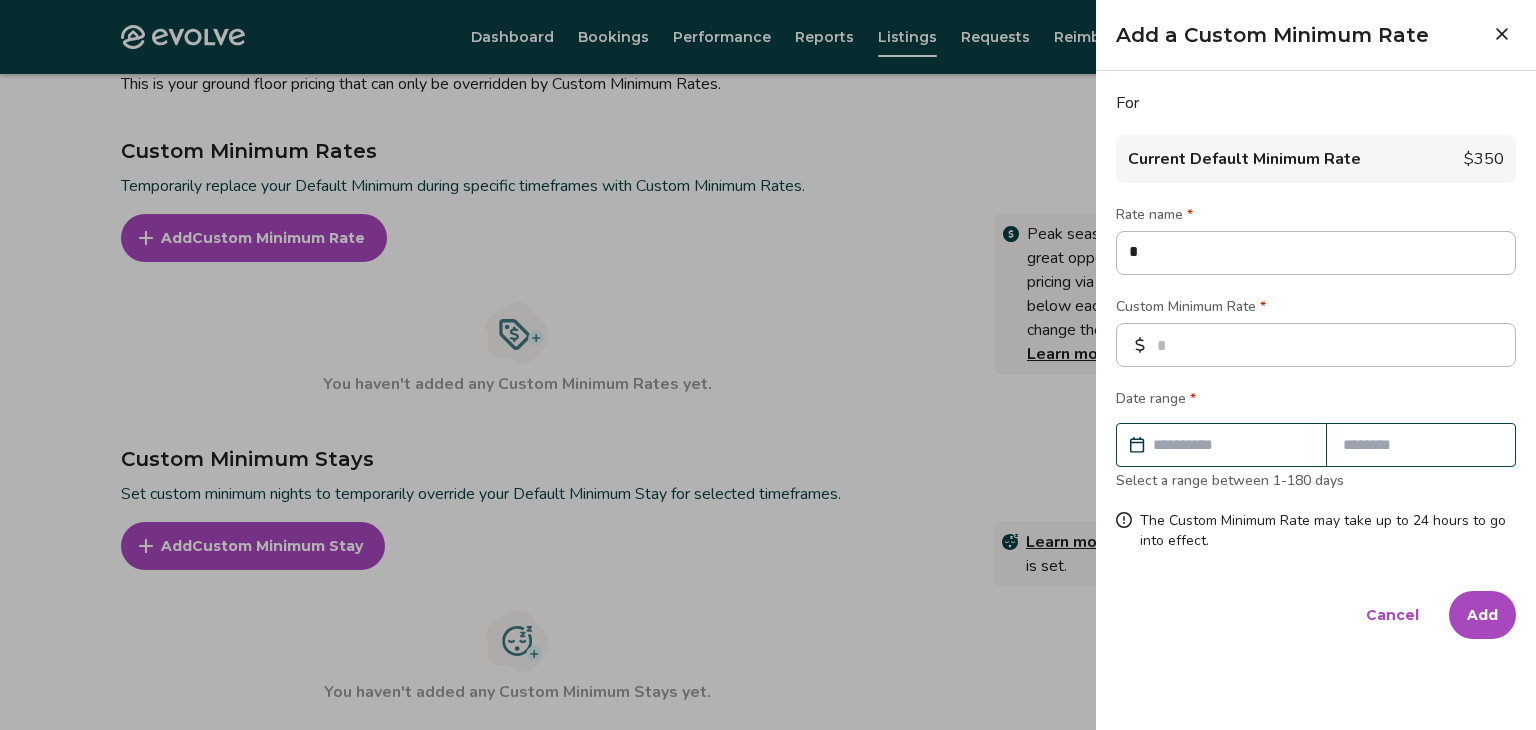 type on "**" 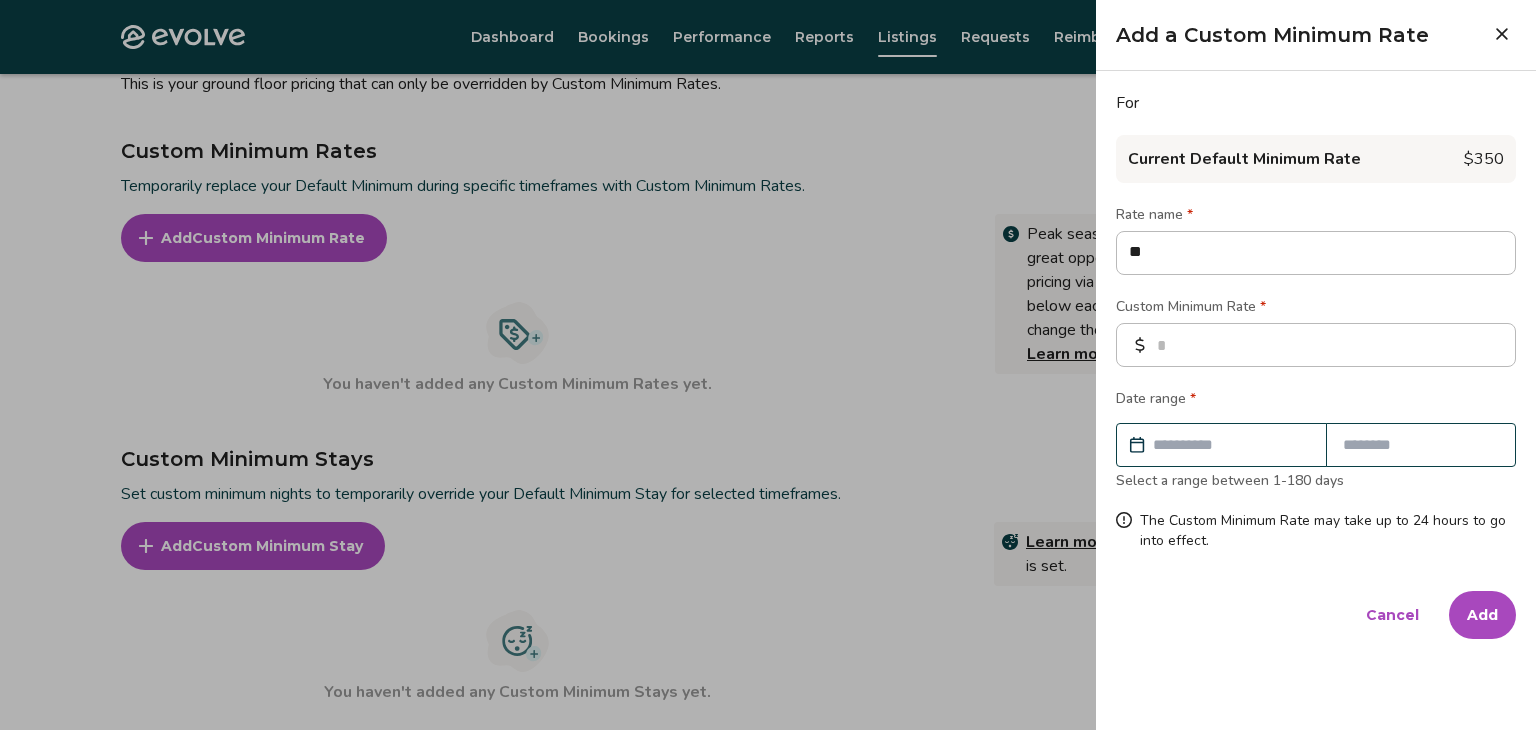 type on "***" 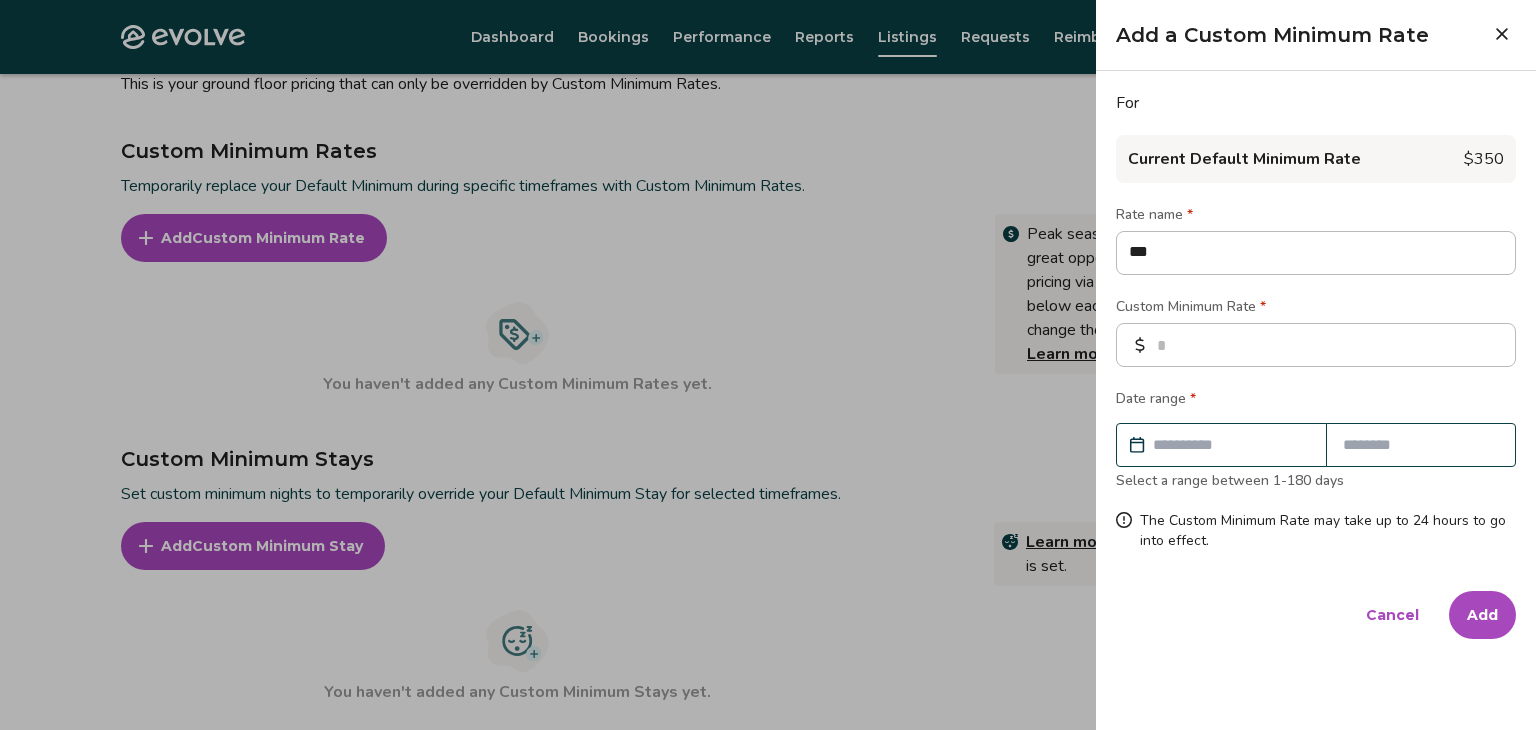 type on "****" 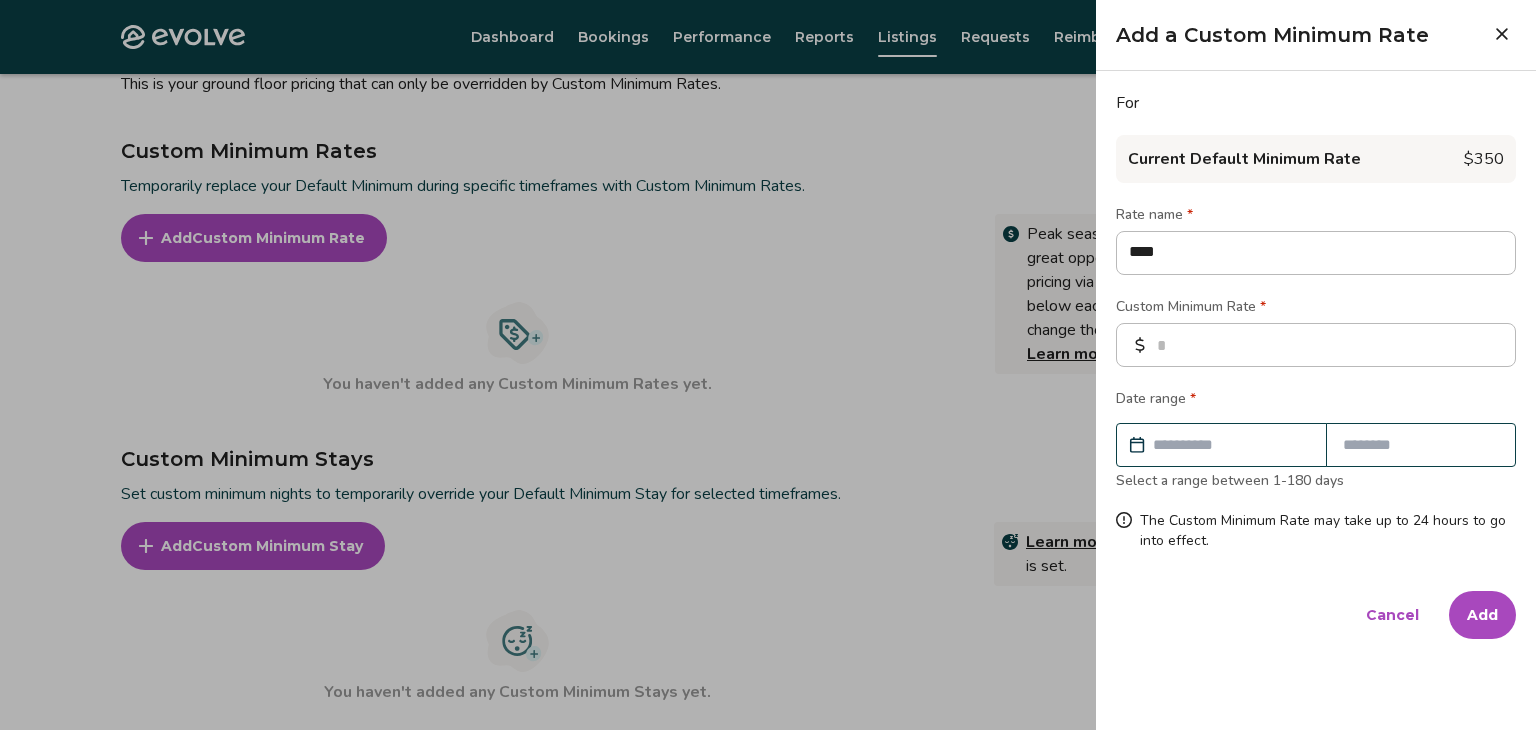 type on "*****" 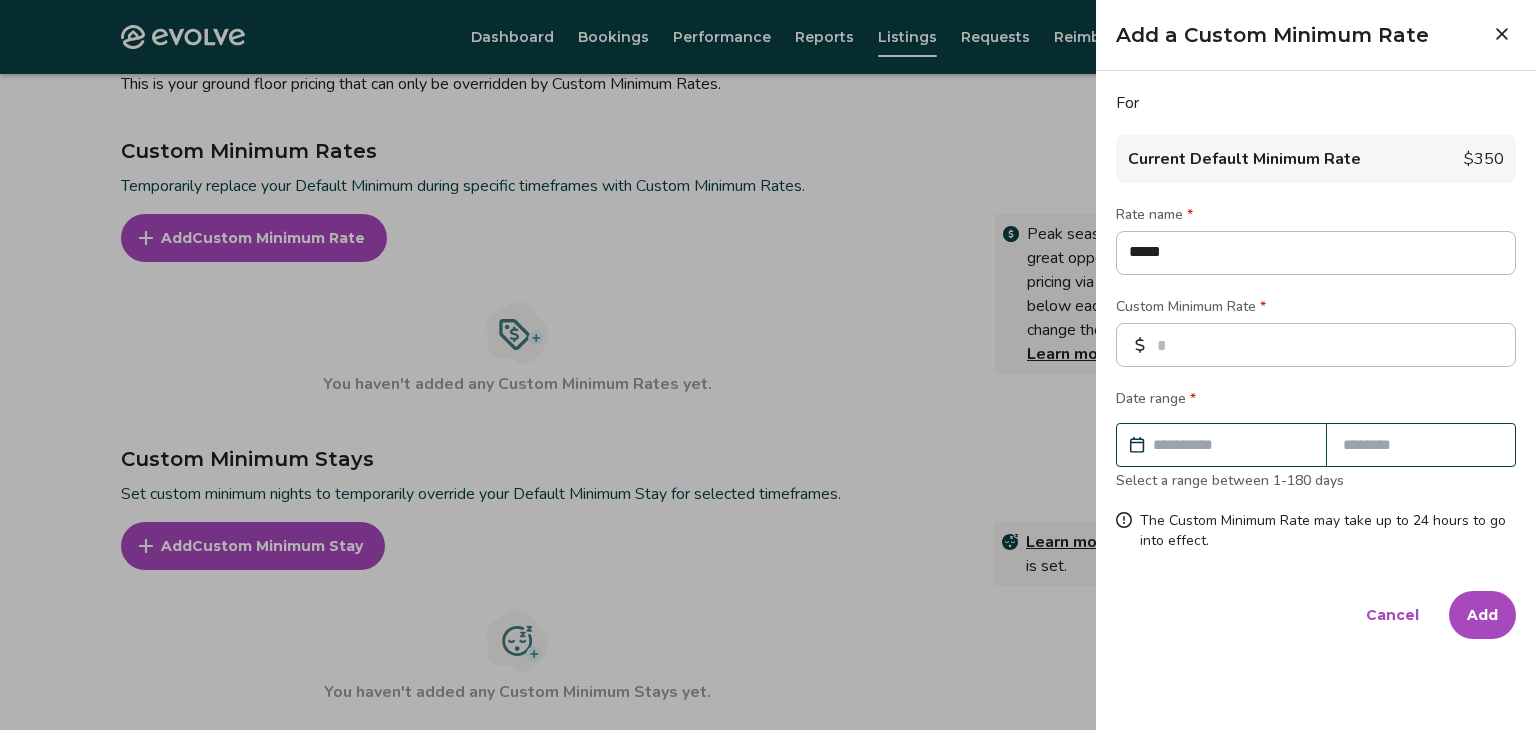 type on "******" 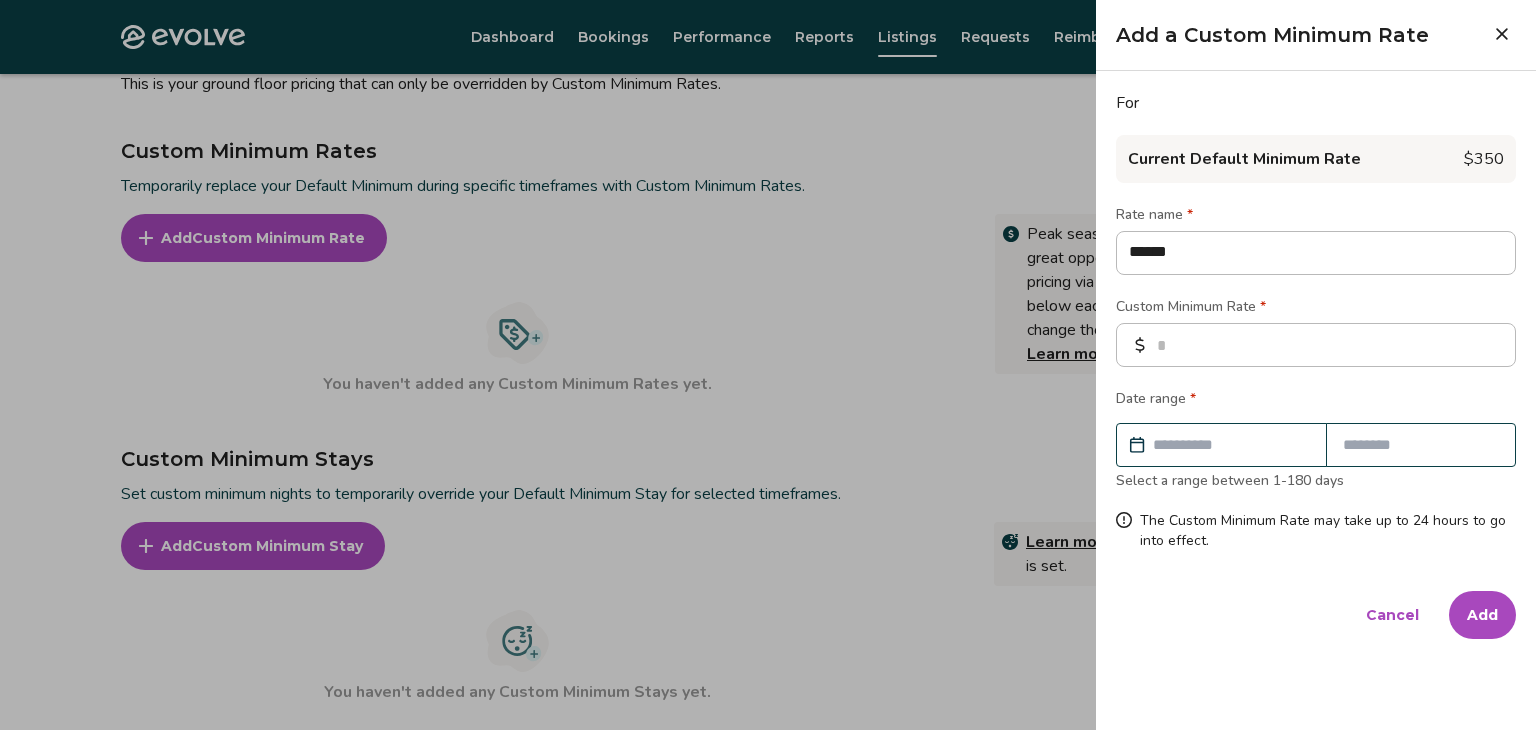 type on "*******" 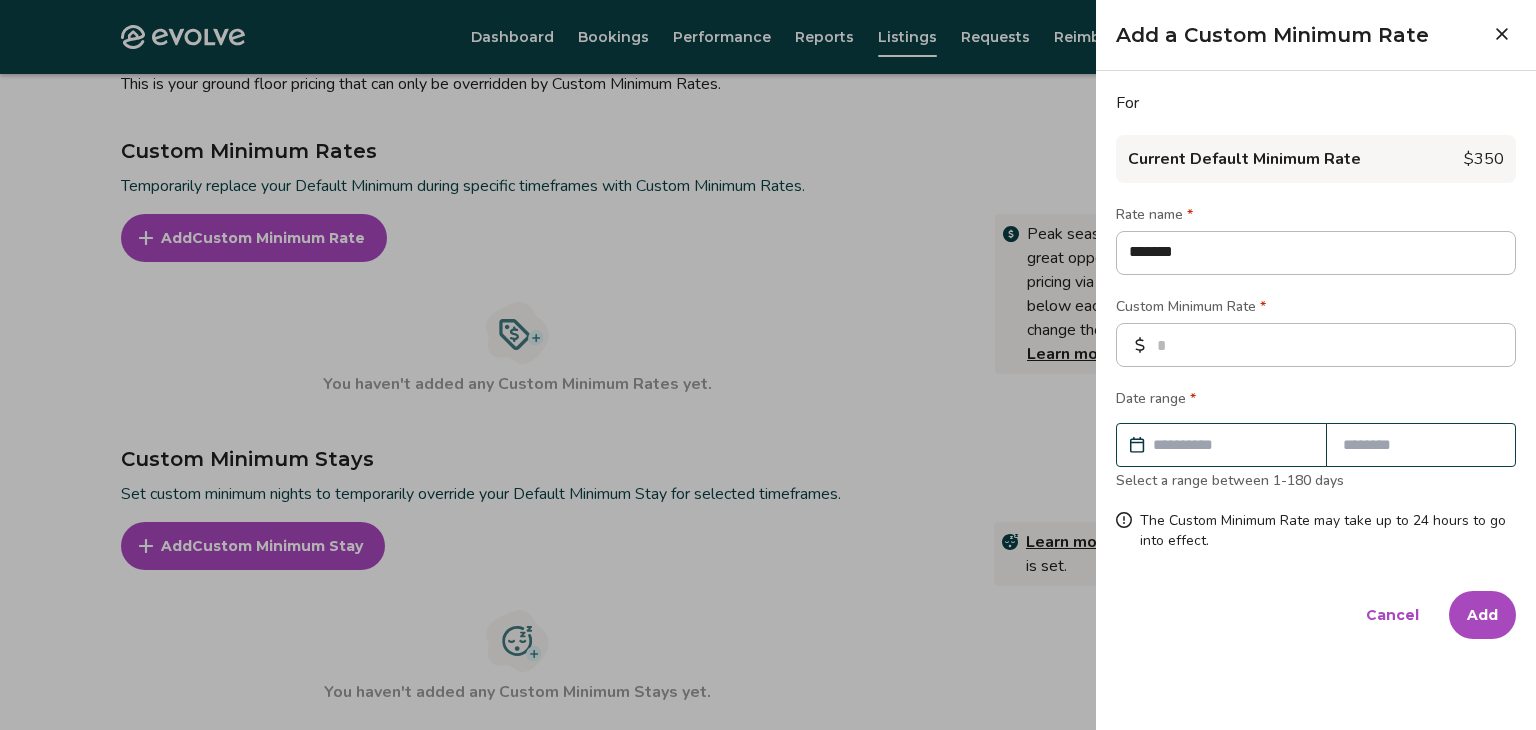type on "********" 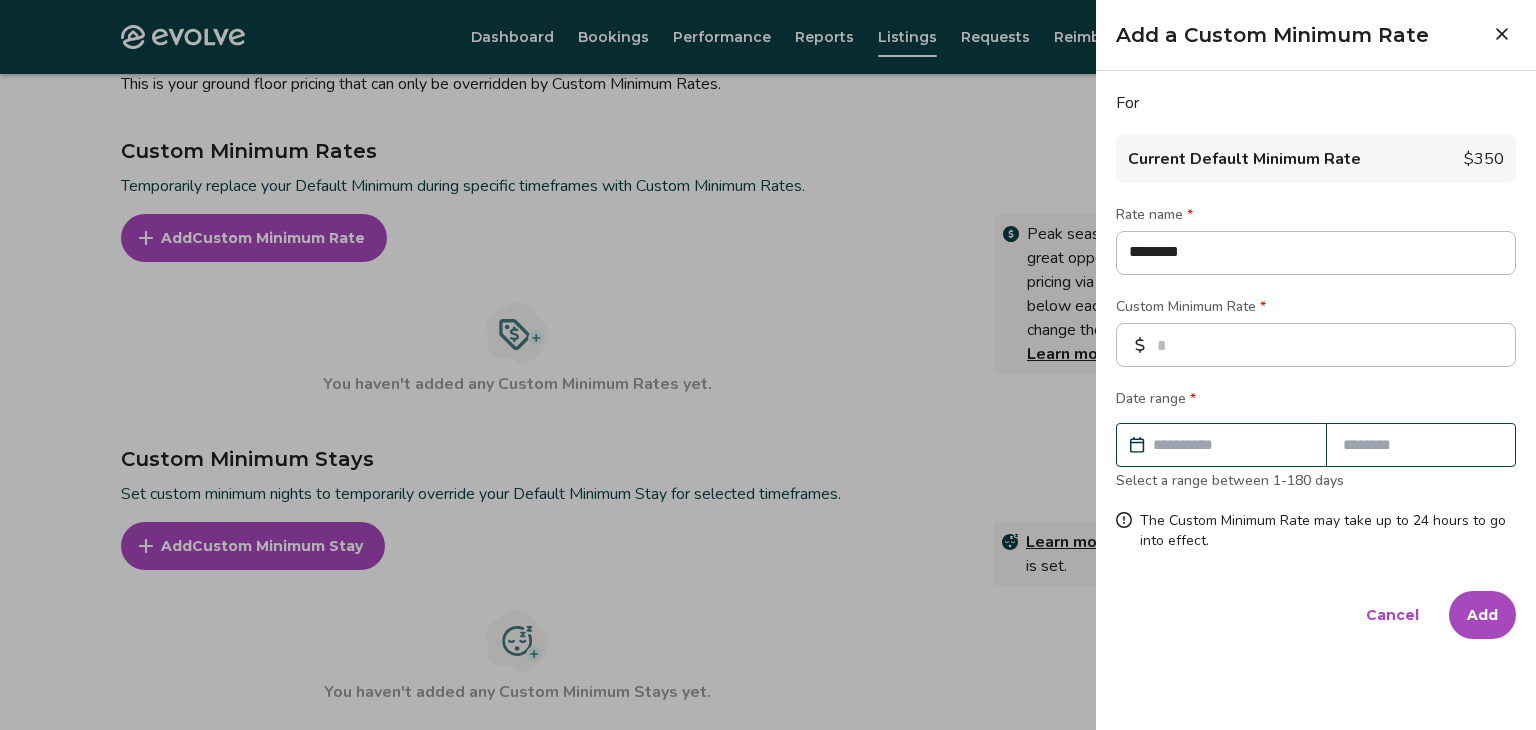 type on "********" 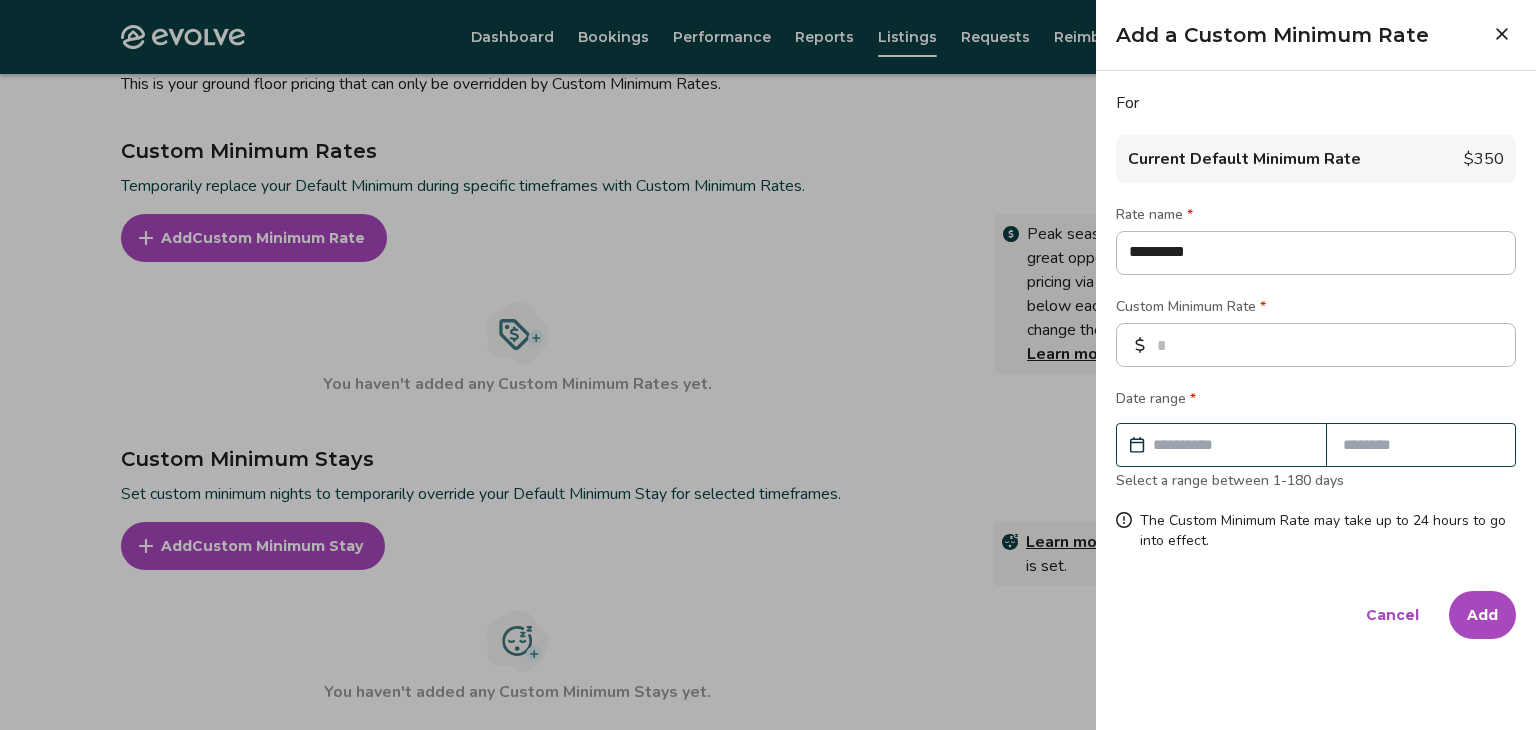 type on "**********" 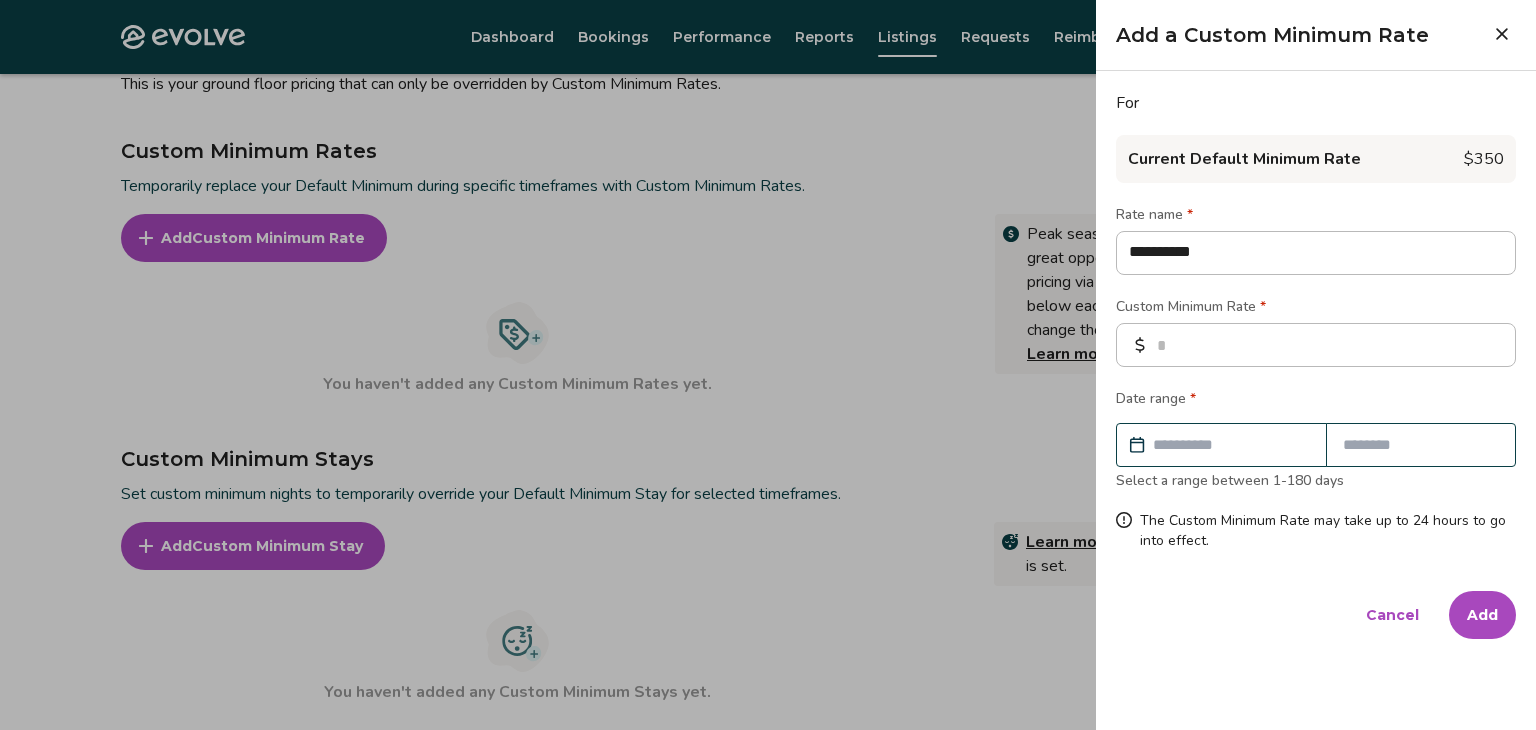 type on "**********" 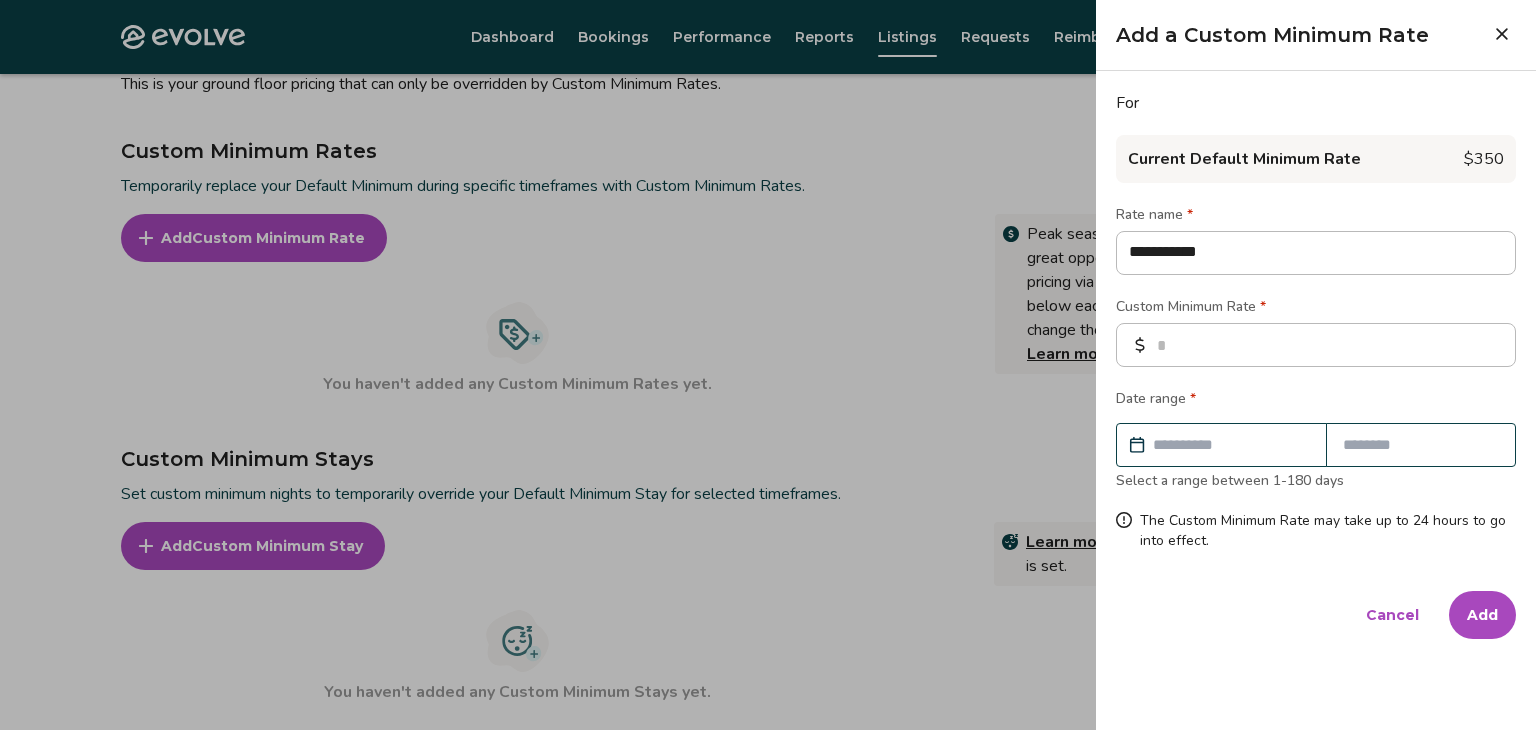 type on "**********" 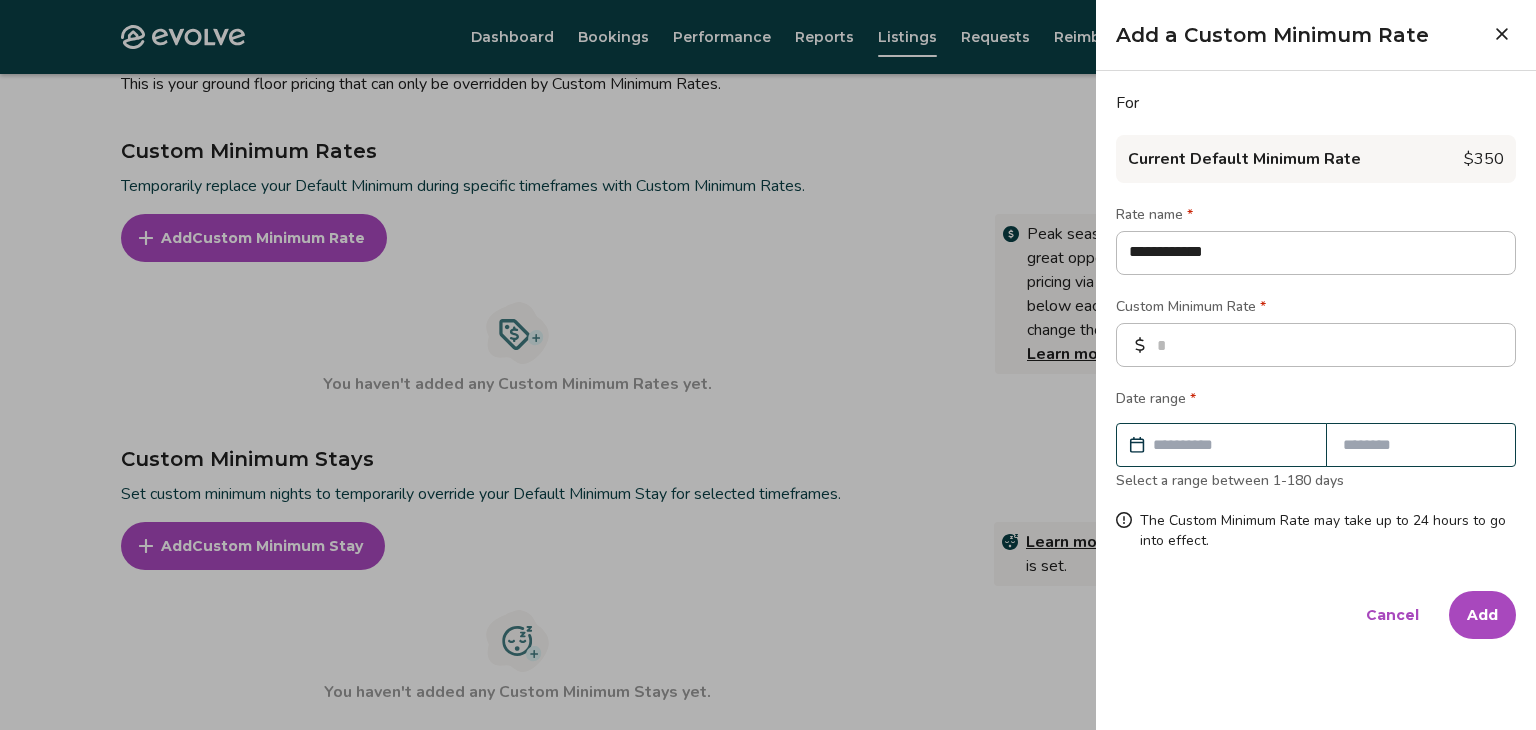 type on "**********" 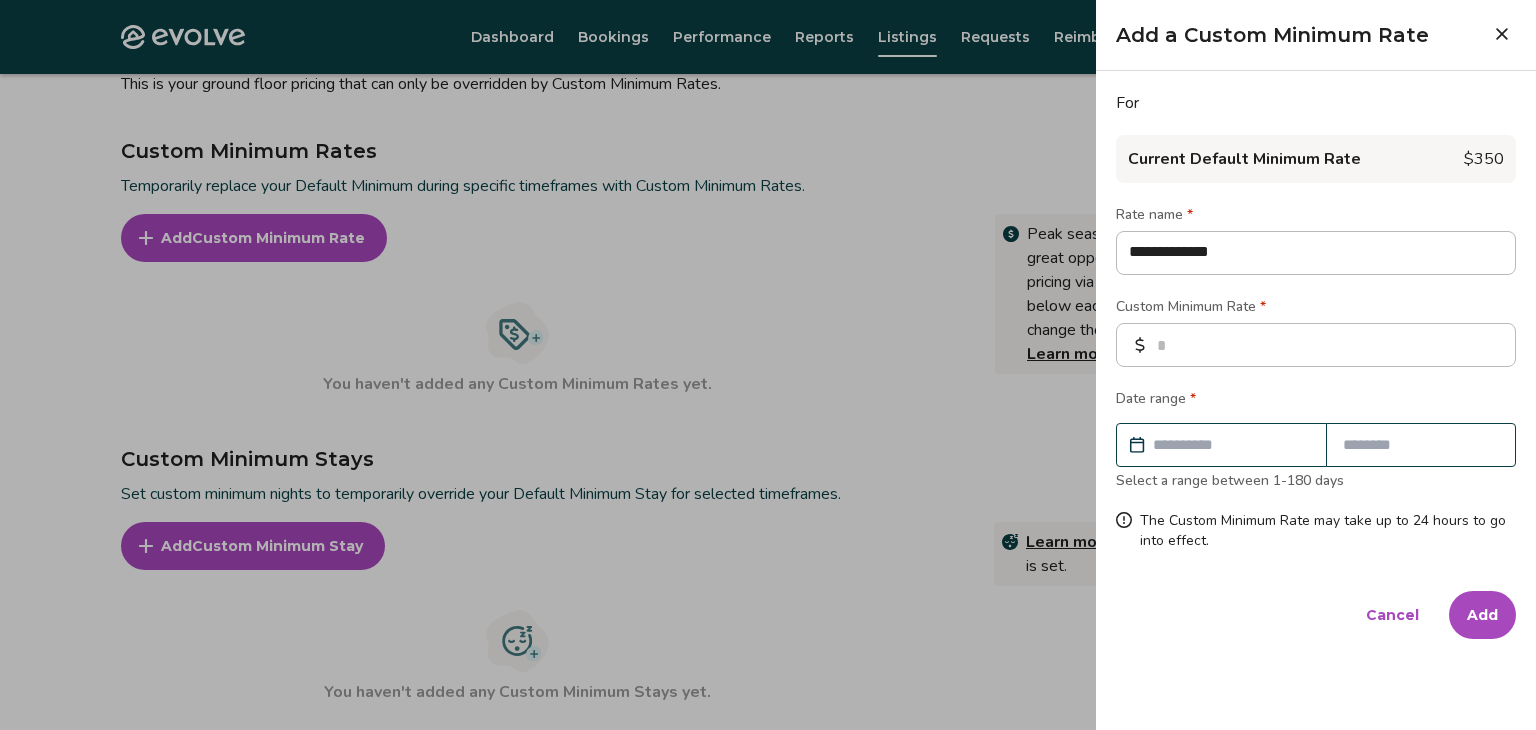 type on "**********" 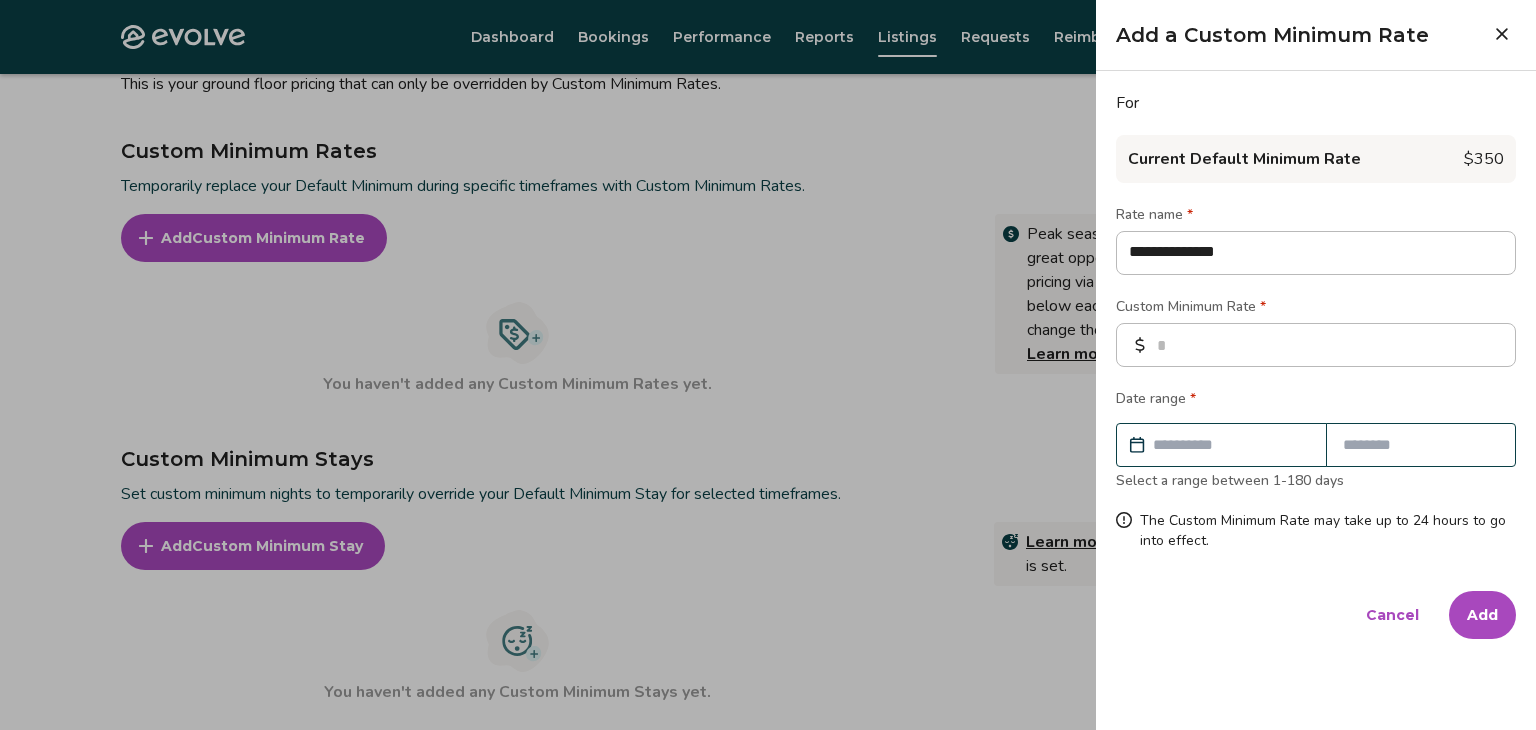 type on "**********" 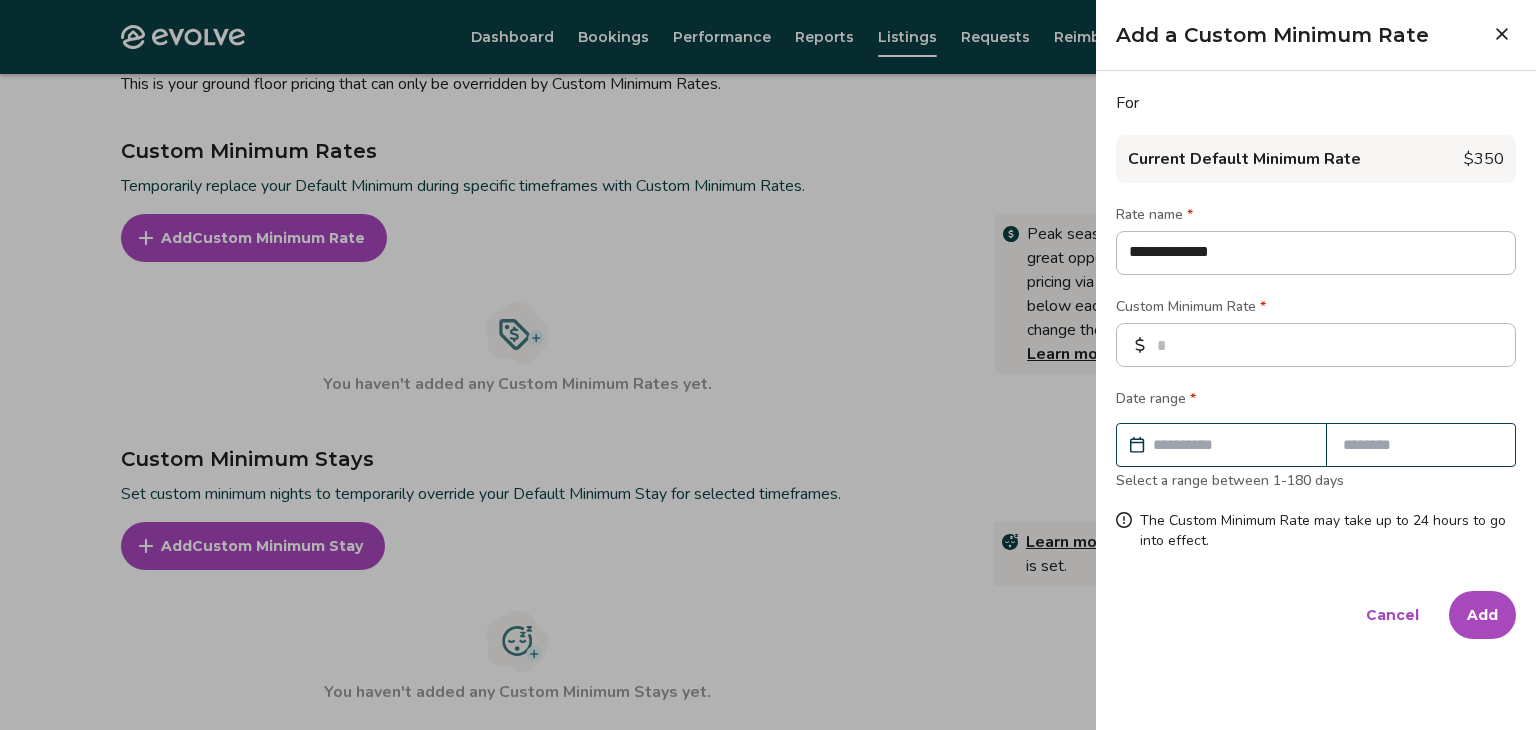 type on "**********" 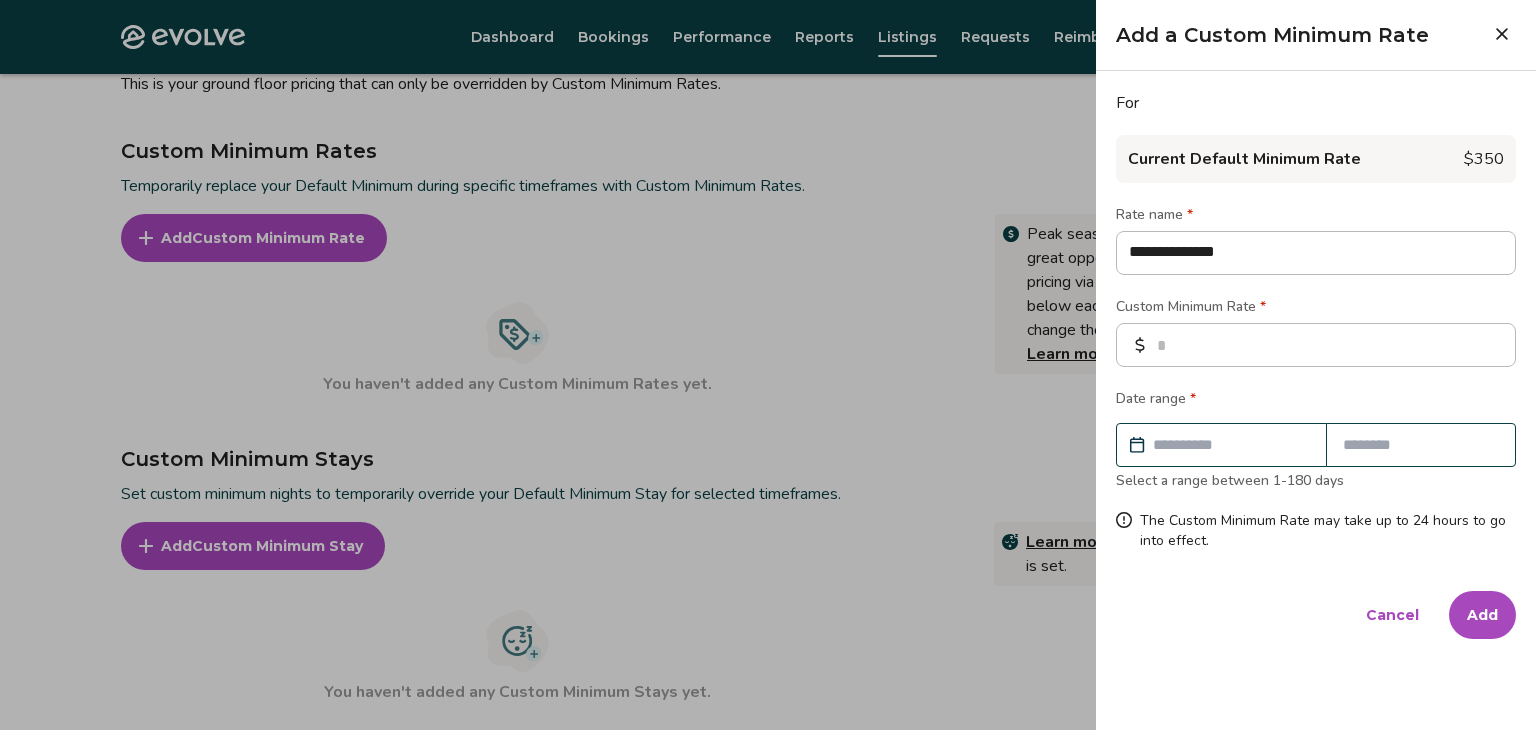 type on "**********" 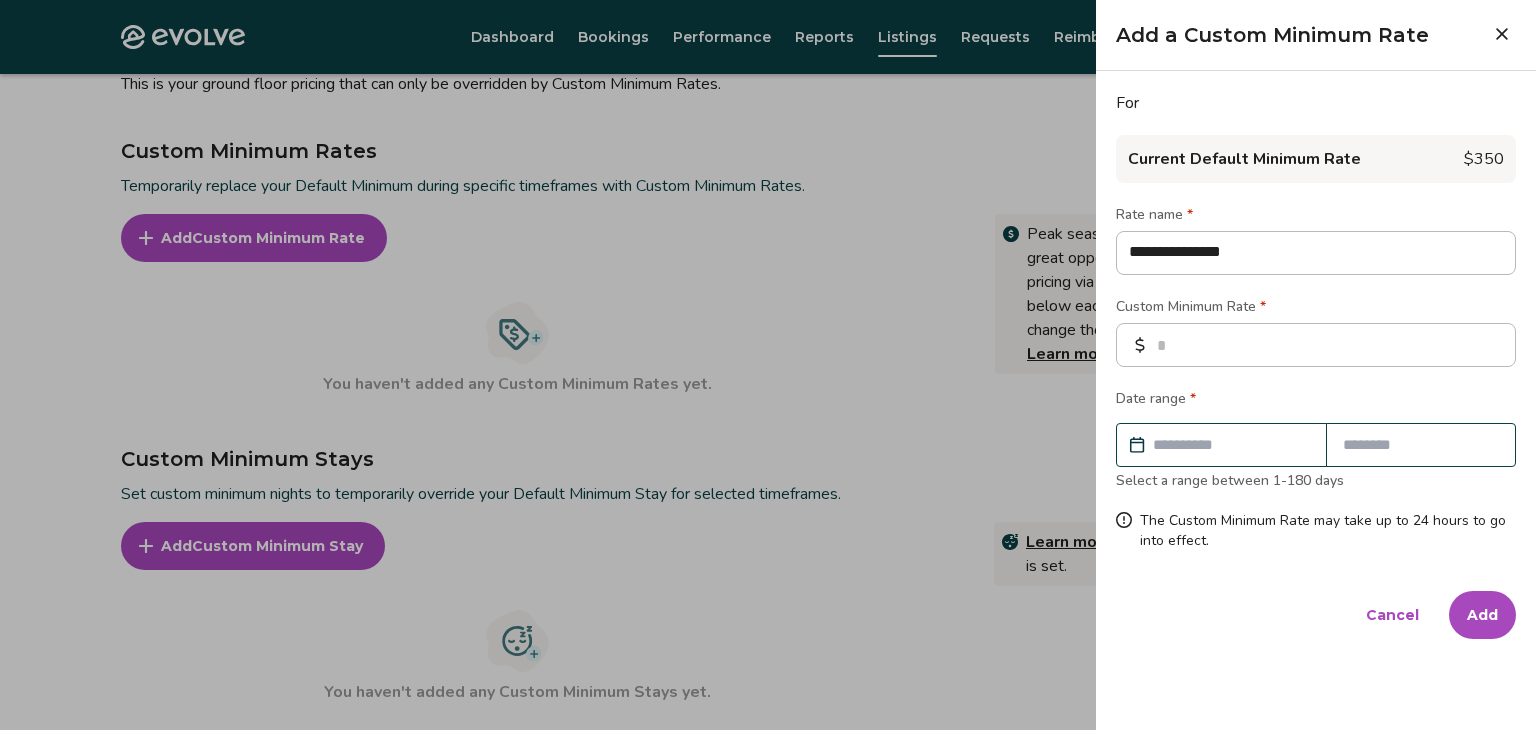 type on "**********" 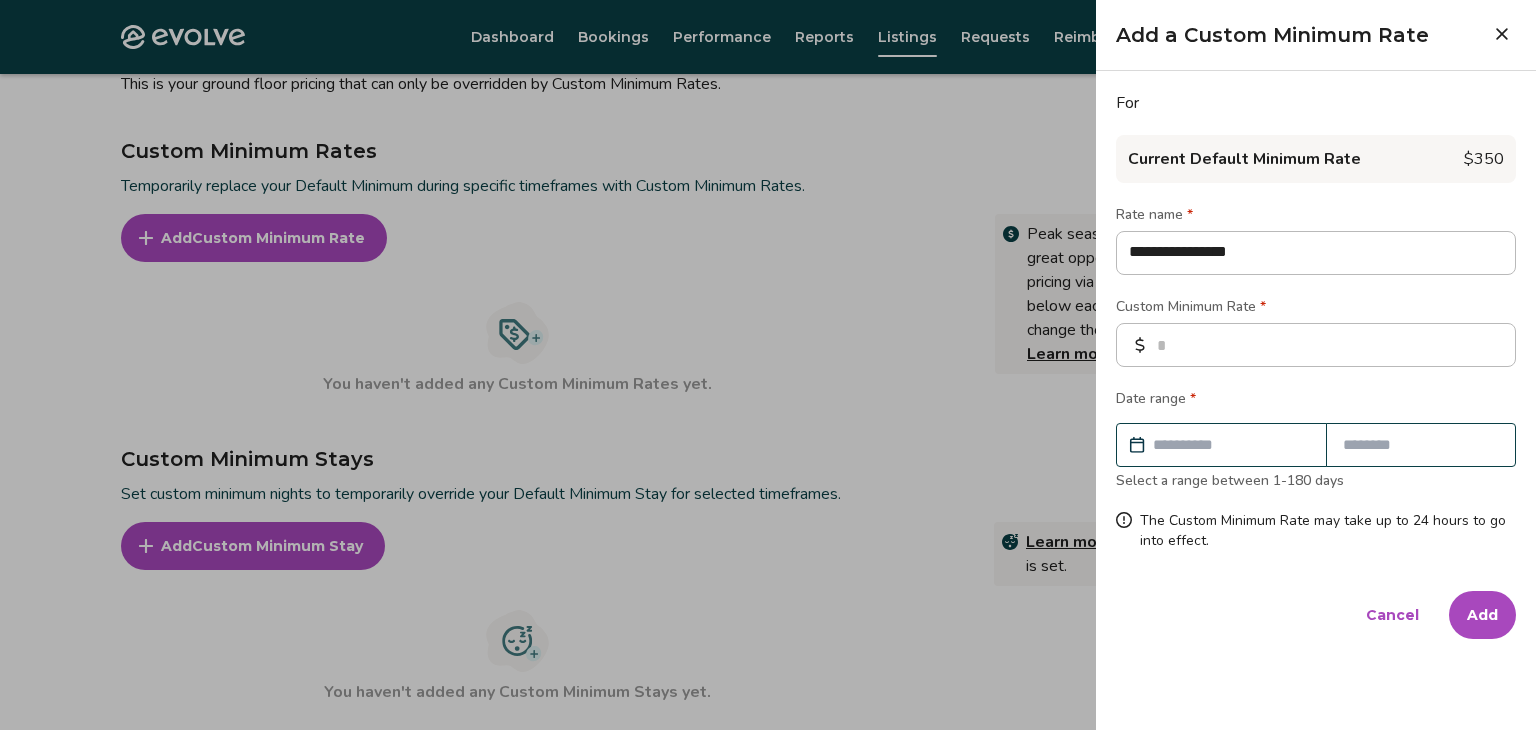 type on "**********" 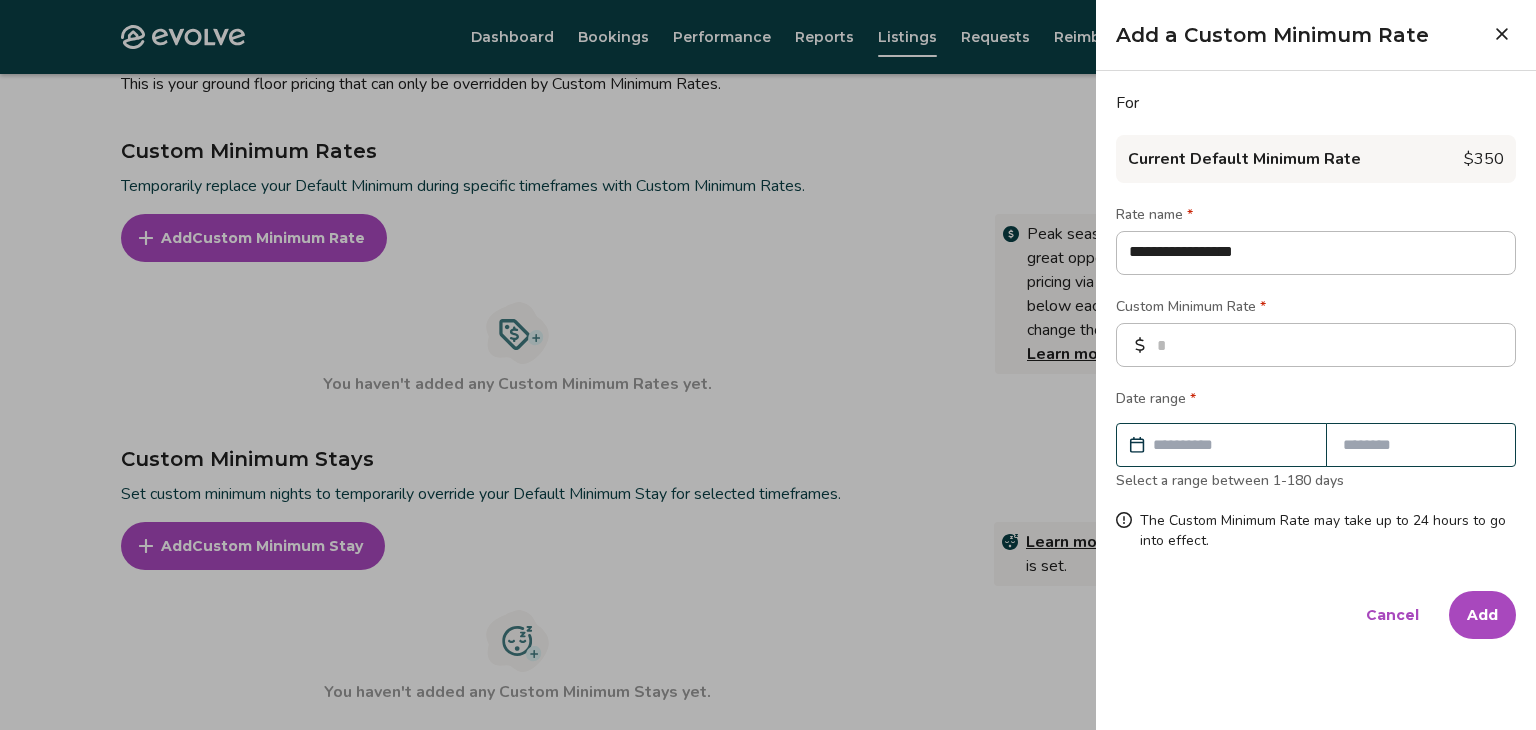 type on "*" 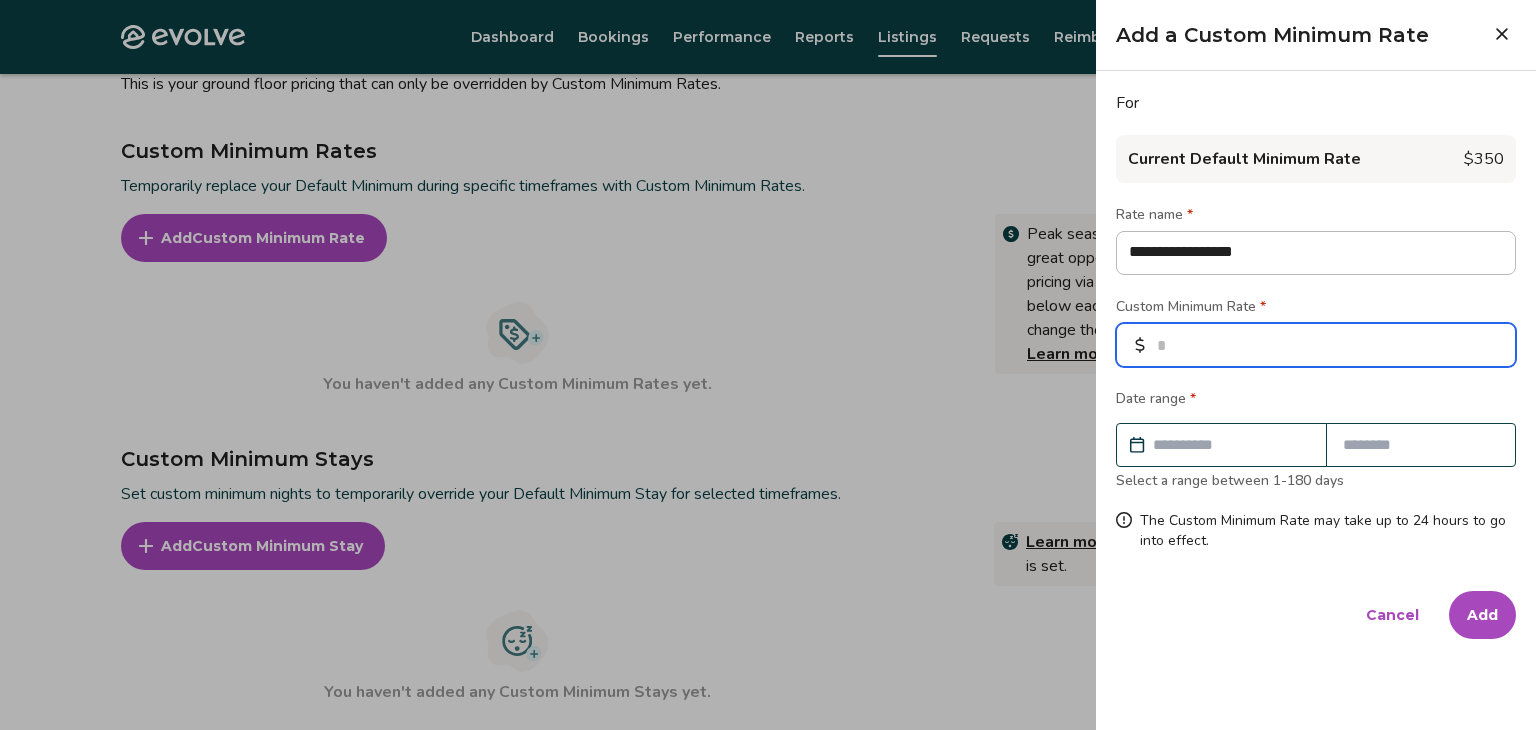 click at bounding box center (1316, 345) 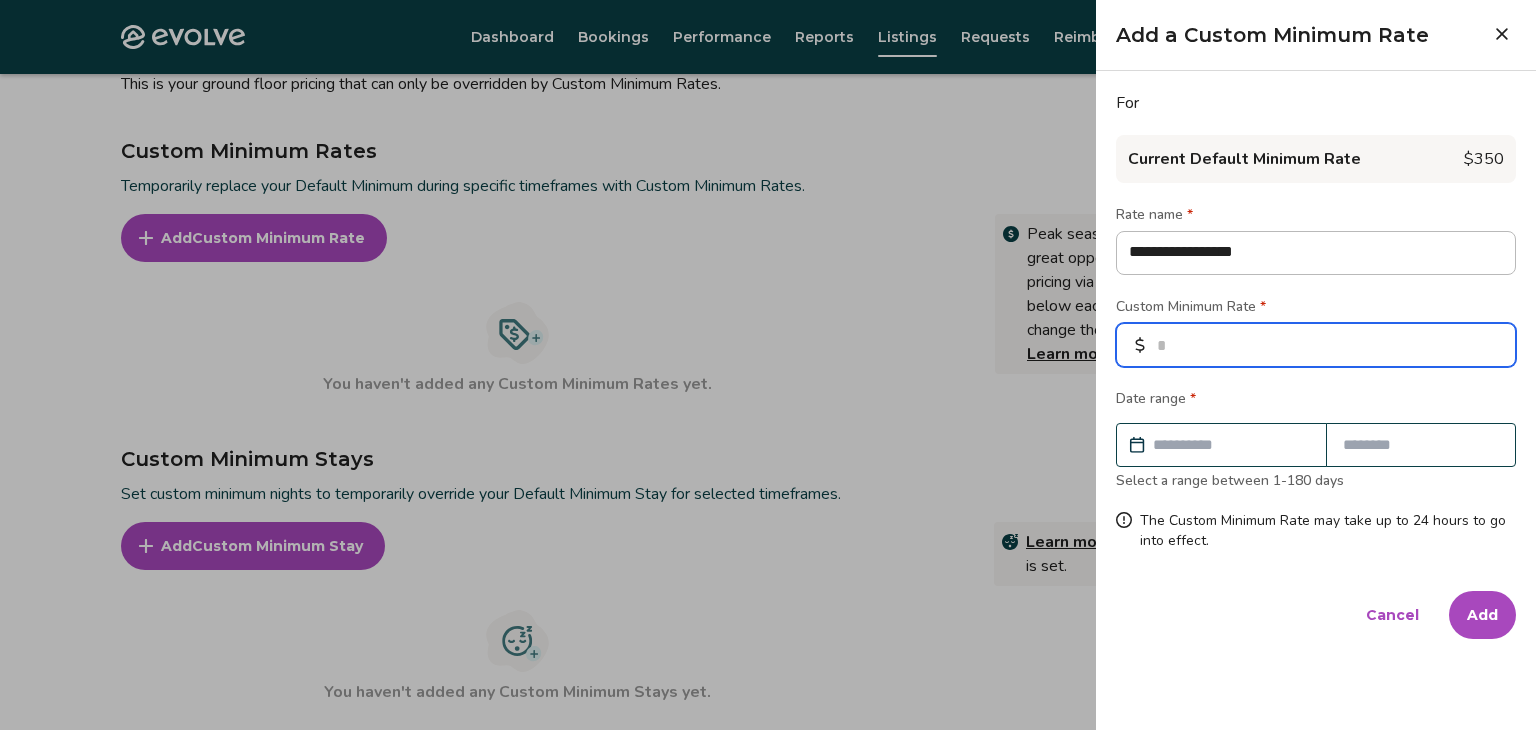 type on "*" 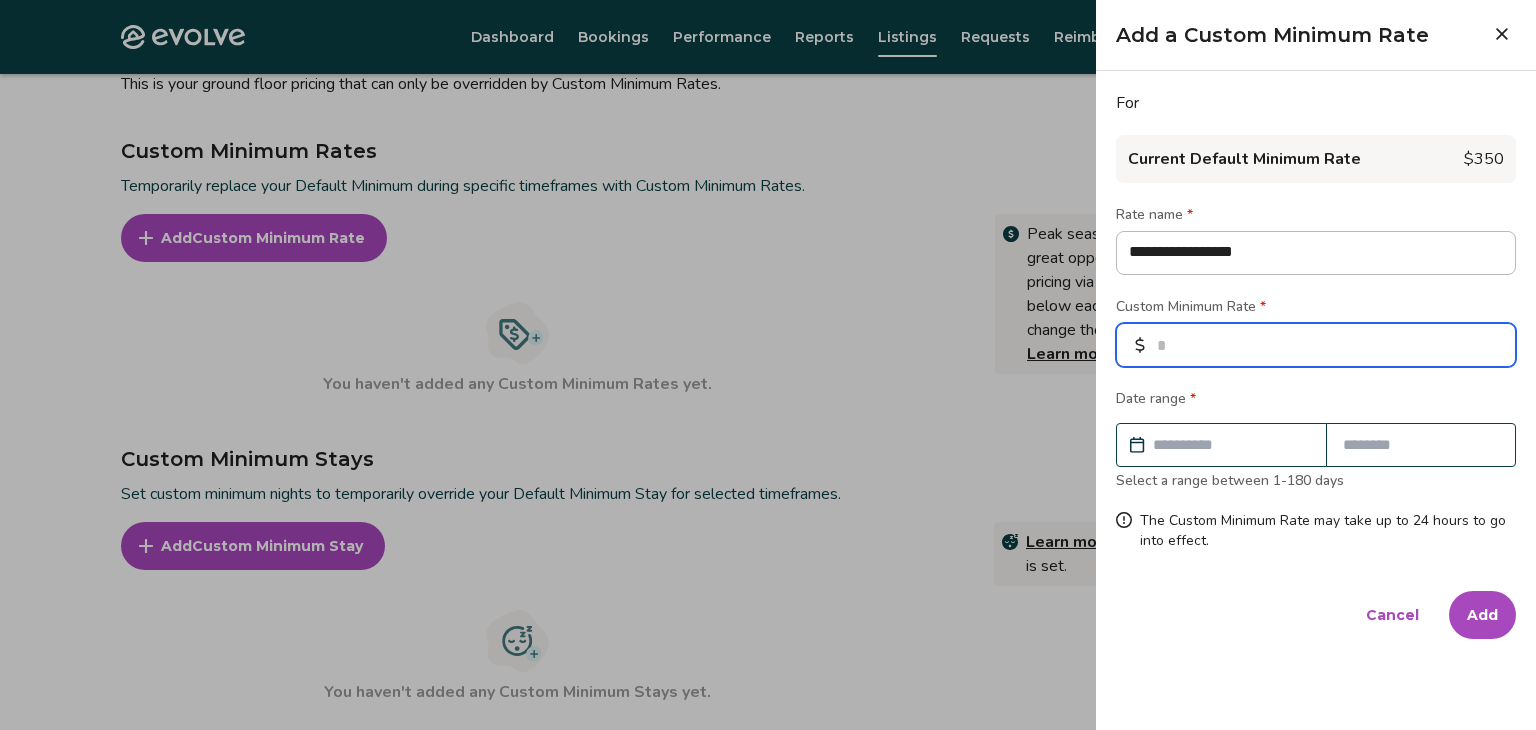 type on "*" 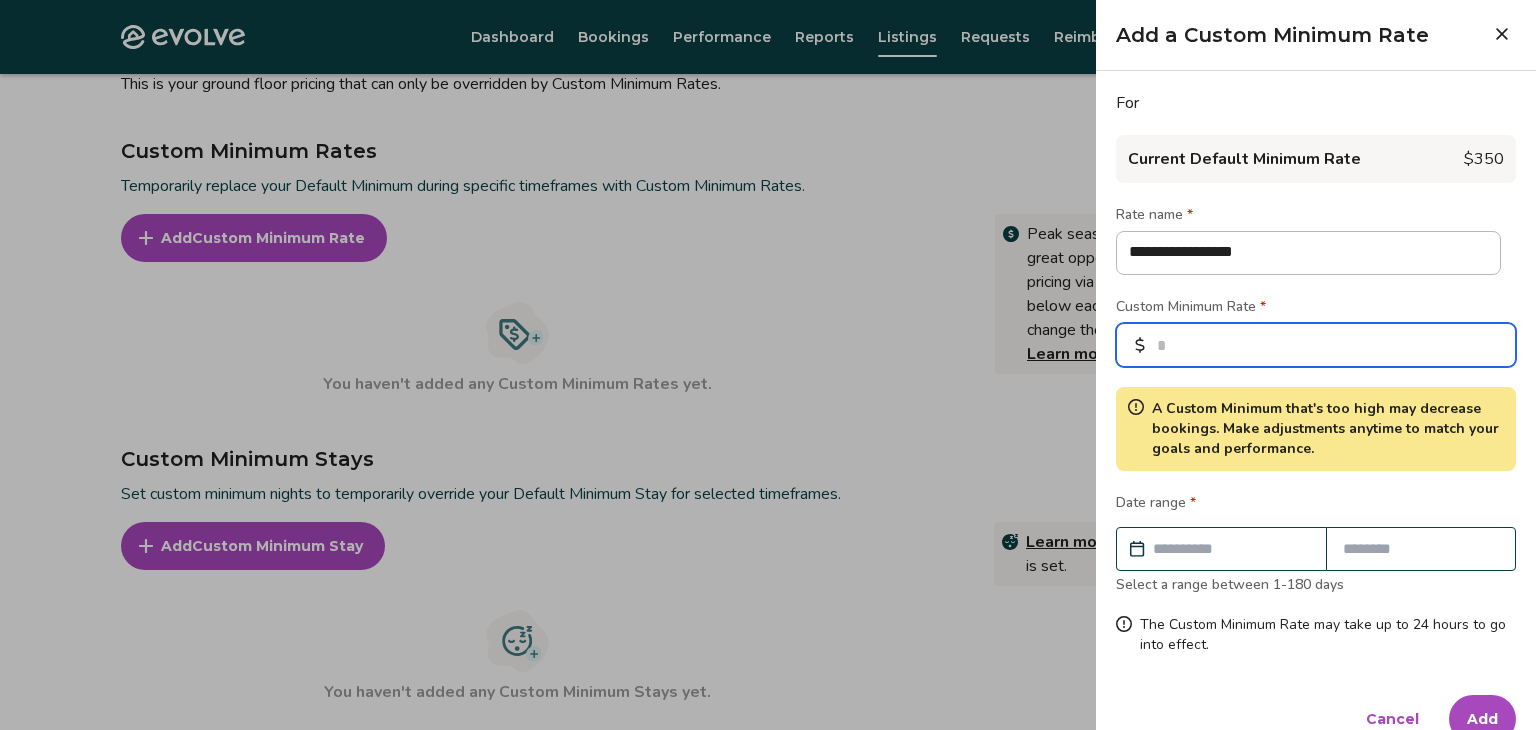type on "****" 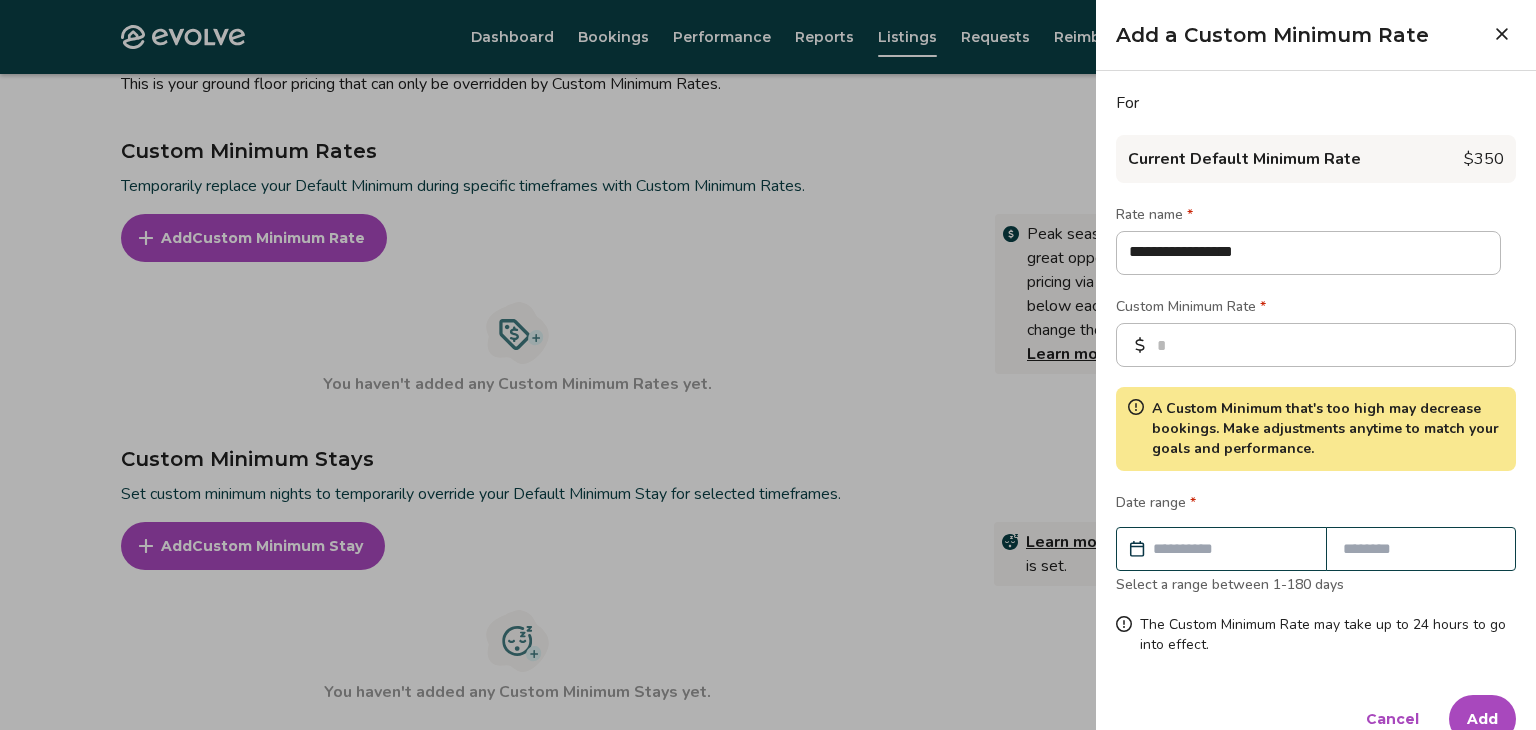 click at bounding box center (1231, 549) 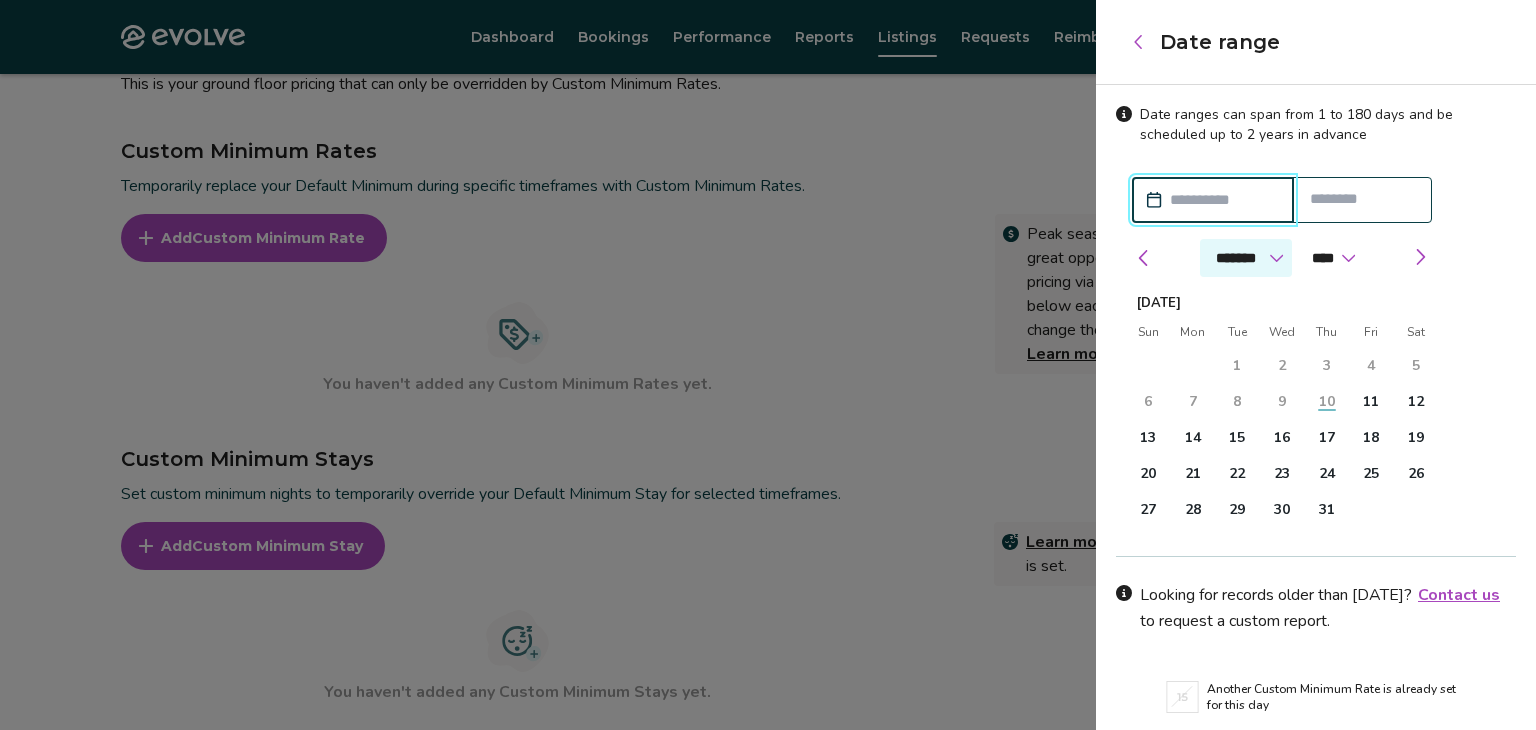 click on "******* ******** ***** ***** *** **** **** ****** ********* ******* ******** ********" at bounding box center [1246, 258] 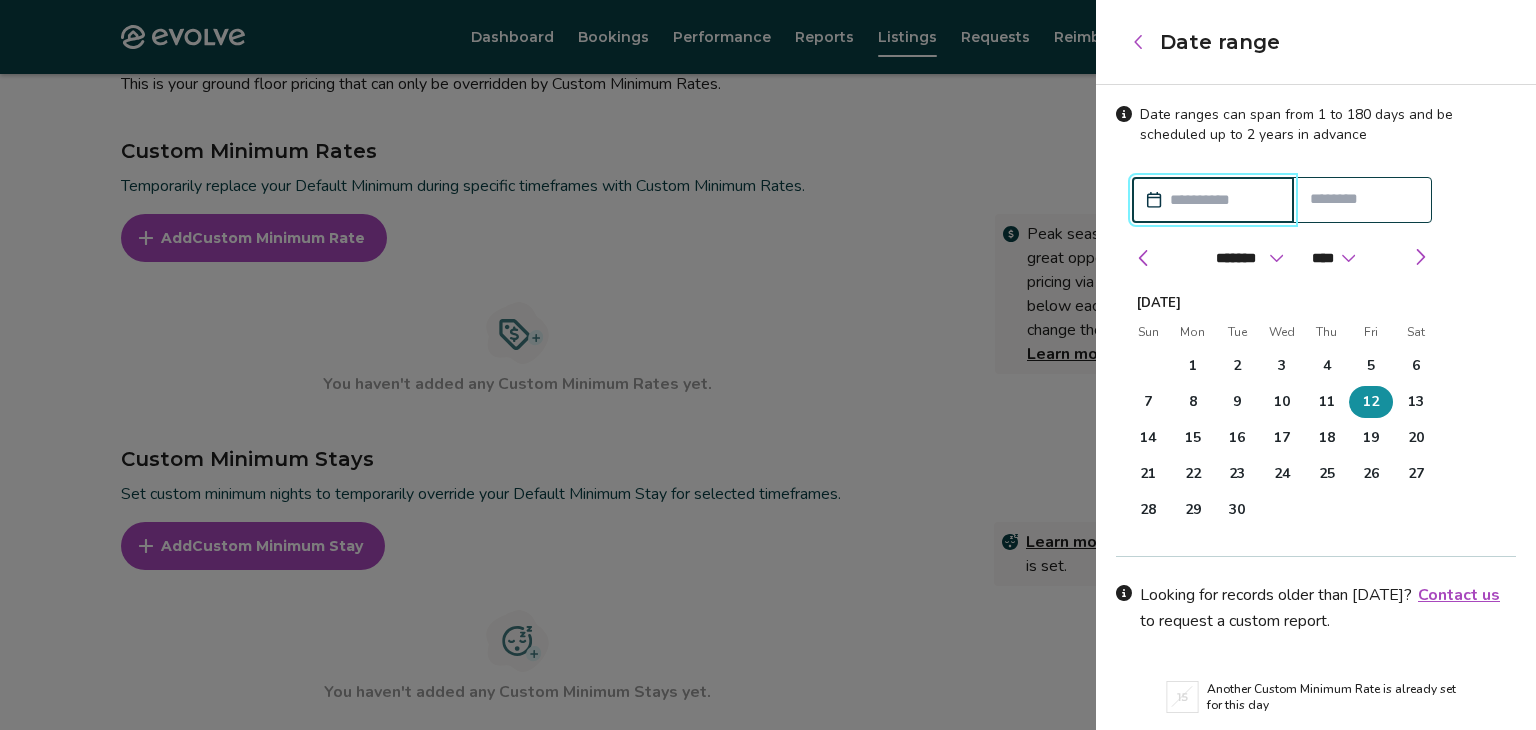 click on "12" at bounding box center [1371, 402] 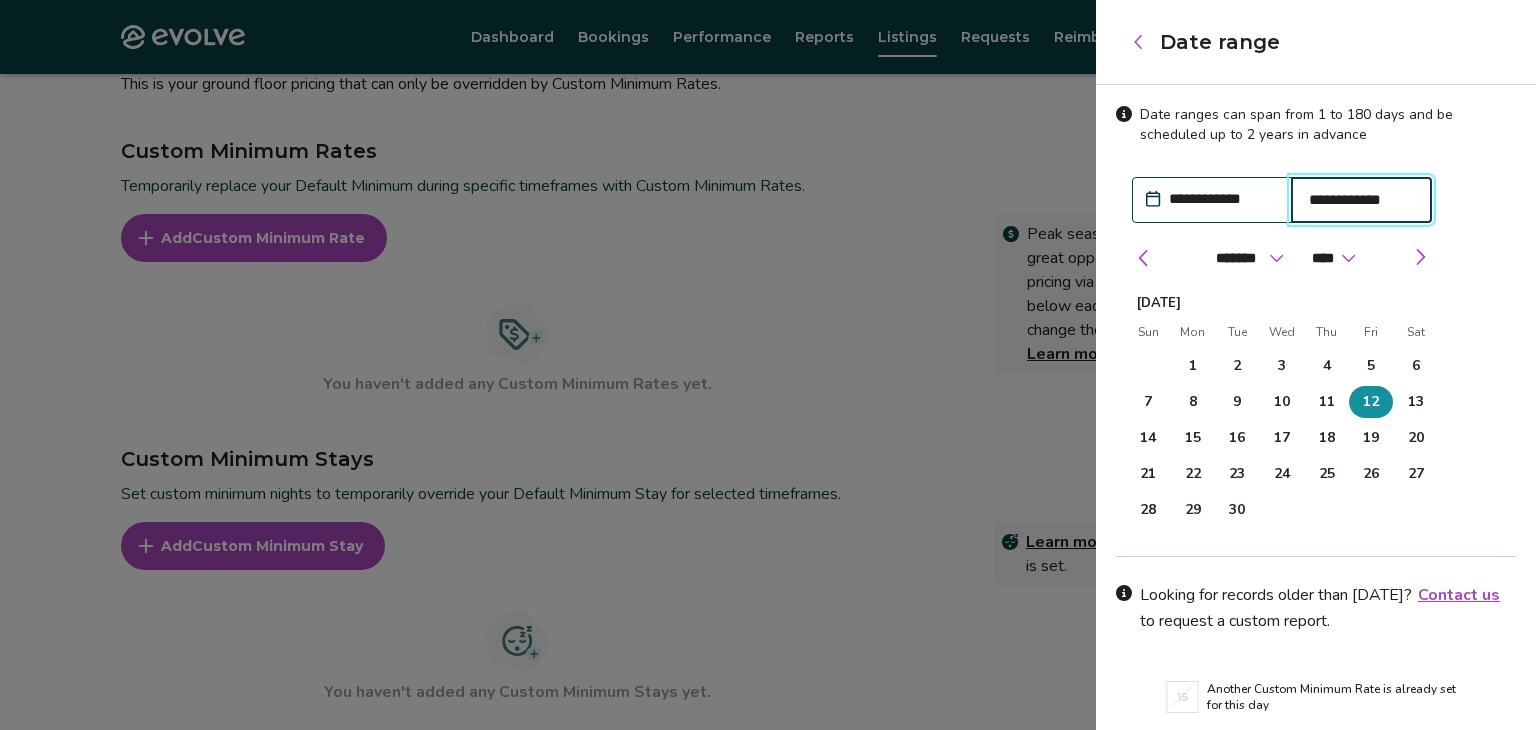click on "12" at bounding box center (1371, 402) 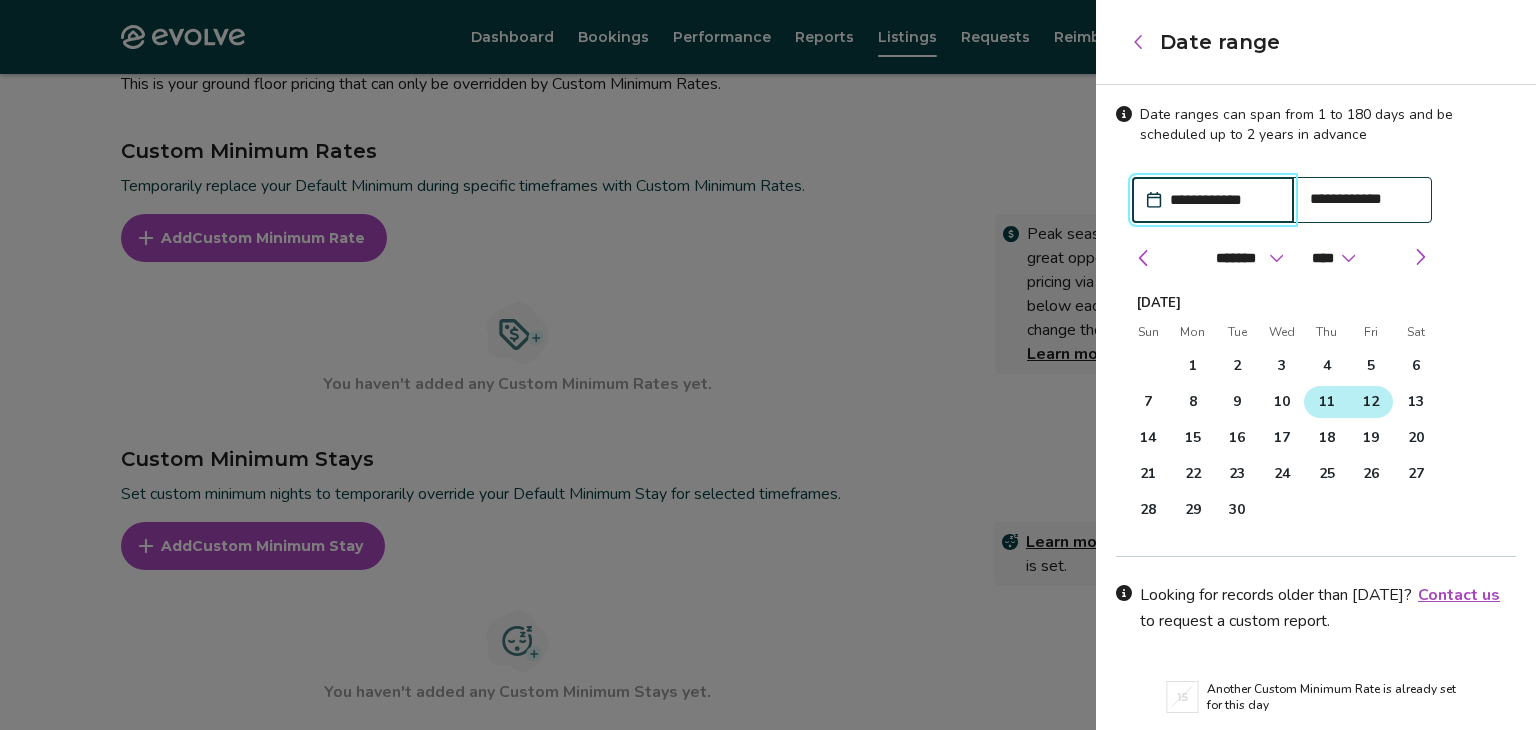 click on "11" at bounding box center (1327, 402) 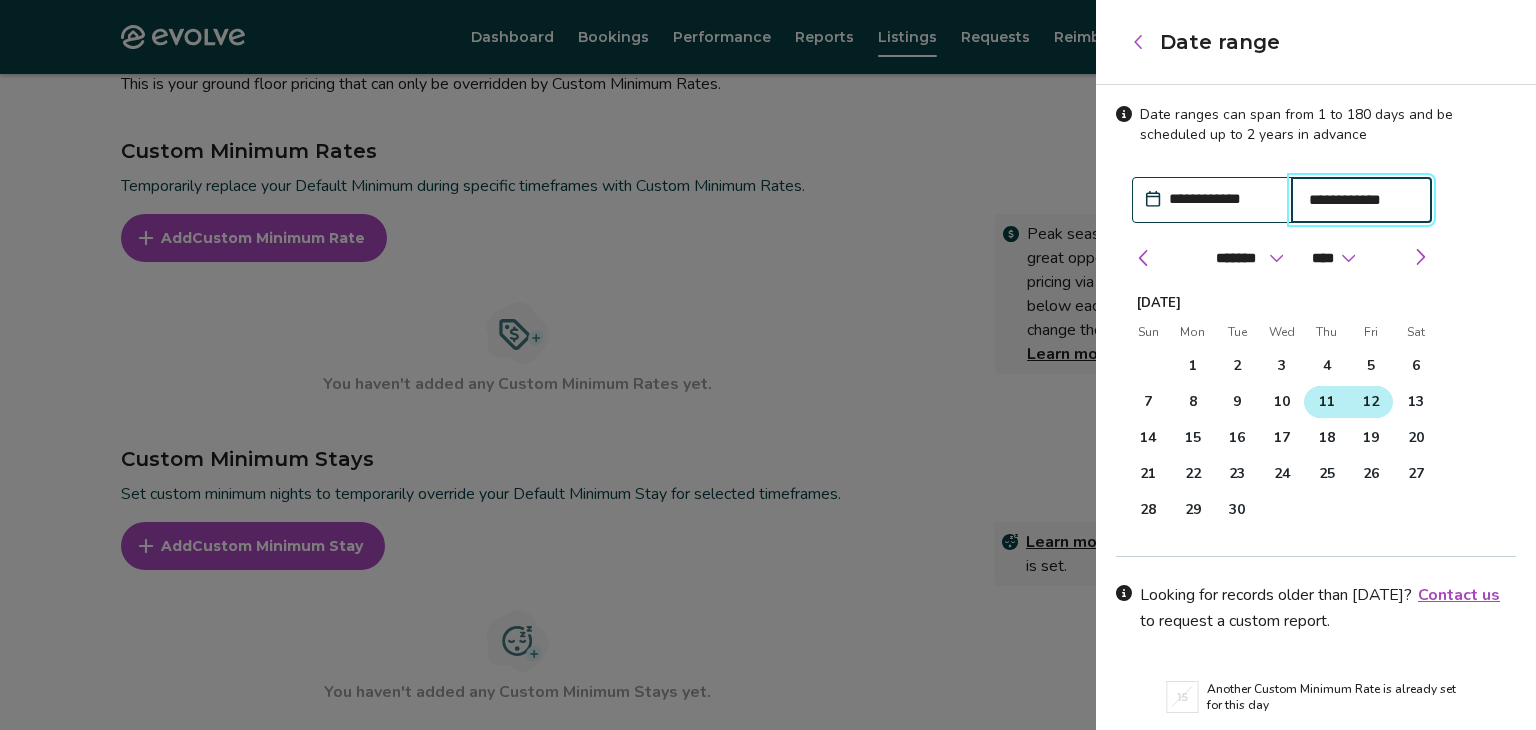 click on "12" at bounding box center [1371, 402] 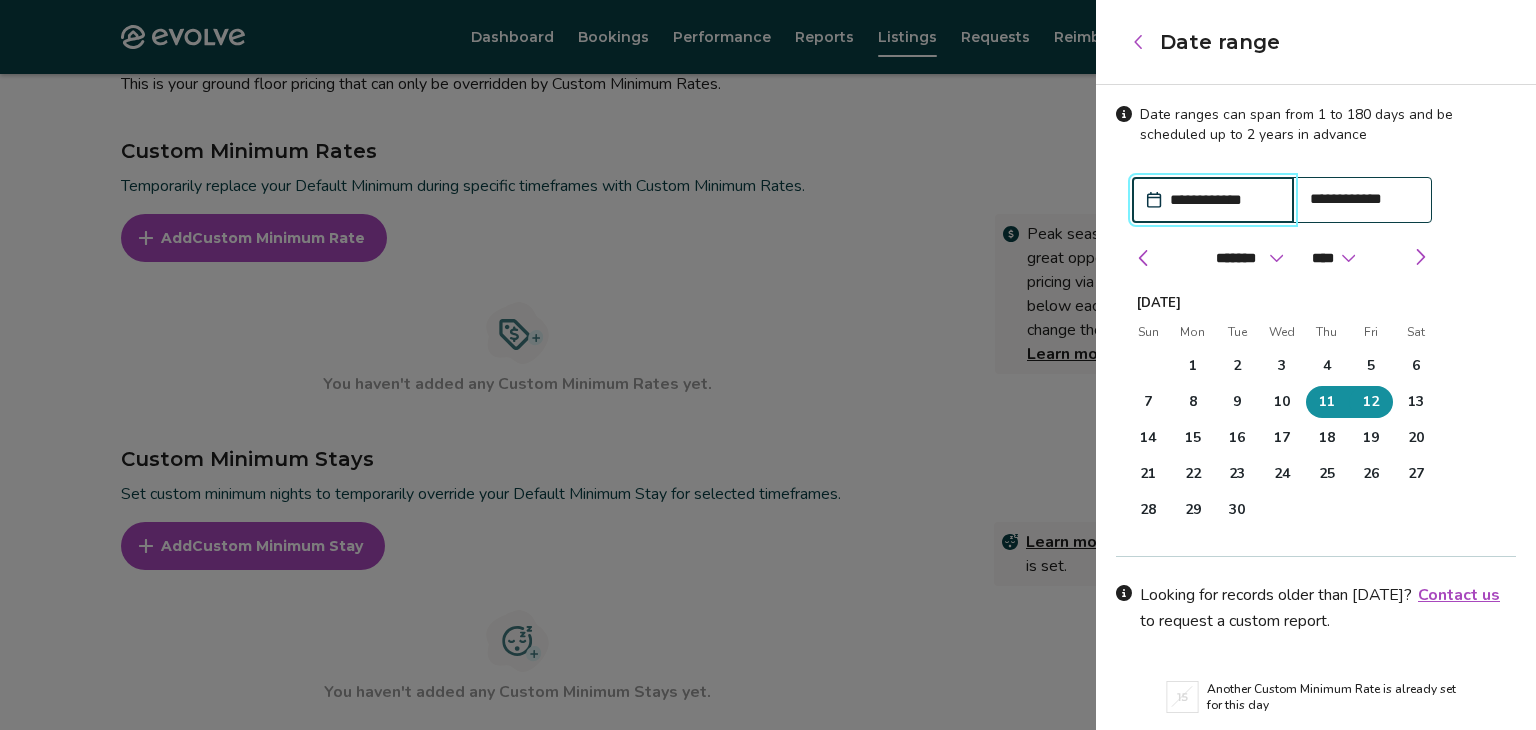 click on "12" at bounding box center [1371, 402] 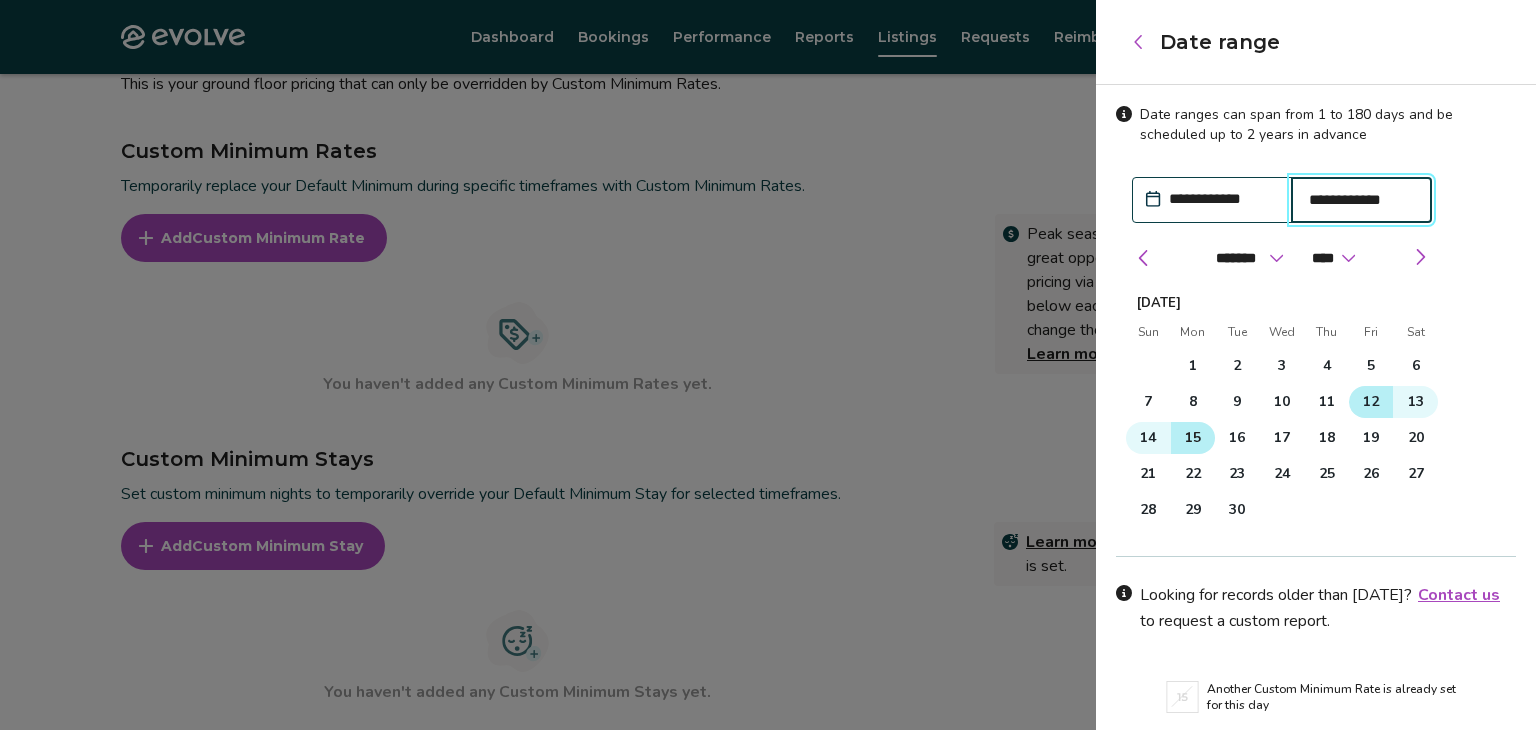 click on "15" at bounding box center (1193, 438) 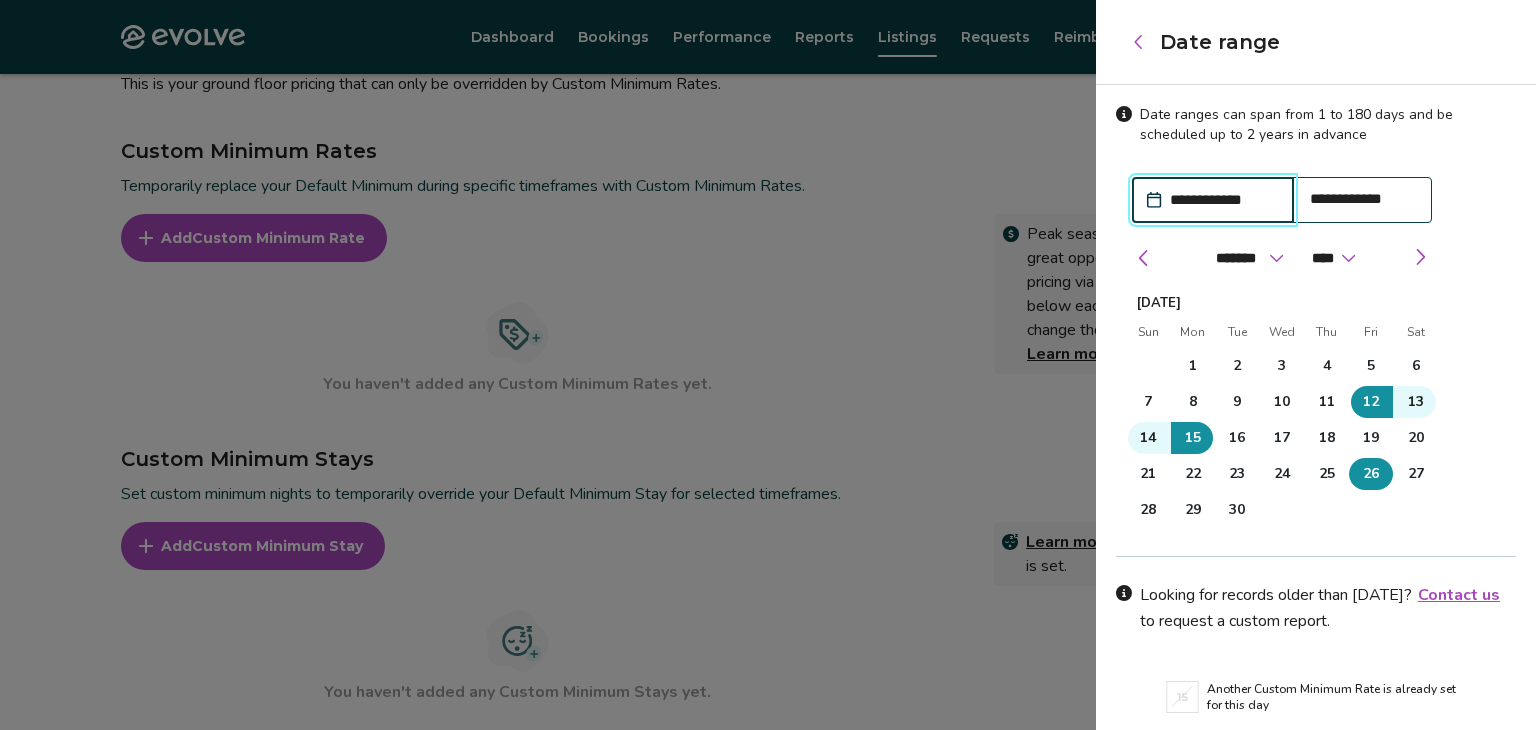 scroll, scrollTop: 72, scrollLeft: 0, axis: vertical 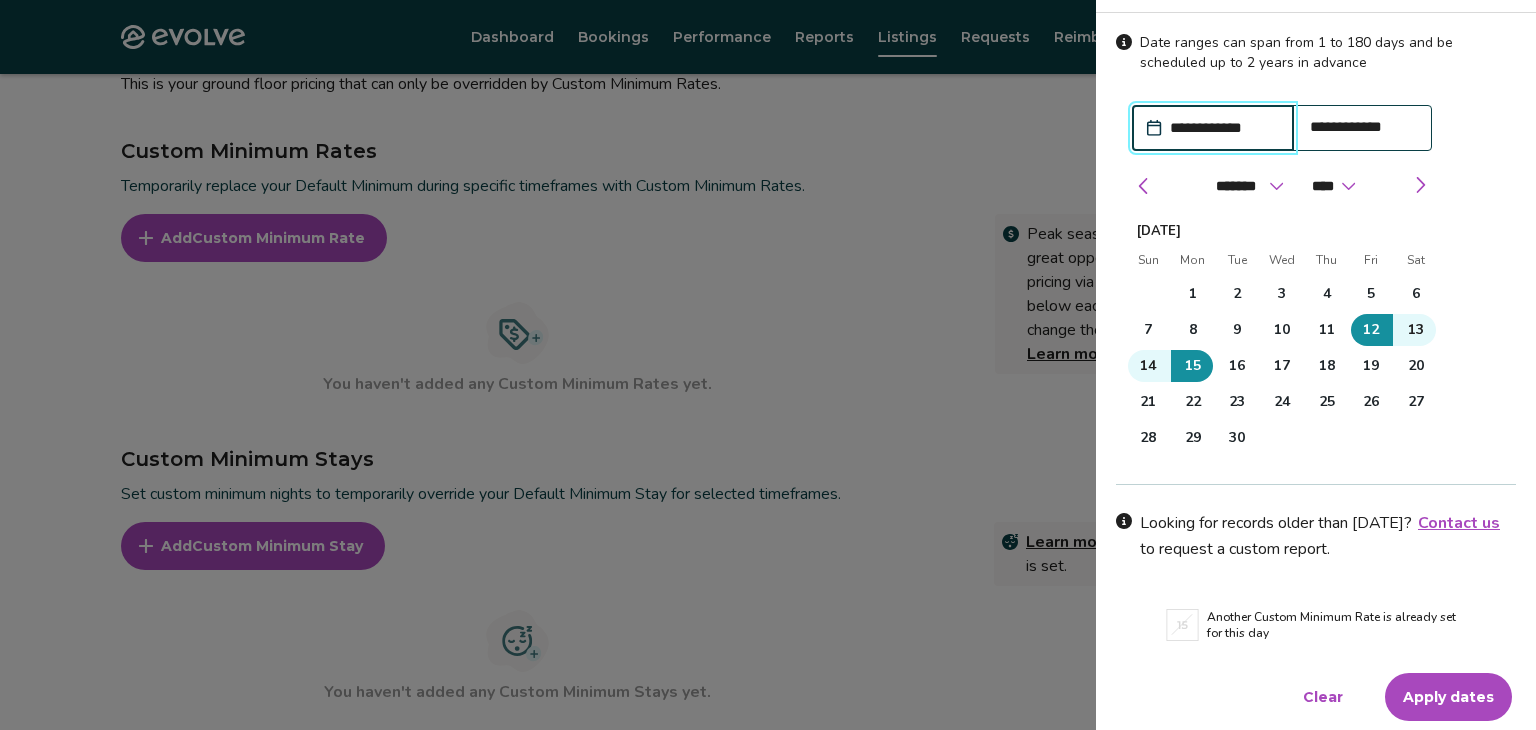click on "Apply dates" at bounding box center (1448, 697) 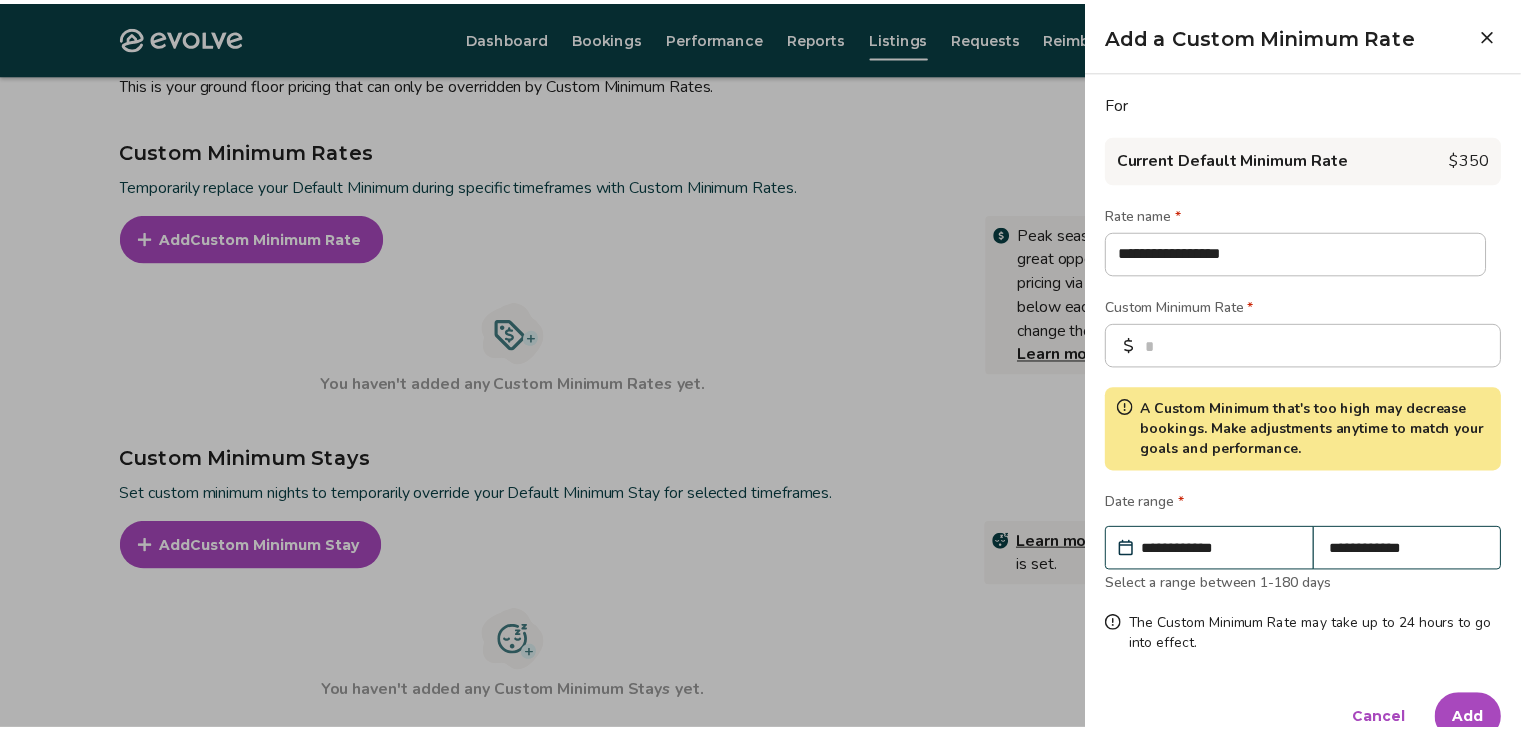 scroll, scrollTop: 32, scrollLeft: 0, axis: vertical 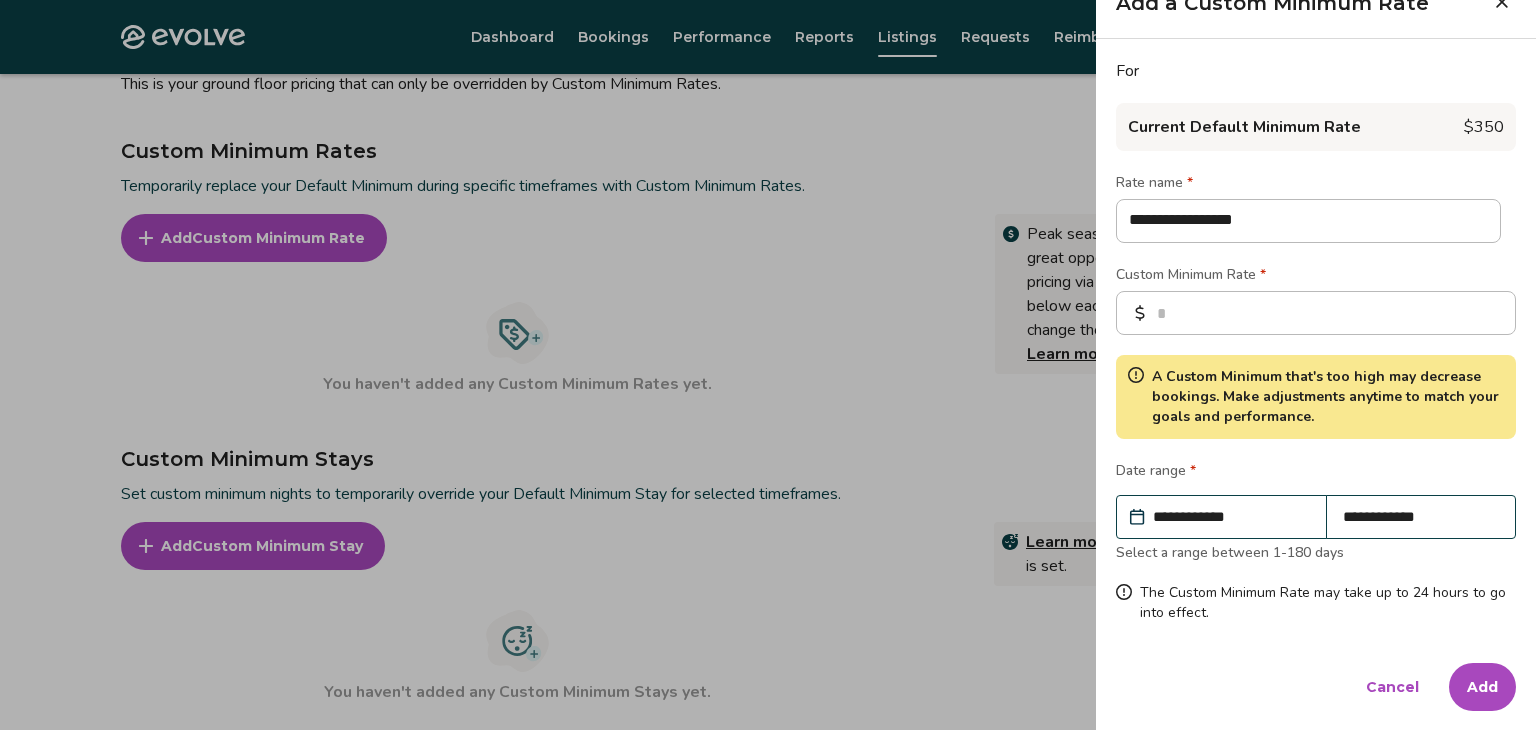 click on "Add" at bounding box center (1482, 687) 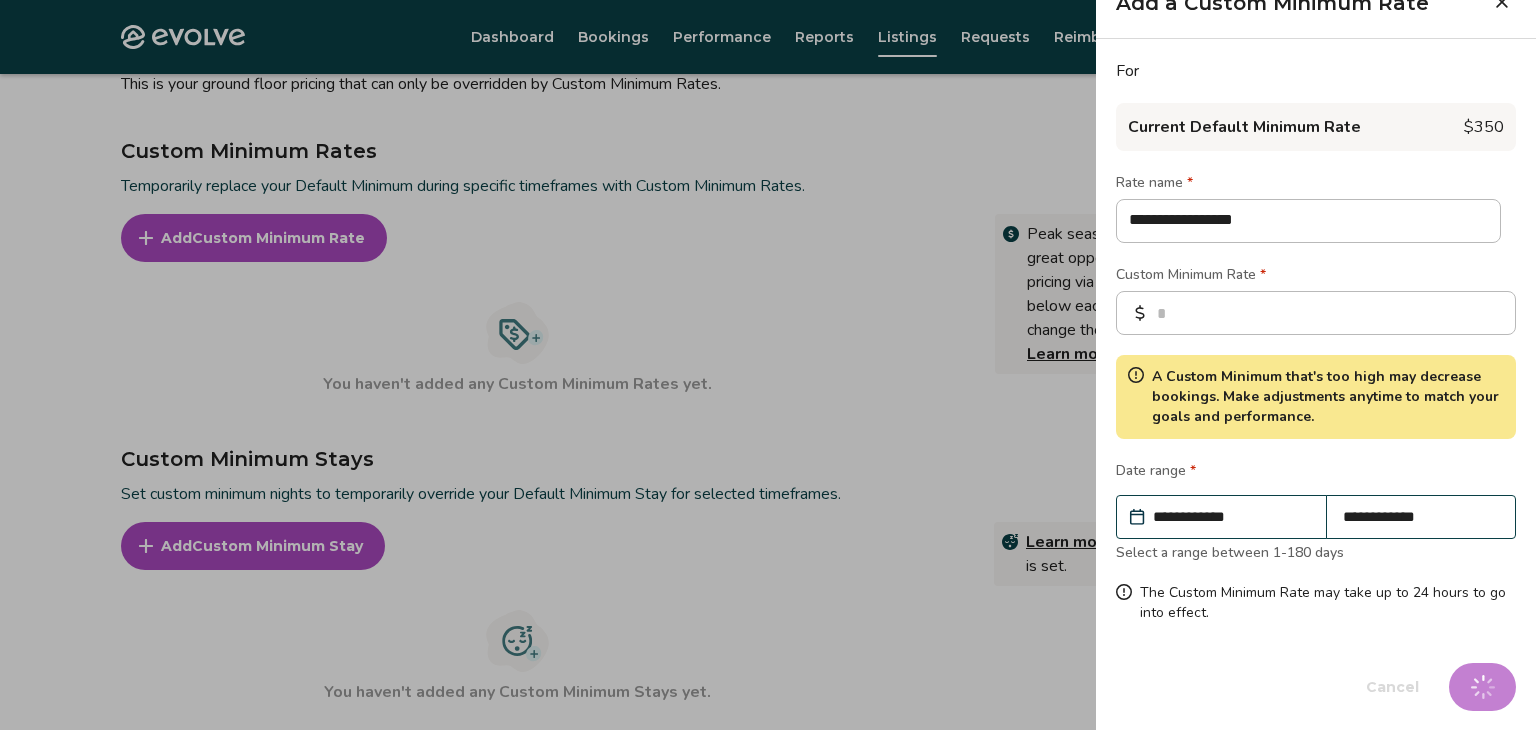 type on "*" 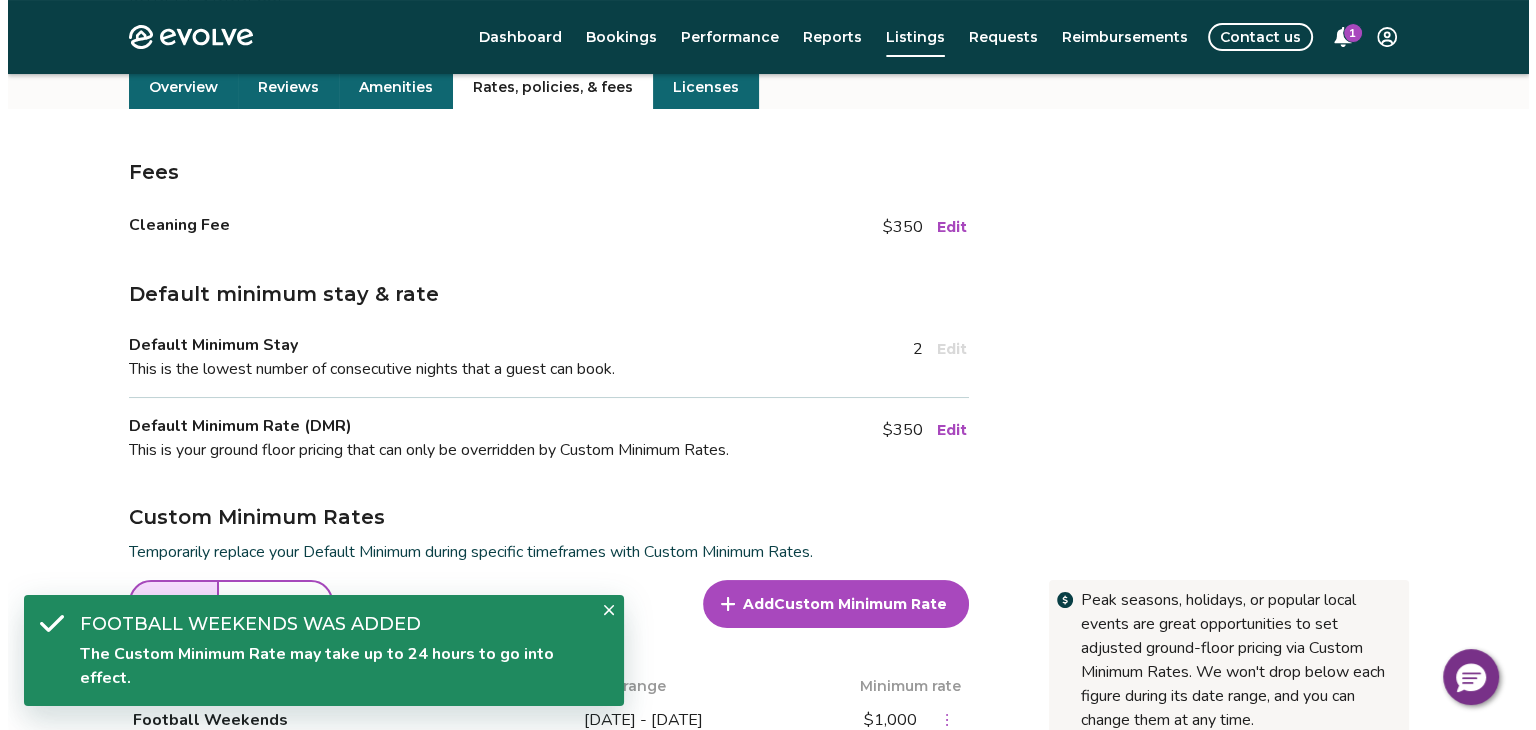 scroll, scrollTop: 630, scrollLeft: 0, axis: vertical 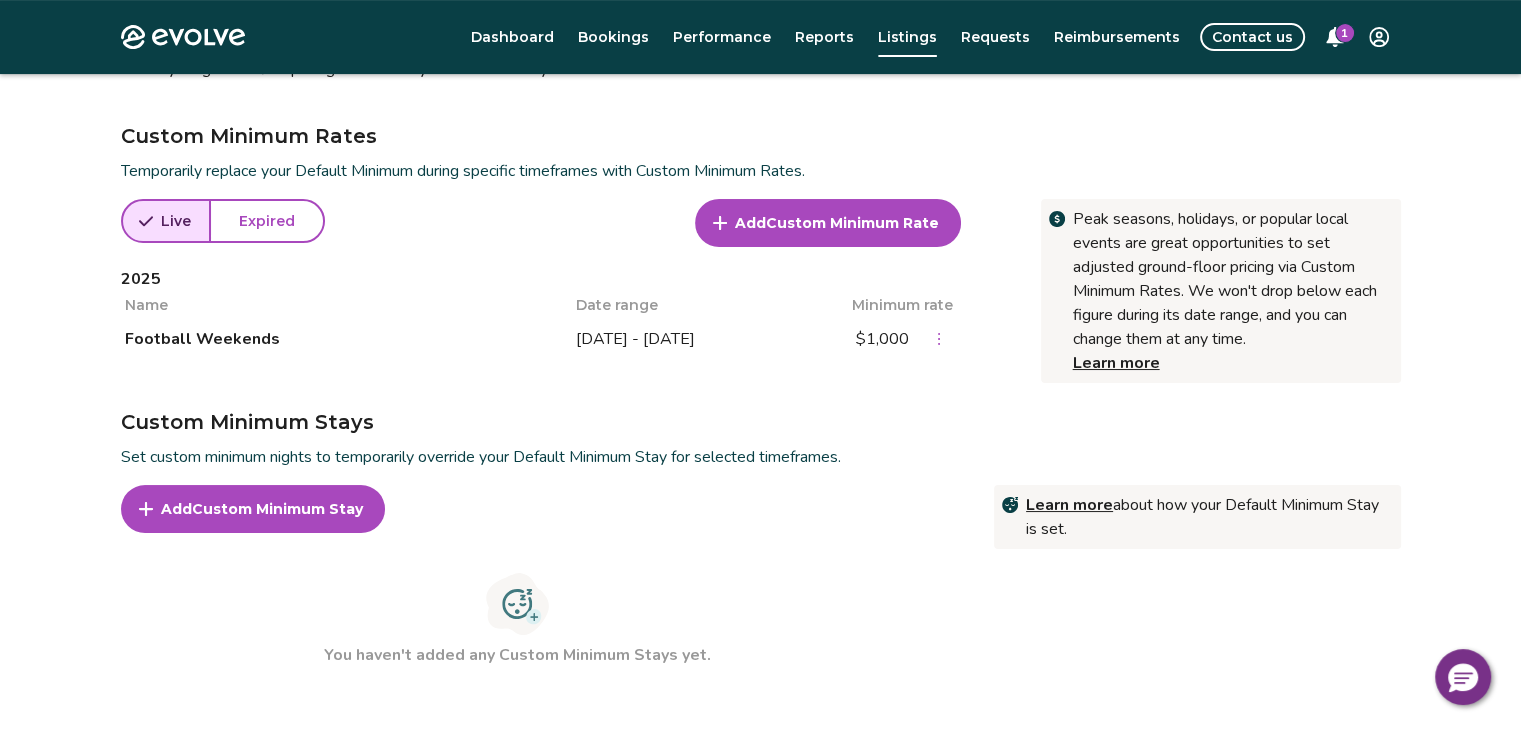 click on "Custom Minimum Stay" at bounding box center [277, 509] 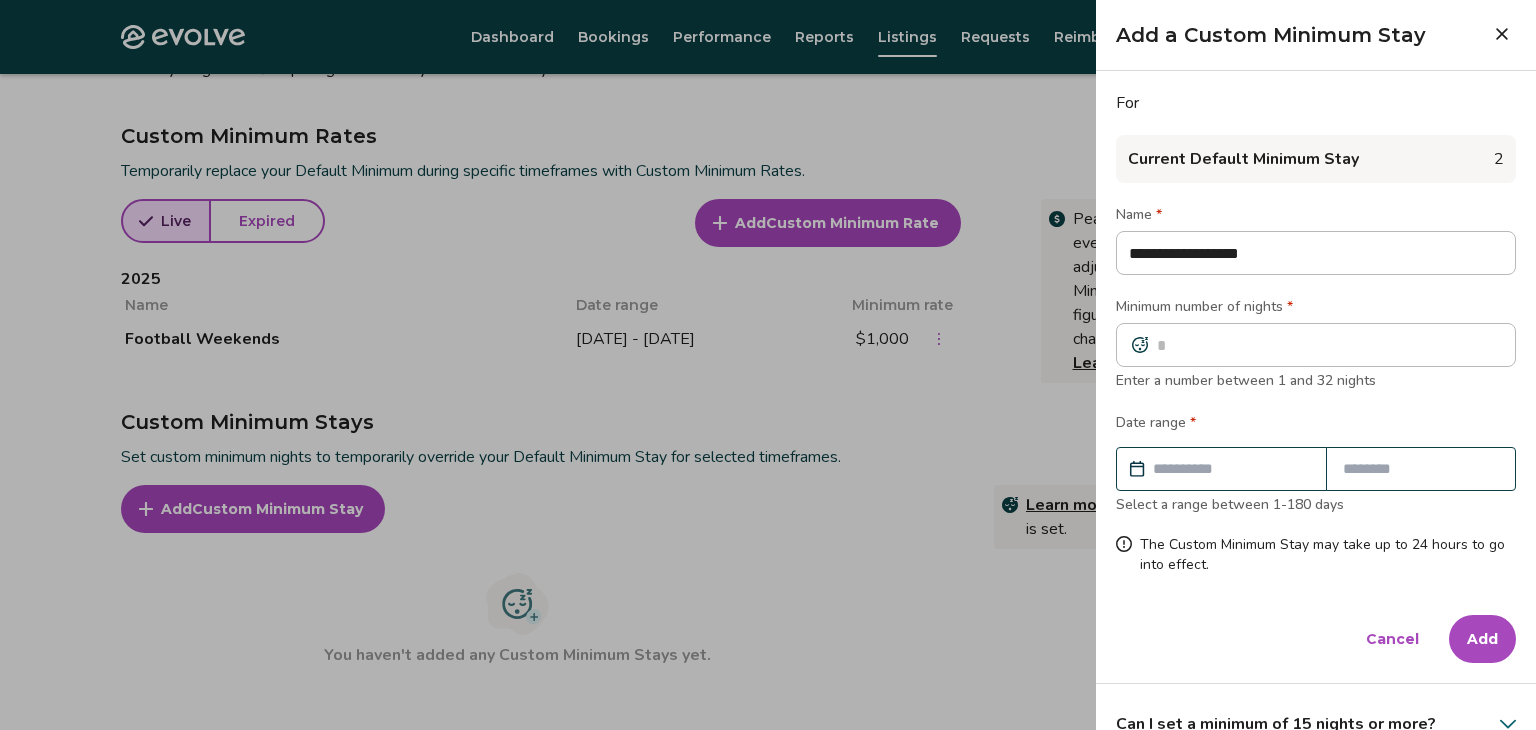 type on "**********" 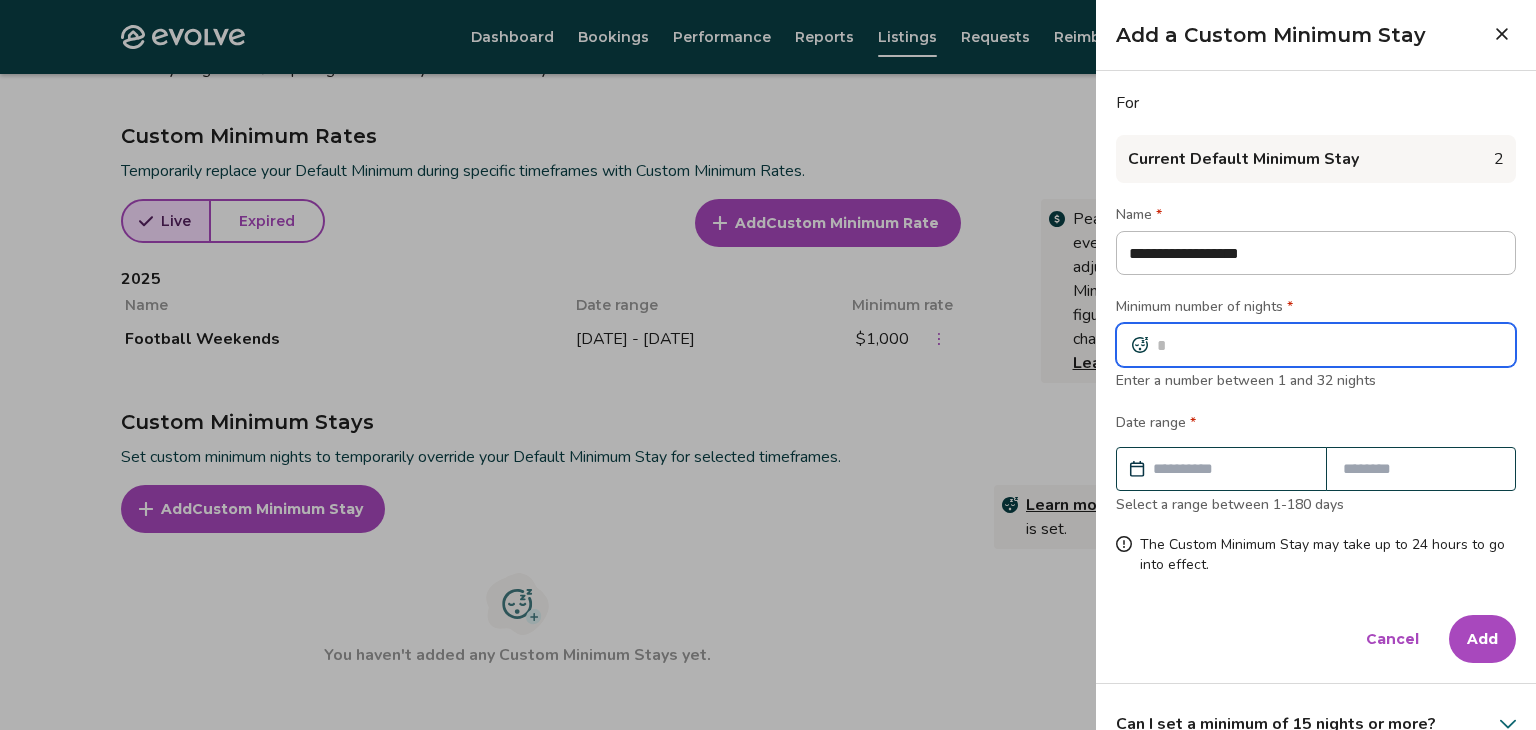 click at bounding box center [1316, 345] 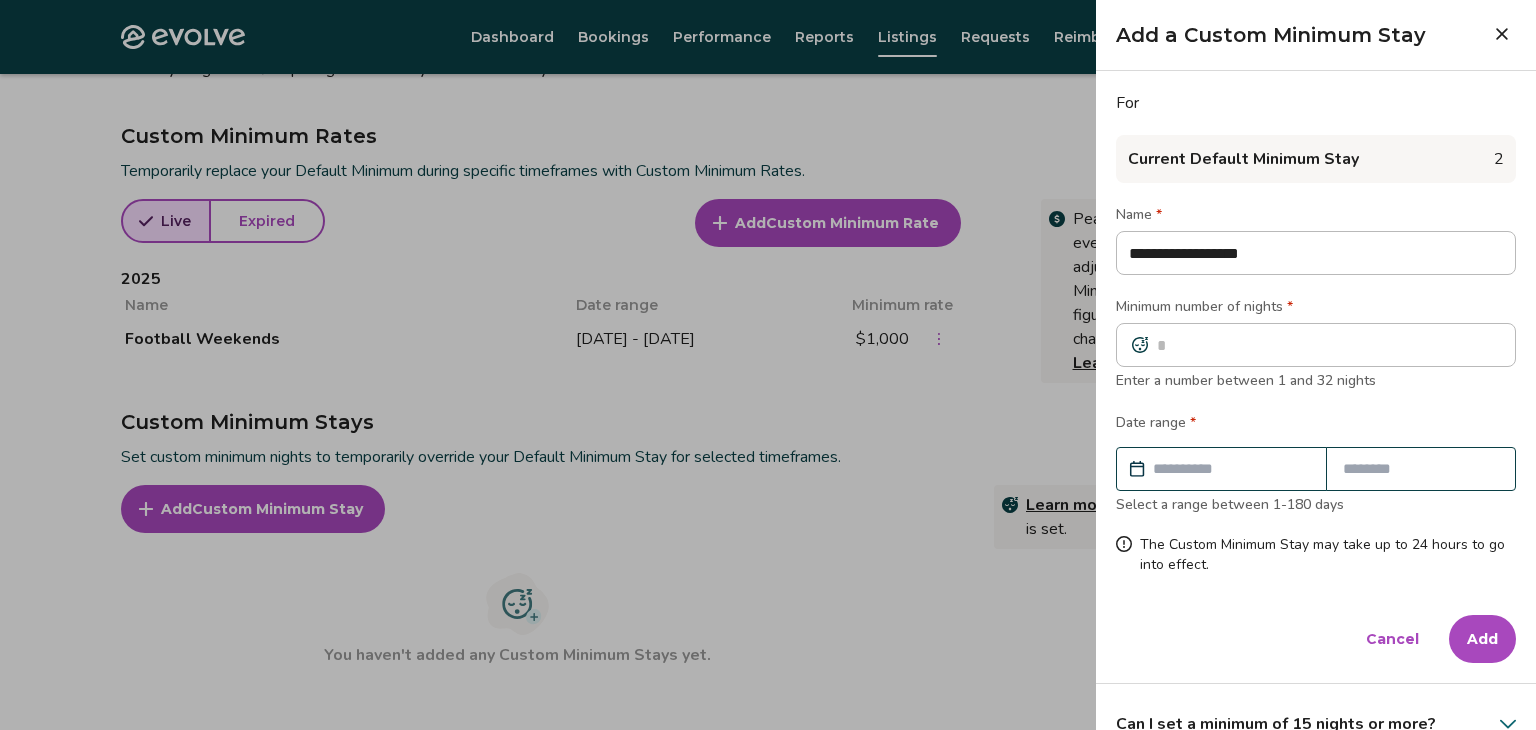 click at bounding box center (1502, 34) 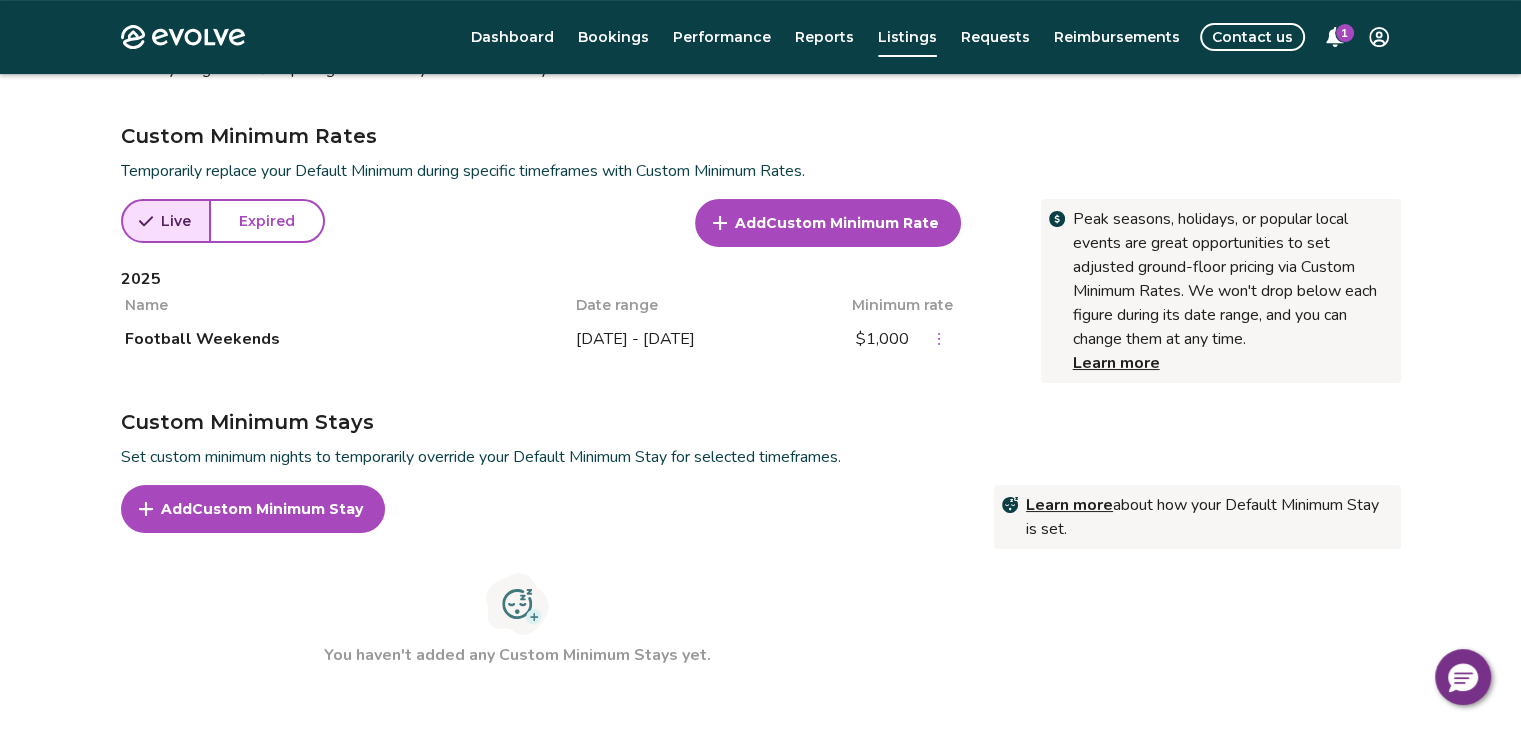 click on "Custom Minimum Rate" at bounding box center [852, 223] 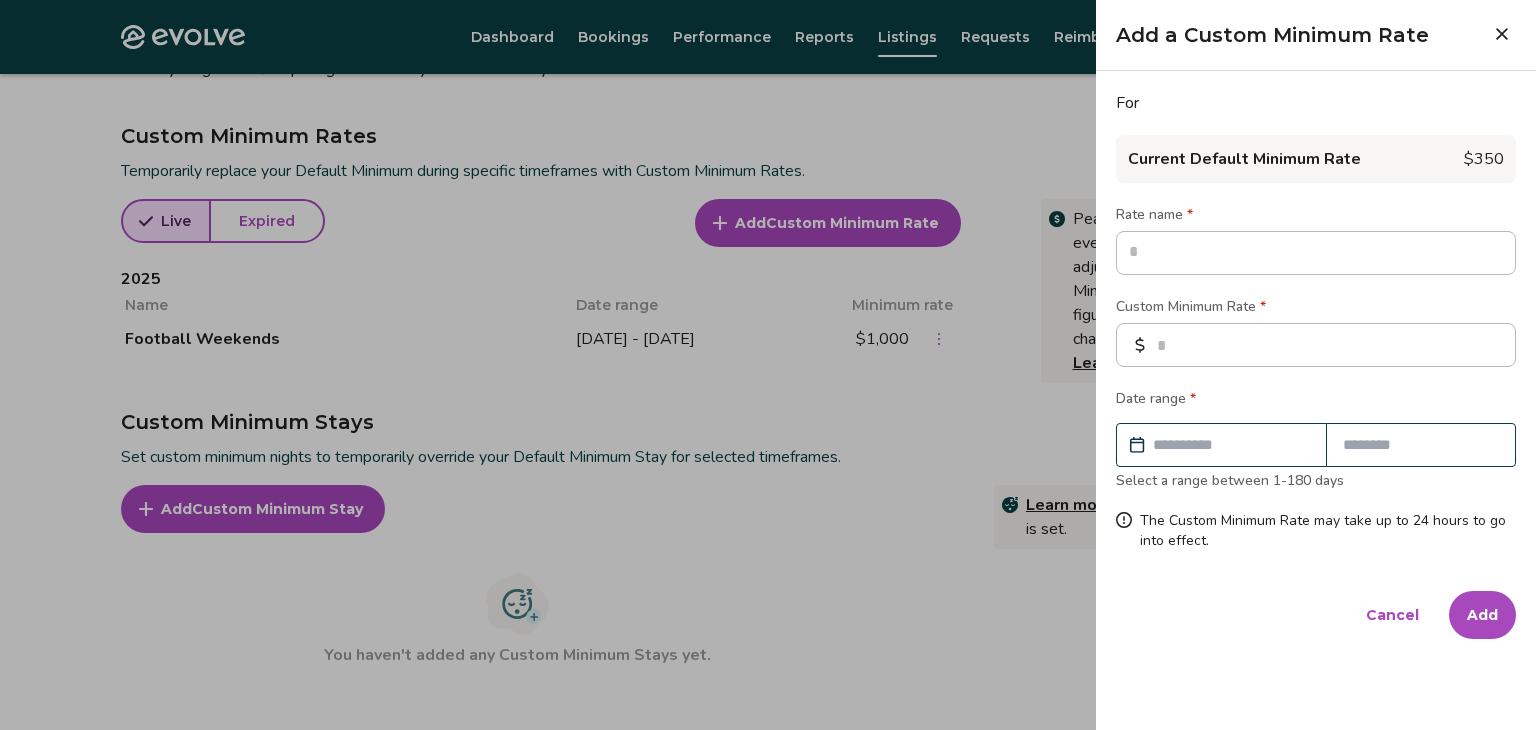 type on "*" 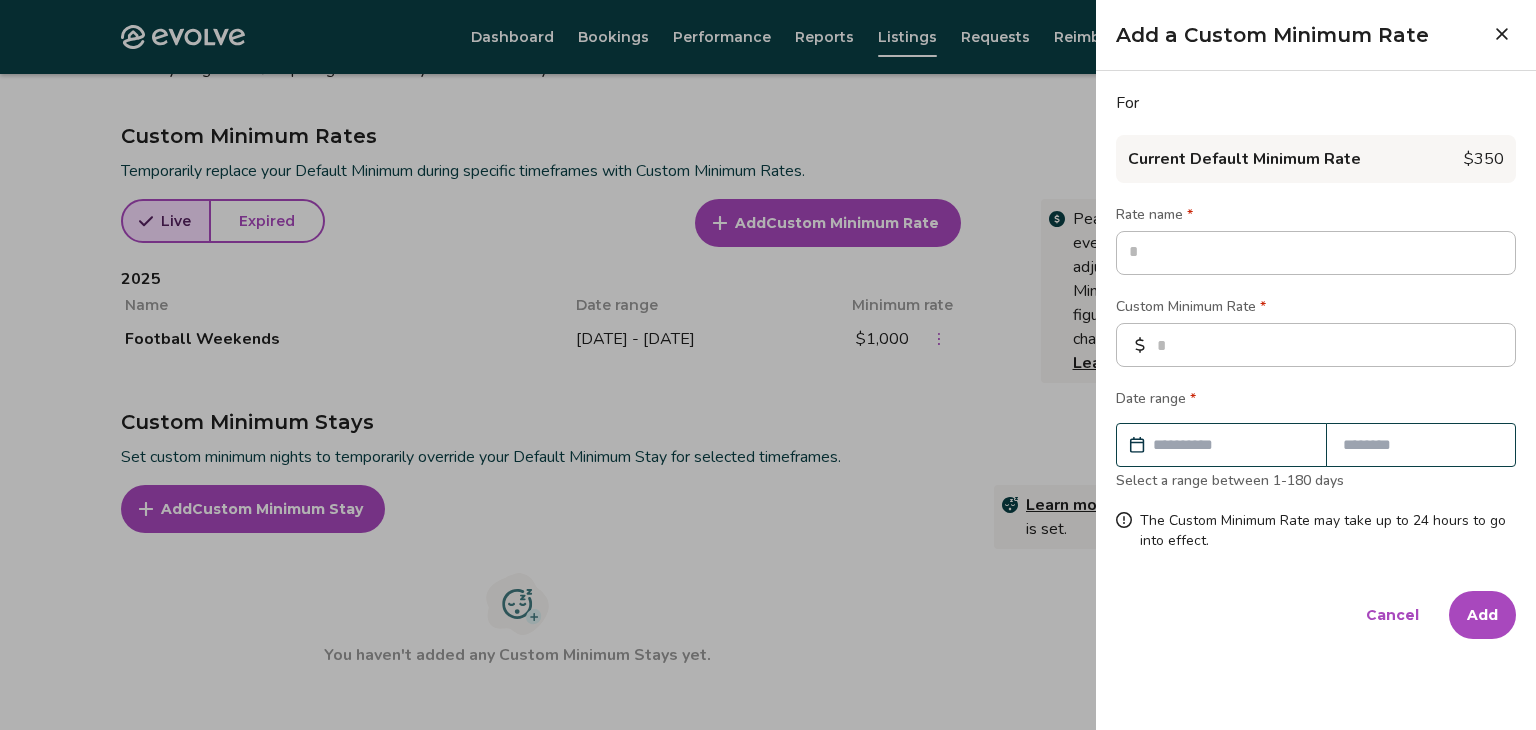 type on "*" 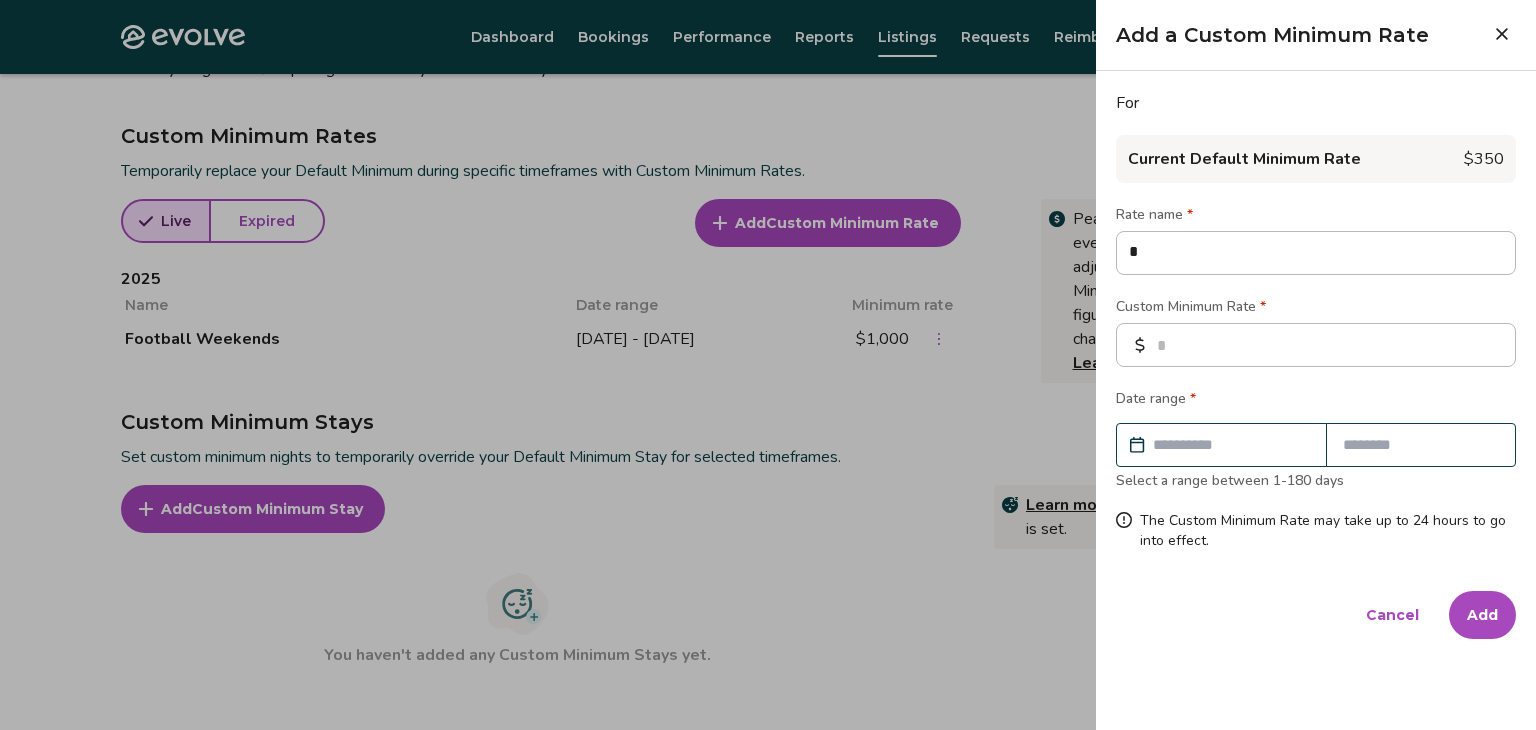 type on "*" 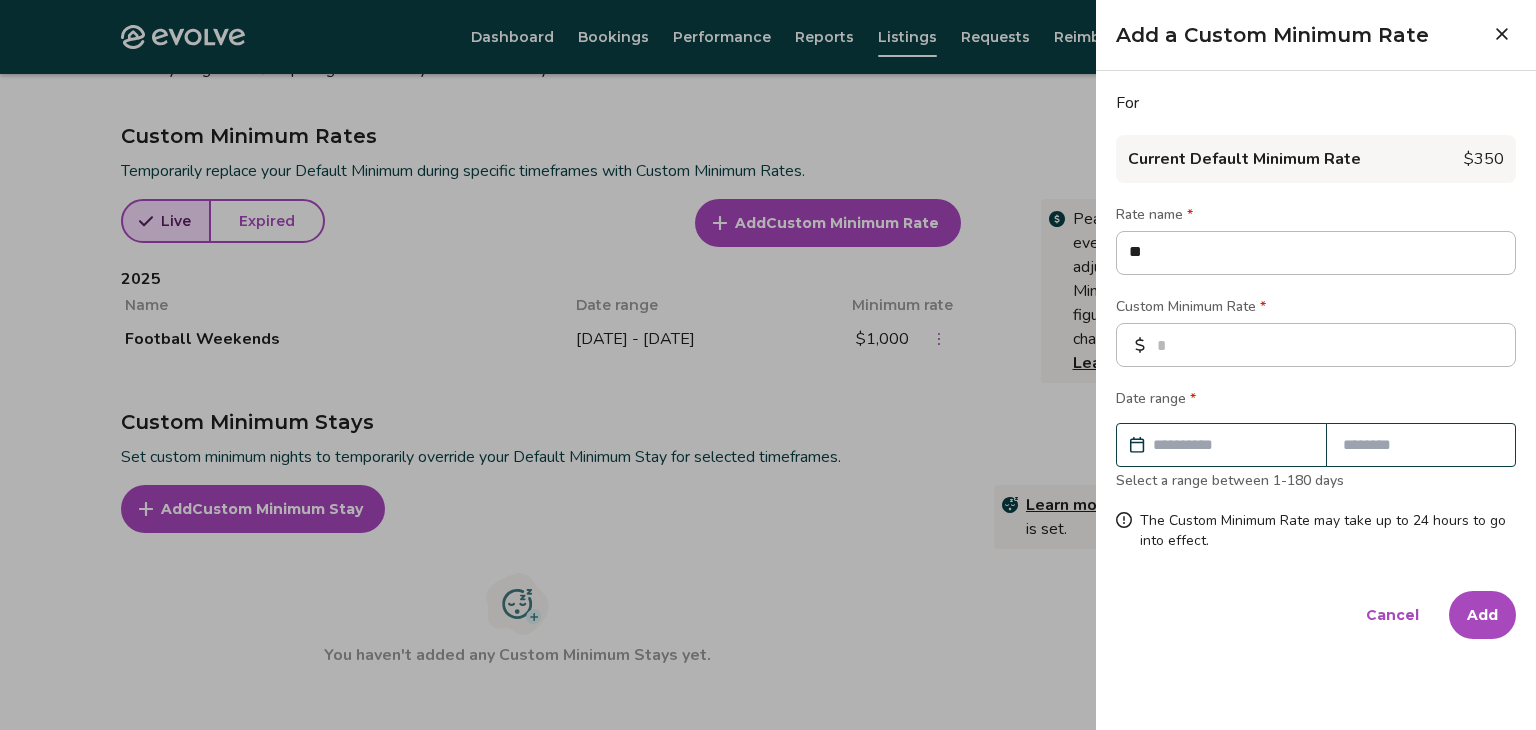type on "*" 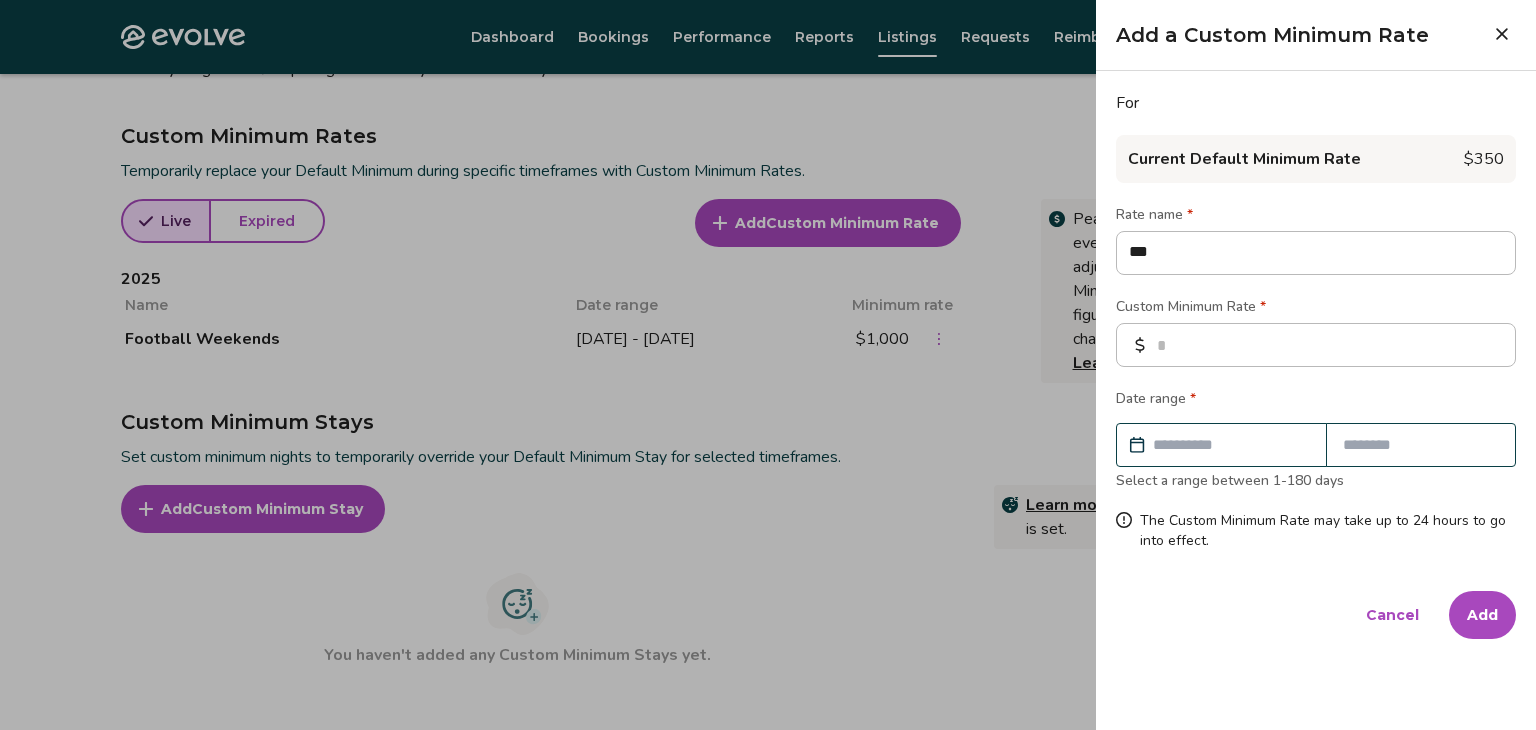type on "*" 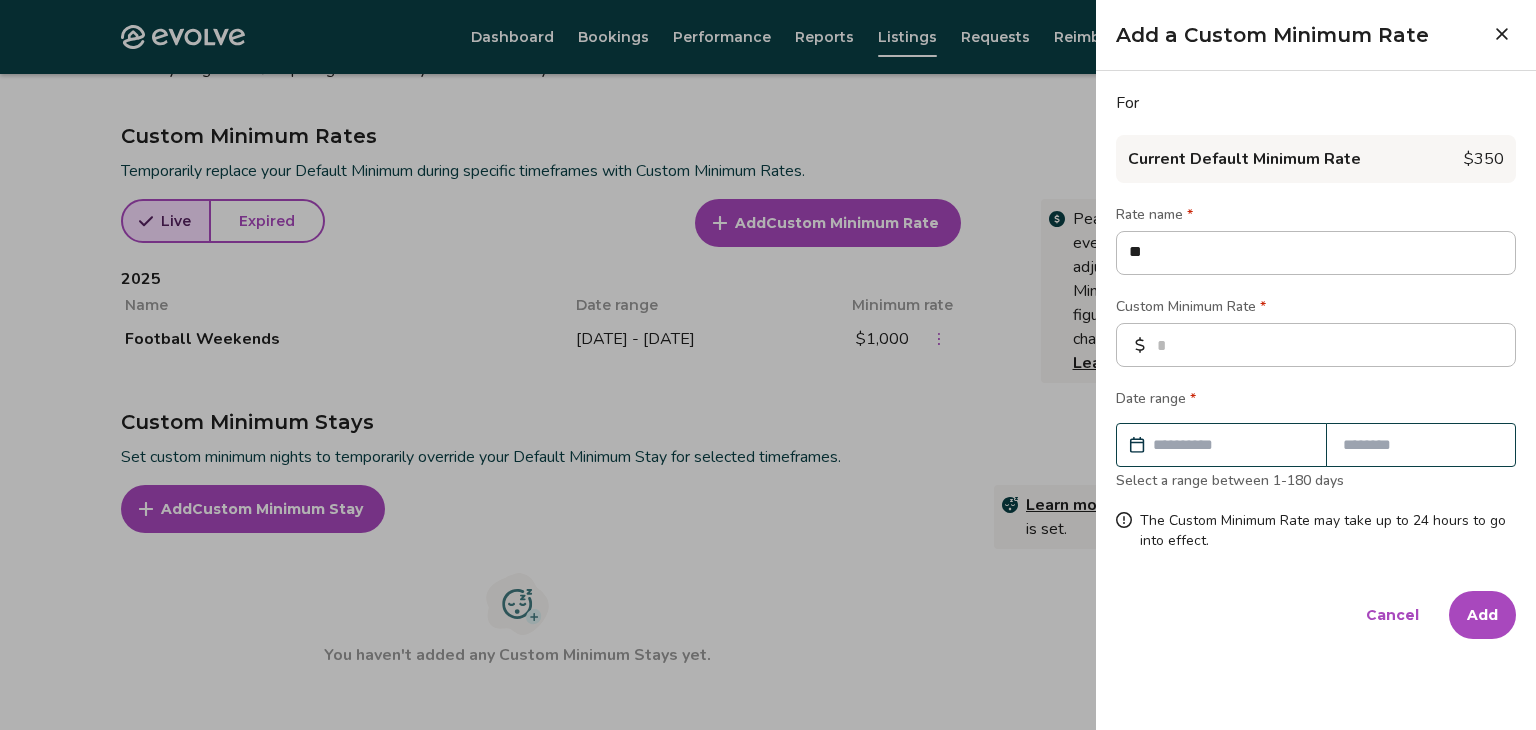 type on "*" 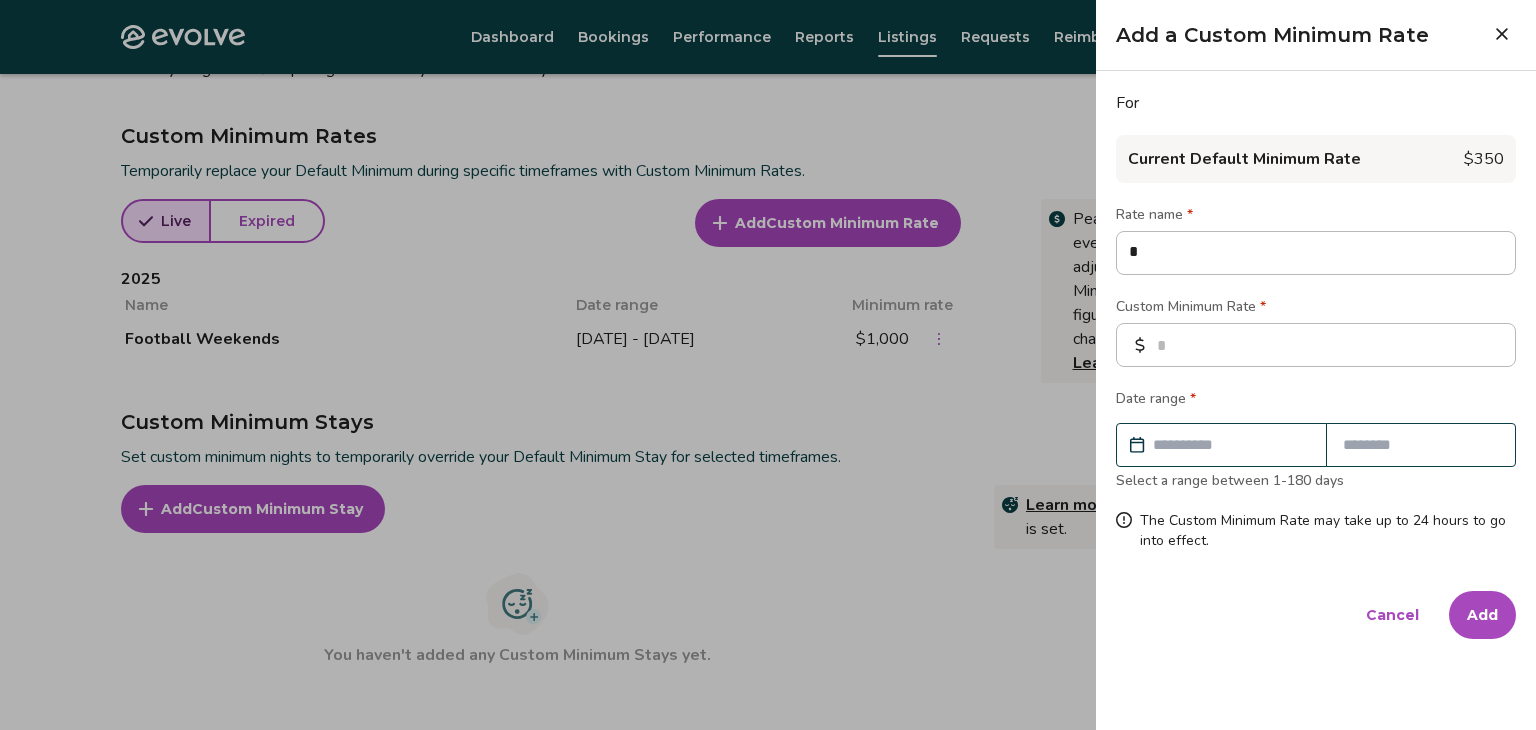 type on "*" 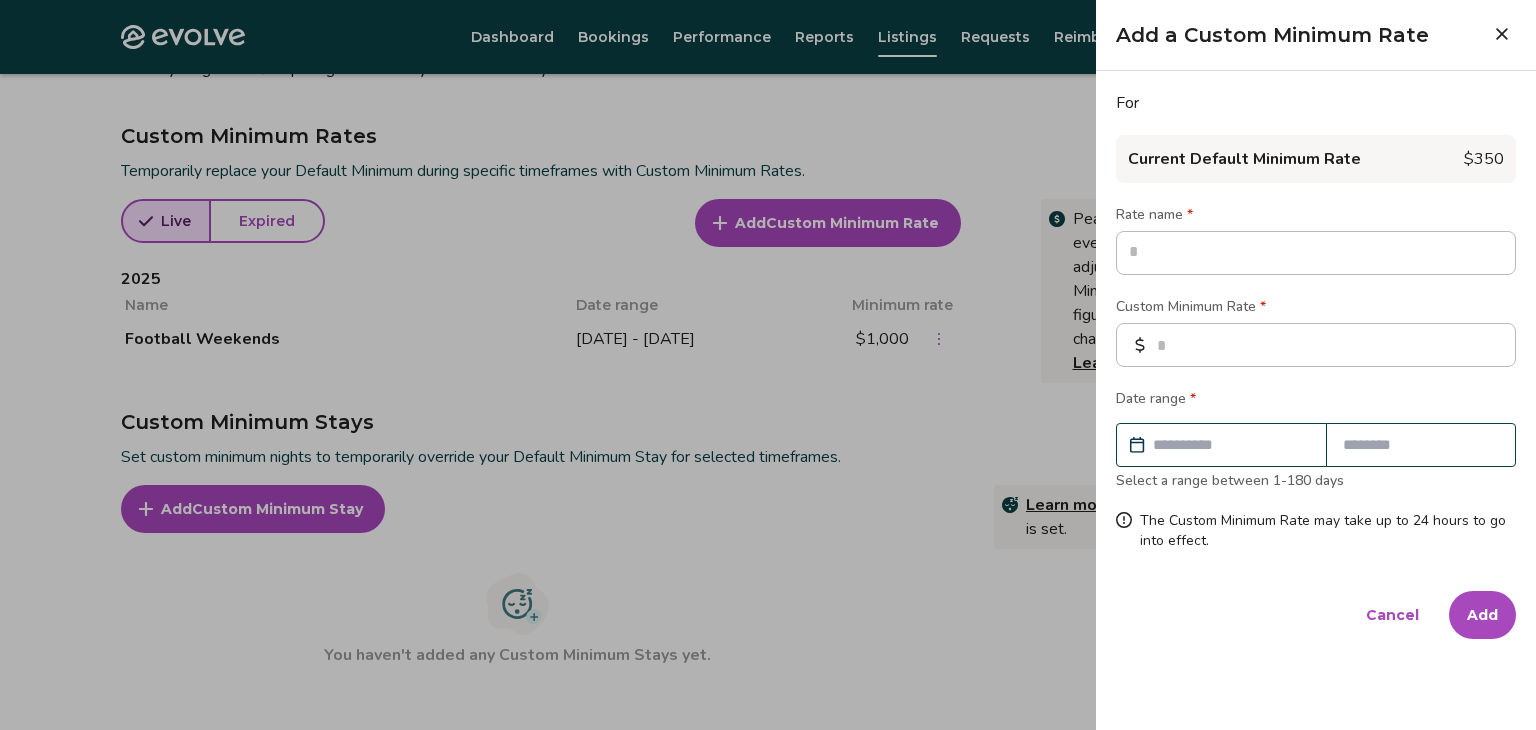 type on "*" 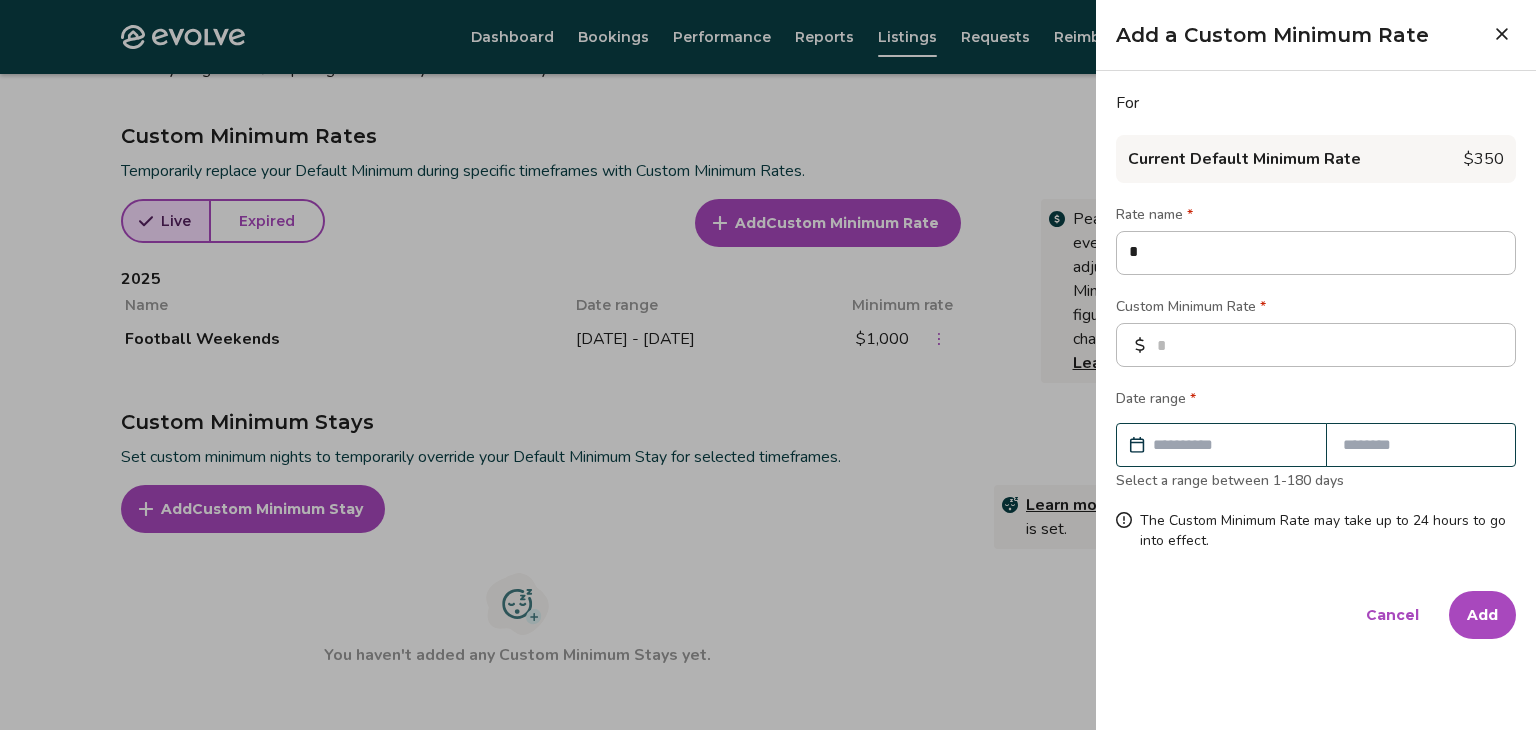type on "*" 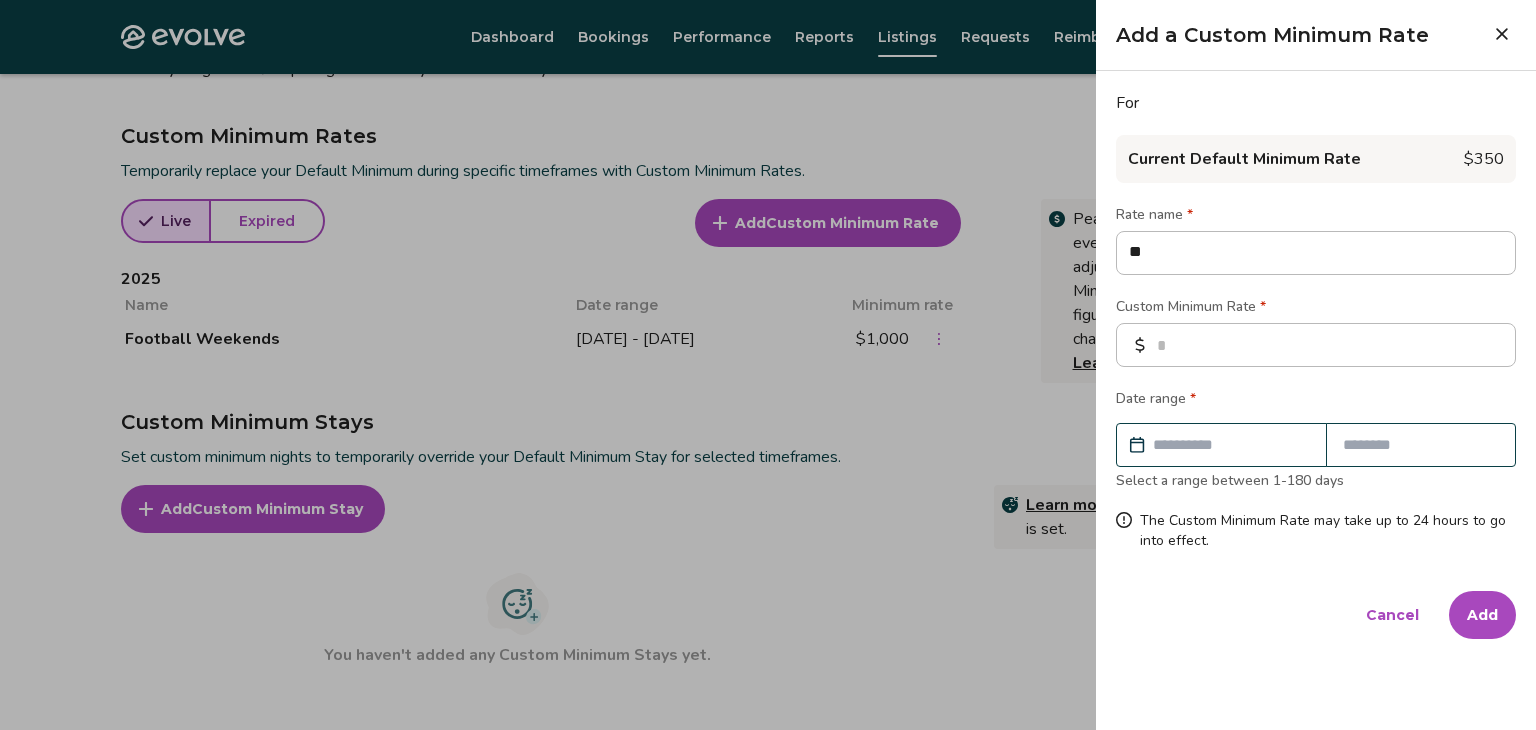 type on "*" 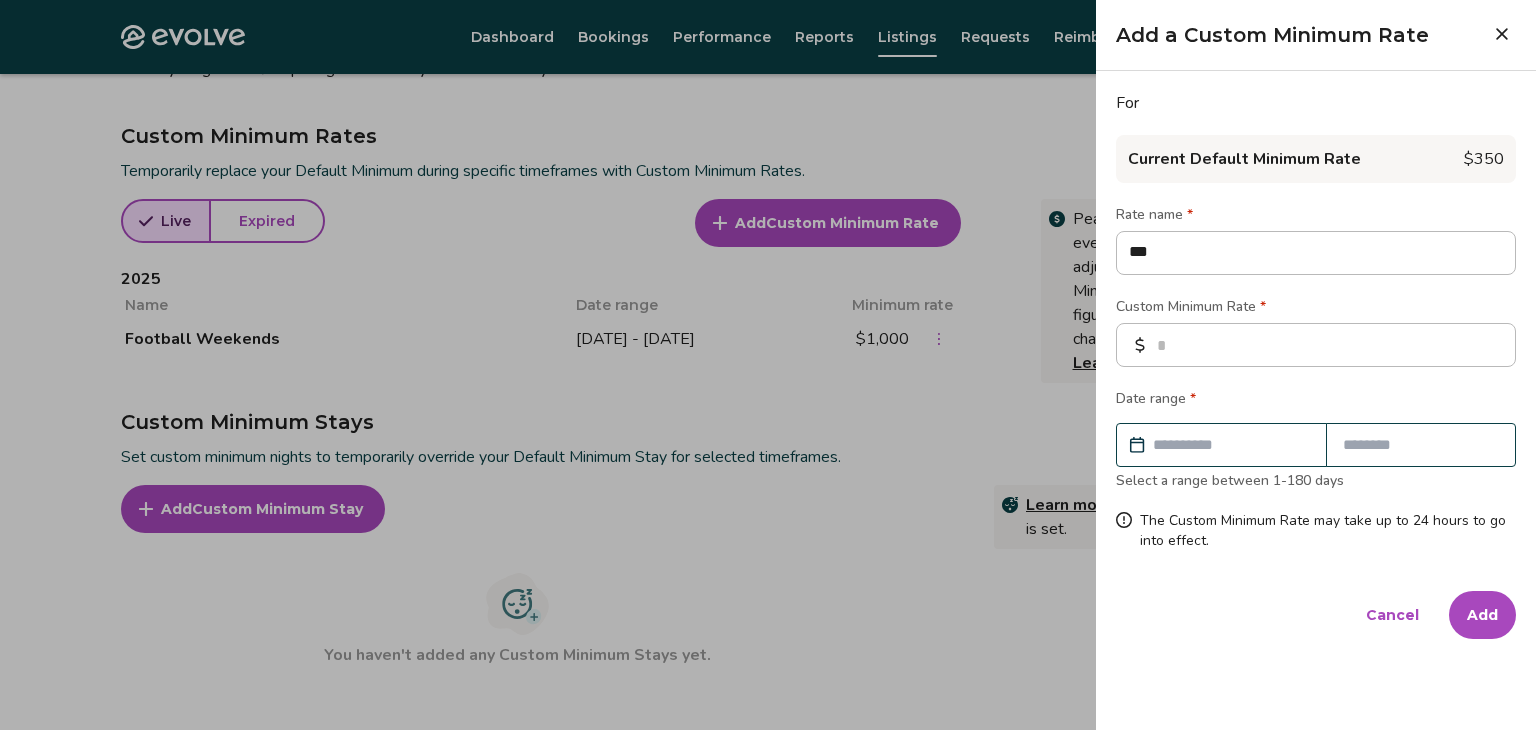 type on "*" 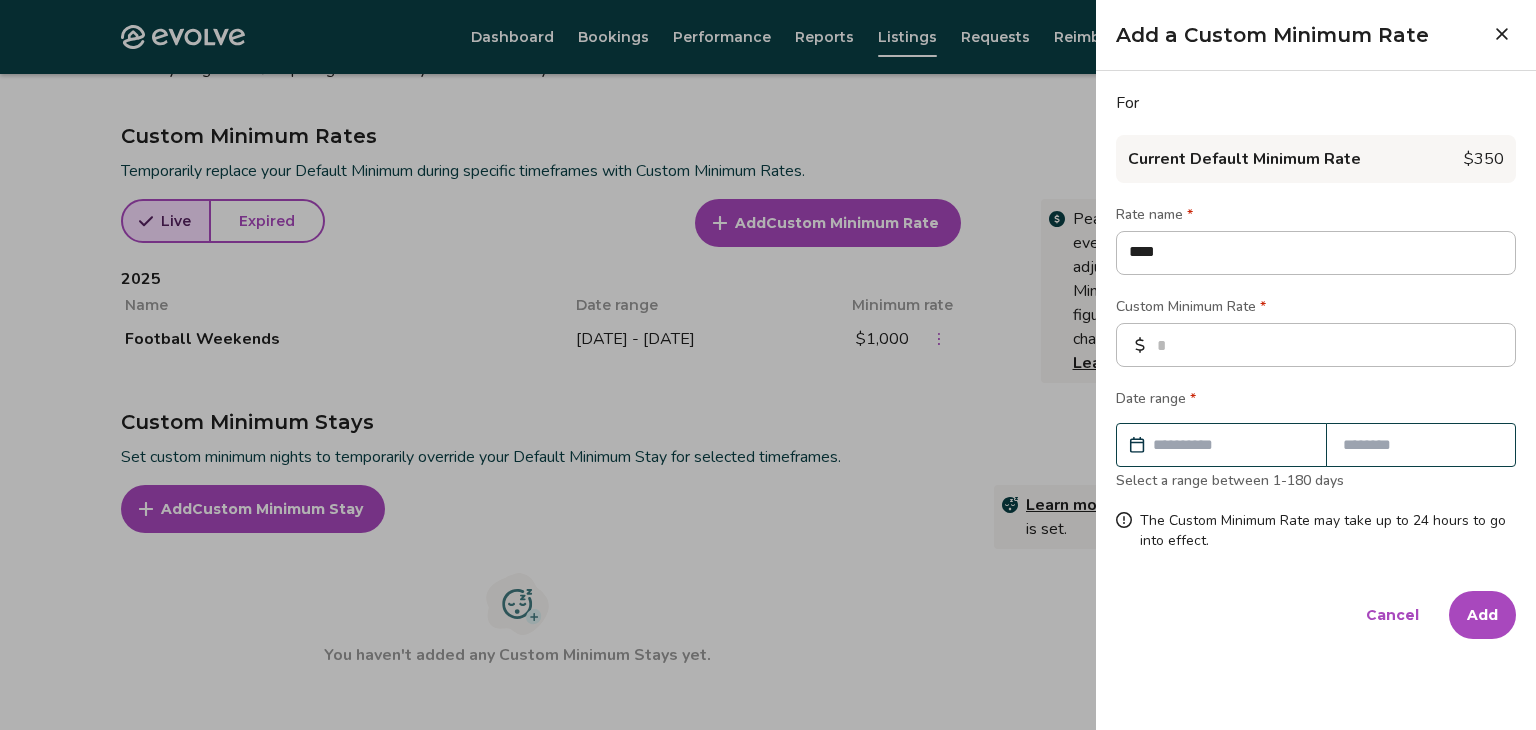 type on "*" 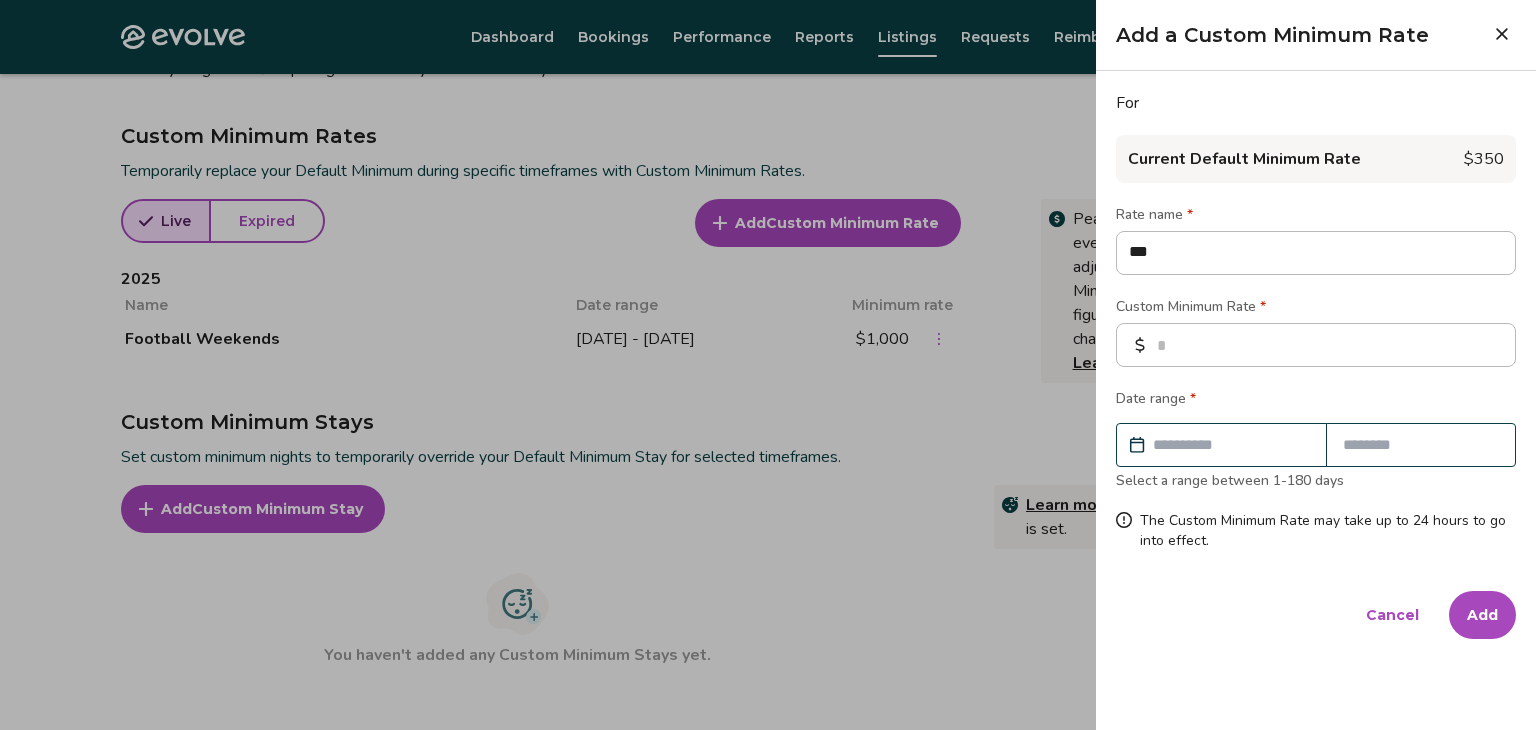 type on "*" 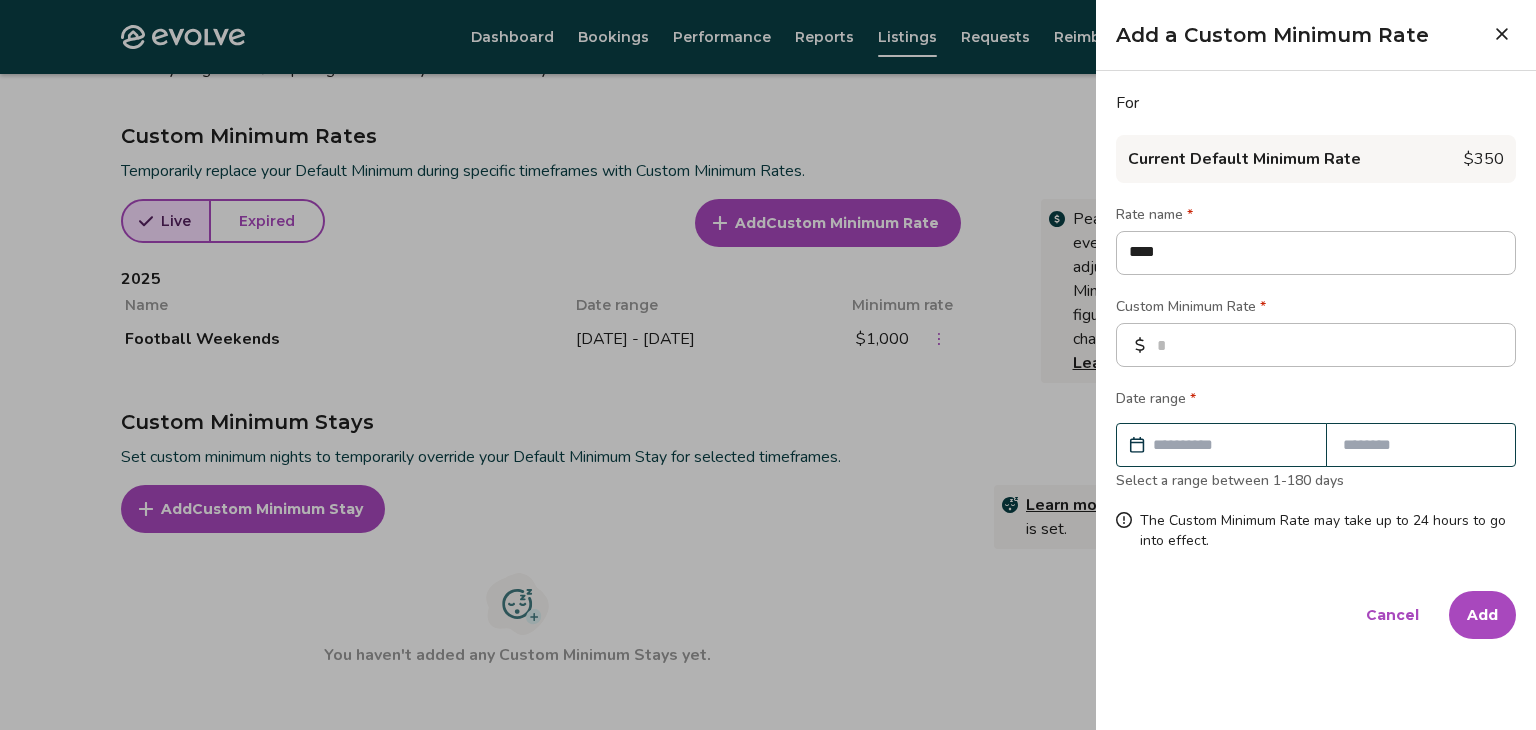 type on "*" 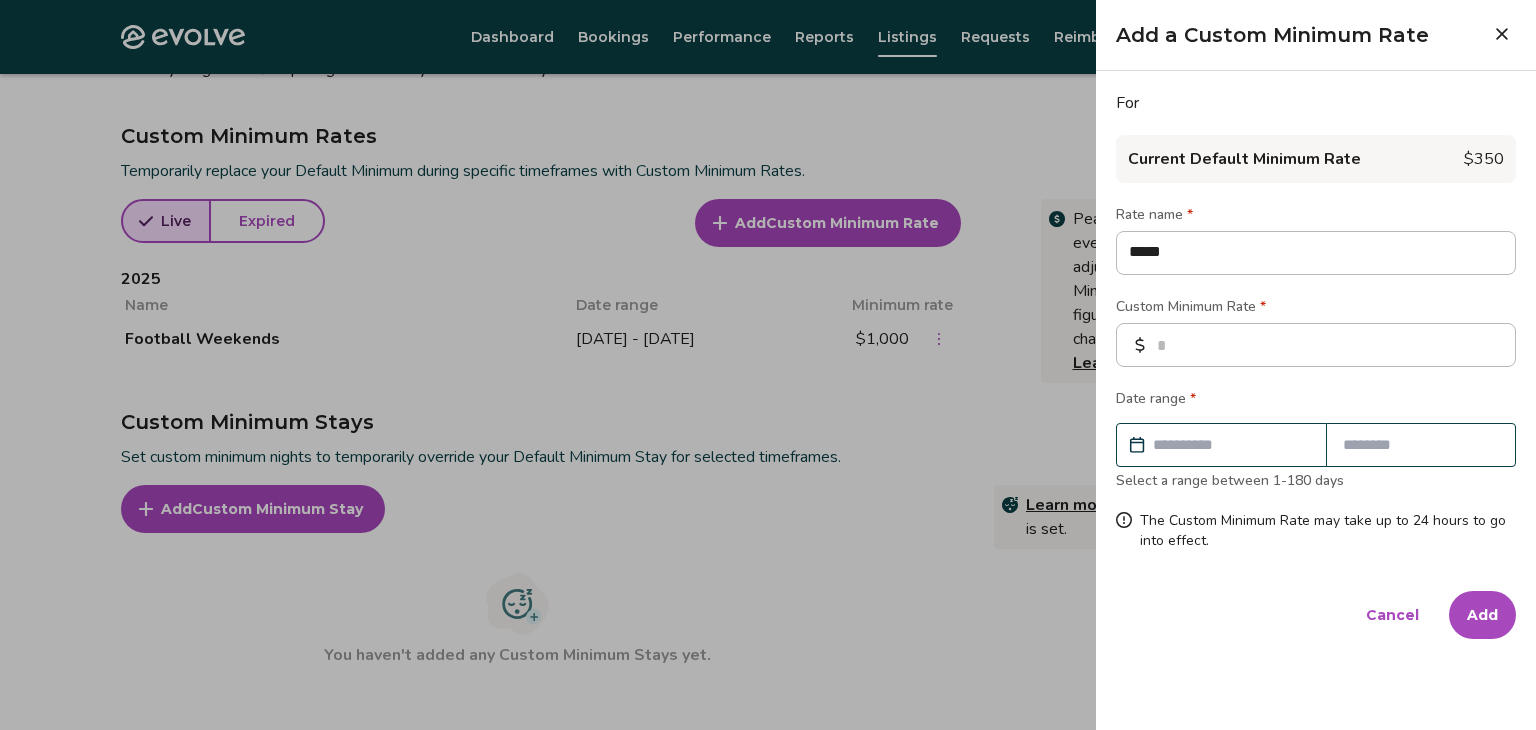 type on "*" 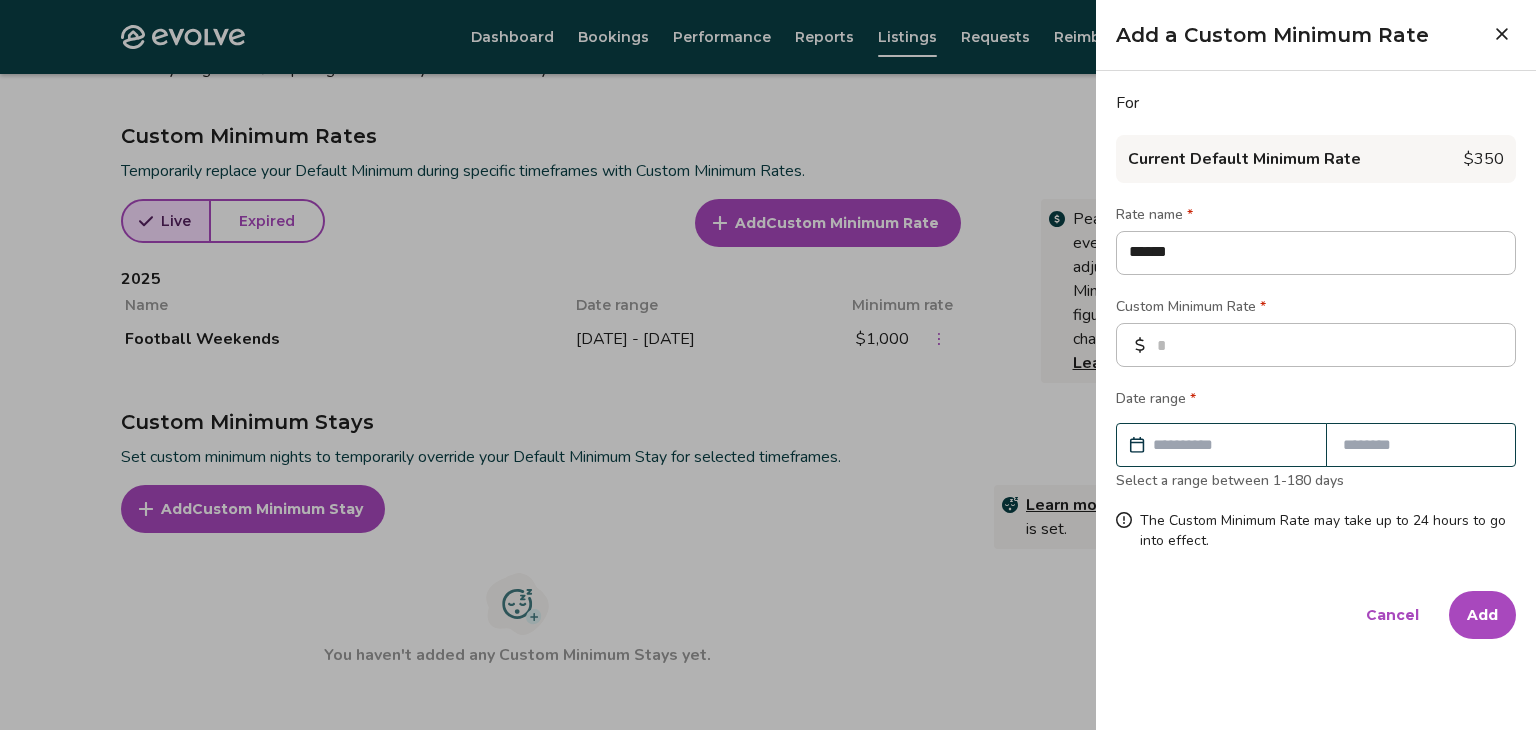 type on "*" 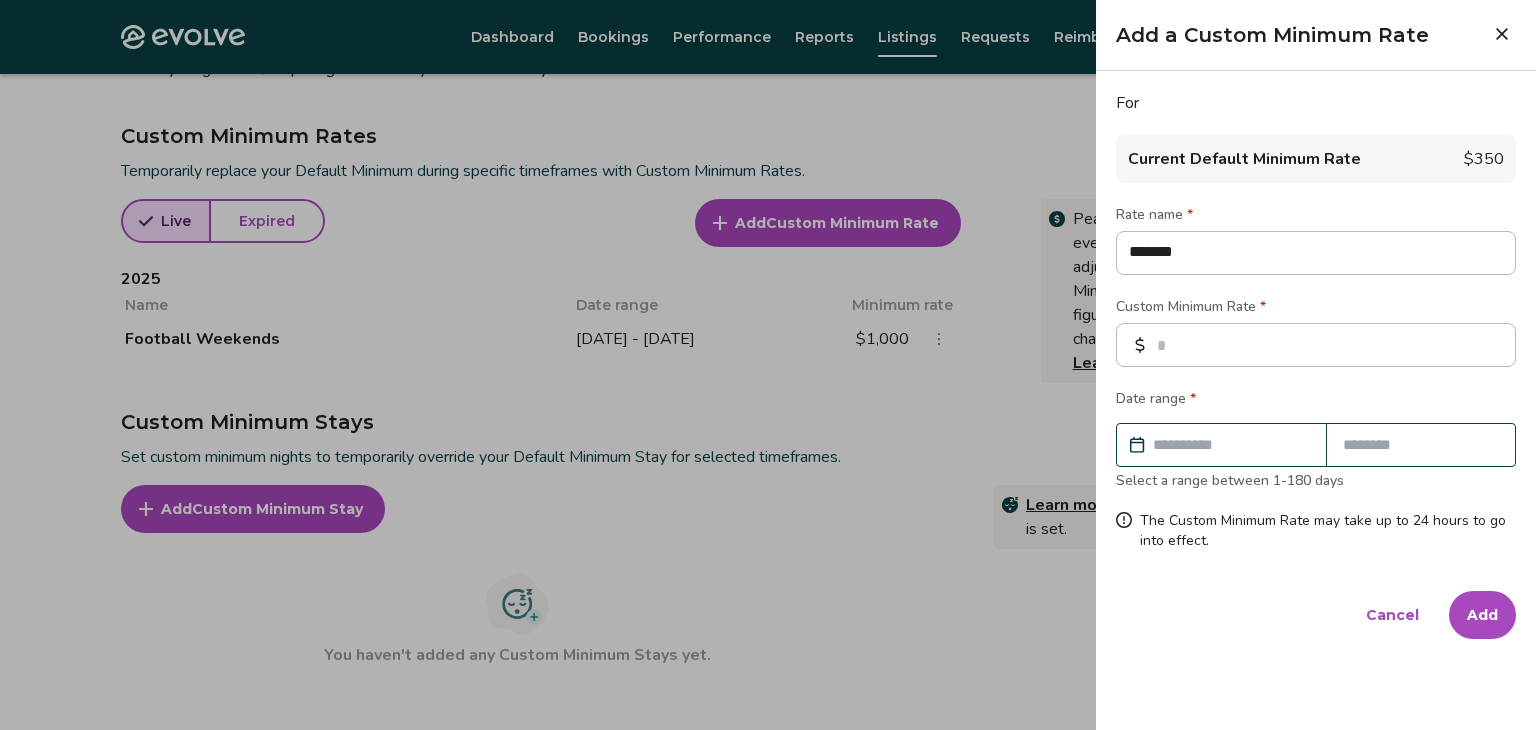 type on "*" 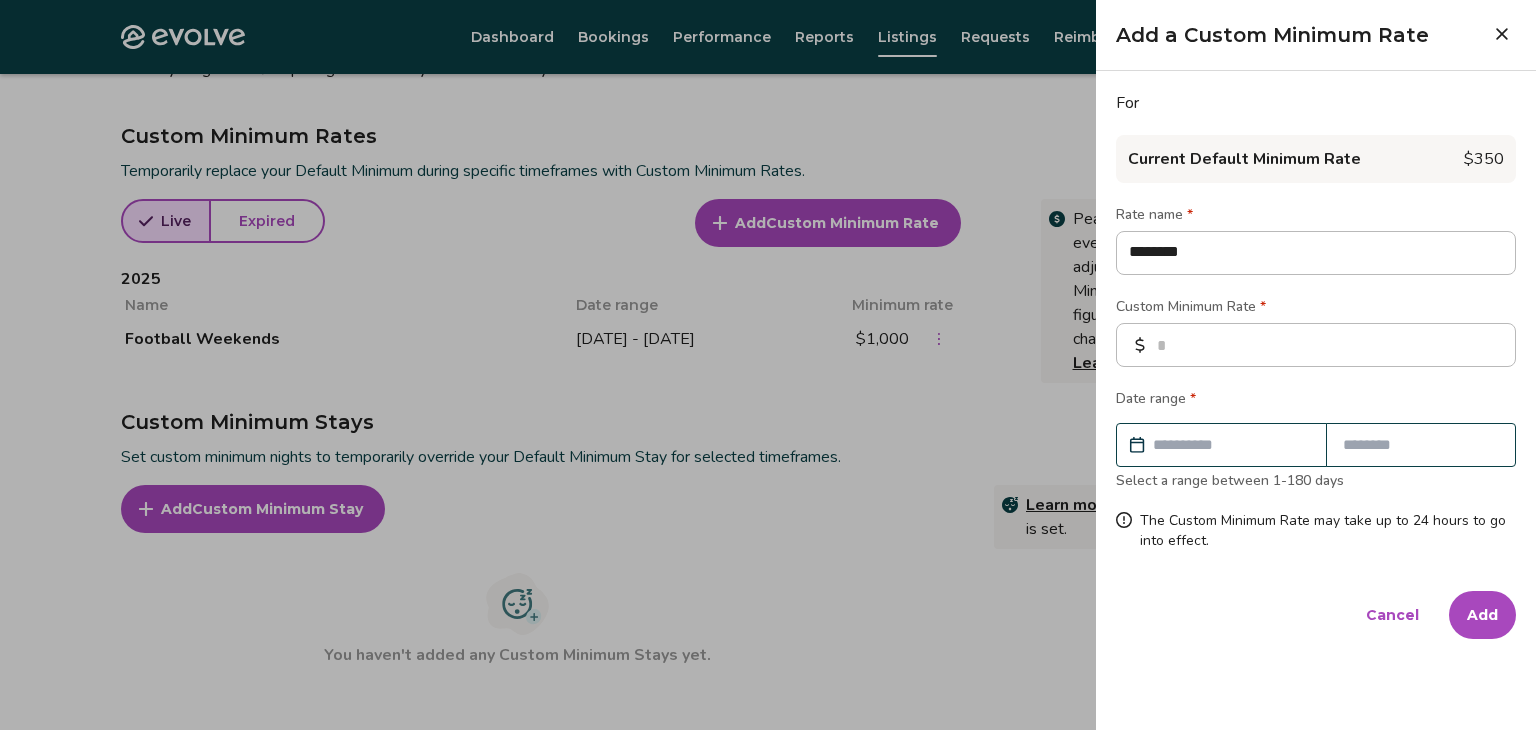 type on "*" 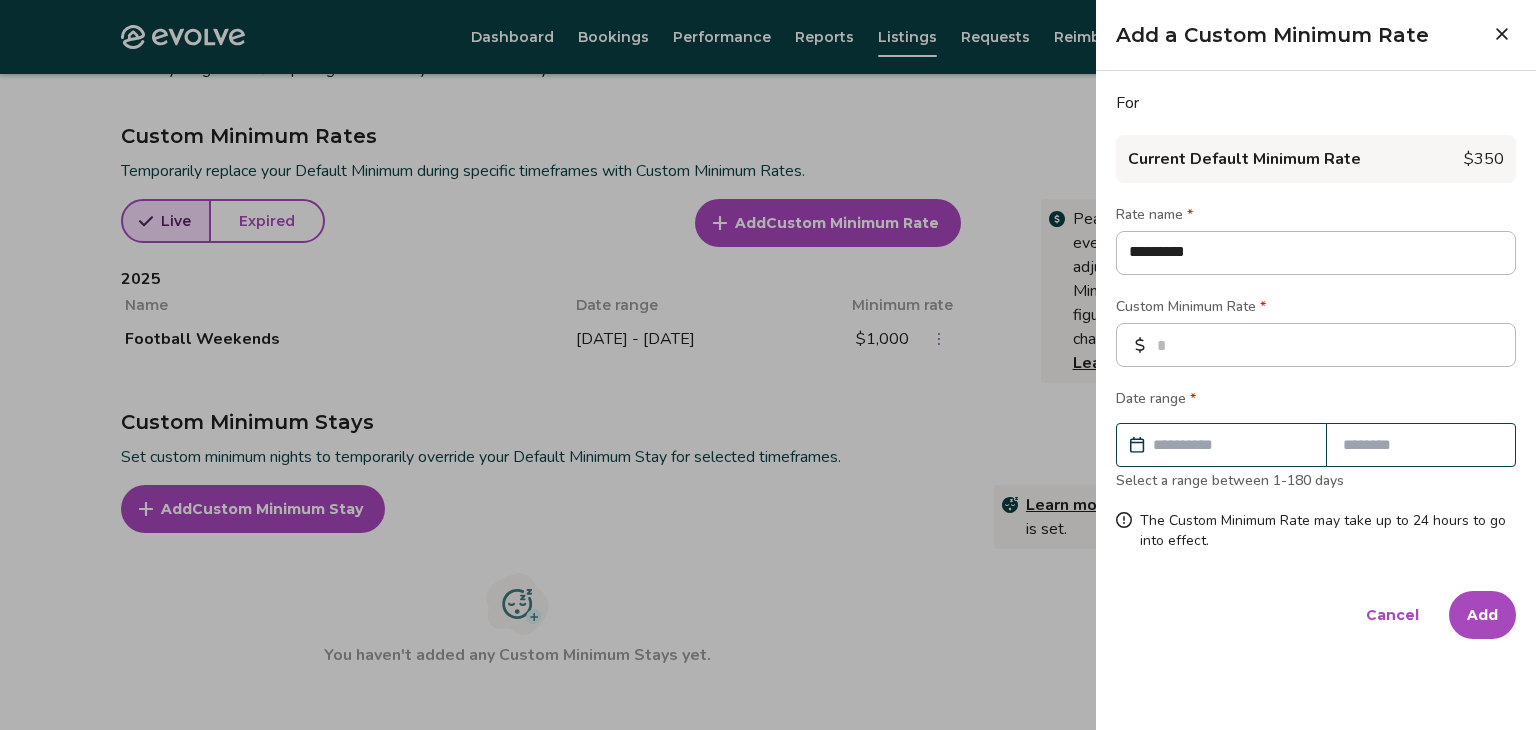 type on "*" 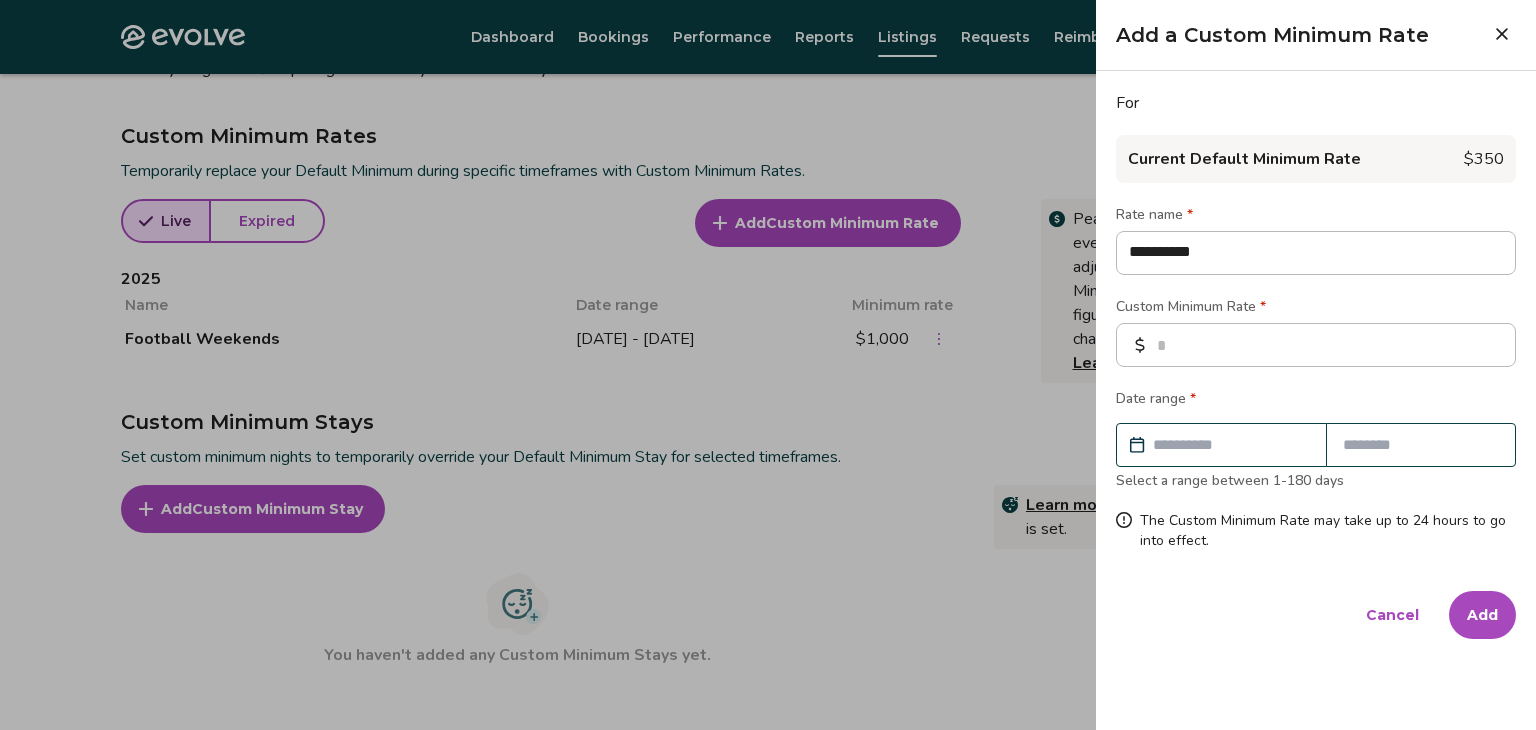 type on "*" 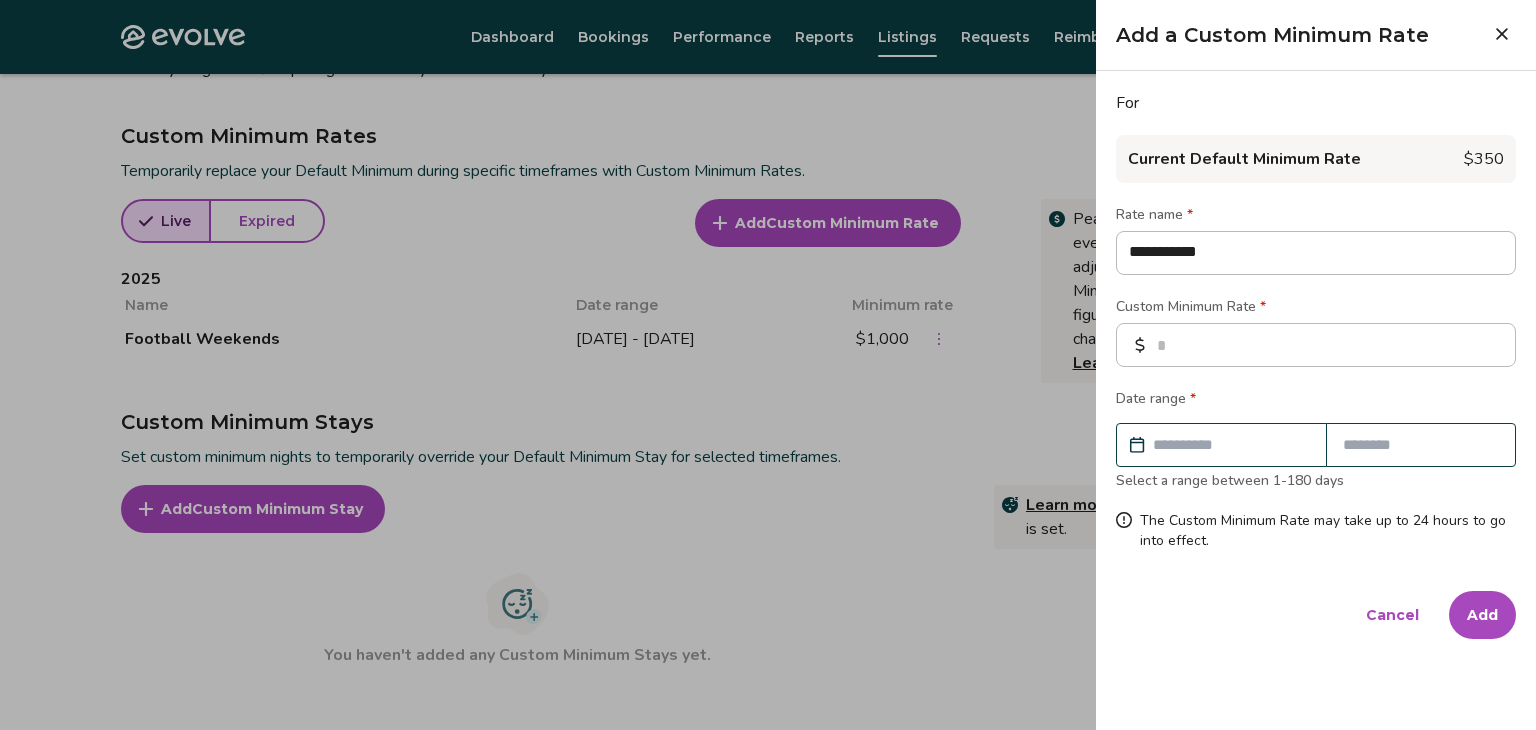 type on "*" 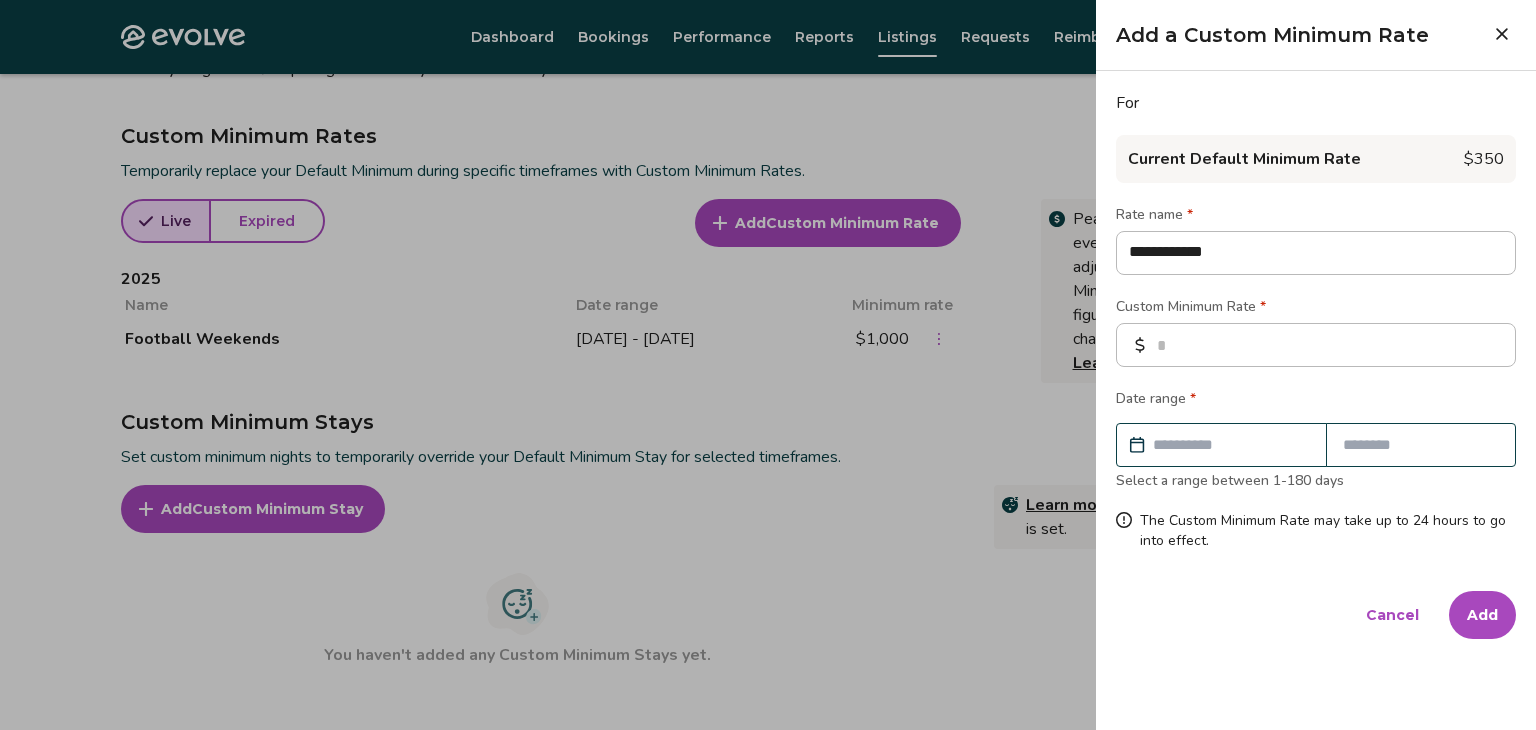type on "*" 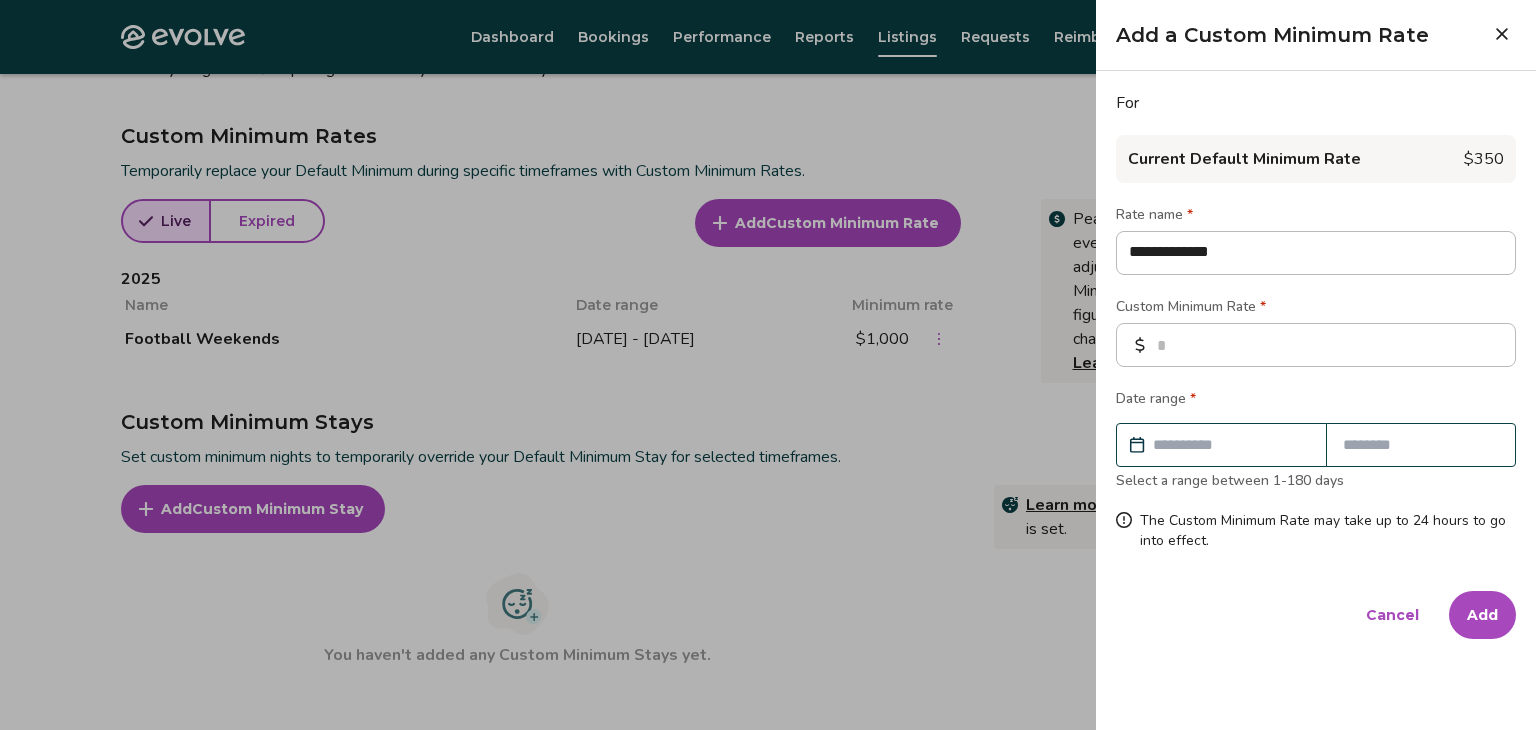 type on "*" 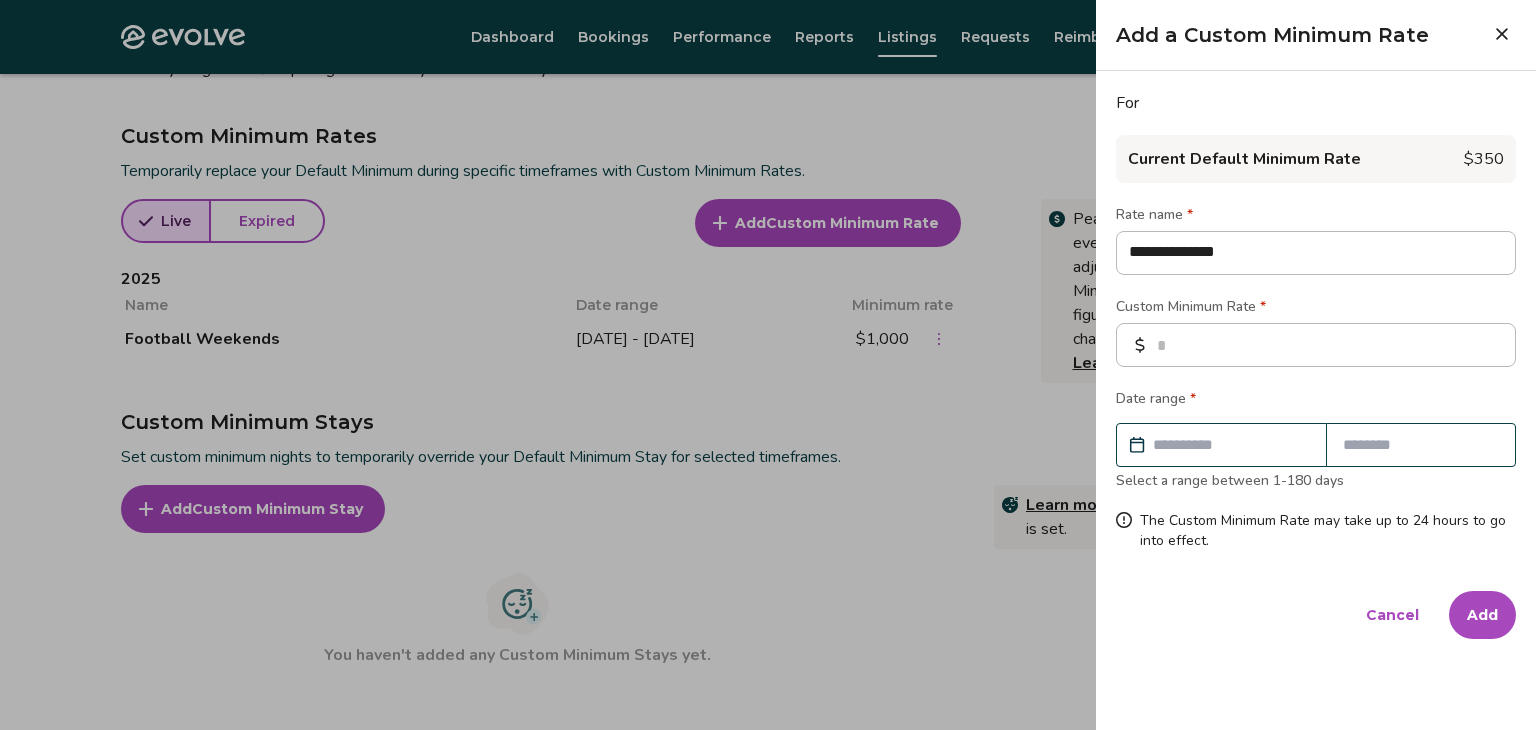 type on "*" 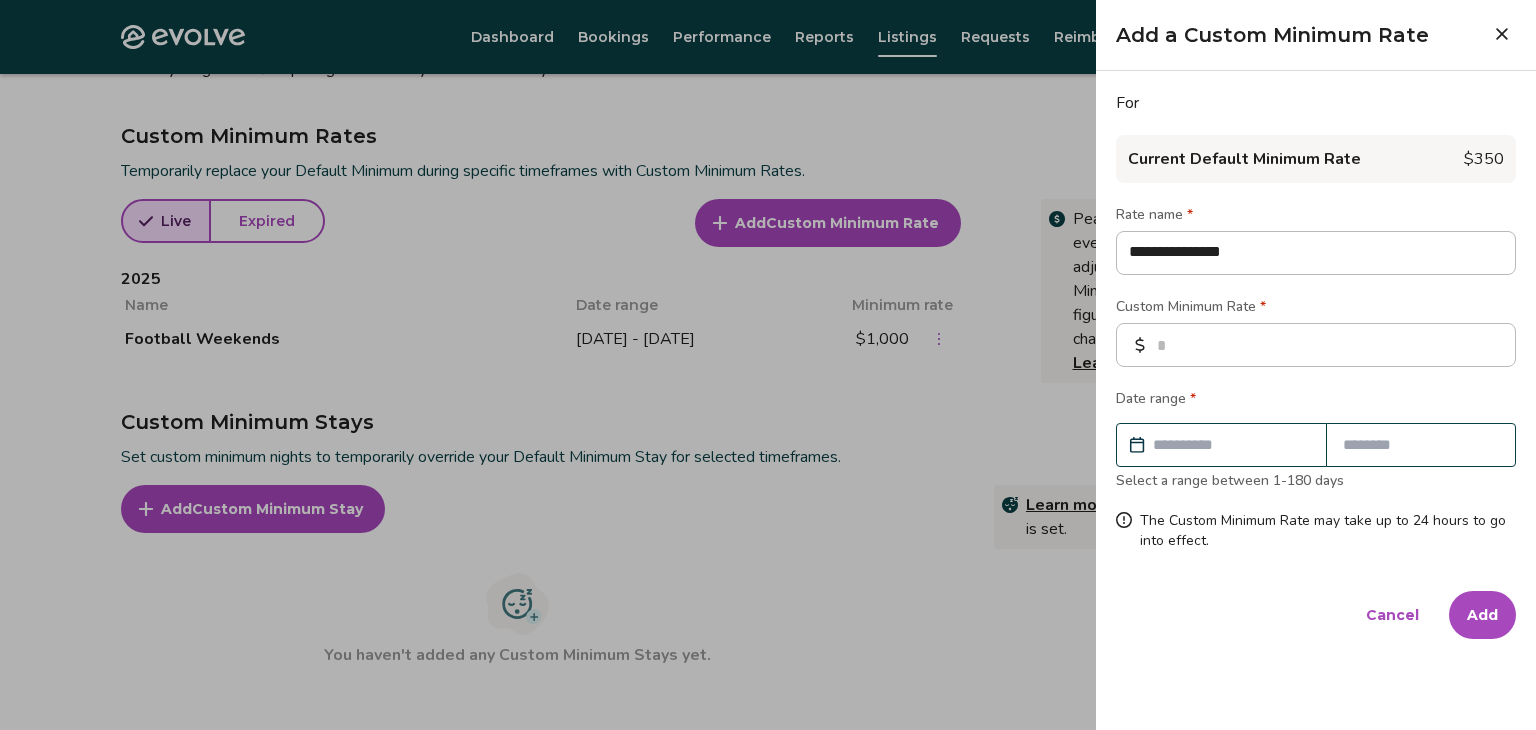 type on "**********" 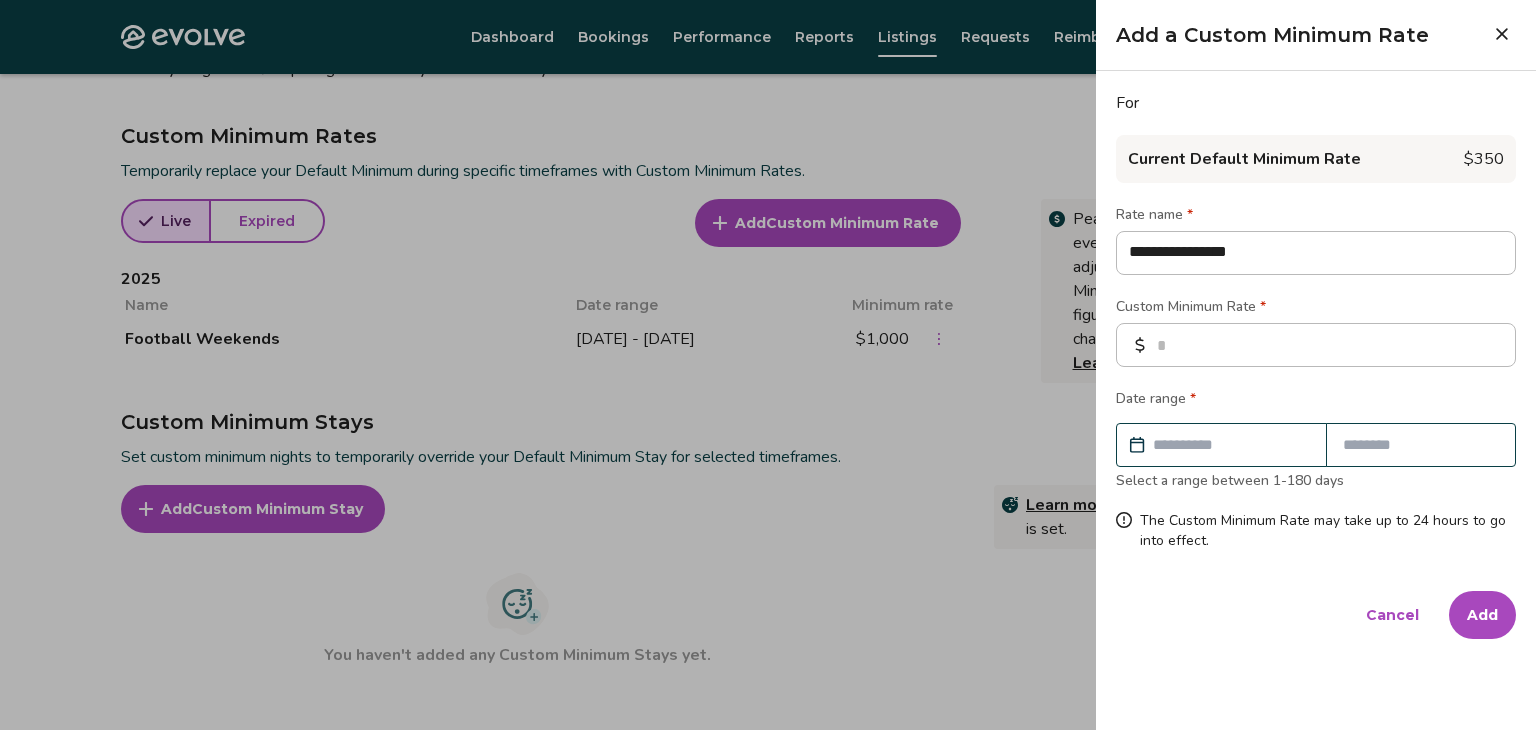 type on "*" 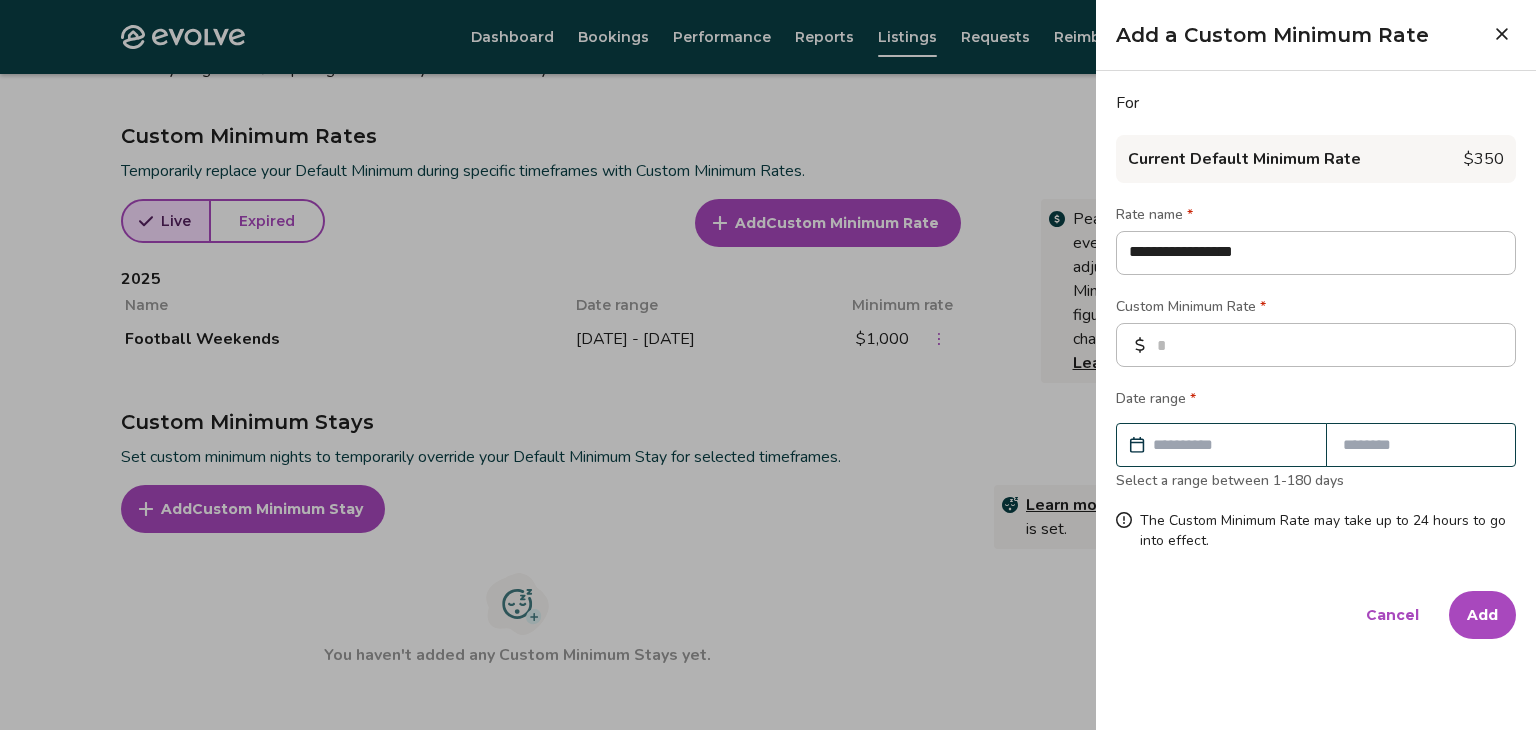 type on "*" 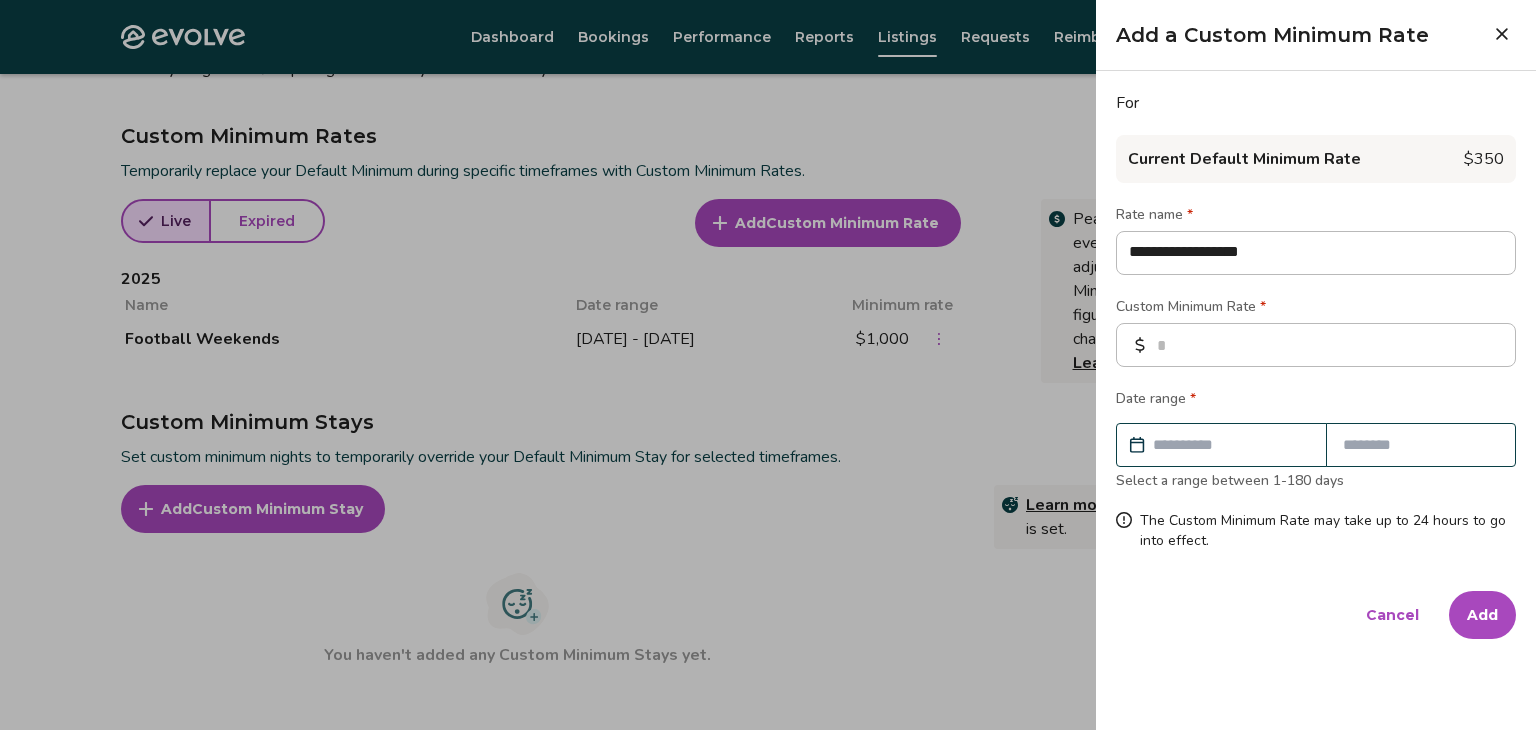 type on "**********" 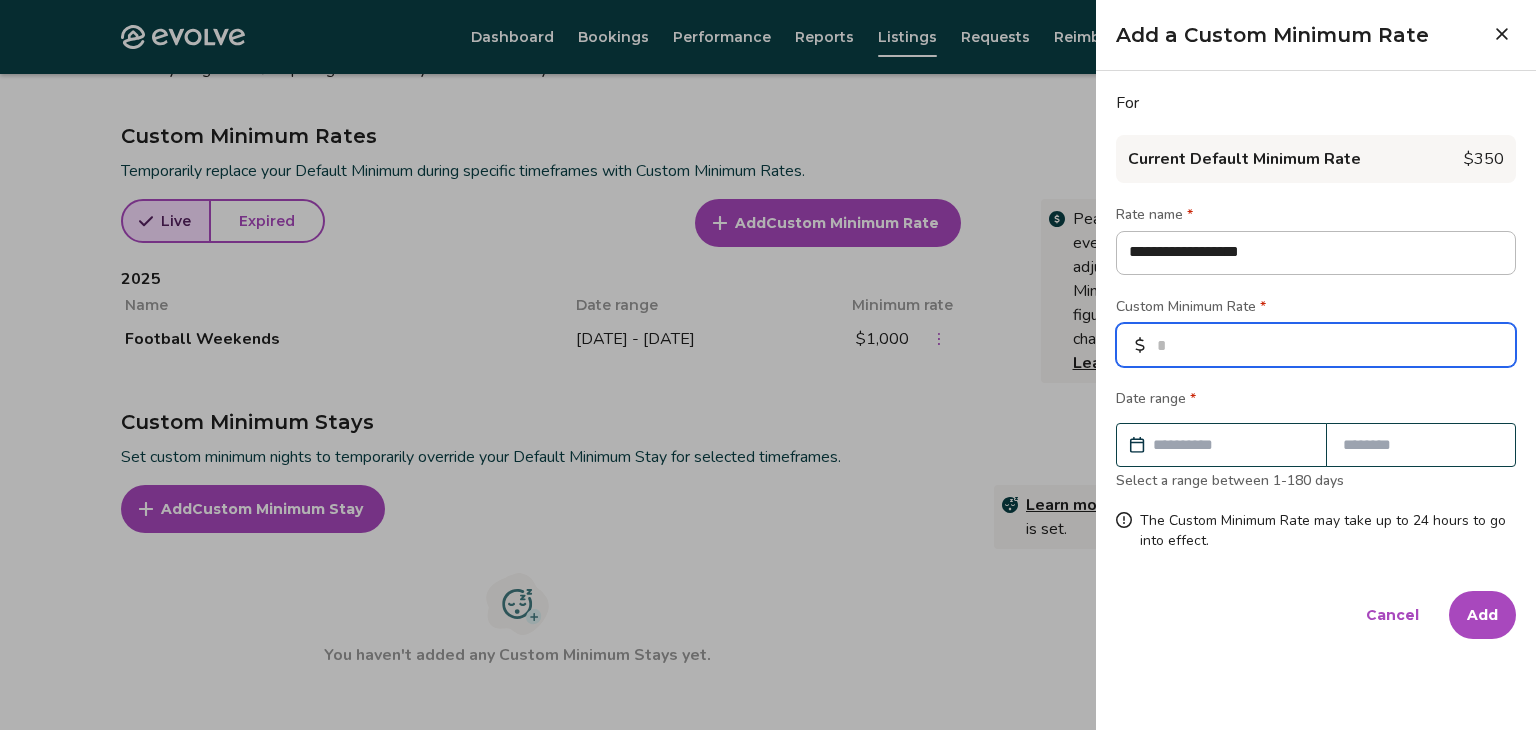 click at bounding box center [1316, 345] 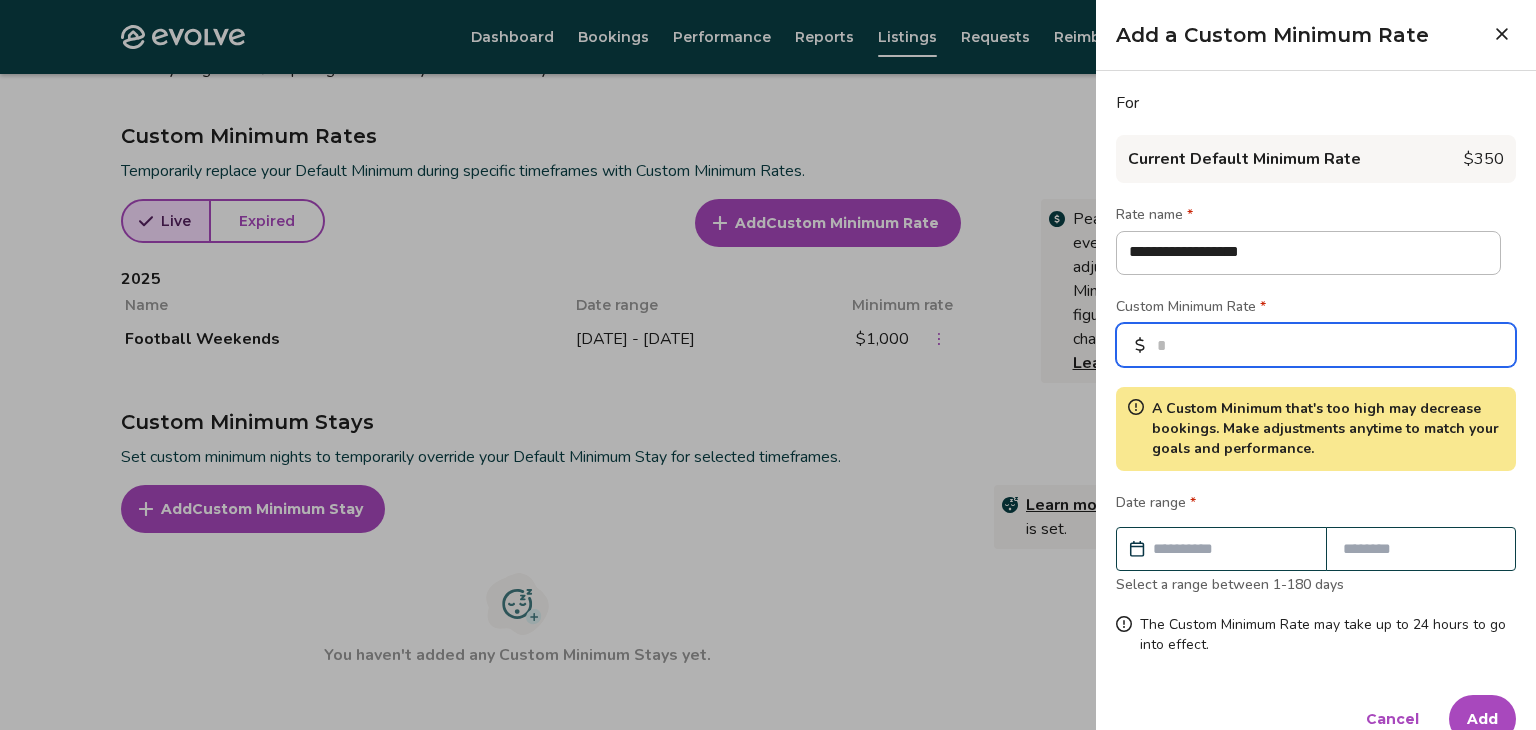 type on "****" 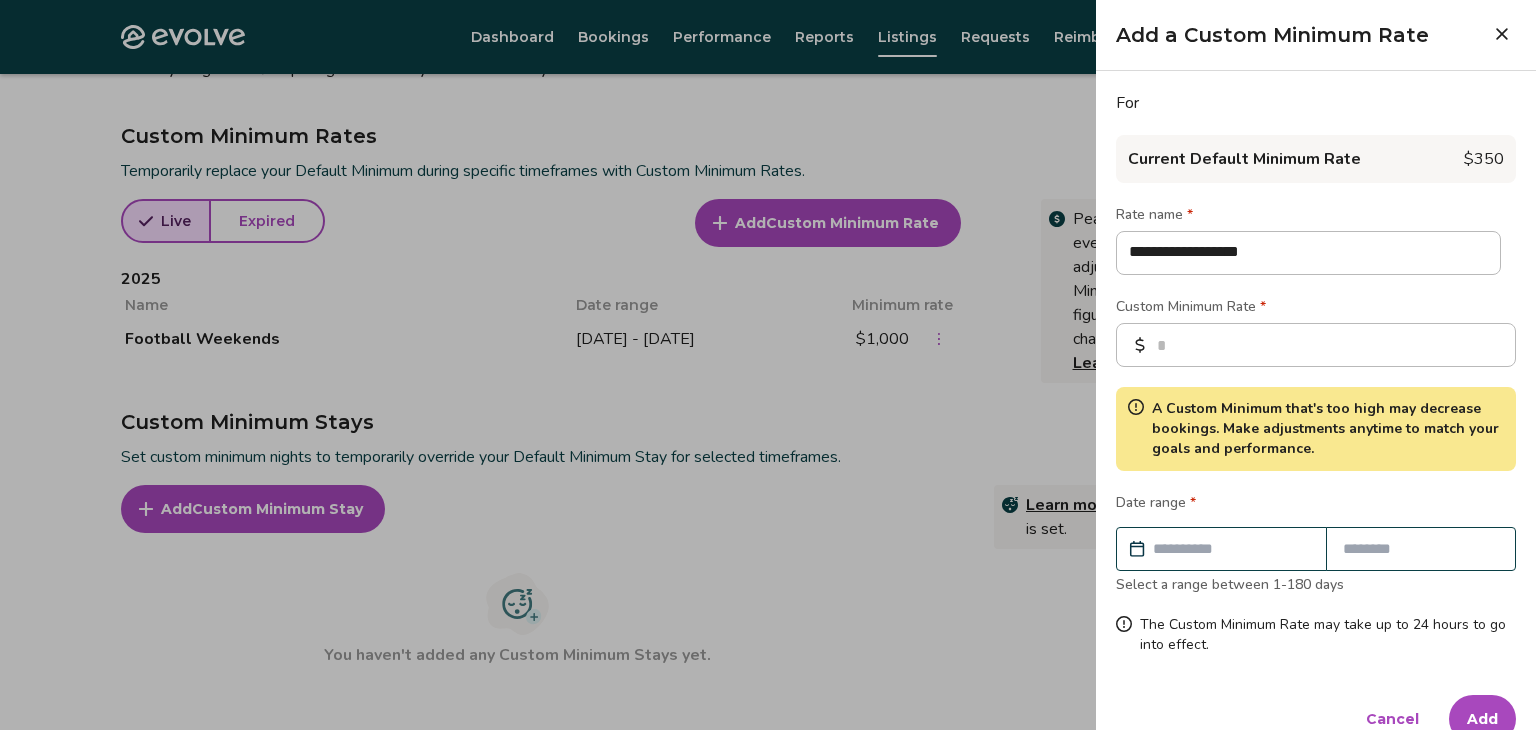 click at bounding box center [1231, 549] 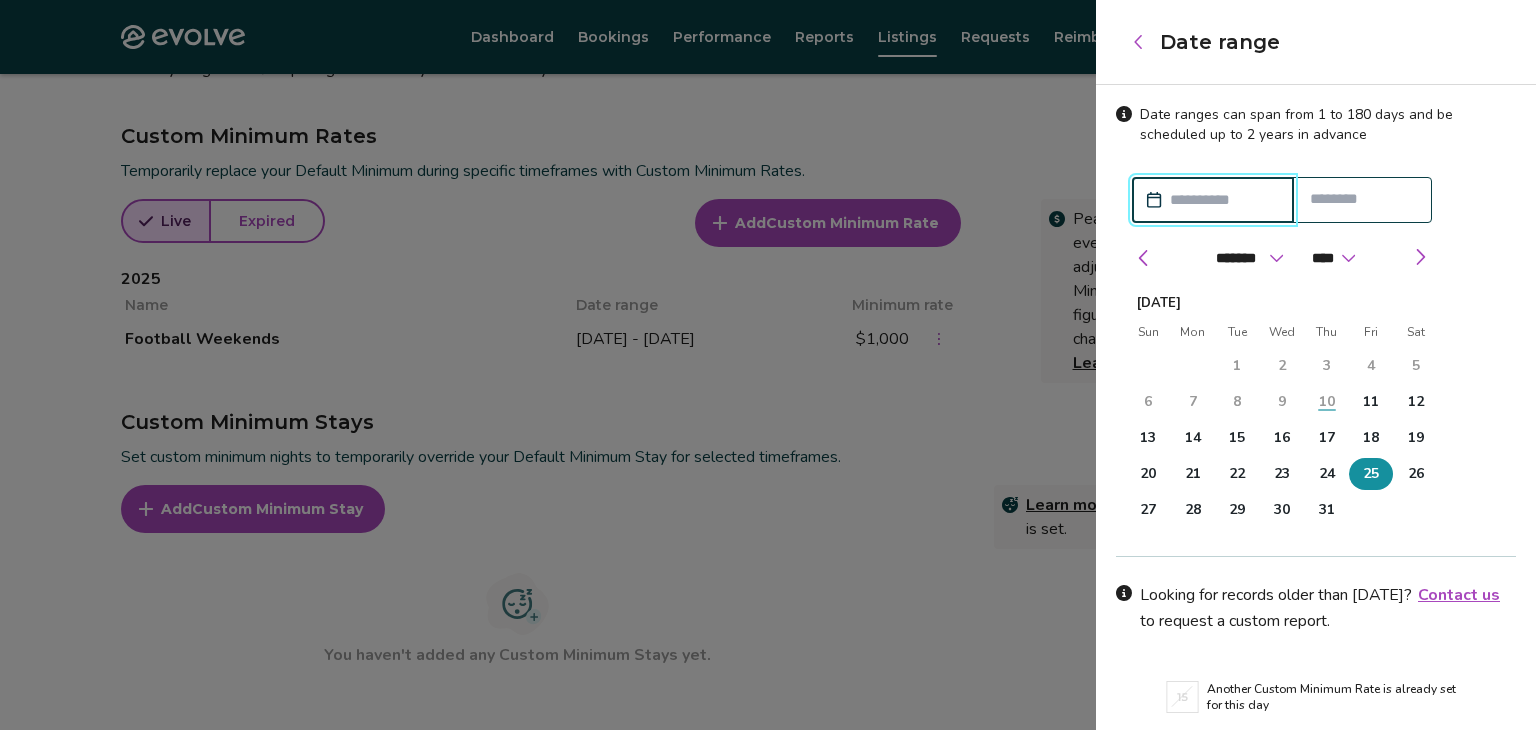 click on "25" at bounding box center (1371, 474) 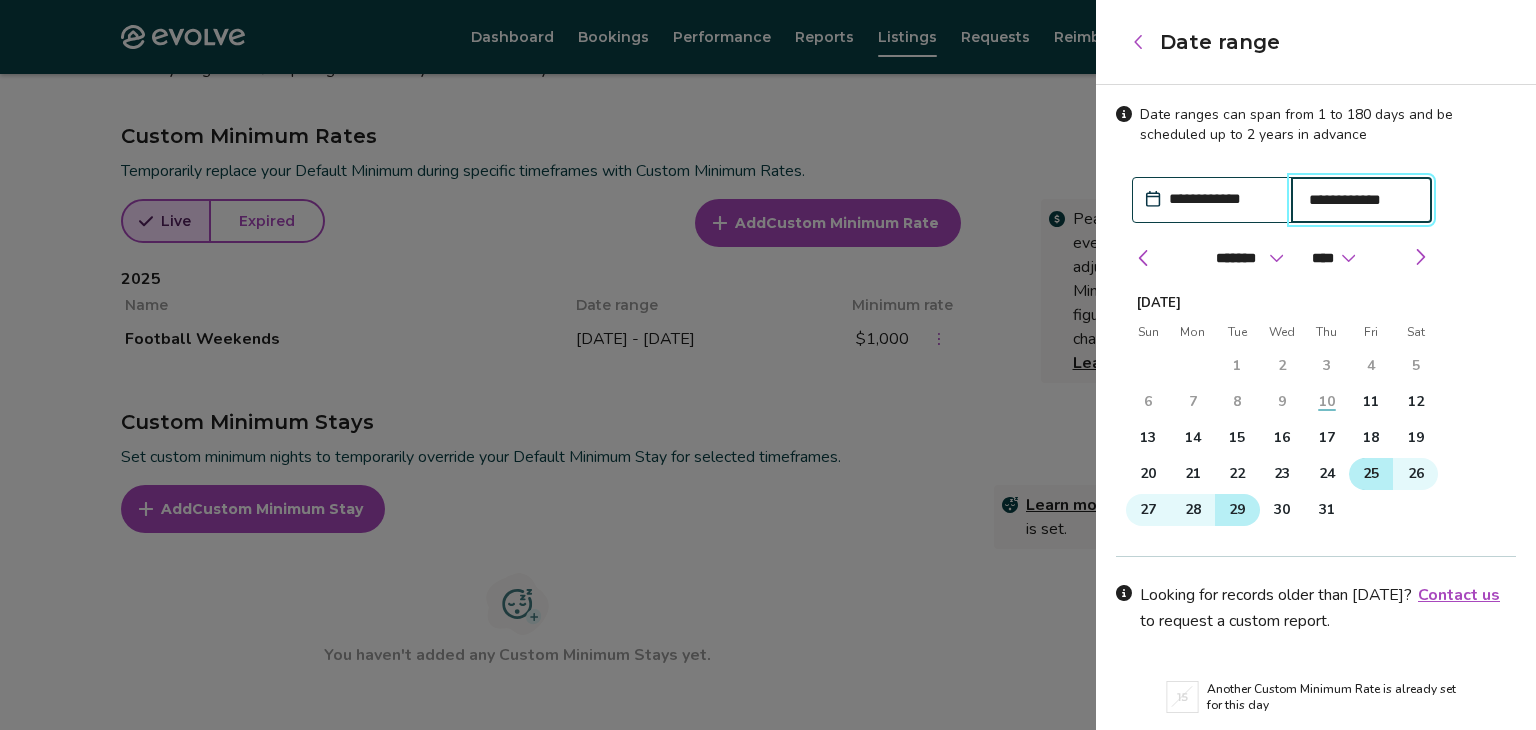 click on "29" at bounding box center [1237, 510] 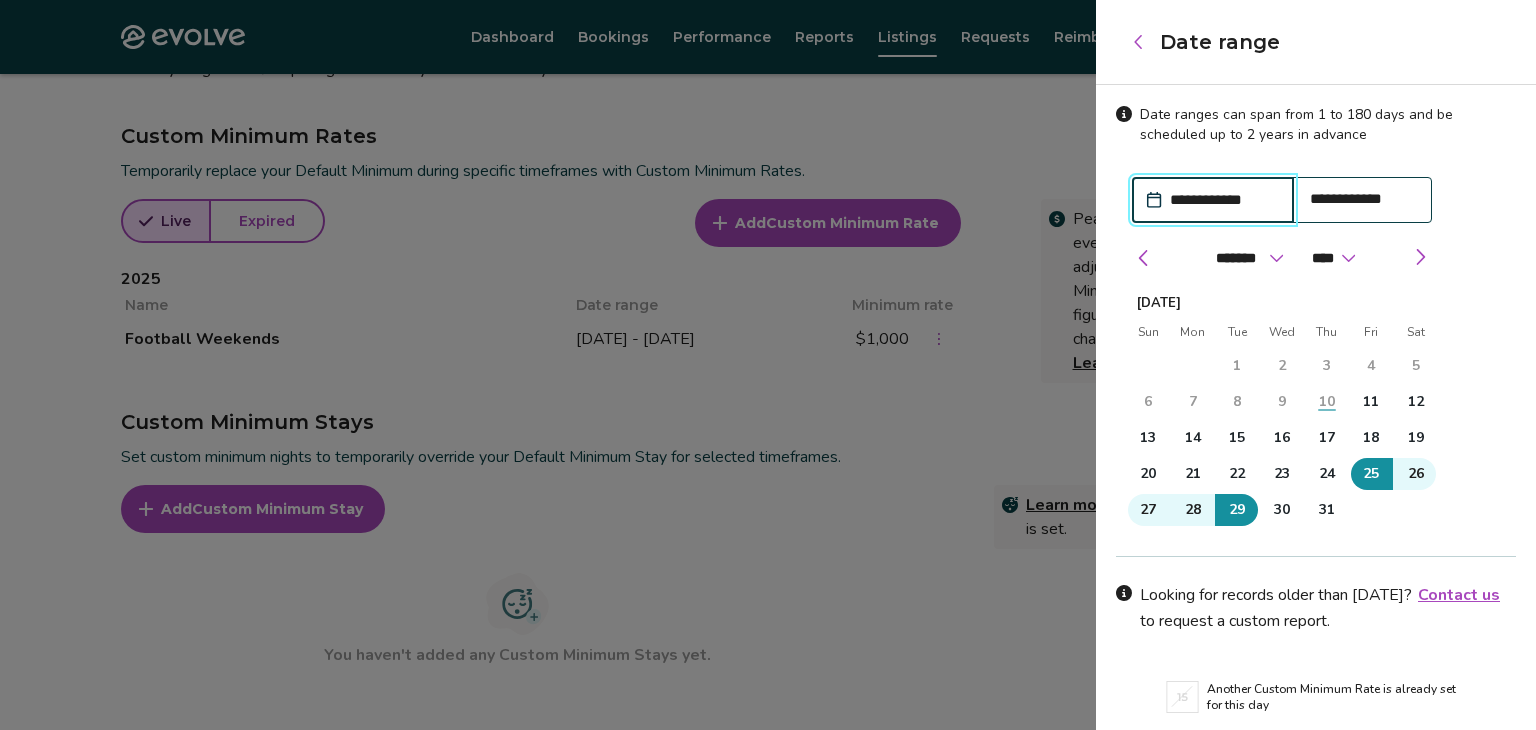 scroll, scrollTop: 72, scrollLeft: 0, axis: vertical 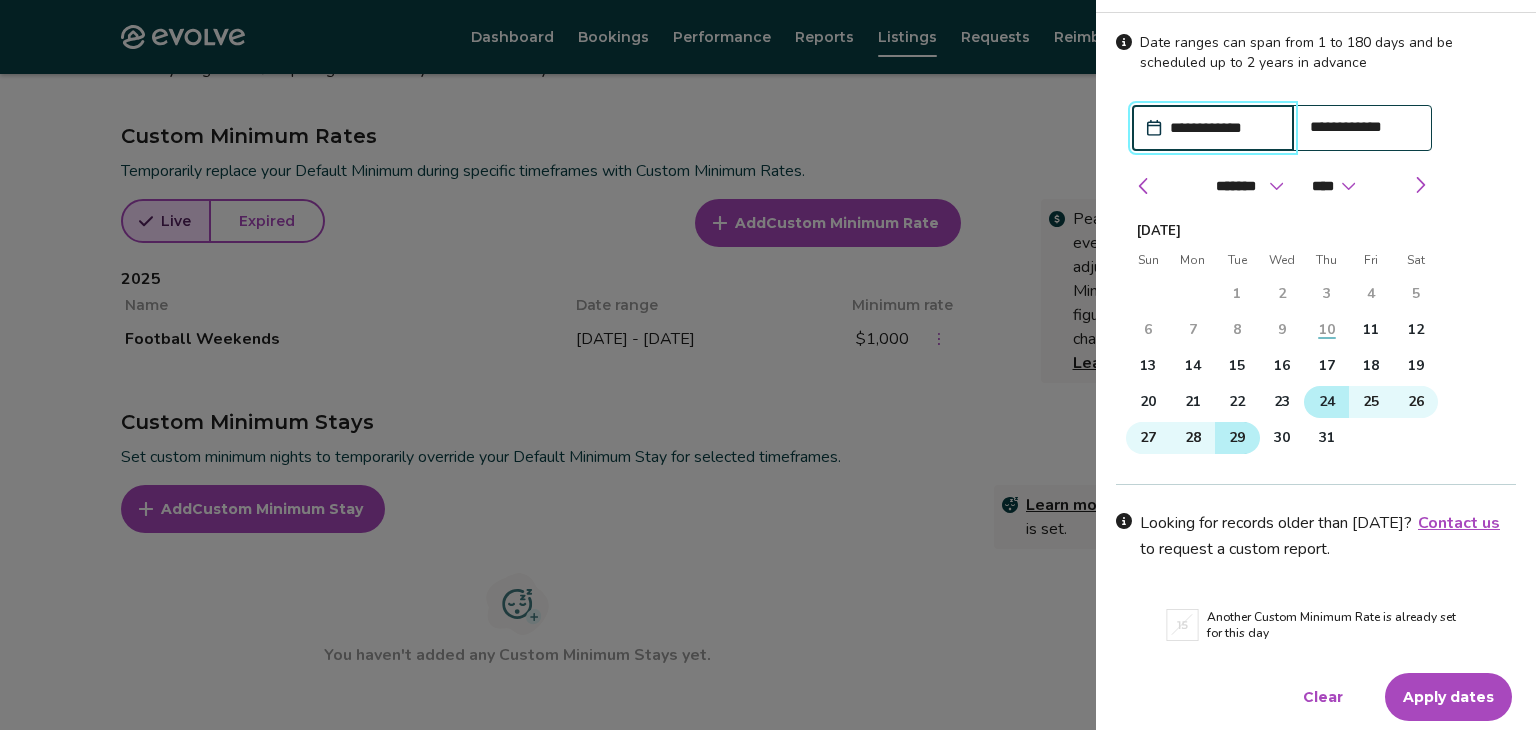 click on "24" at bounding box center [1327, 402] 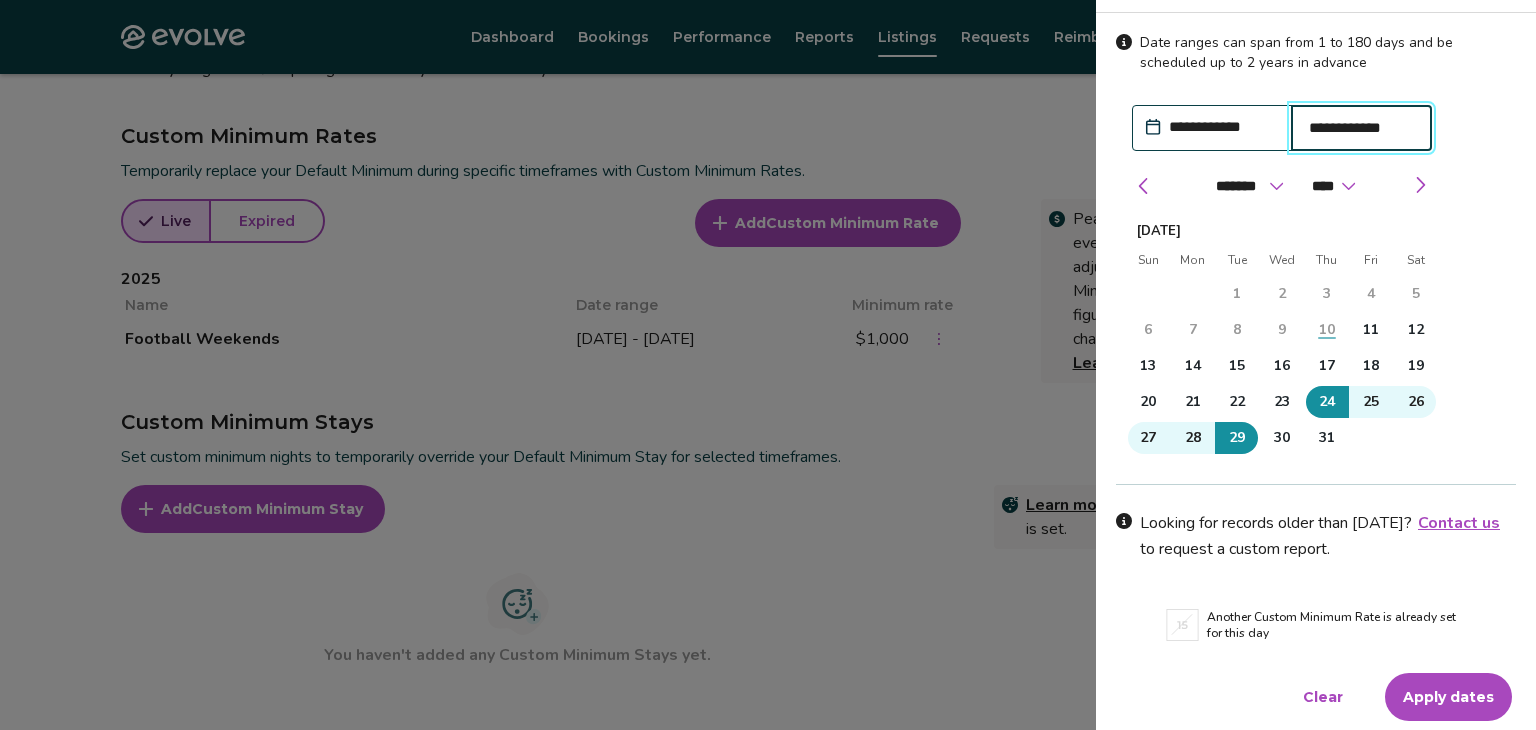 click on "Apply dates" at bounding box center [1448, 697] 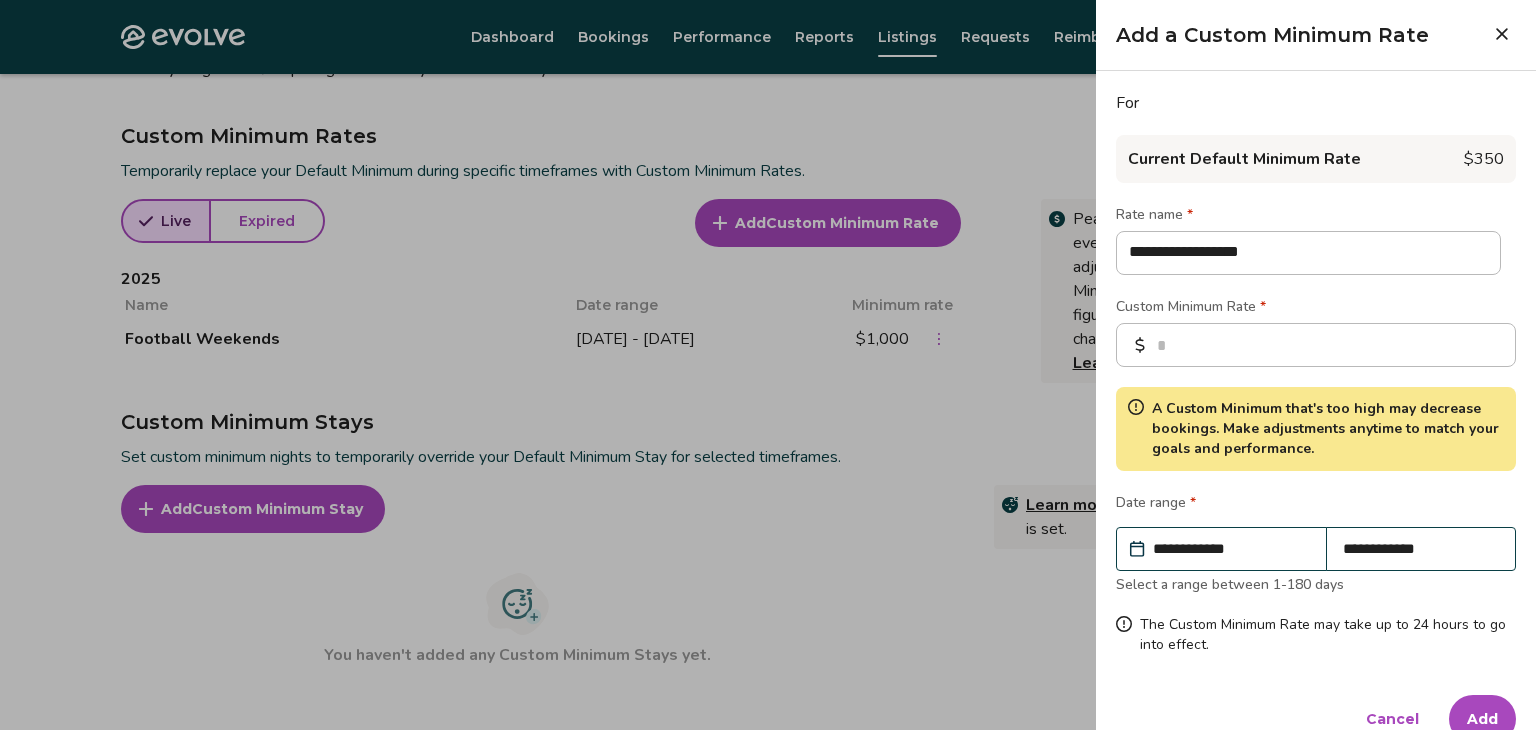 scroll, scrollTop: 32, scrollLeft: 0, axis: vertical 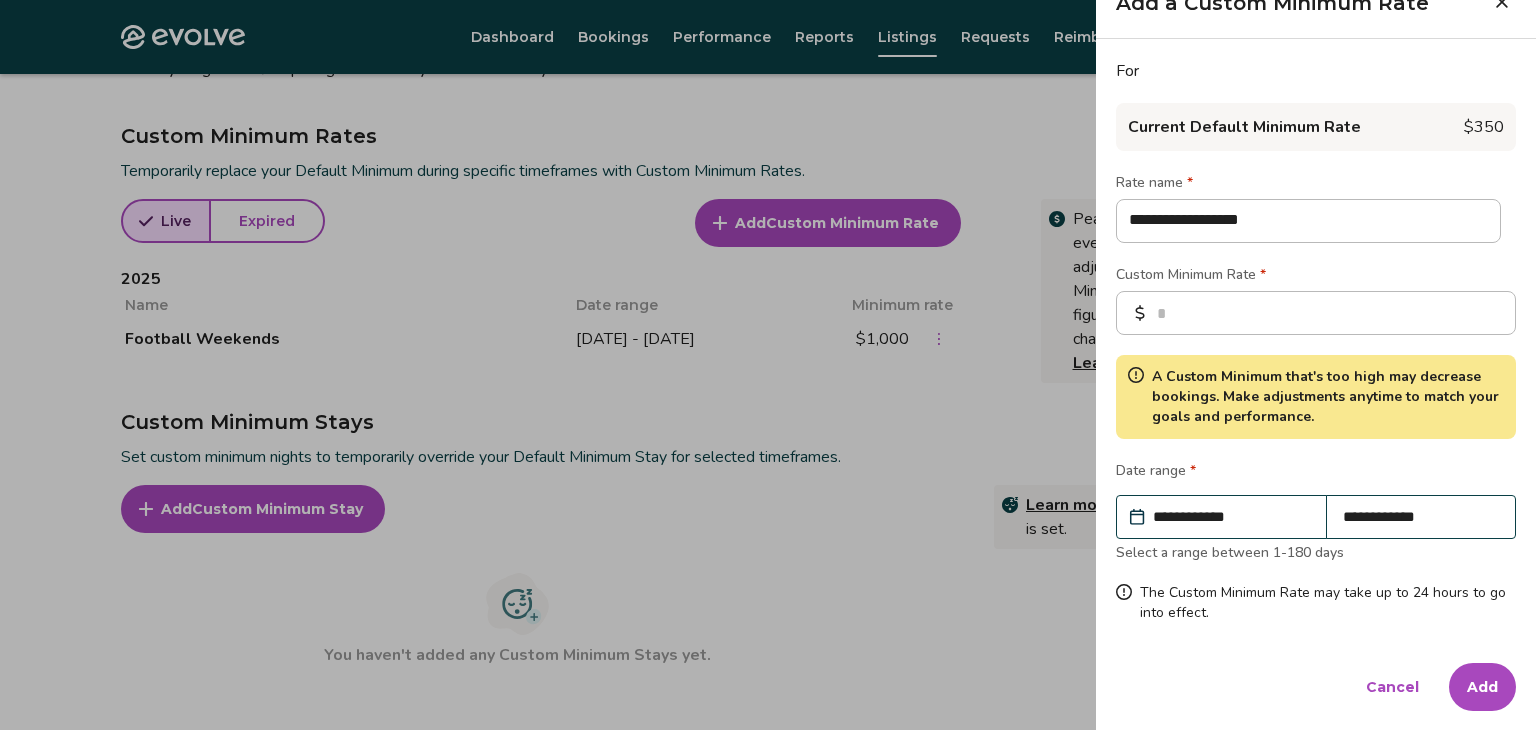 click on "Add" at bounding box center (1482, 687) 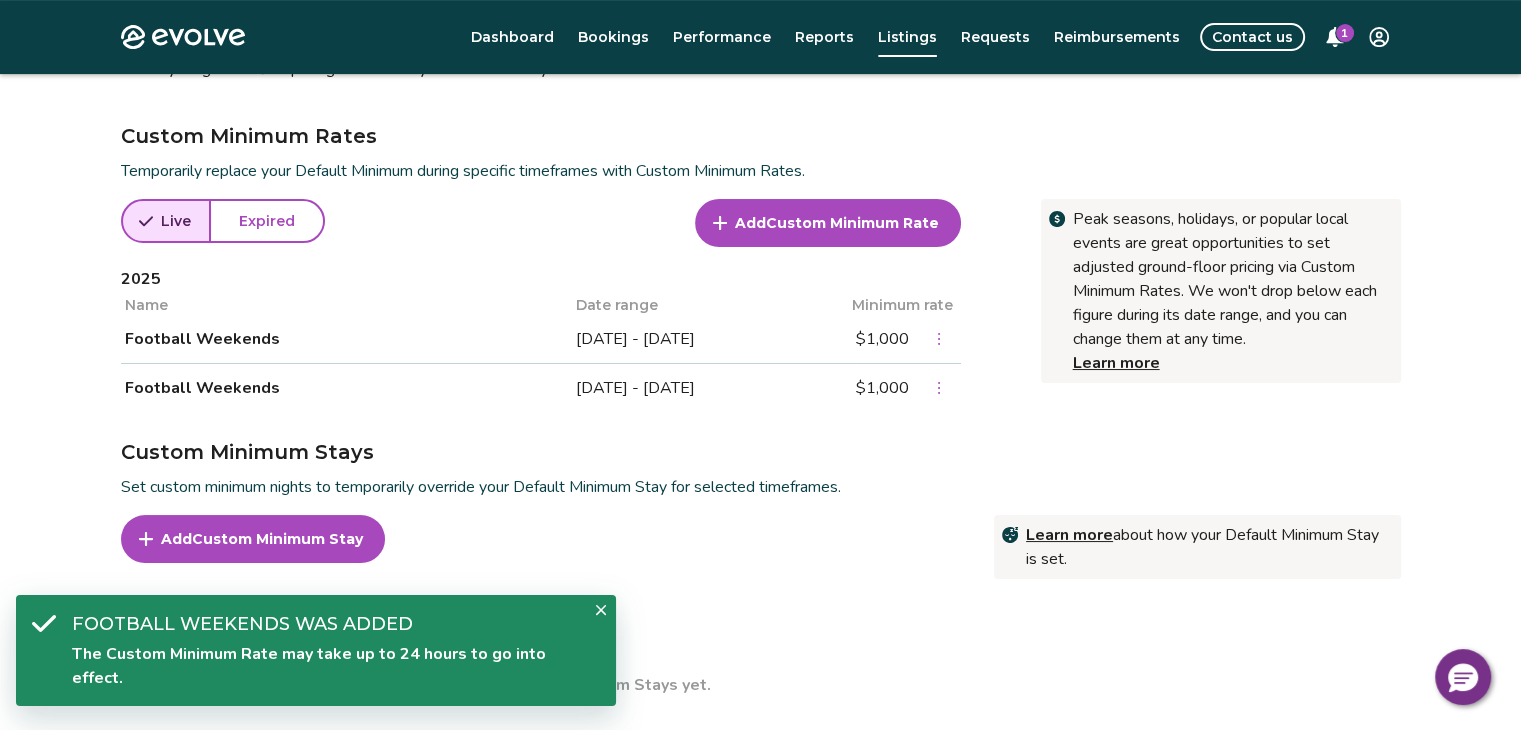click on "Custom Minimum Rate" at bounding box center [852, 223] 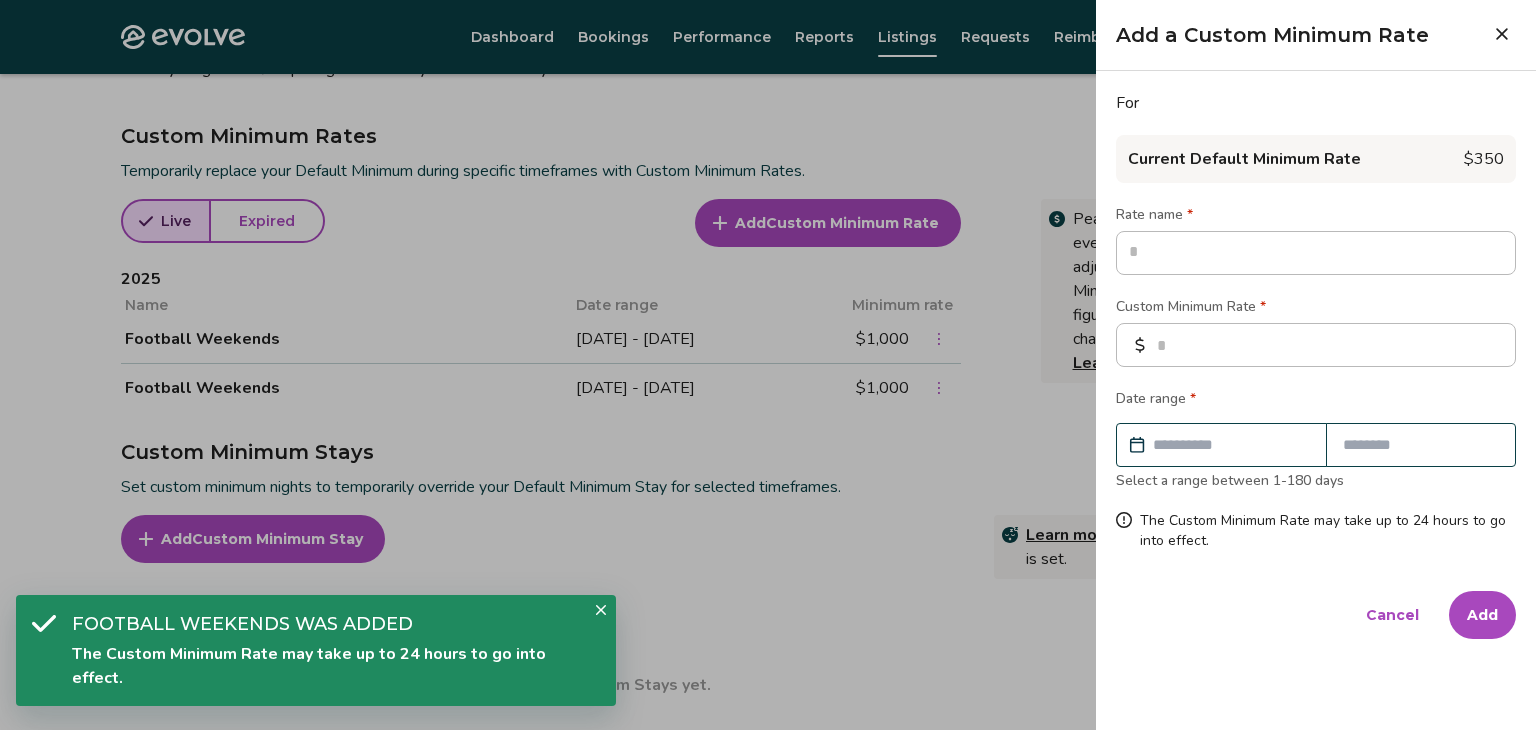 type on "*" 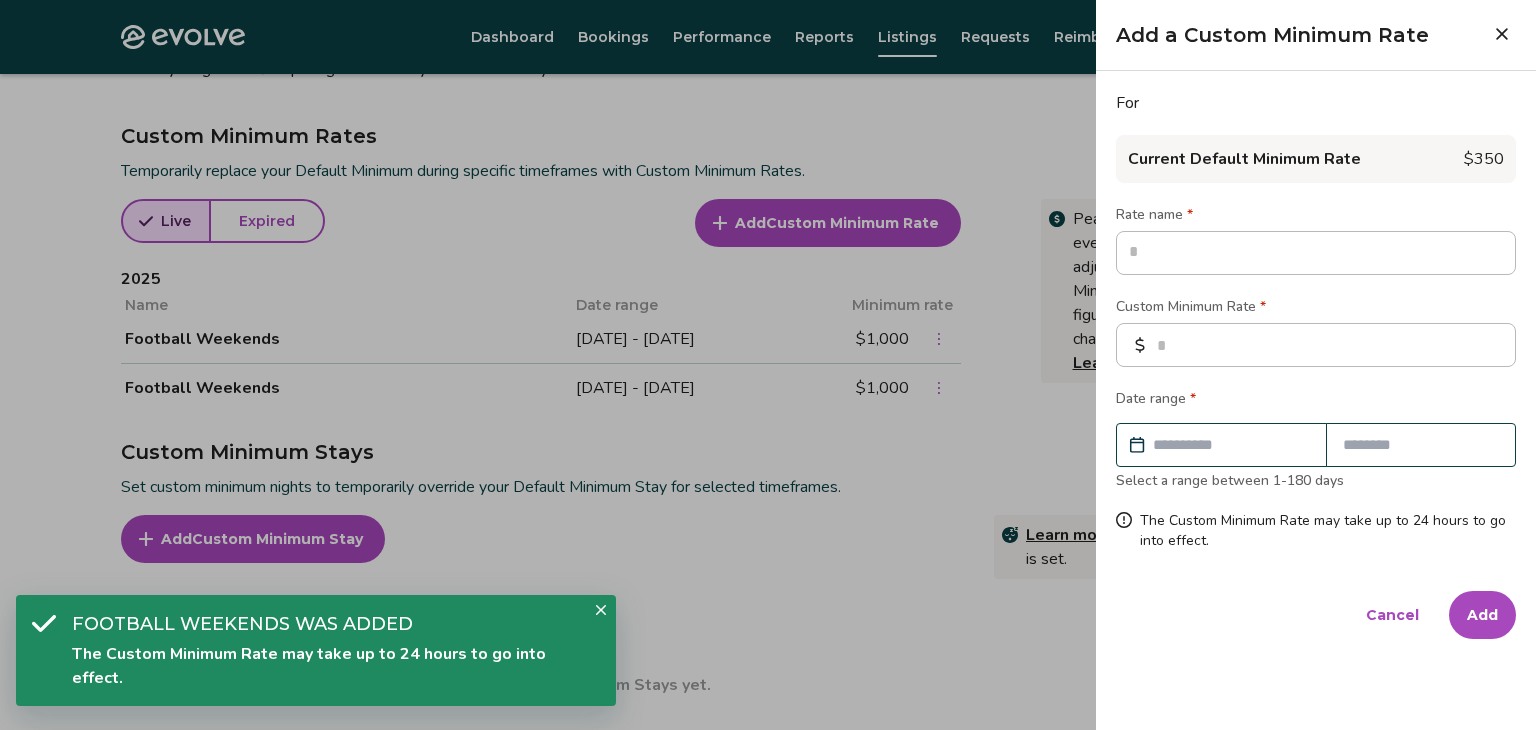type on "*" 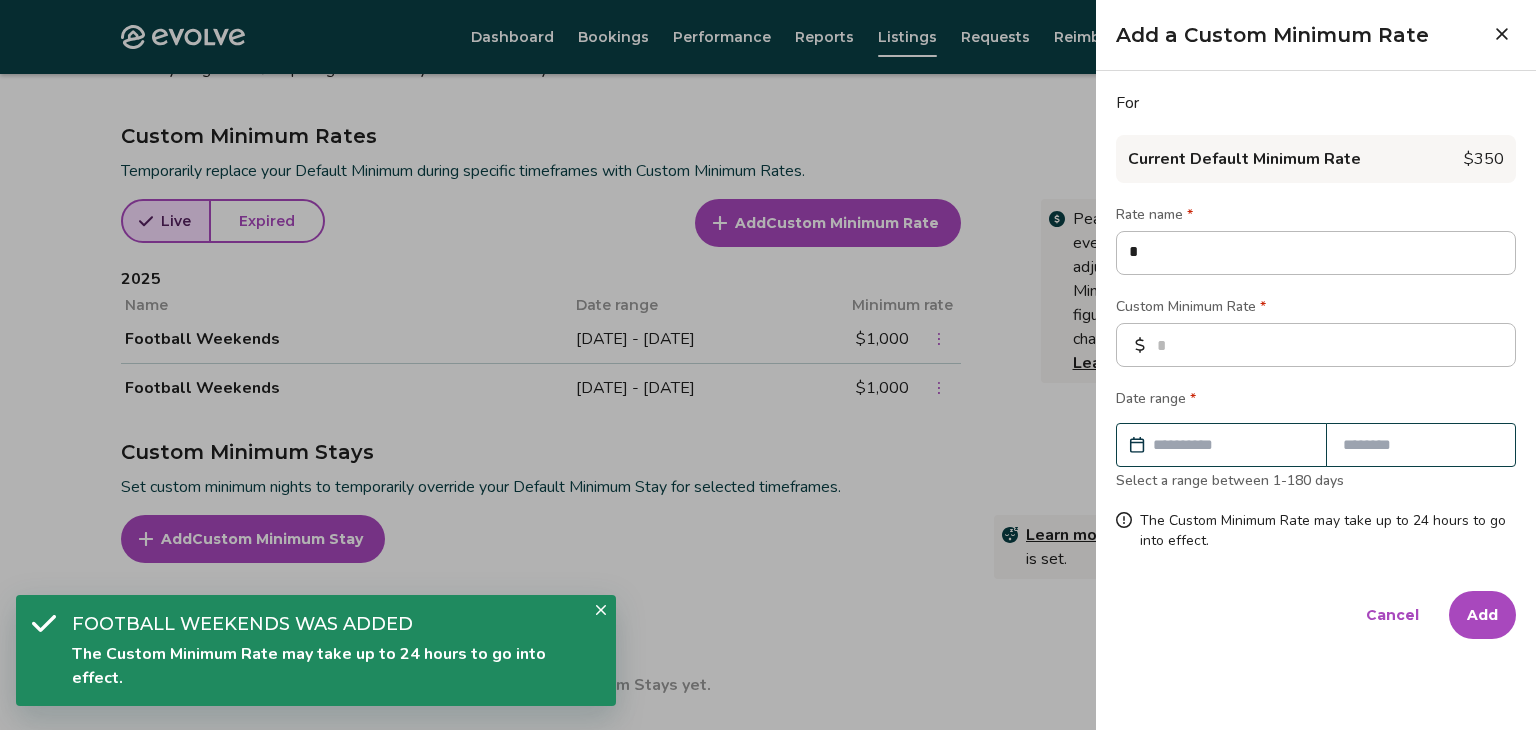 type on "*" 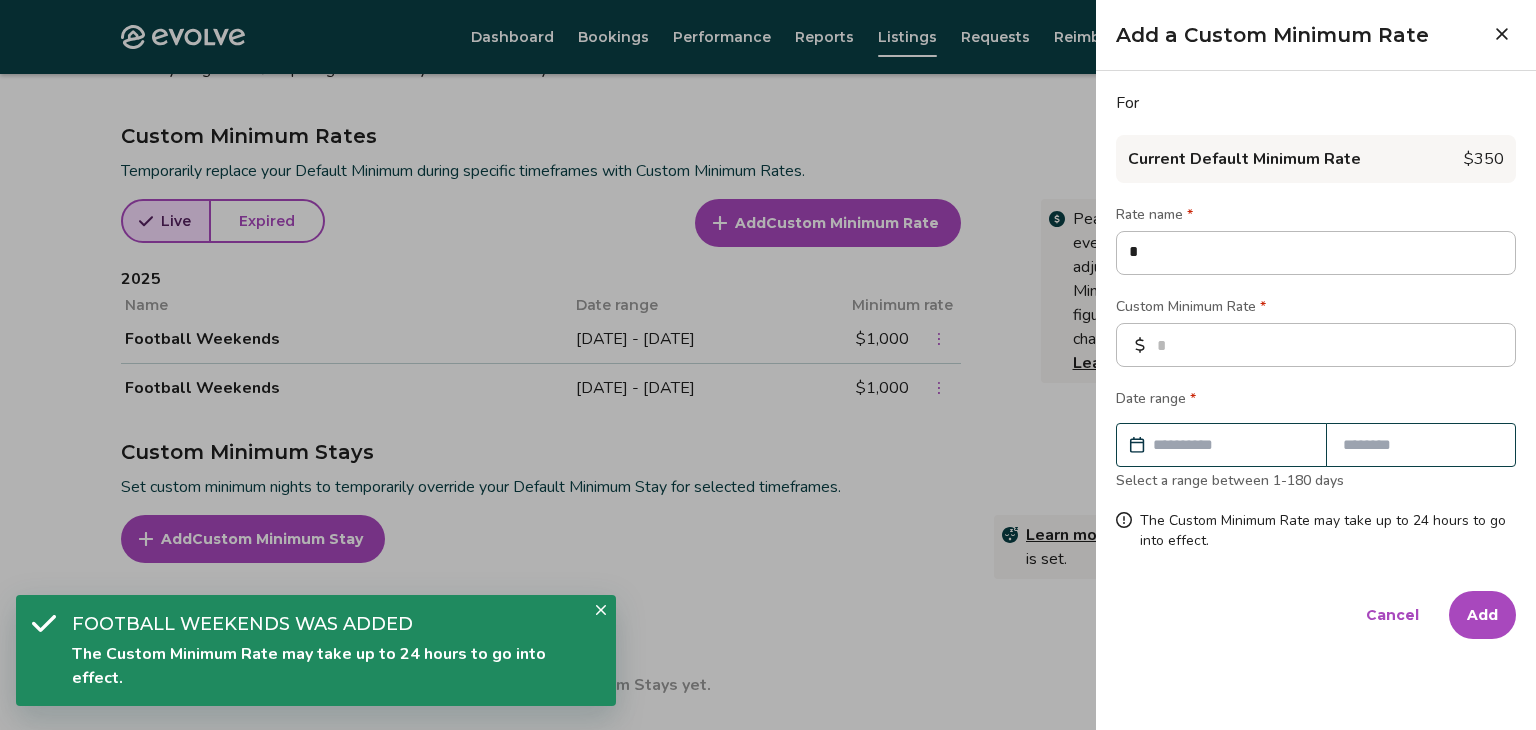 type 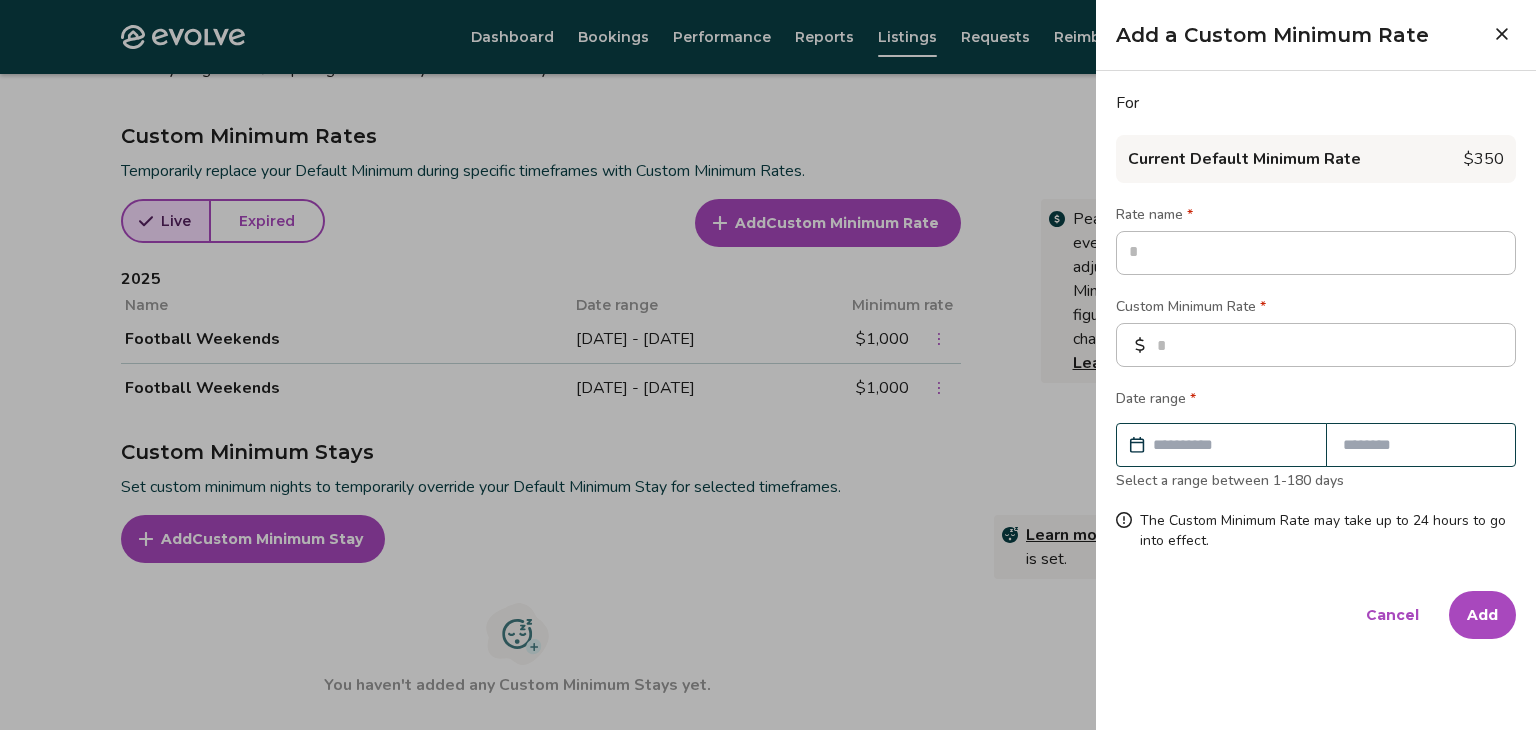 type on "*" 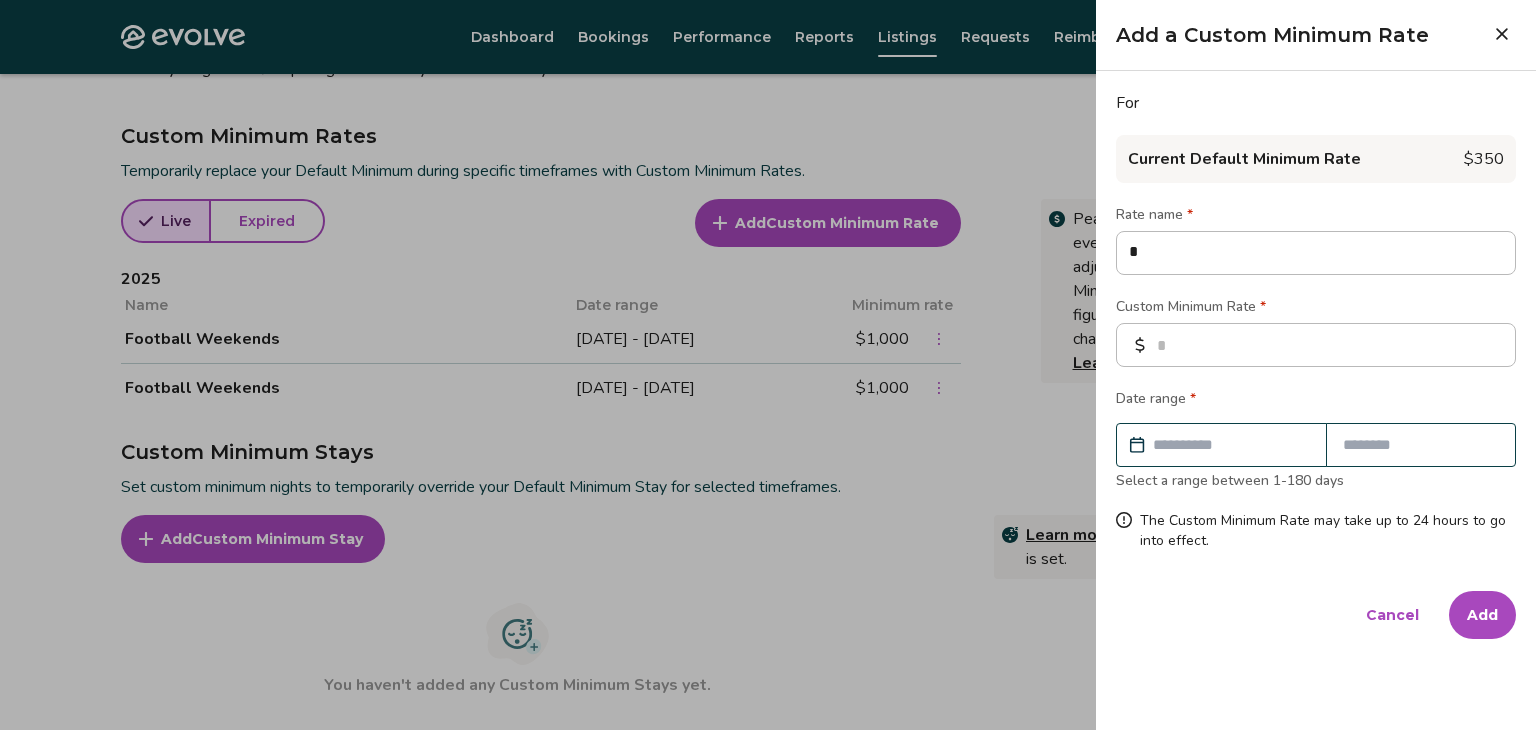 type on "*" 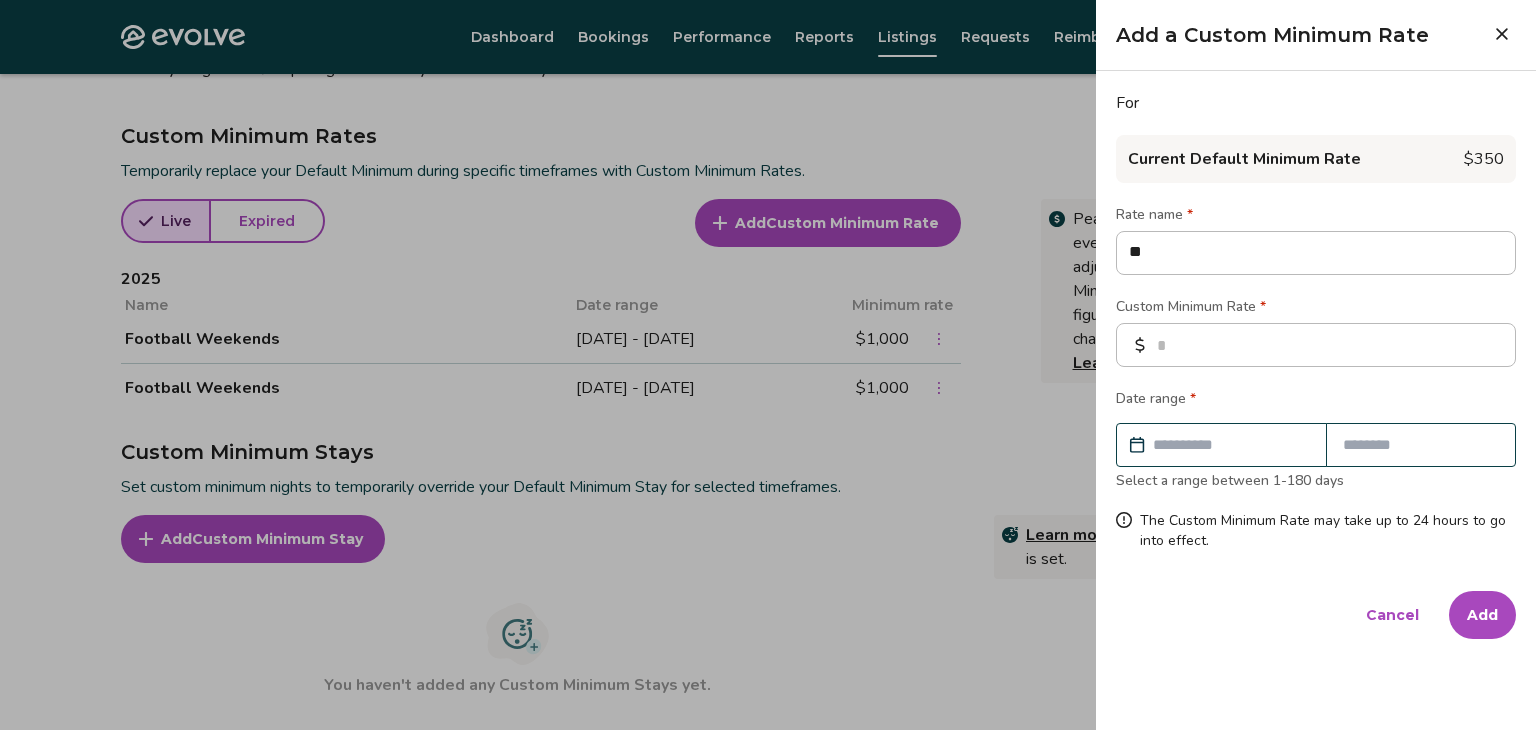 type on "*" 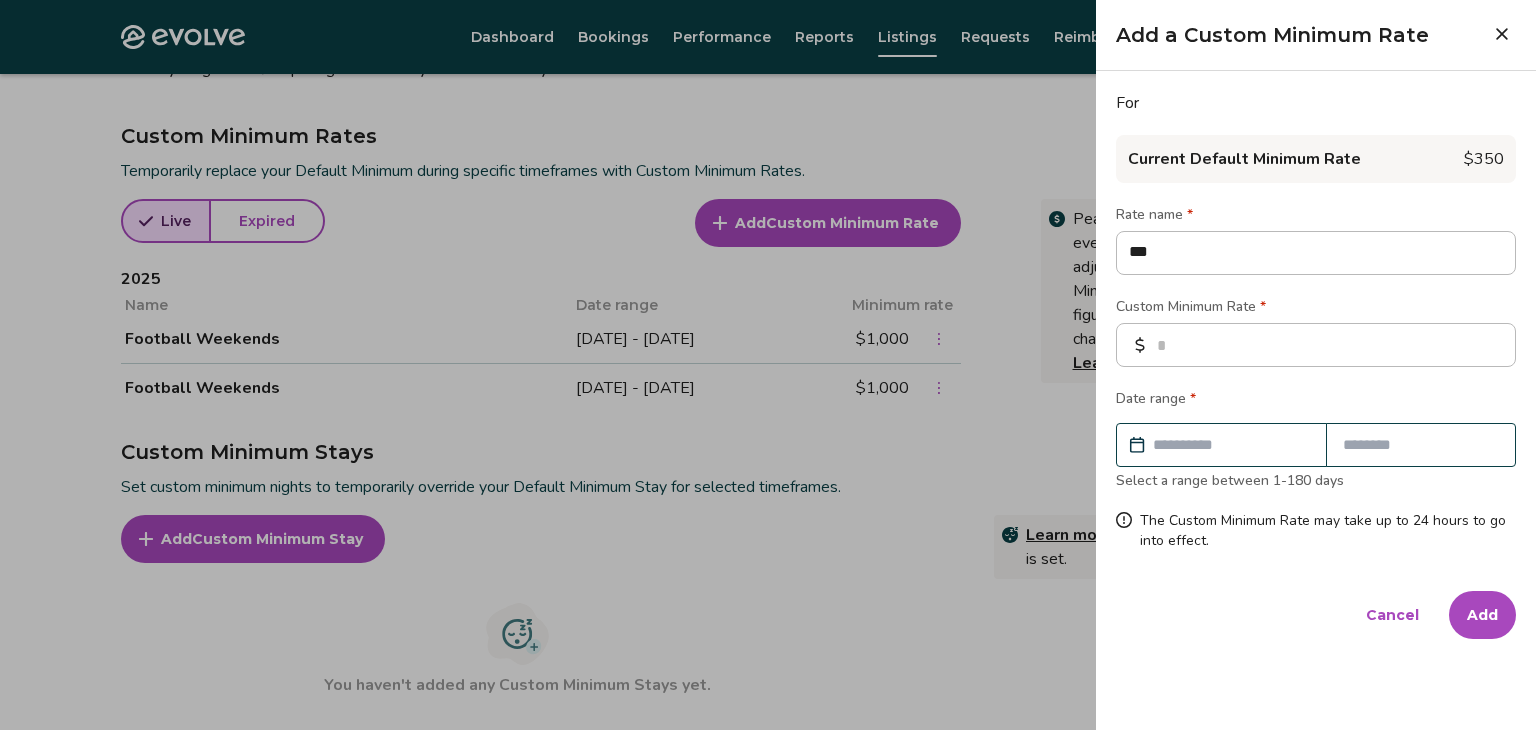 type on "*" 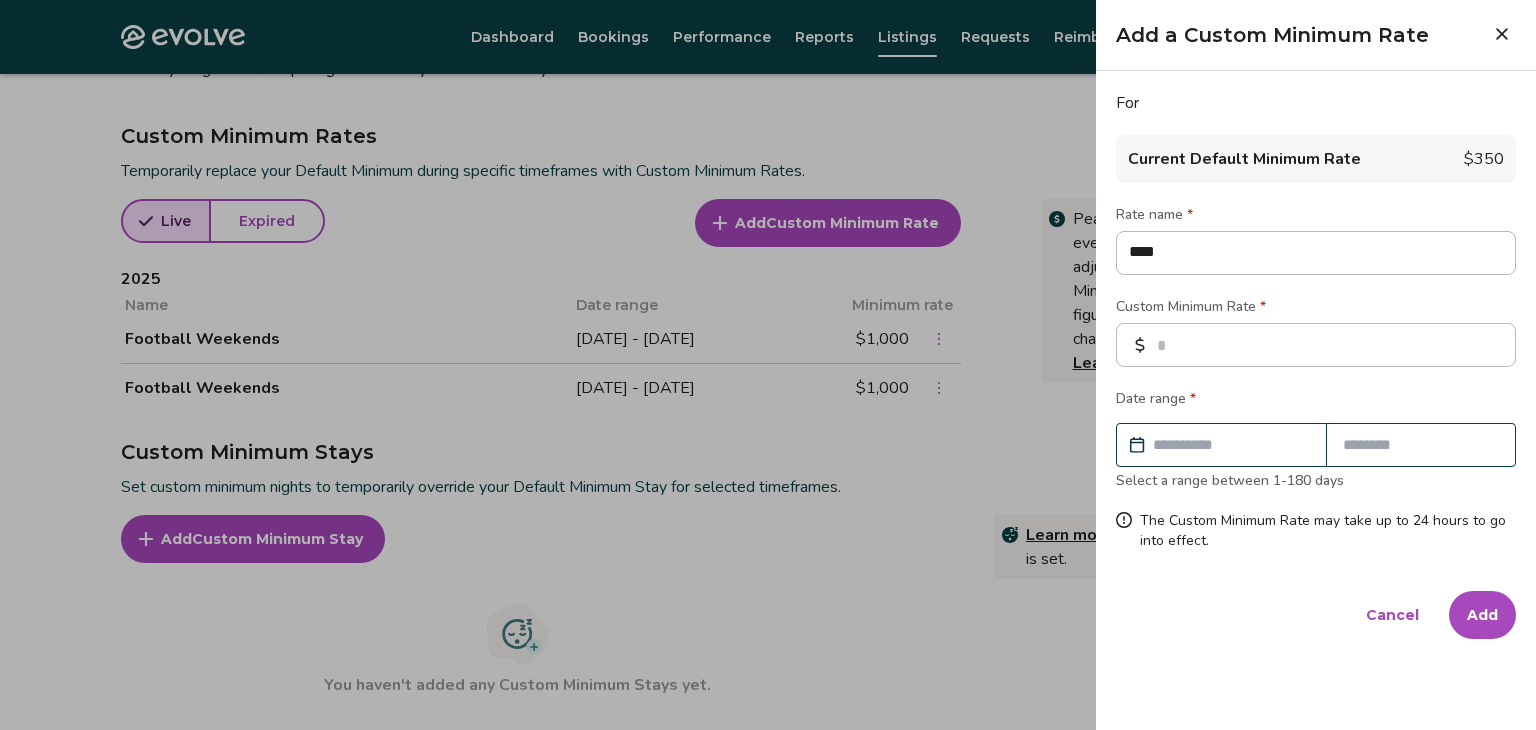type on "*" 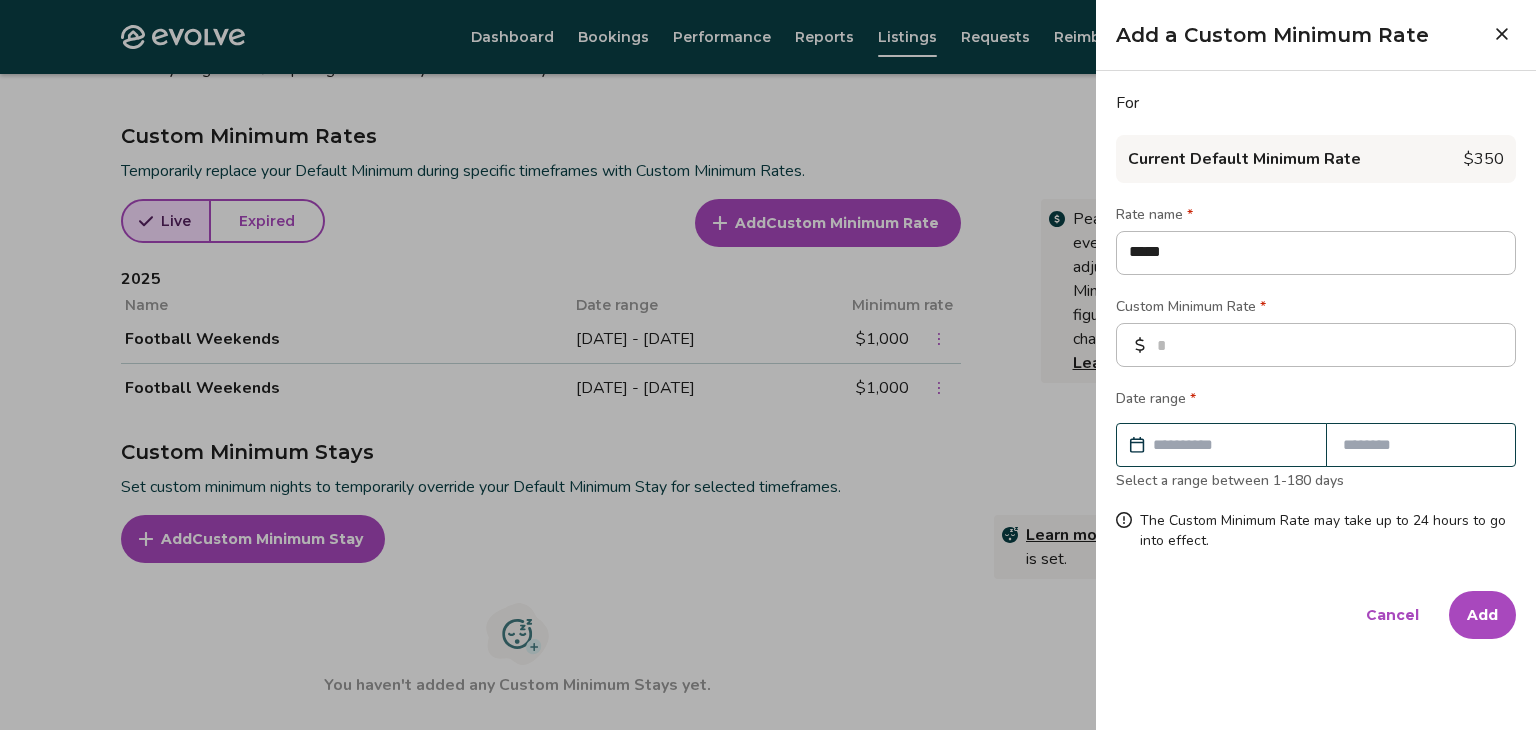 type on "*" 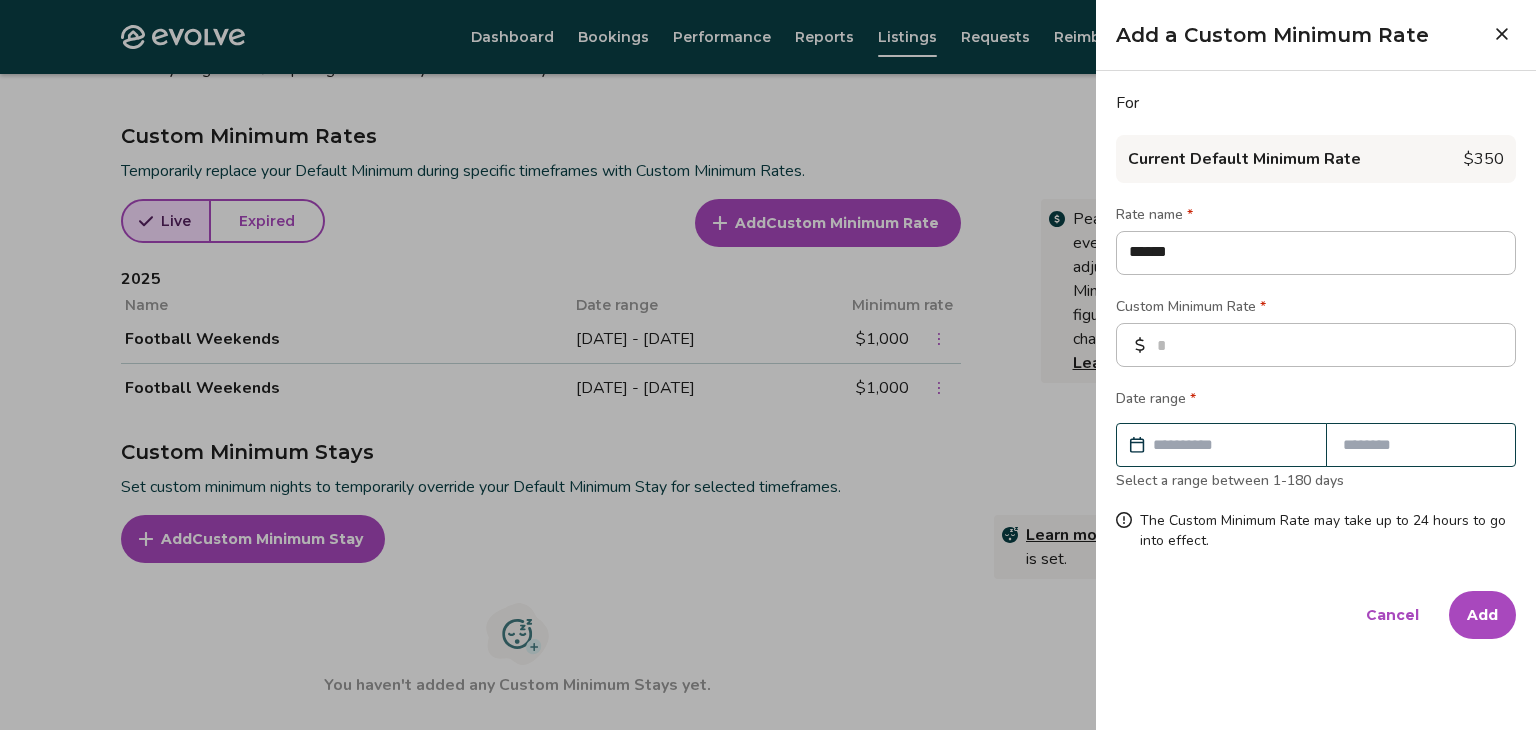 type on "*" 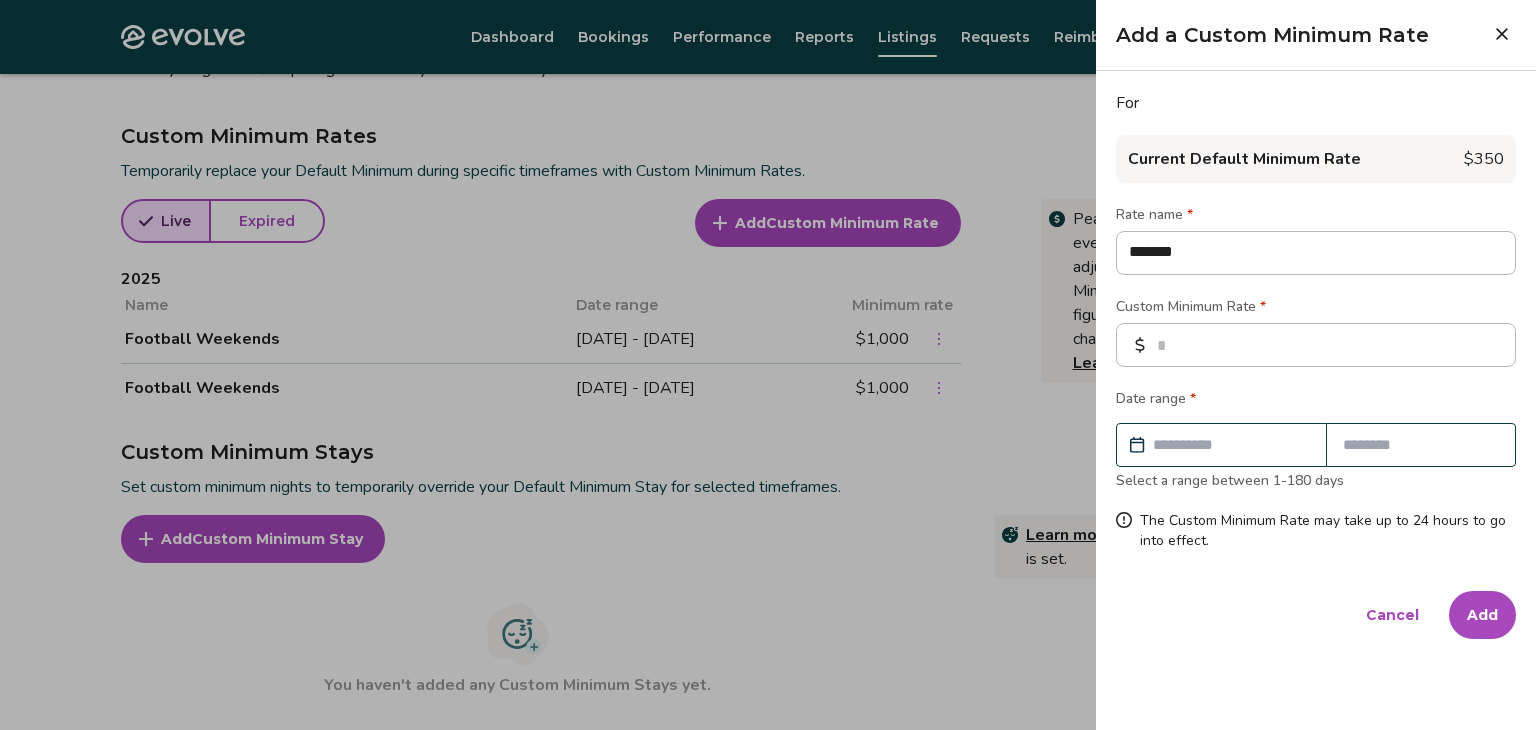 type on "*" 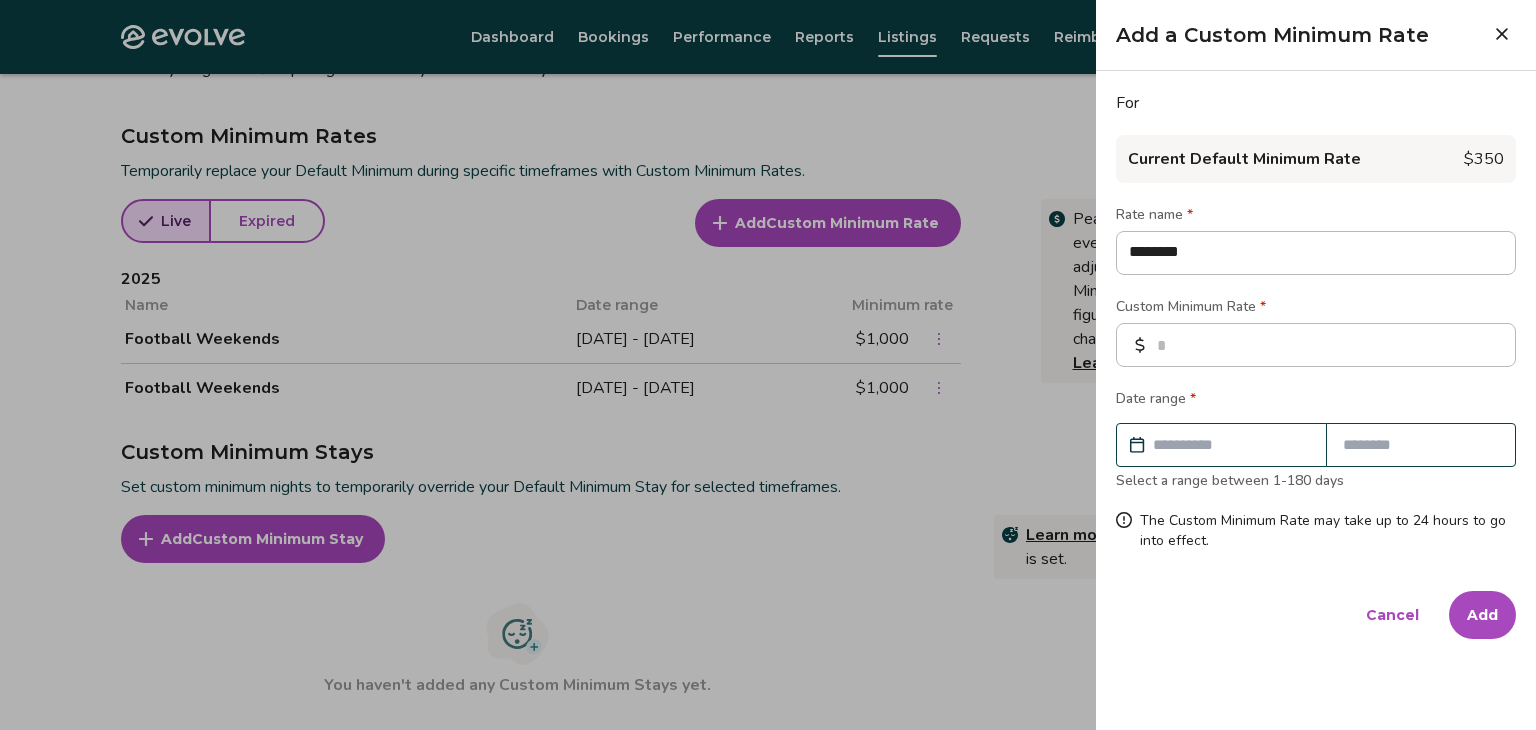 type on "*" 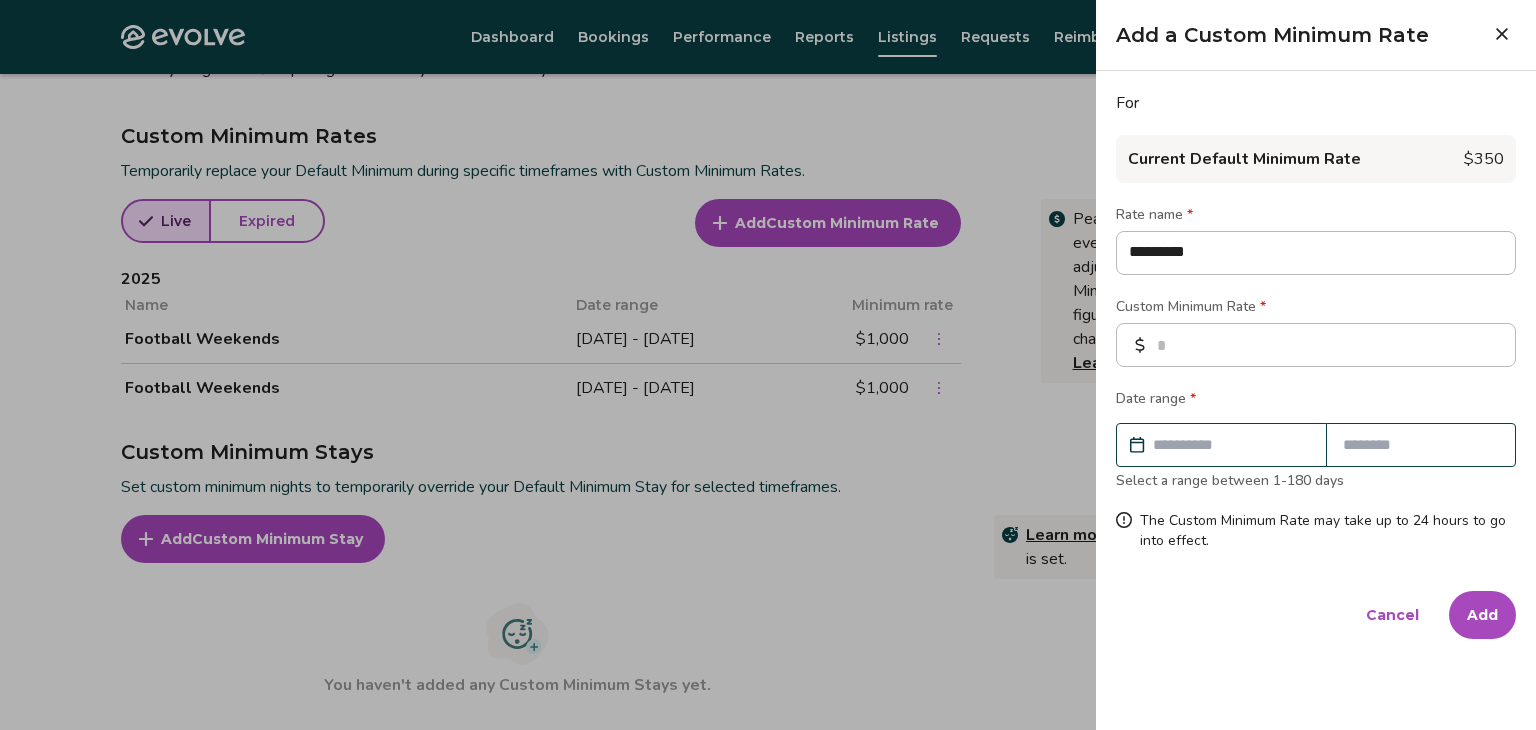 type on "*" 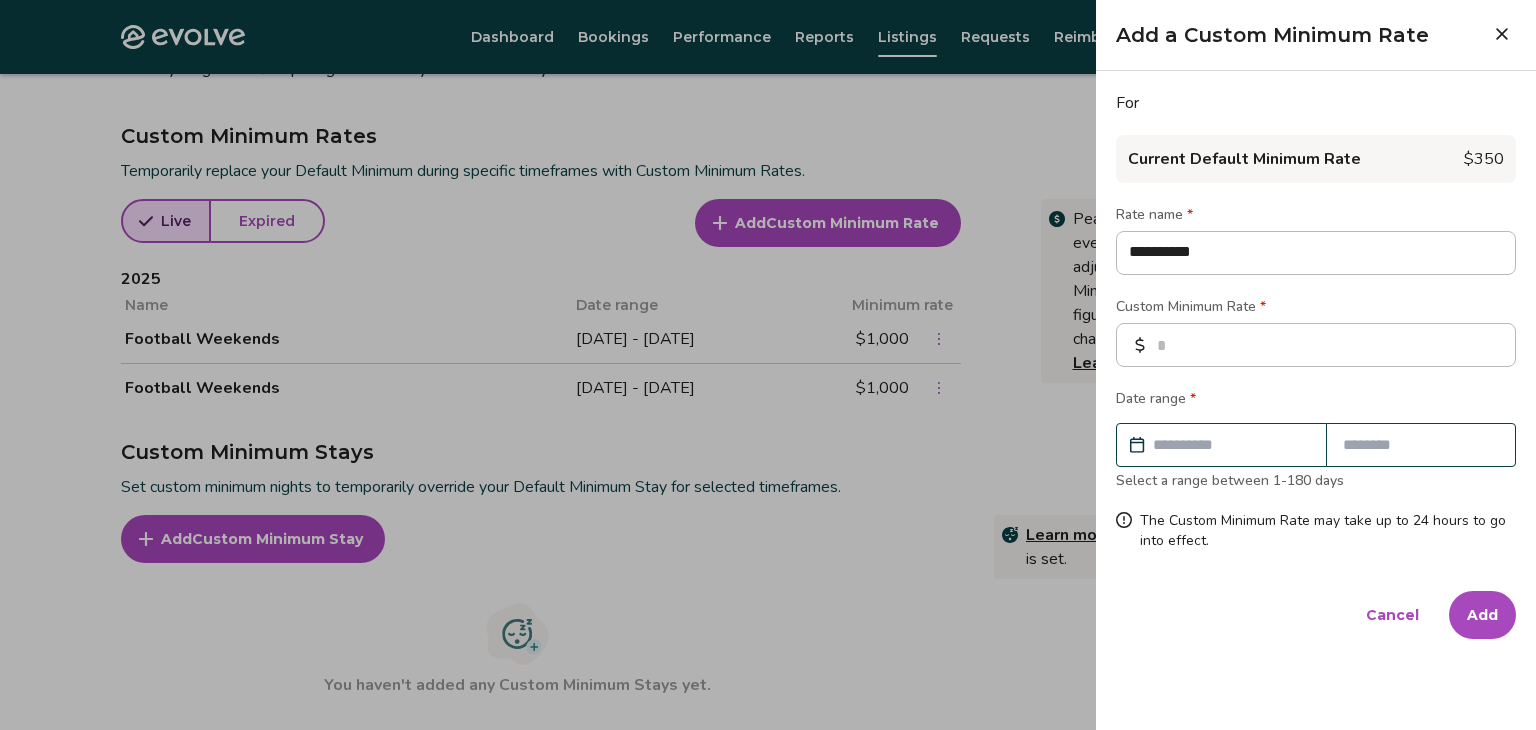 type on "*" 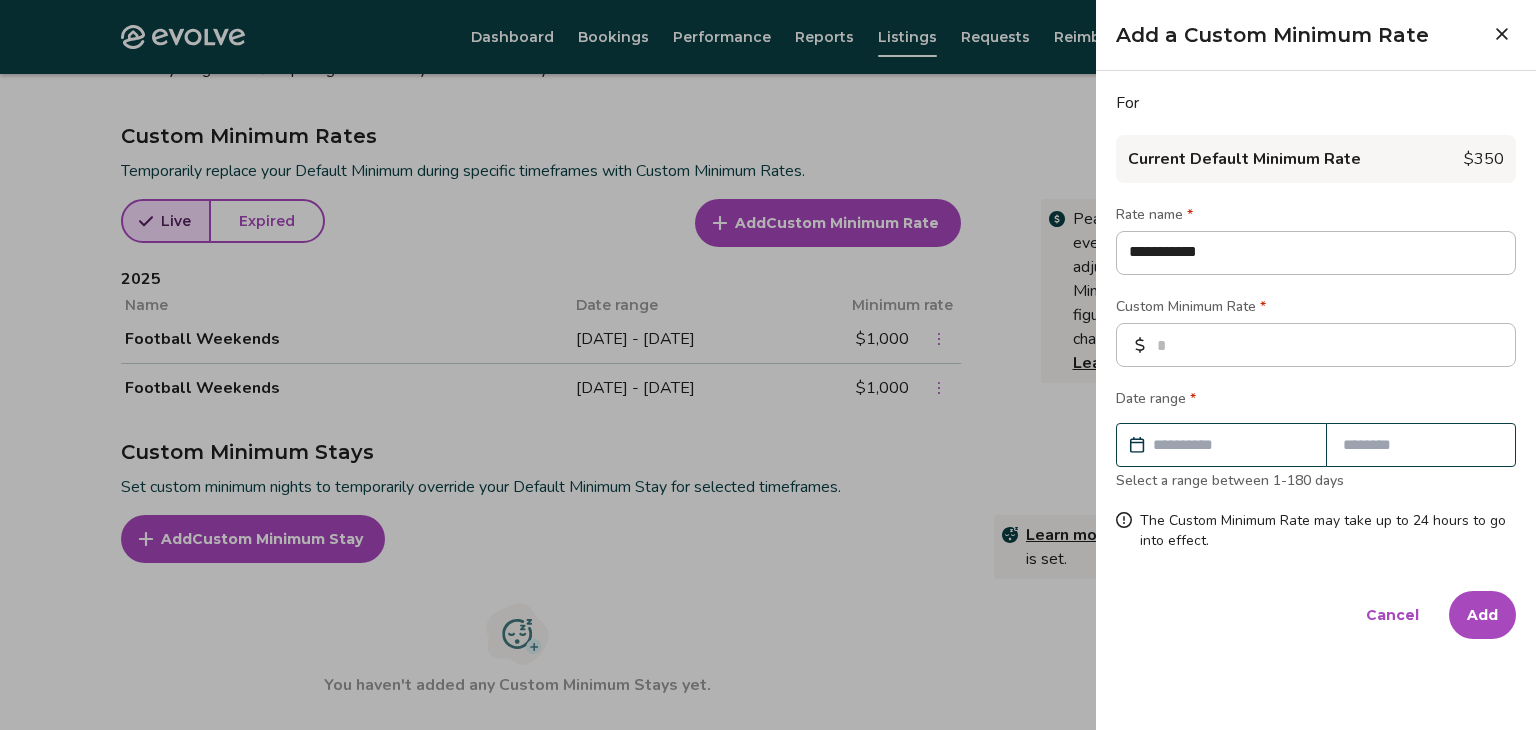 type on "*" 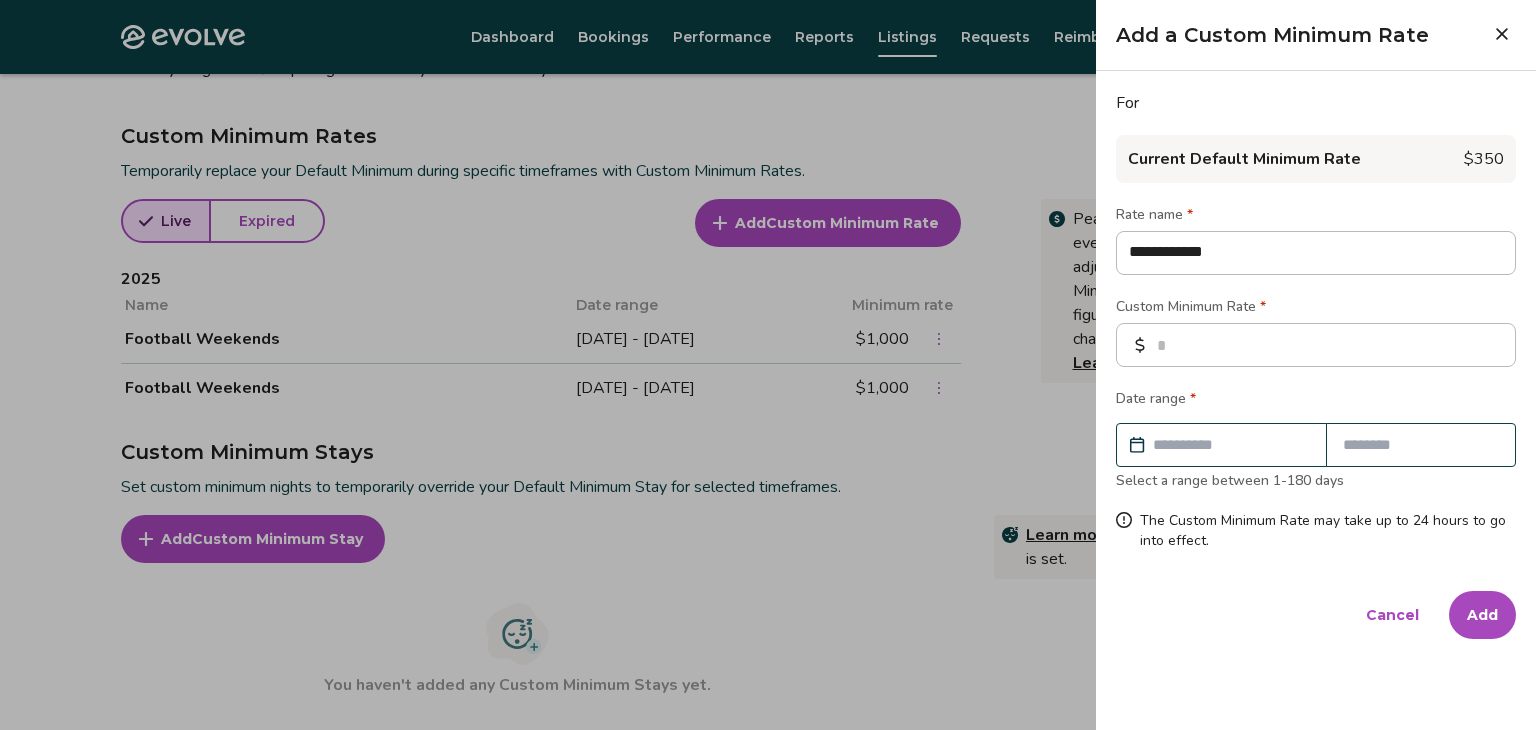 type on "*" 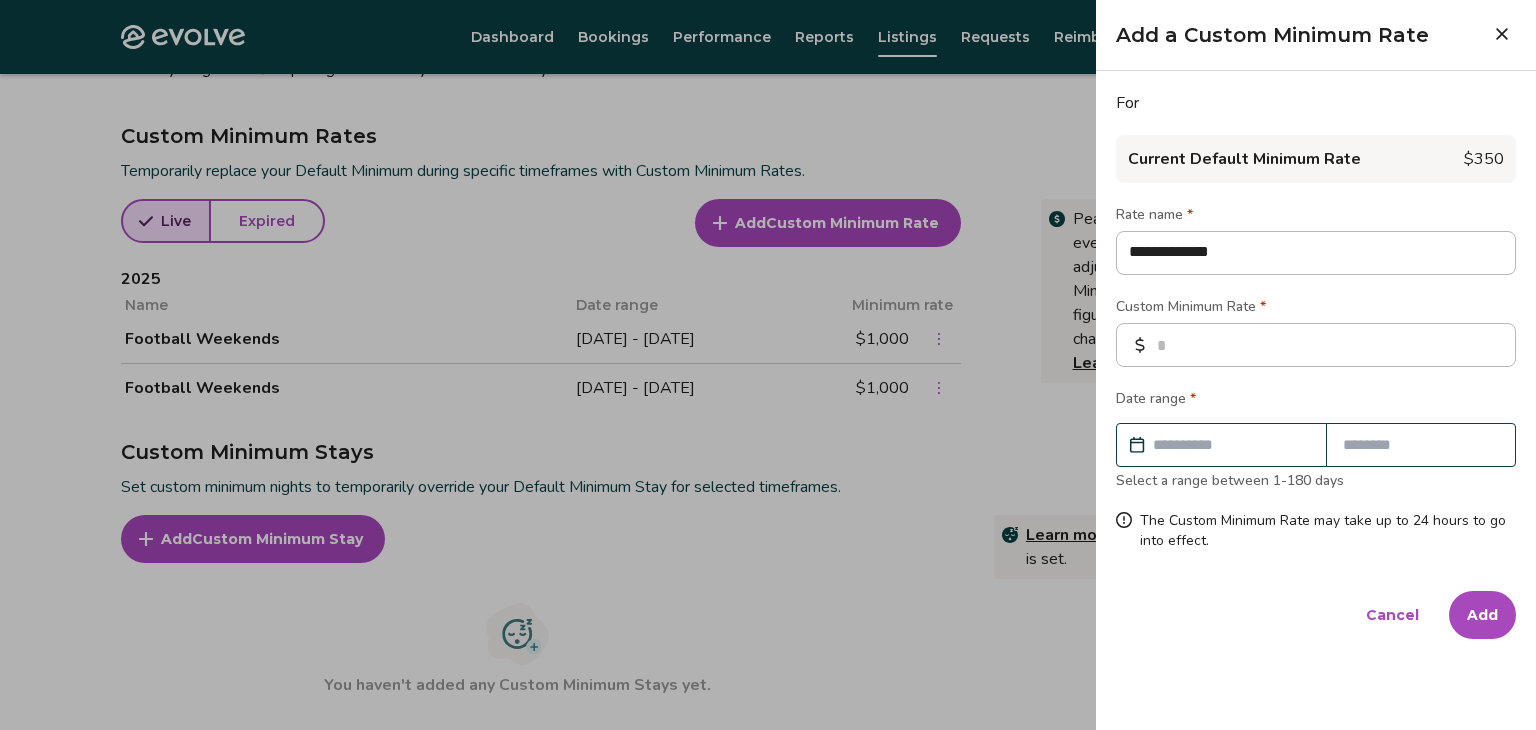 type on "*" 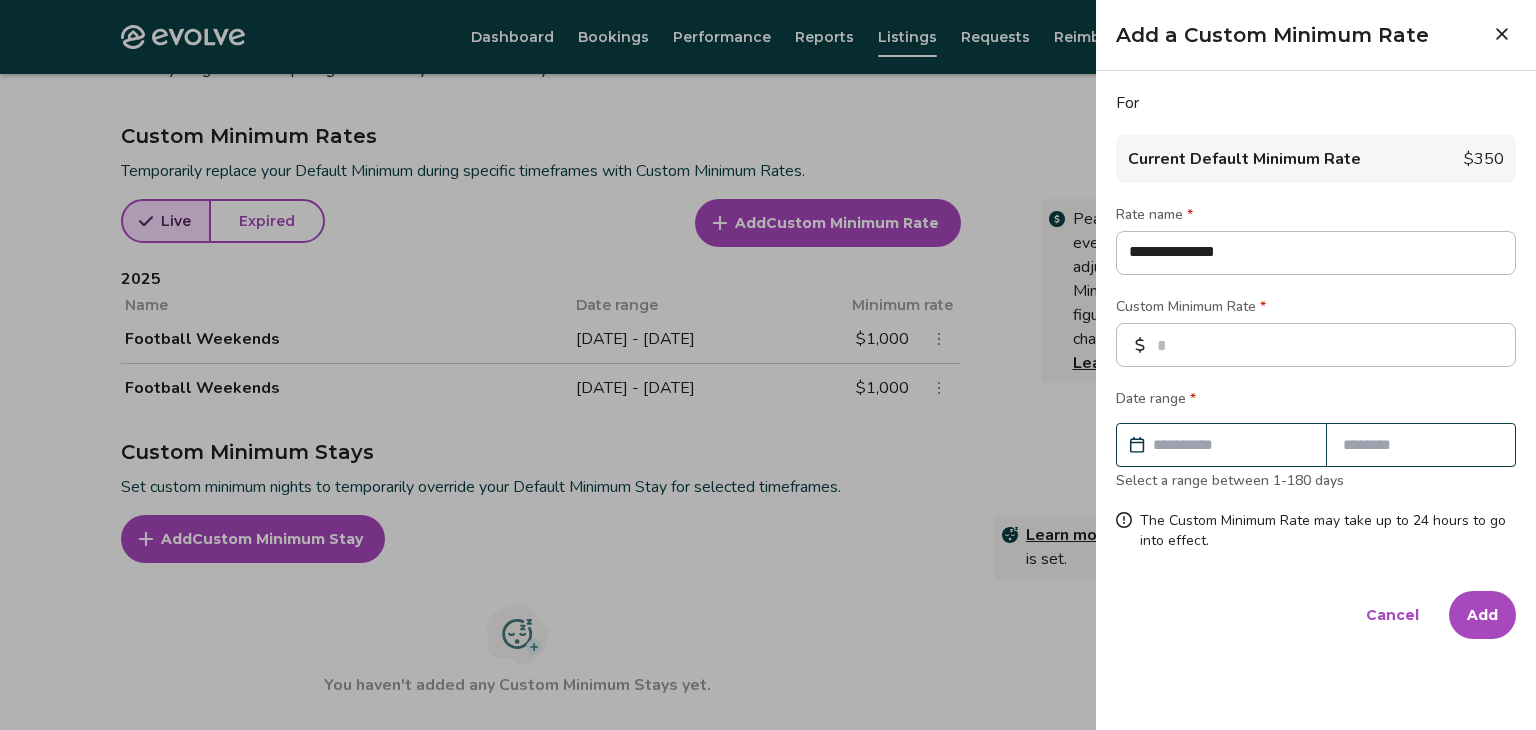 type on "*" 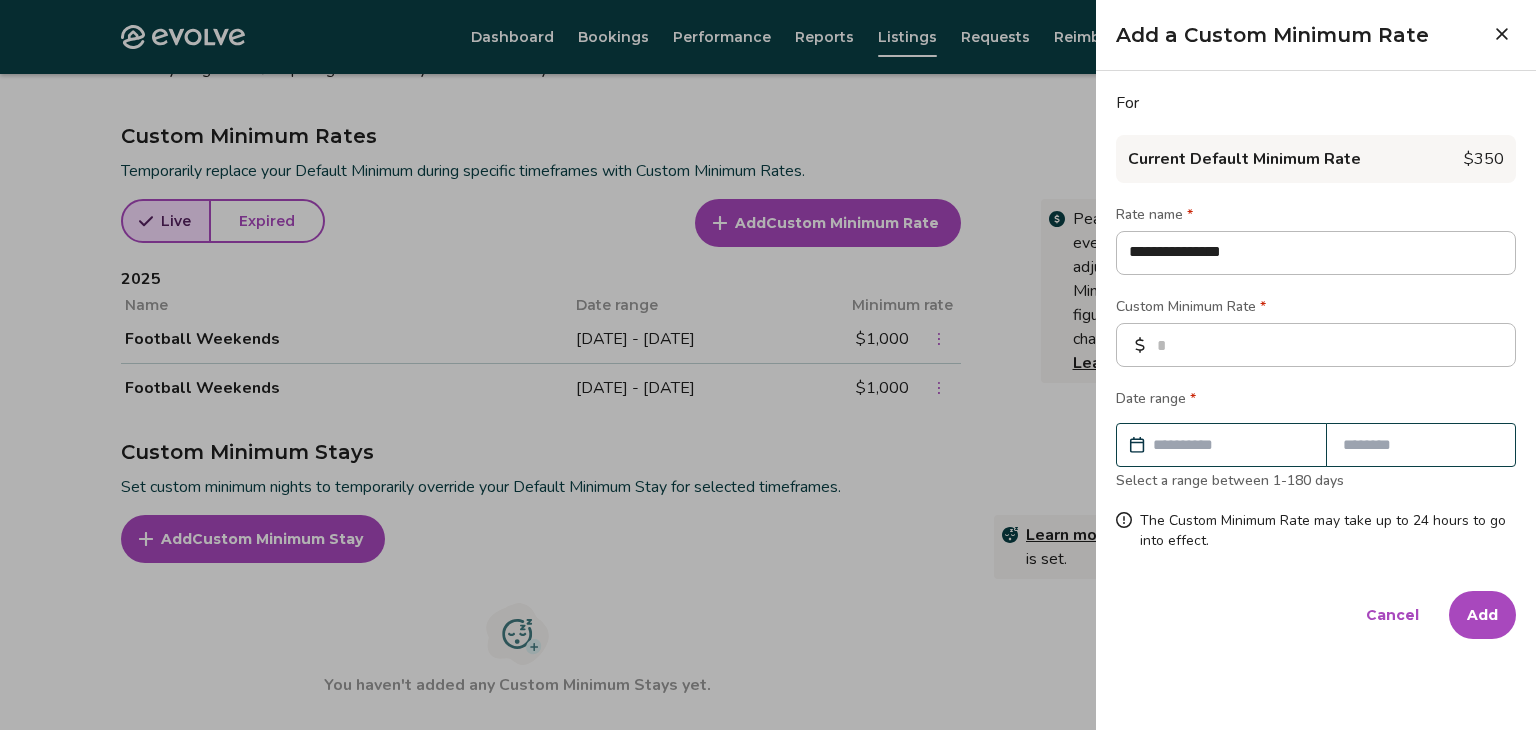 type on "*" 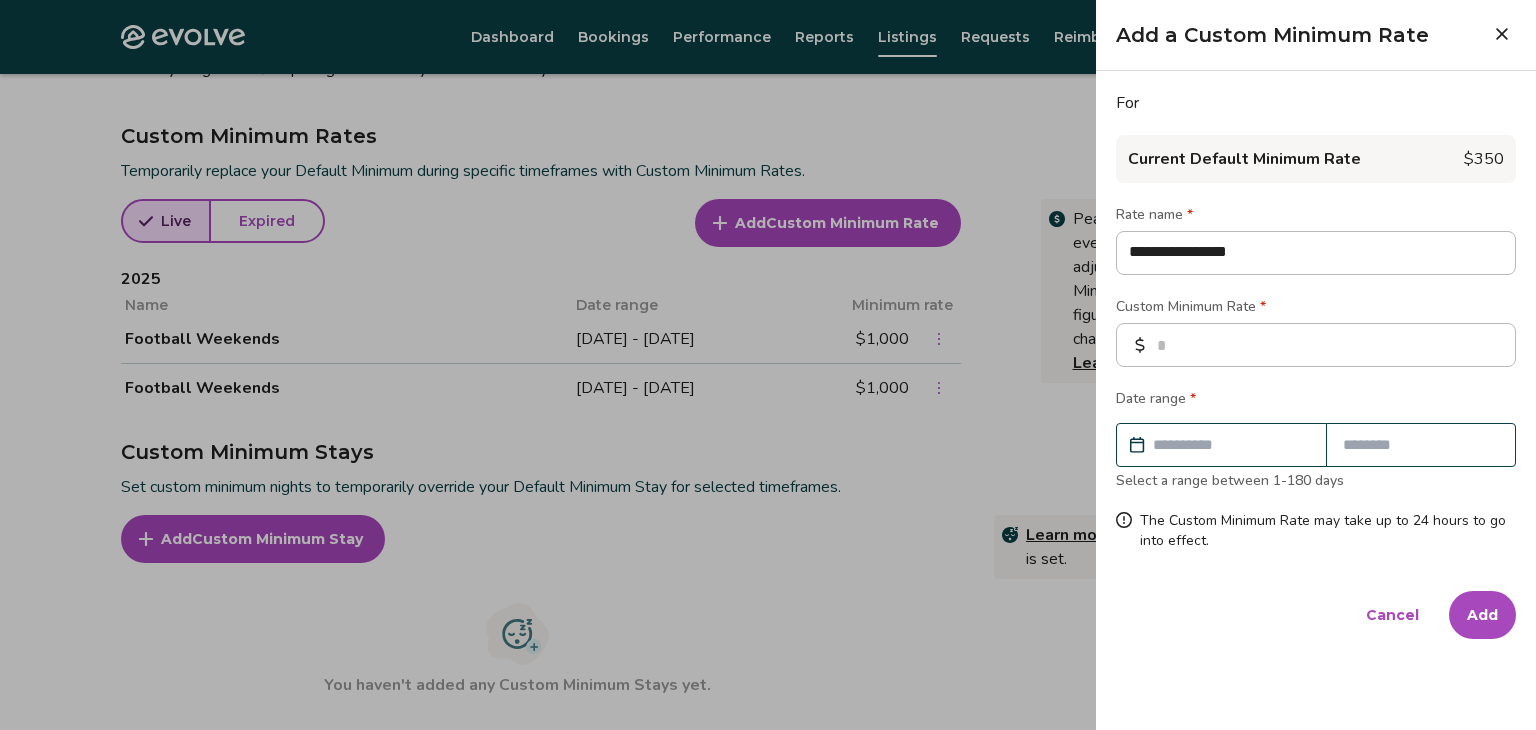 type on "*" 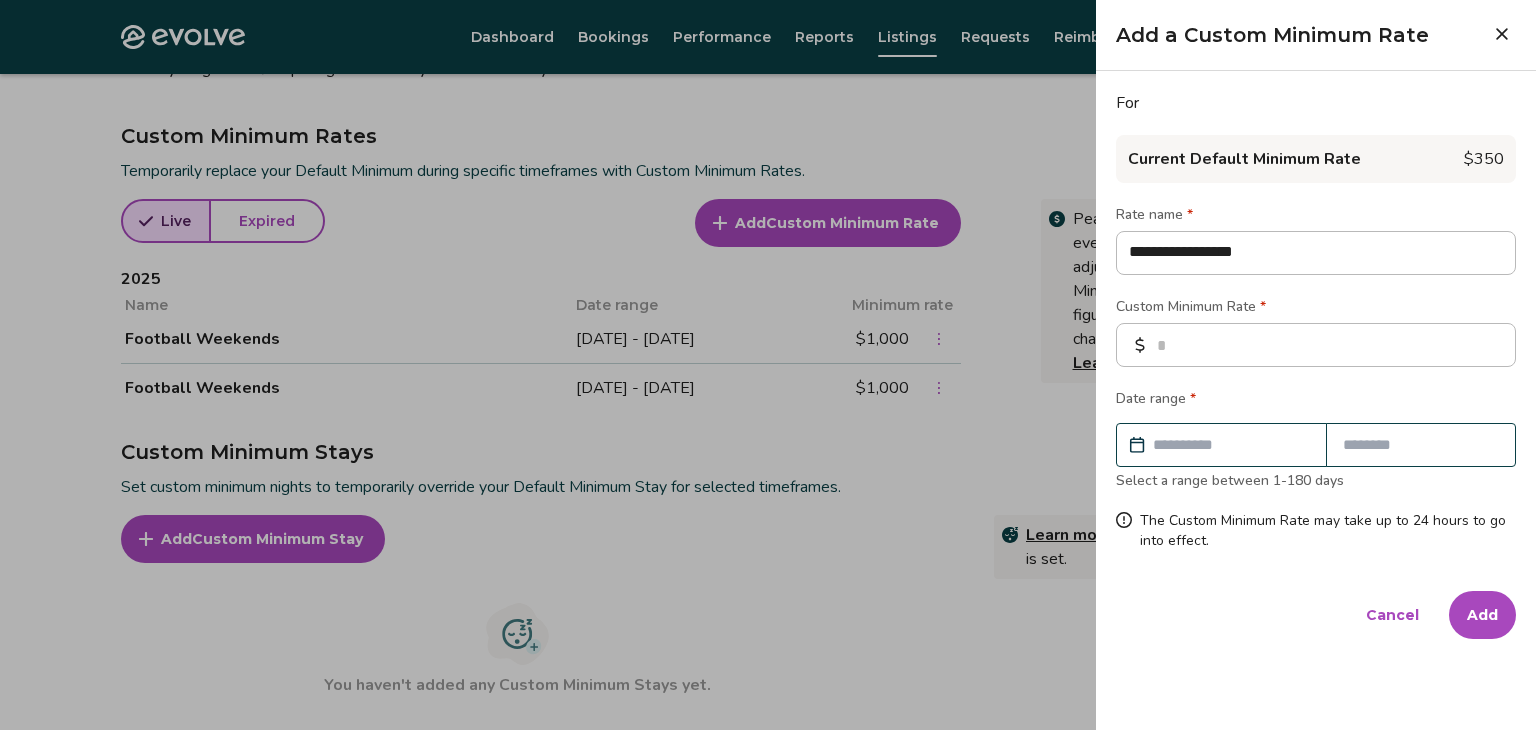 type on "*" 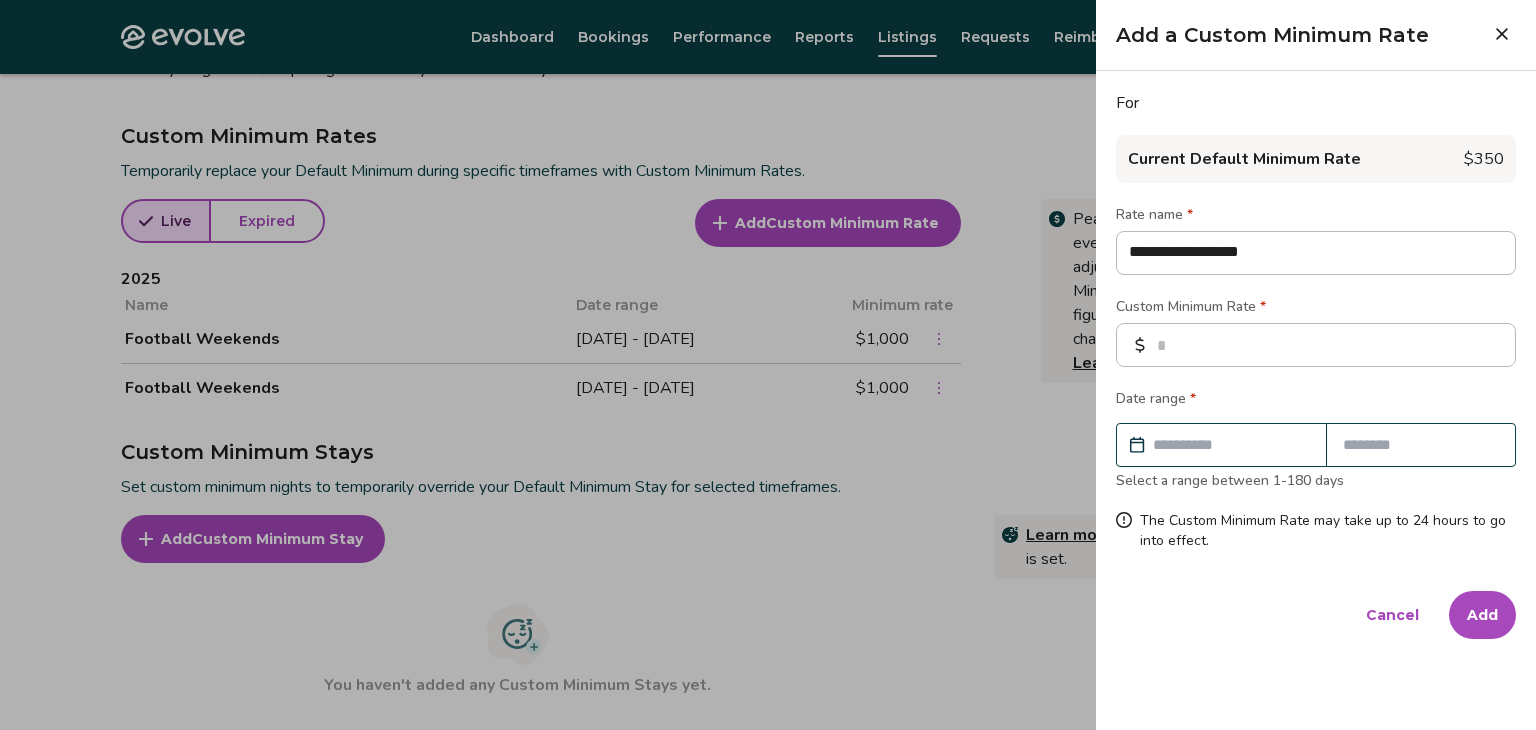 type on "**********" 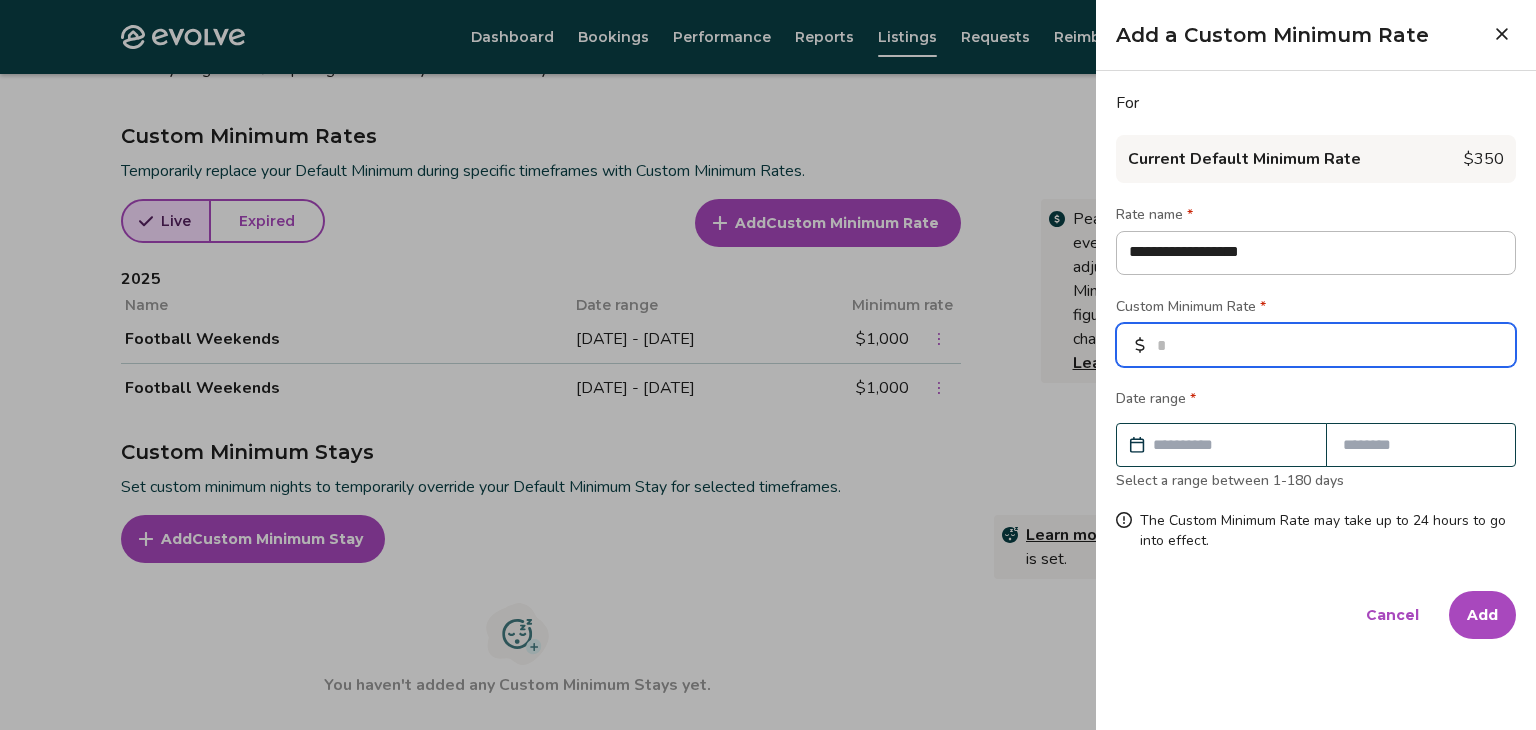 click at bounding box center [1316, 345] 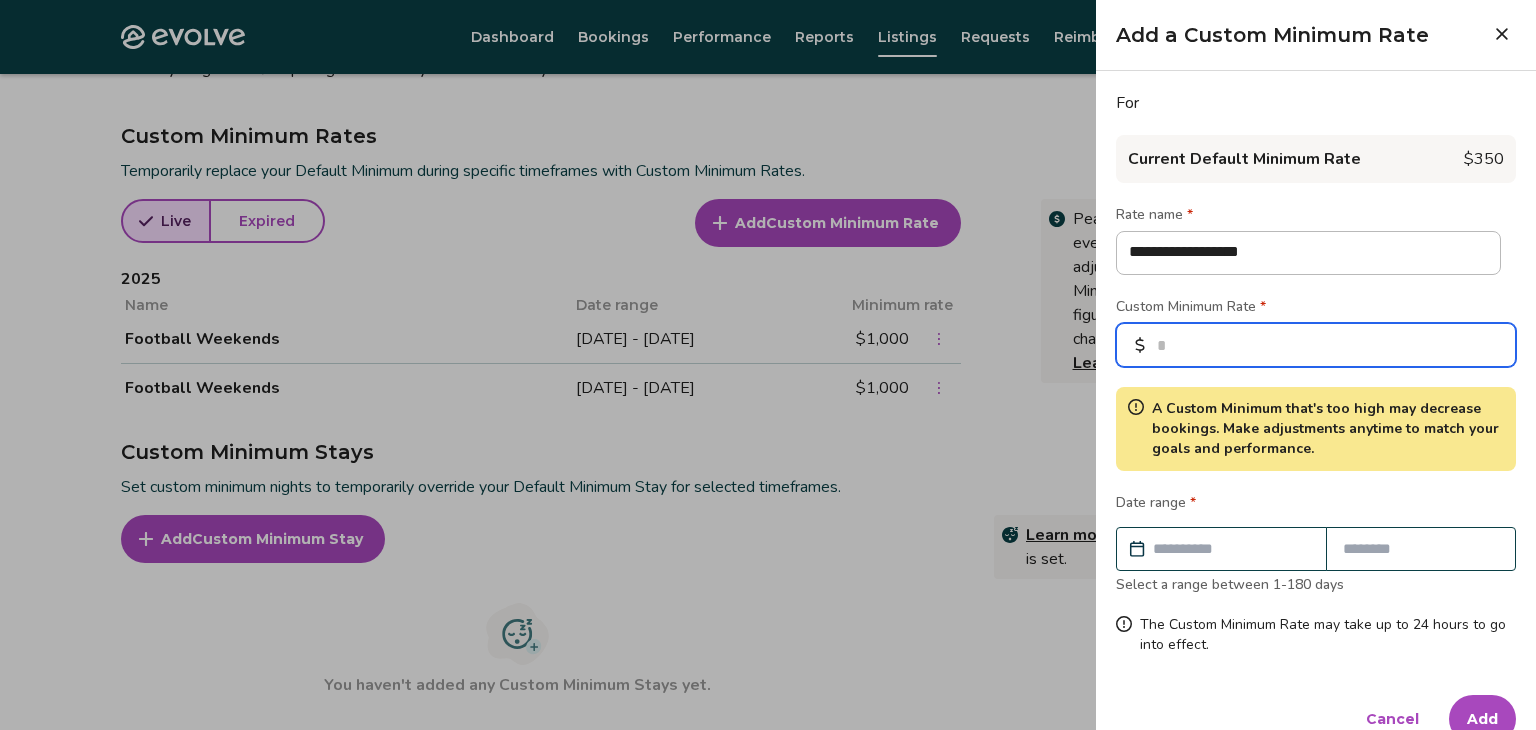 type on "****" 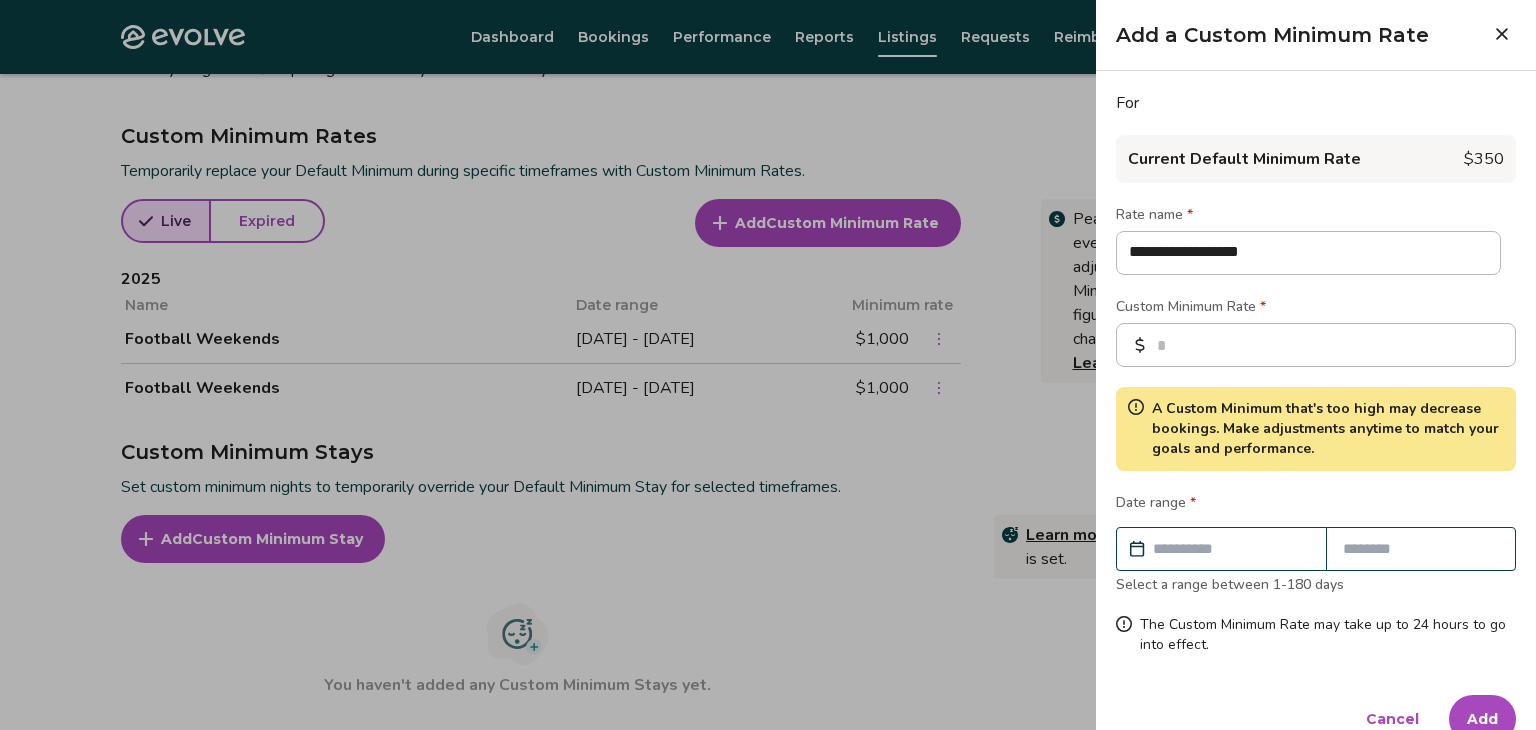 click at bounding box center [1231, 549] 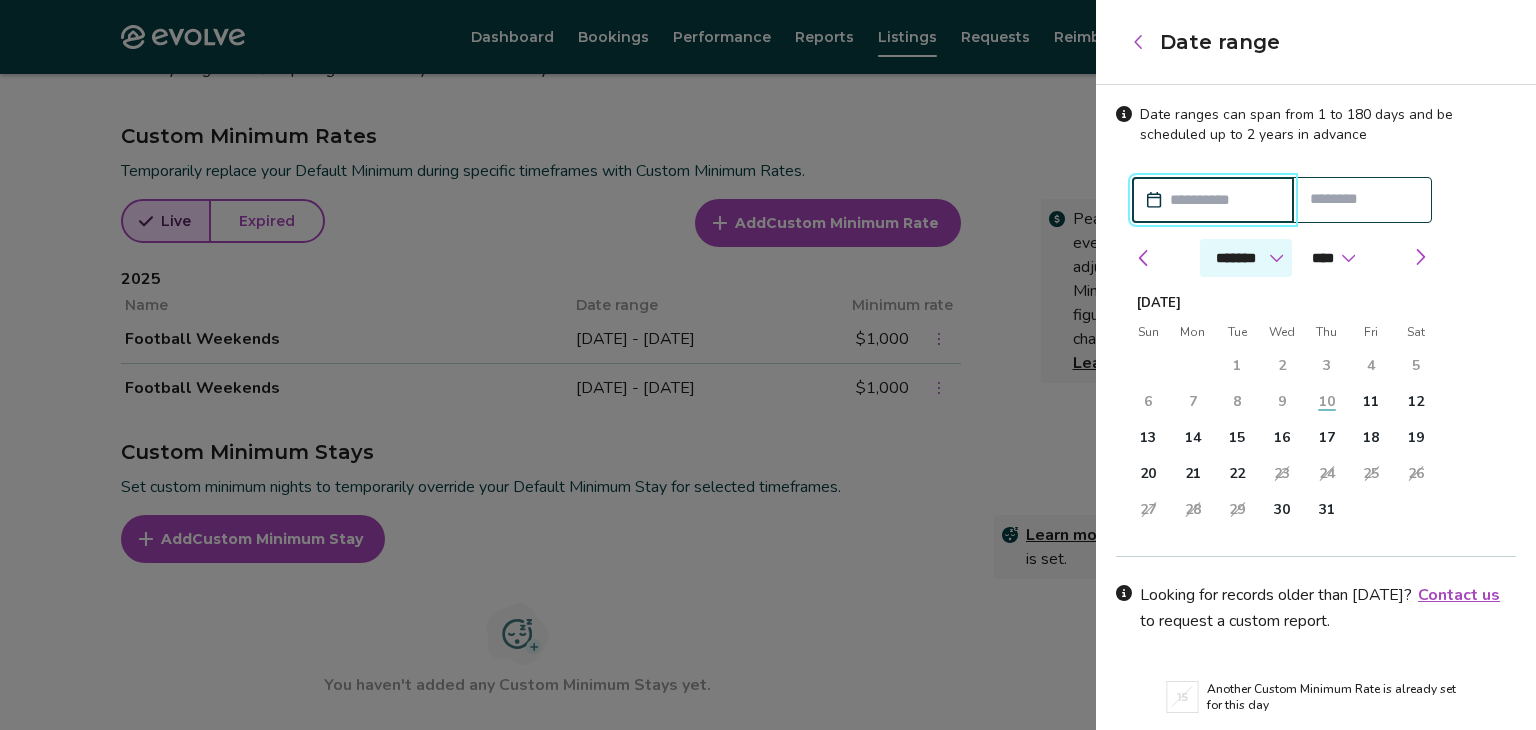 click on "******* ******** ***** ***** *** **** **** ****** ********* ******* ******** ********" at bounding box center [1246, 258] 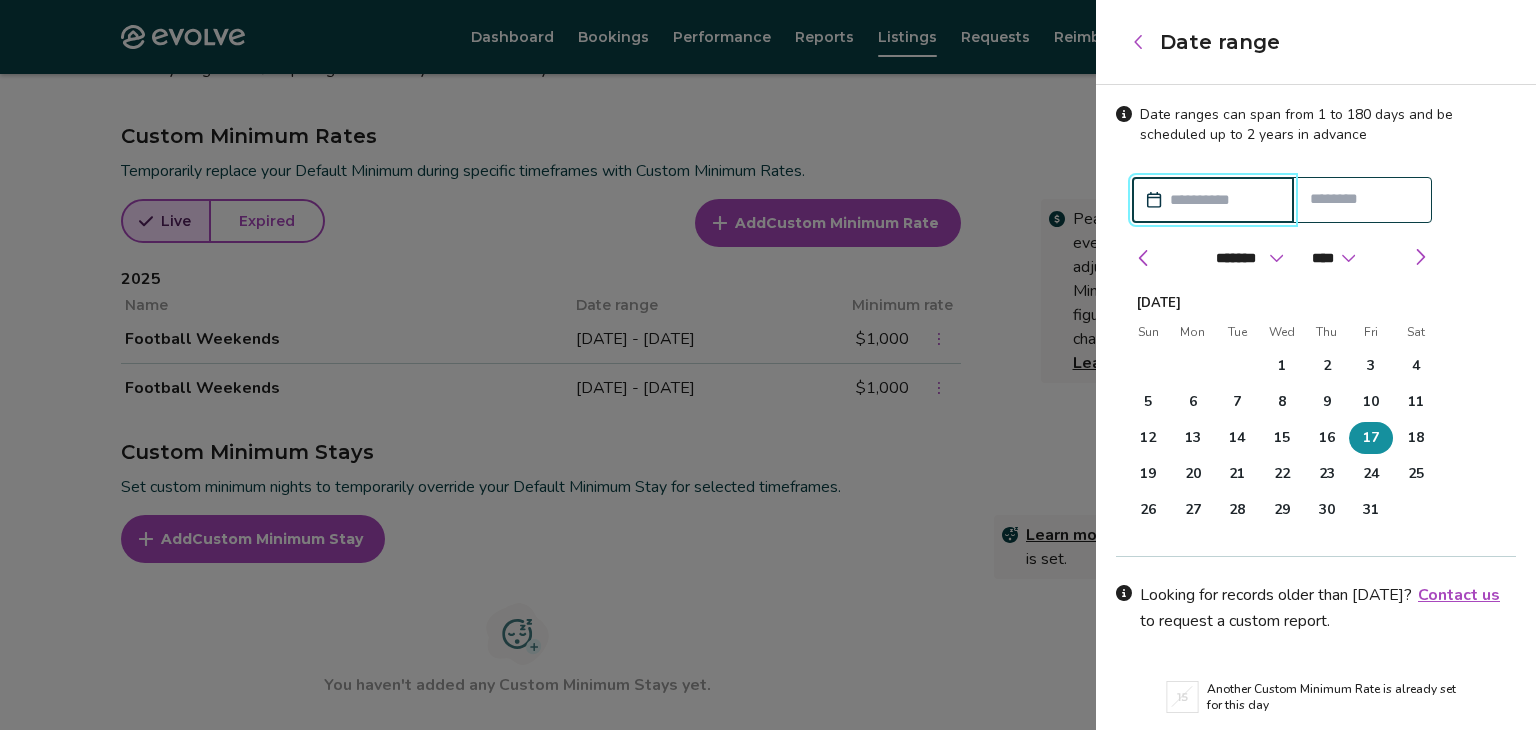 click on "17" at bounding box center (1371, 438) 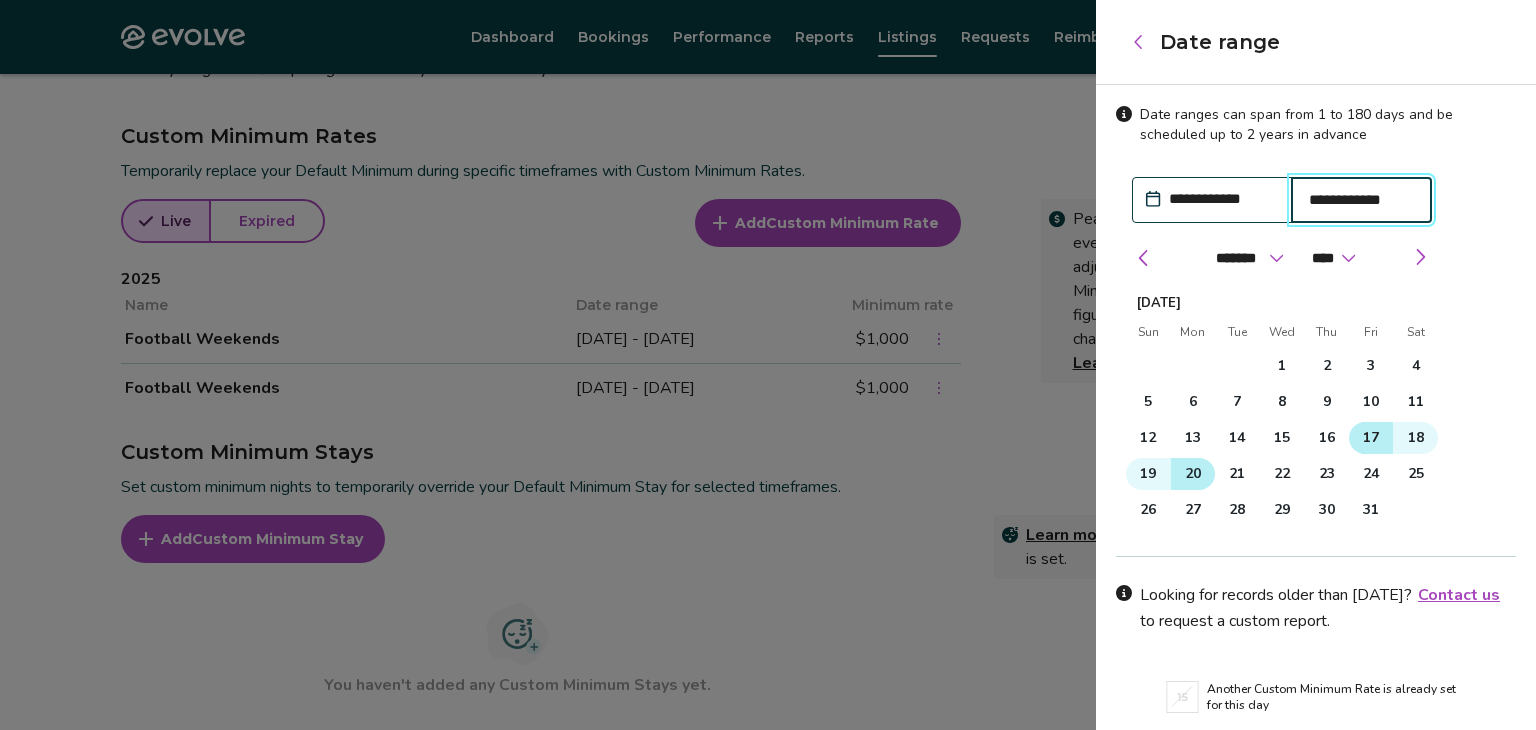 click on "20" at bounding box center [1193, 474] 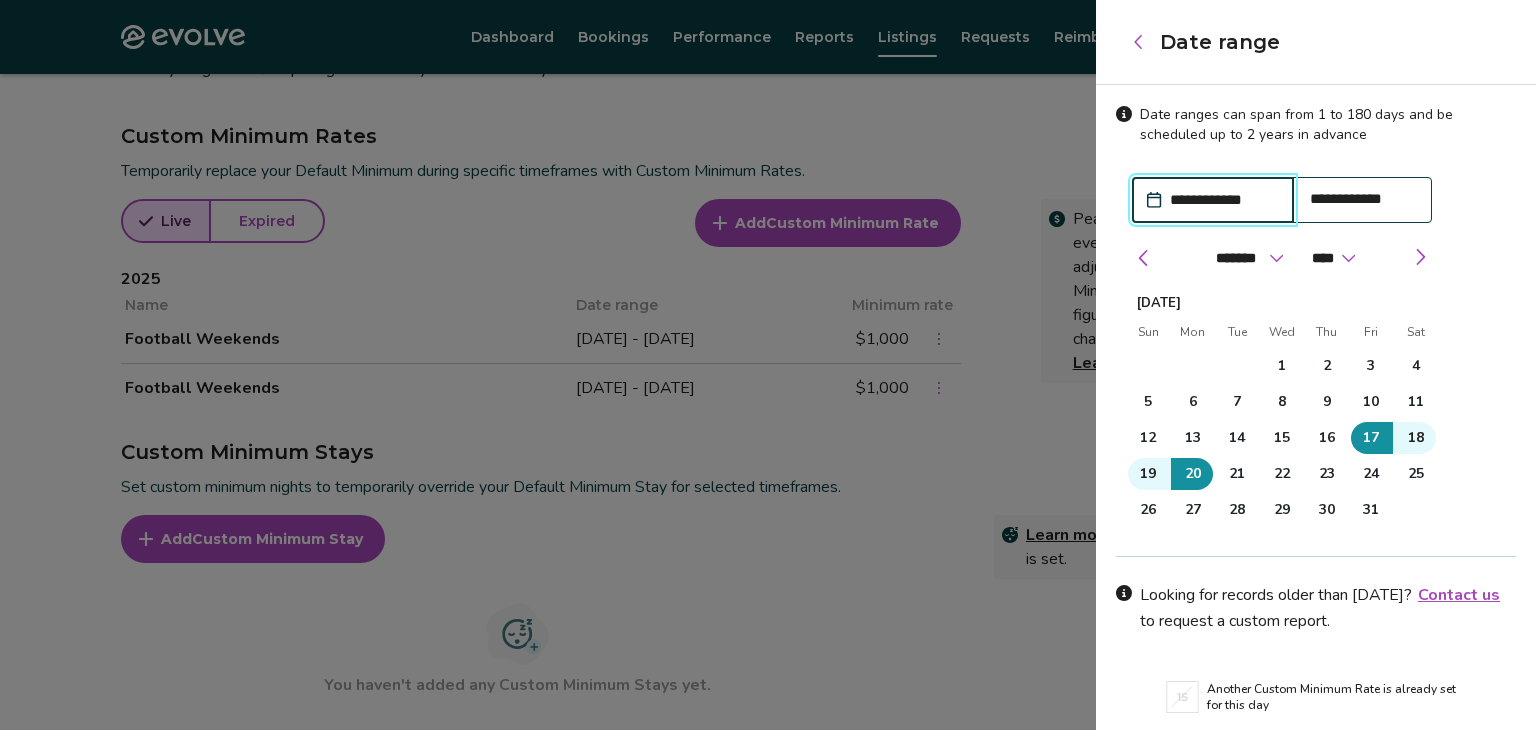 scroll, scrollTop: 72, scrollLeft: 0, axis: vertical 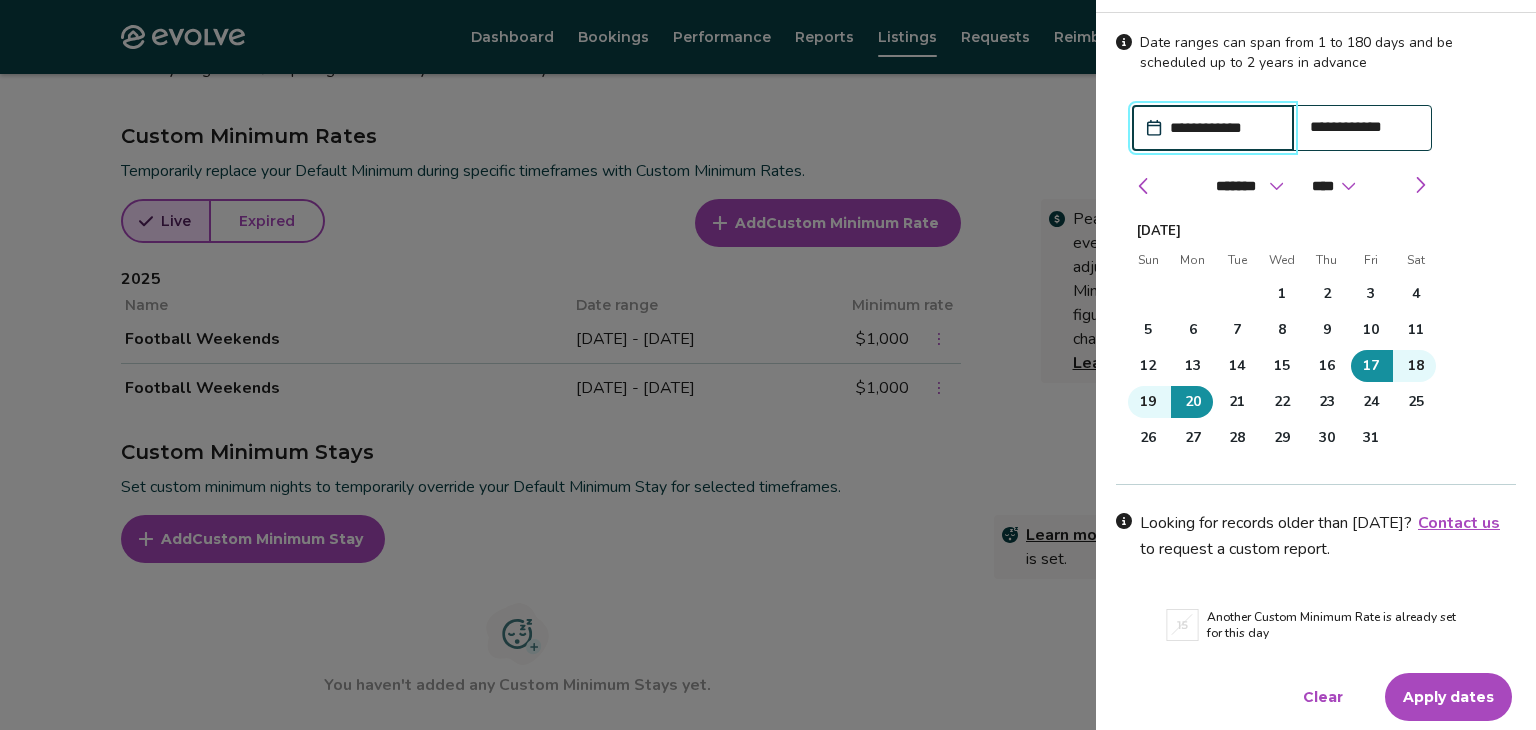 click on "Apply dates" at bounding box center [1448, 697] 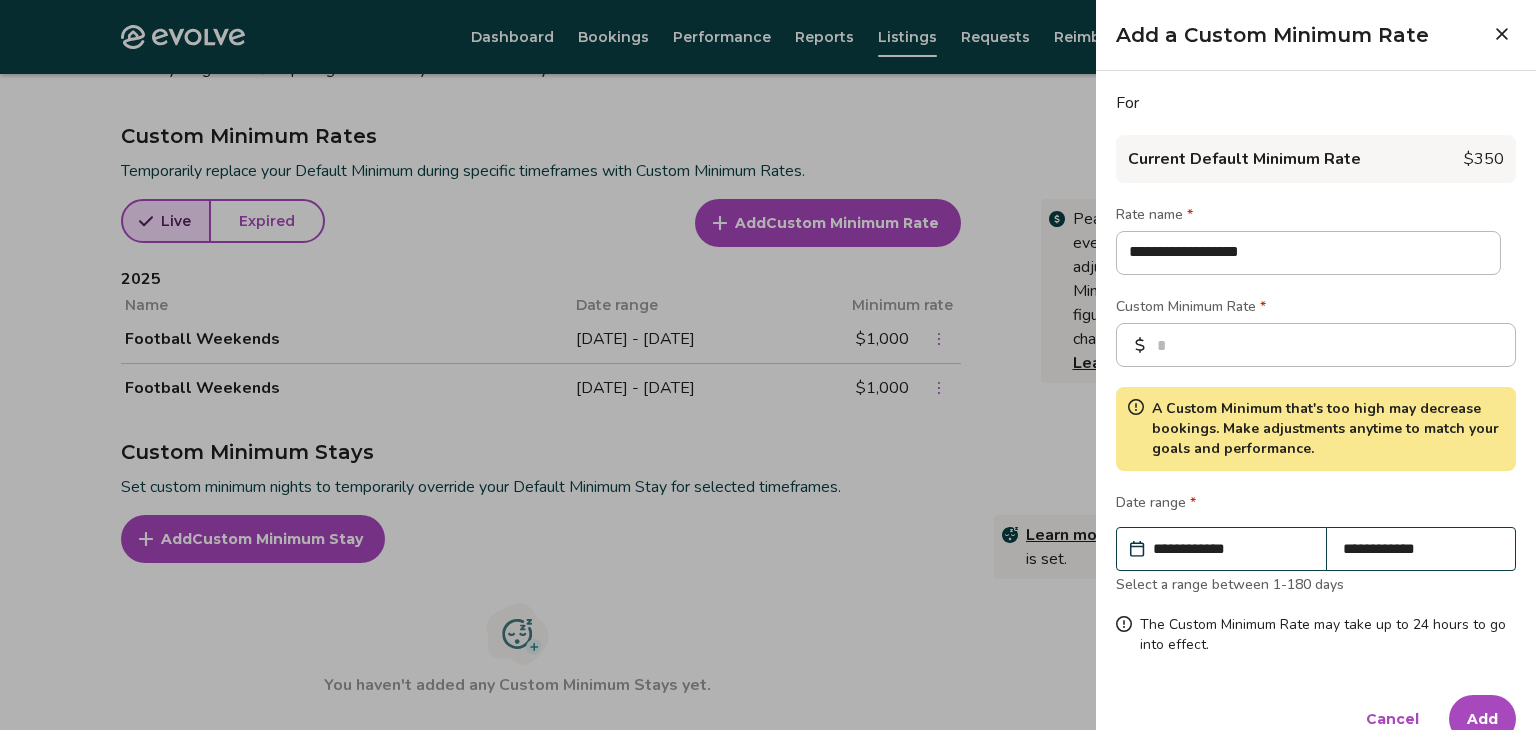click on "Add" at bounding box center [1482, 719] 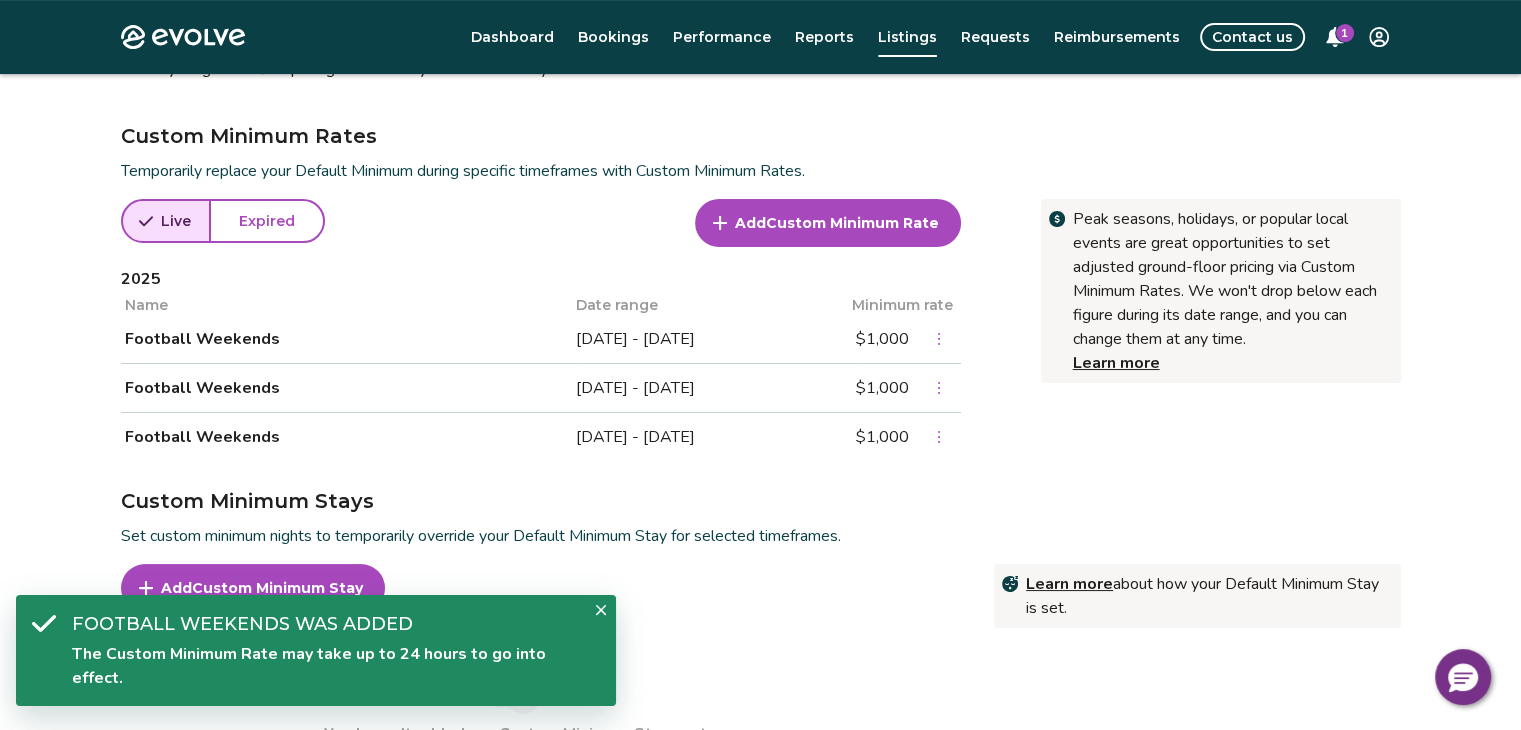 click on "Custom Minimum Rate" at bounding box center (852, 223) 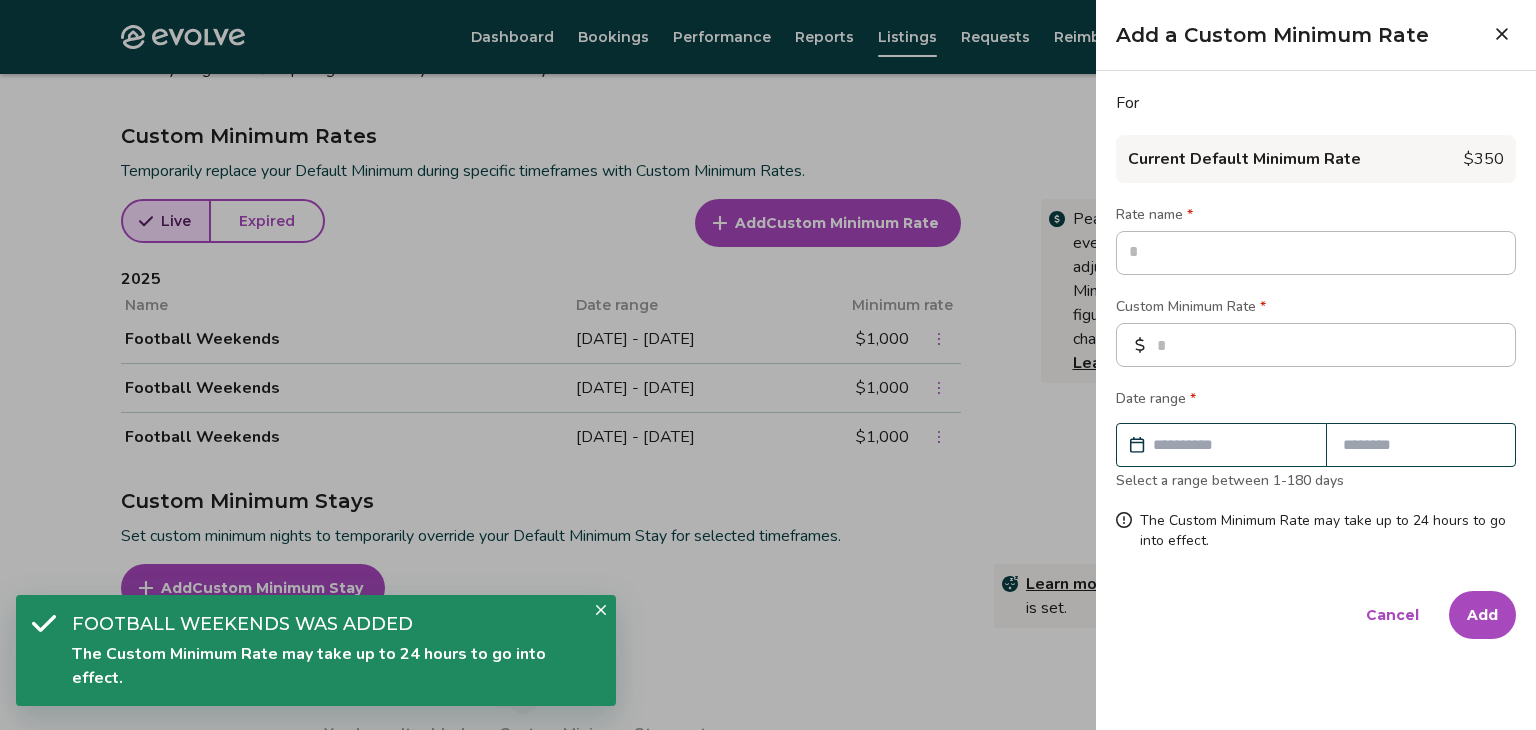 click at bounding box center (1316, 253) 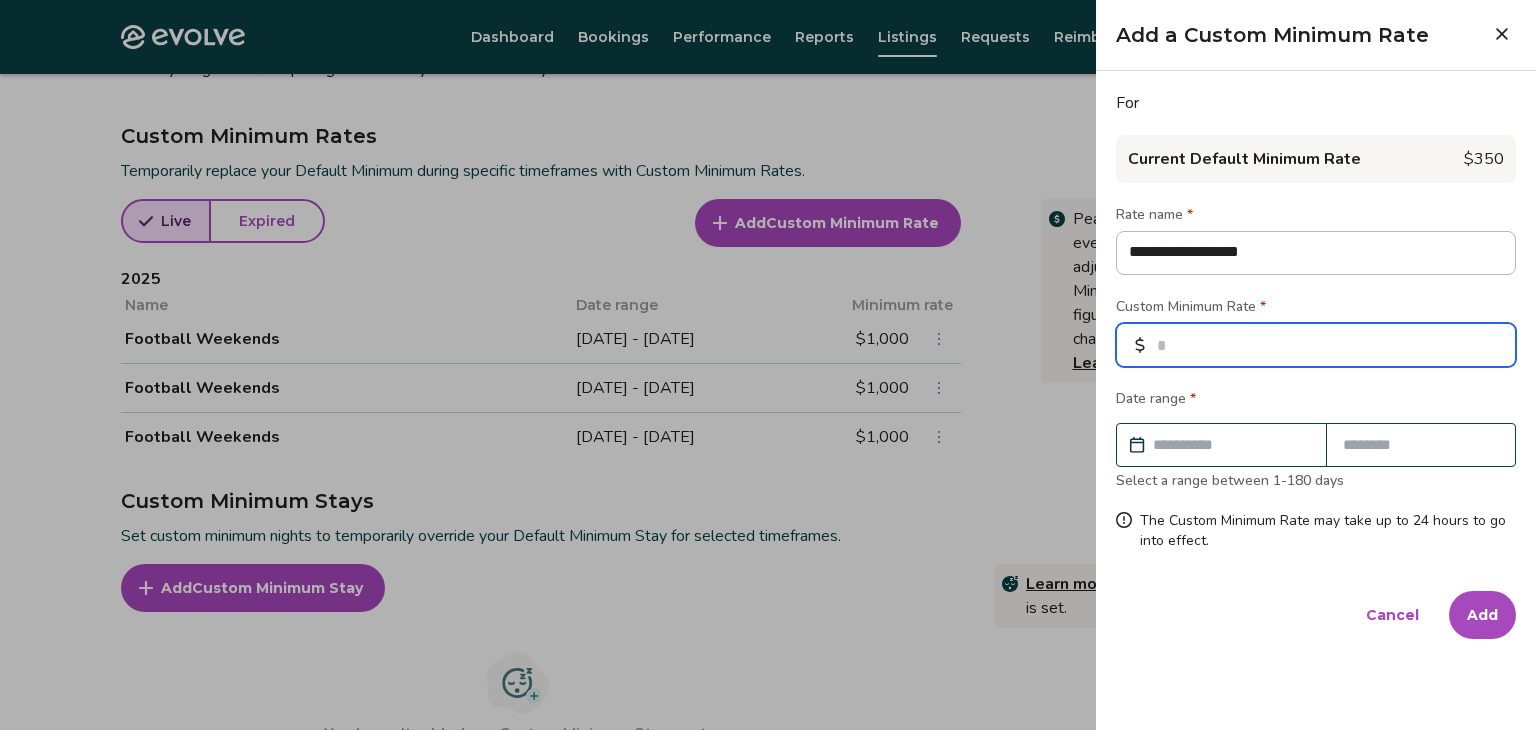 click at bounding box center (1316, 345) 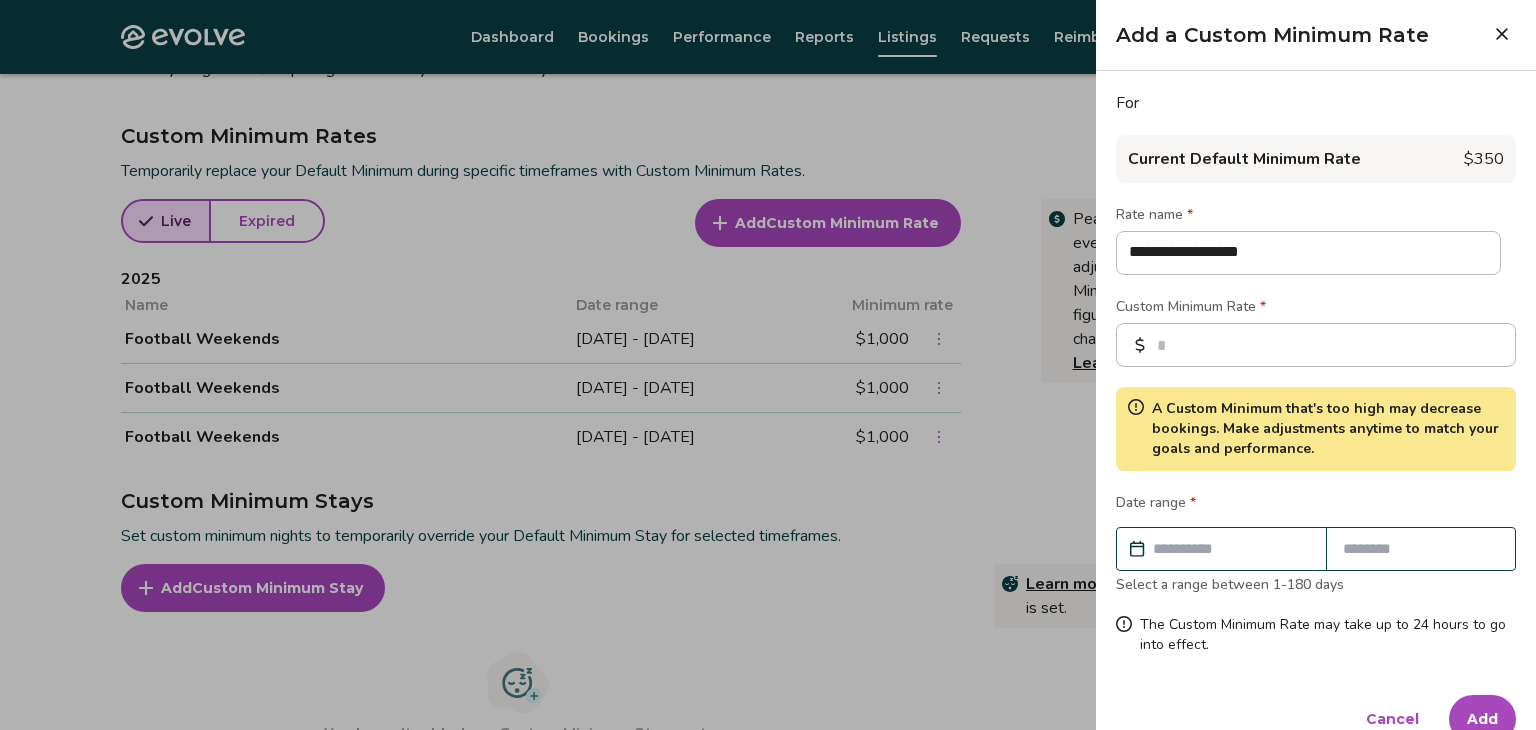 click at bounding box center [1231, 549] 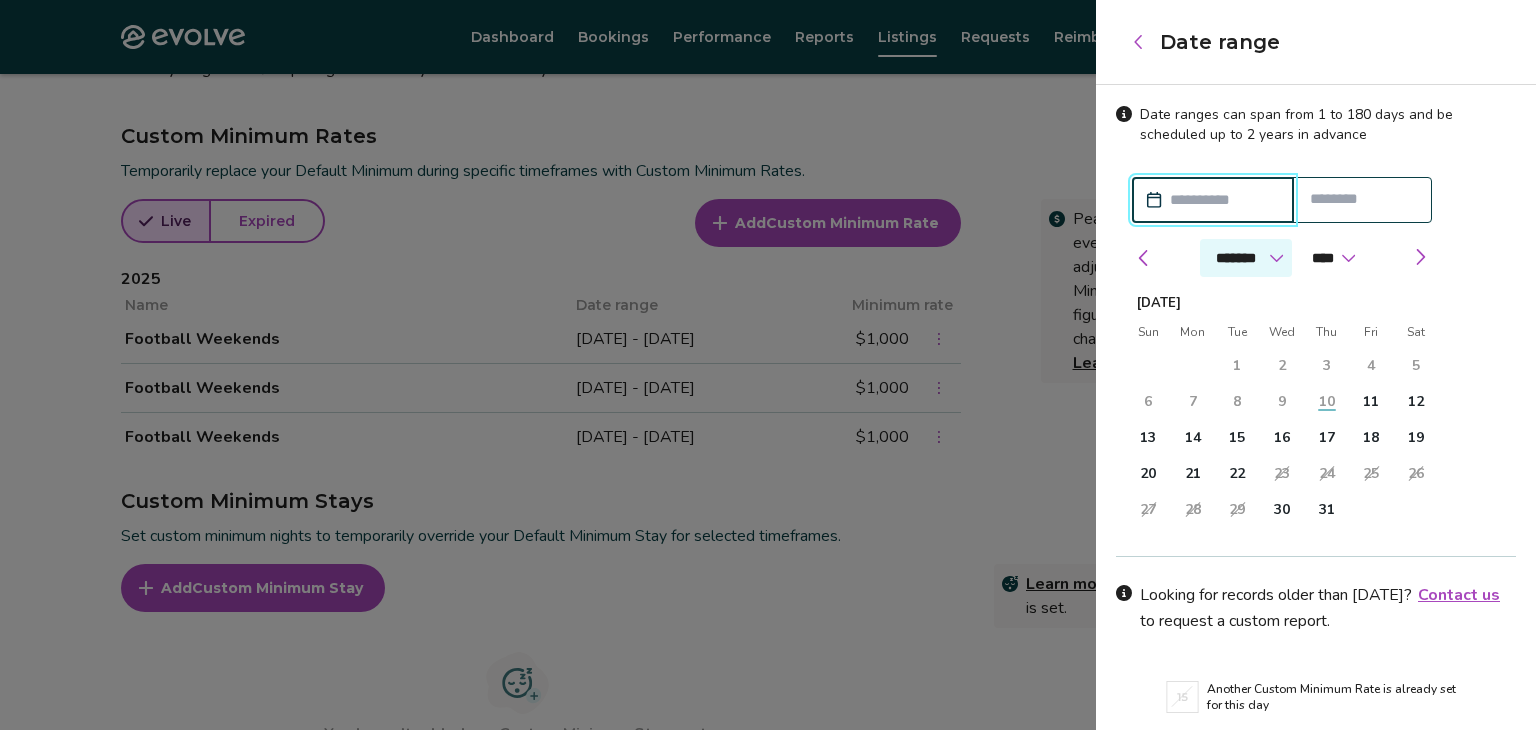 click on "******* ******** ***** ***** *** **** **** ****** ********* ******* ******** ********" at bounding box center [1246, 258] 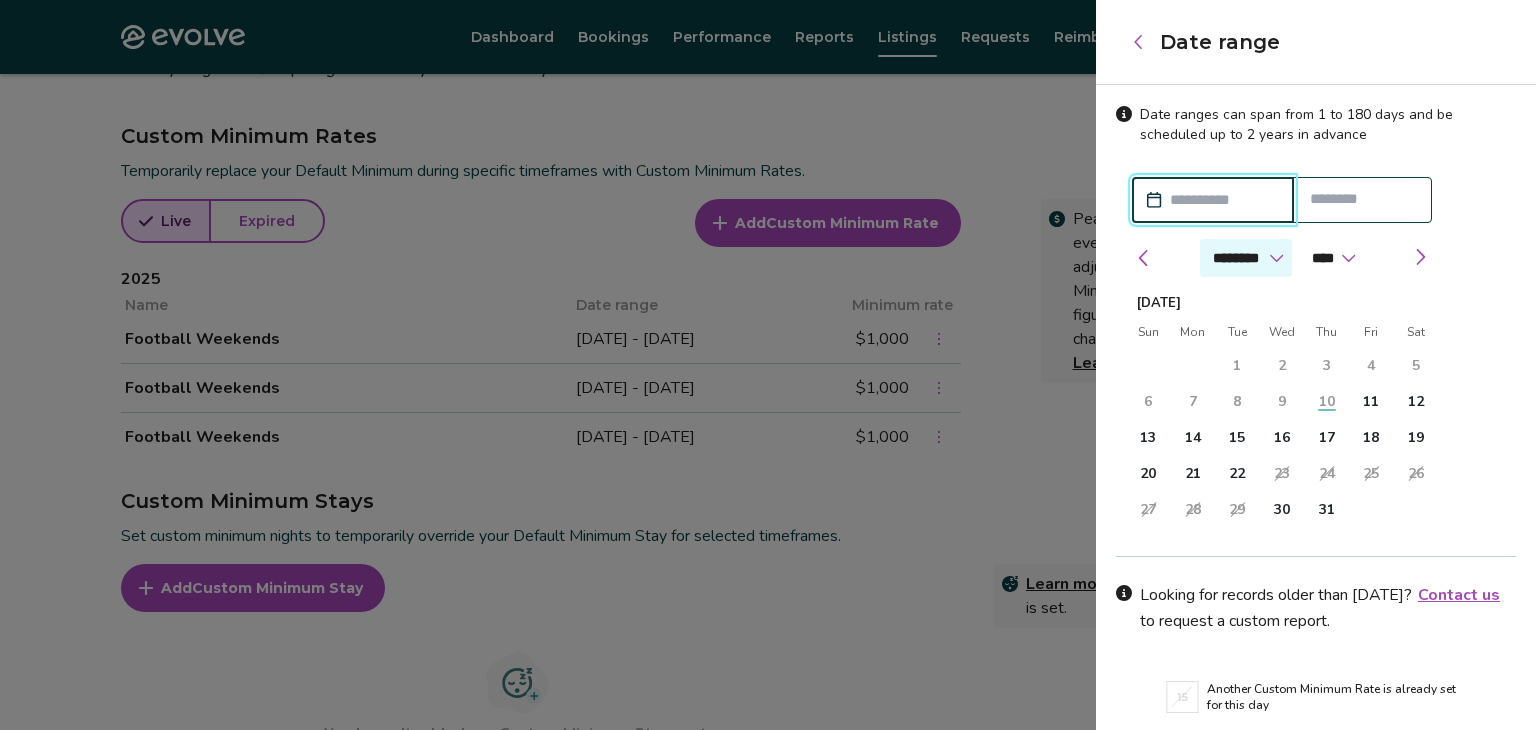 click on "******* ******** ***** ***** *** **** **** ****** ********* ******* ******** ********" at bounding box center [1246, 258] 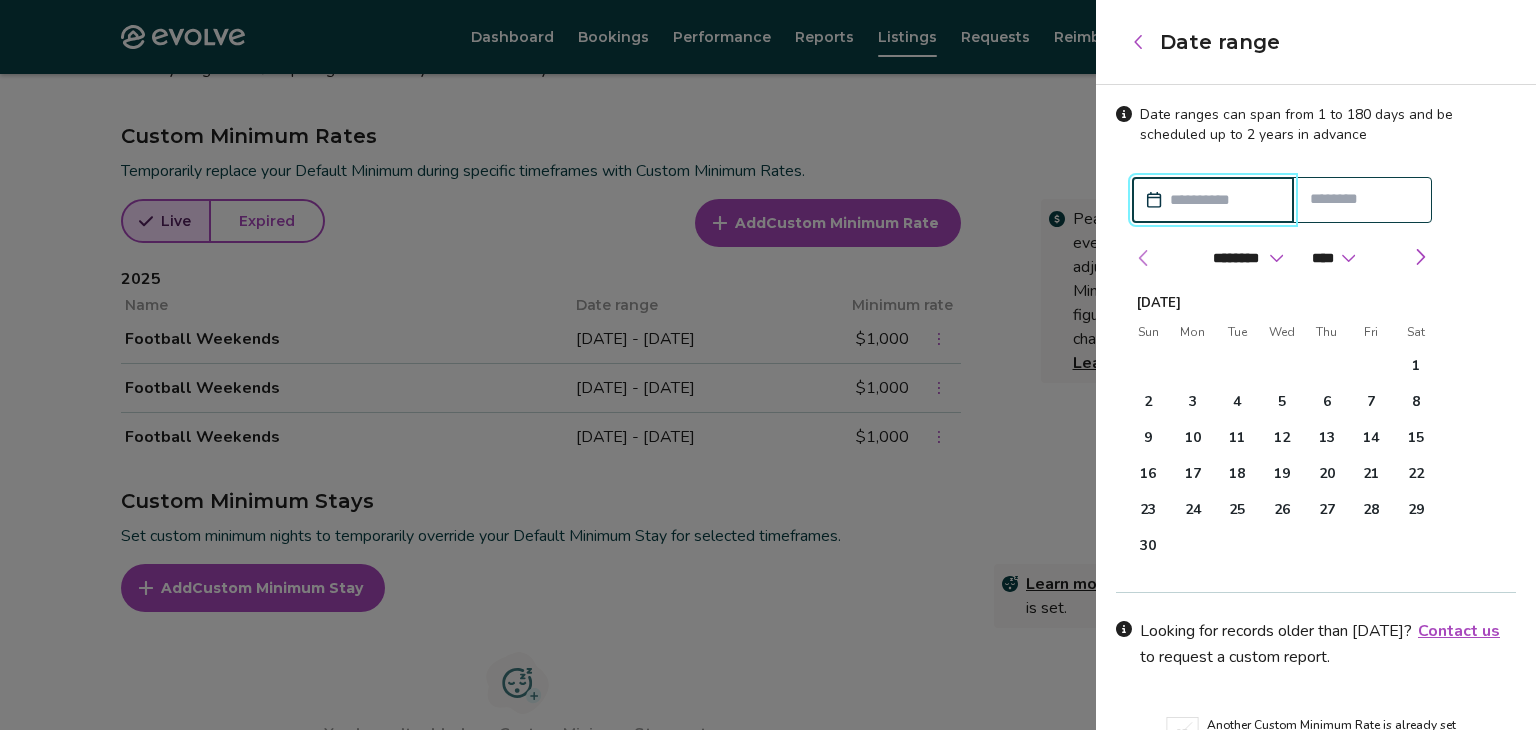 click at bounding box center [1144, 258] 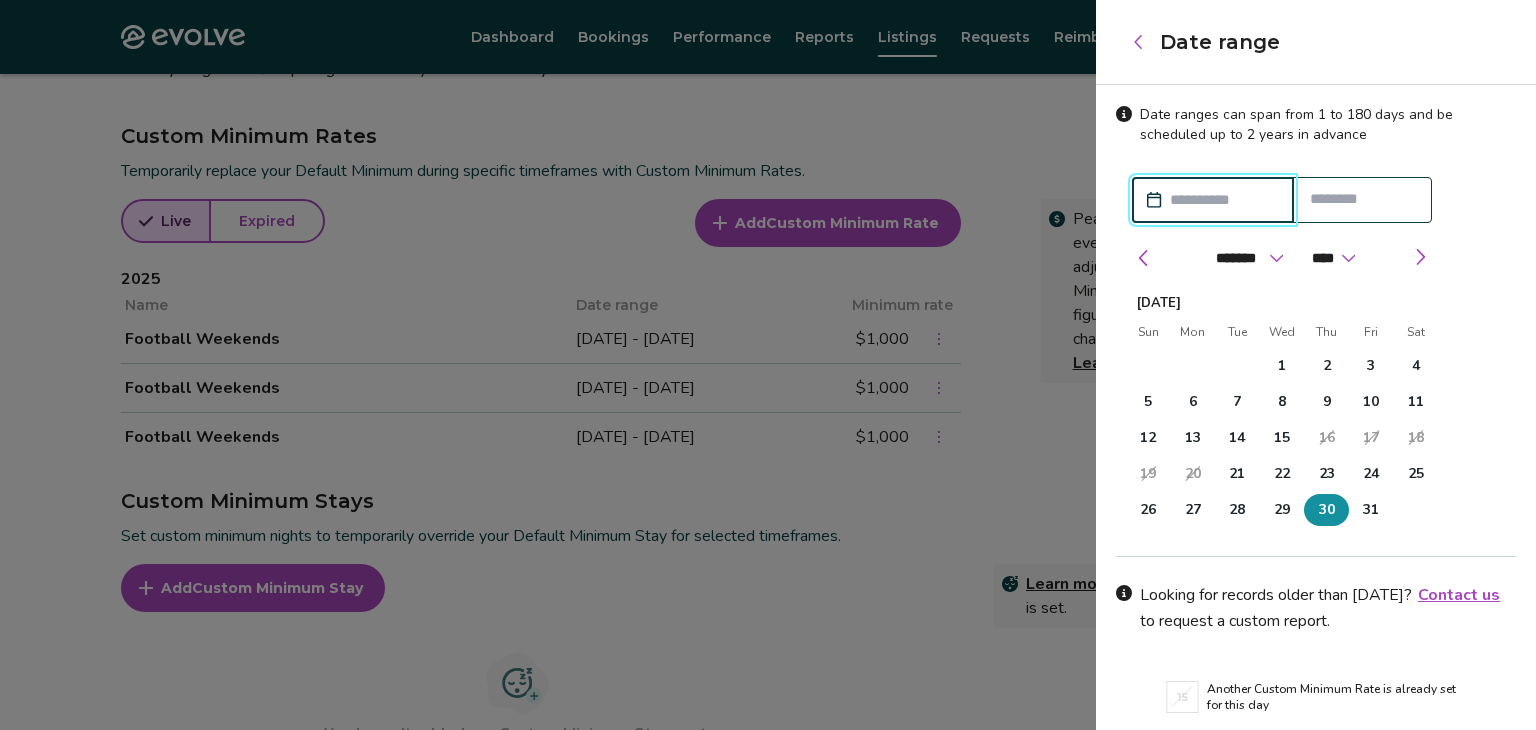 click on "30" at bounding box center [1327, 510] 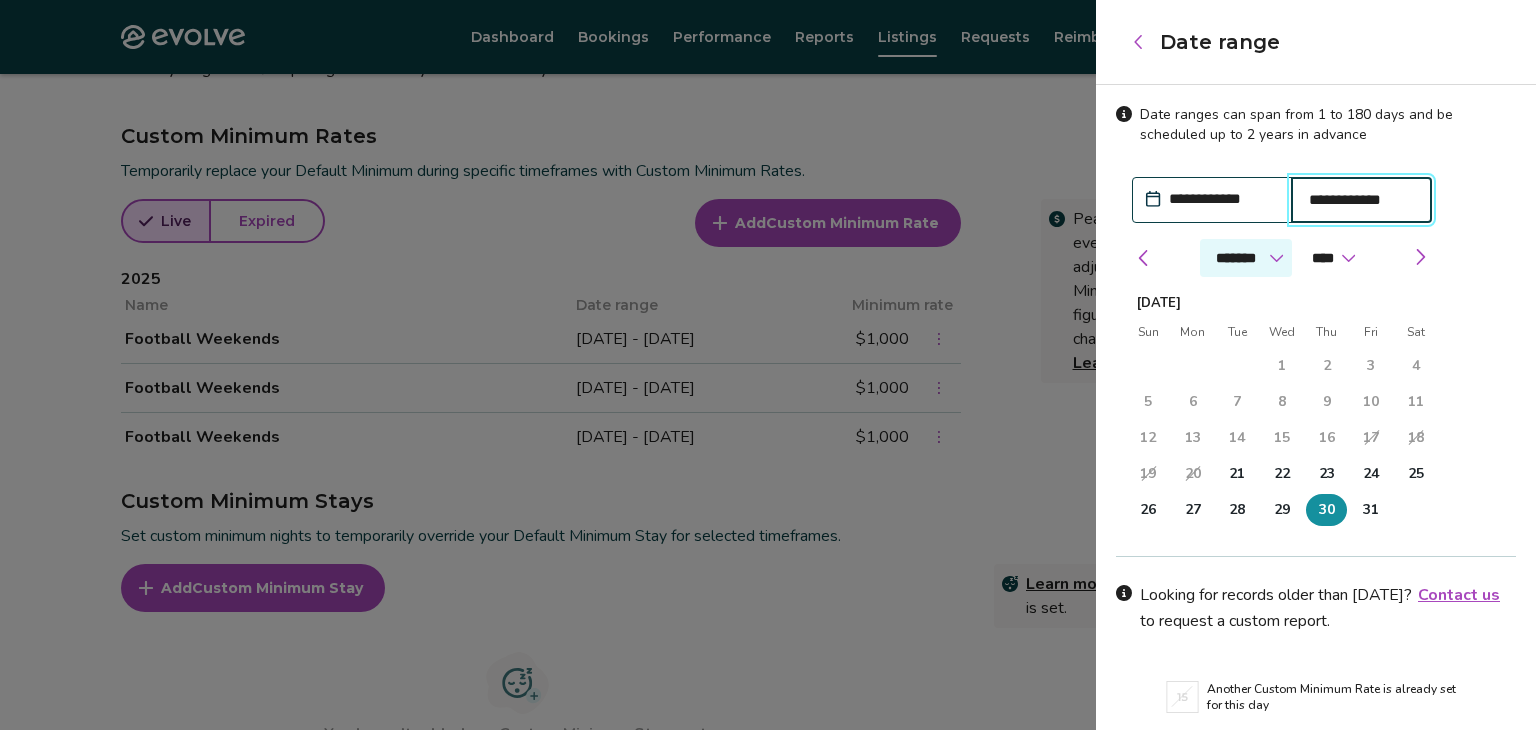 click on "******* ******** ***** ***** *** **** **** ****** ********* ******* ******** ********" at bounding box center (1246, 258) 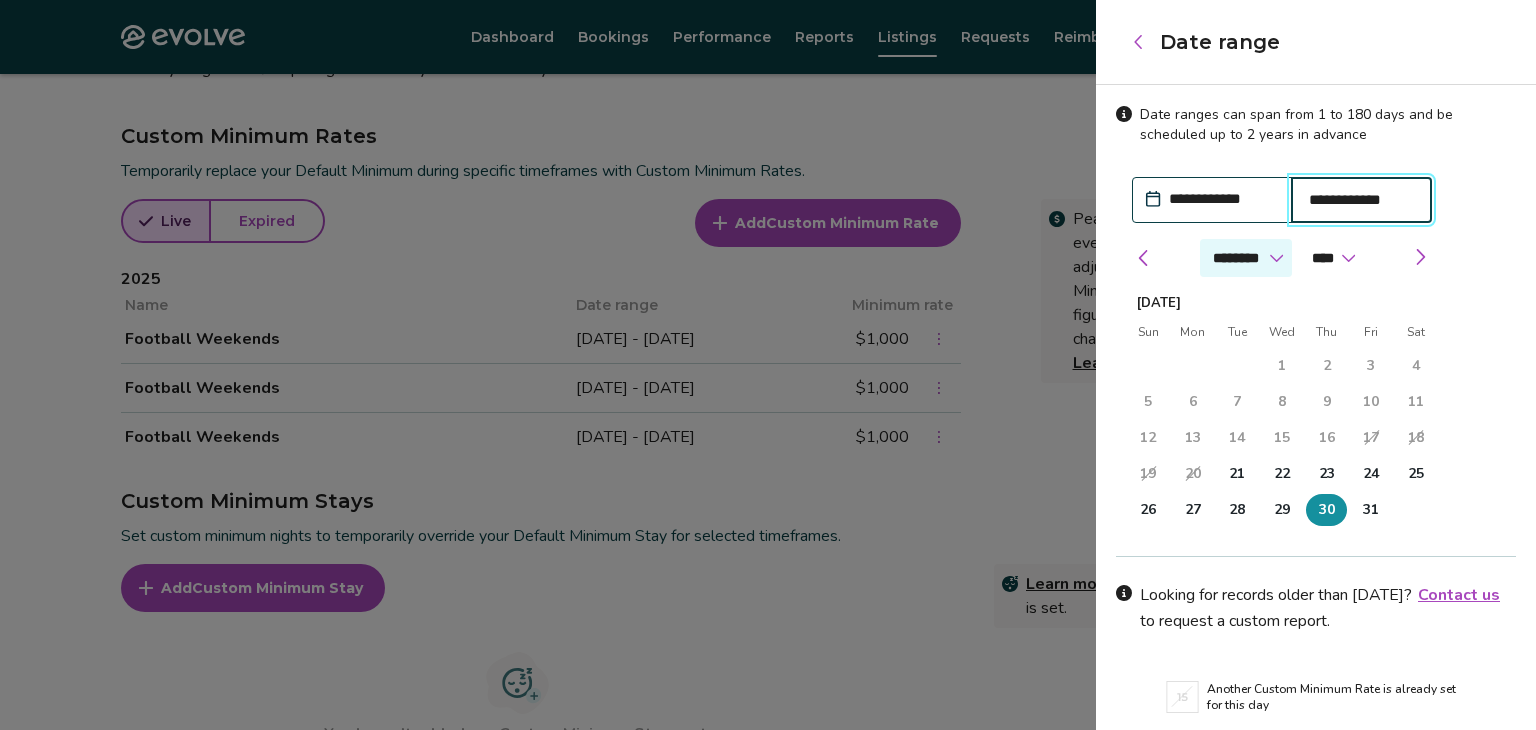 click on "******* ******** ***** ***** *** **** **** ****** ********* ******* ******** ********" at bounding box center (1246, 258) 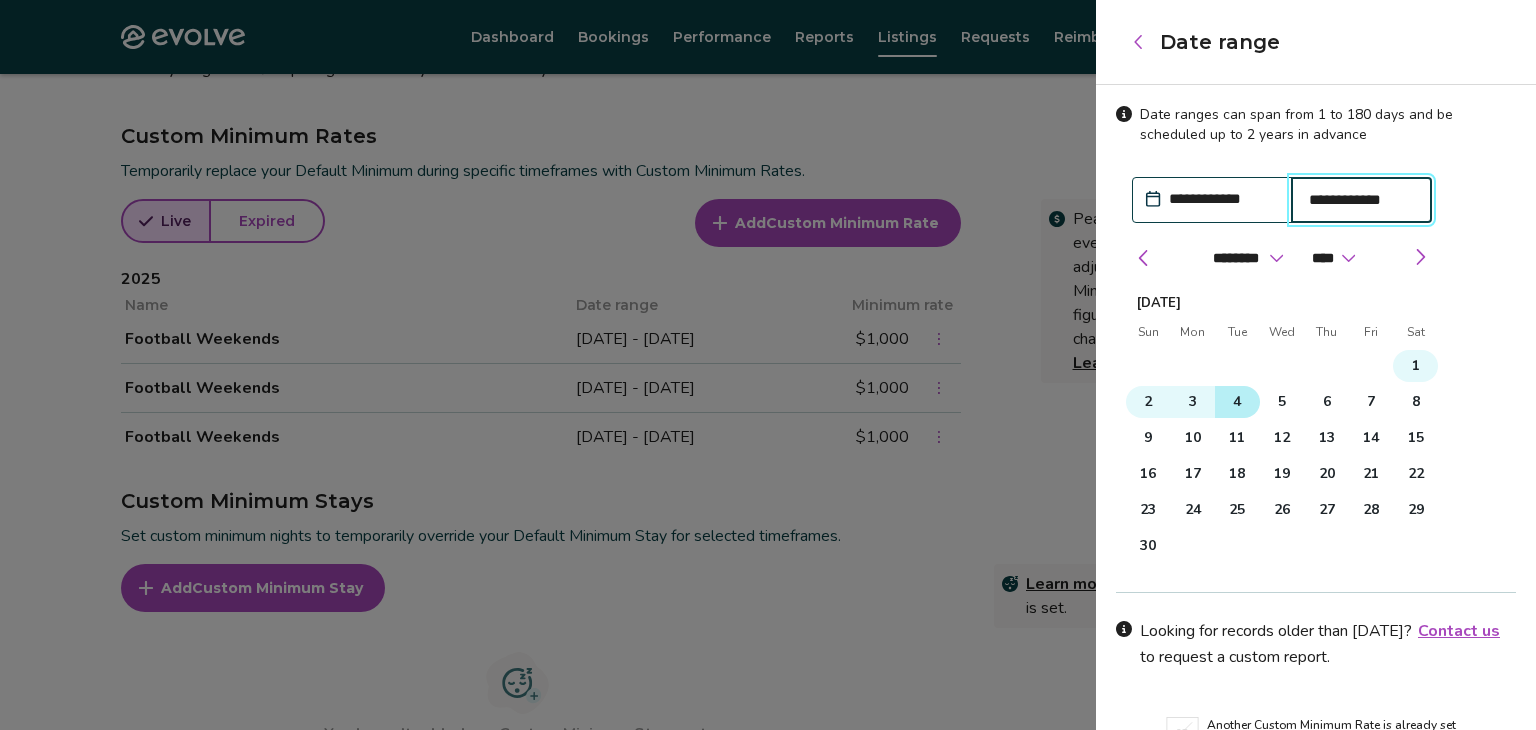 click on "4" at bounding box center (1237, 402) 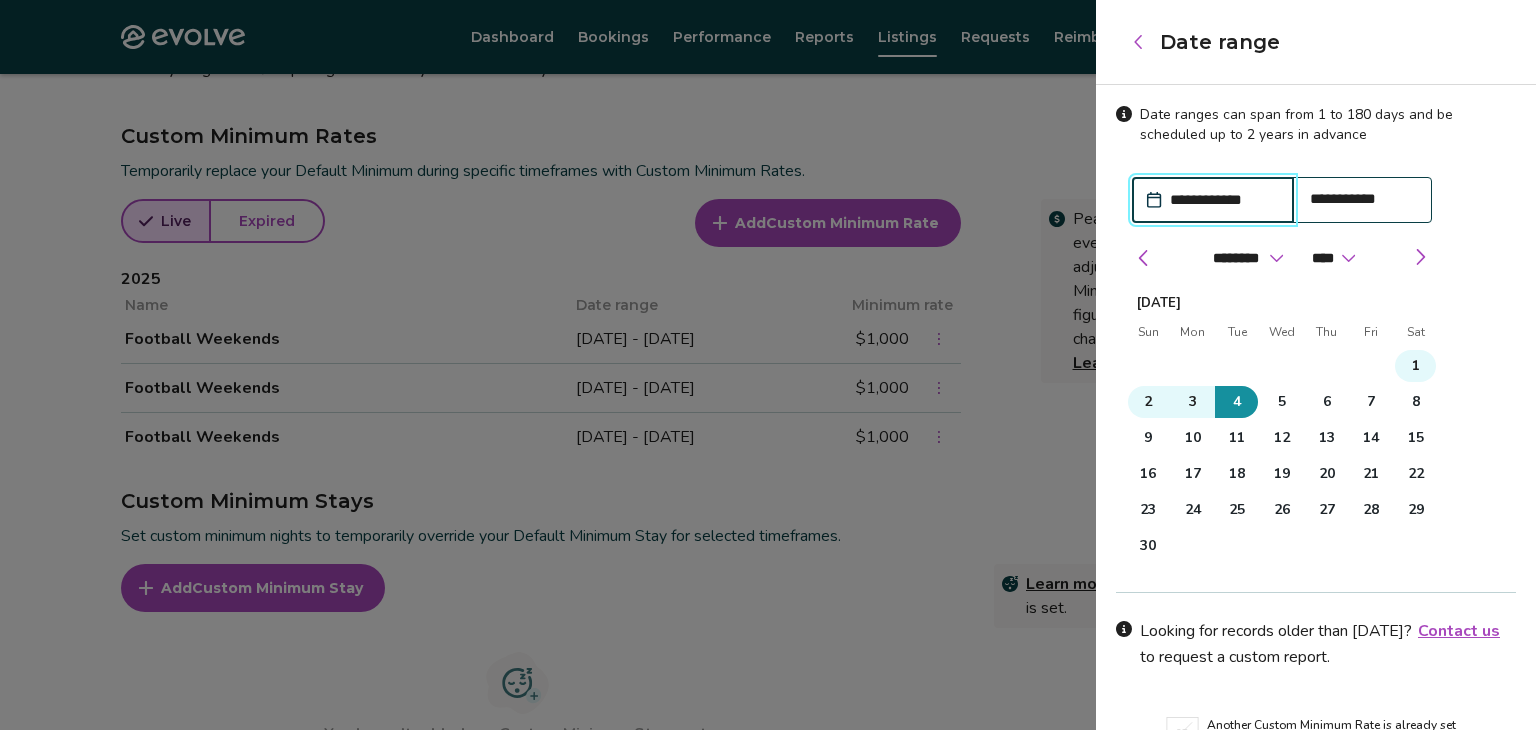 scroll, scrollTop: 108, scrollLeft: 0, axis: vertical 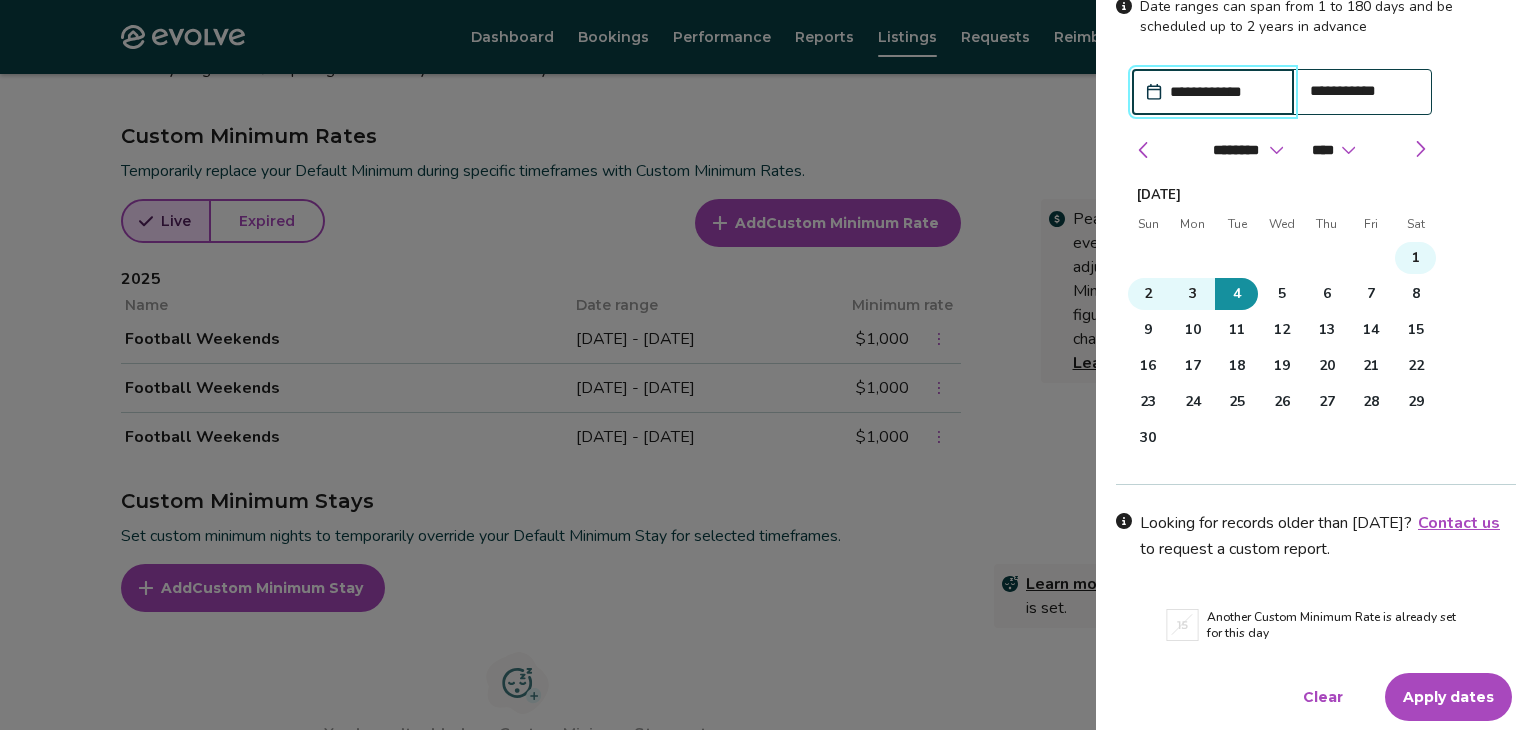 click on "Apply dates" at bounding box center (1448, 697) 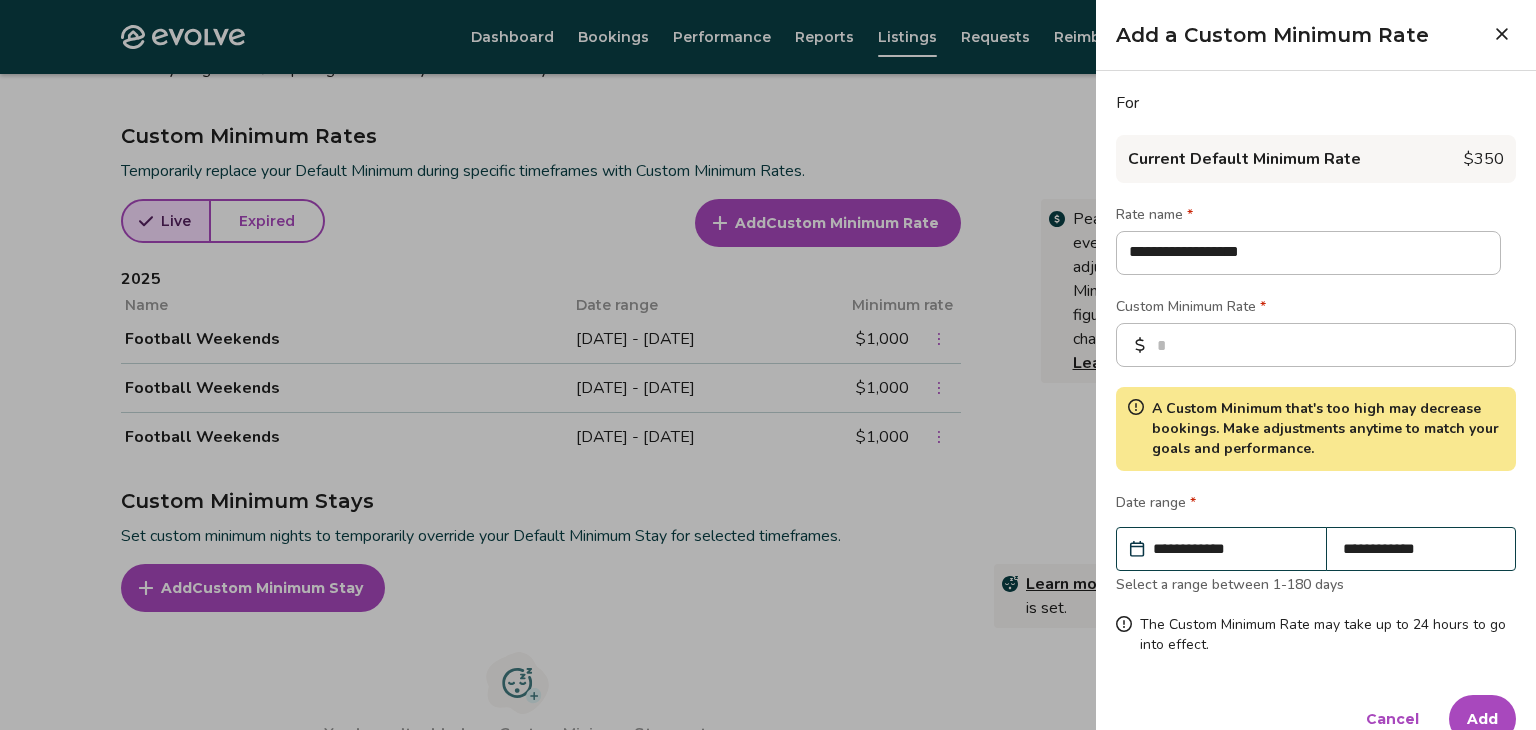 scroll, scrollTop: 32, scrollLeft: 0, axis: vertical 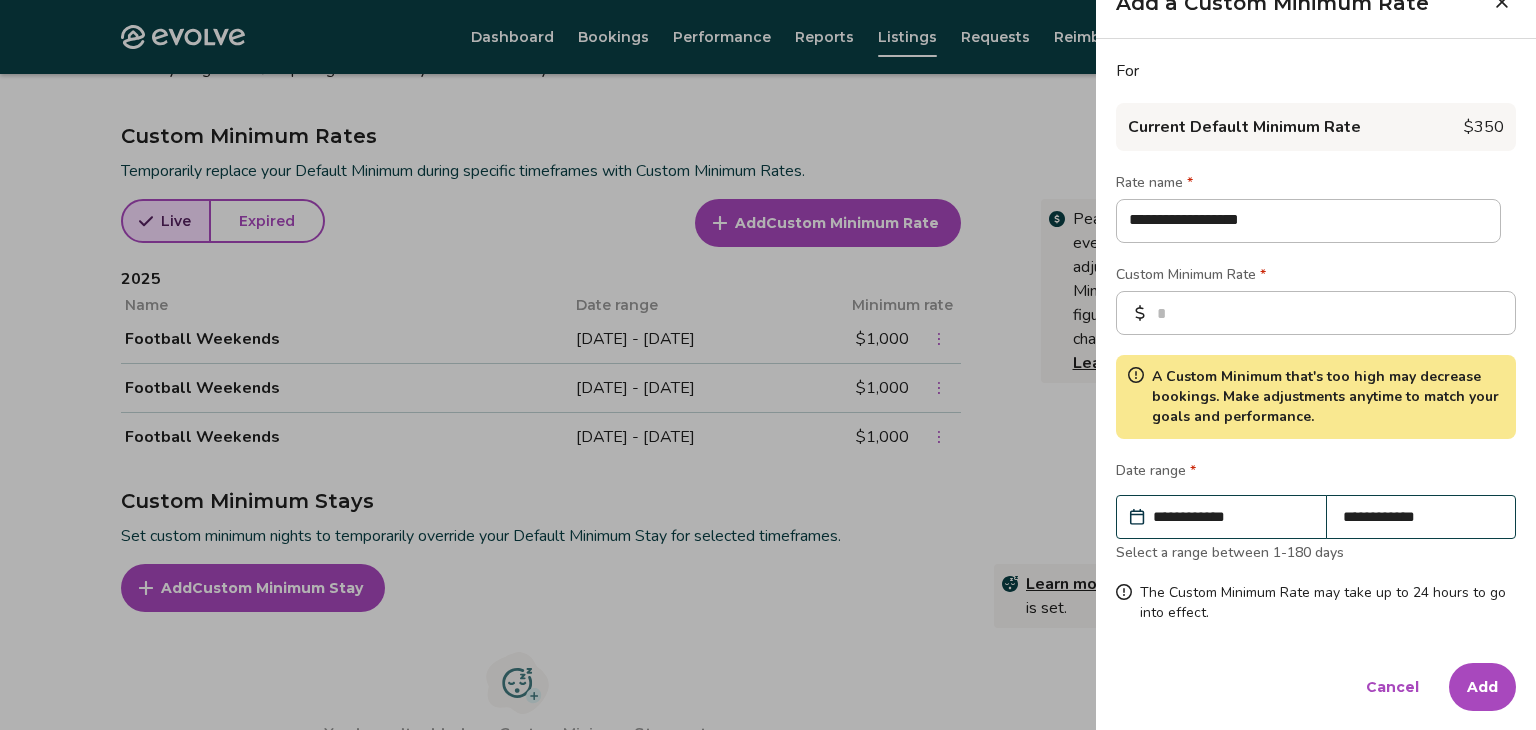 click on "Add" at bounding box center (1482, 687) 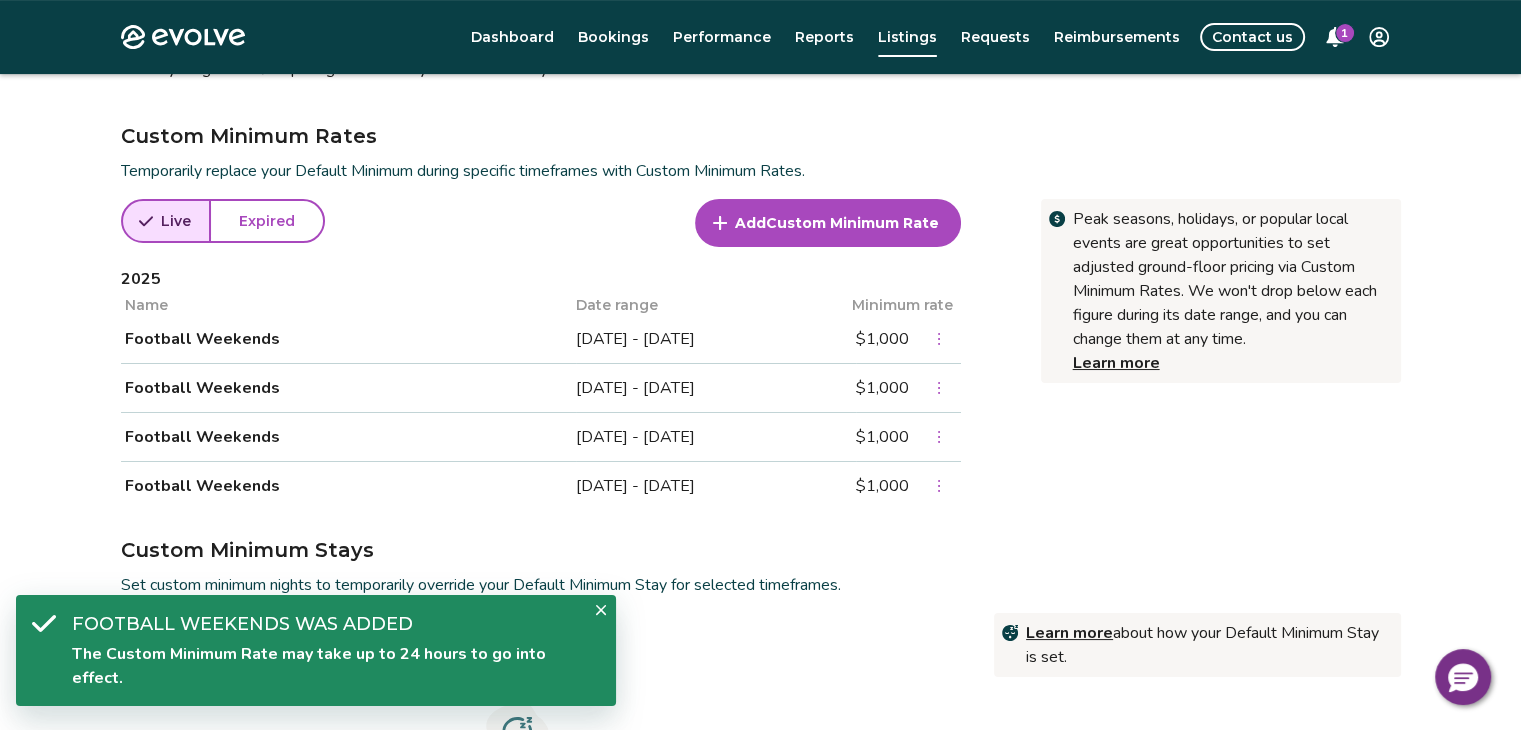 click on "Custom Minimum Rate" at bounding box center [852, 223] 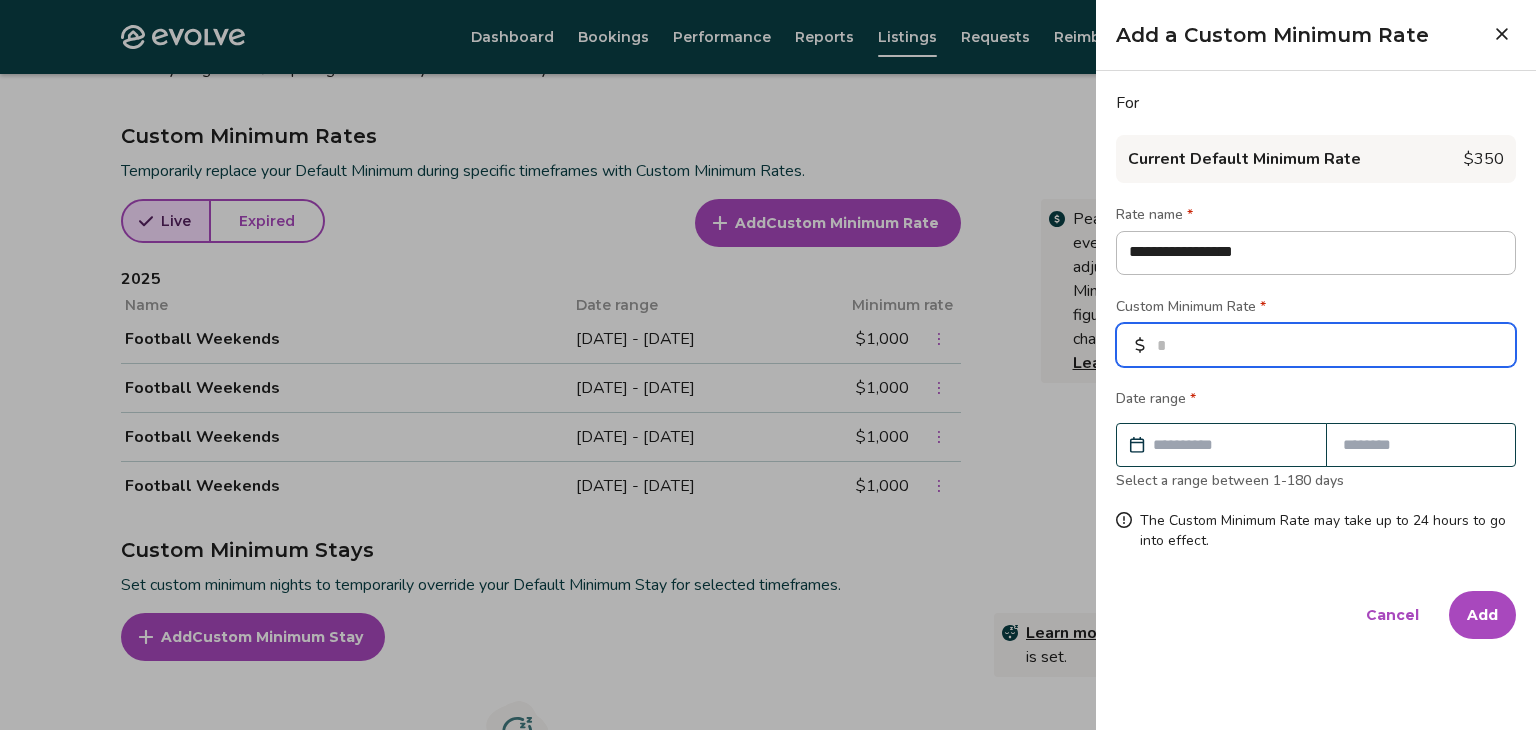 click at bounding box center [1316, 345] 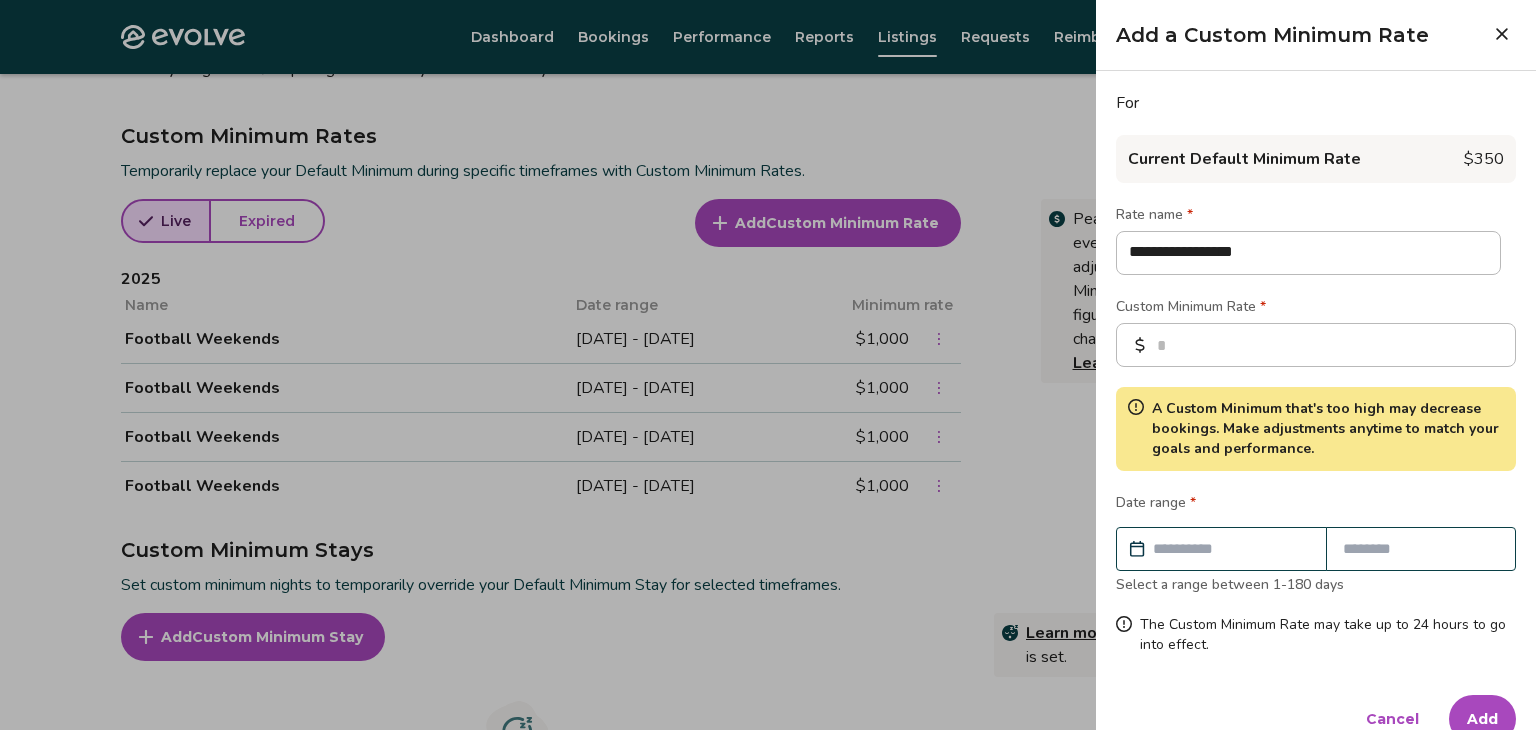 click at bounding box center [1231, 549] 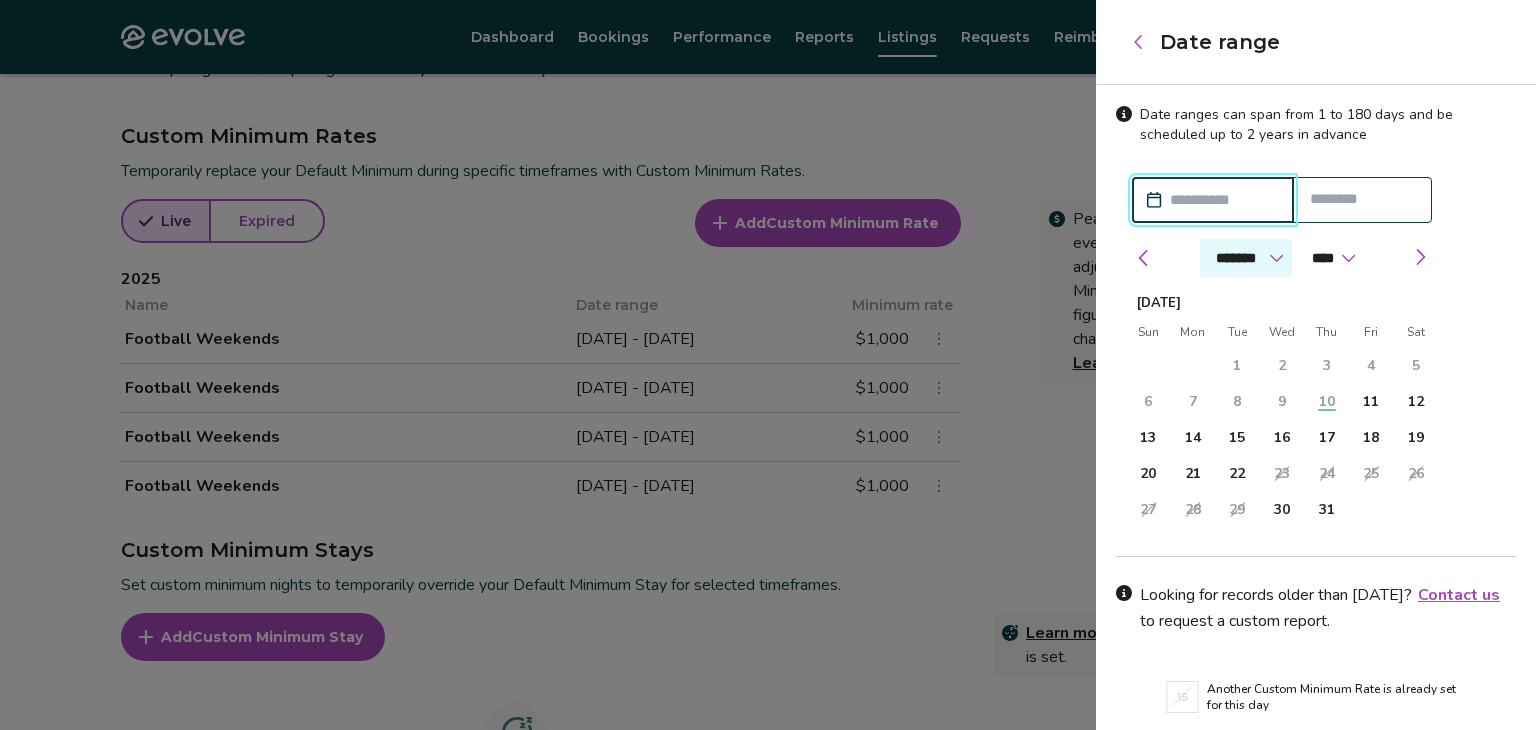 click on "******* ******** ***** ***** *** **** **** ****** ********* ******* ******** ********" at bounding box center (1246, 258) 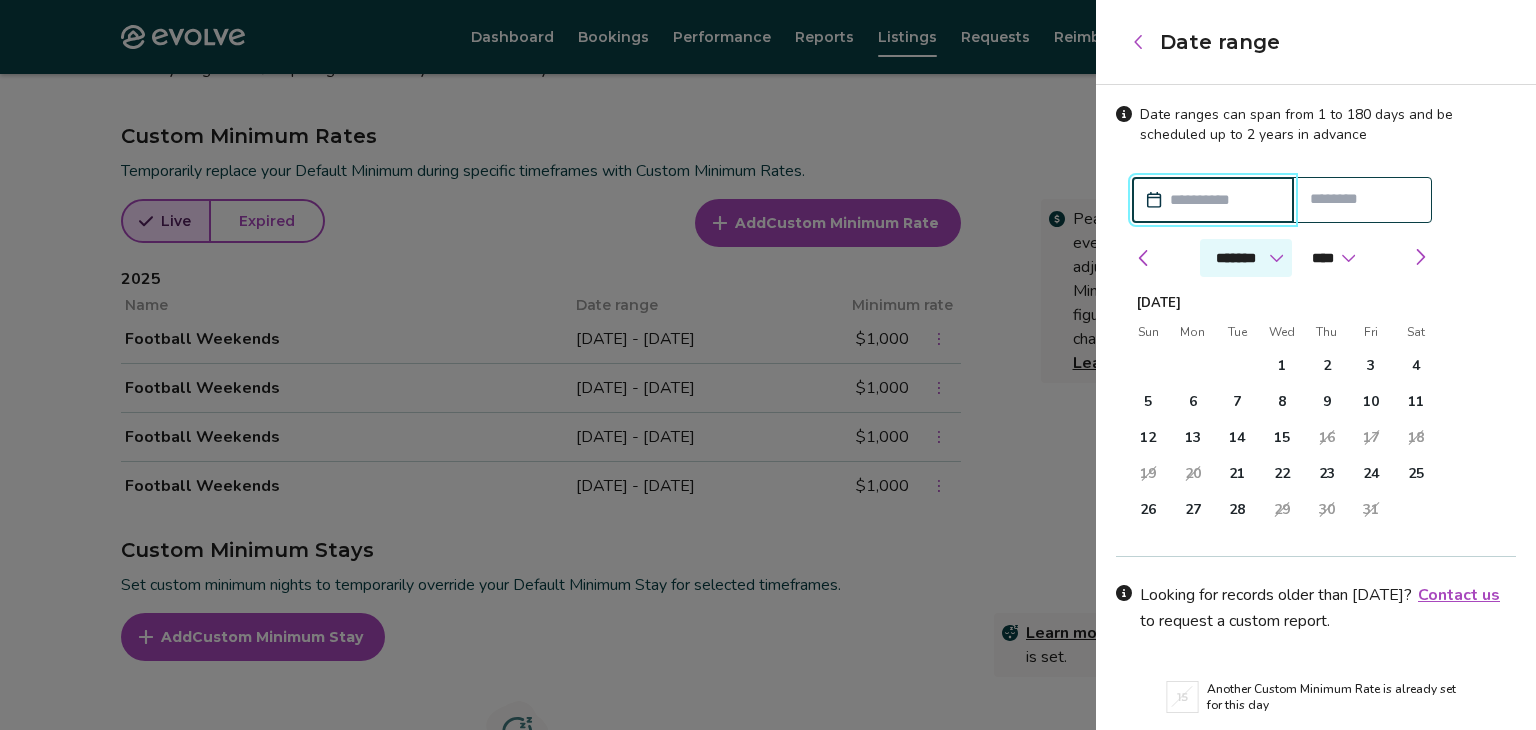click on "******* ******** ***** ***** *** **** **** ****** ********* ******* ******** ********" at bounding box center (1246, 258) 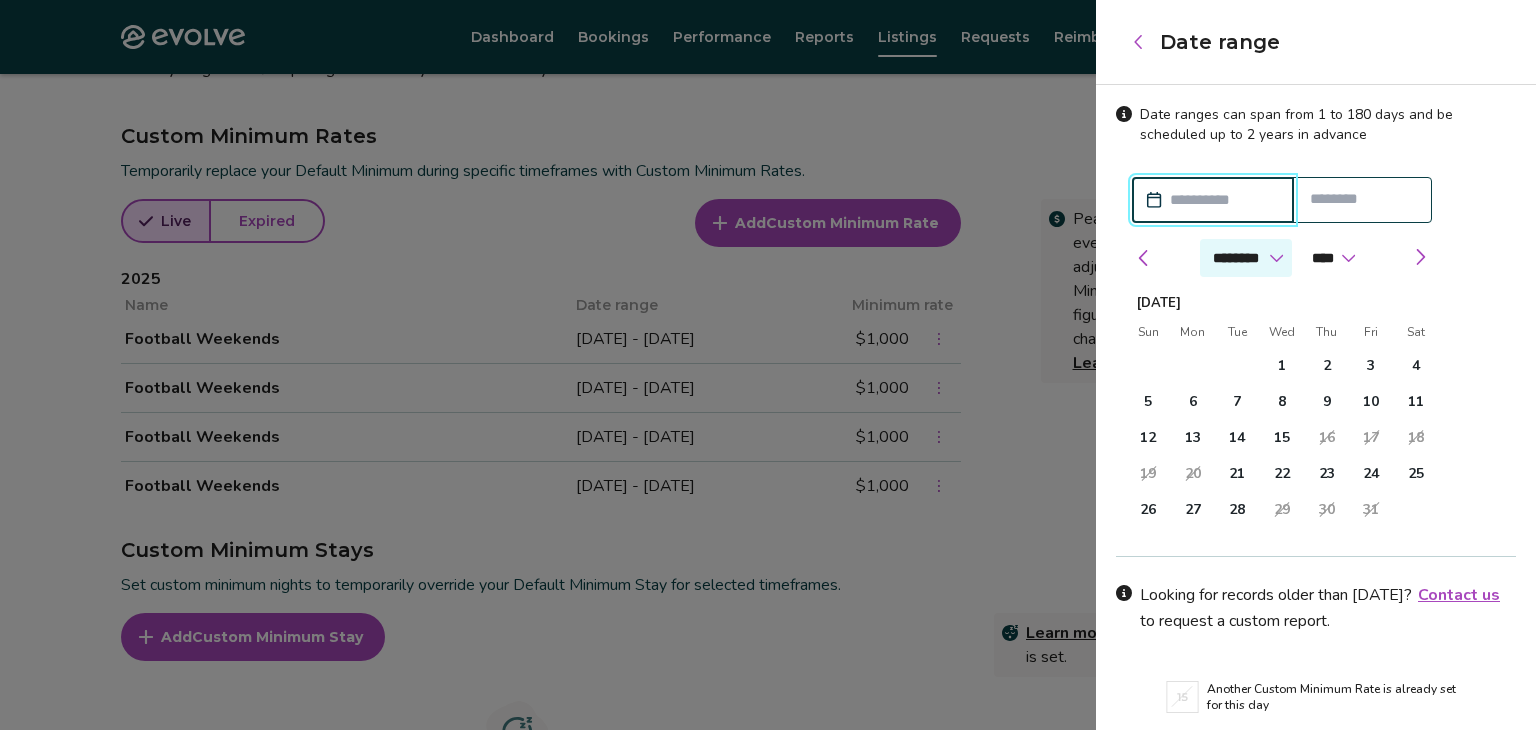 click on "******* ******** ***** ***** *** **** **** ****** ********* ******* ******** ********" at bounding box center [1246, 258] 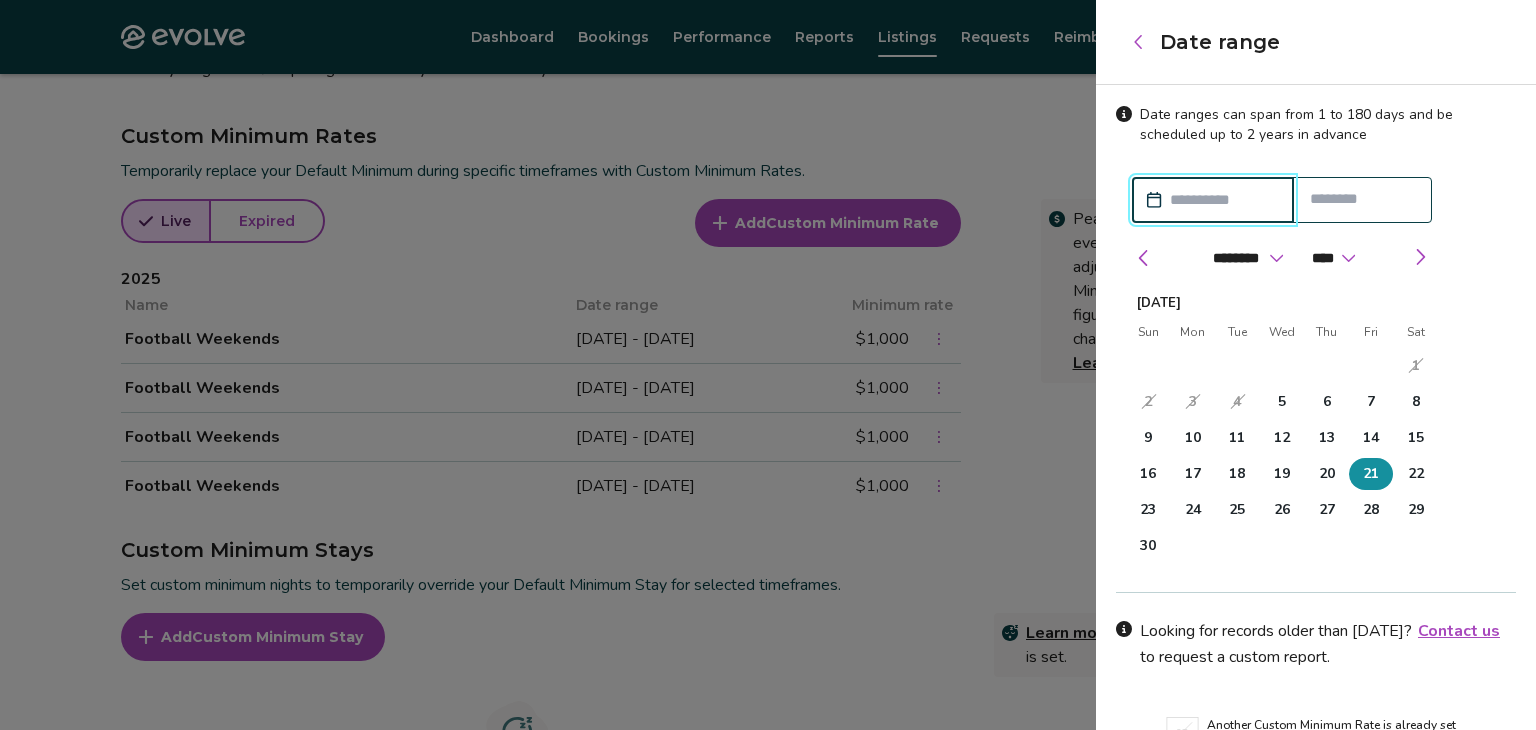 click on "21" at bounding box center [1371, 474] 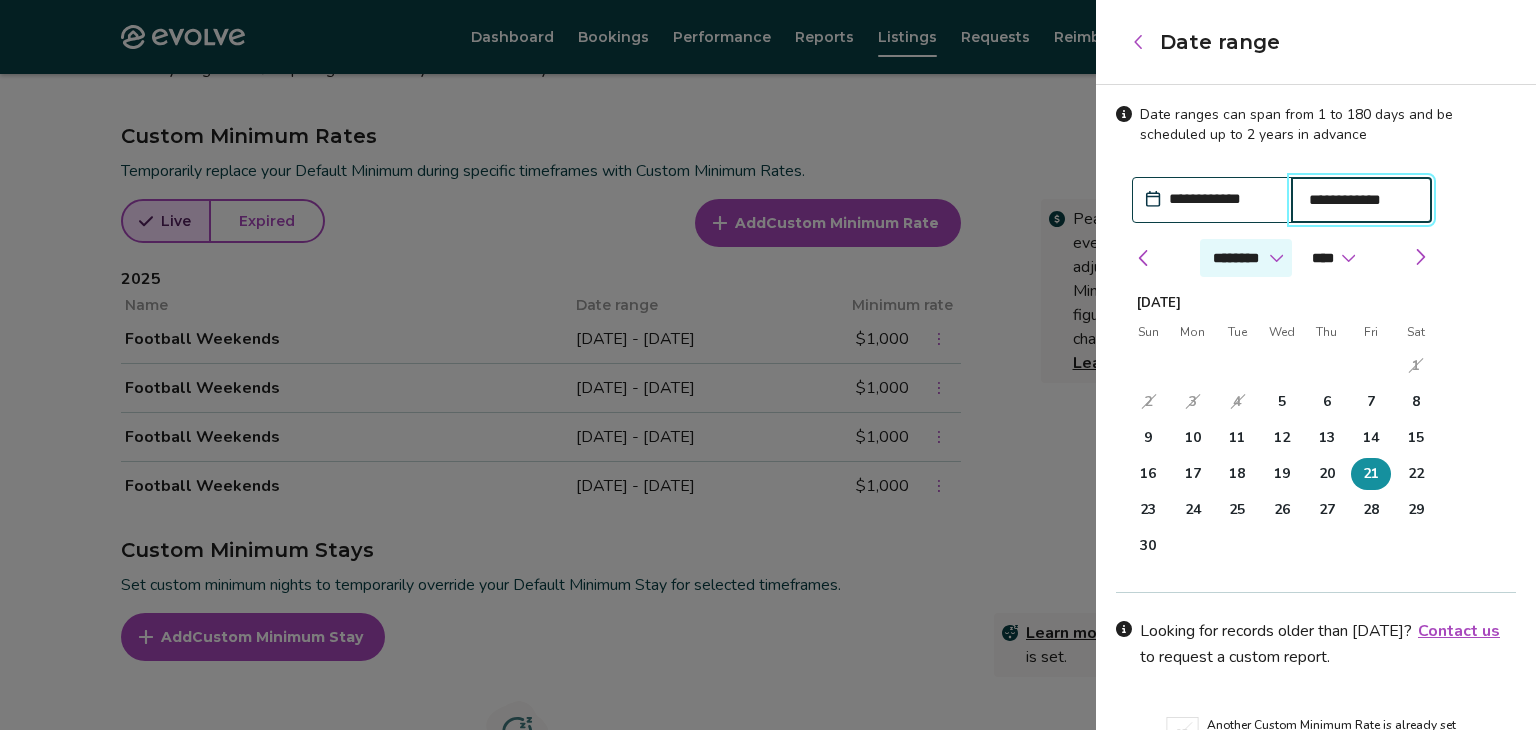 click on "******* ******** ***** ***** *** **** **** ****** ********* ******* ******** ********" at bounding box center [1246, 258] 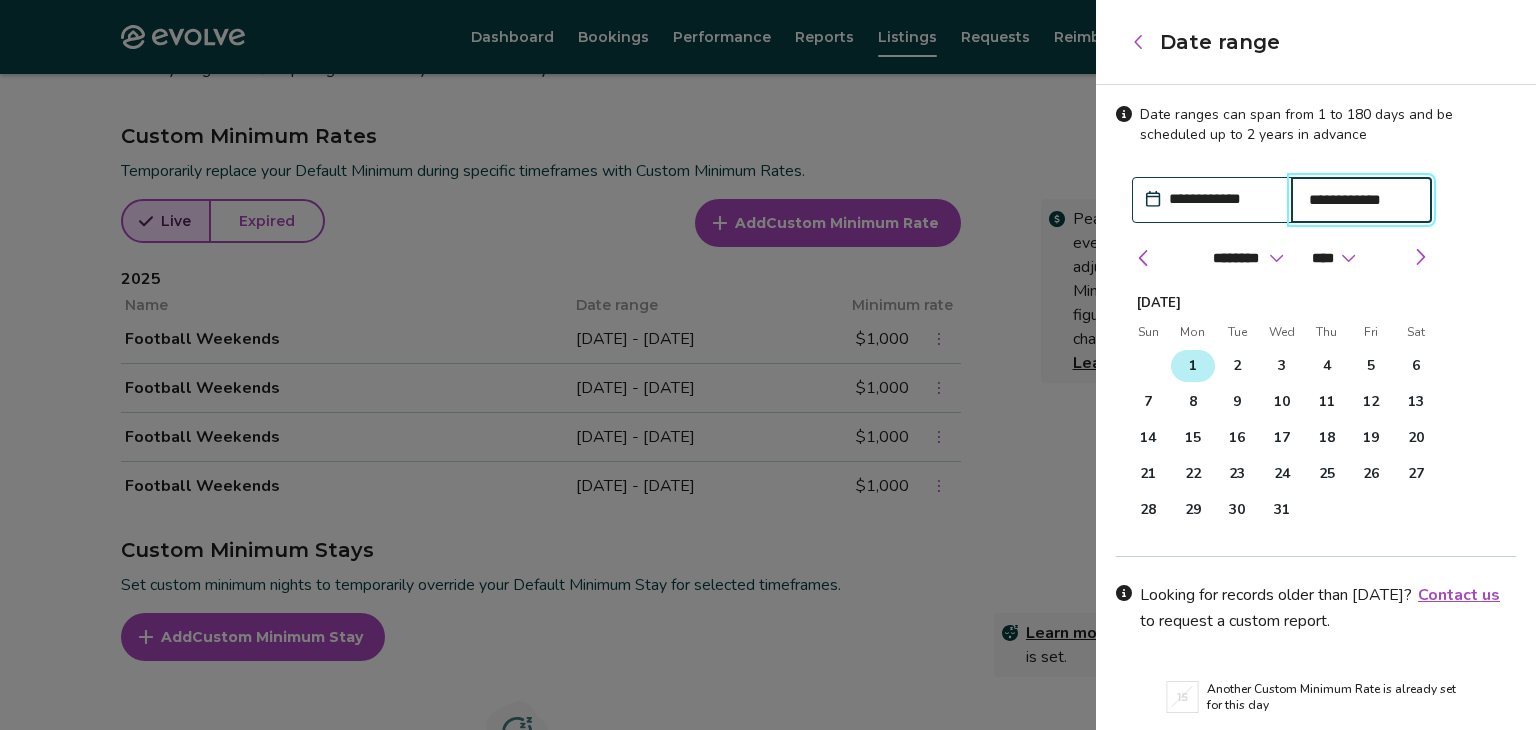 click on "1" at bounding box center [1193, 366] 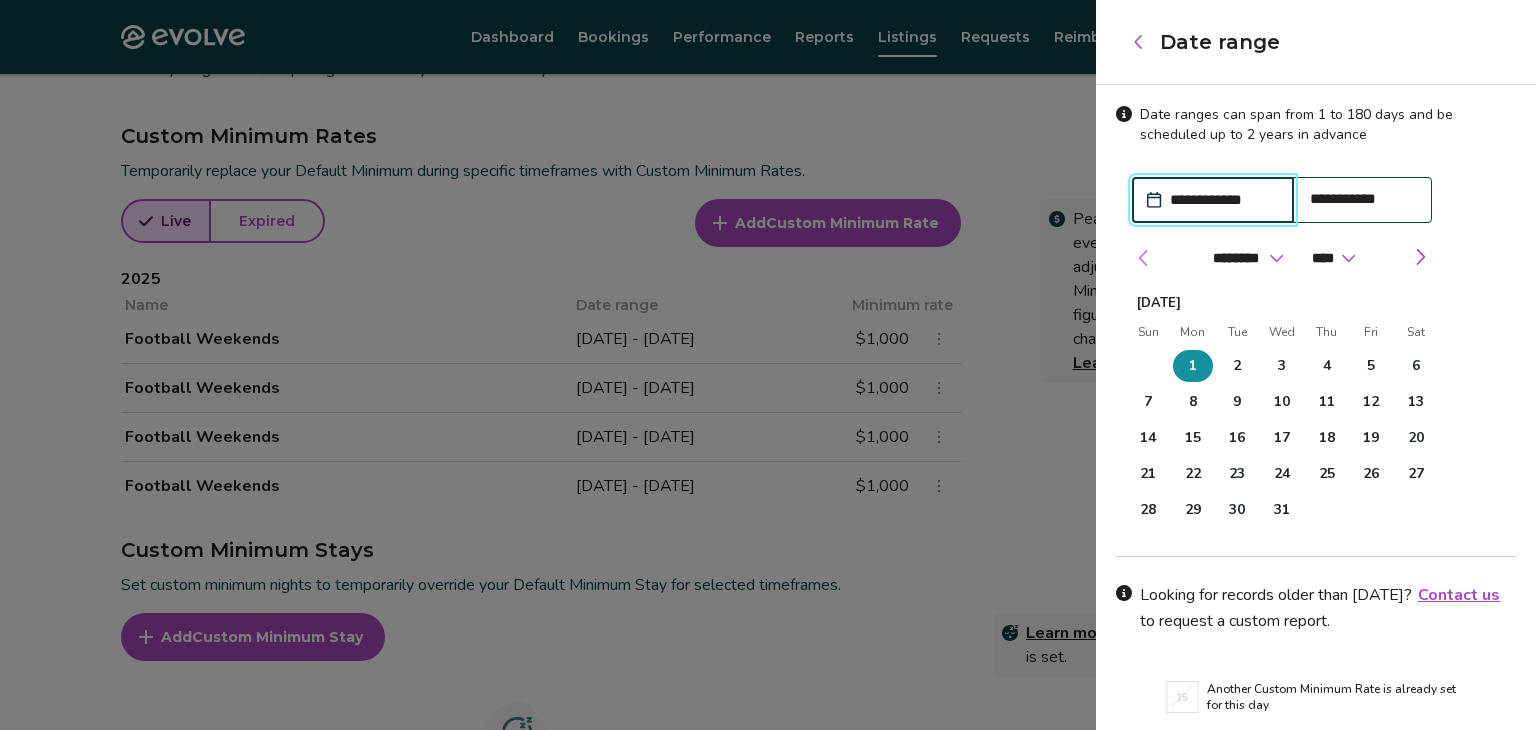 click at bounding box center (1144, 258) 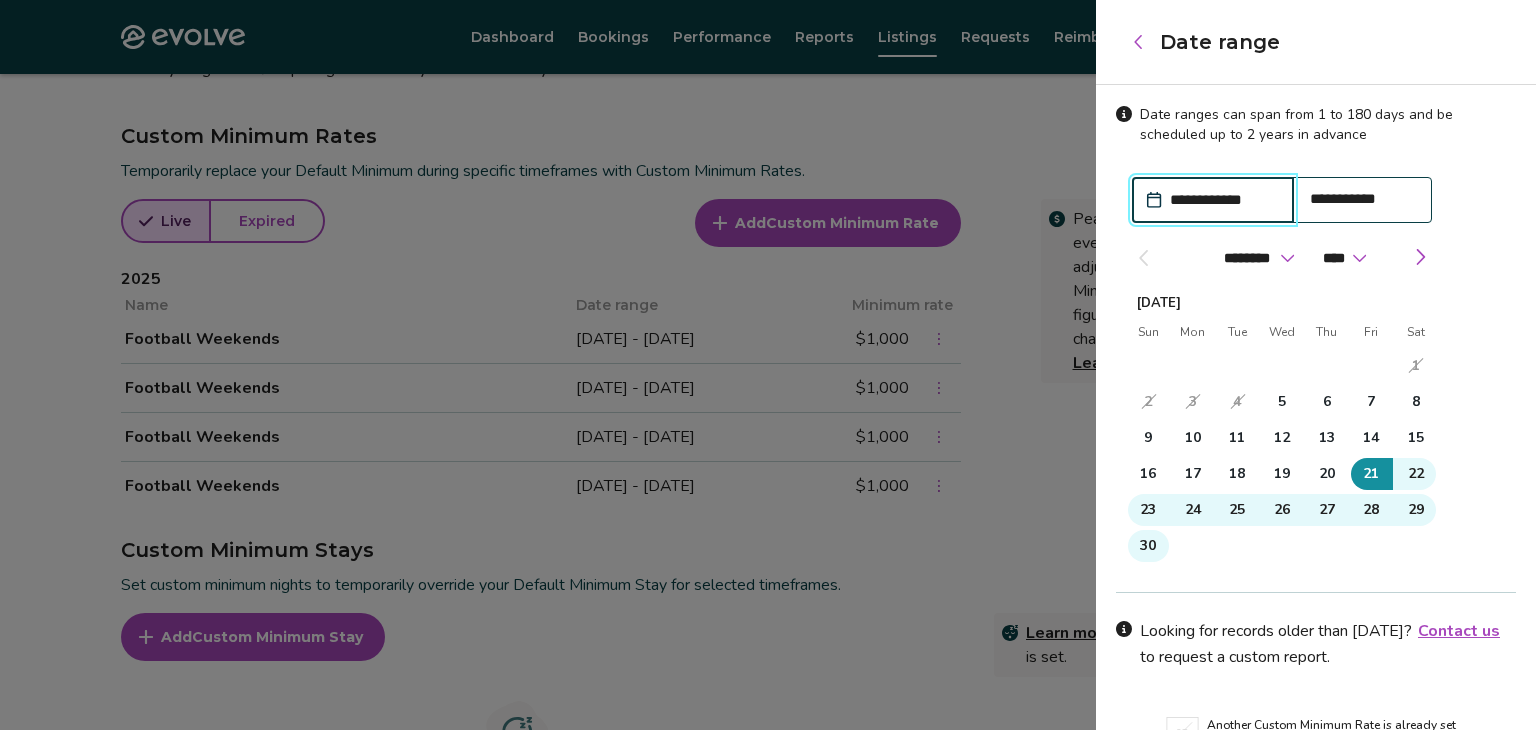 click on "**********" at bounding box center [1363, 199] 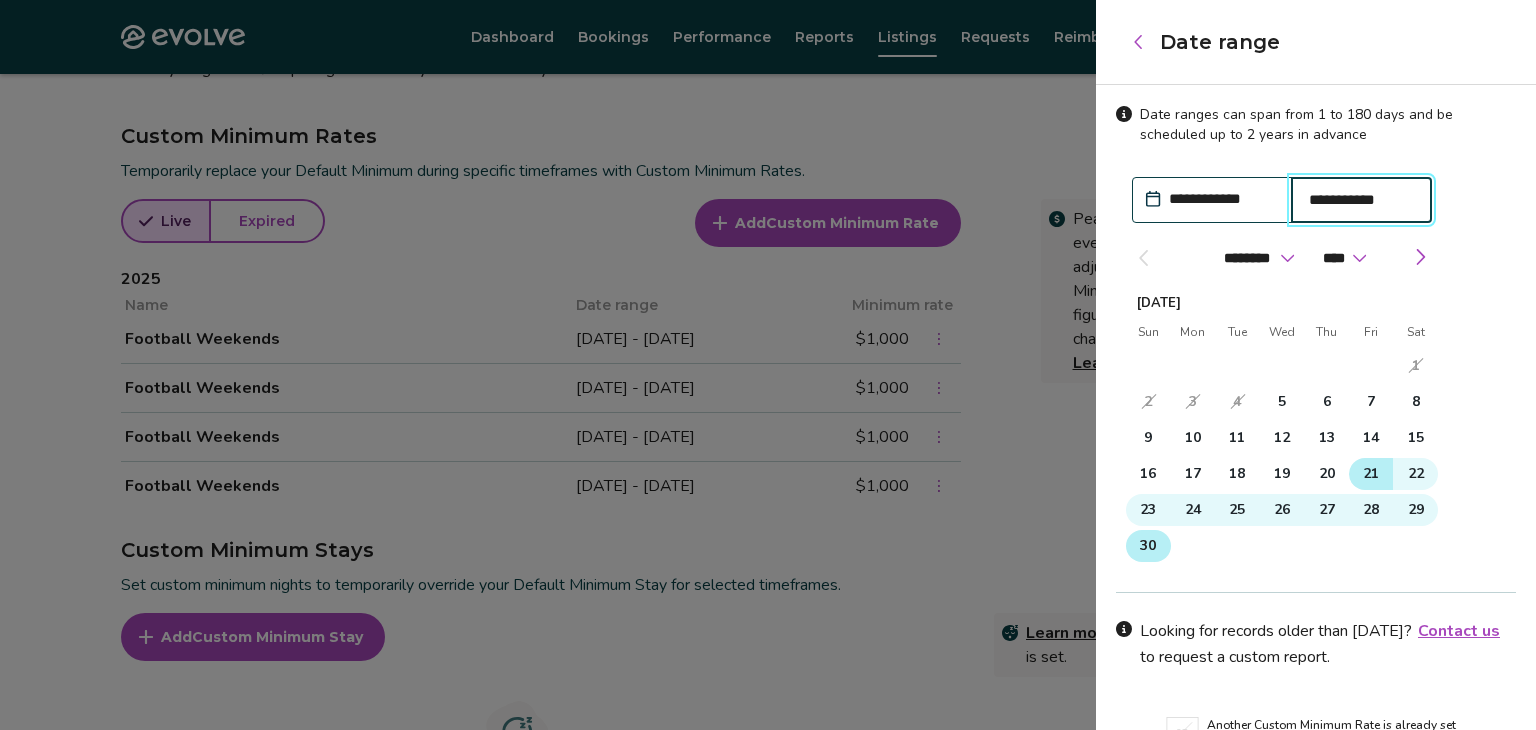 click on "30" at bounding box center (1148, 546) 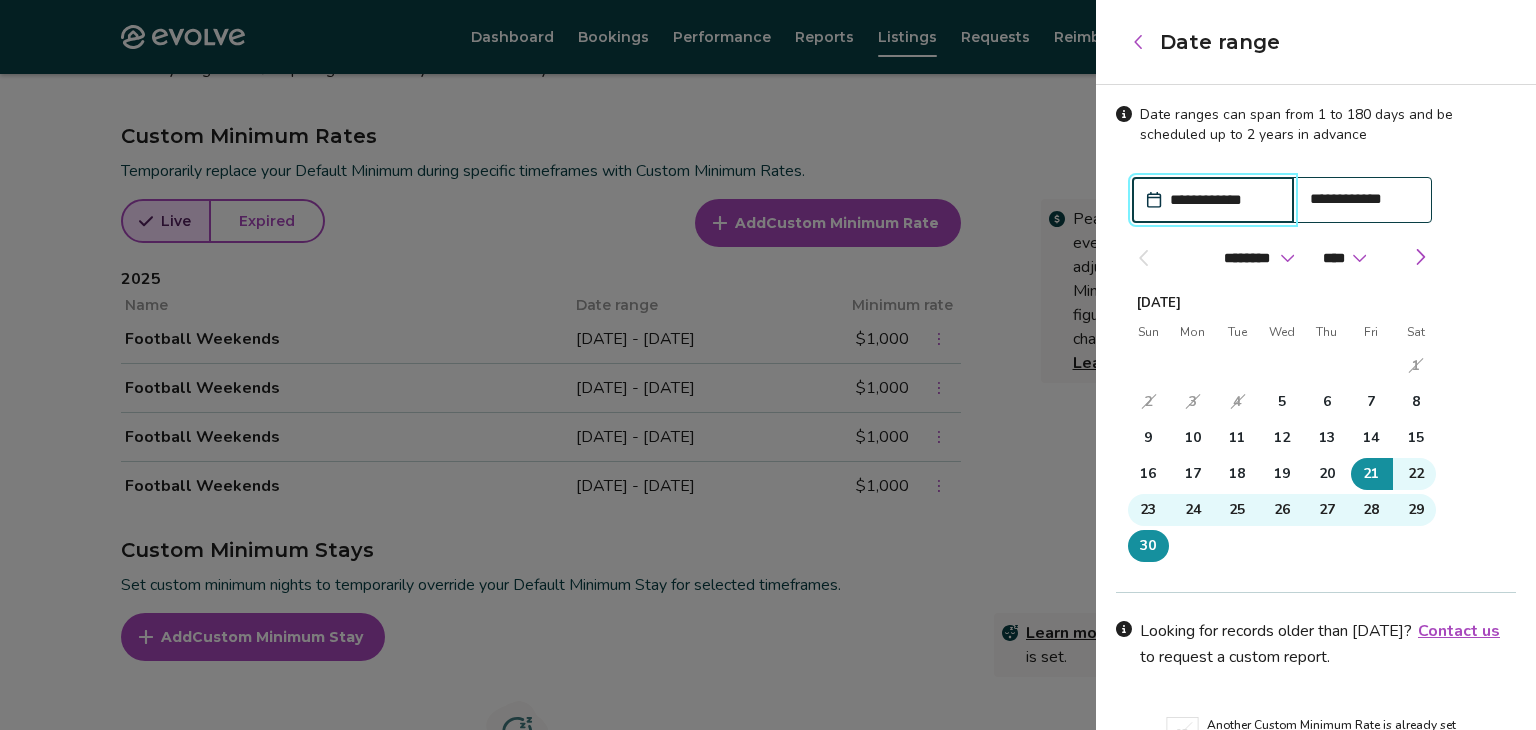 scroll, scrollTop: 108, scrollLeft: 0, axis: vertical 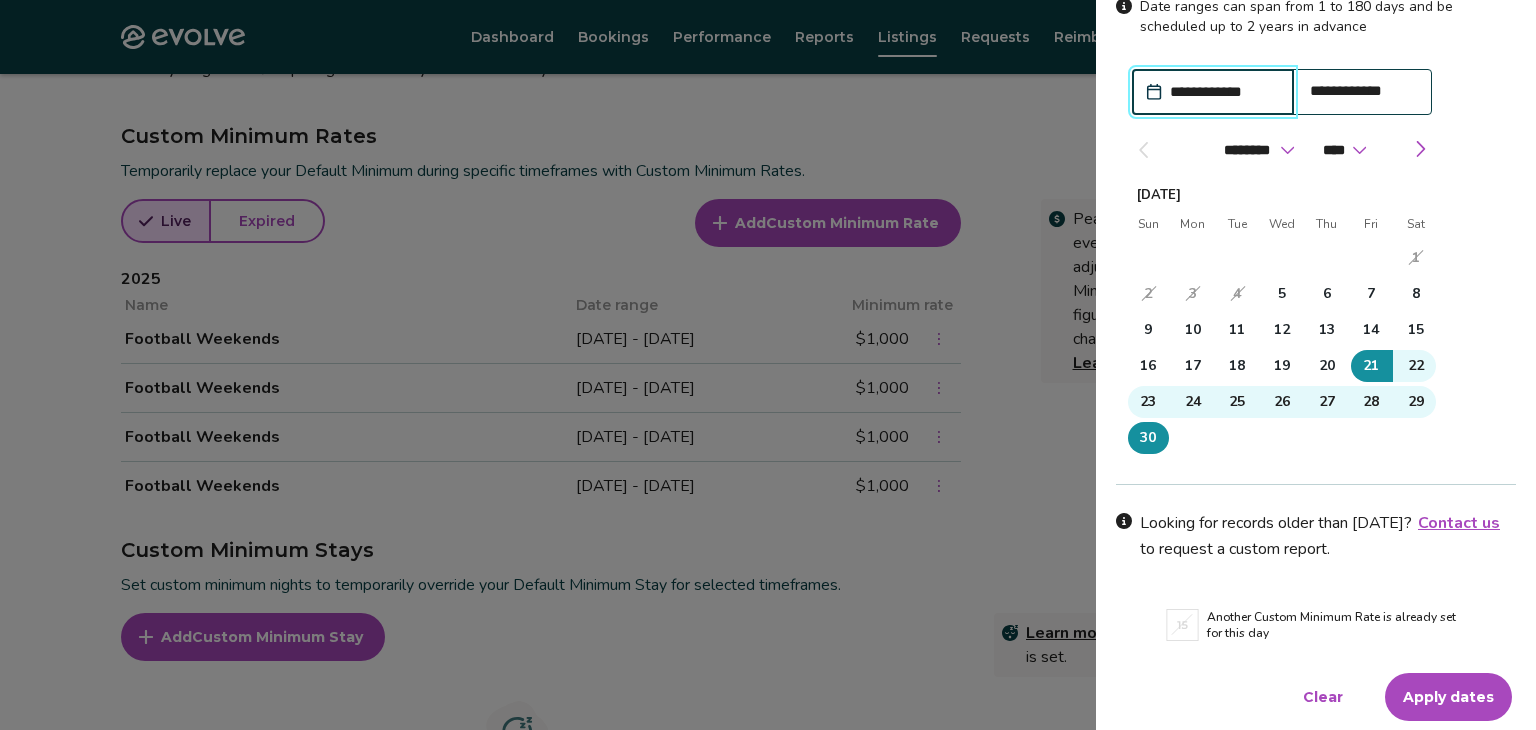 click on "Apply dates" at bounding box center [1448, 697] 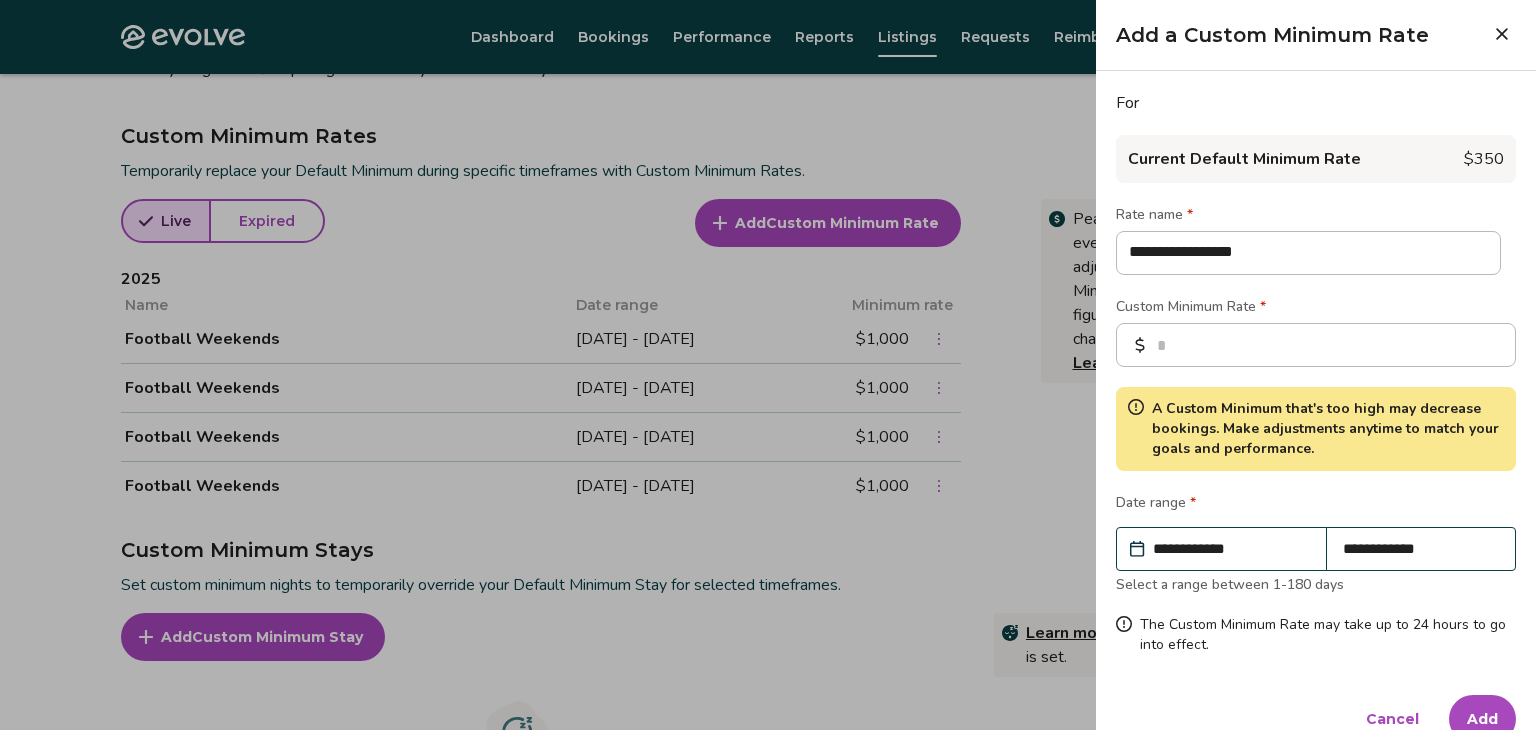 click on "**********" at bounding box center (1421, 549) 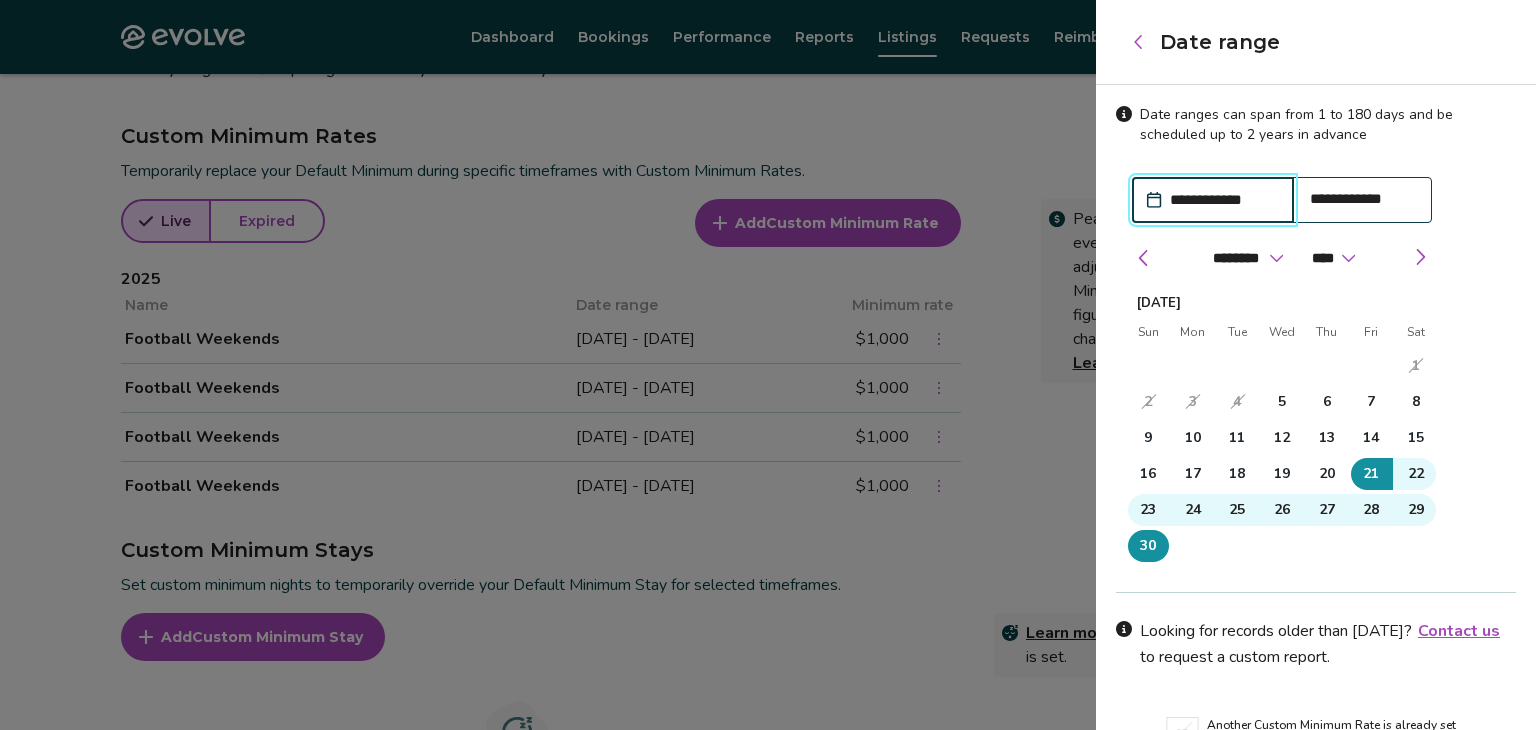 scroll, scrollTop: 108, scrollLeft: 0, axis: vertical 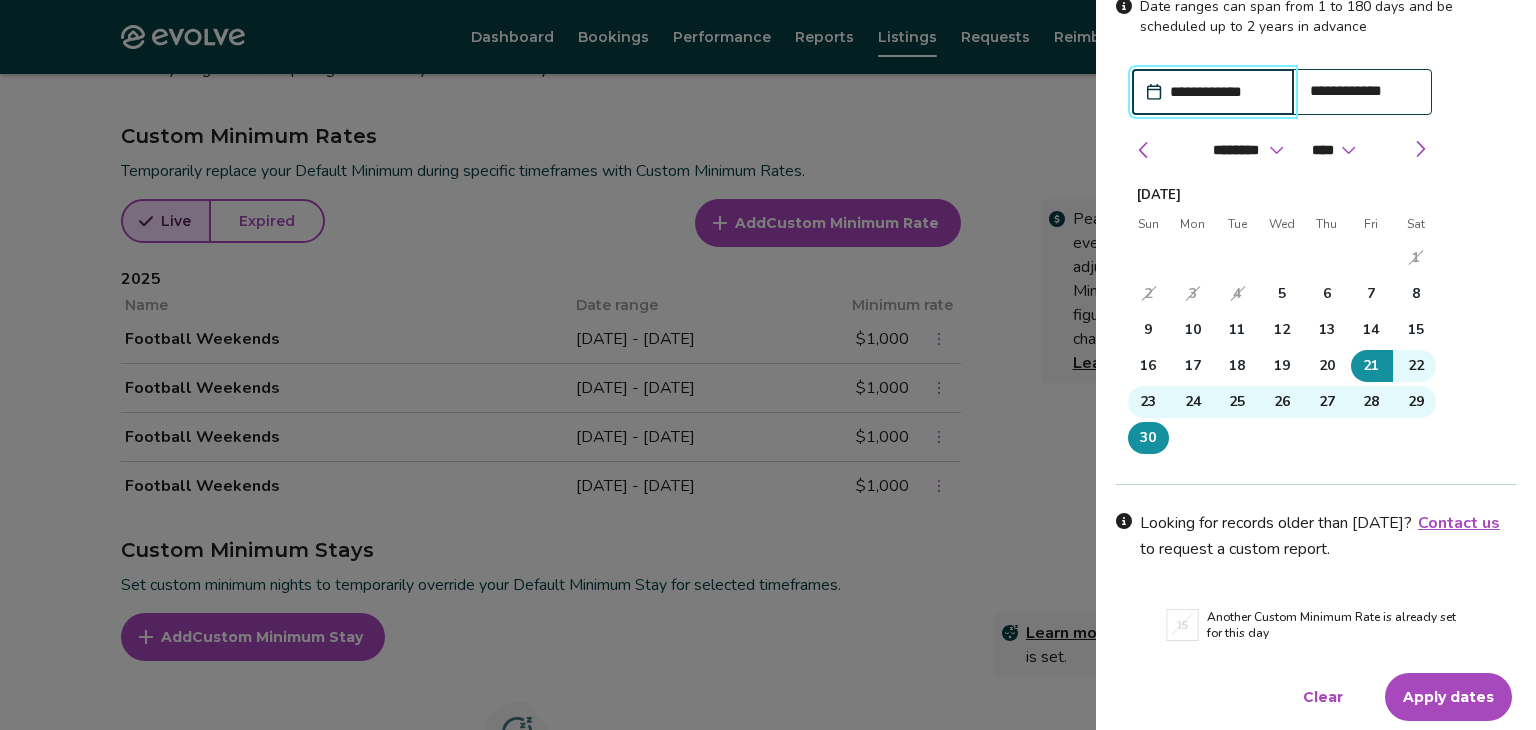 click on "Apply dates" at bounding box center (1448, 697) 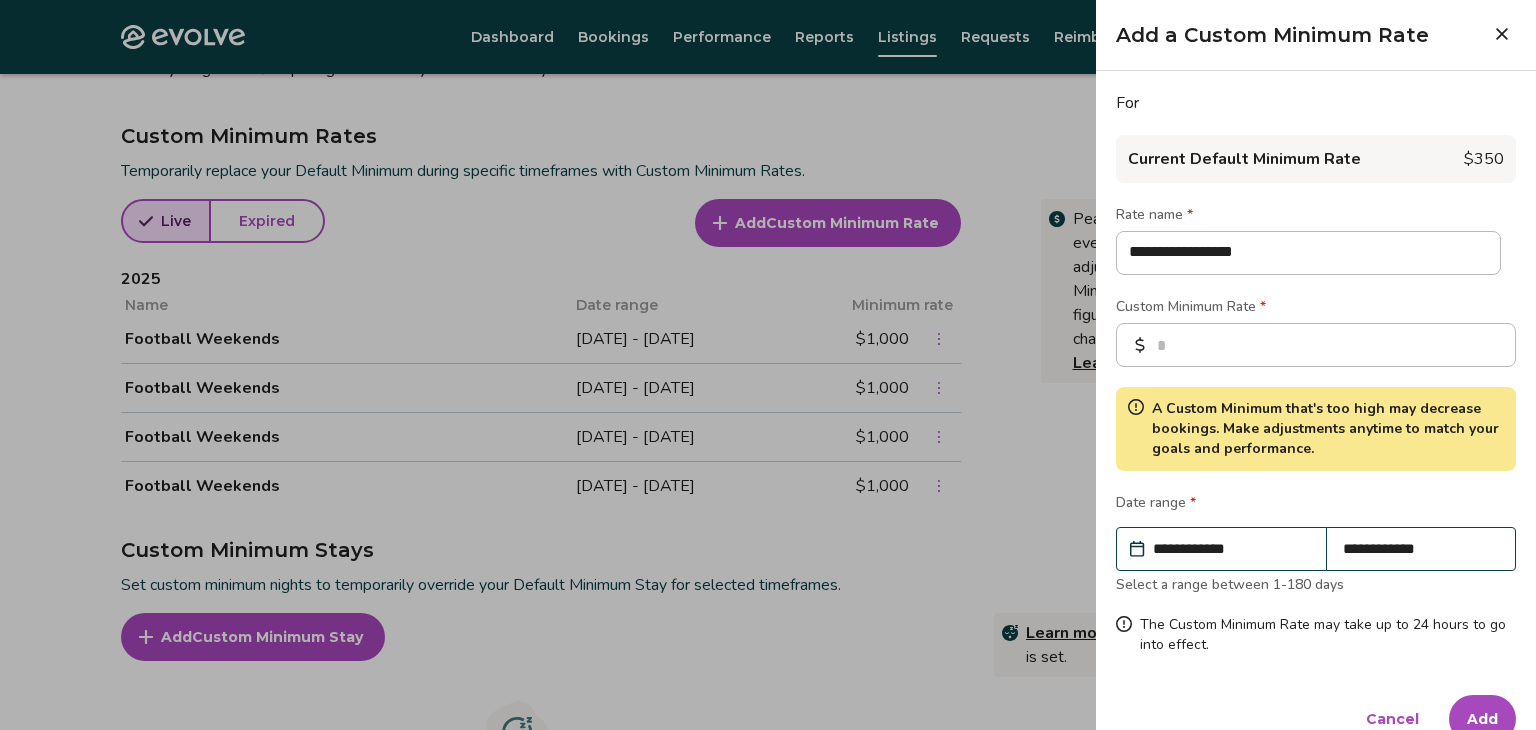 scroll, scrollTop: 32, scrollLeft: 0, axis: vertical 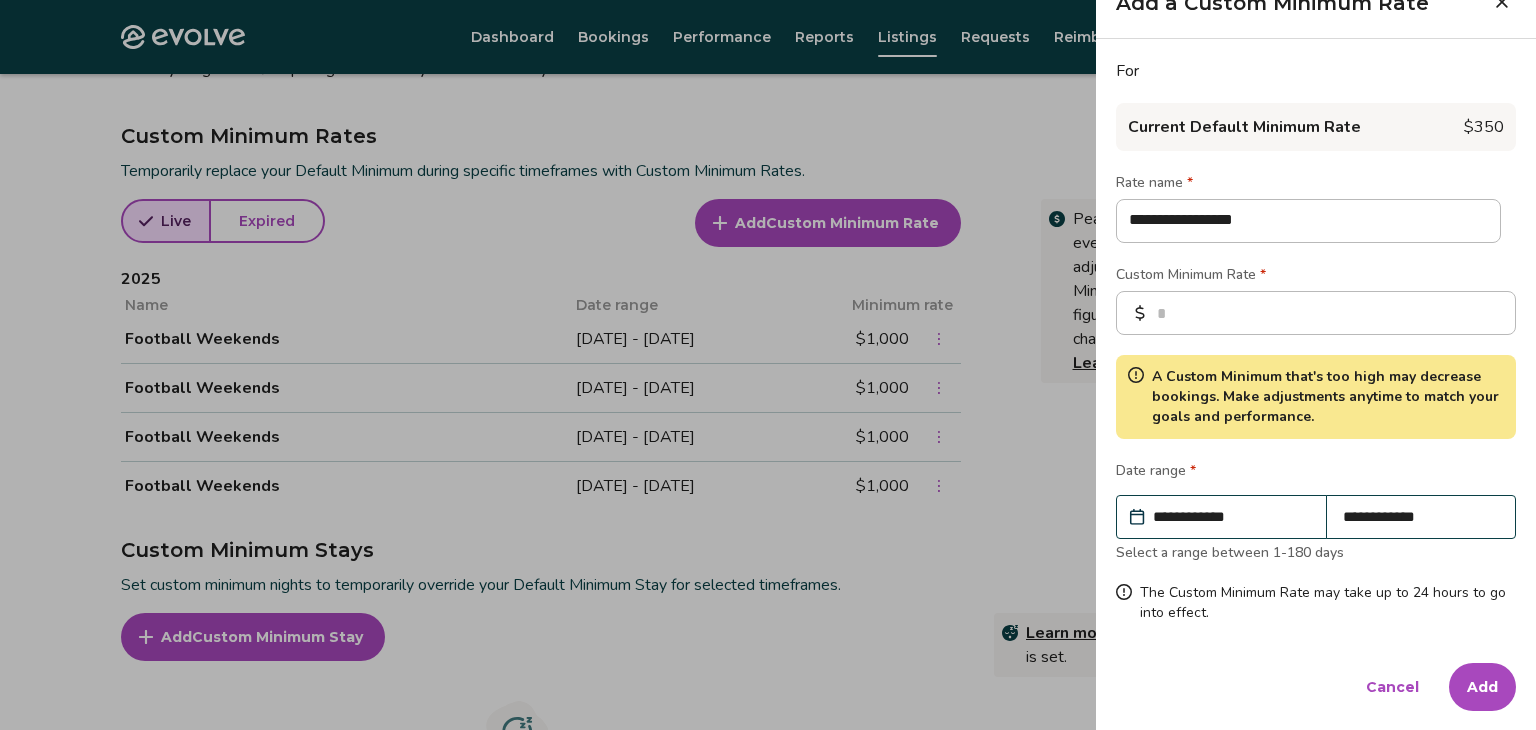 click on "Add" at bounding box center (1482, 687) 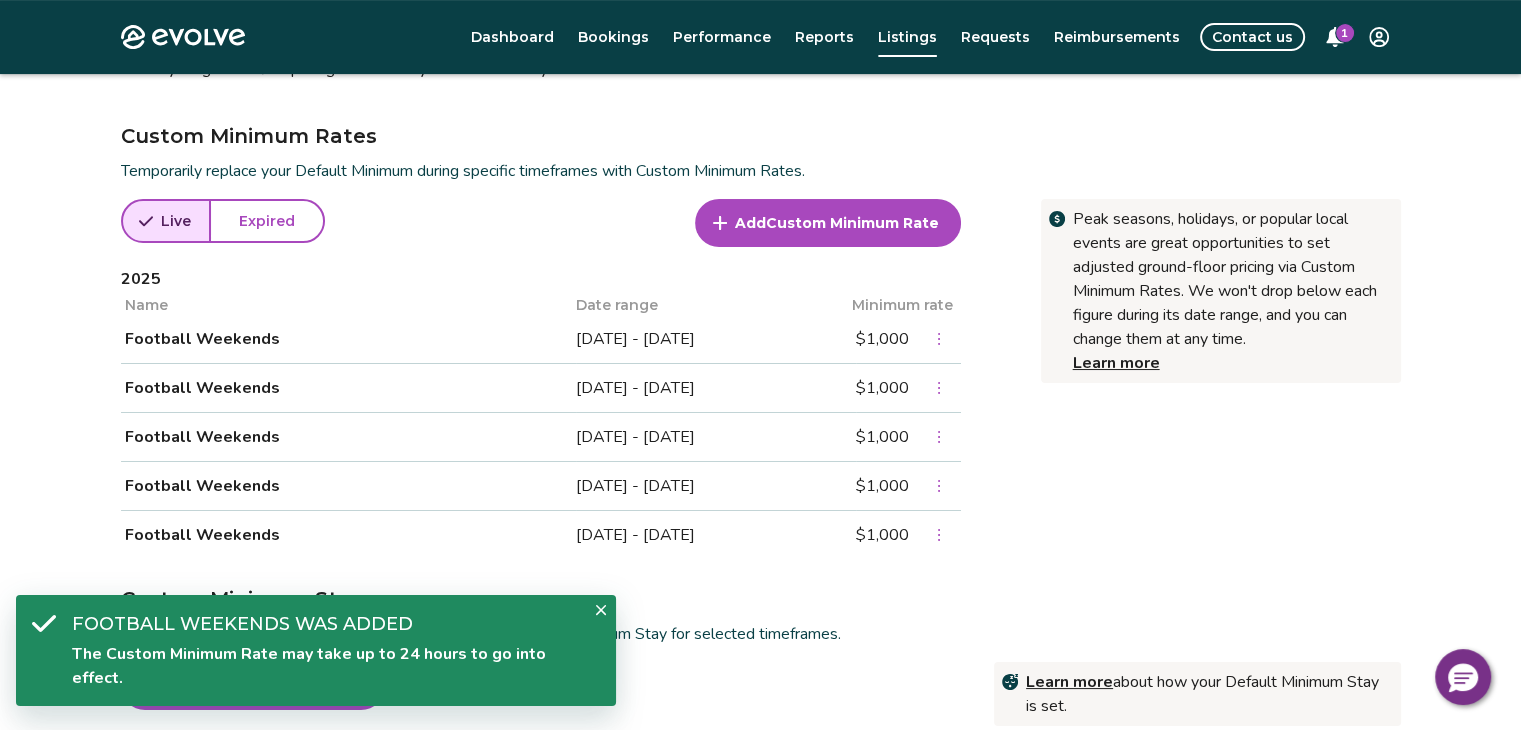 click on "Add  Custom Minimum Rate" at bounding box center (828, 223) 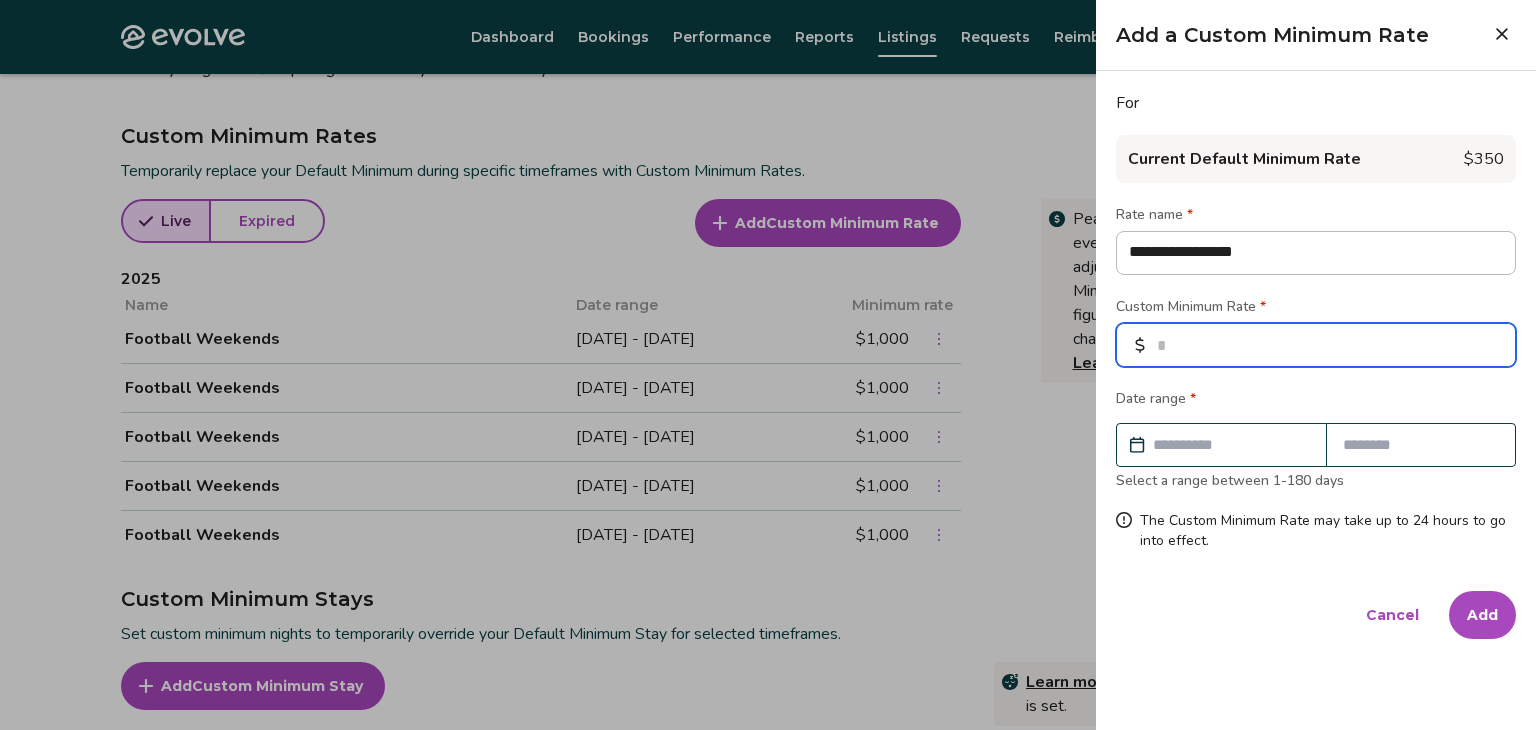 click at bounding box center (1316, 345) 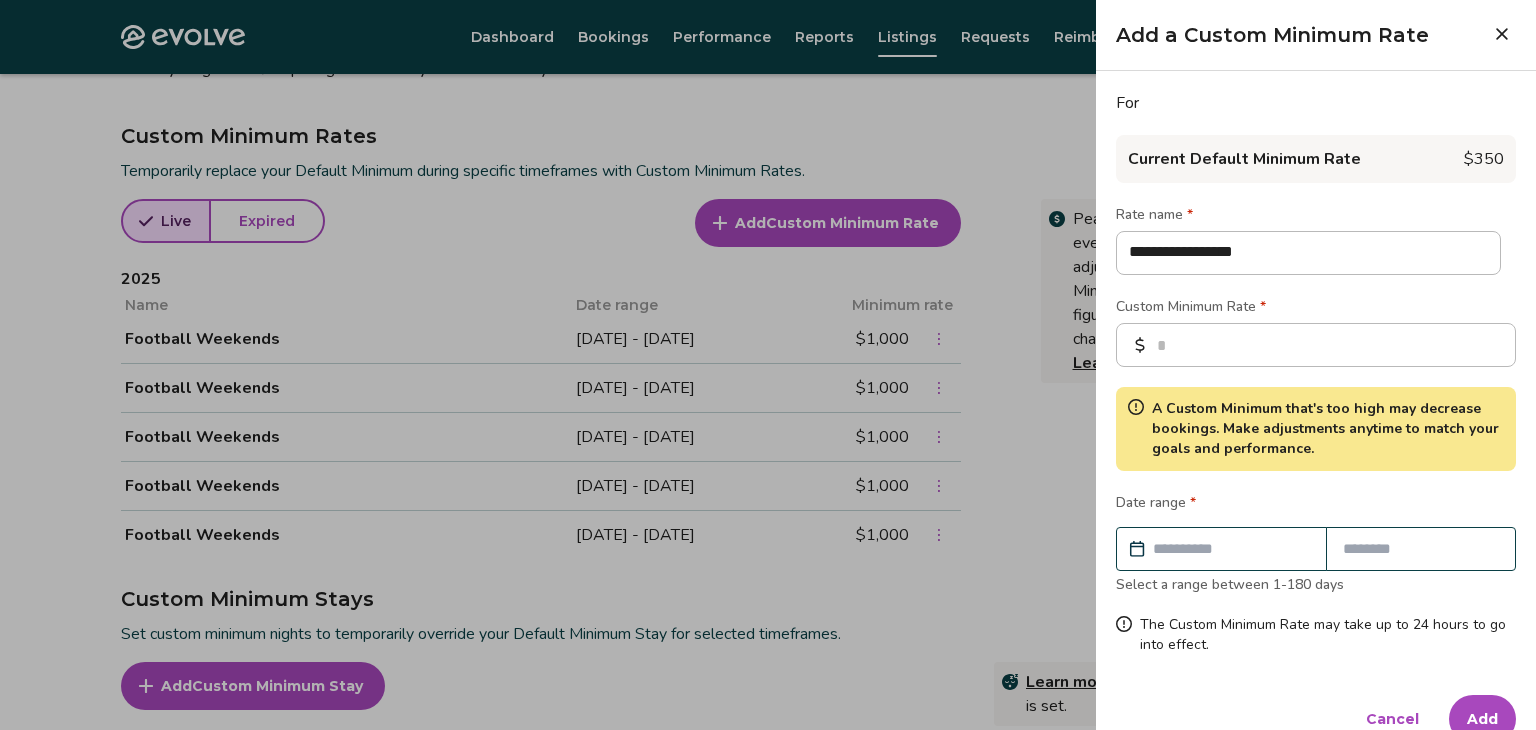 click at bounding box center (1231, 549) 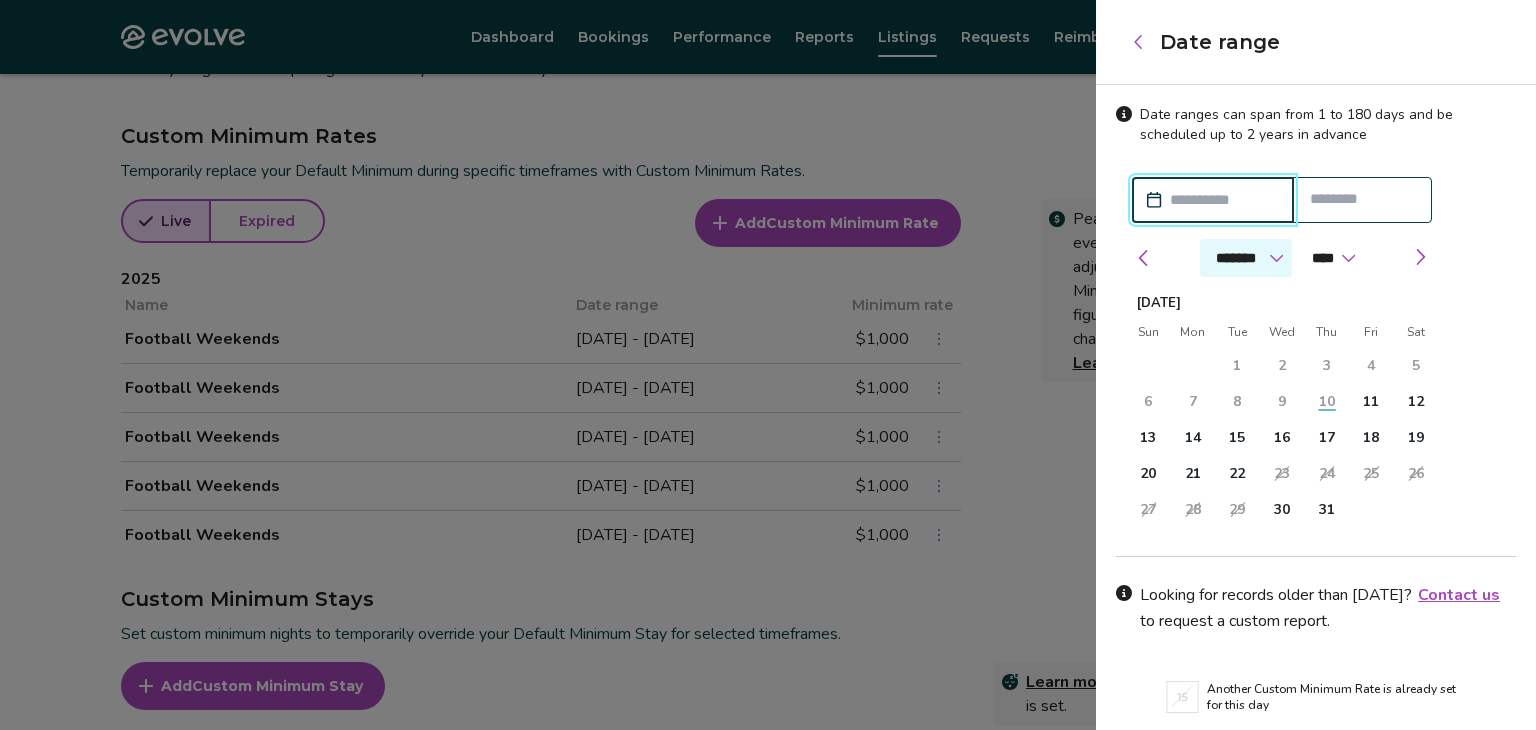 click on "******* ******** ***** ***** *** **** **** ****** ********* ******* ******** ********" at bounding box center [1246, 258] 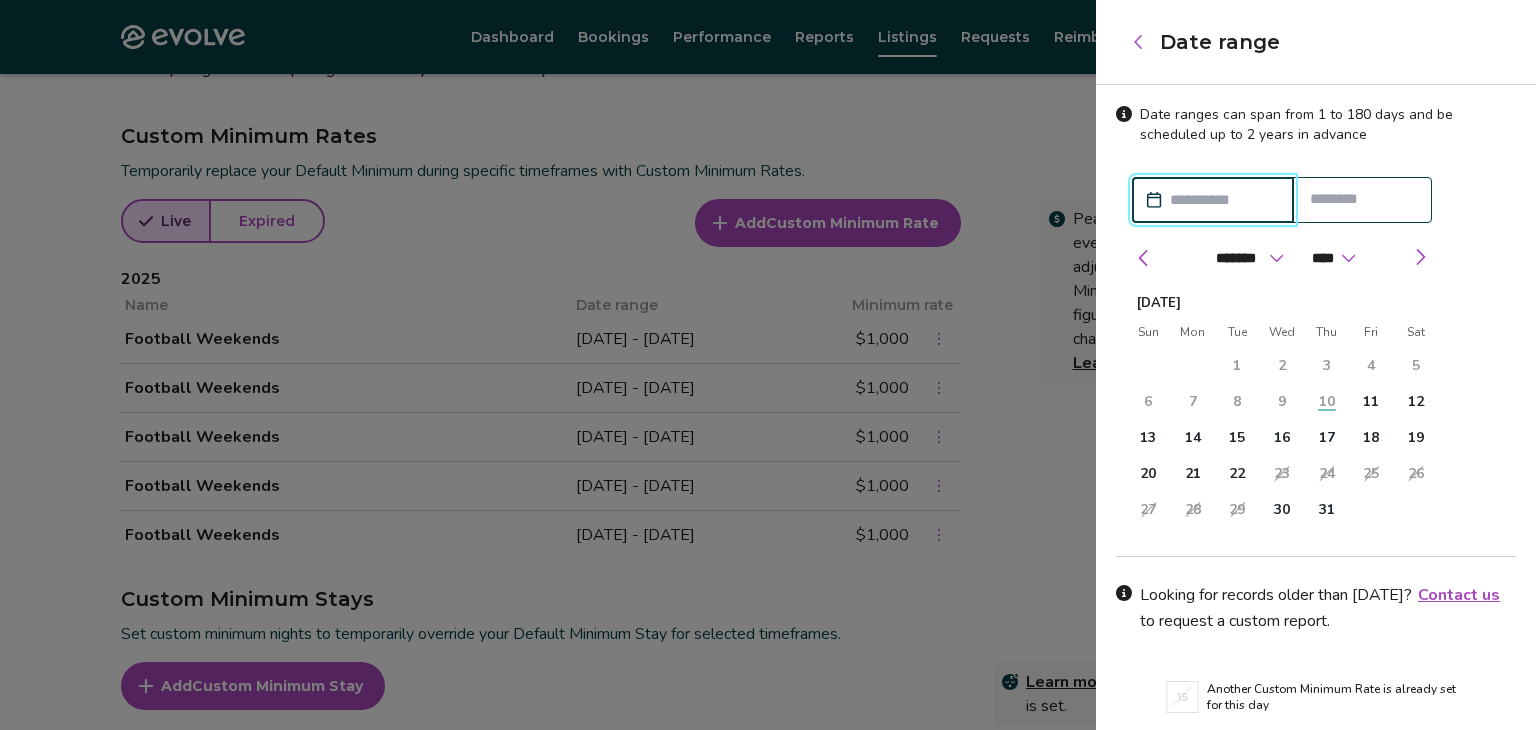 click on "Looking for records older than   Jul 11, 2025 ?   Contact us   to request a custom report." at bounding box center (1328, 607) 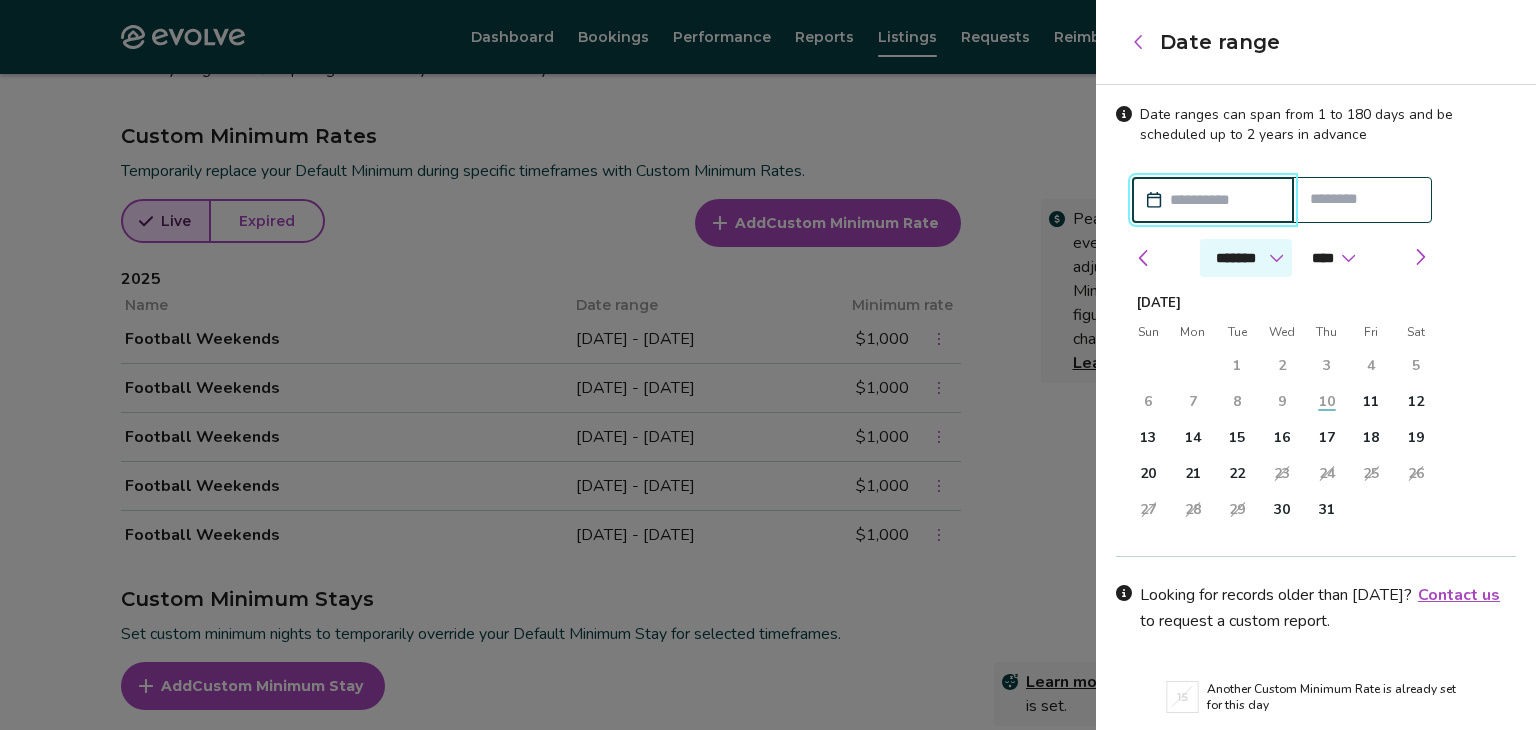 click on "******* ******** ***** ***** *** **** **** ****** ********* ******* ******** ********" at bounding box center [1246, 258] 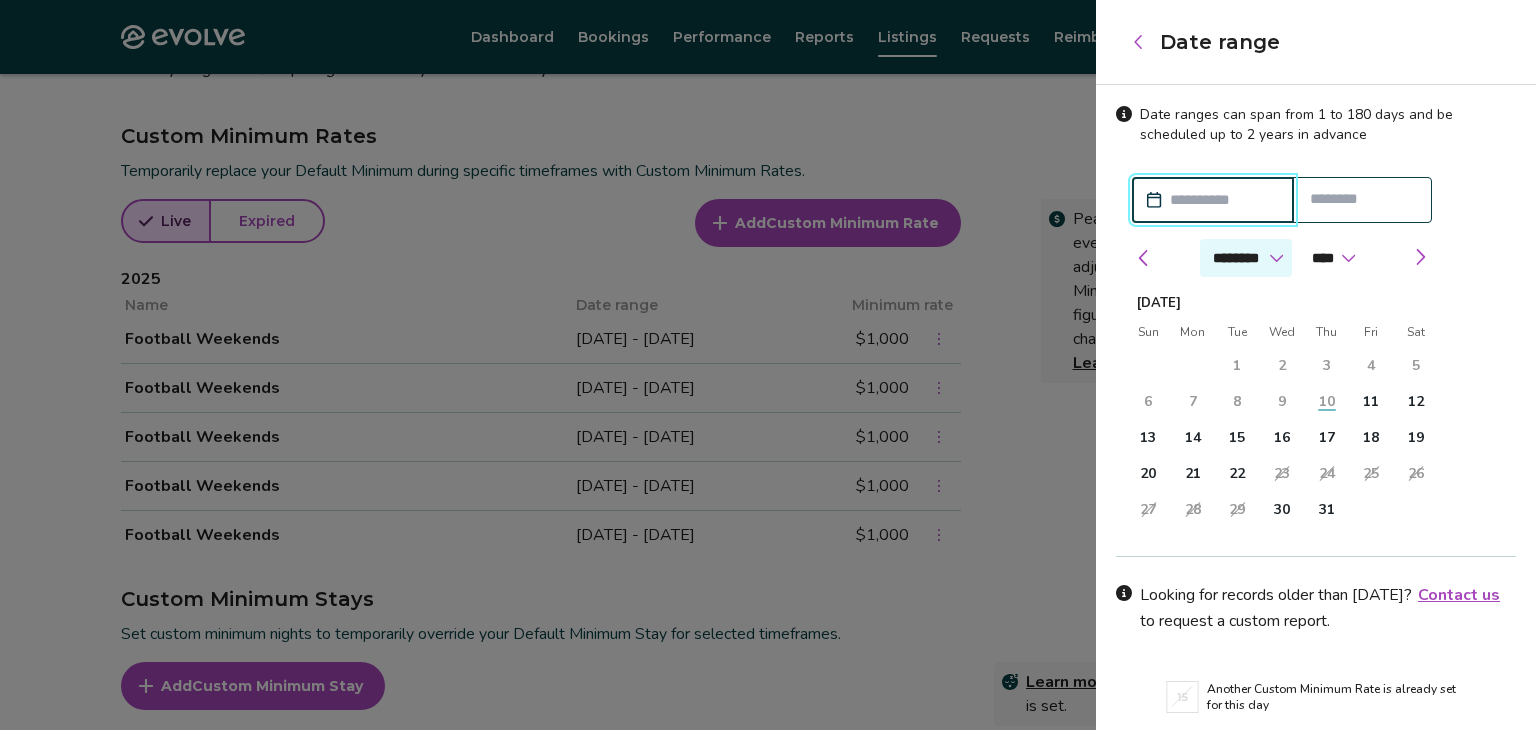 click on "******* ******** ***** ***** *** **** **** ****** ********* ******* ******** ********" at bounding box center (1246, 258) 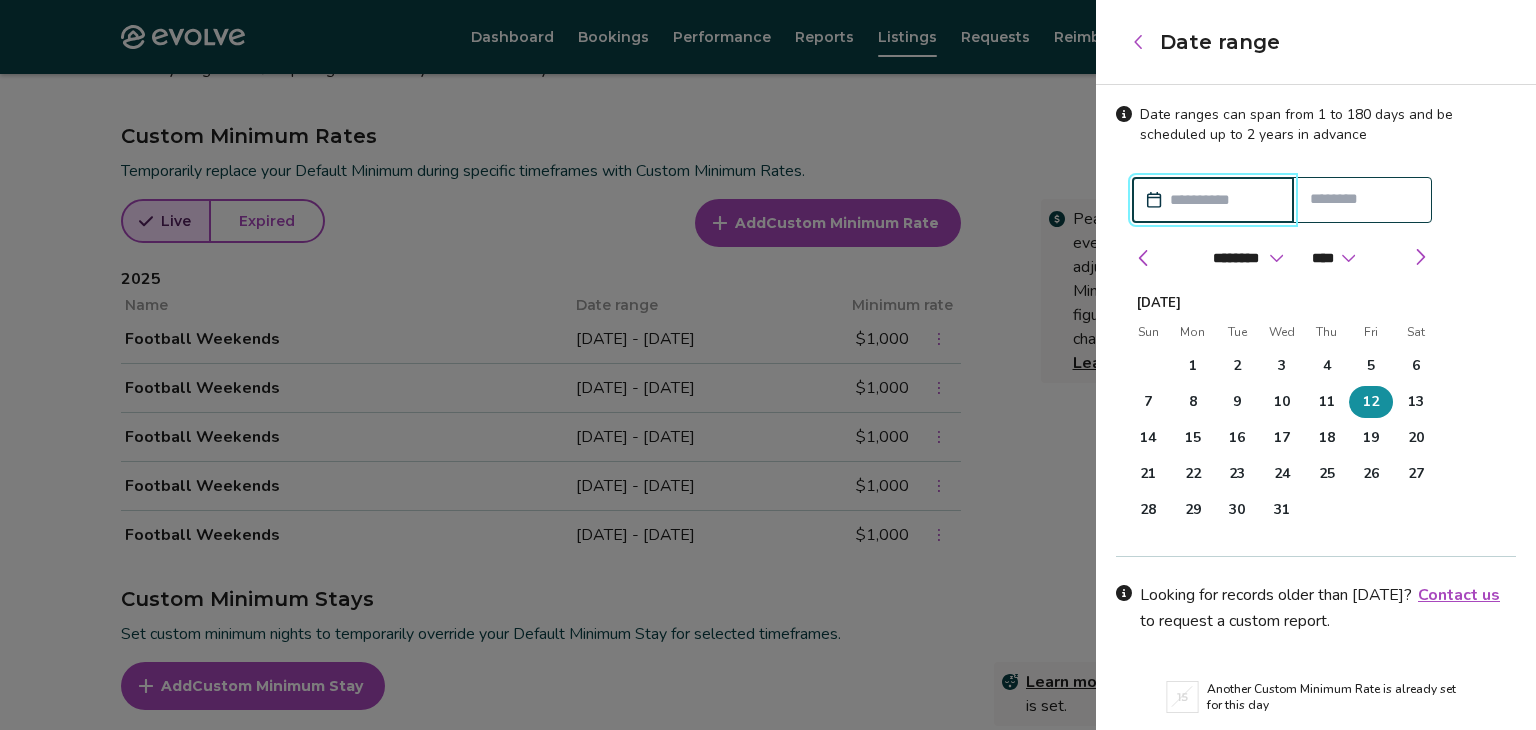 click on "12" at bounding box center (1371, 402) 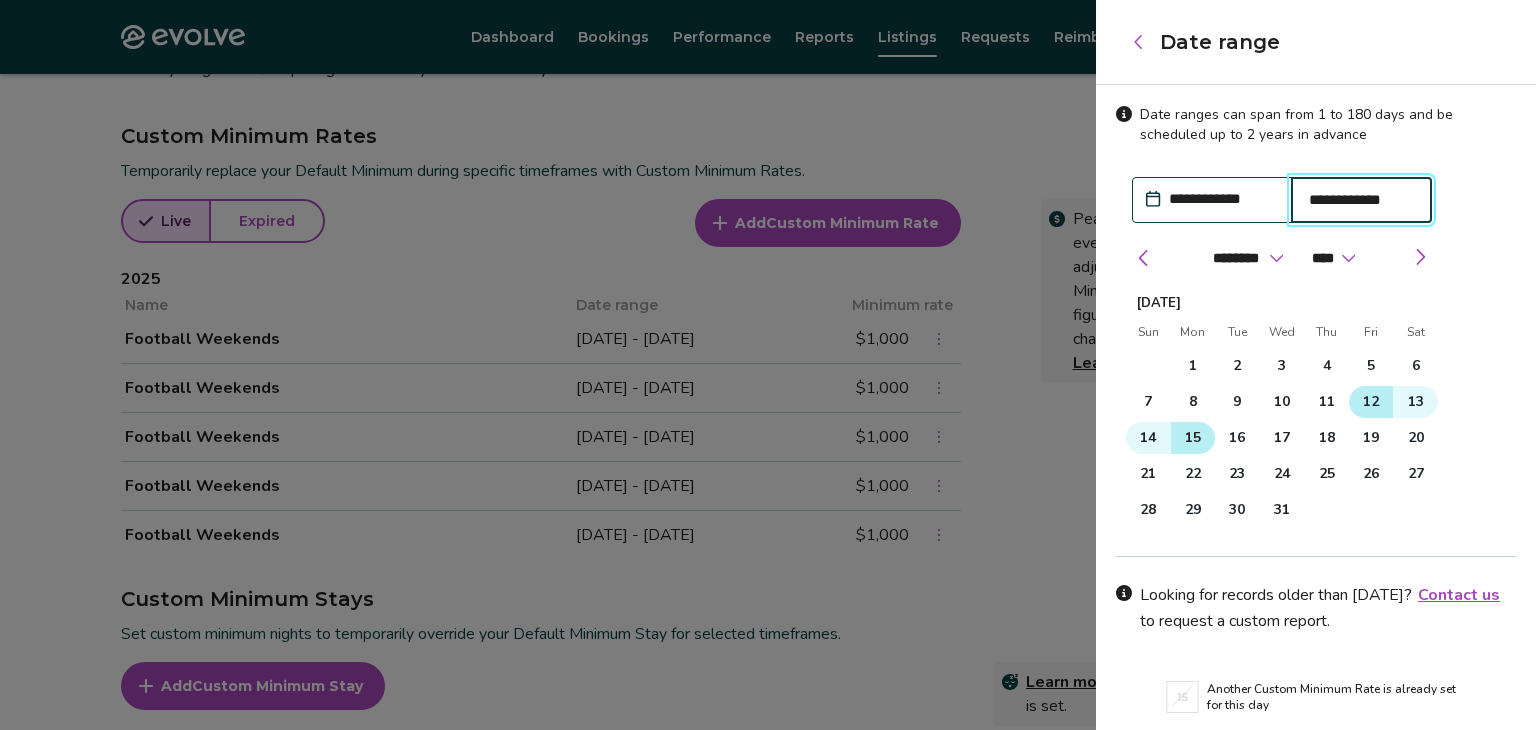 click on "15" at bounding box center [1193, 438] 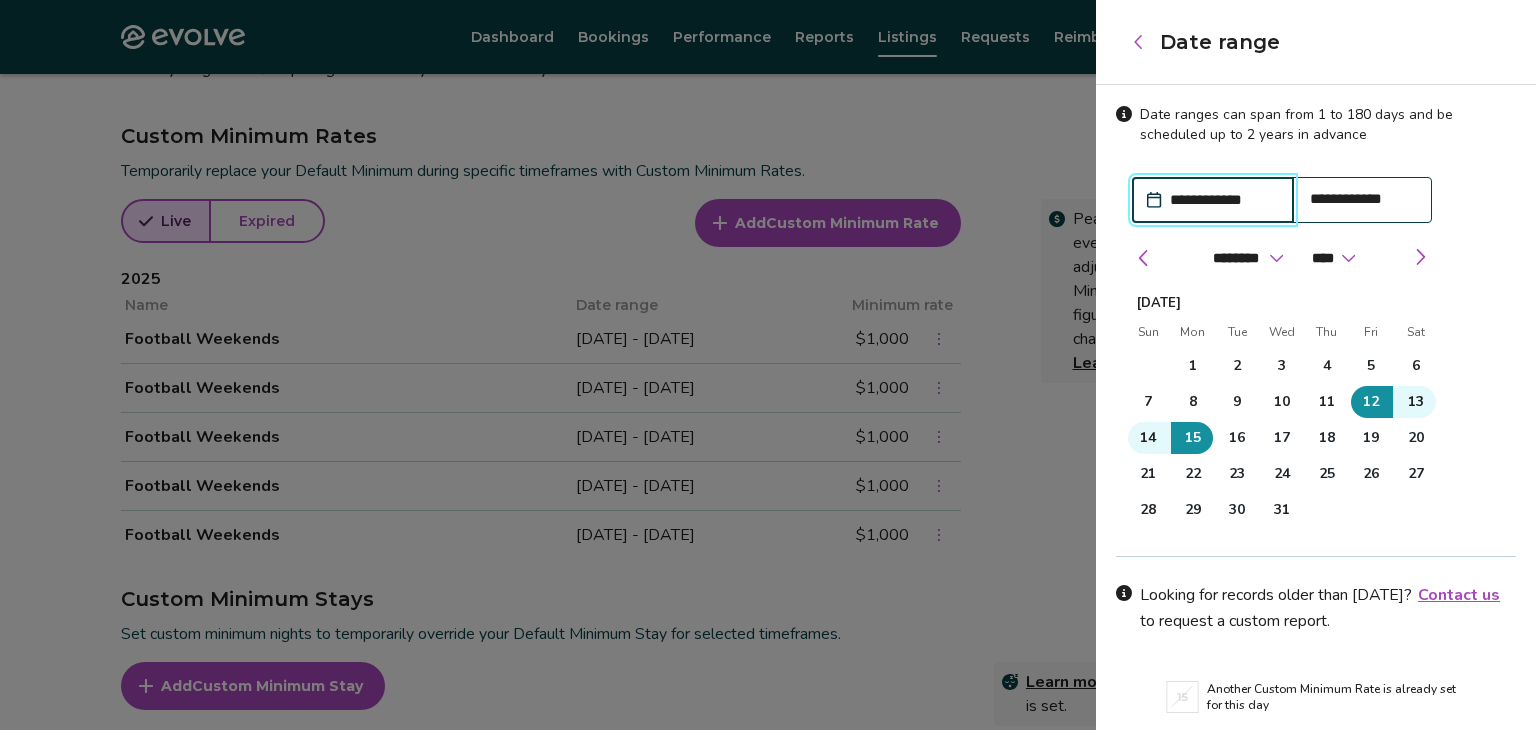 scroll, scrollTop: 72, scrollLeft: 0, axis: vertical 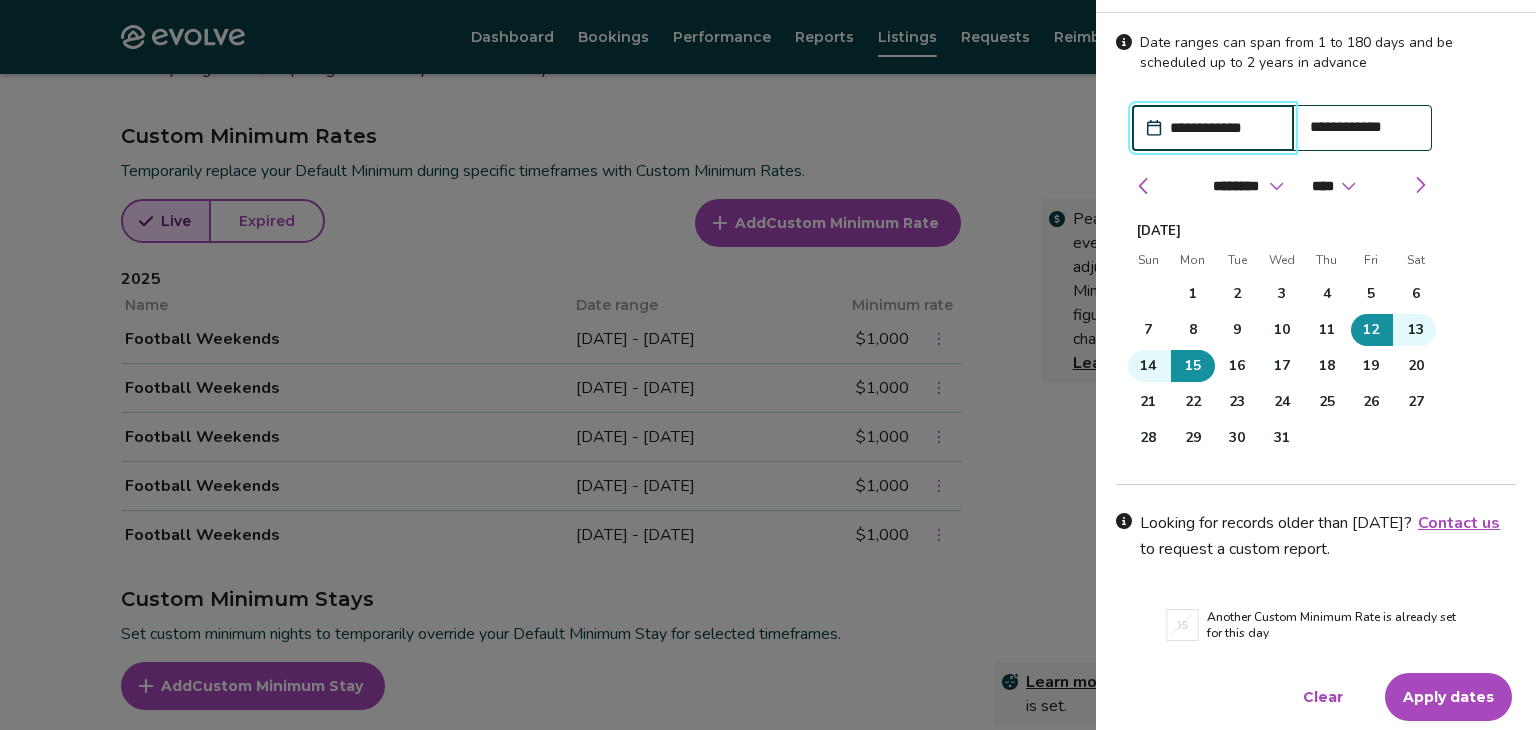 click on "Apply dates Clear" at bounding box center [1316, 697] 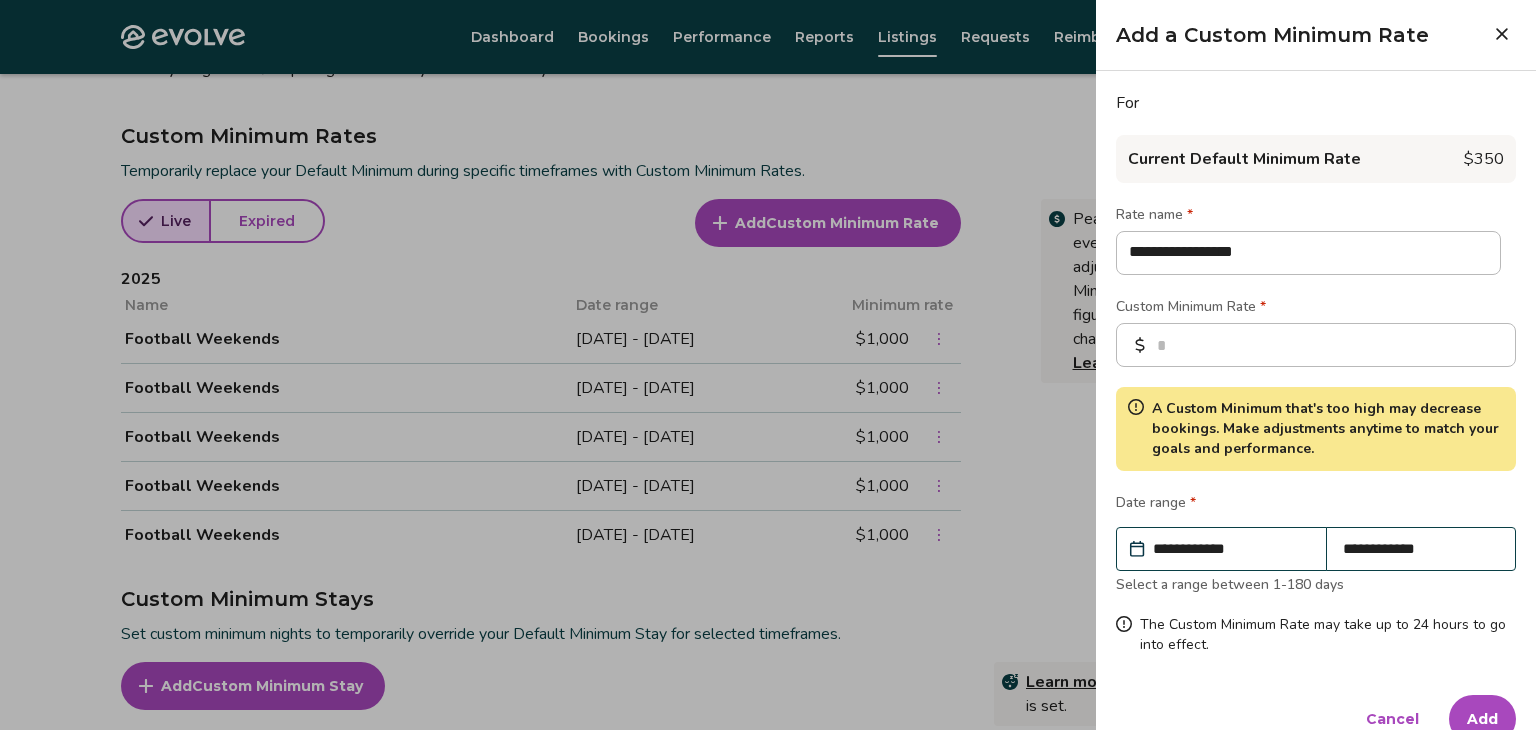 click on "**********" at bounding box center [1316, 417] 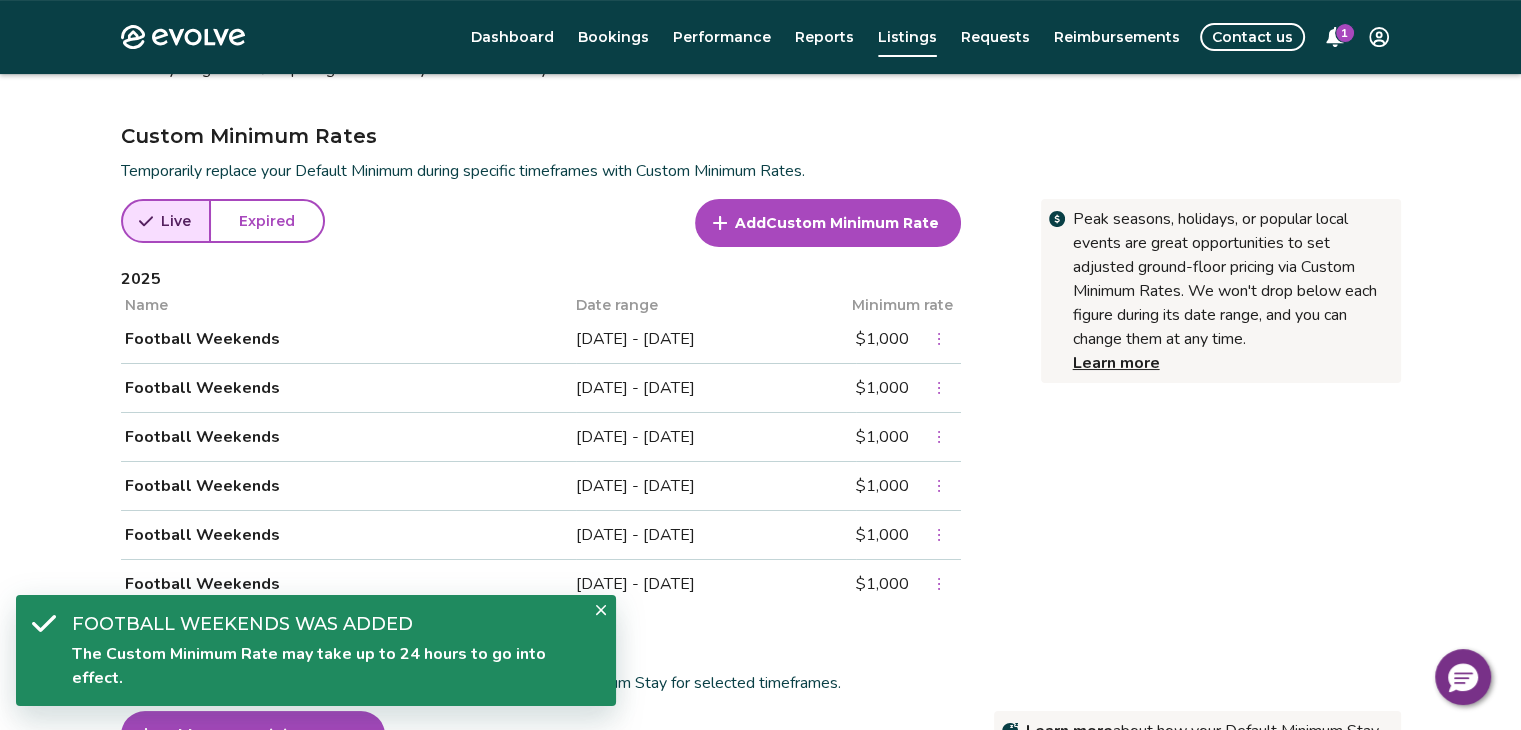 click on "Custom Minimum Rate" at bounding box center (852, 223) 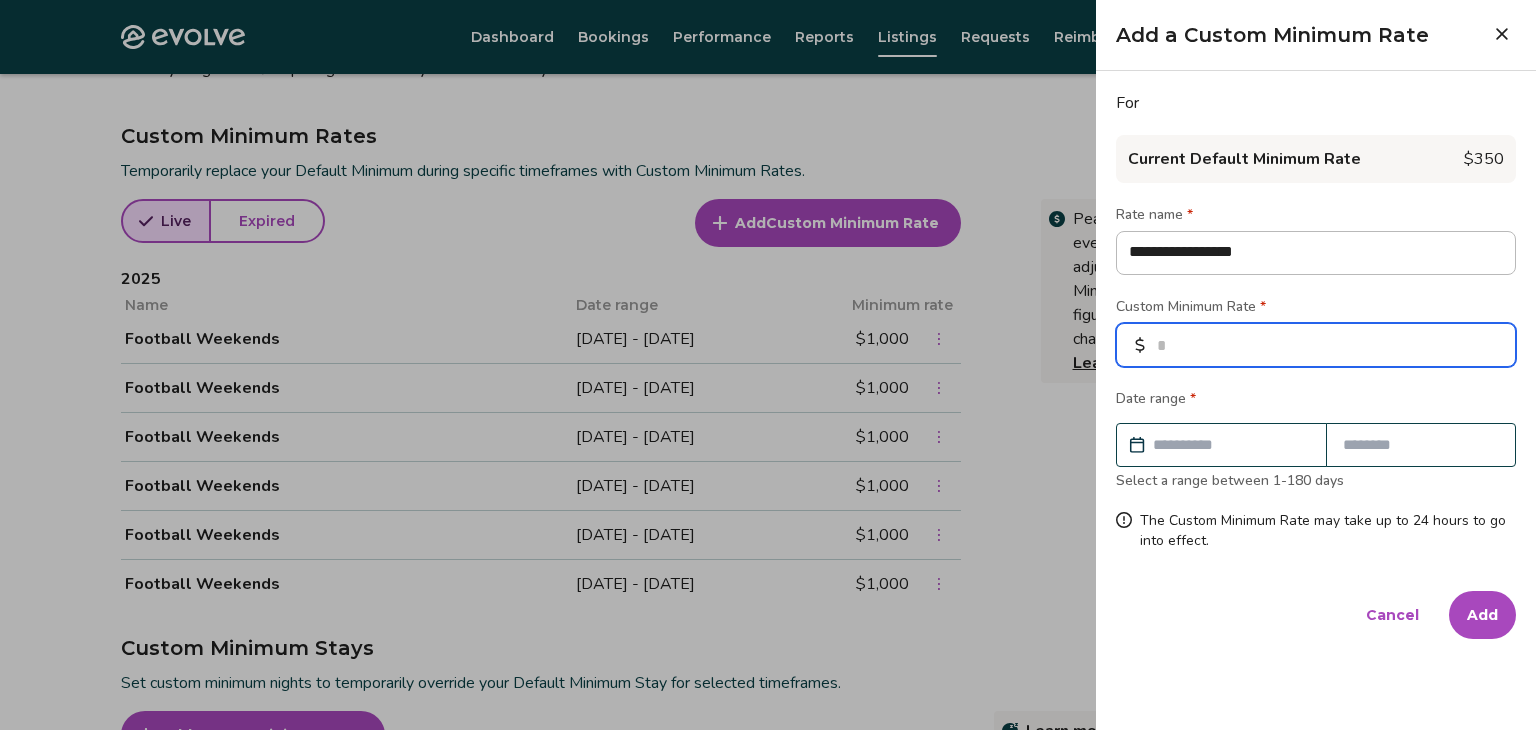 click at bounding box center (1316, 345) 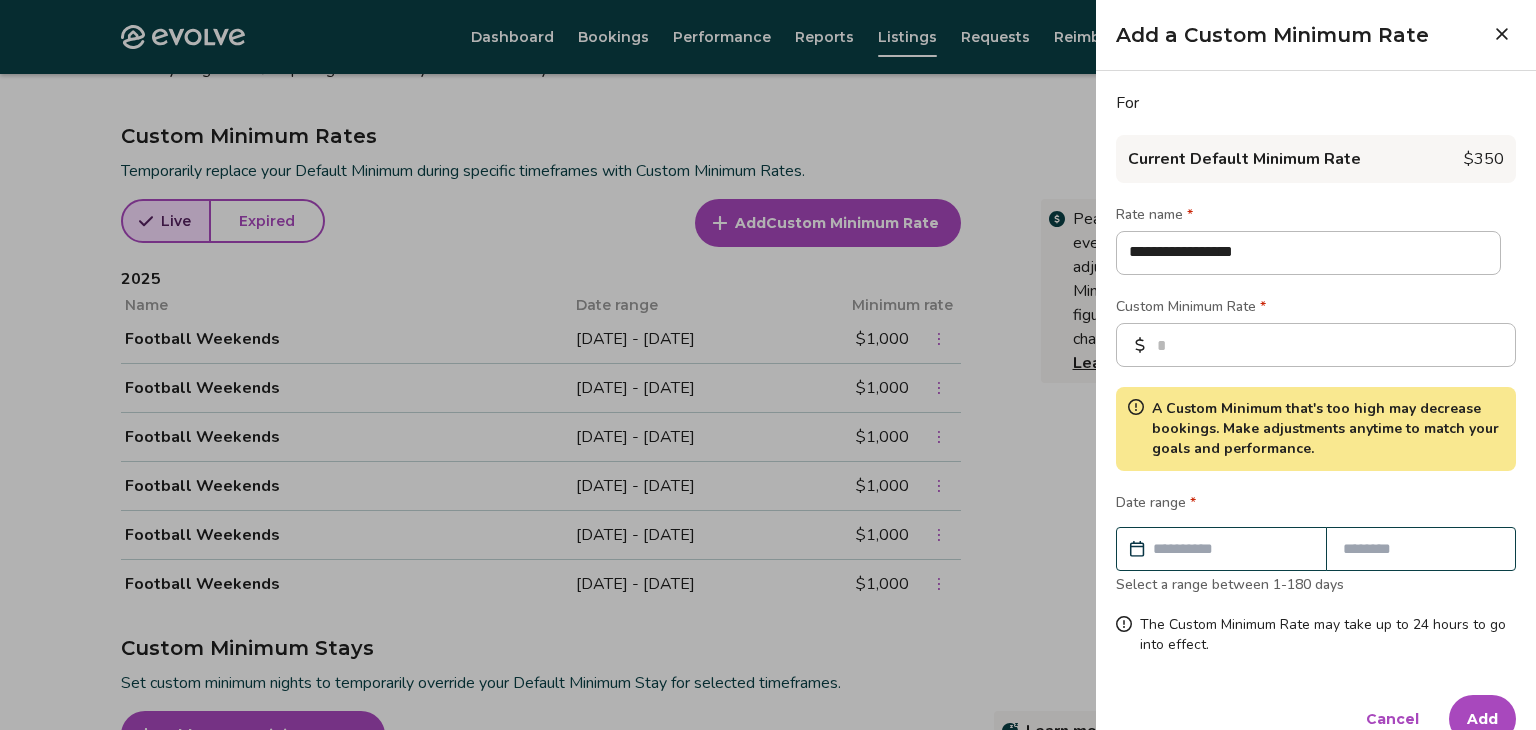 click at bounding box center [1231, 549] 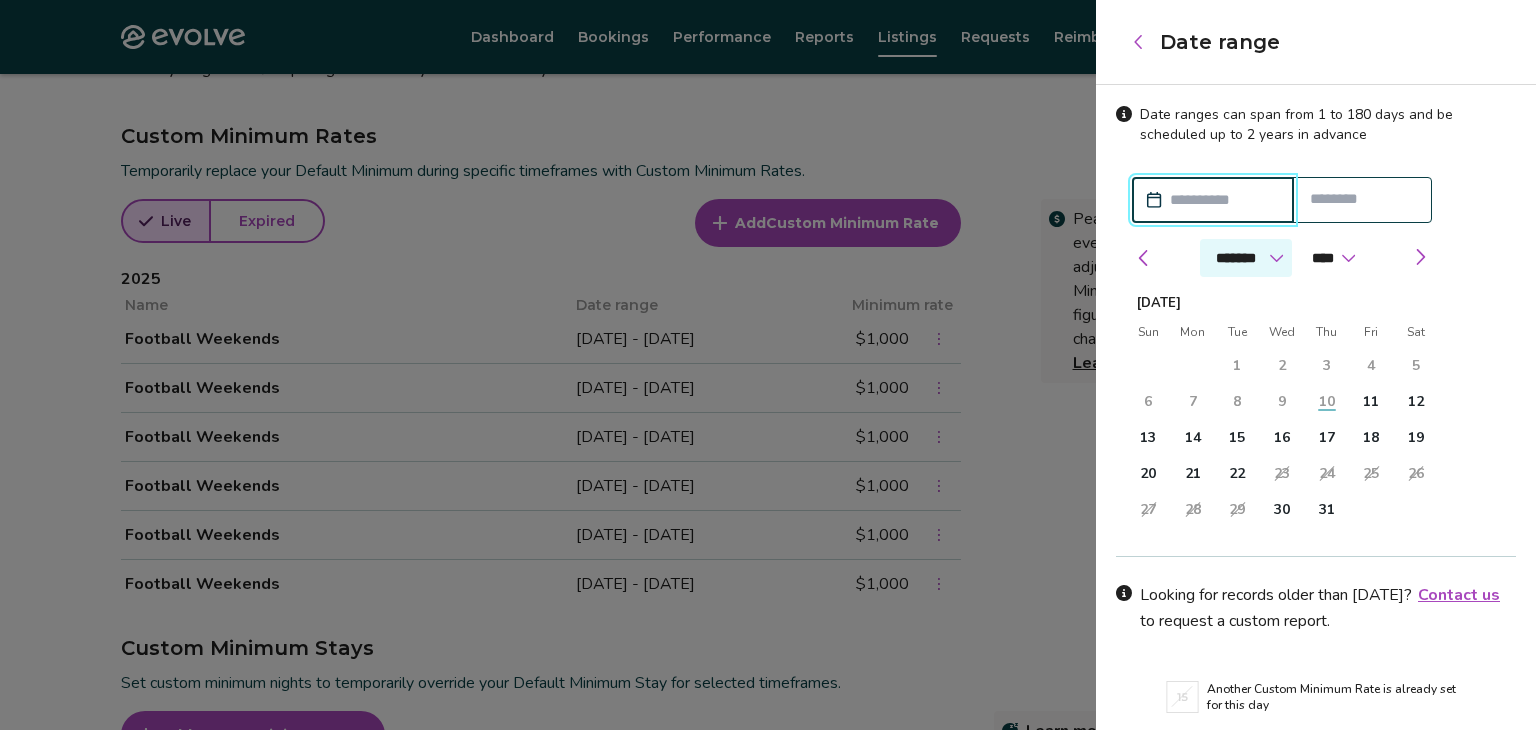 click on "******* ******** ***** ***** *** **** **** ****** ********* ******* ******** ********" at bounding box center (1246, 258) 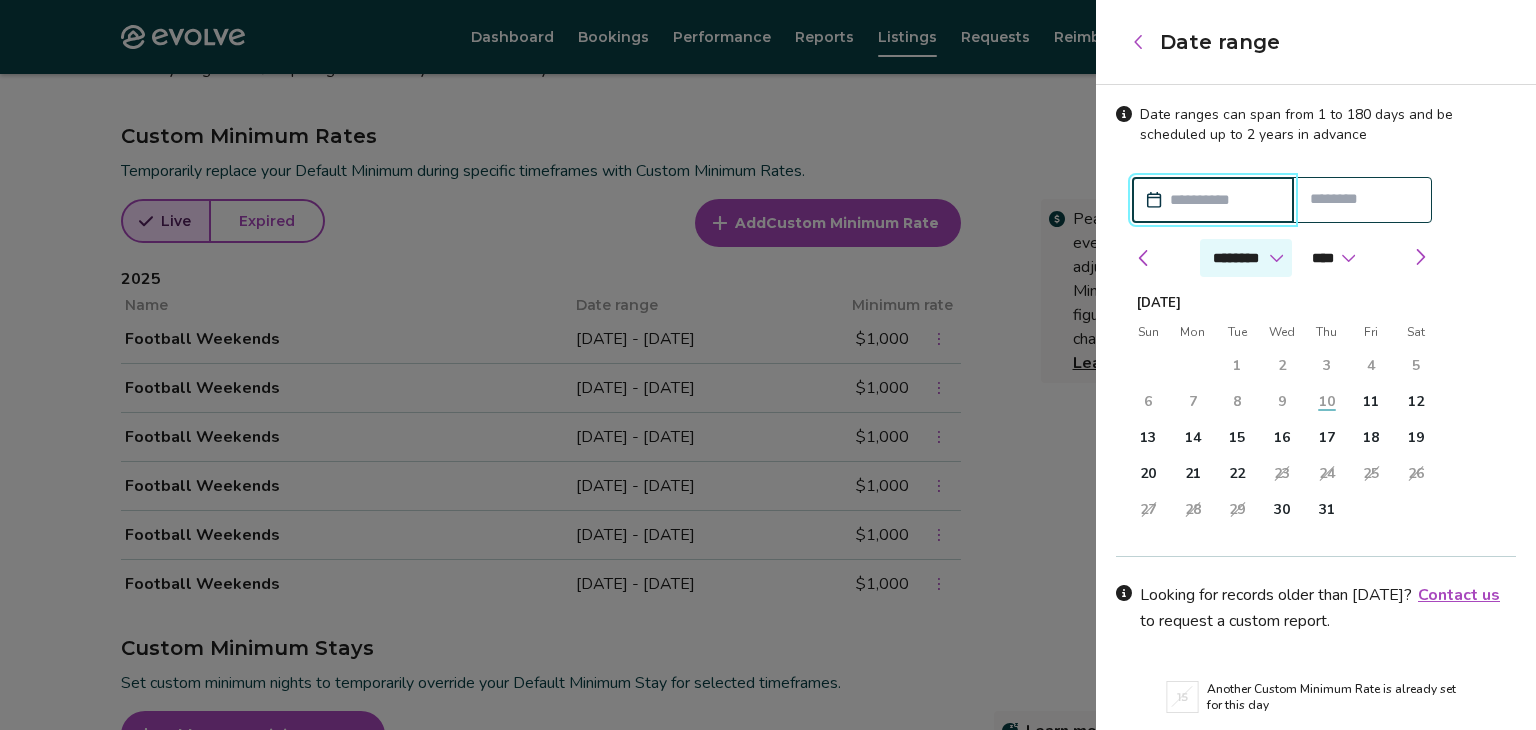 click on "******* ******** ***** ***** *** **** **** ****** ********* ******* ******** ********" at bounding box center (1246, 258) 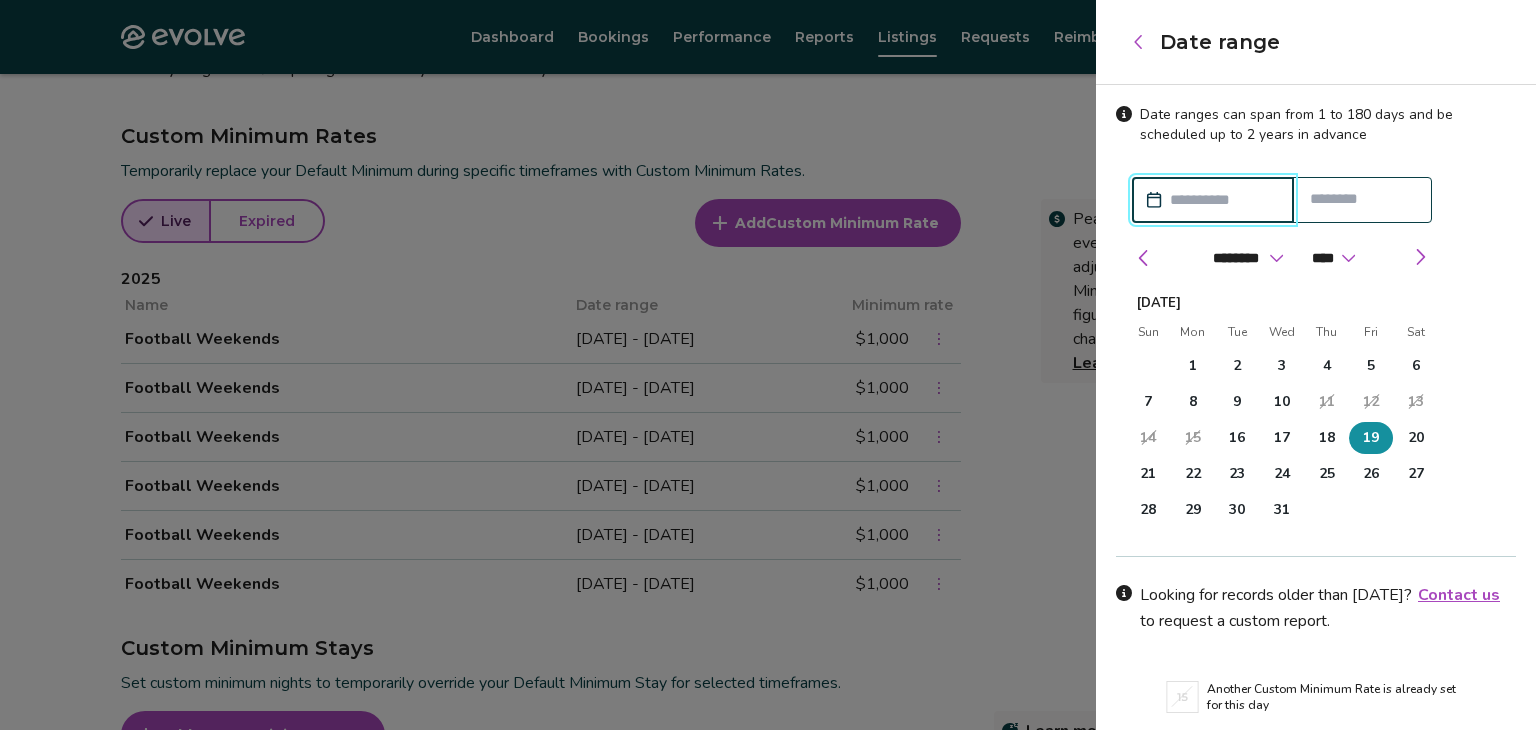 click on "19" at bounding box center [1371, 438] 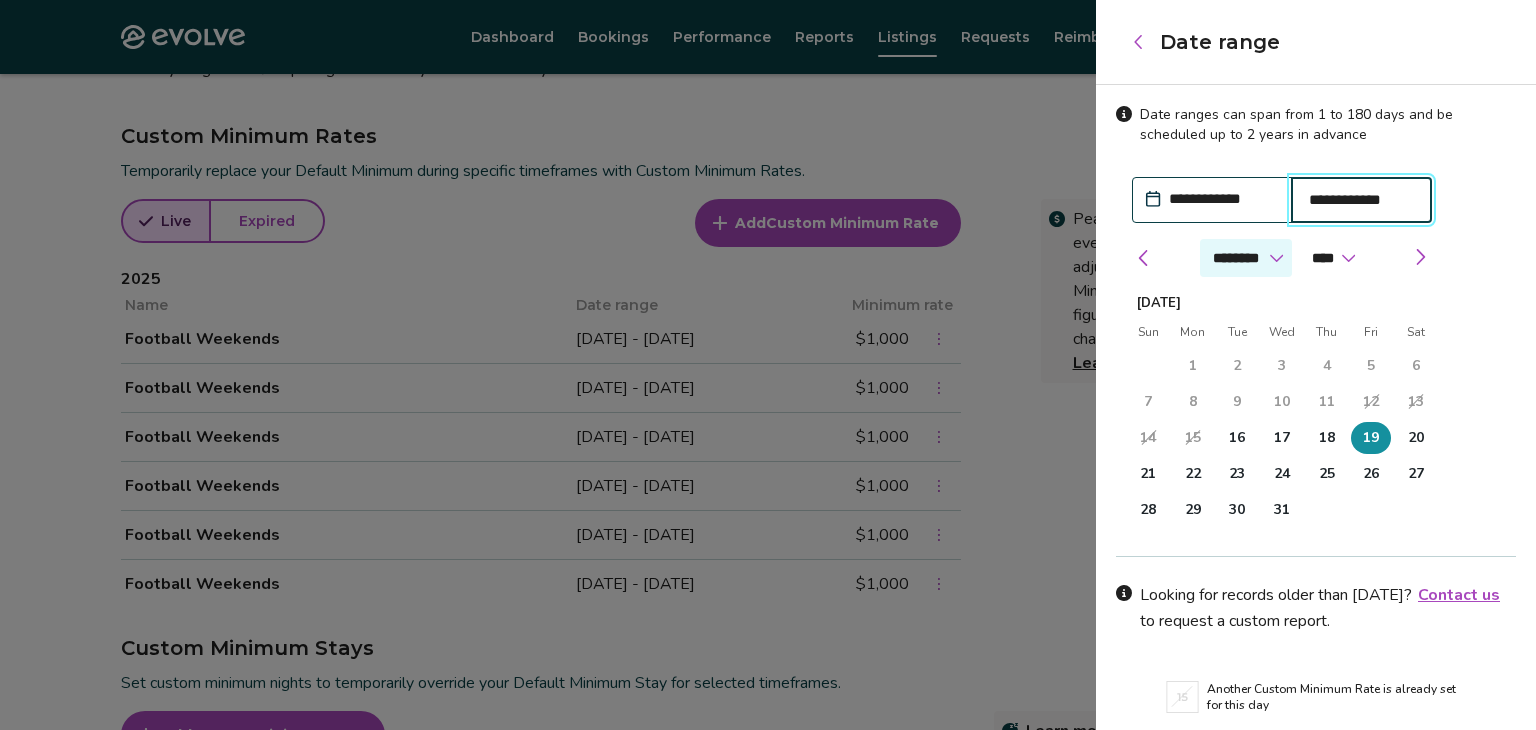 click on "******* ******** ***** ***** *** **** **** ****** ********* ******* ******** ********" at bounding box center (1246, 258) 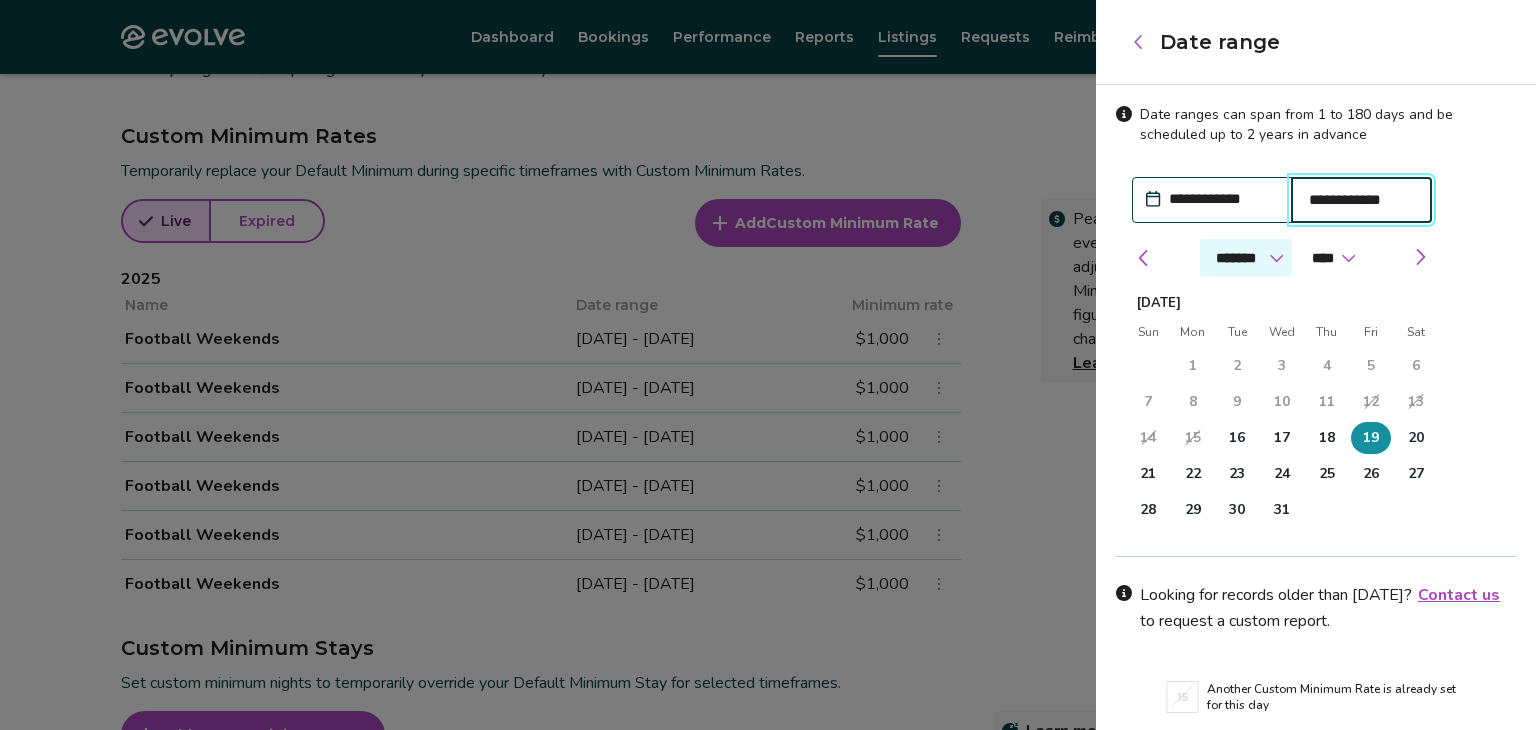 click on "******* ******** ***** ***** *** **** **** ****** ********* ******* ******** ********" at bounding box center [1246, 258] 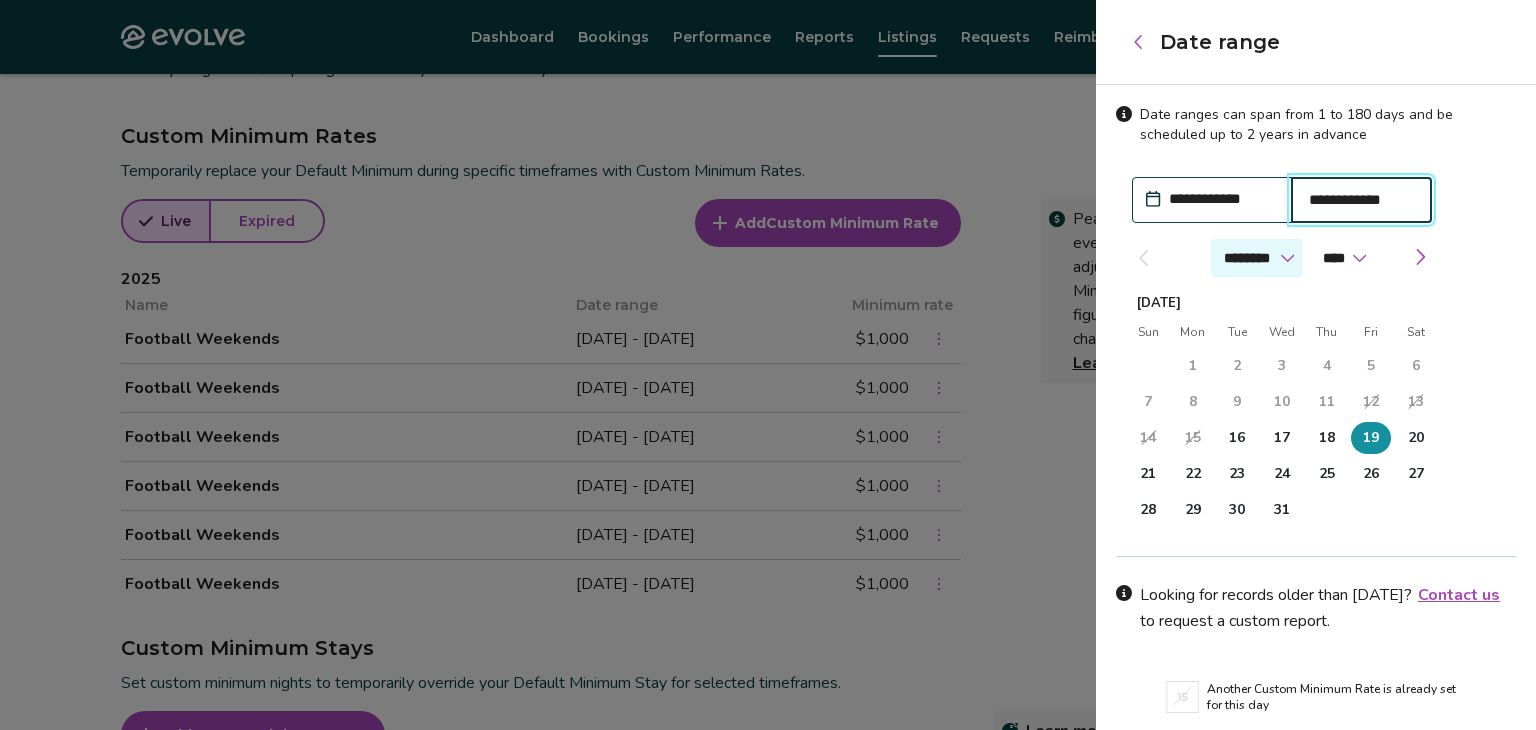 click on "******* ******** ***** ***** *** **** **** ****** ********* ******* ******** ********" at bounding box center (1257, 258) 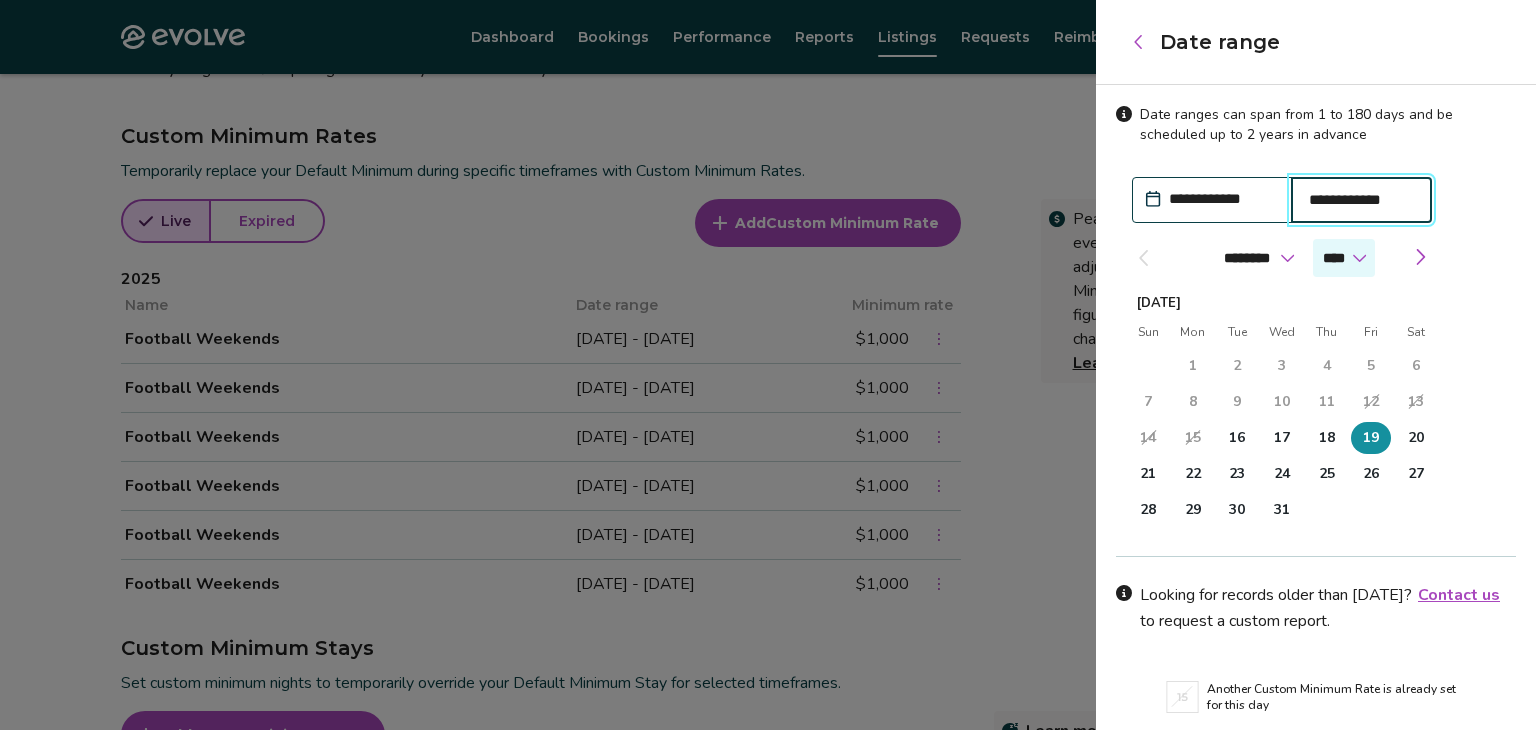 click on "**** **** **** **** **** **** **** **** **** **** **** **** **** **** **** **** **** **** **** **** ****" at bounding box center (1344, 258) 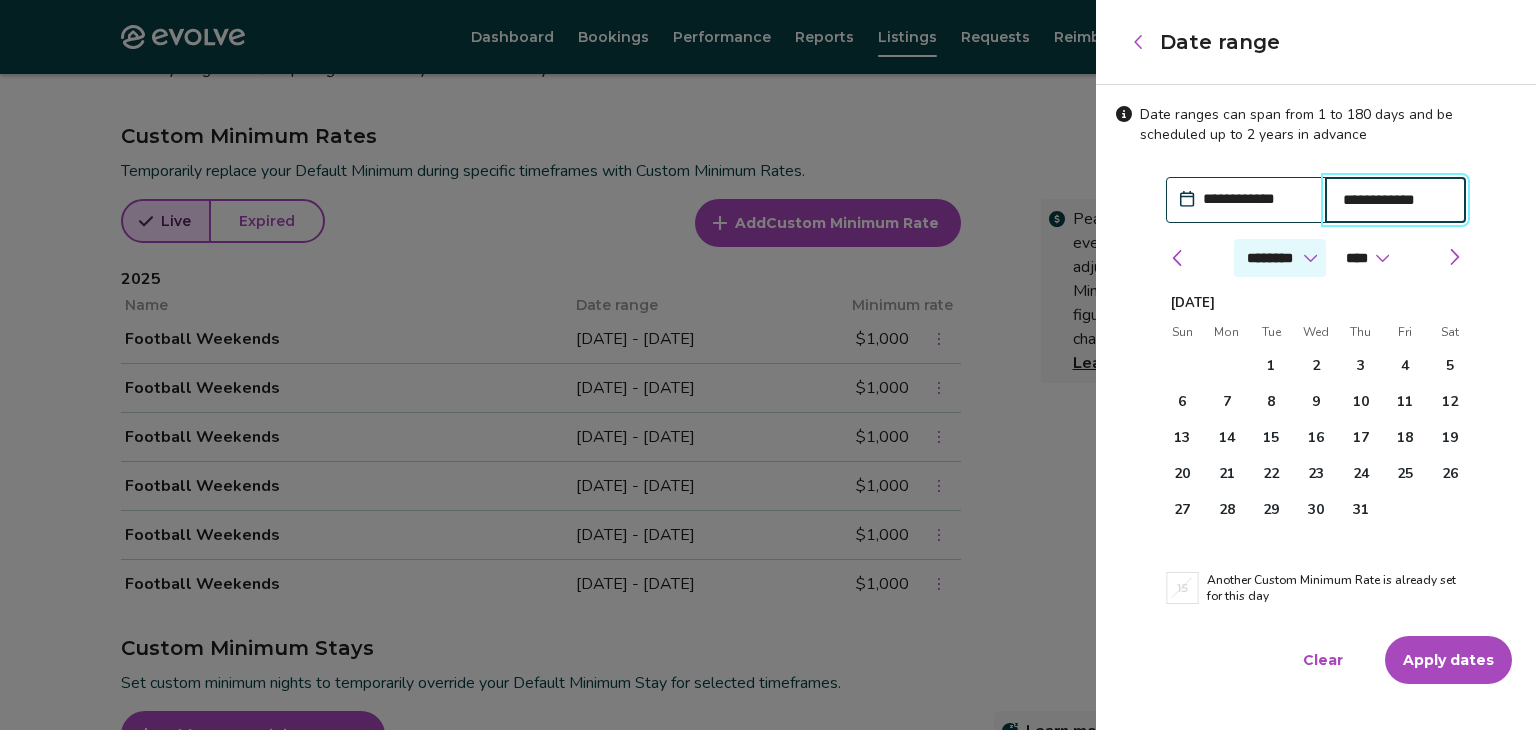 click on "******* ******** ***** ***** *** **** **** ****** ********* ******* ******** ********" at bounding box center [1280, 258] 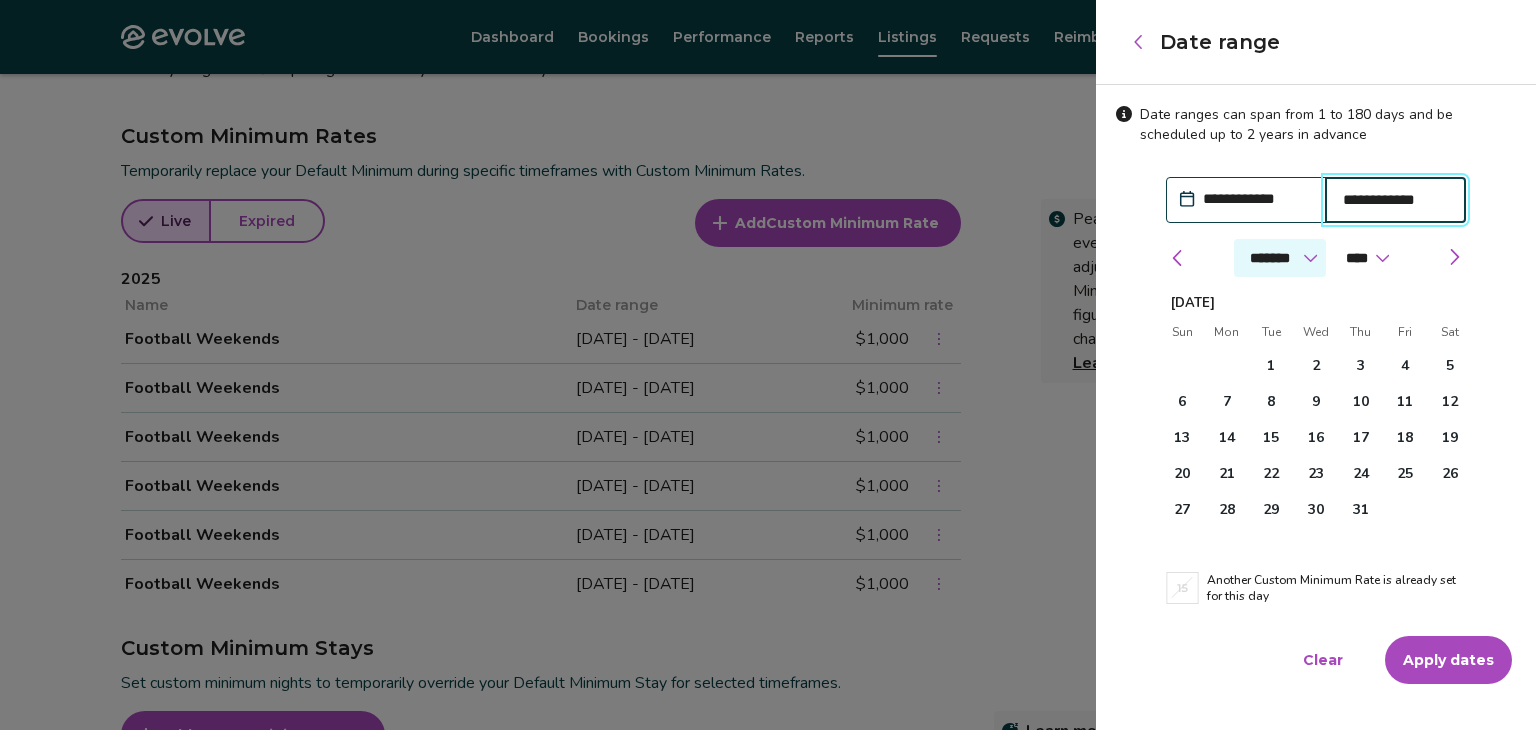 click on "******* ******** ***** ***** *** **** **** ****** ********* ******* ******** ********" at bounding box center (1280, 258) 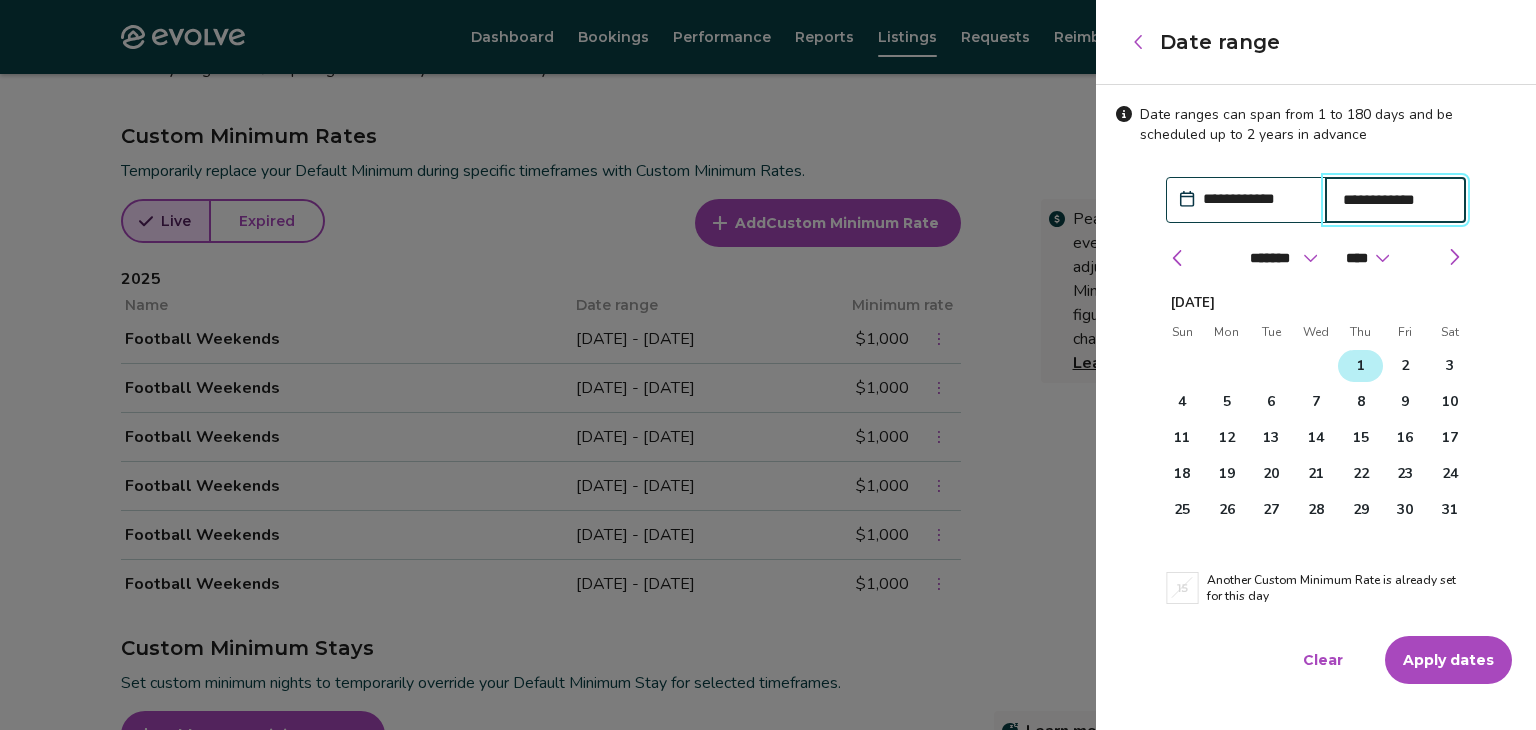 click on "1" at bounding box center [1361, 366] 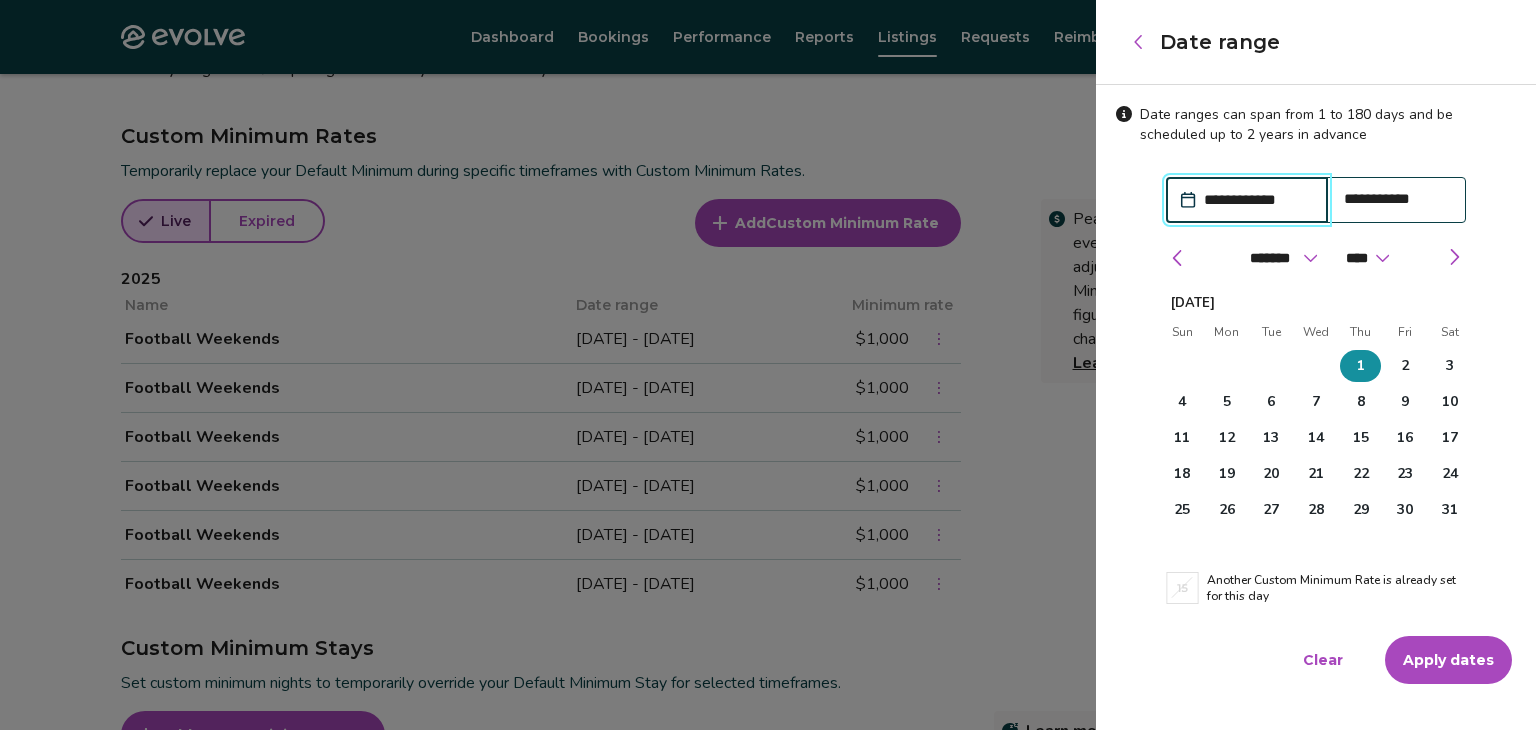click on "Apply dates" at bounding box center (1448, 660) 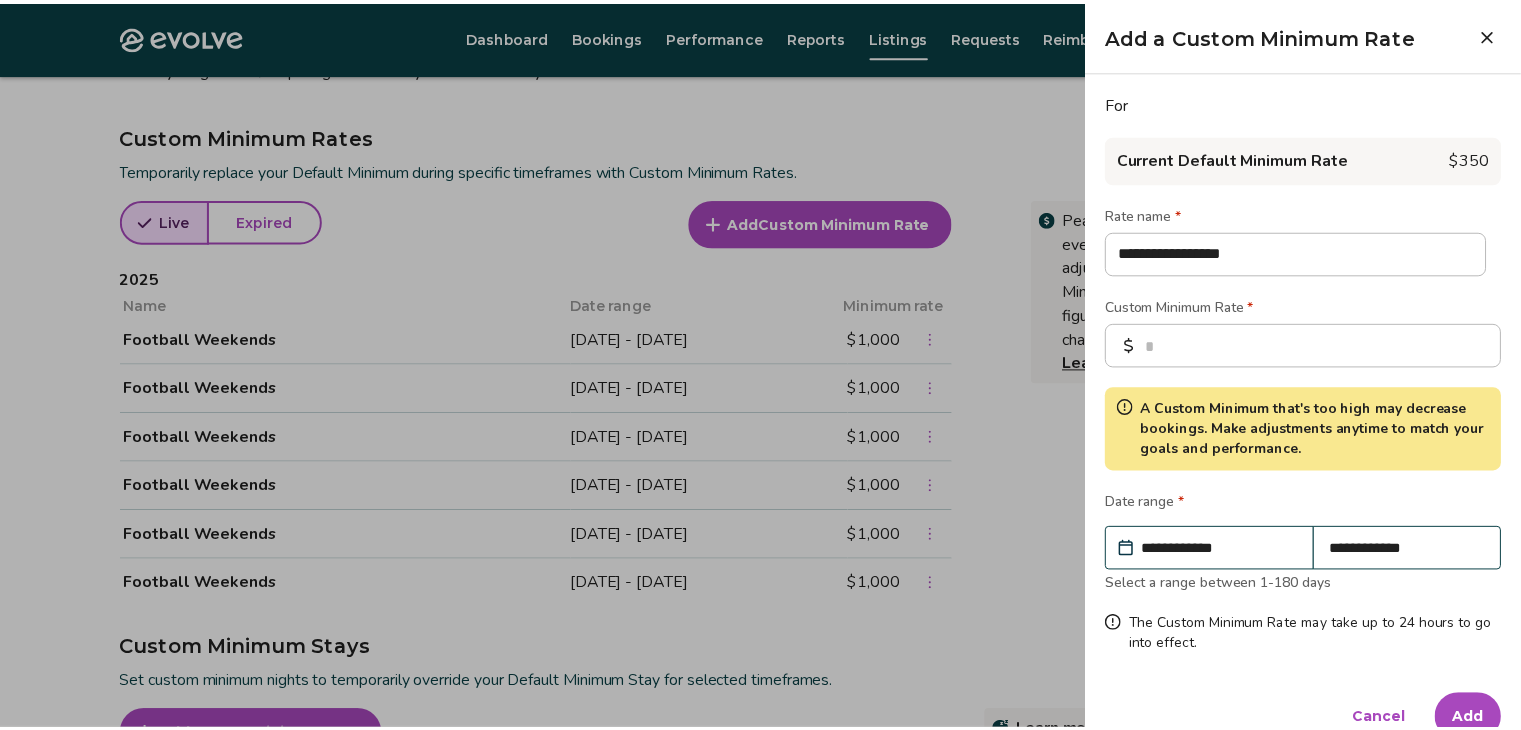 scroll, scrollTop: 32, scrollLeft: 0, axis: vertical 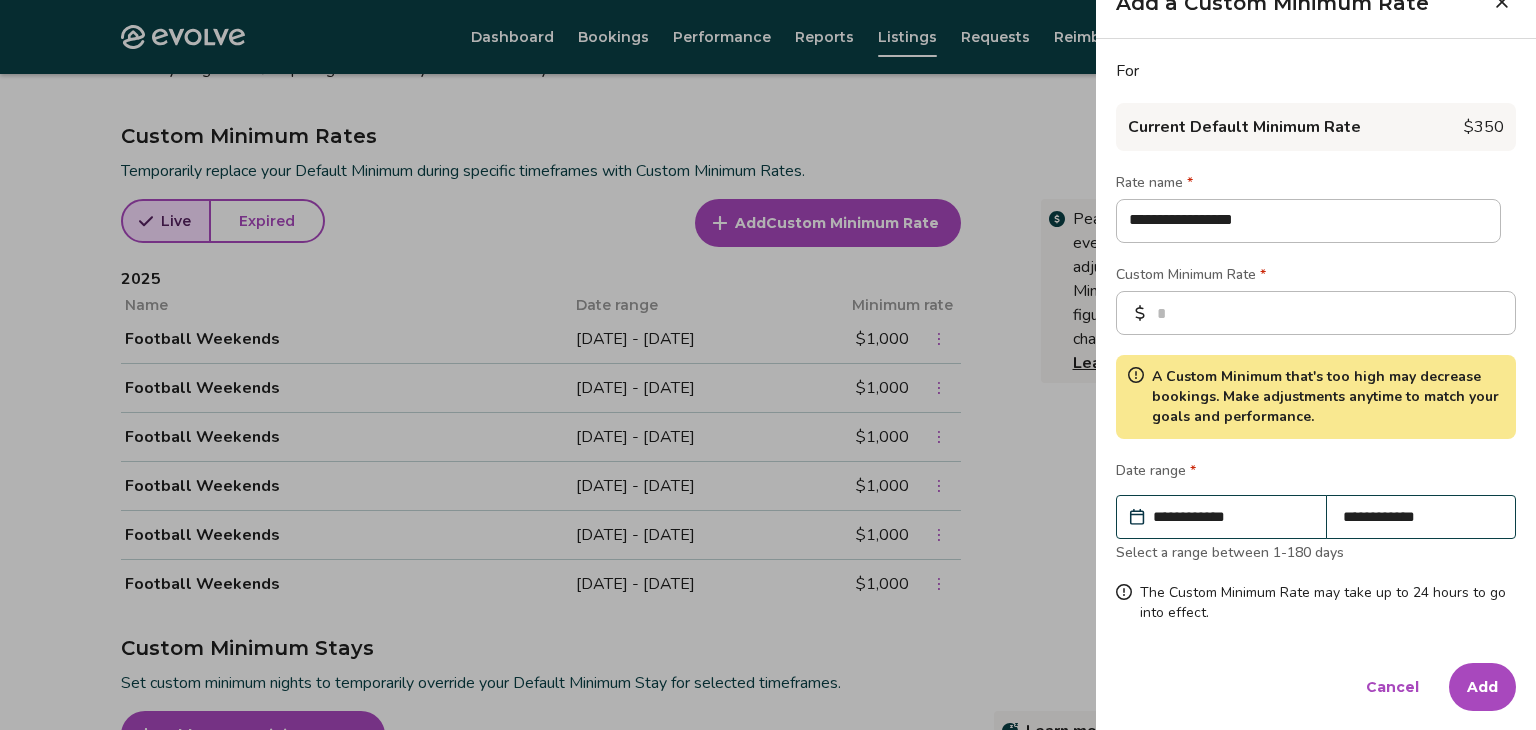 click on "Add" at bounding box center (1482, 687) 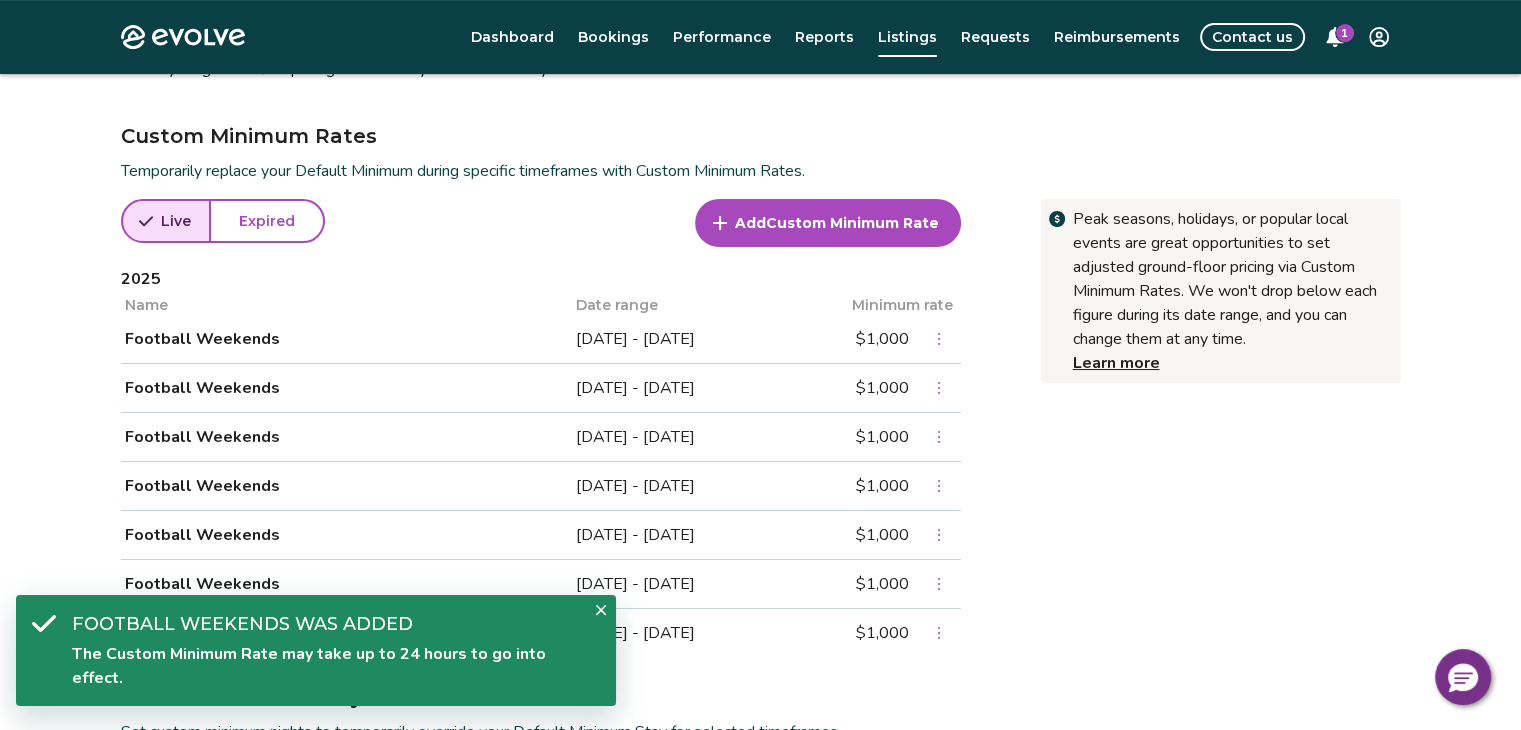 click 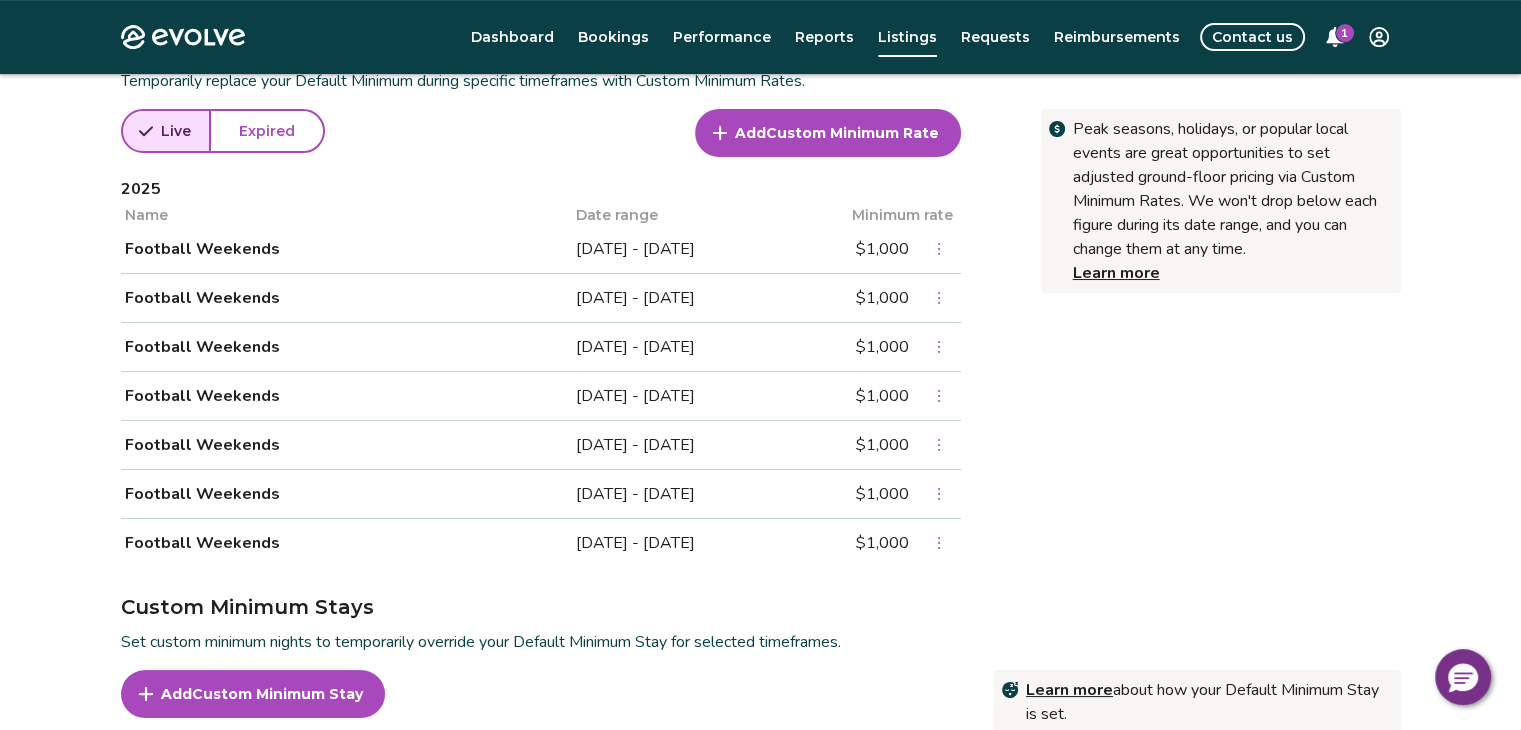 scroll, scrollTop: 719, scrollLeft: 0, axis: vertical 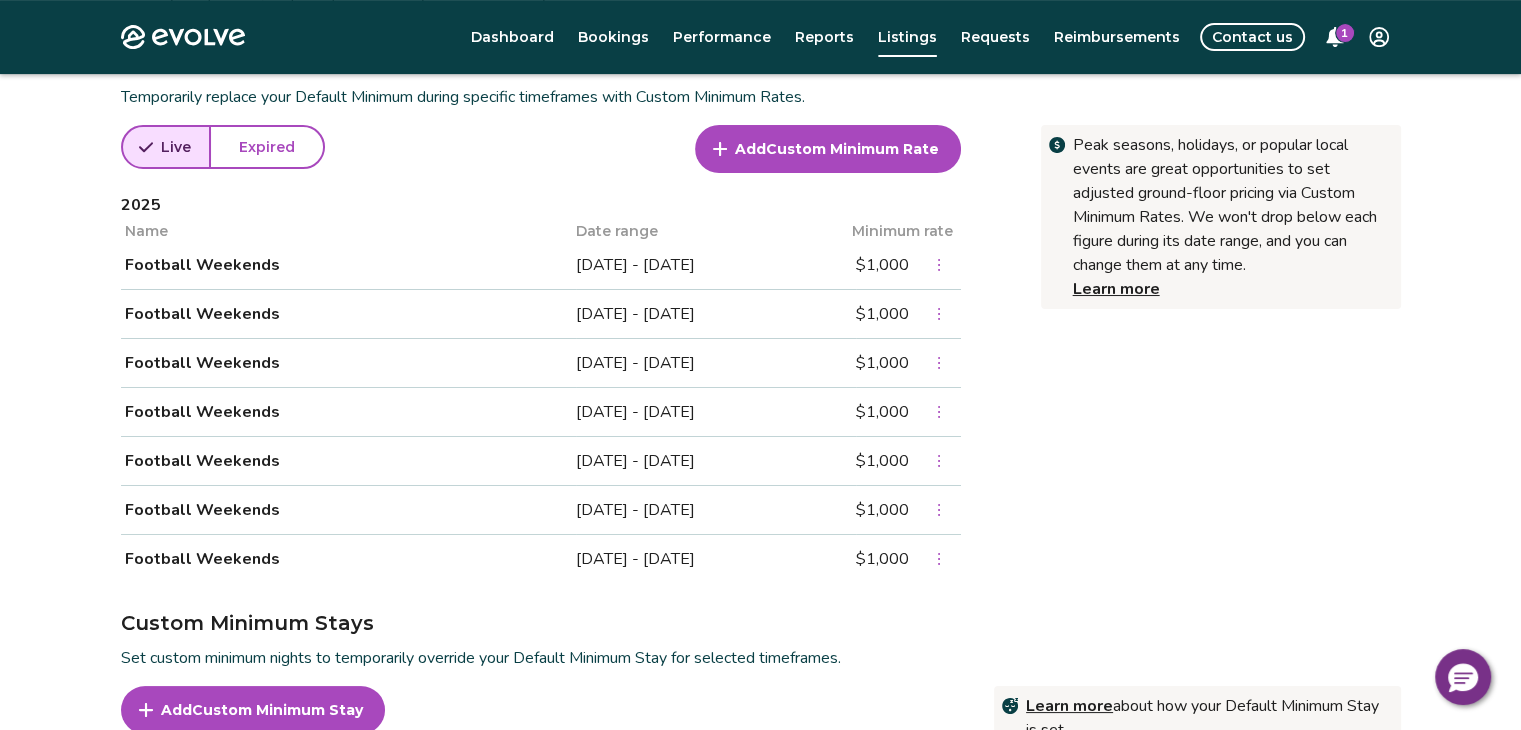 click on "Jul 24 - Jul 29, 2025" at bounding box center (716, 265) 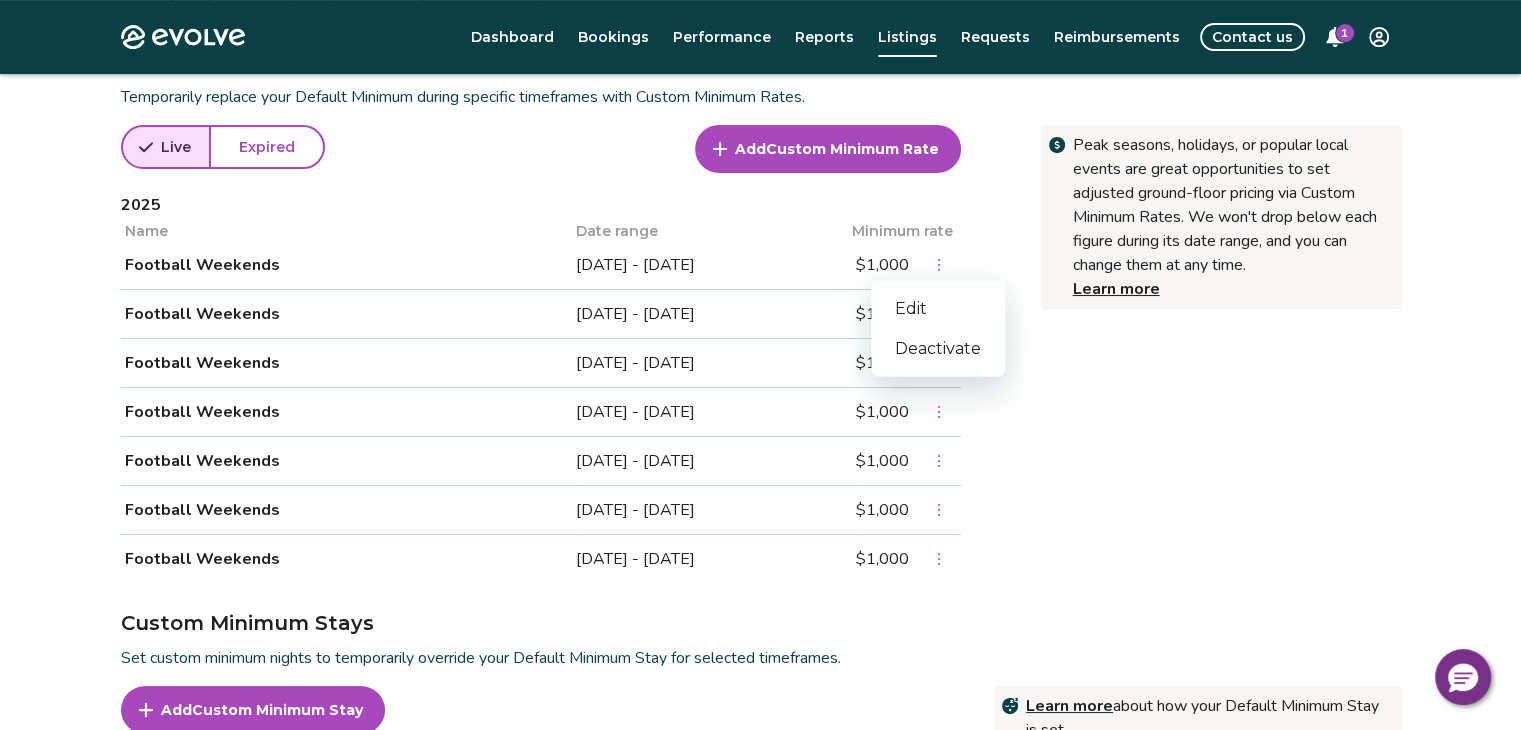 click on "Edit" at bounding box center [938, 309] 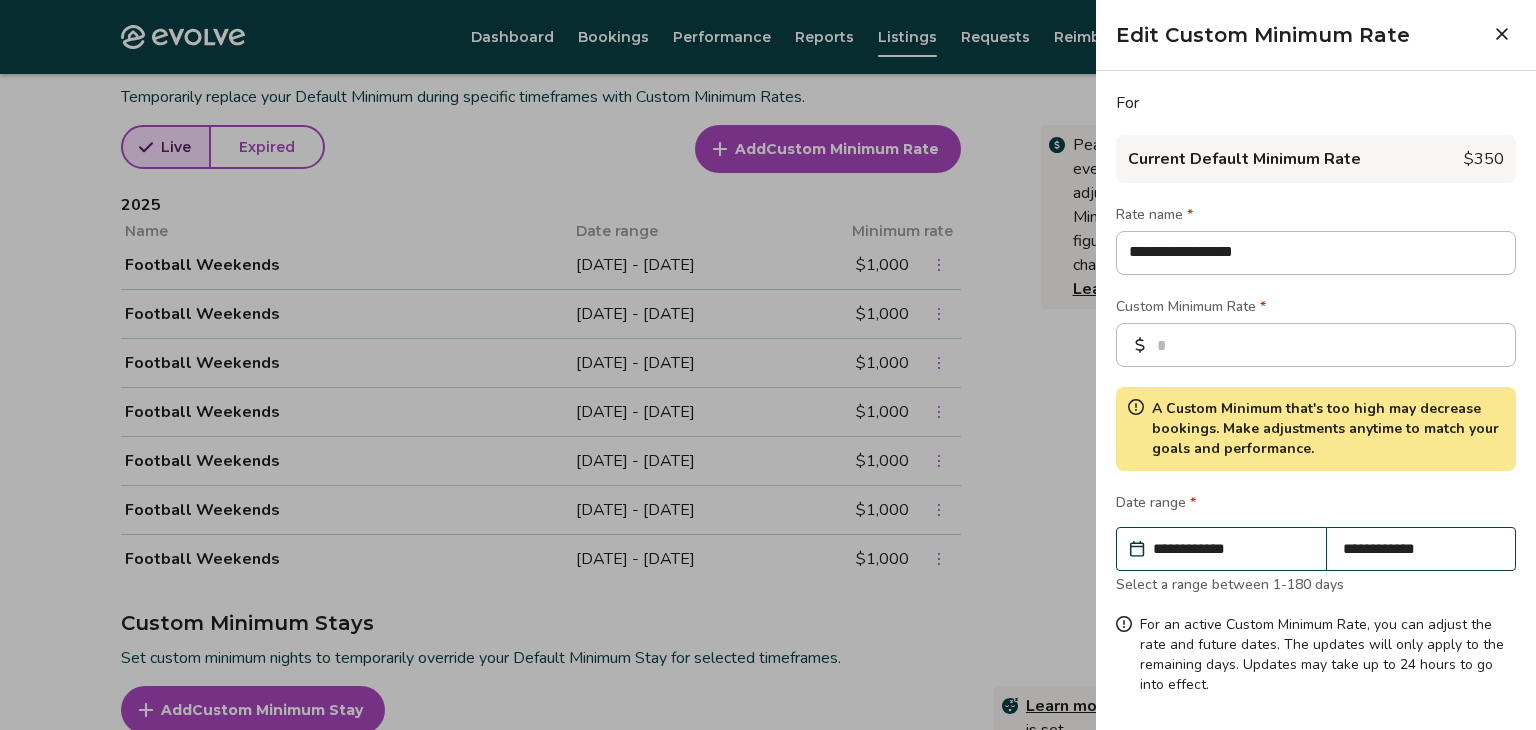 click on "**********" at bounding box center (1231, 549) 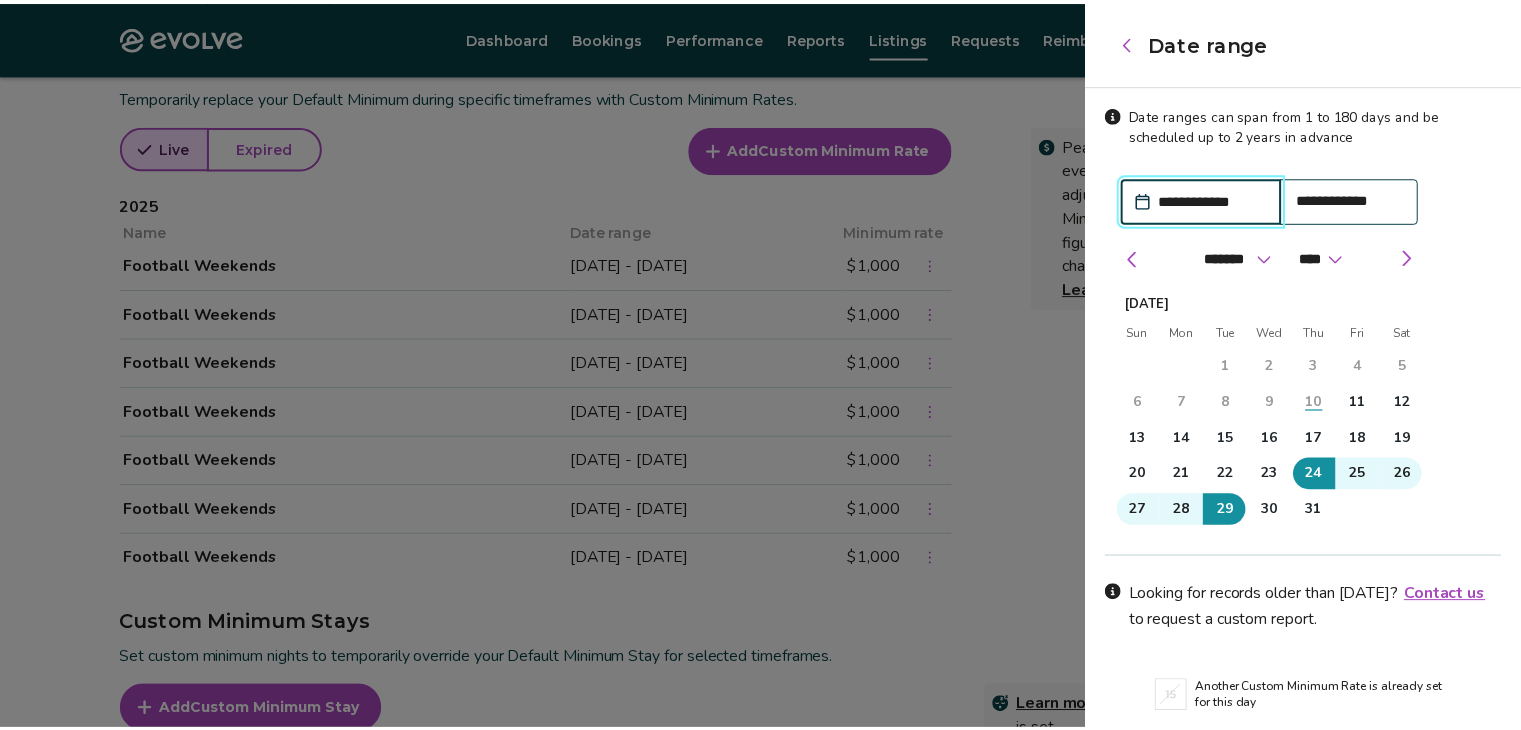 scroll, scrollTop: 72, scrollLeft: 0, axis: vertical 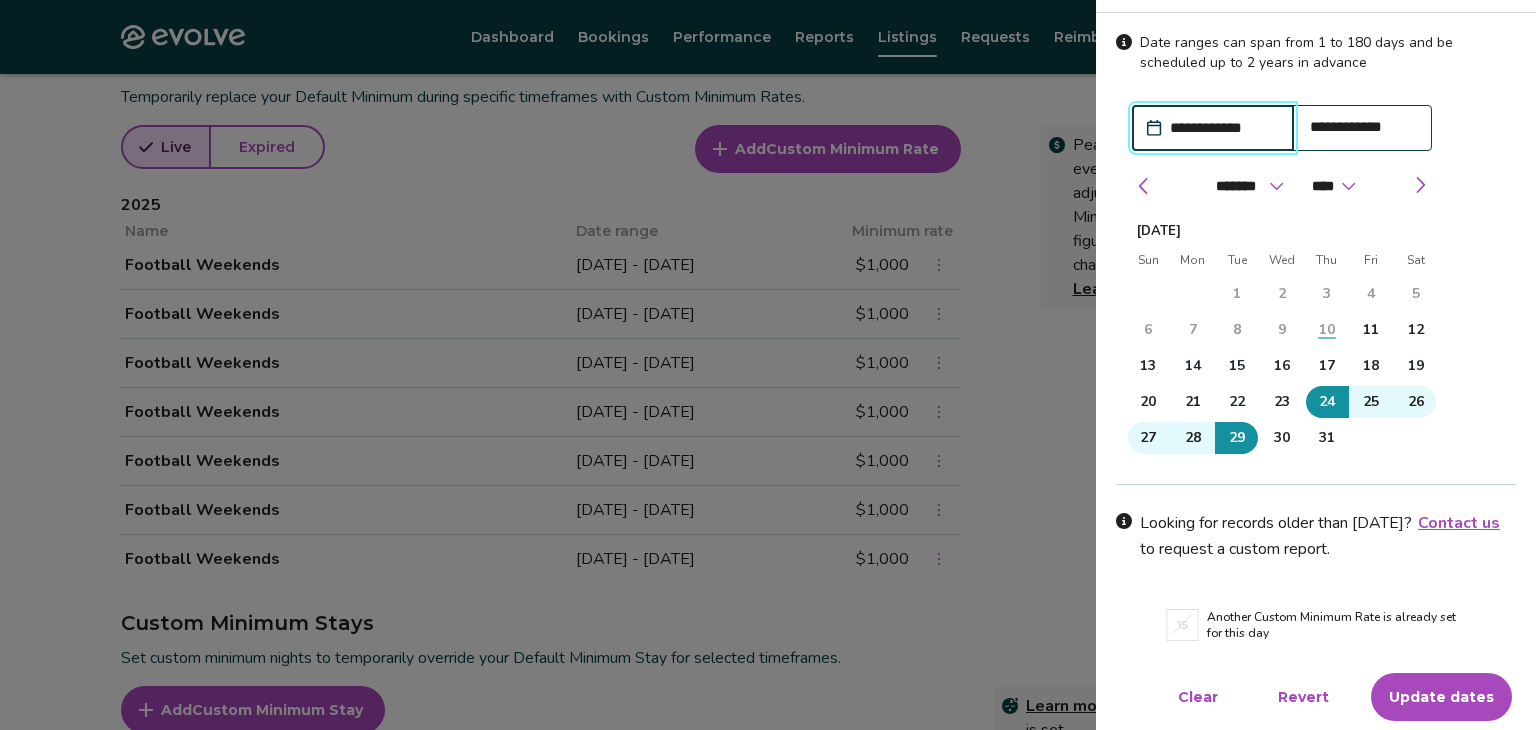 click on "Clear" at bounding box center (1198, 697) 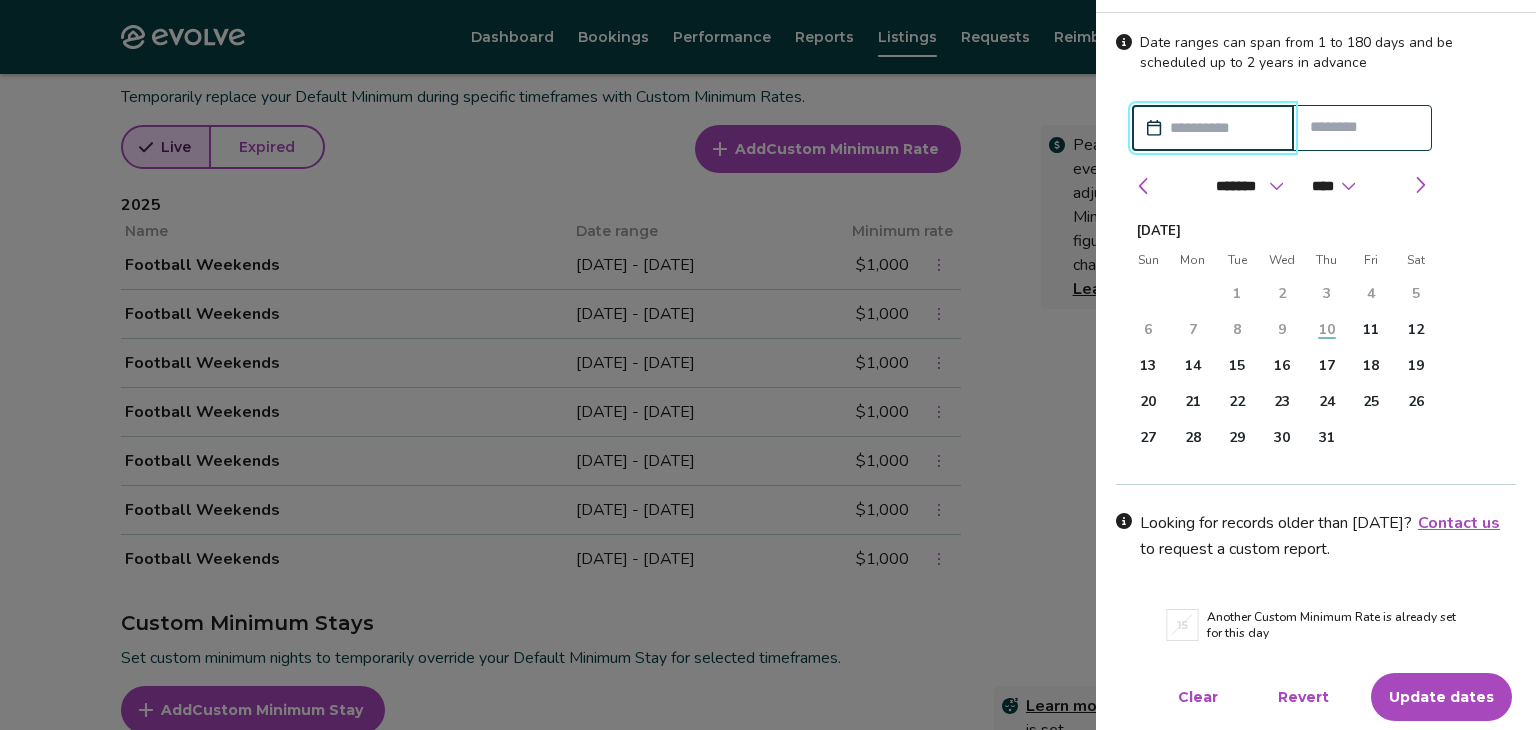 click on "Revert" at bounding box center [1303, 697] 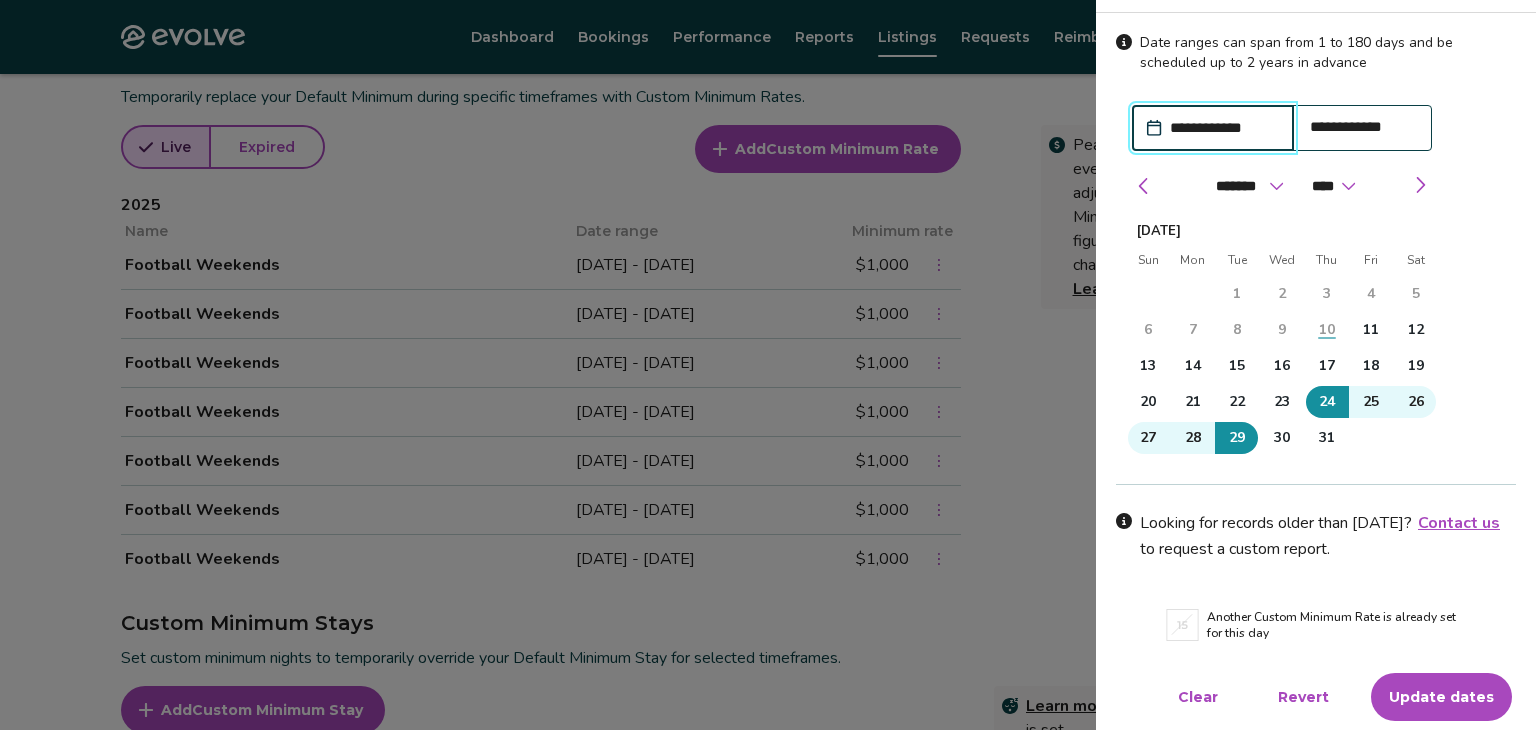 click at bounding box center [768, 365] 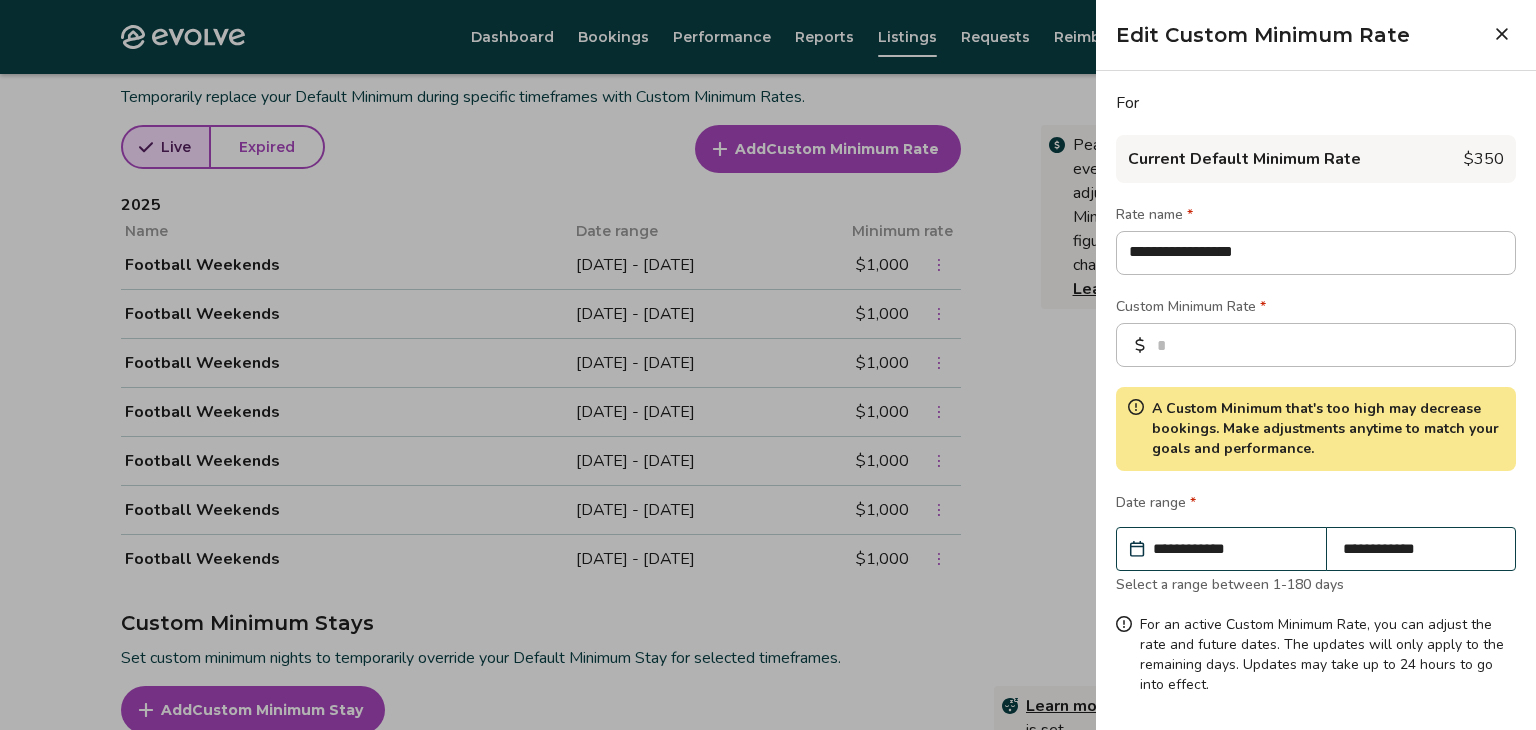 click 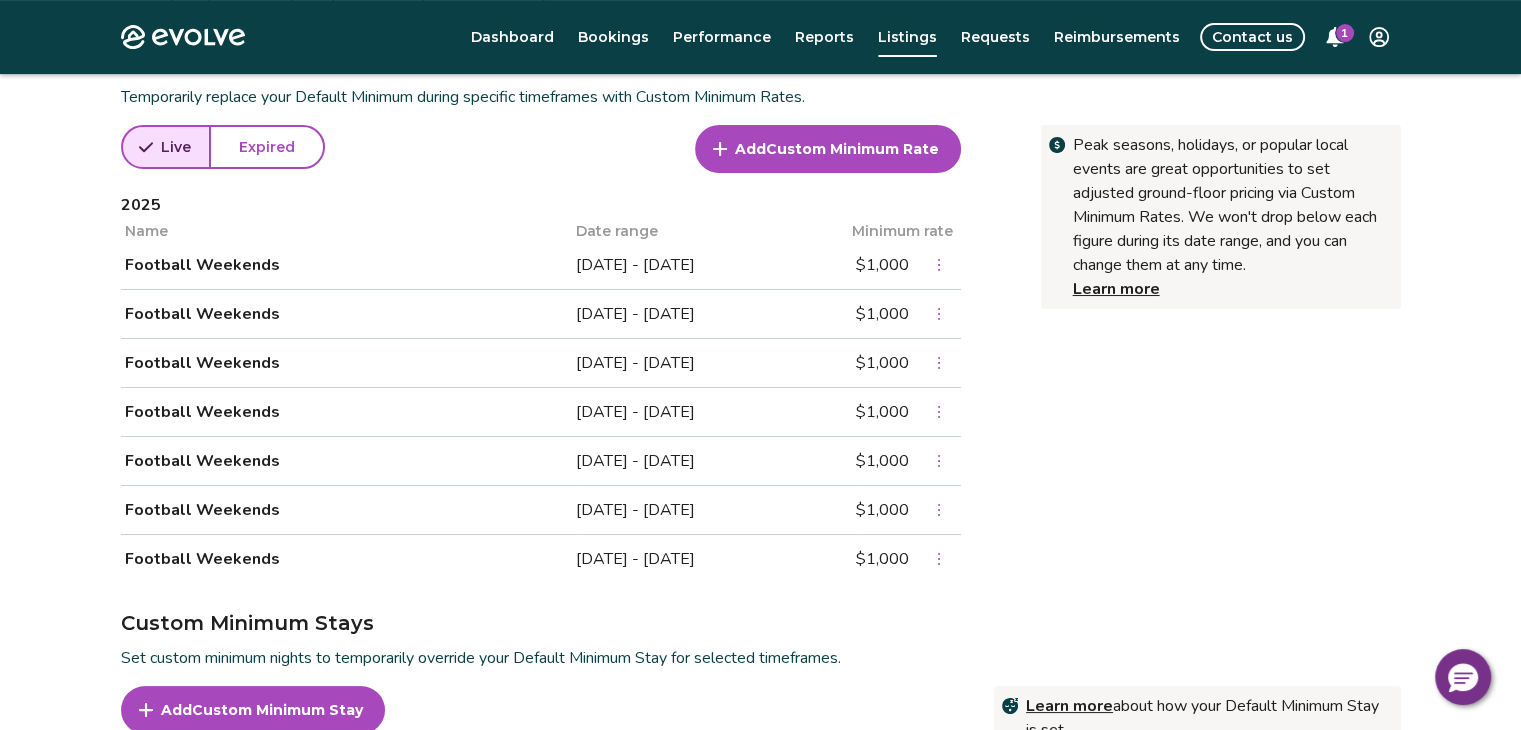 click at bounding box center (939, 265) 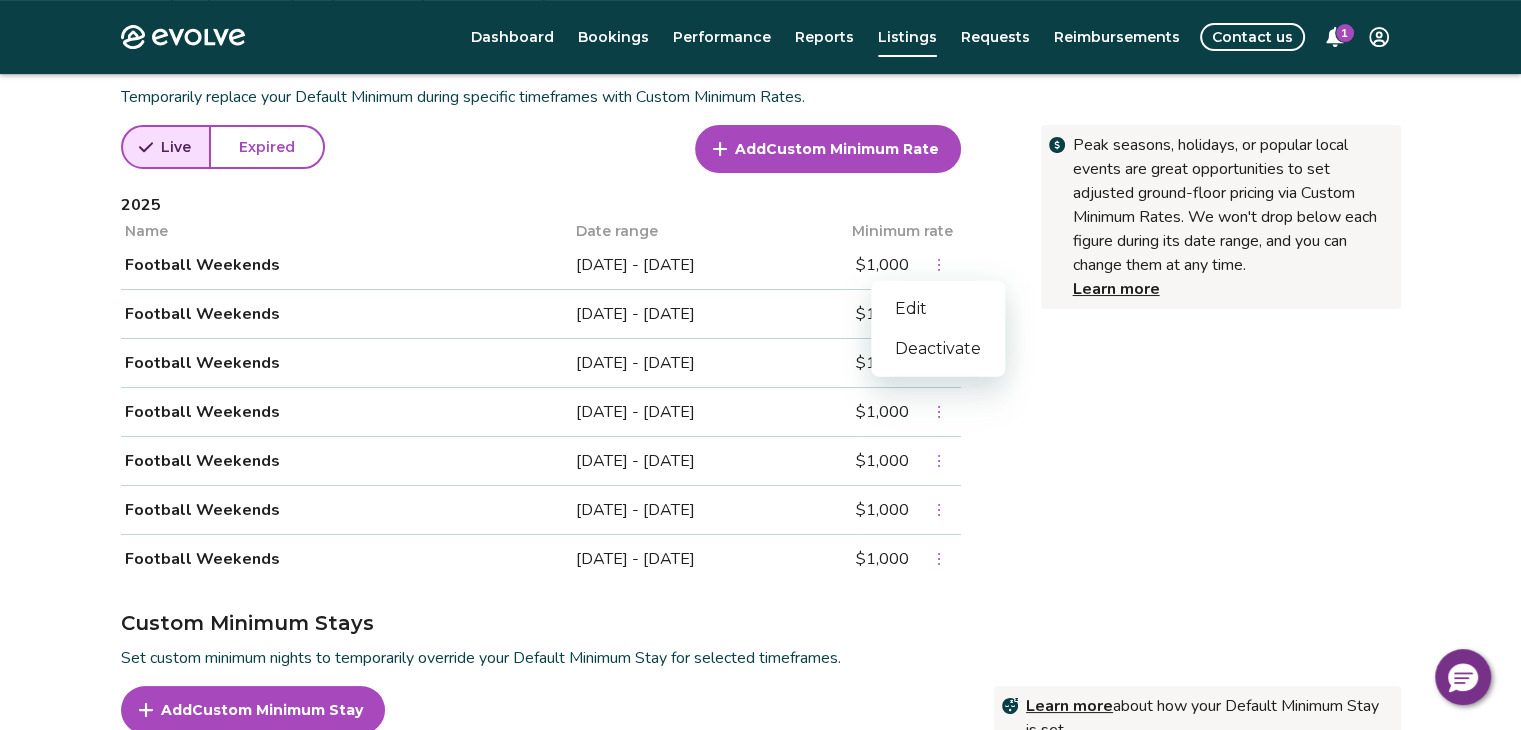 click on "Deactivate" at bounding box center [938, 349] 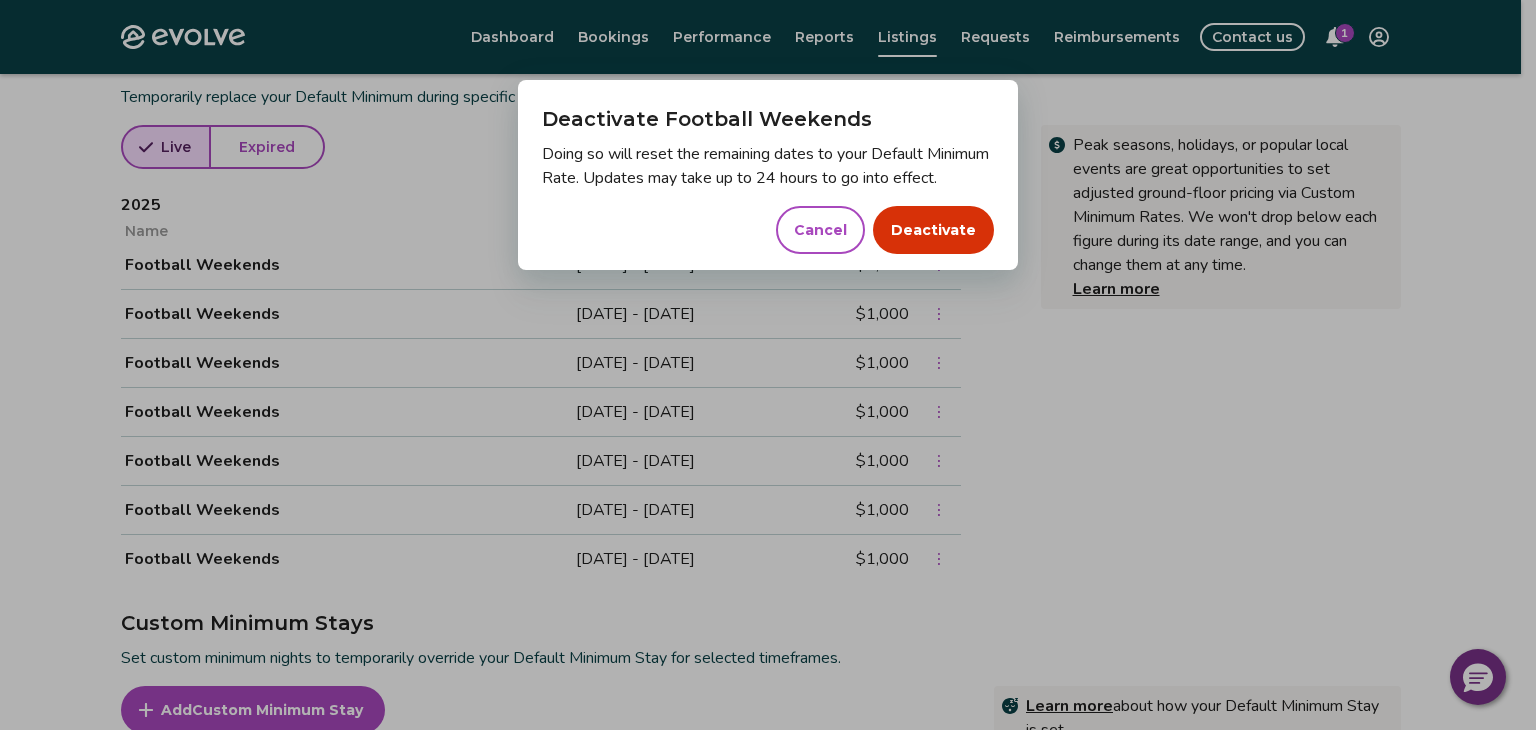 click on "Deactivate" at bounding box center (933, 230) 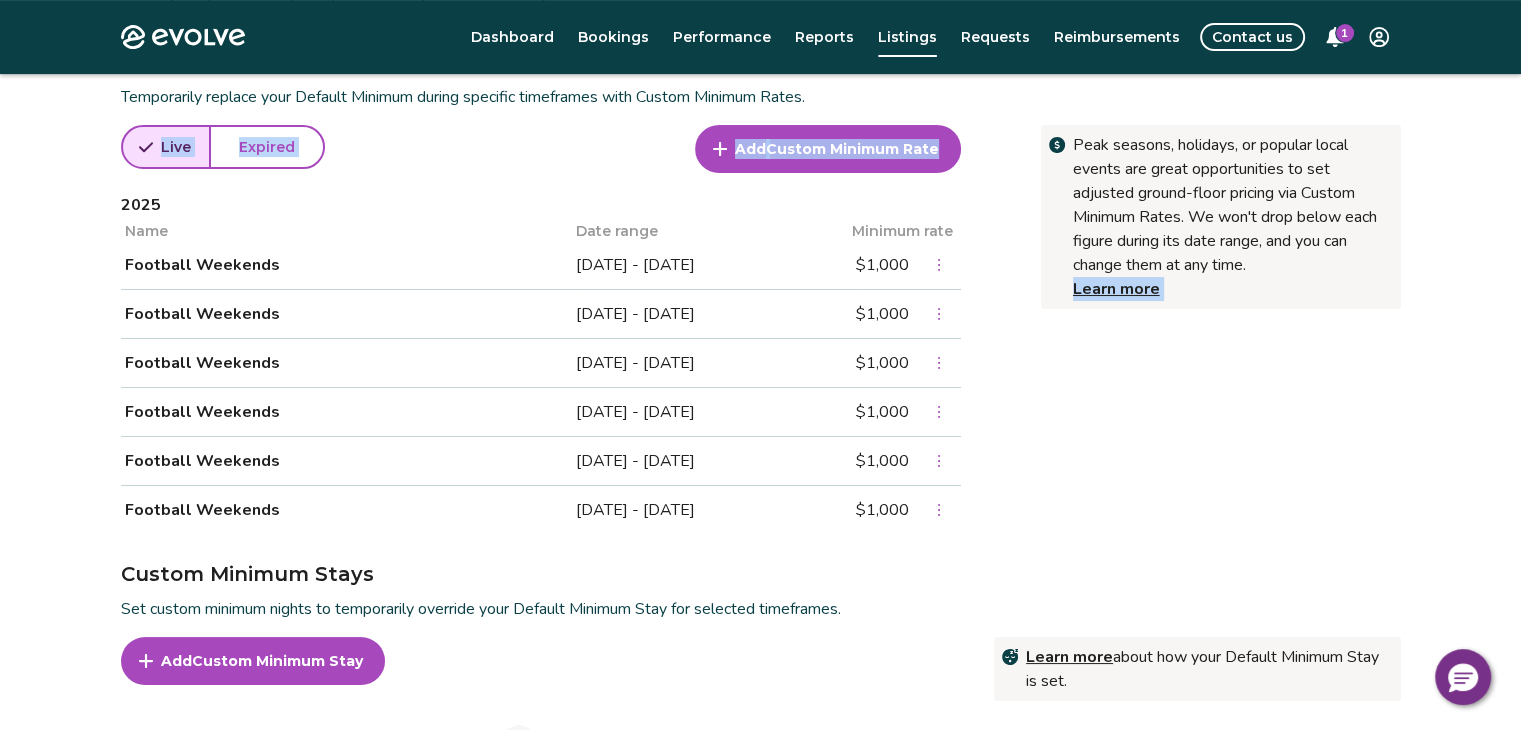 drag, startPoint x: 100, startPoint y: 253, endPoint x: 1051, endPoint y: 494, distance: 981.06165 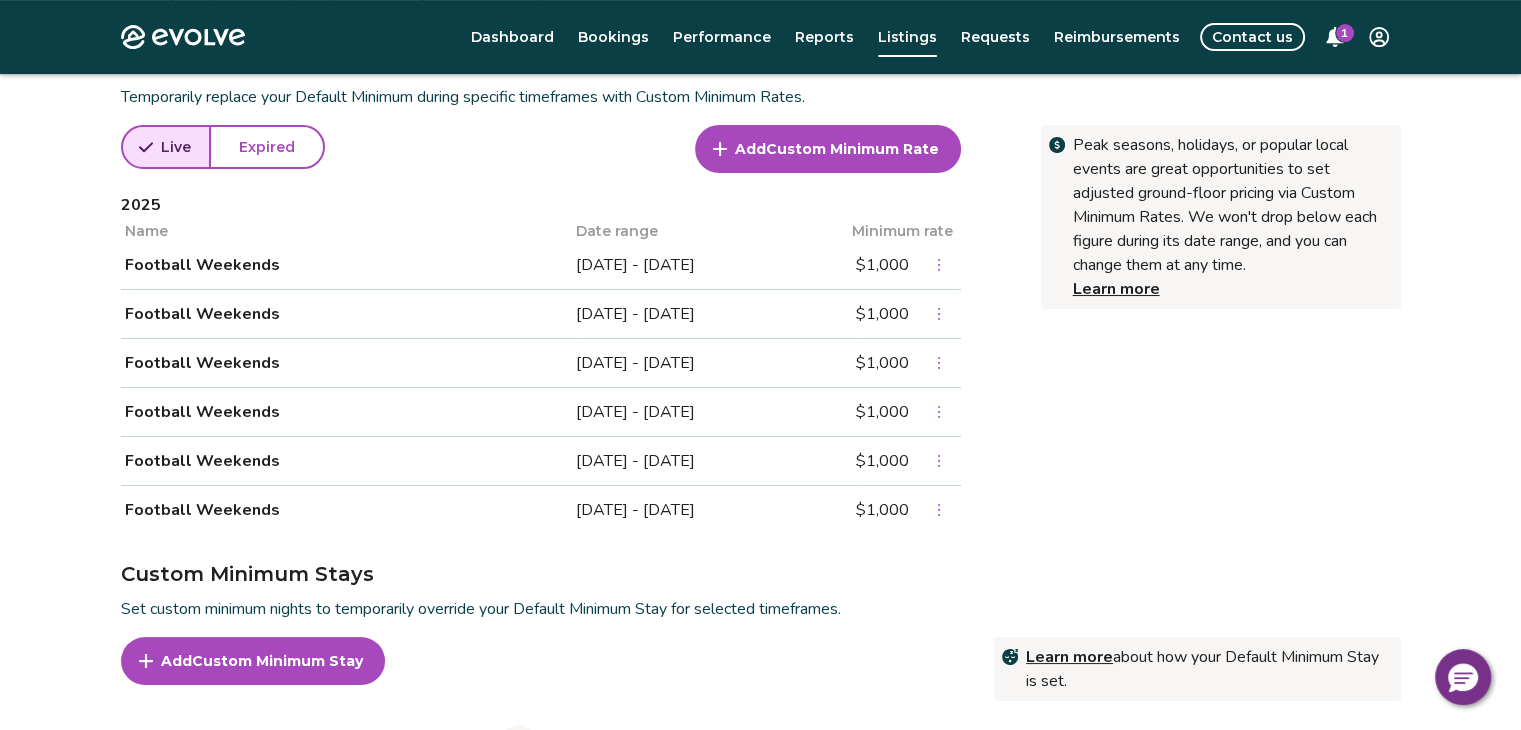 click on "Football Weekends" at bounding box center [348, 363] 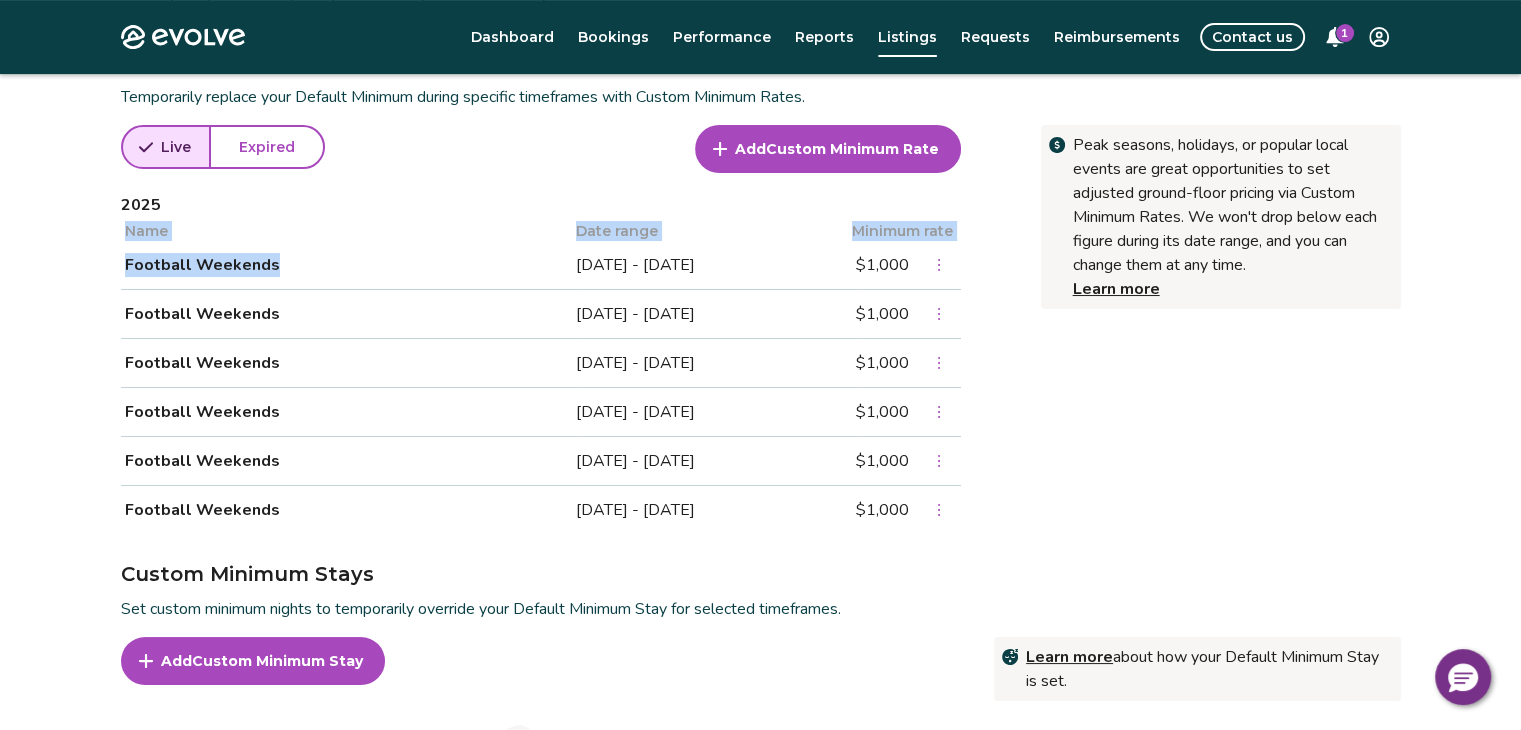 drag, startPoint x: 549, startPoint y: 264, endPoint x: 918, endPoint y: 517, distance: 447.40363 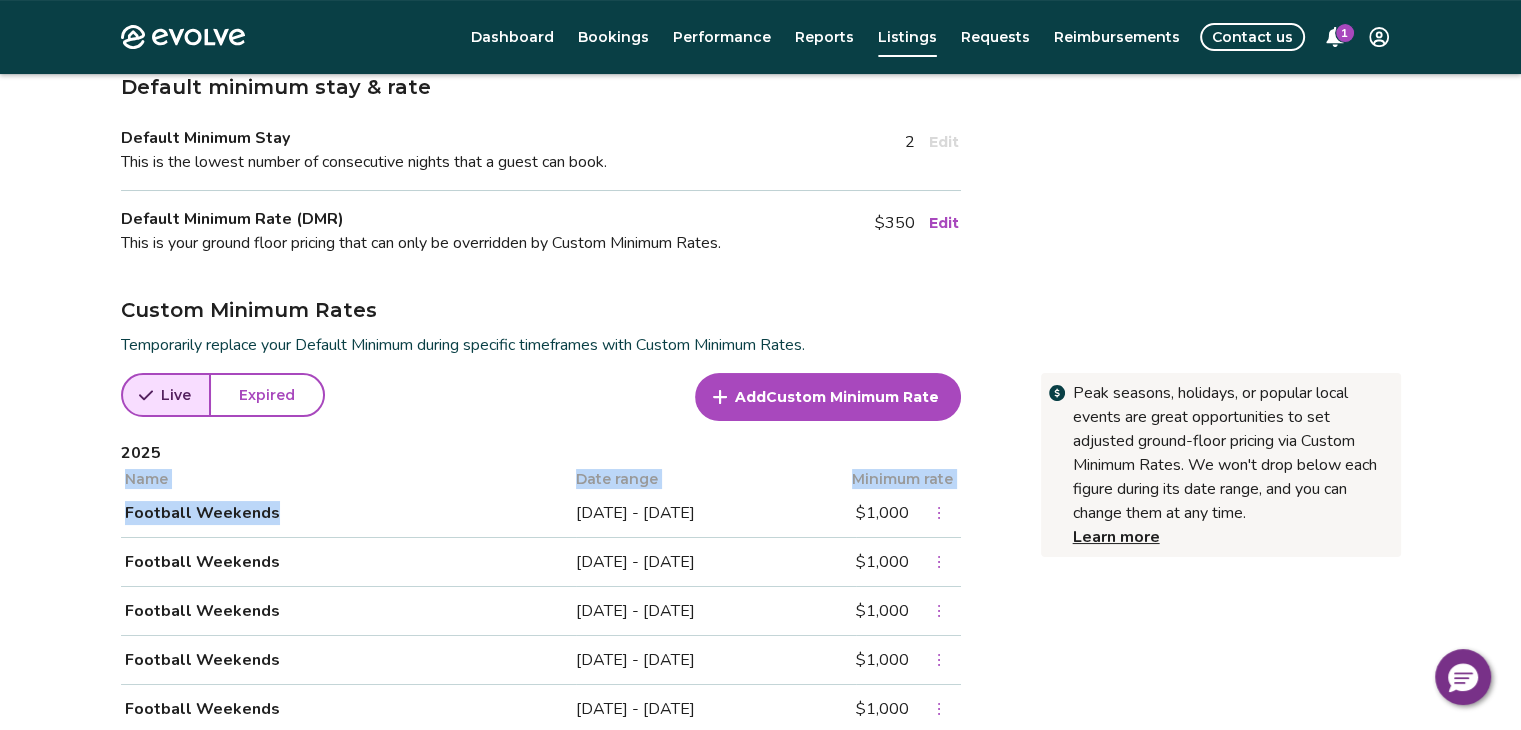 scroll, scrollTop: 452, scrollLeft: 0, axis: vertical 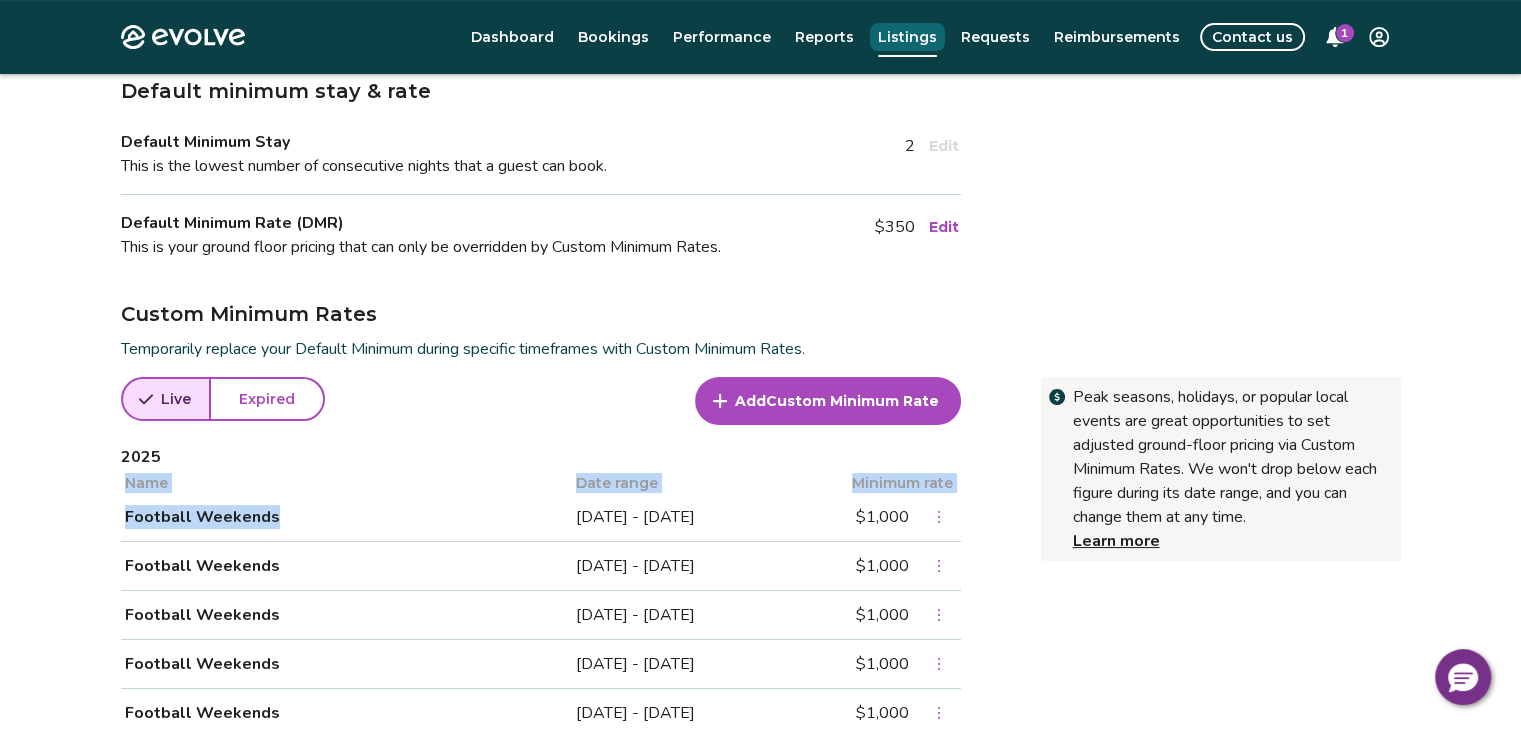 click on "Listings" at bounding box center (907, 37) 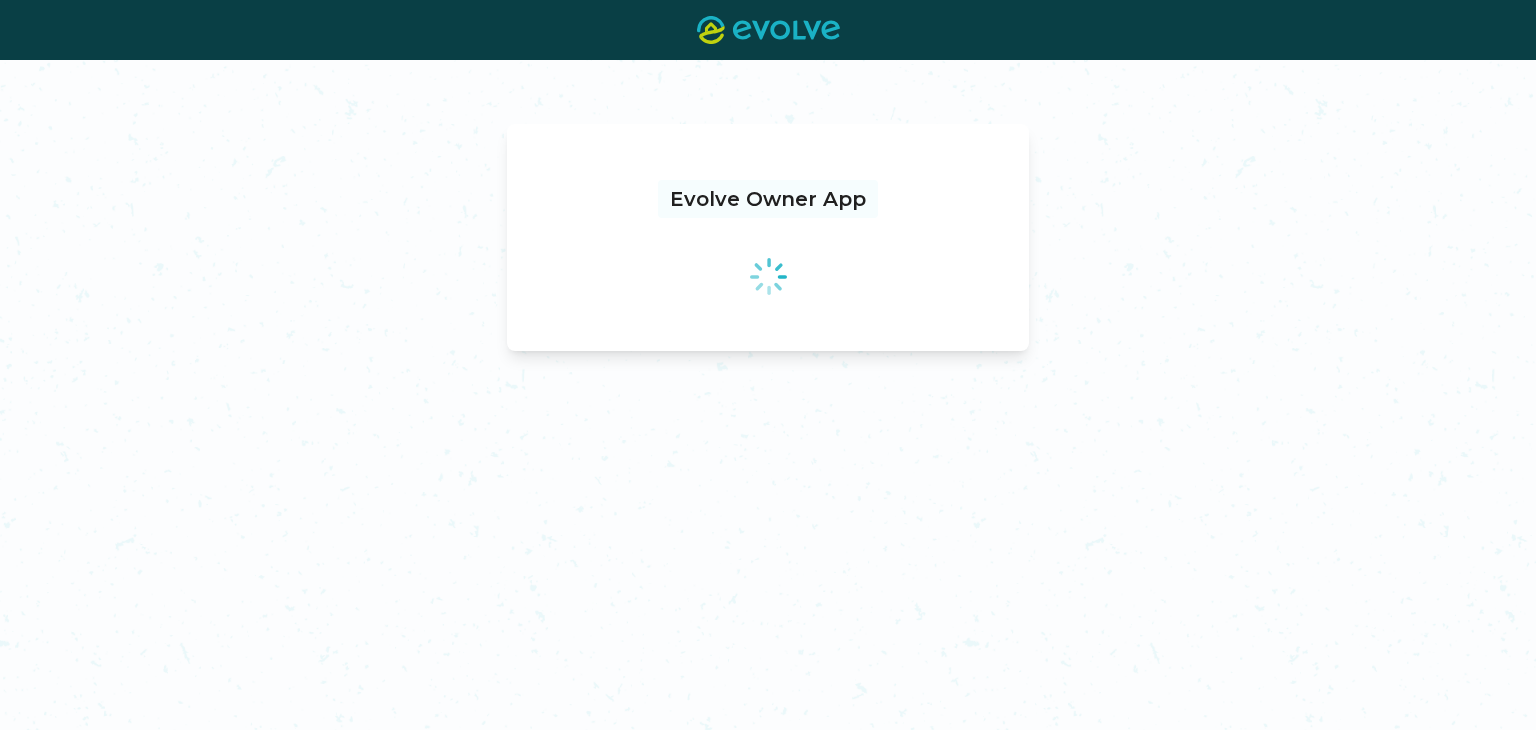 scroll, scrollTop: 0, scrollLeft: 0, axis: both 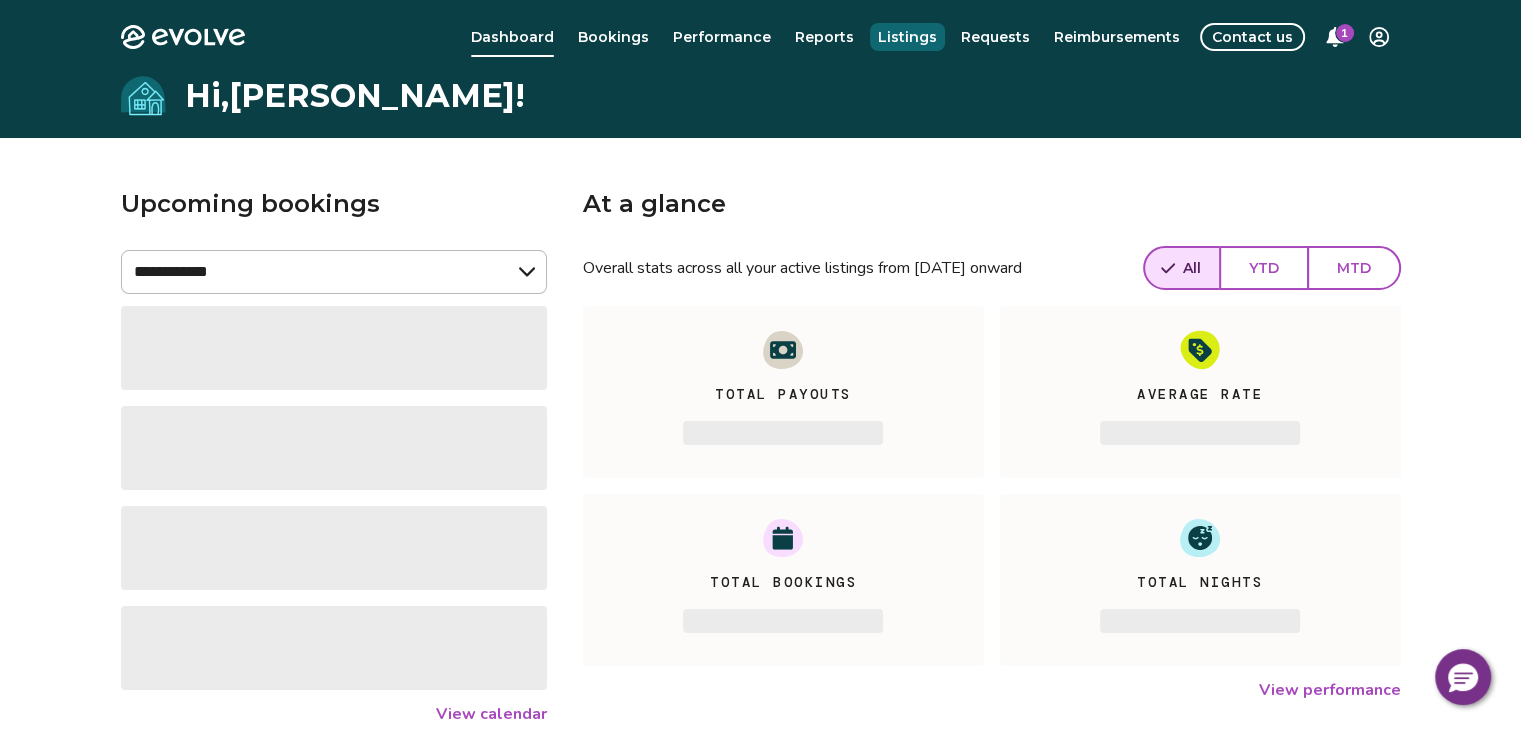 click on "Listings" at bounding box center (907, 37) 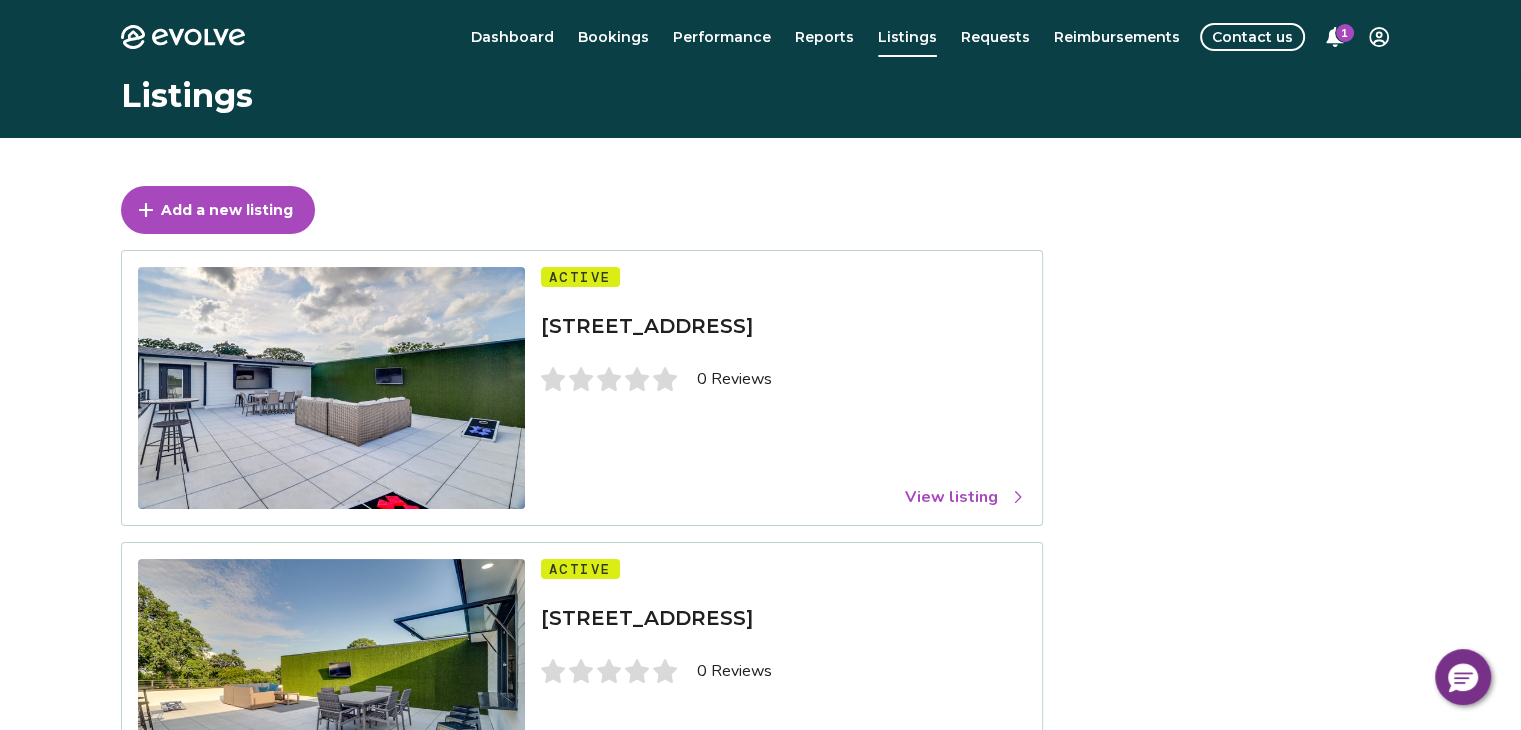 click on "View listing" at bounding box center [965, 497] 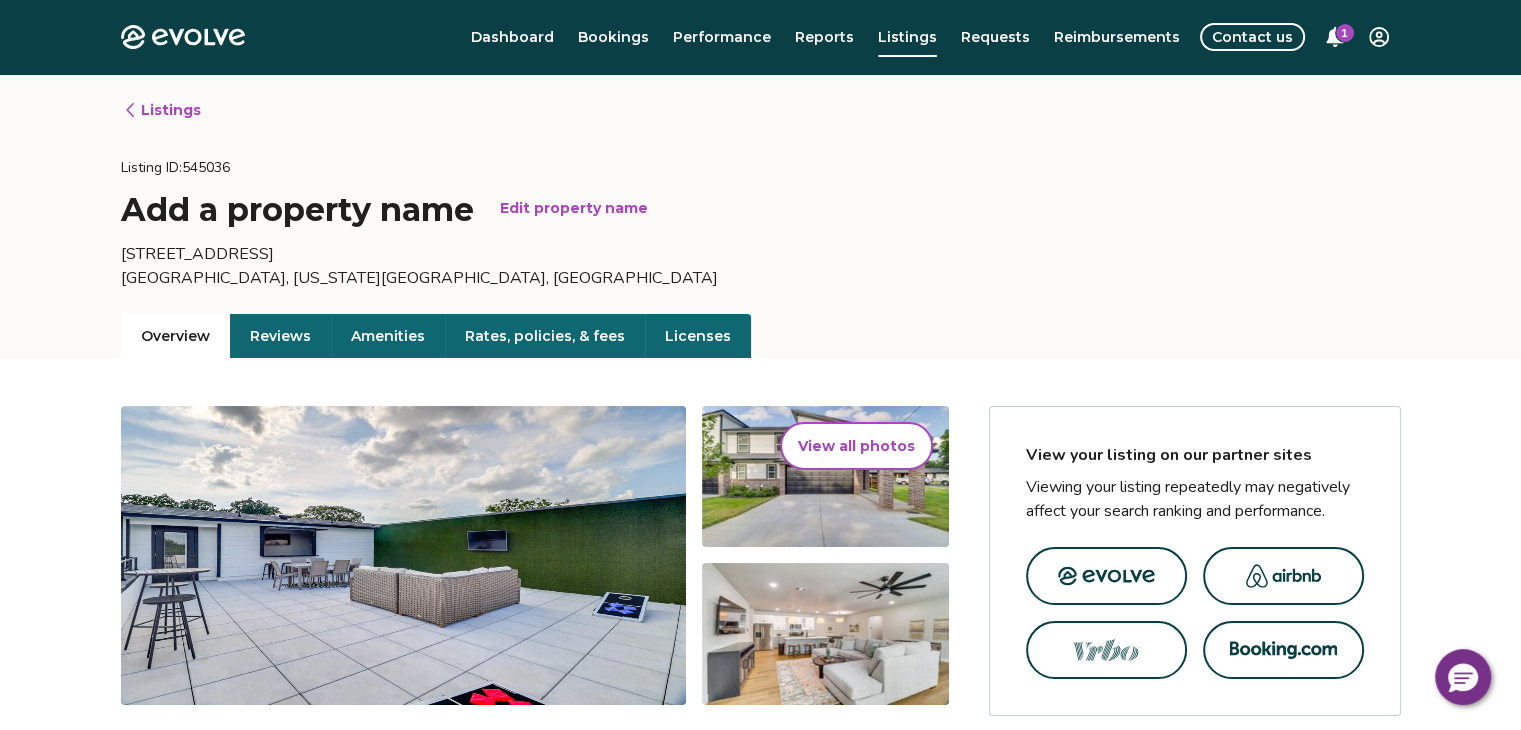 click on "Rates, policies, & fees" at bounding box center (545, 336) 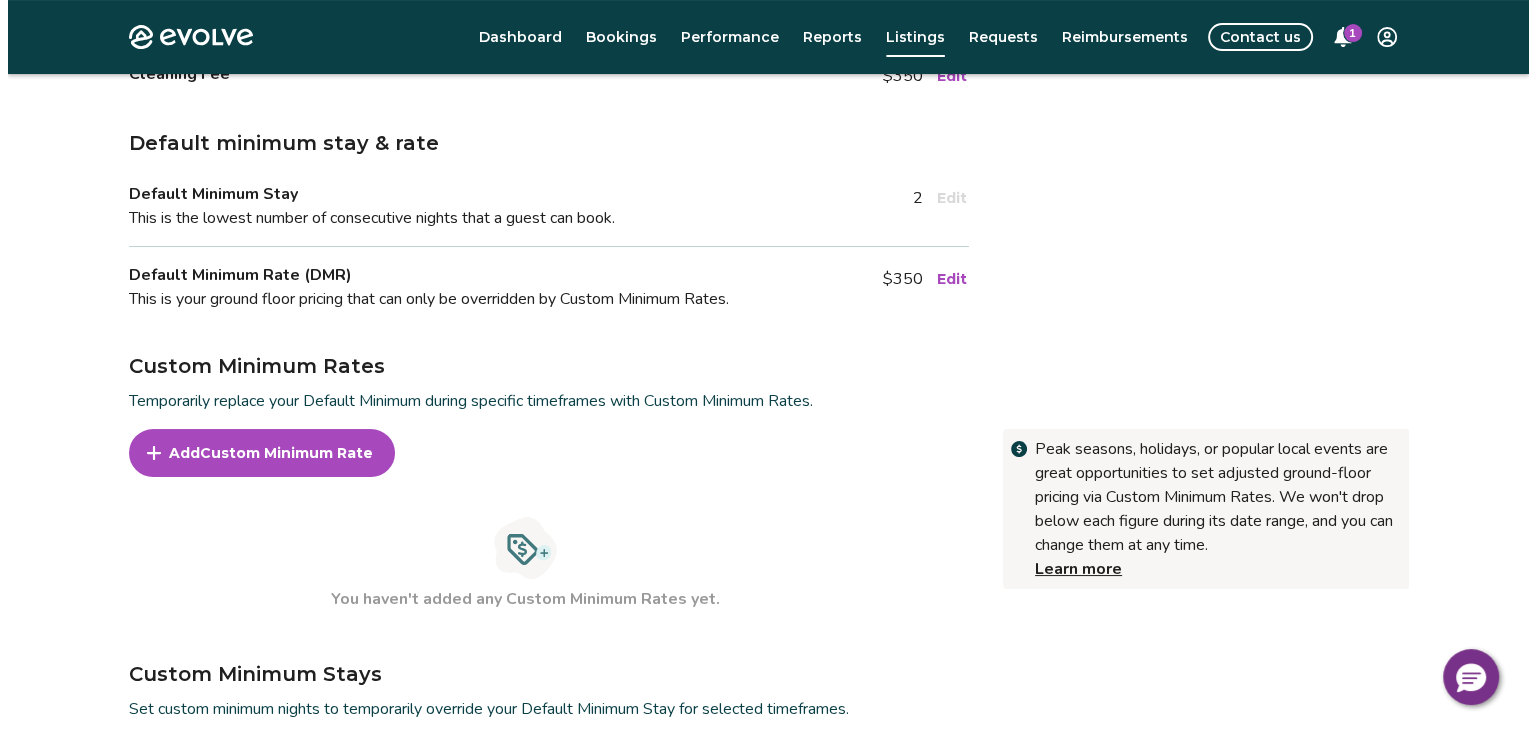 scroll, scrollTop: 544, scrollLeft: 0, axis: vertical 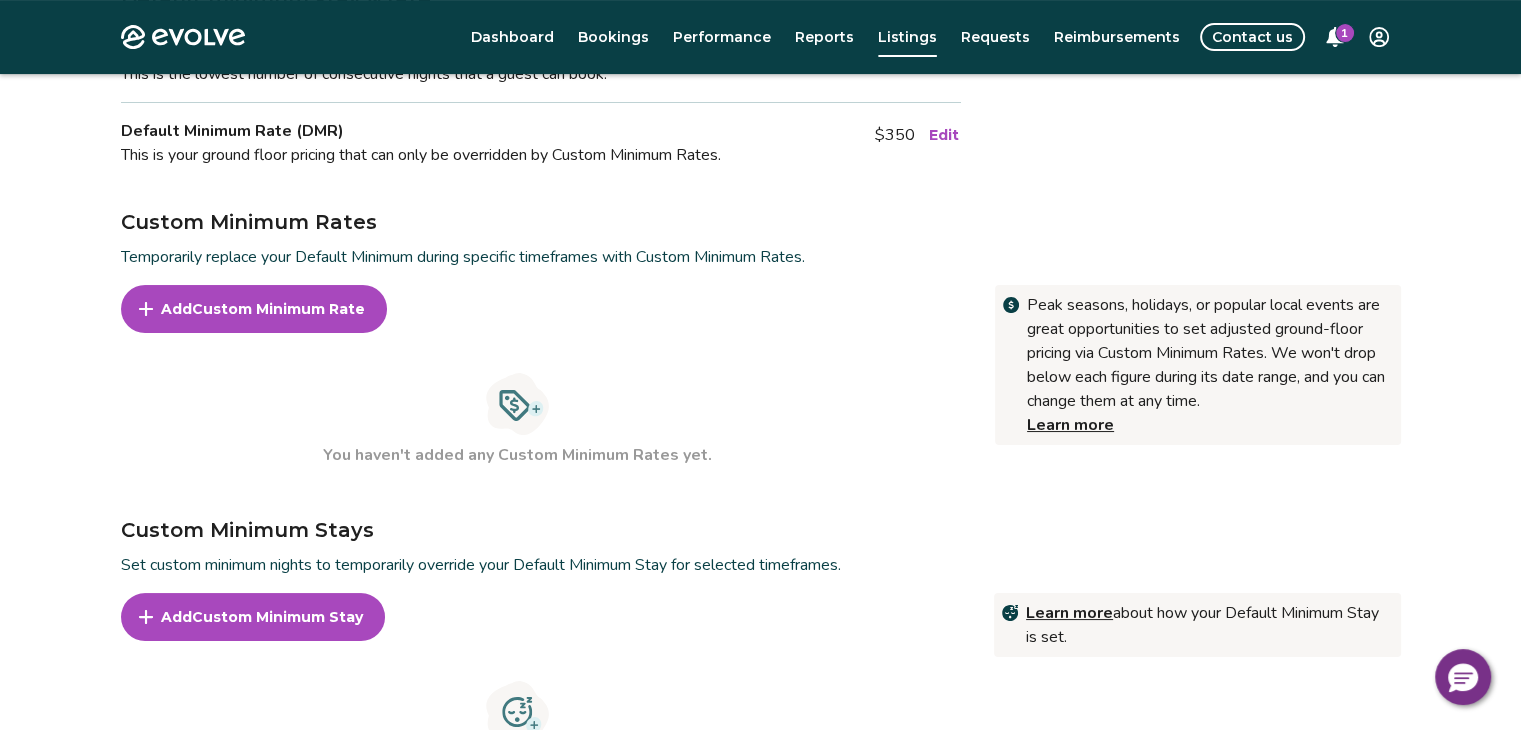 click on "Custom Minimum Rate" at bounding box center (278, 309) 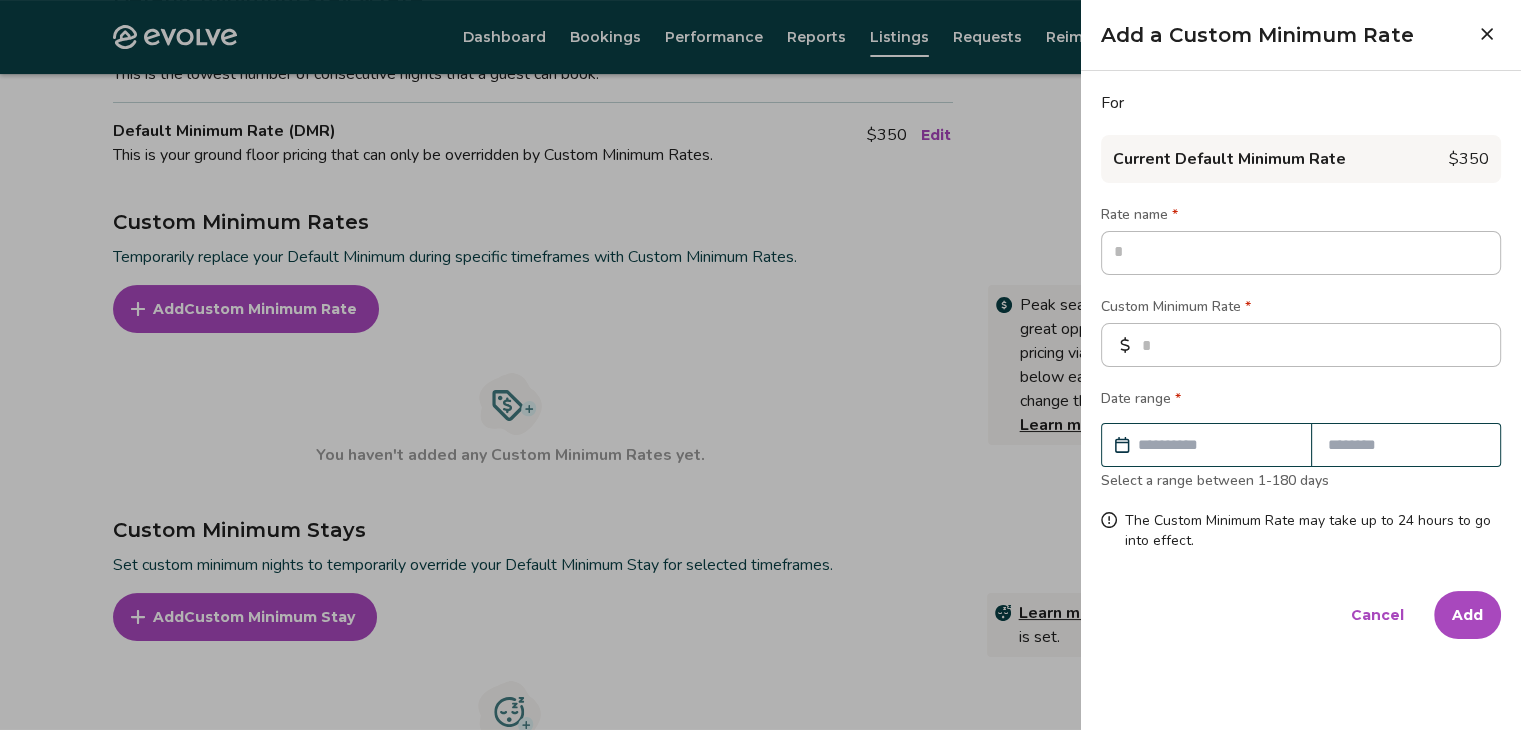 type on "*" 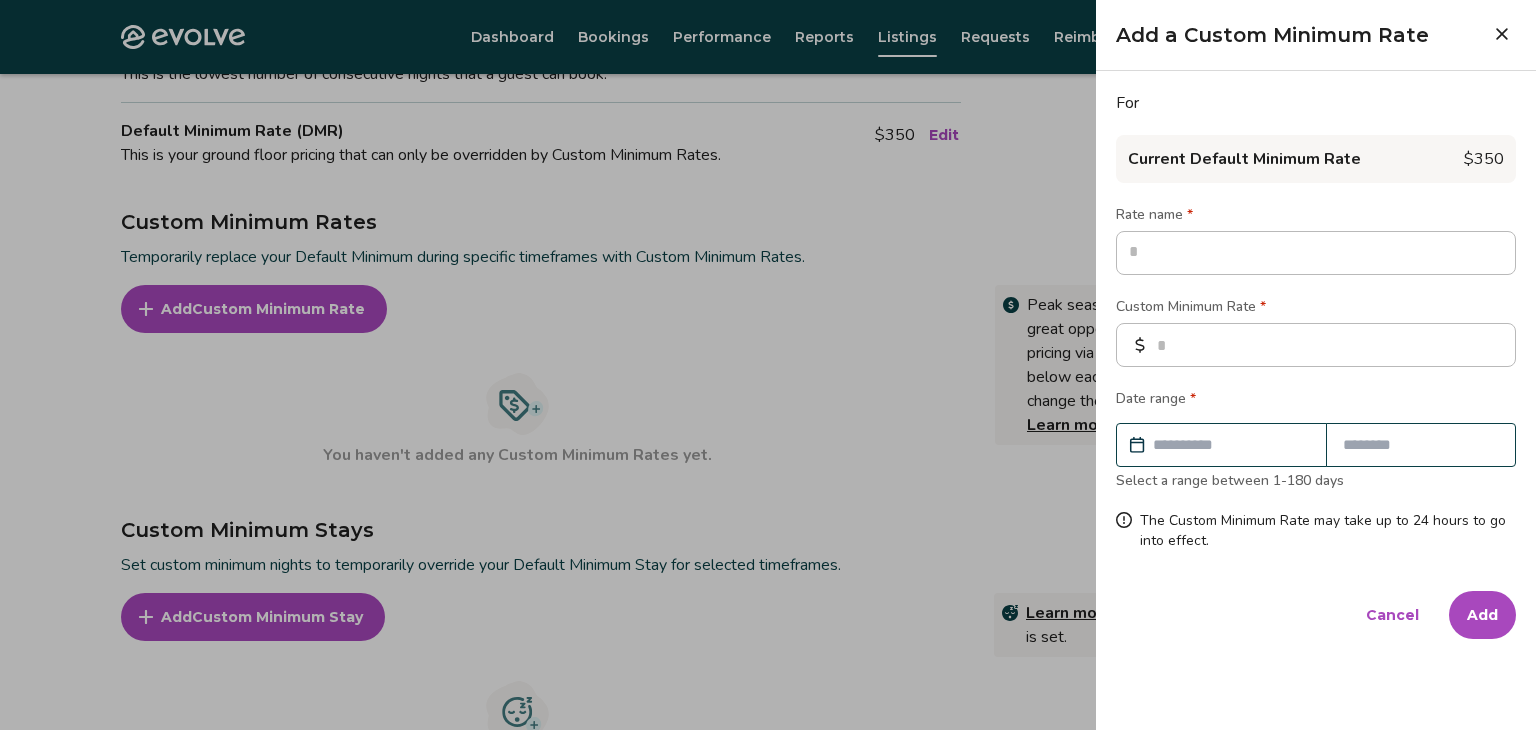 type on "*" 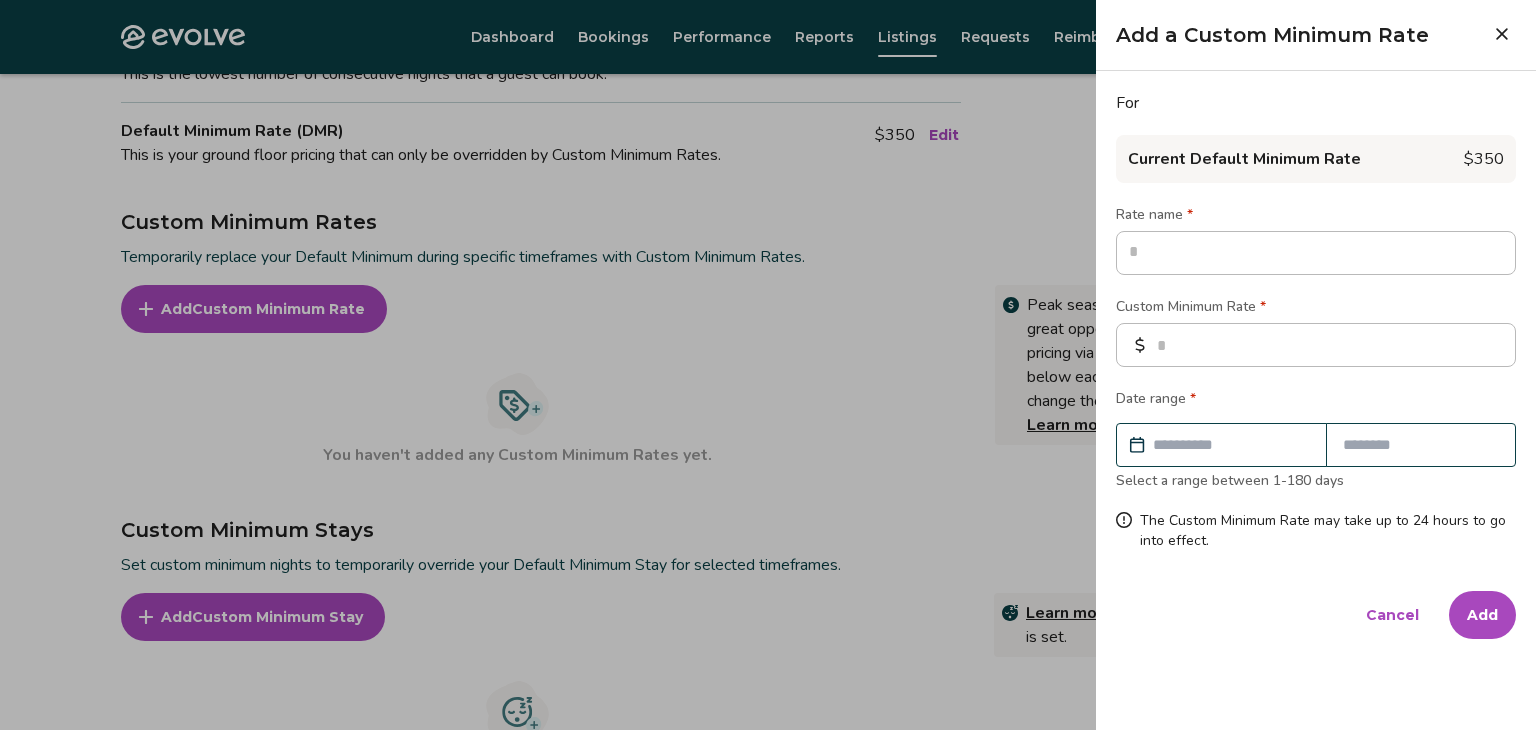 type on "*" 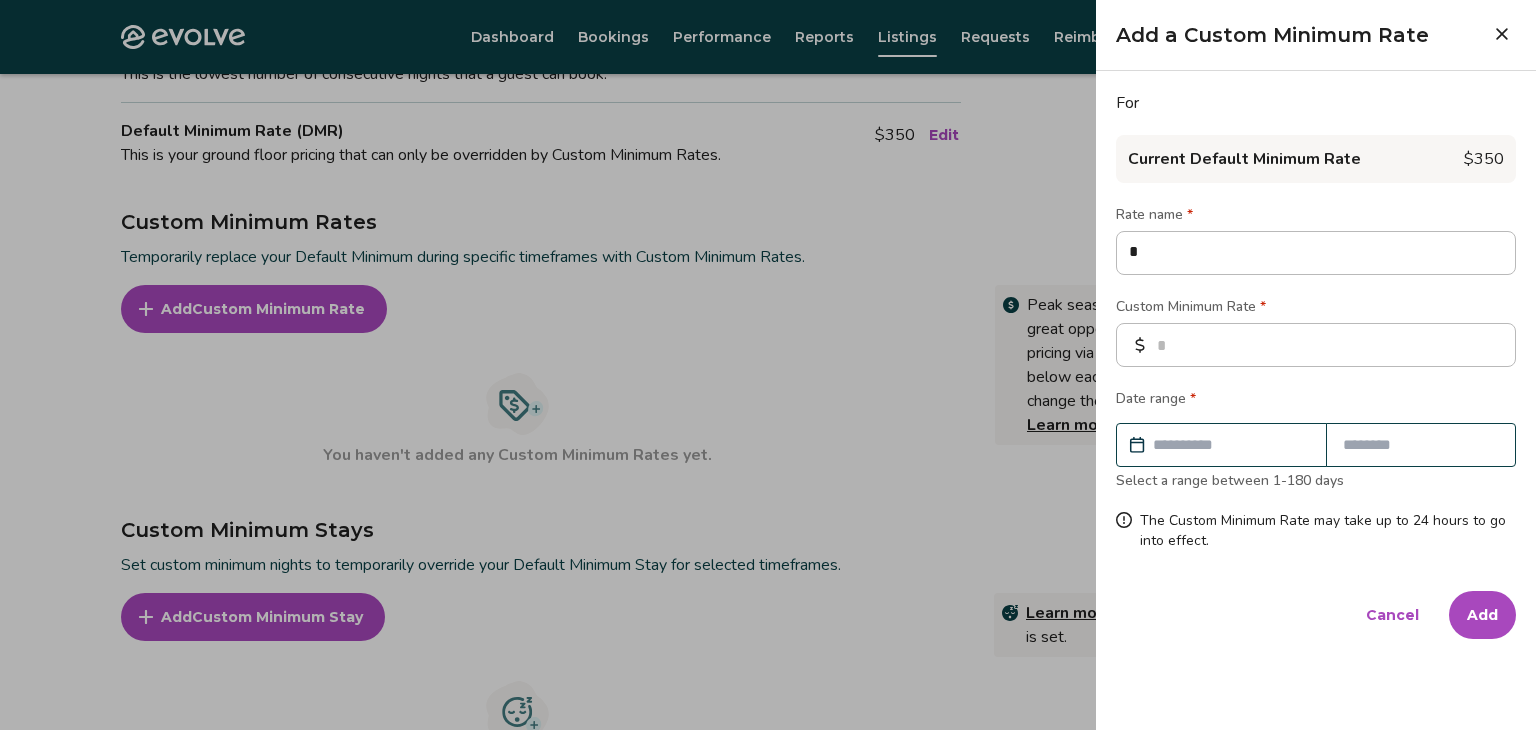 type on "**" 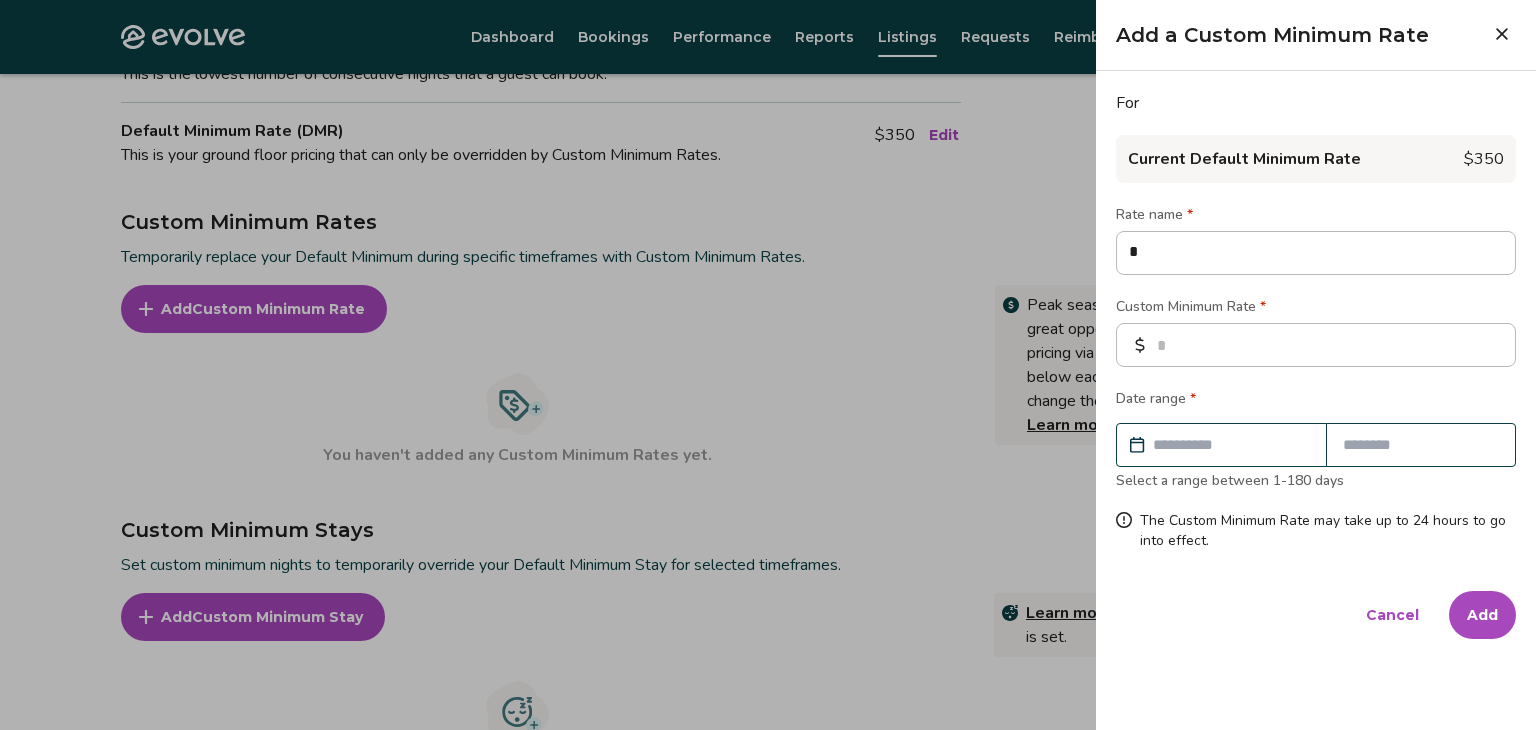 type on "*" 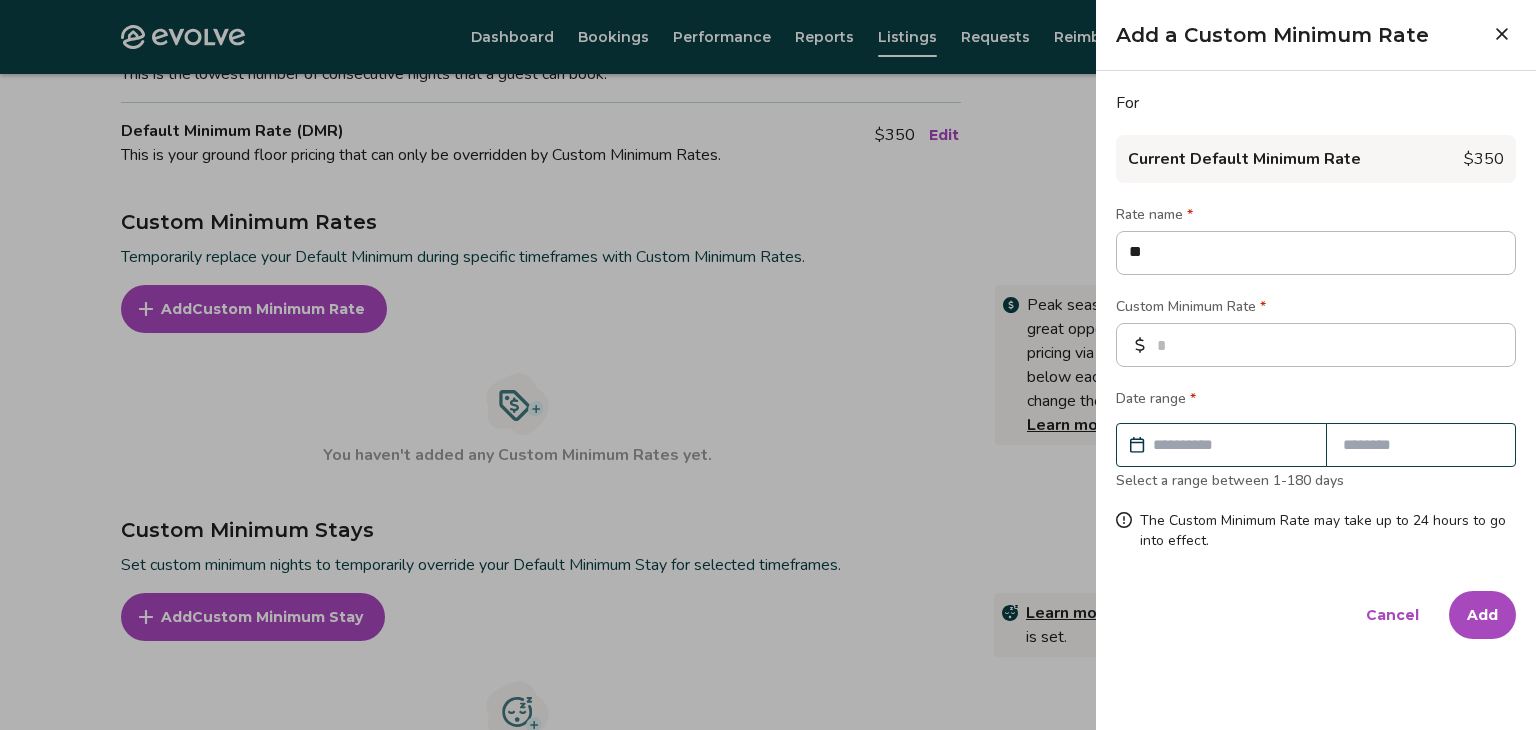type on "***" 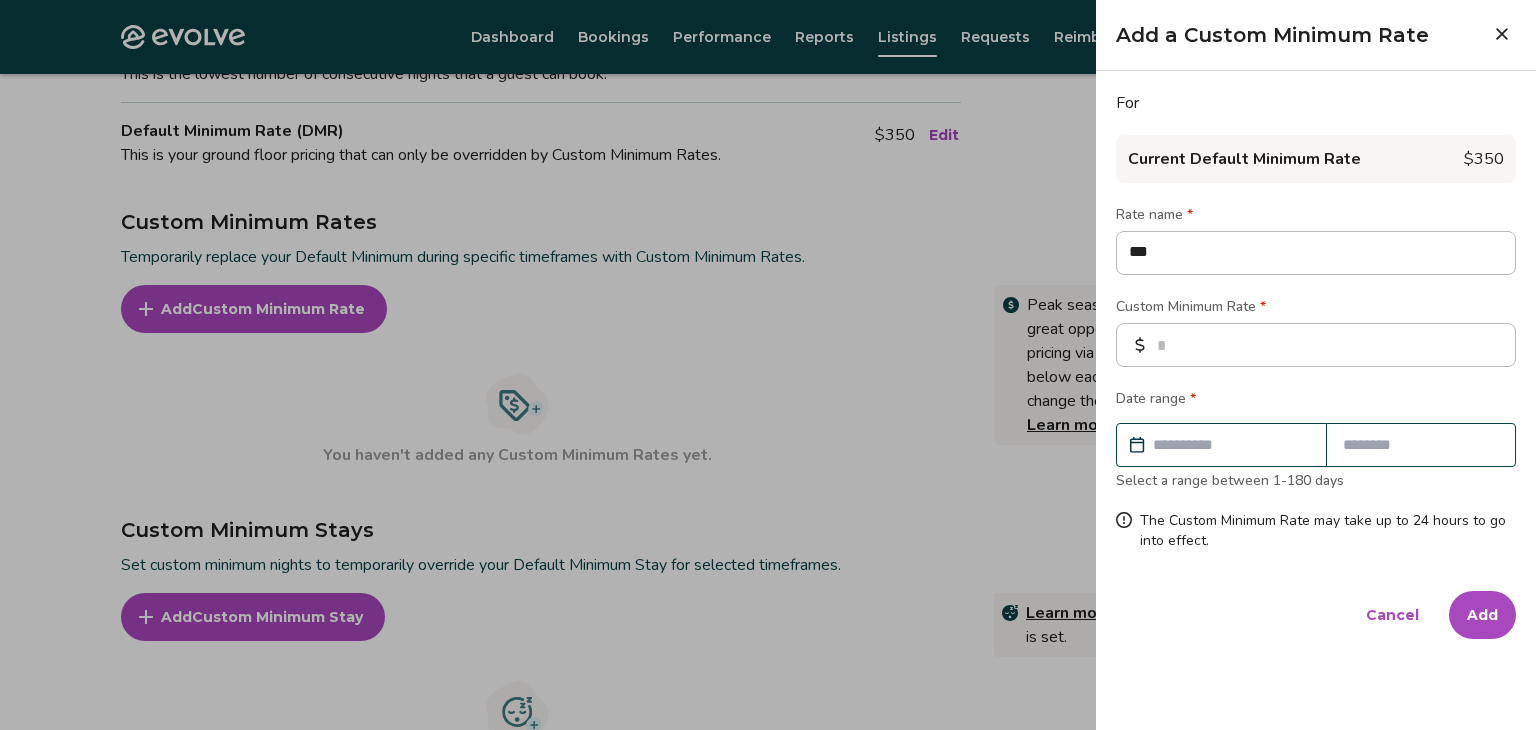 type on "****" 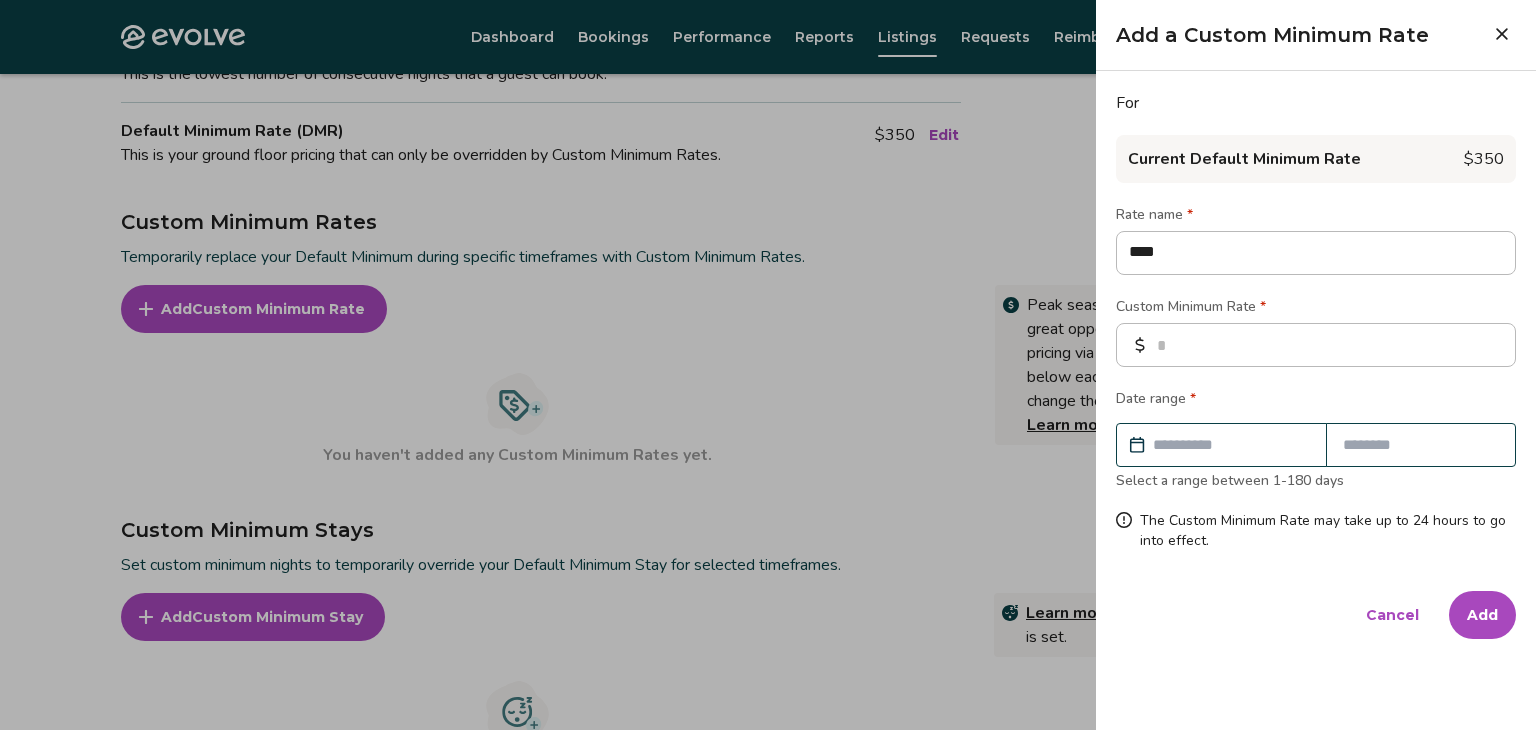 type on "*****" 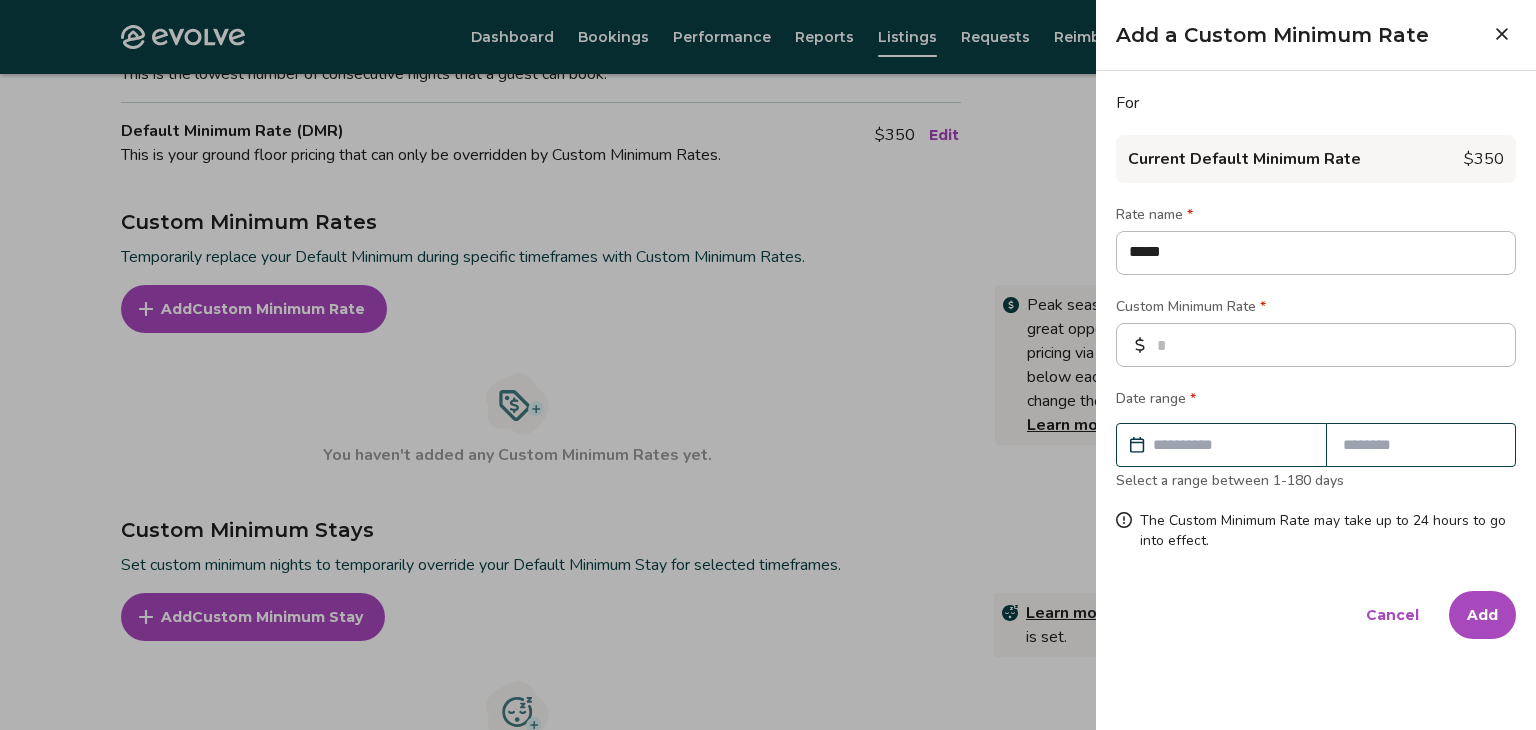 type on "*" 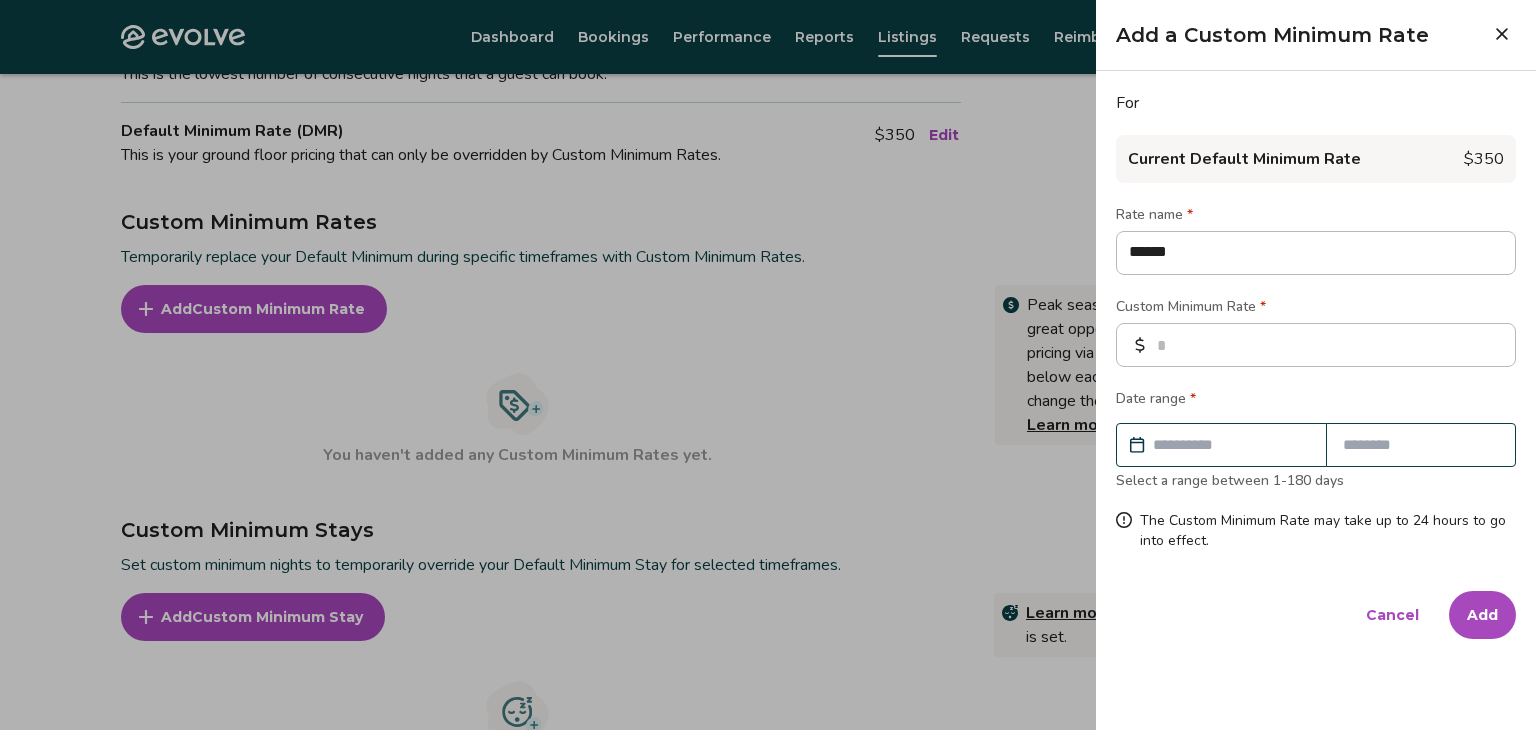 type on "*******" 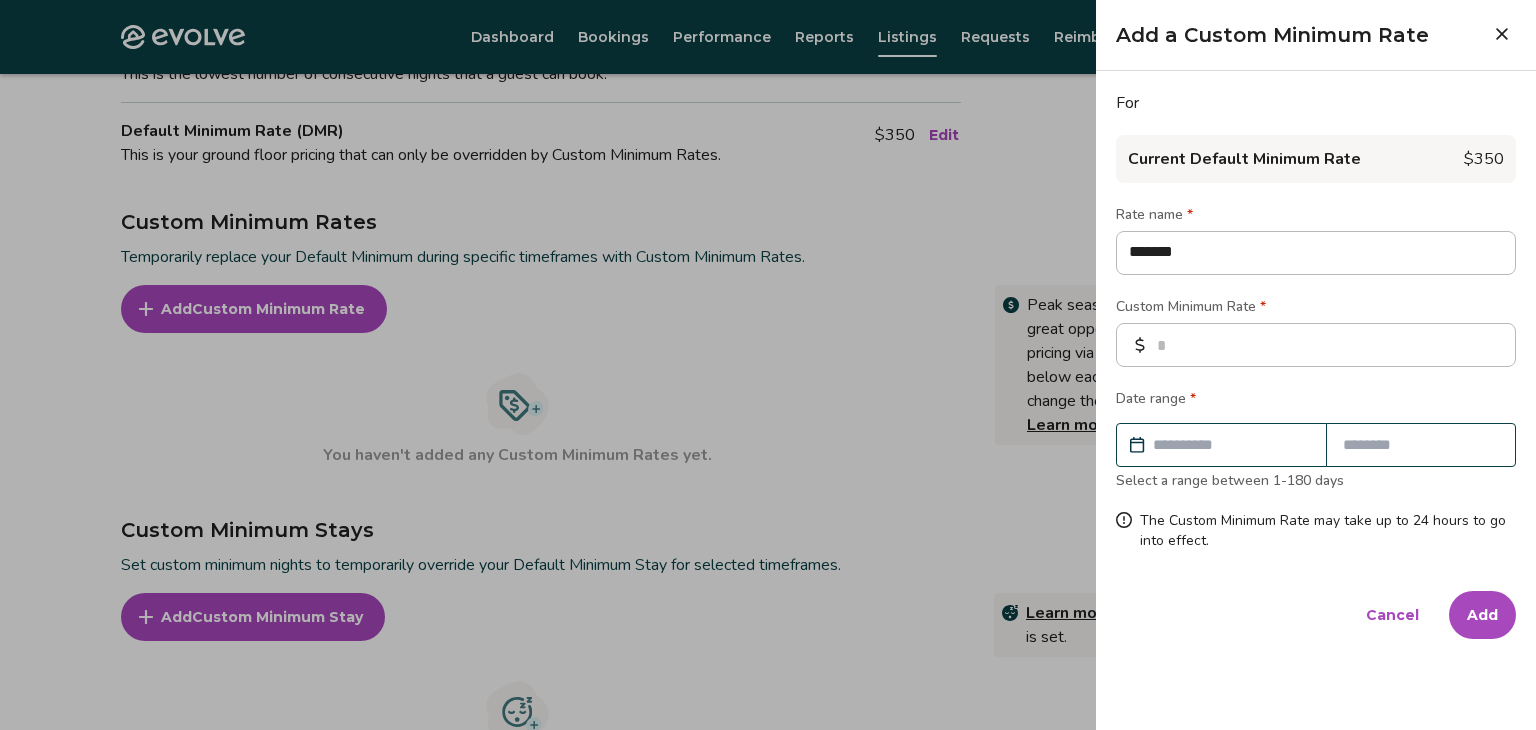 type on "********" 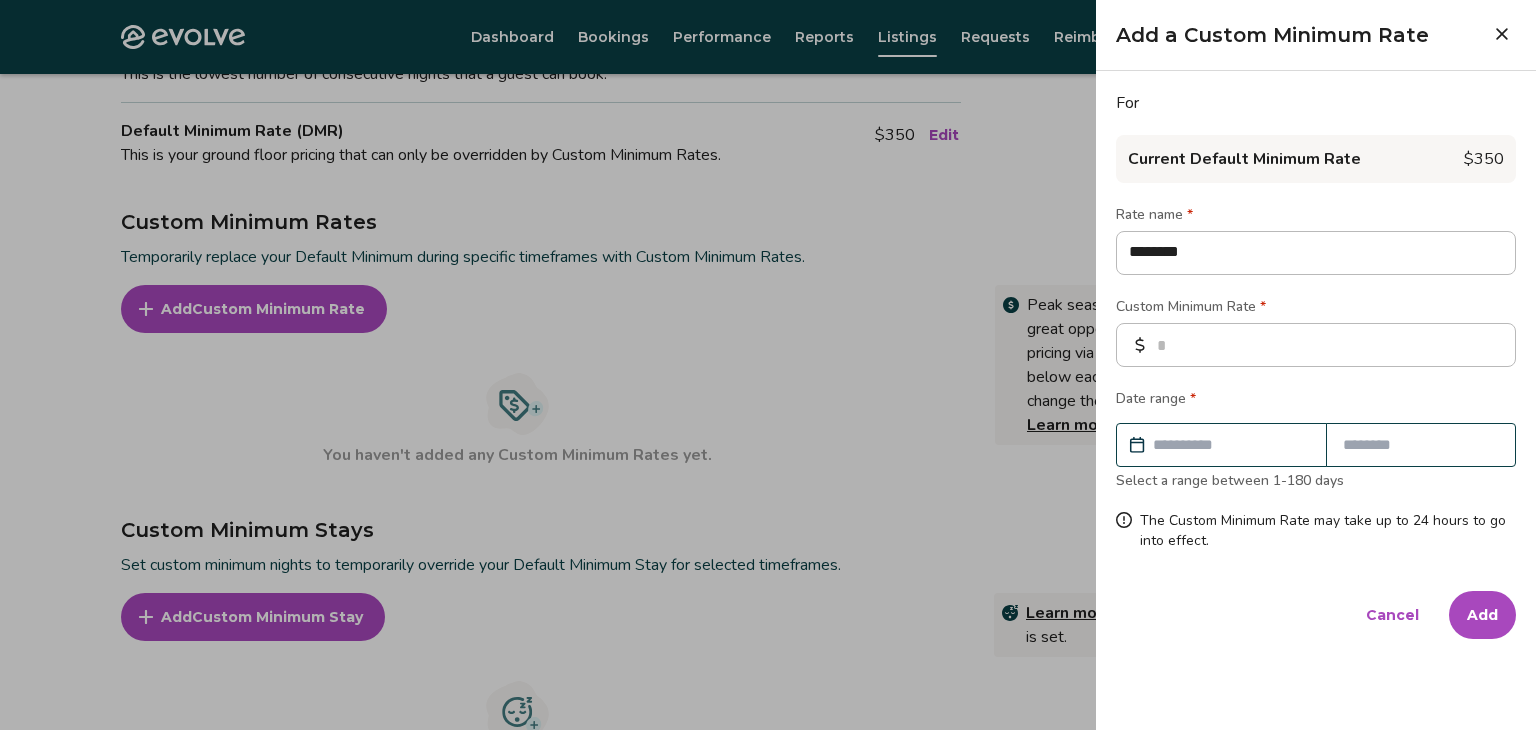 type on "********" 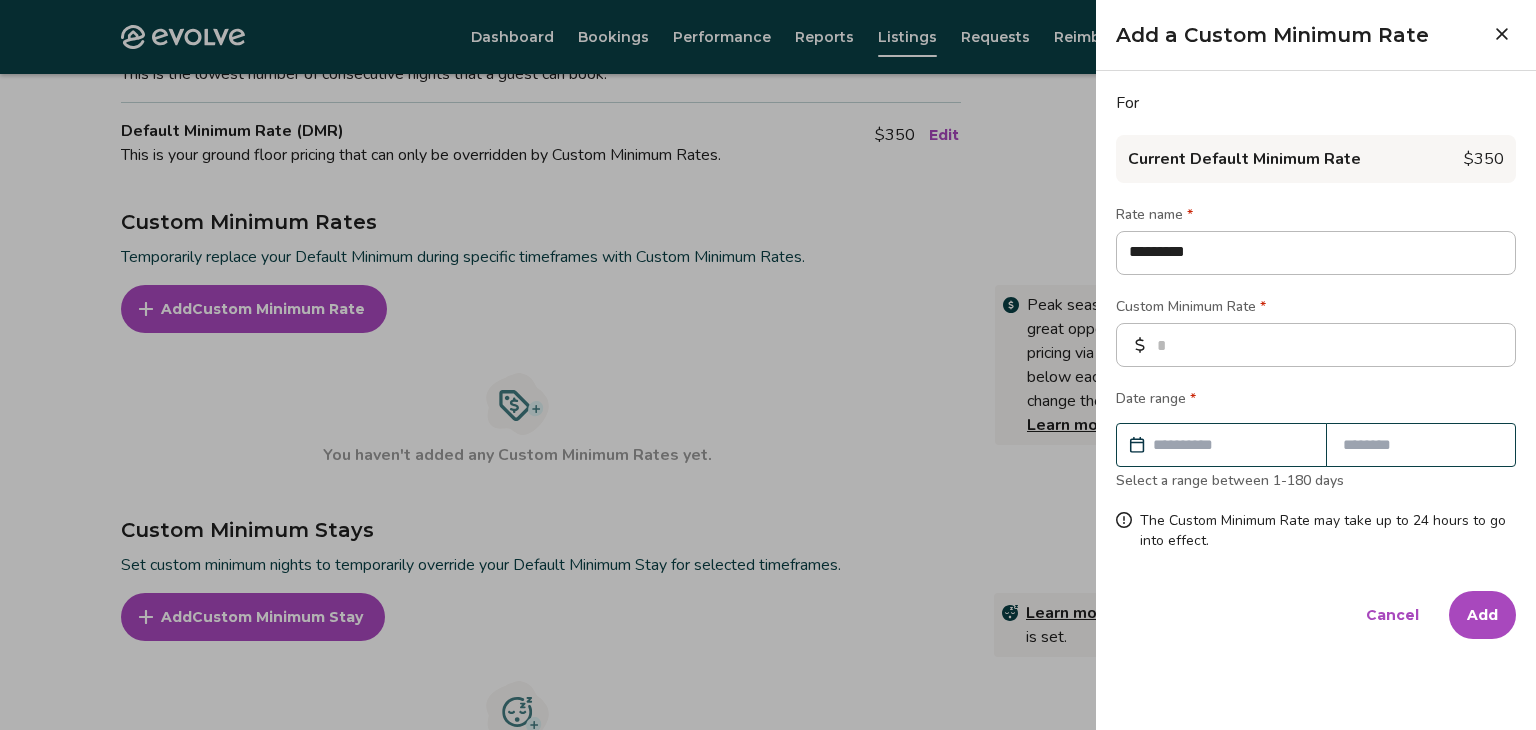 type on "**********" 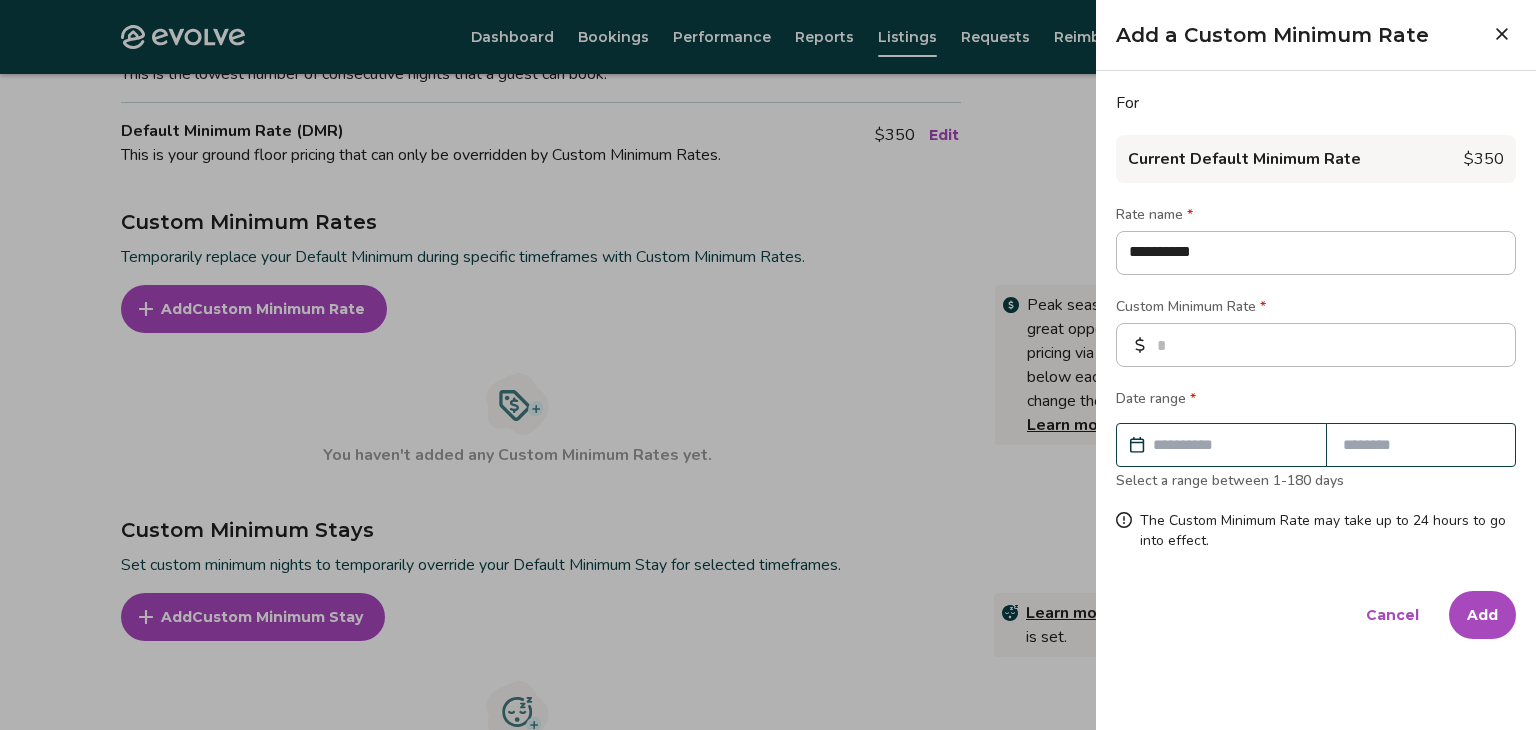 type on "**********" 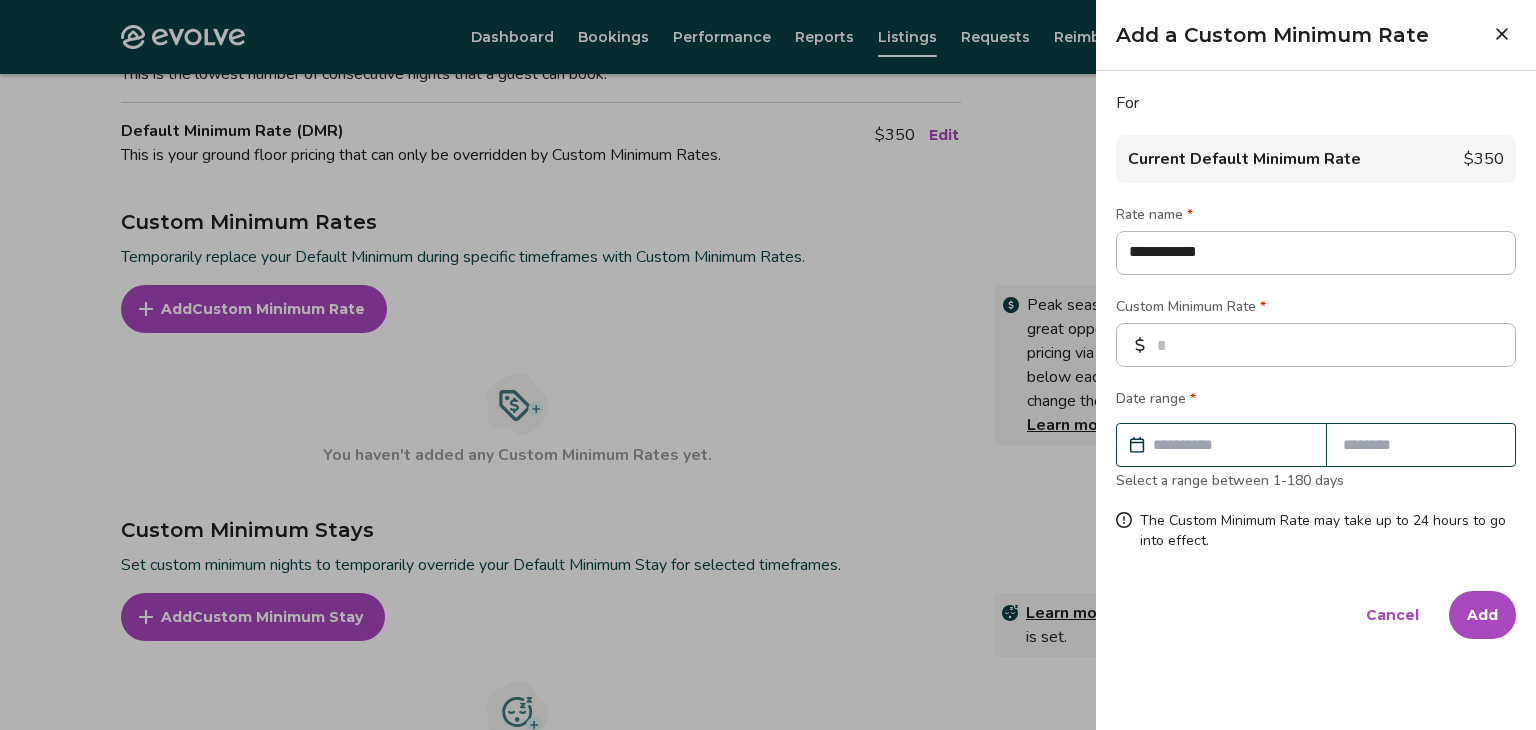type on "**********" 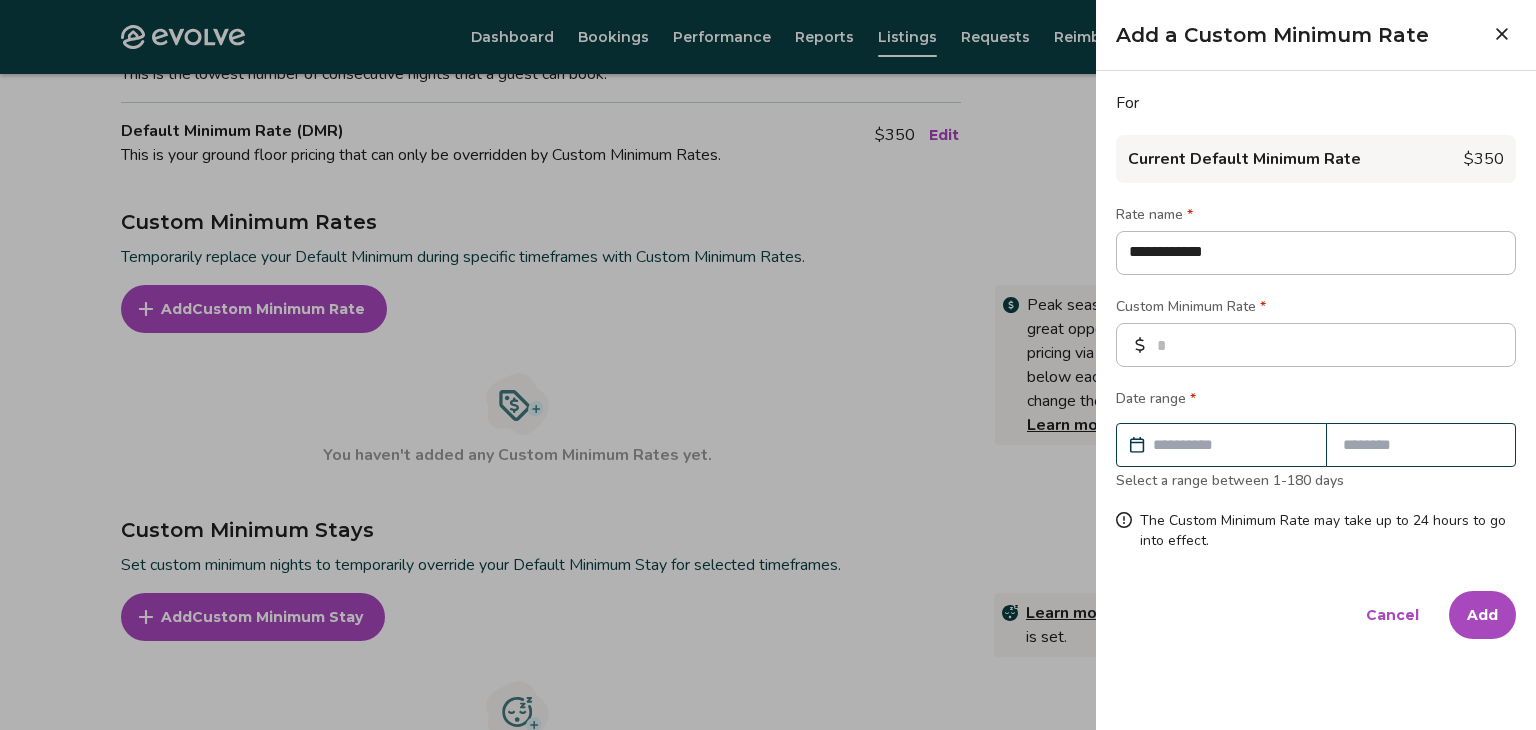 type on "**********" 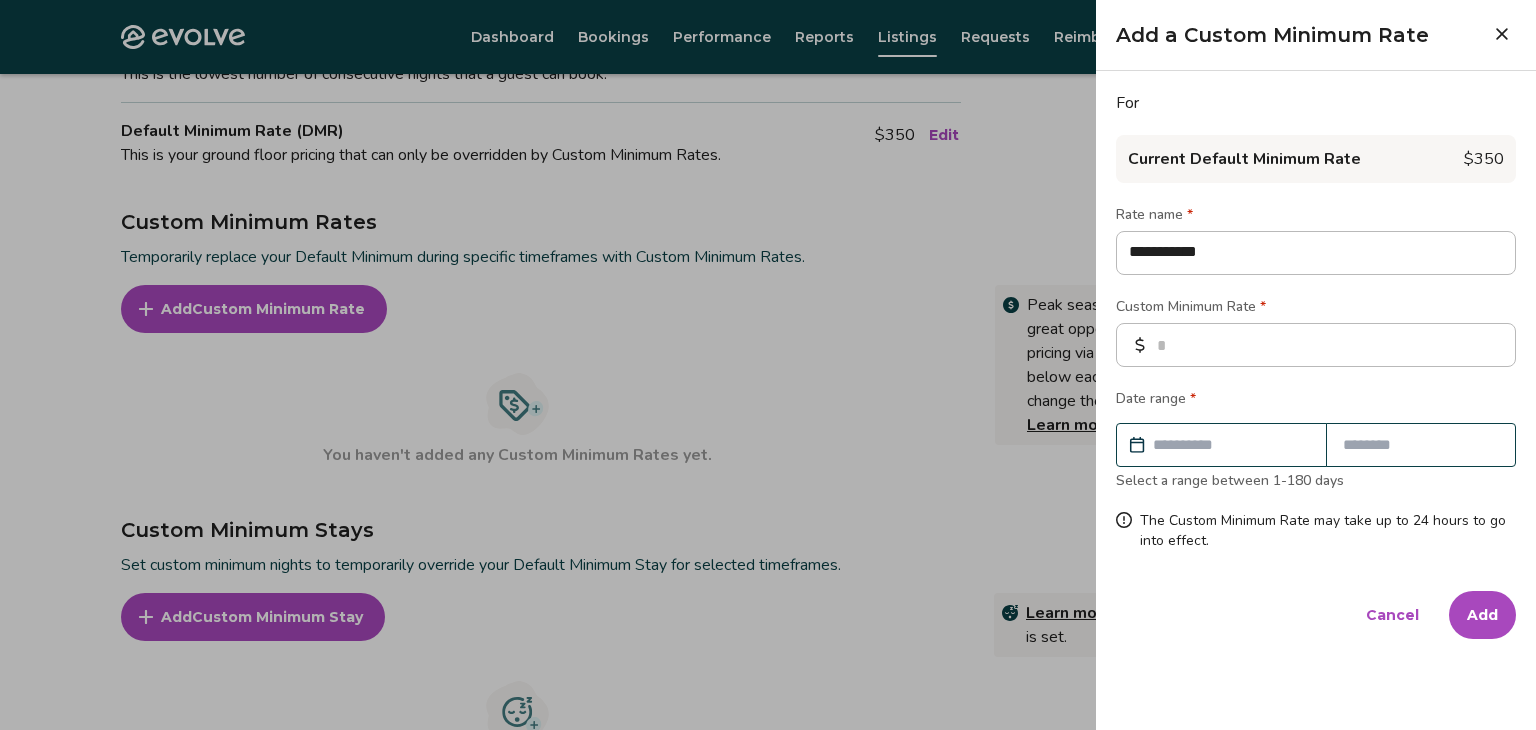 type on "**********" 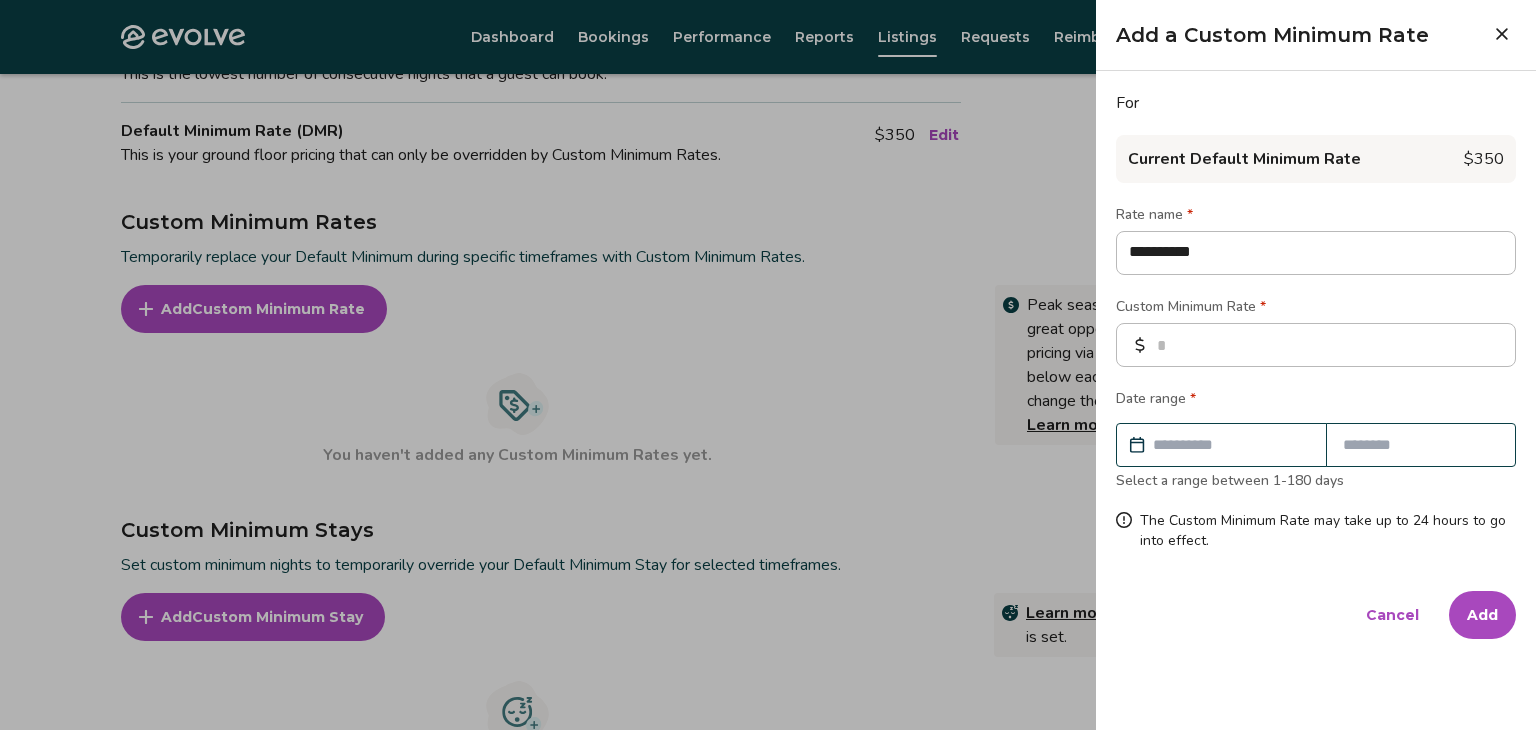 type on "********" 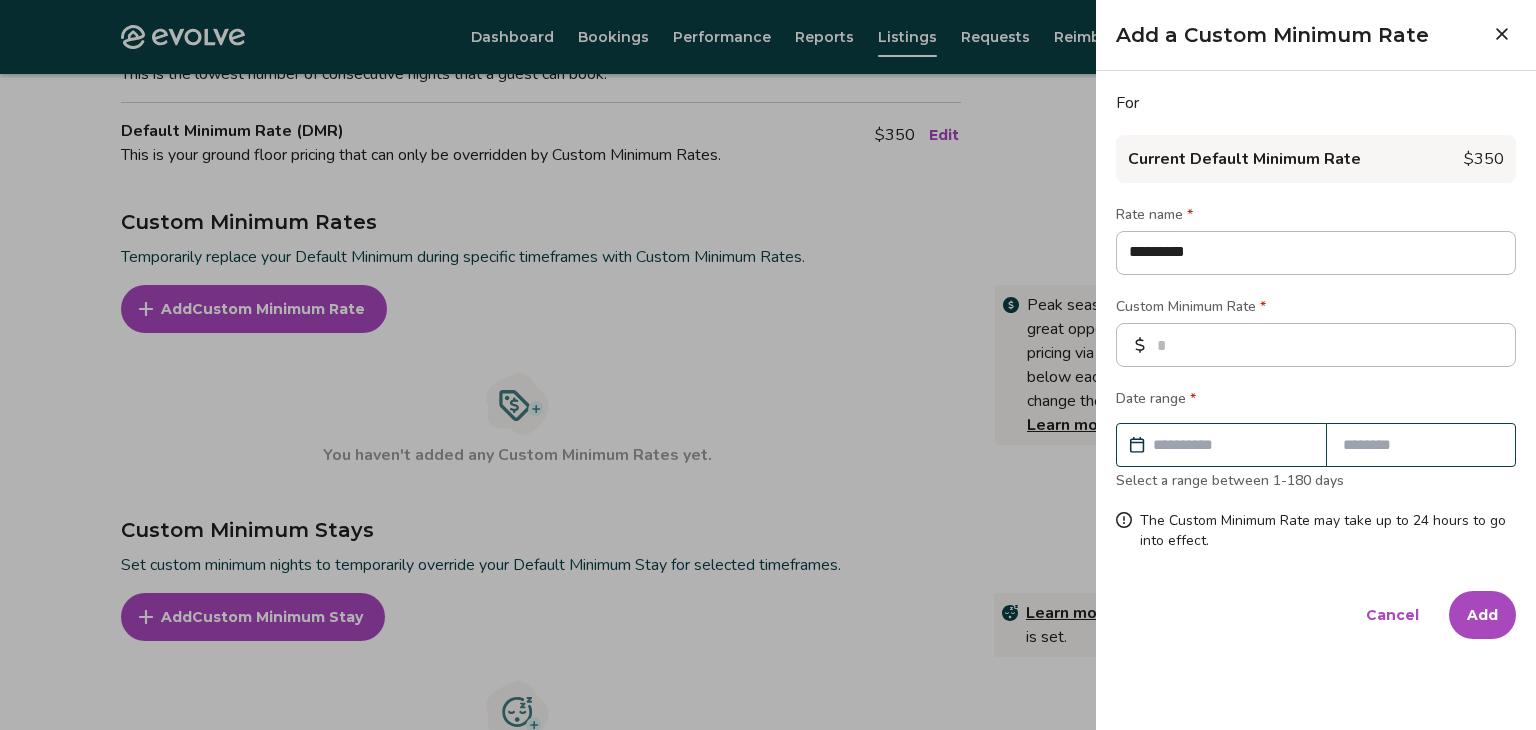 type on "**********" 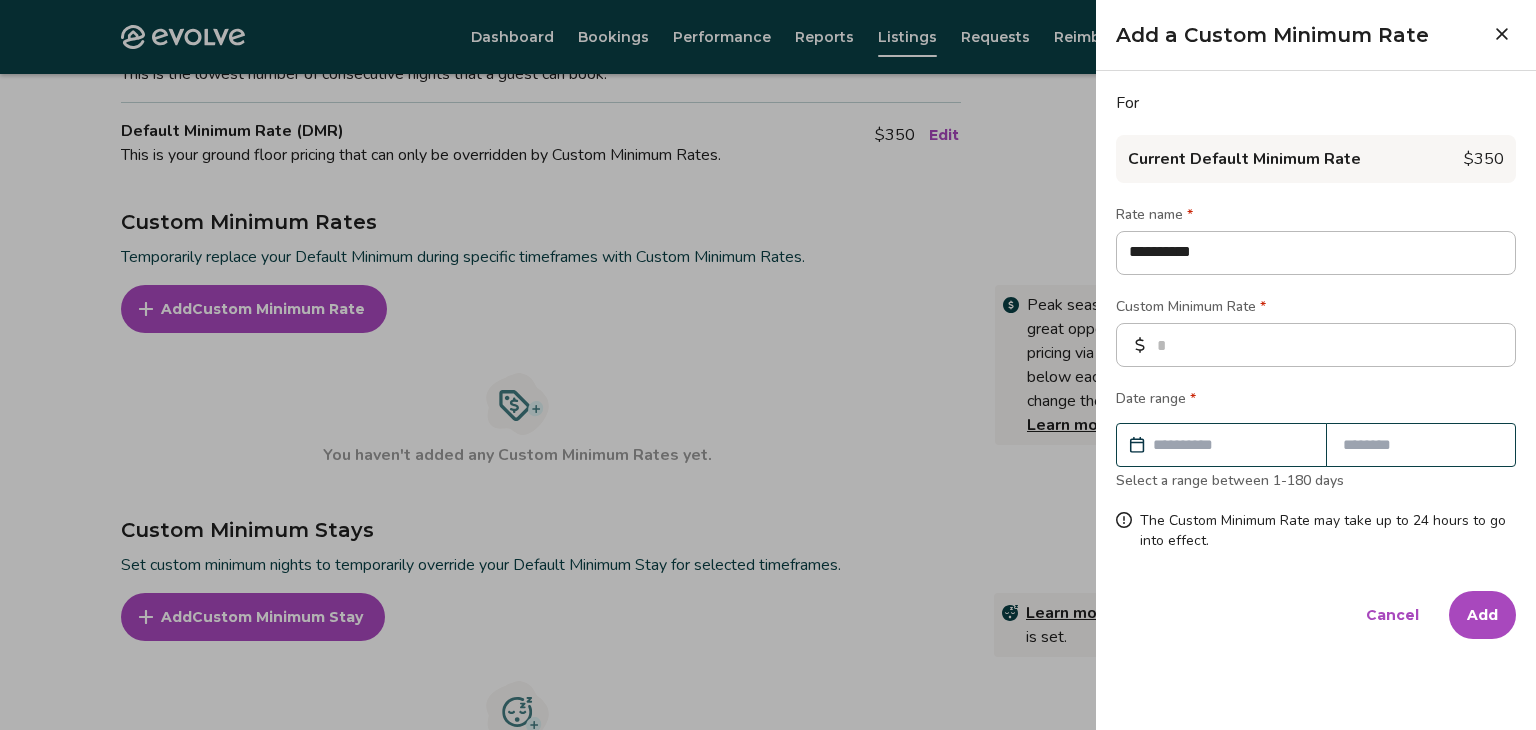 type on "**********" 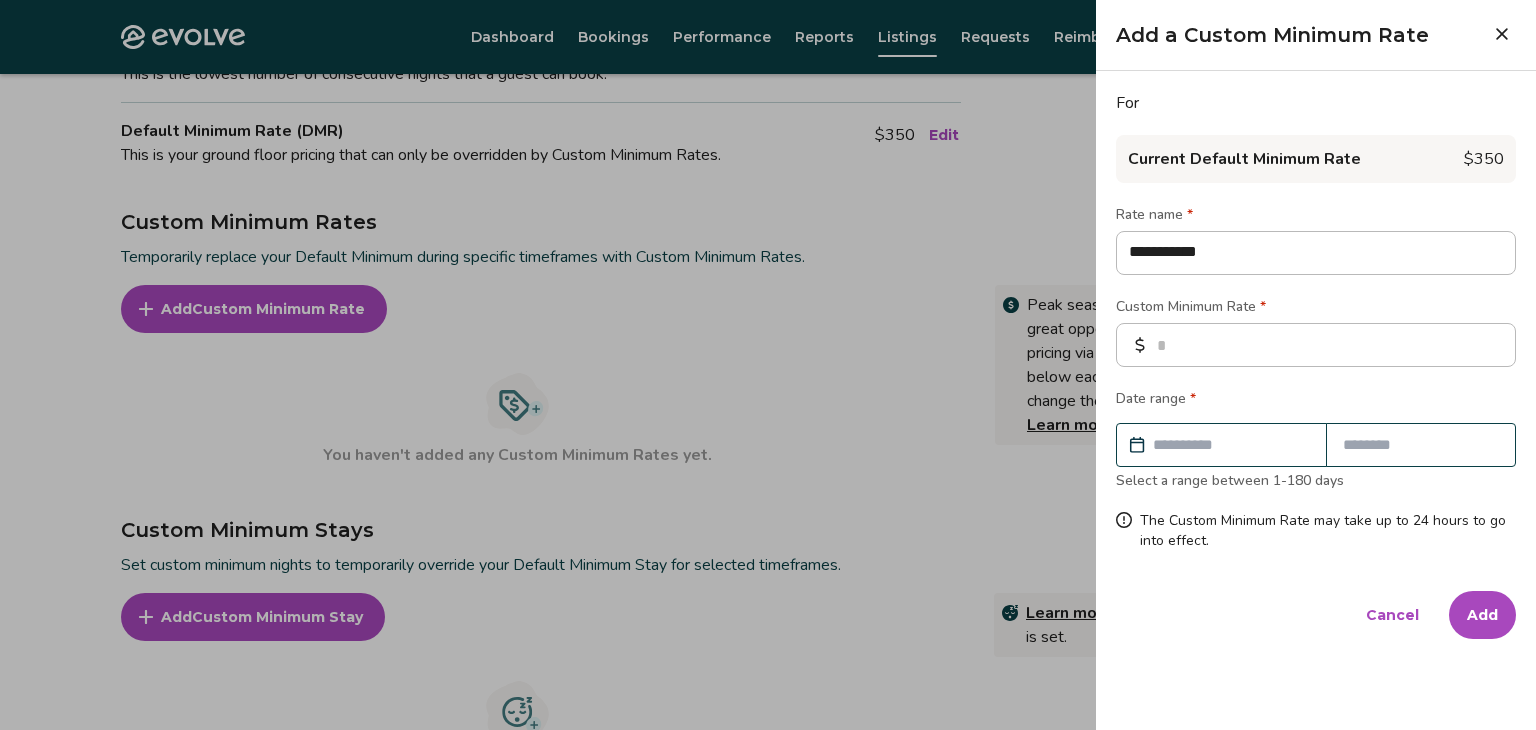 type on "**********" 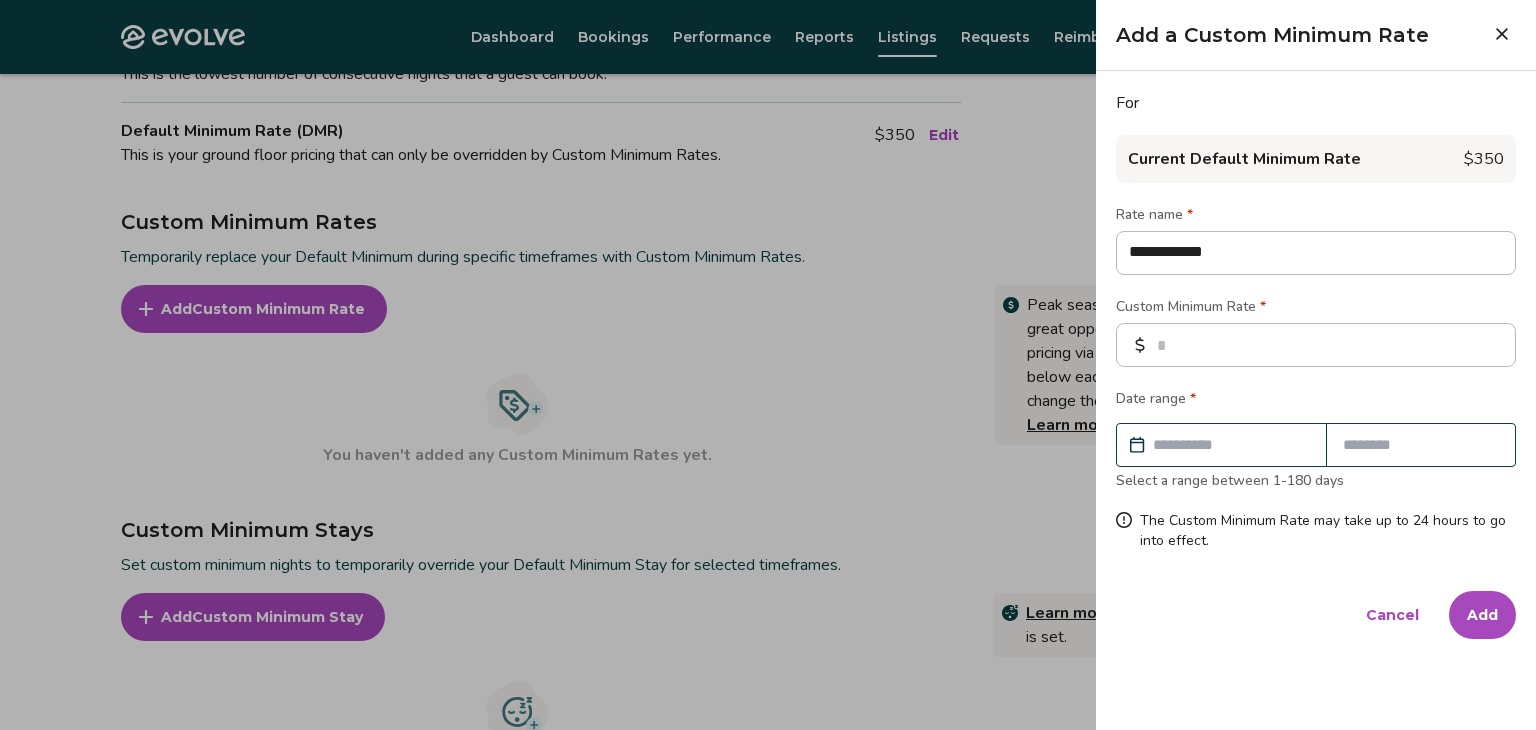 type on "**********" 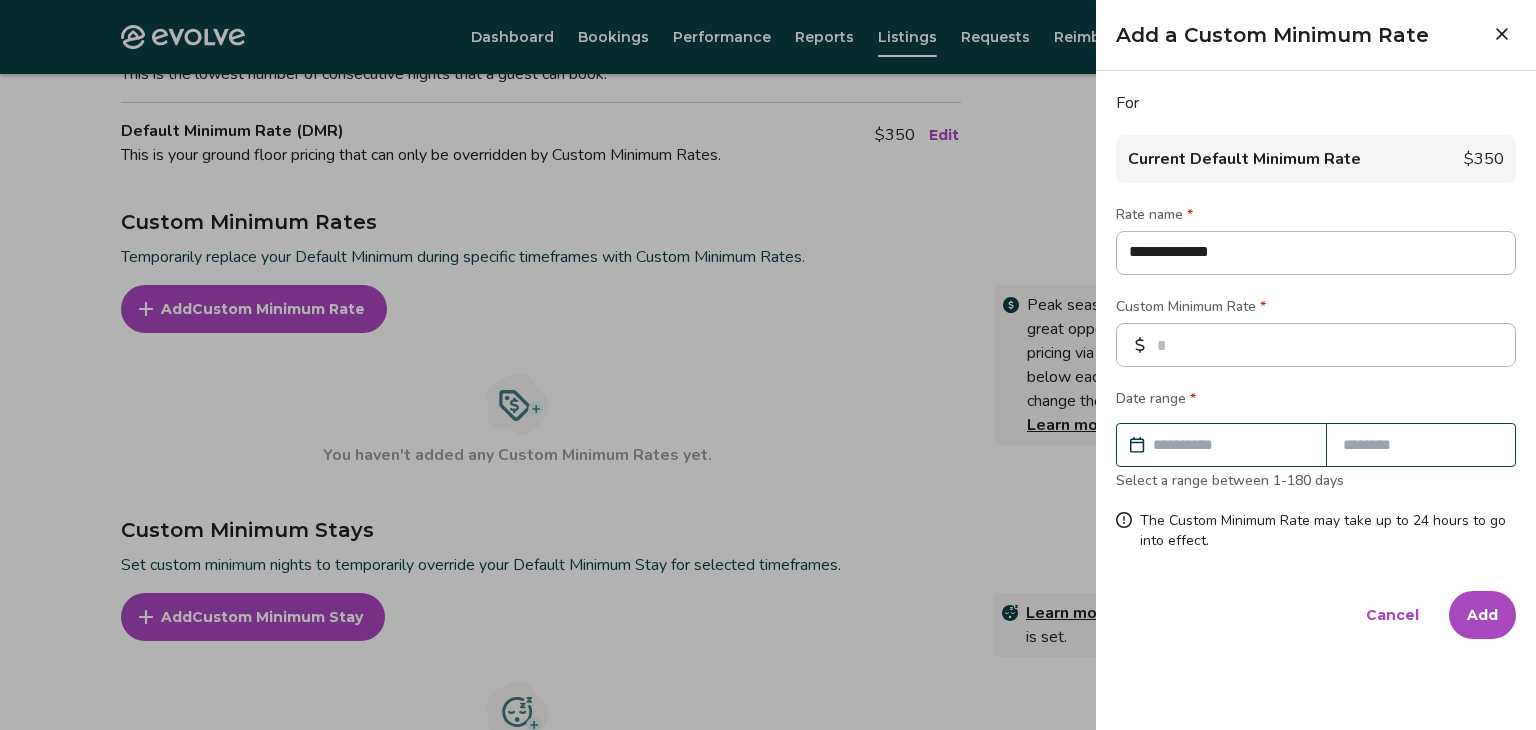 type on "**********" 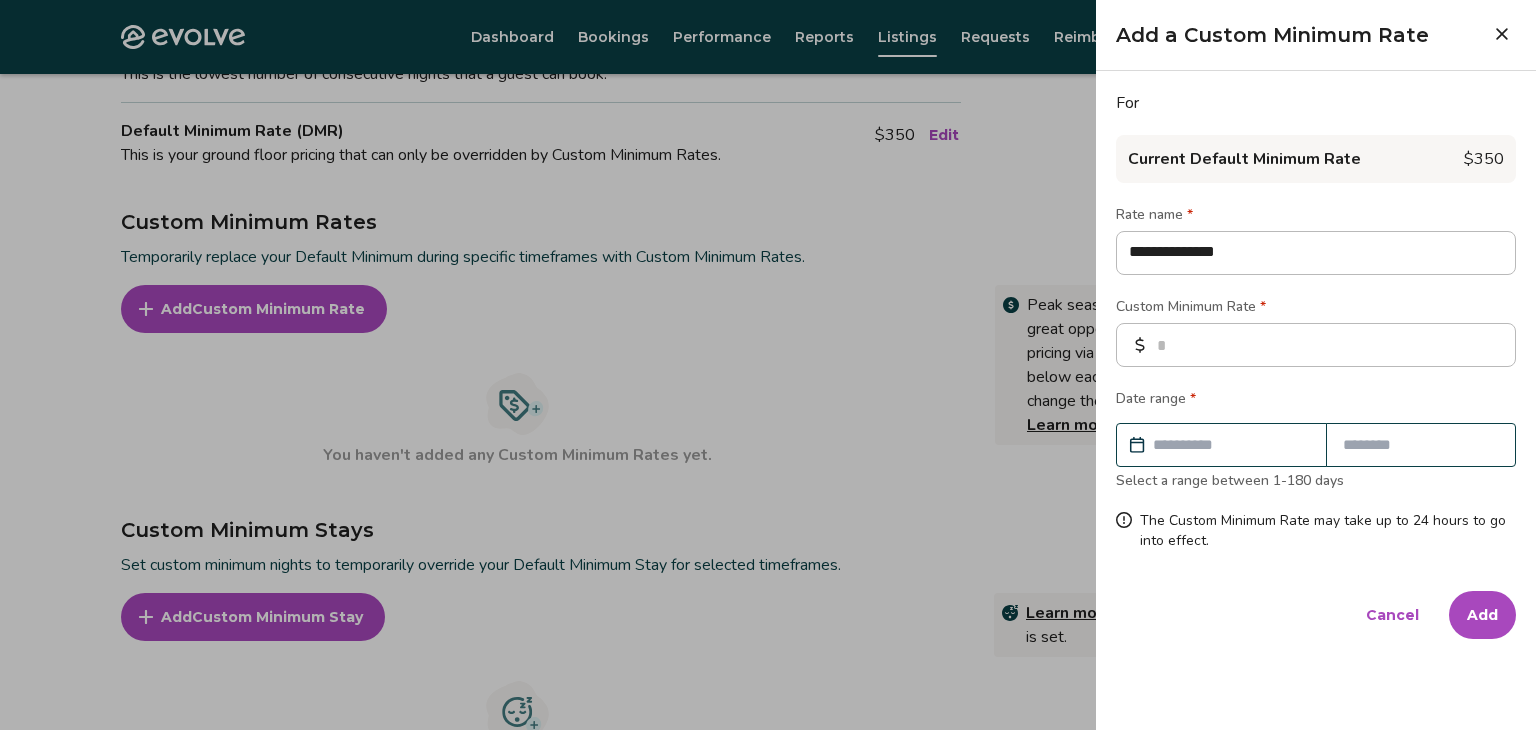 type on "**********" 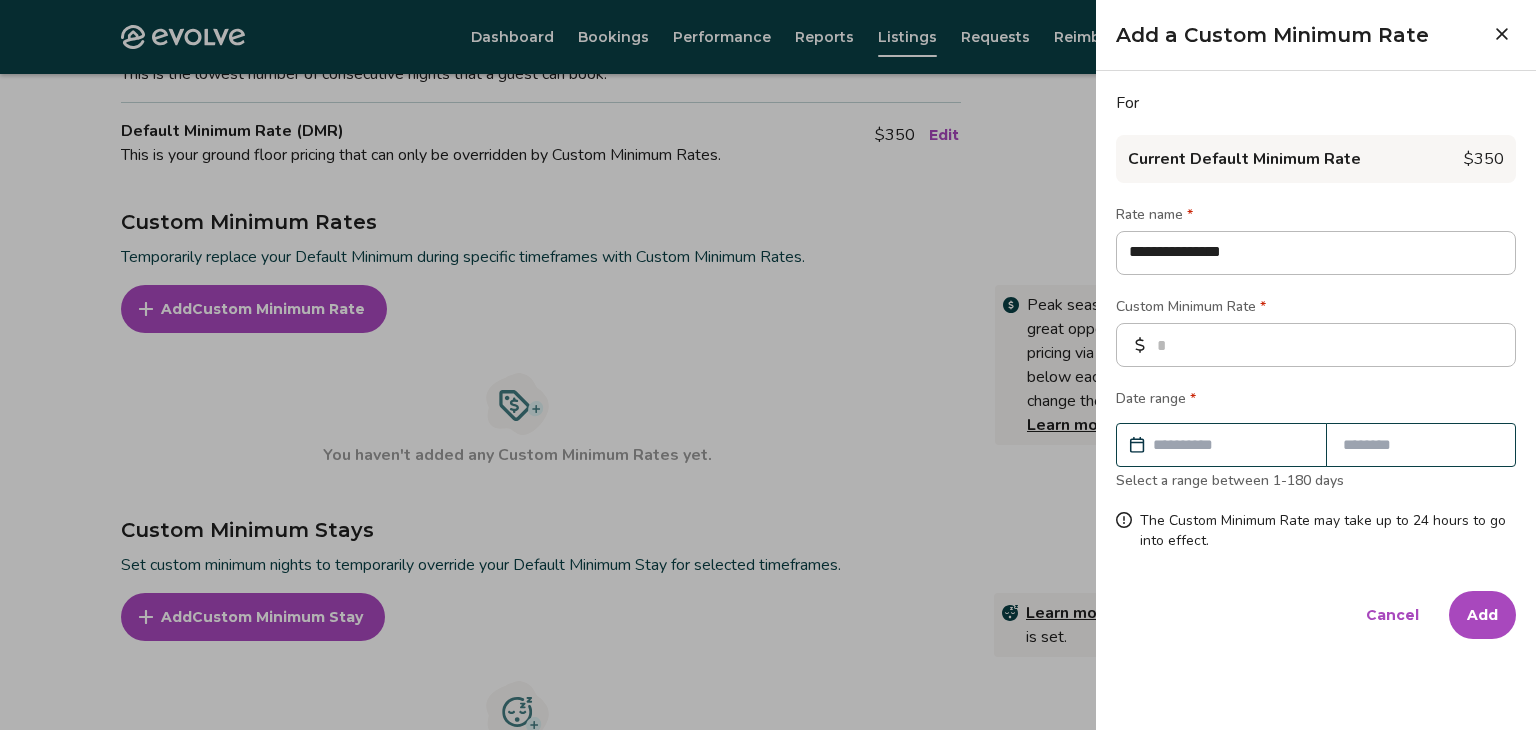 type on "**********" 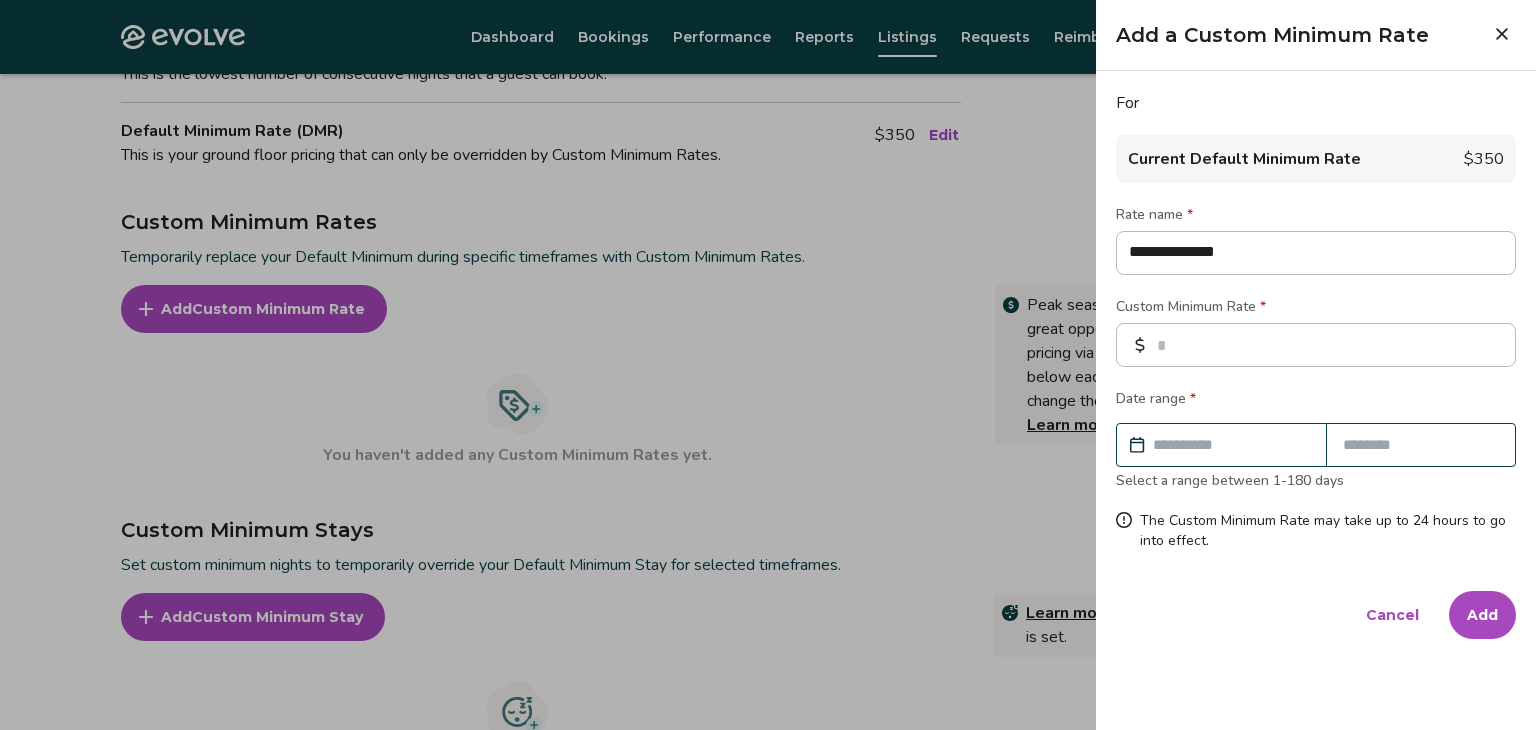 type on "**********" 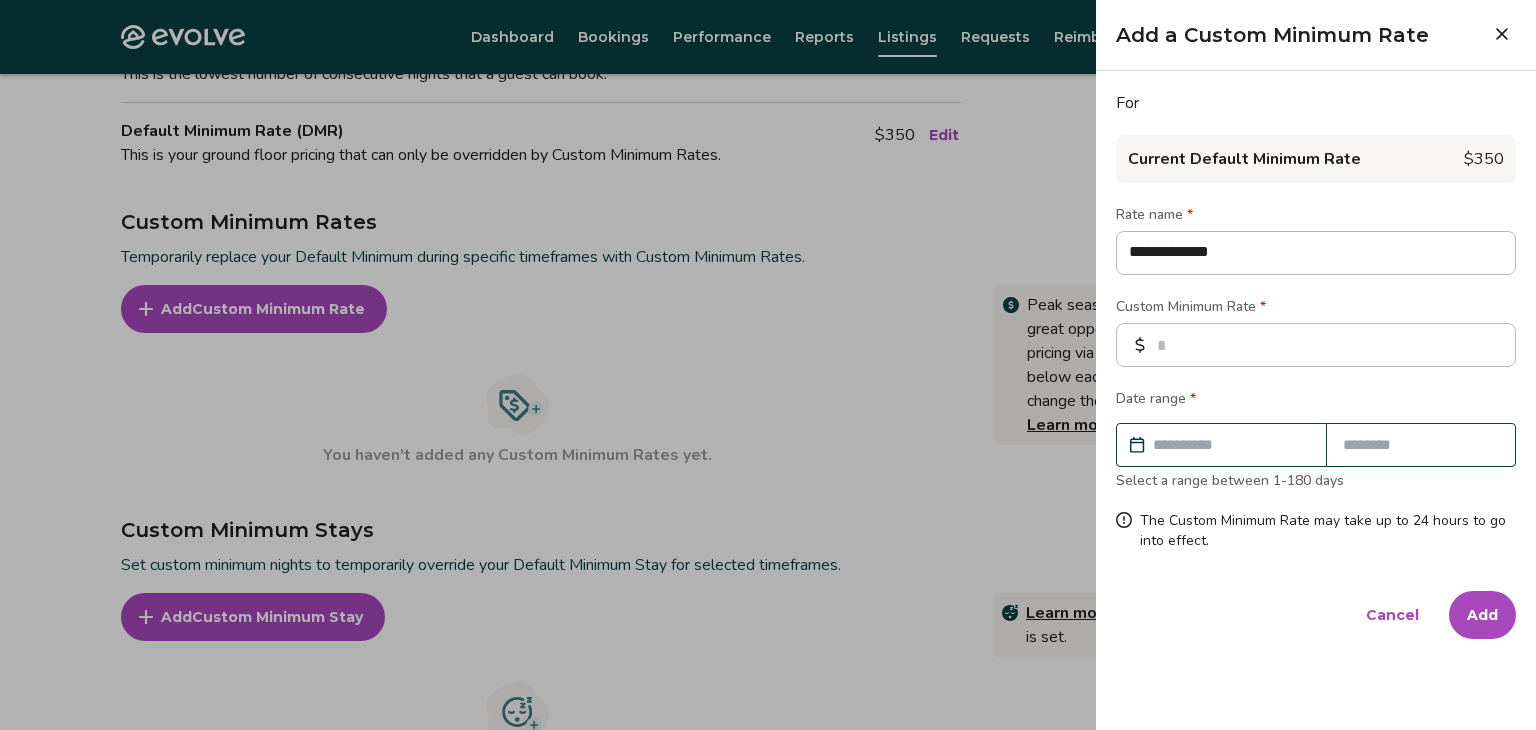 type on "**********" 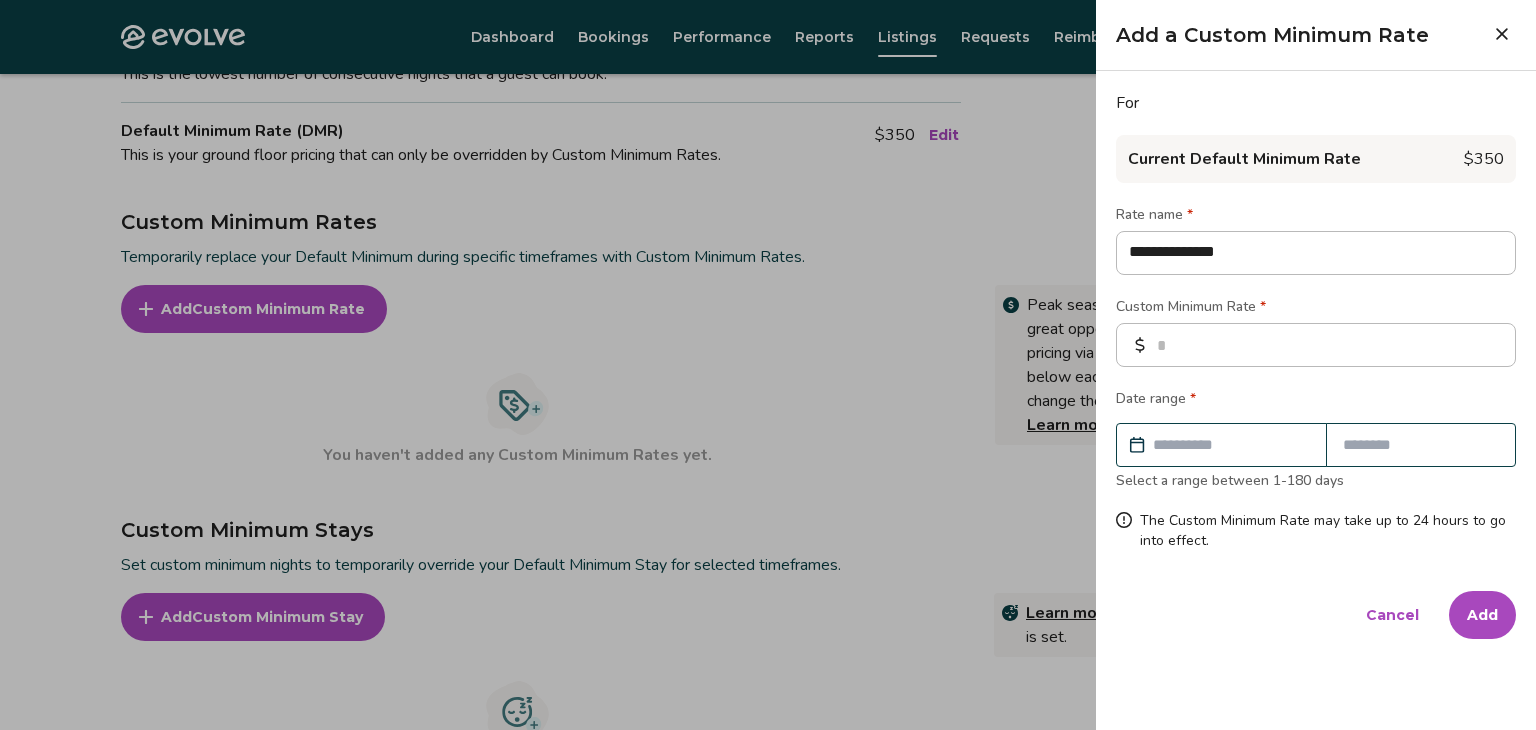 type on "**********" 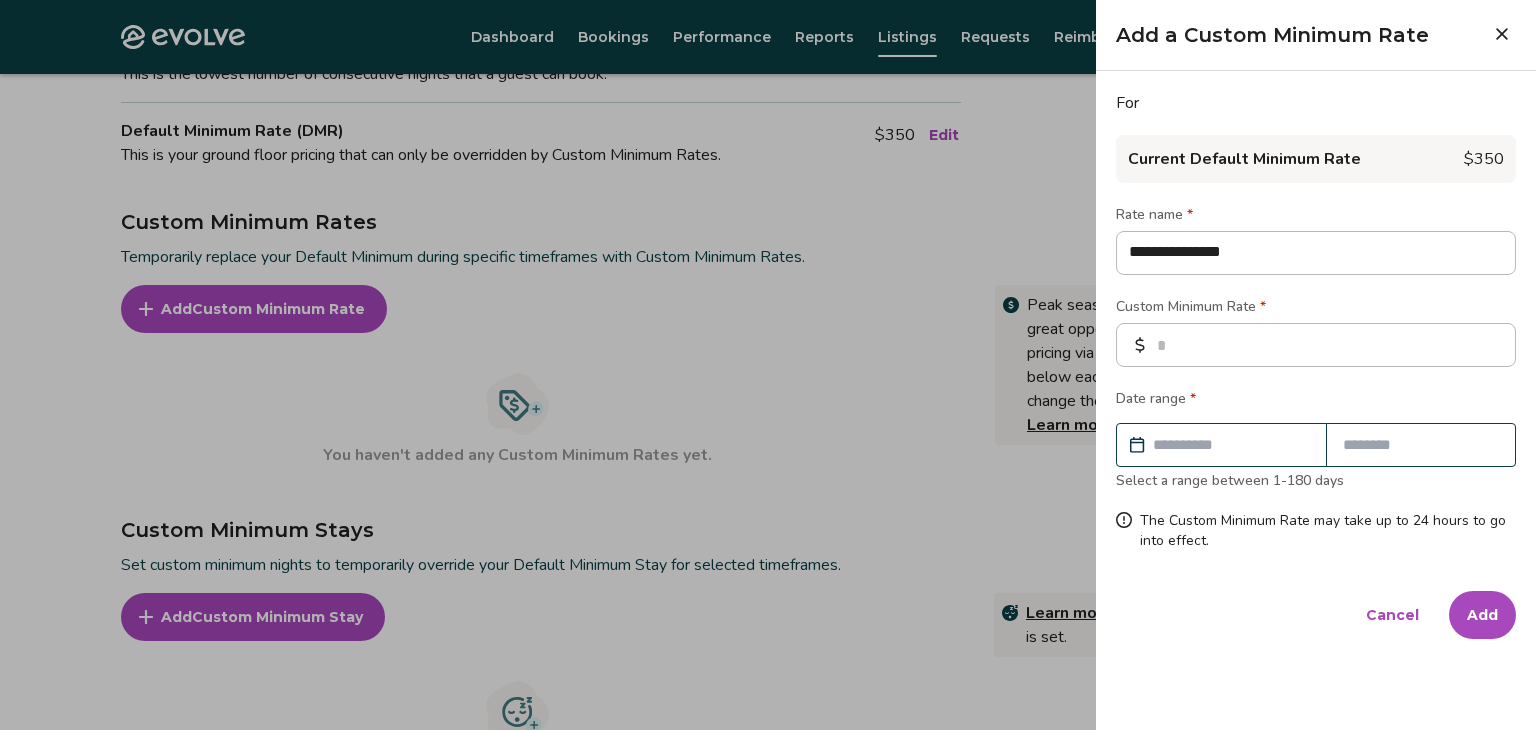 type on "**********" 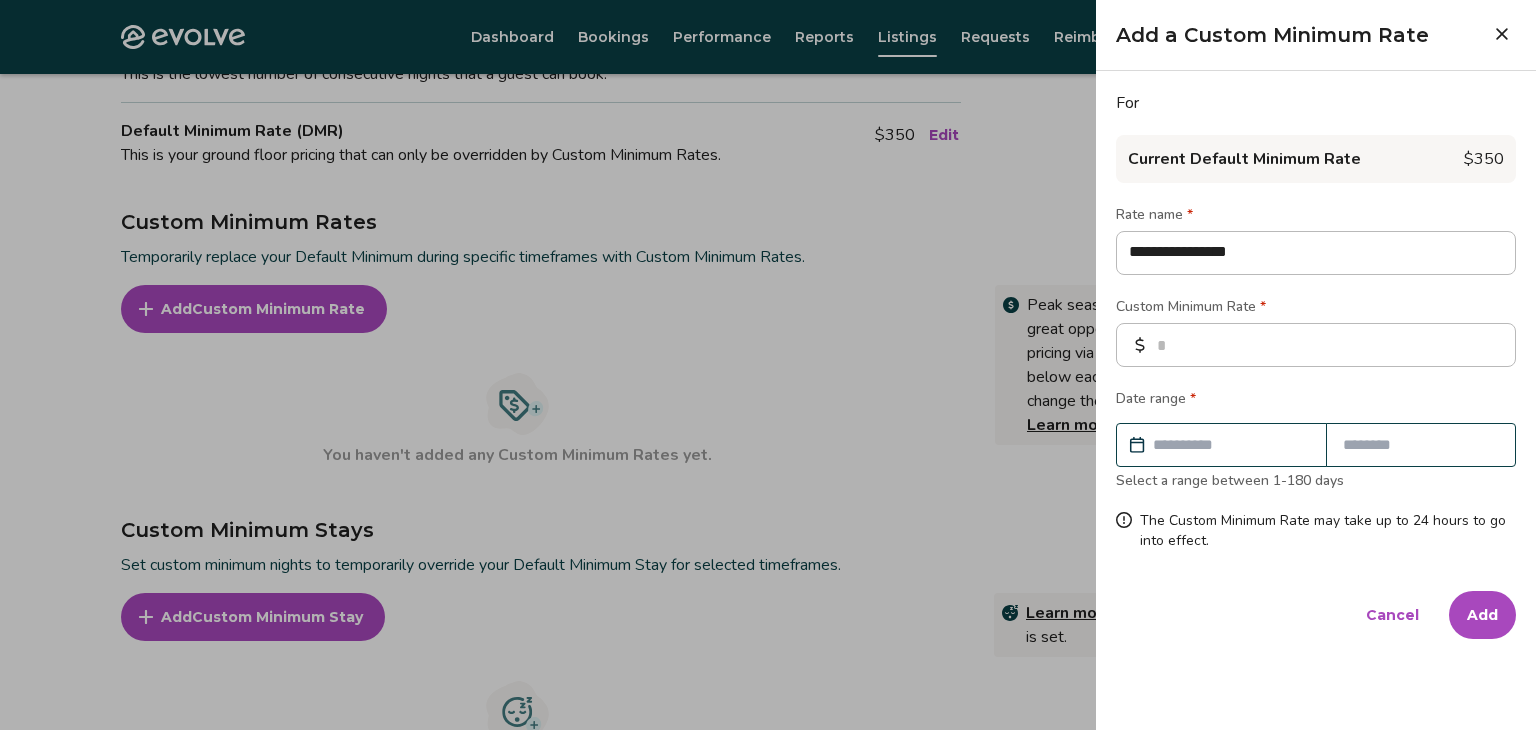 type on "**********" 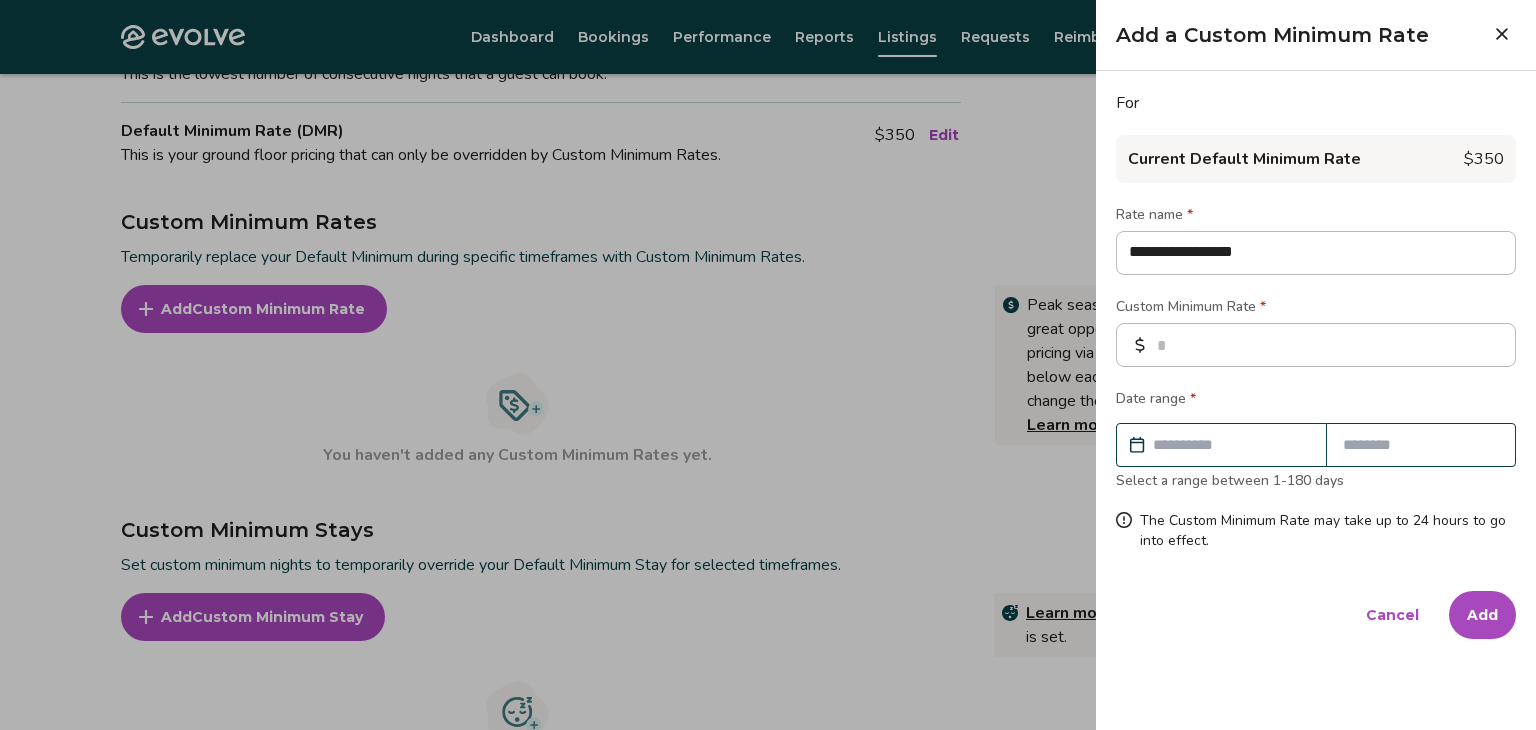 type on "**********" 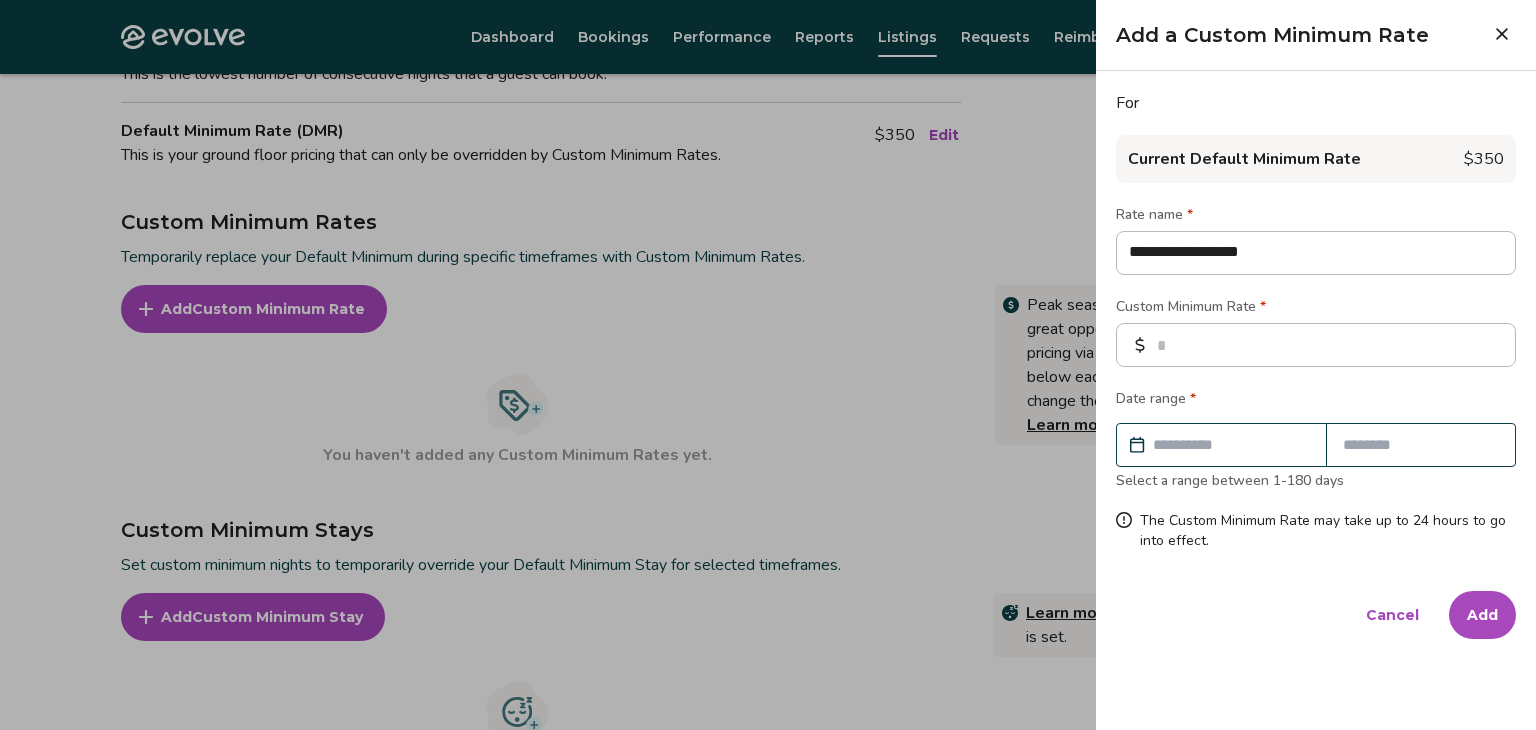 type on "**********" 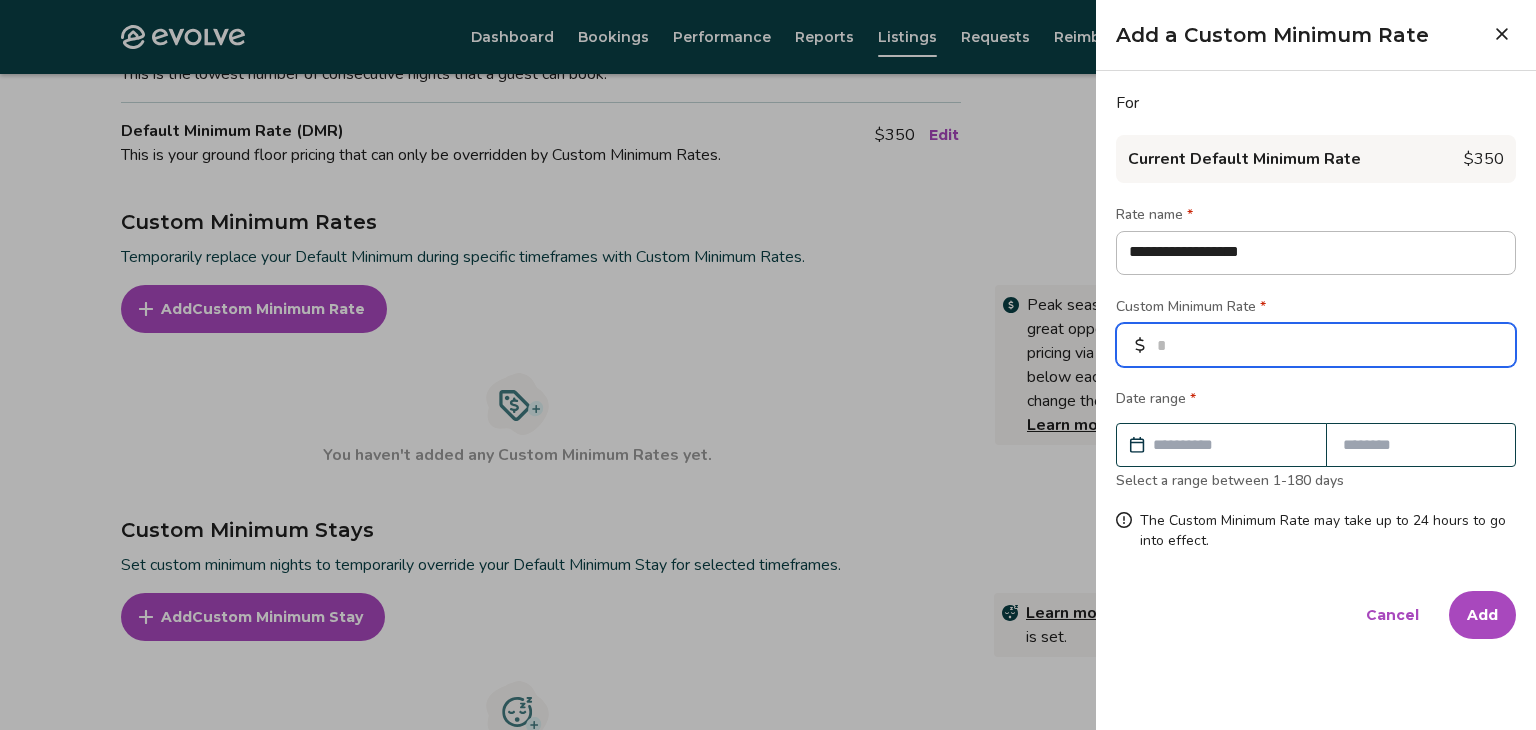 click at bounding box center (1316, 345) 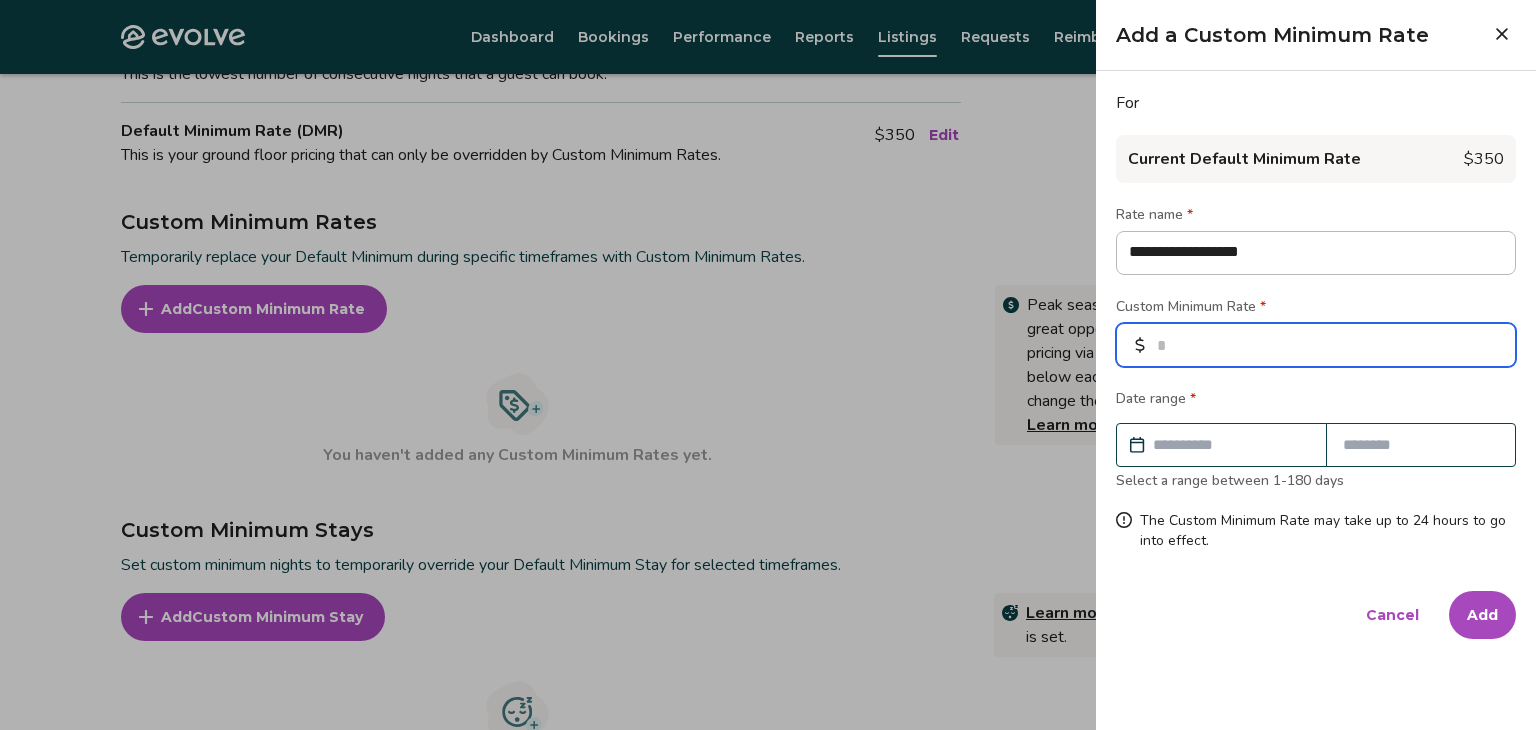 type on "****" 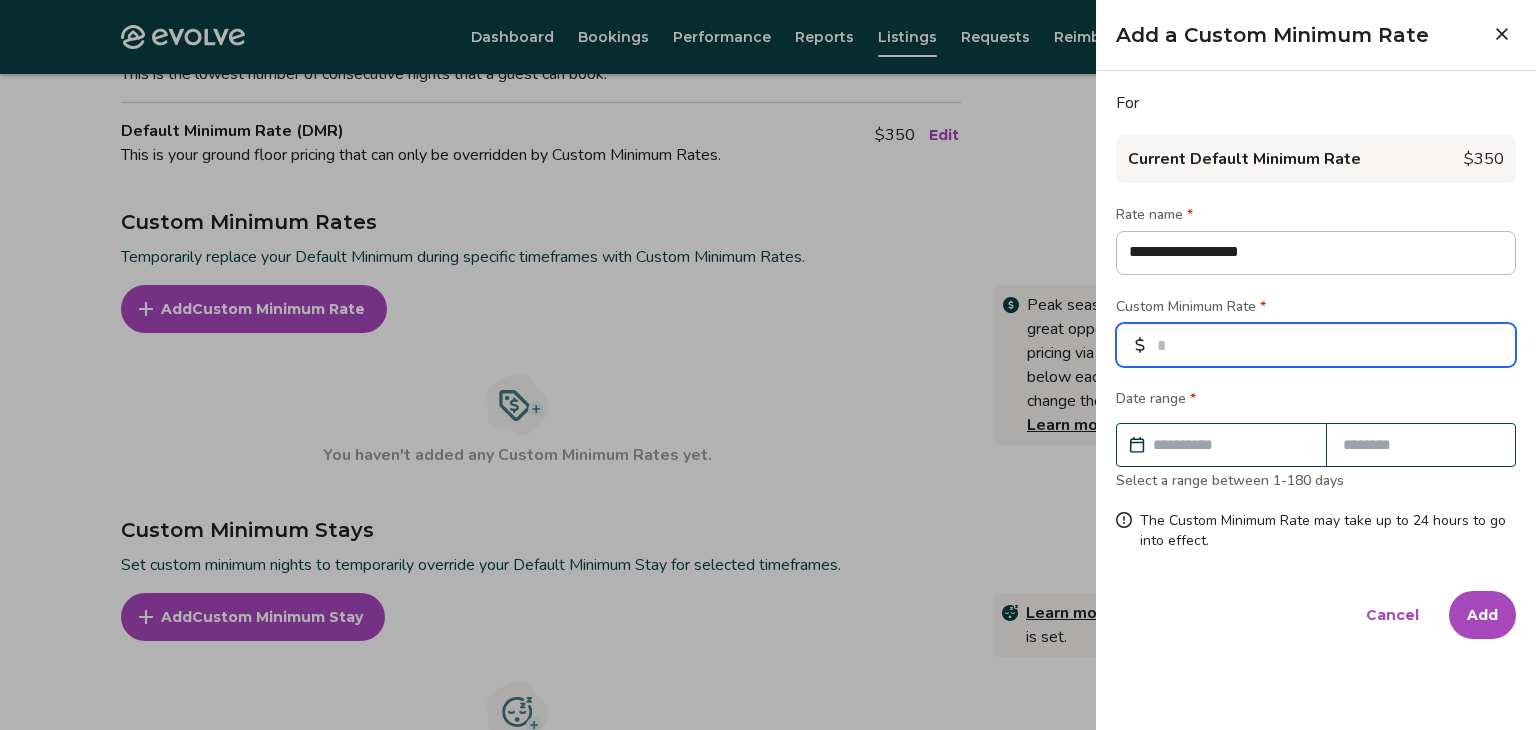 type on "*" 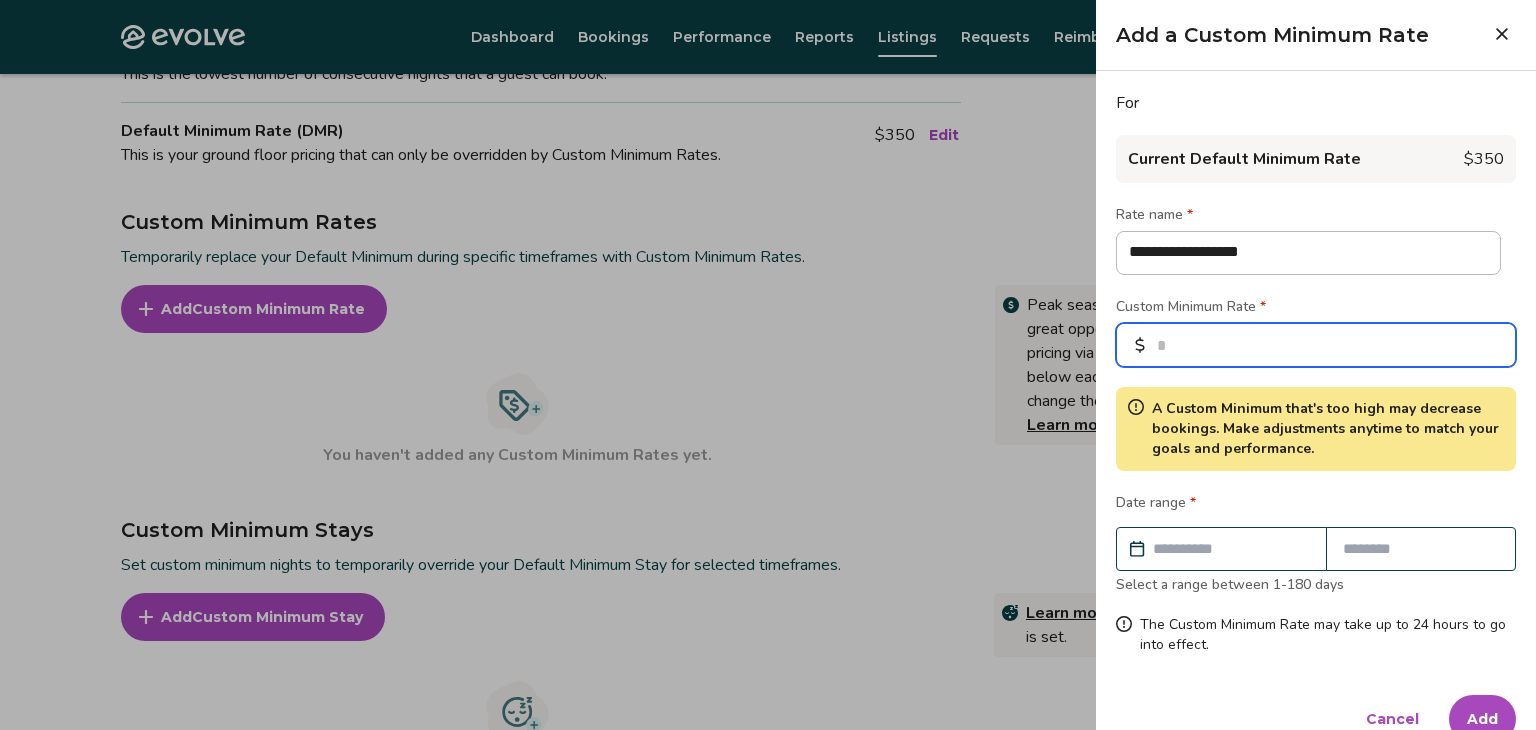 type on "****" 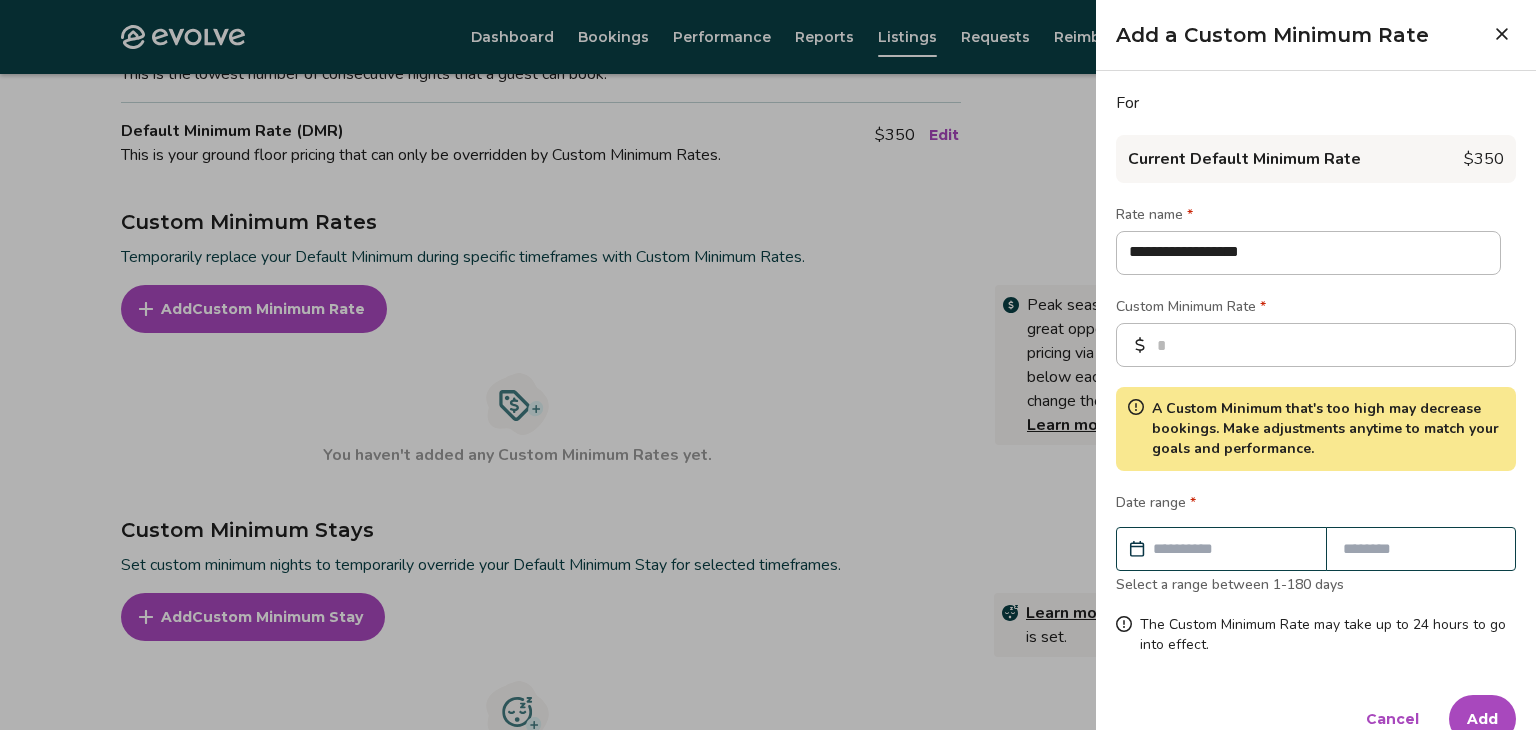 click at bounding box center [1231, 549] 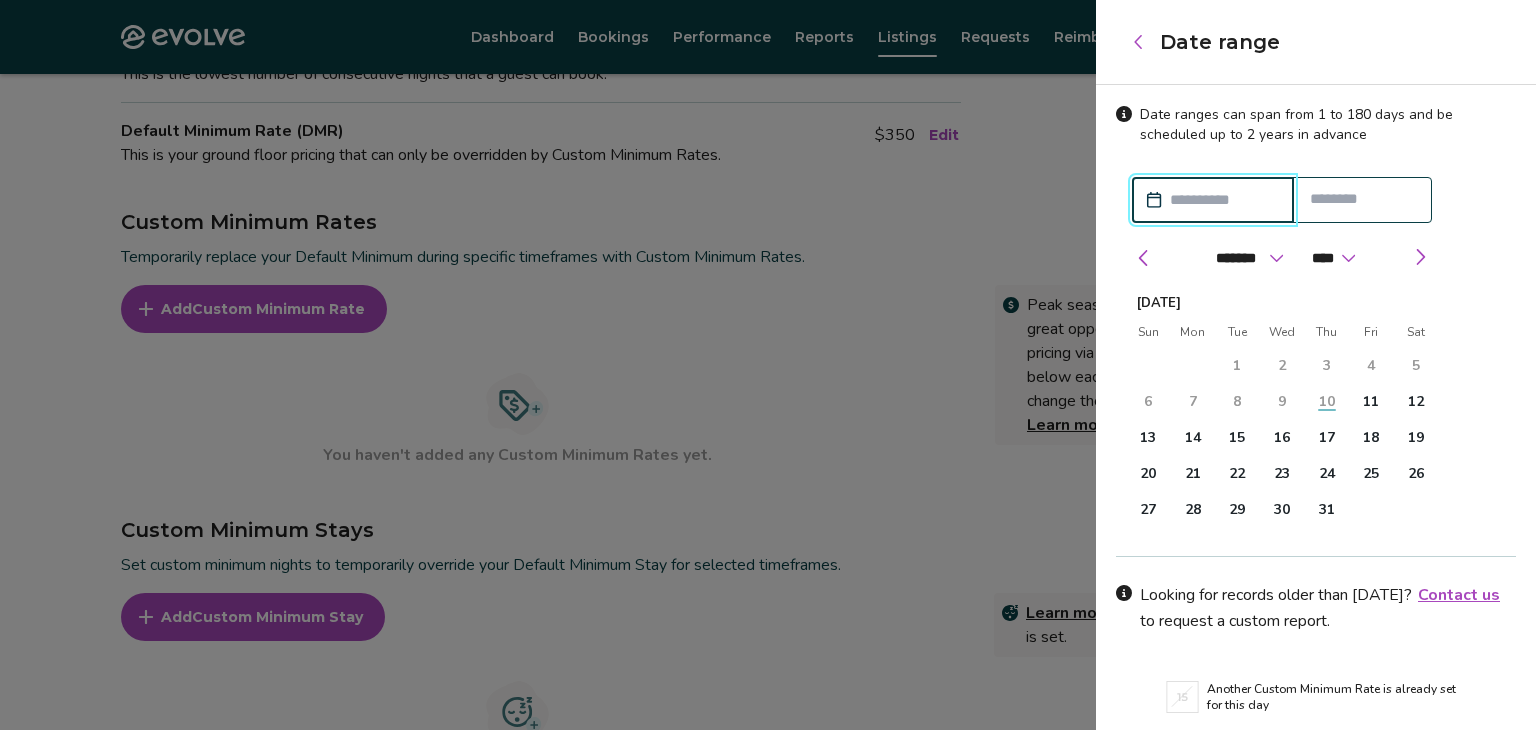 type on "*" 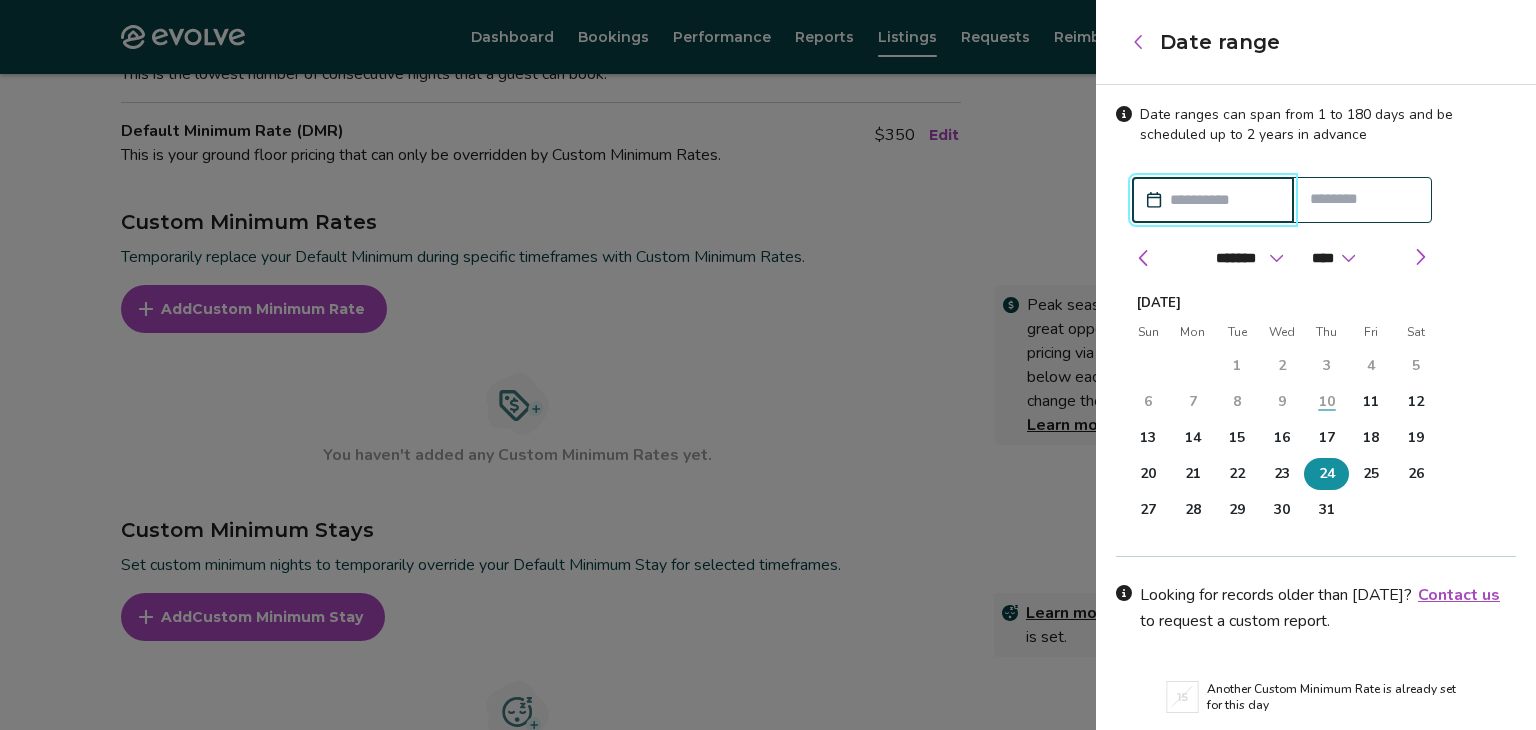 click on "24" at bounding box center [1326, 474] 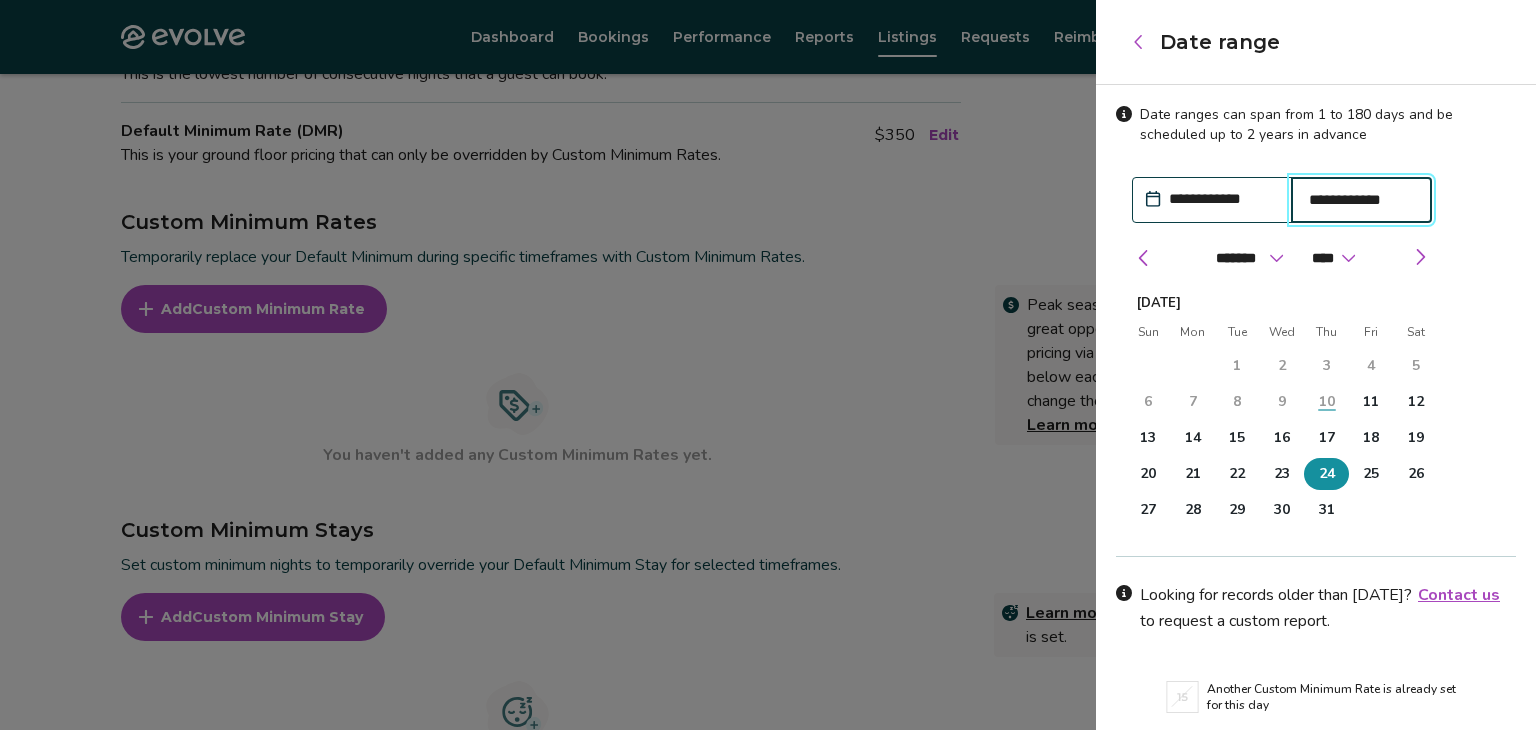type on "*" 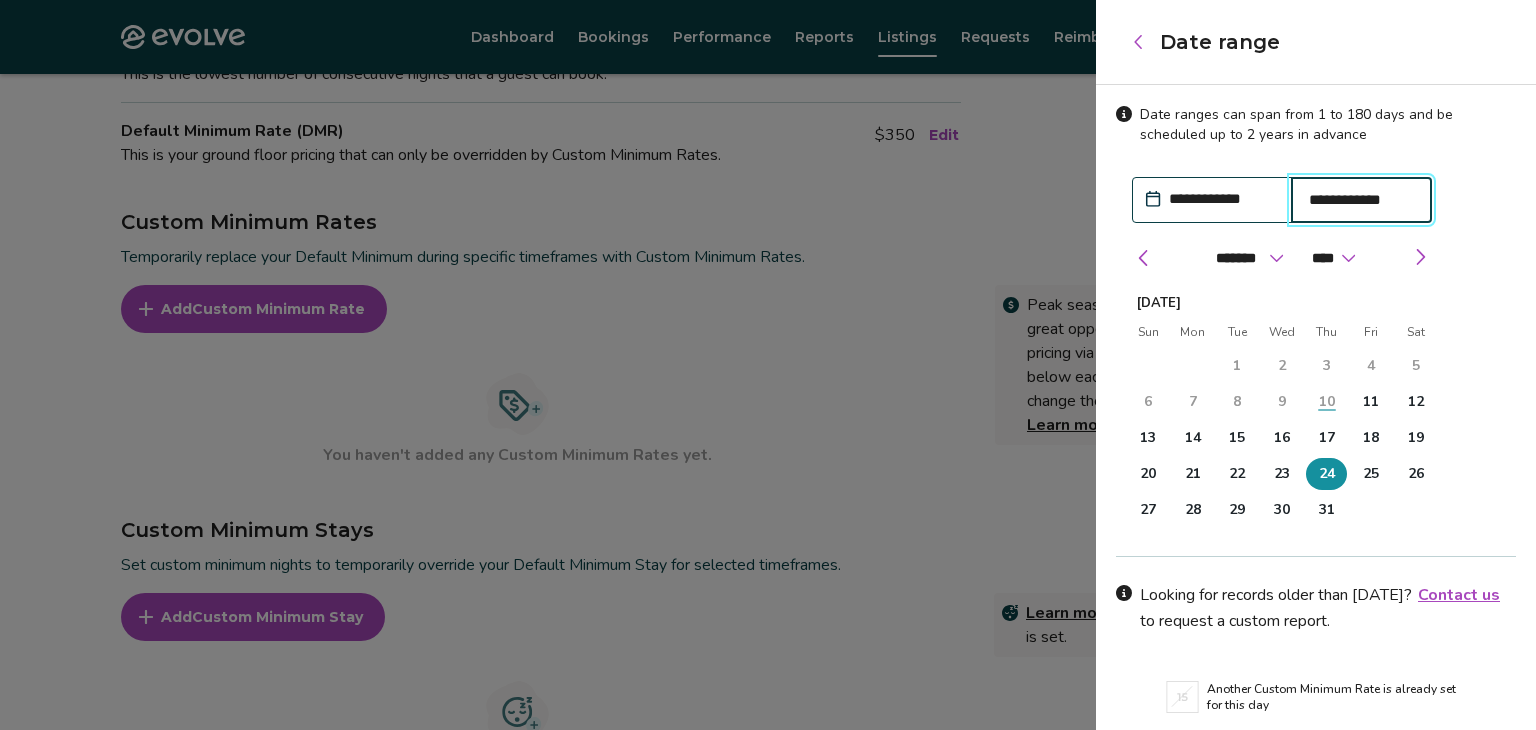 click on "**********" at bounding box center [1222, 199] 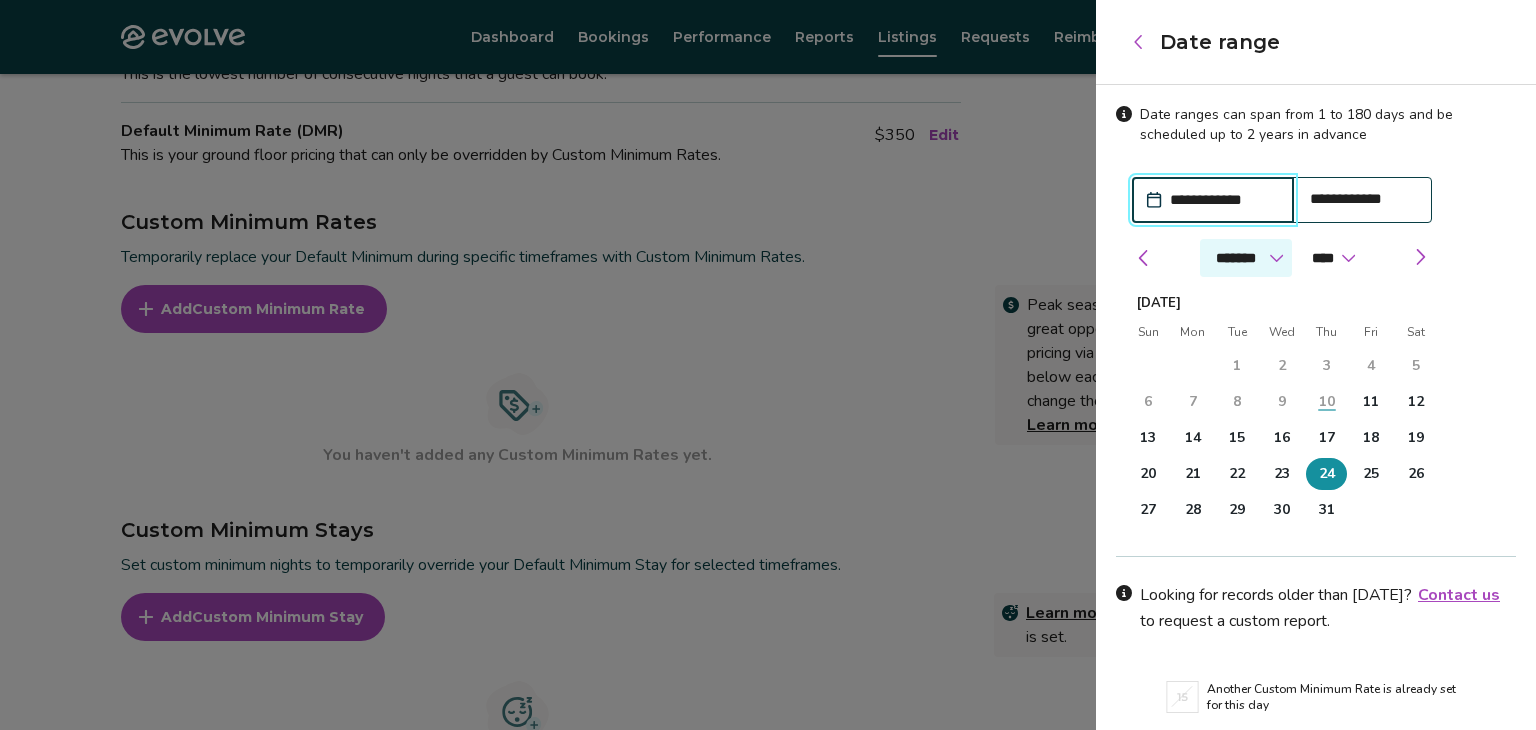 click on "******* ******** ***** ***** *** **** **** ****** ********* ******* ******** ********" at bounding box center [1246, 258] 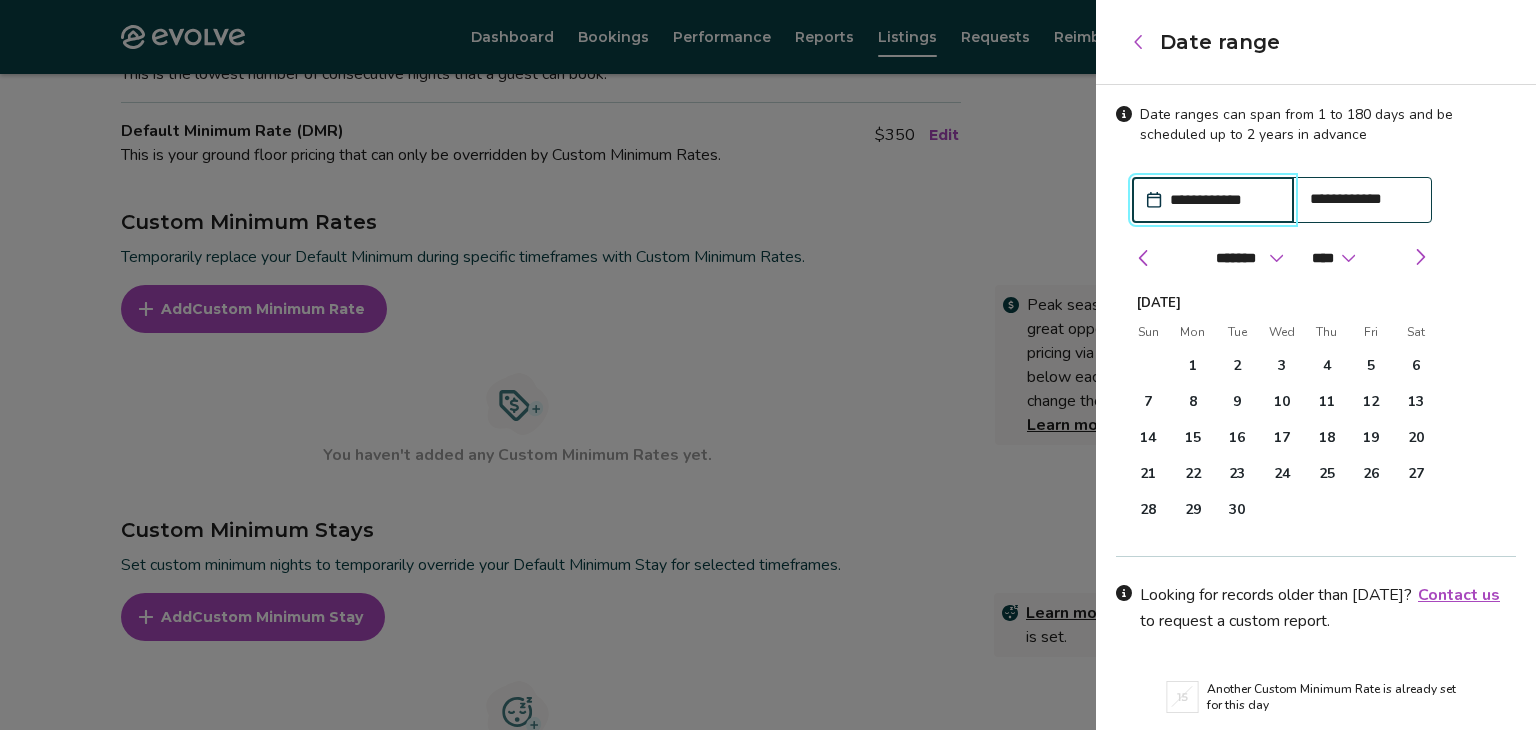 type on "*" 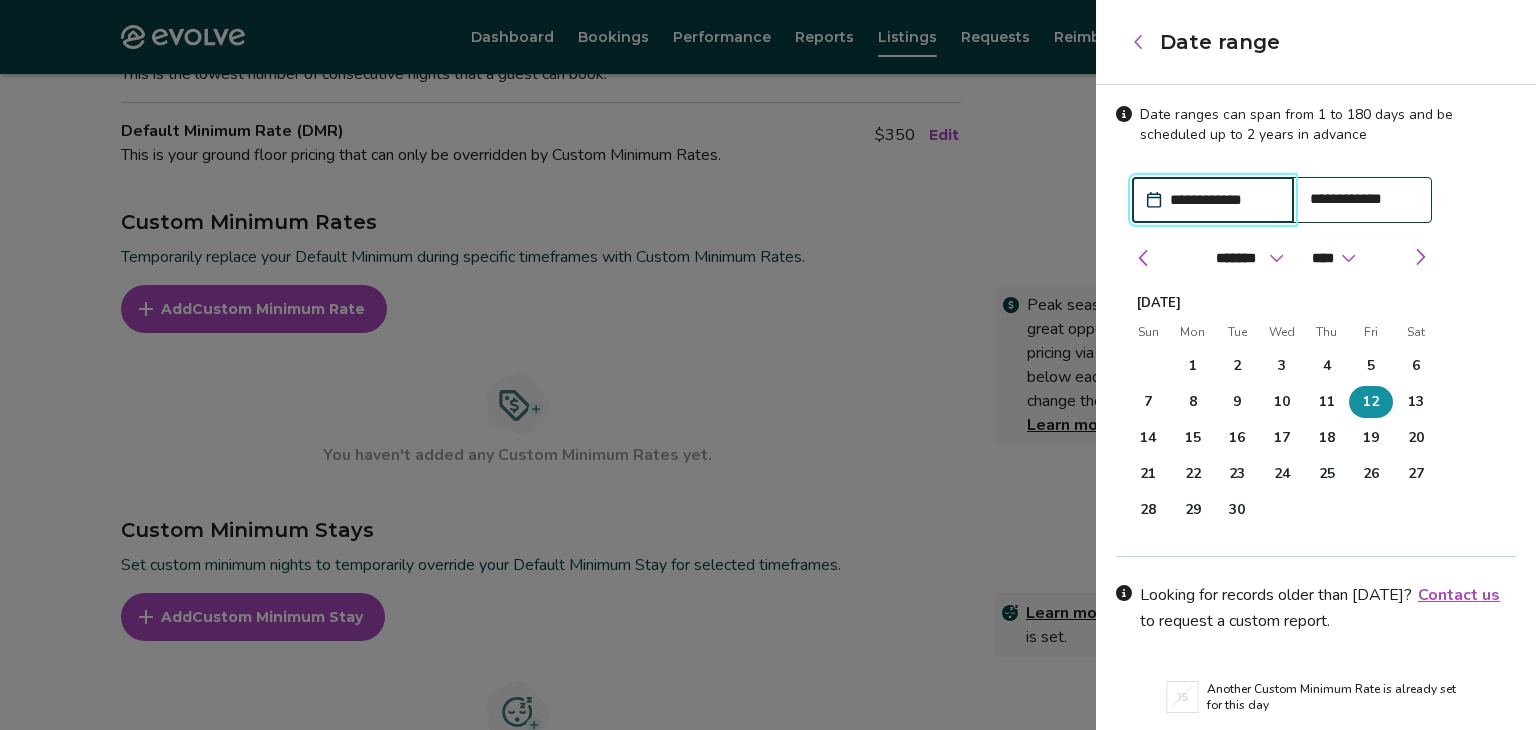 click on "12" at bounding box center (1371, 402) 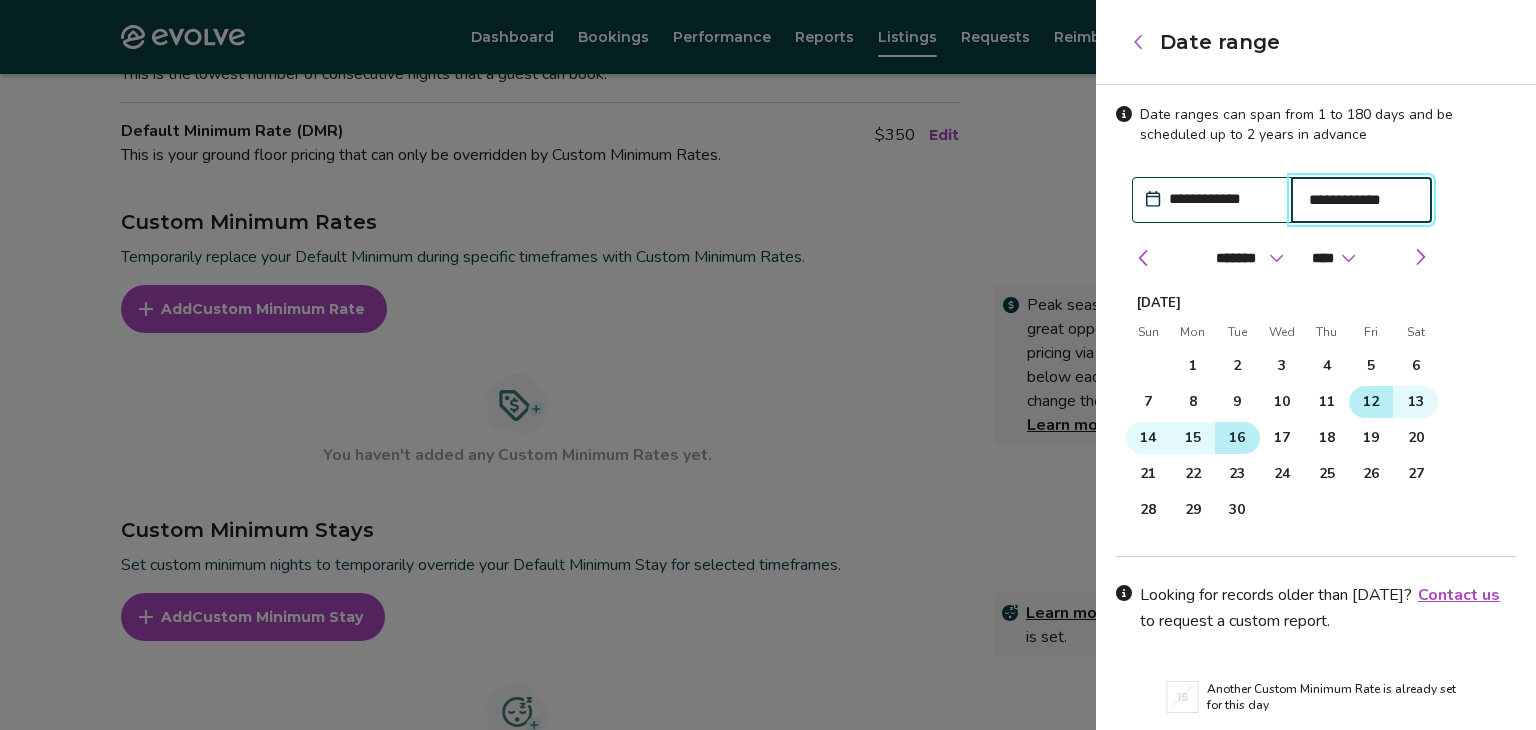 click on "15" at bounding box center (1193, 438) 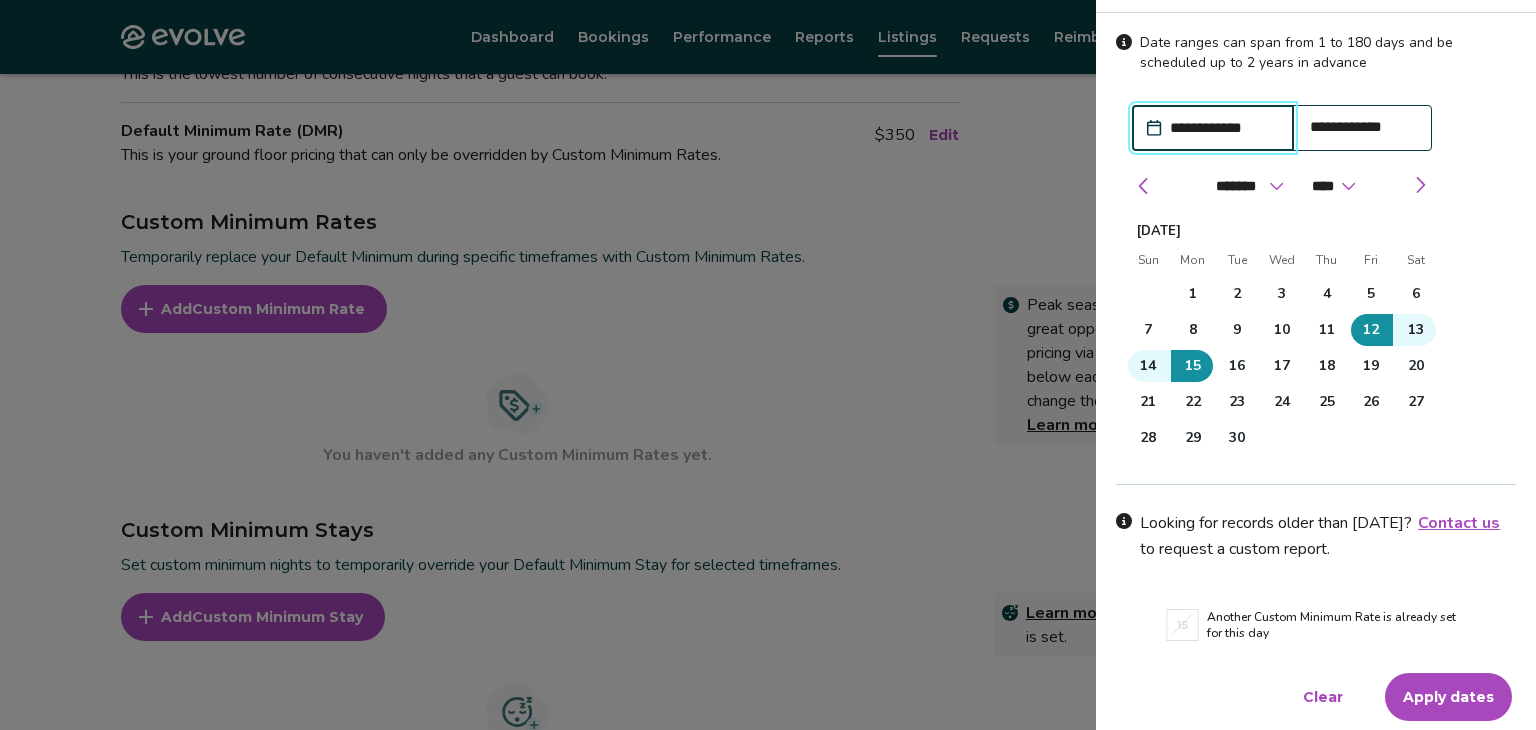 scroll, scrollTop: 72, scrollLeft: 0, axis: vertical 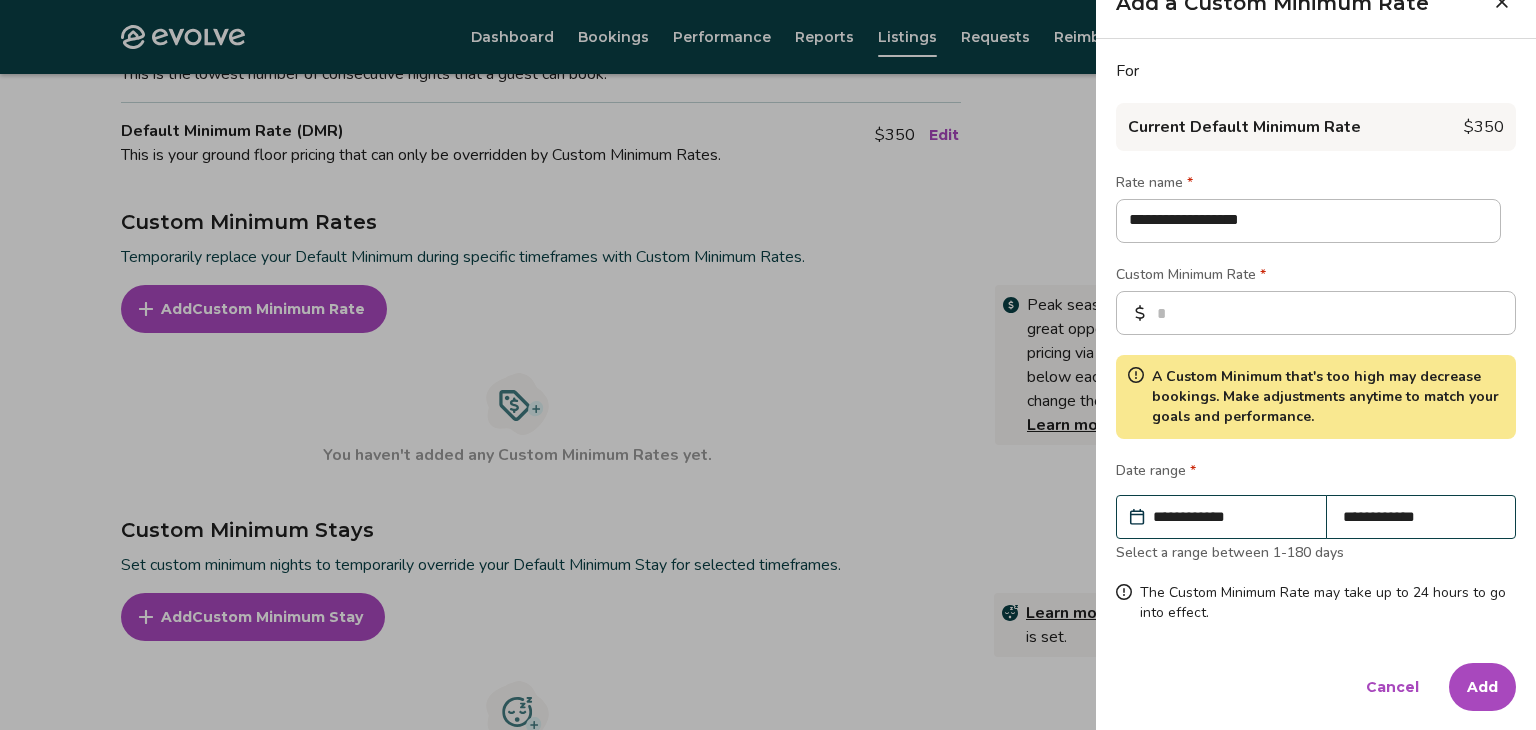 click on "Add" at bounding box center (1482, 687) 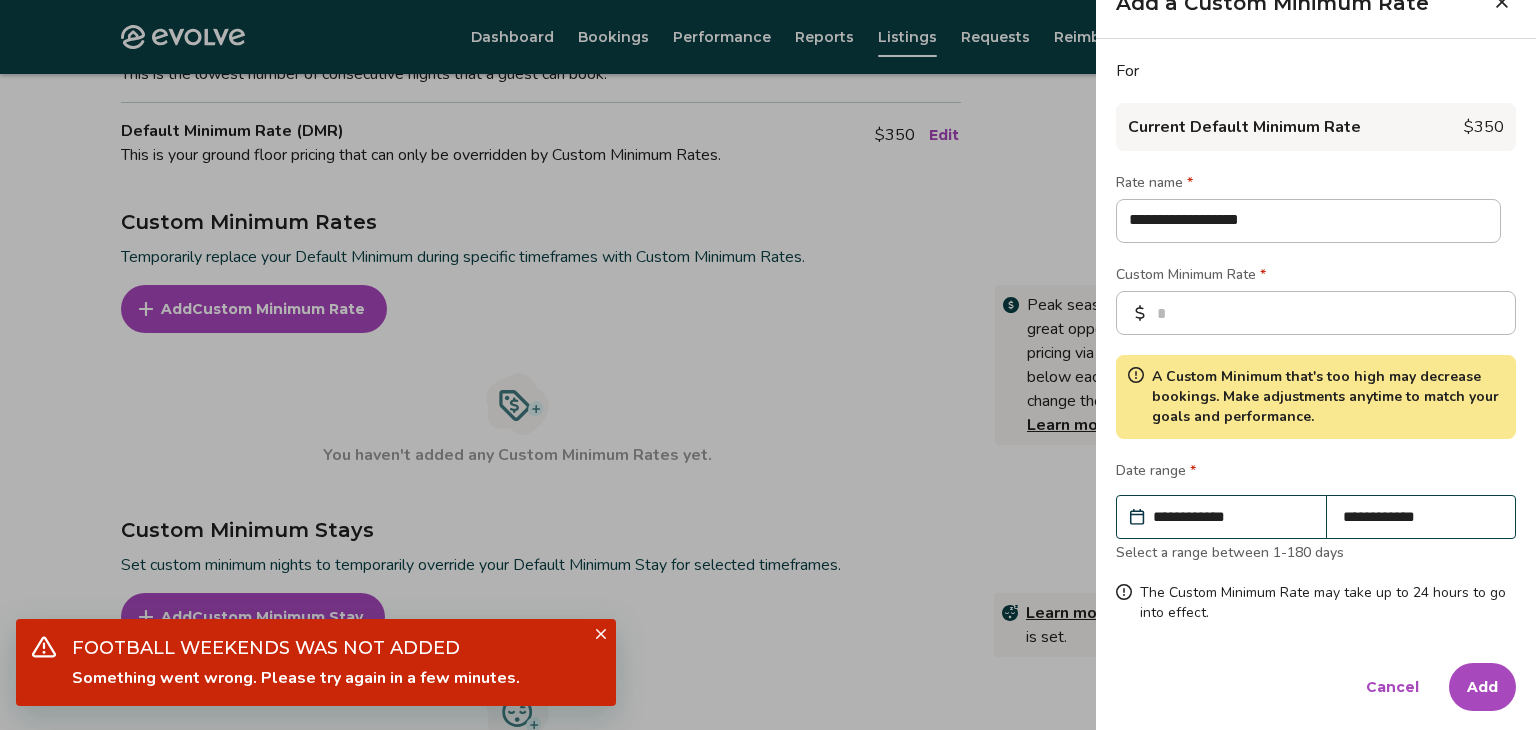 type on "*" 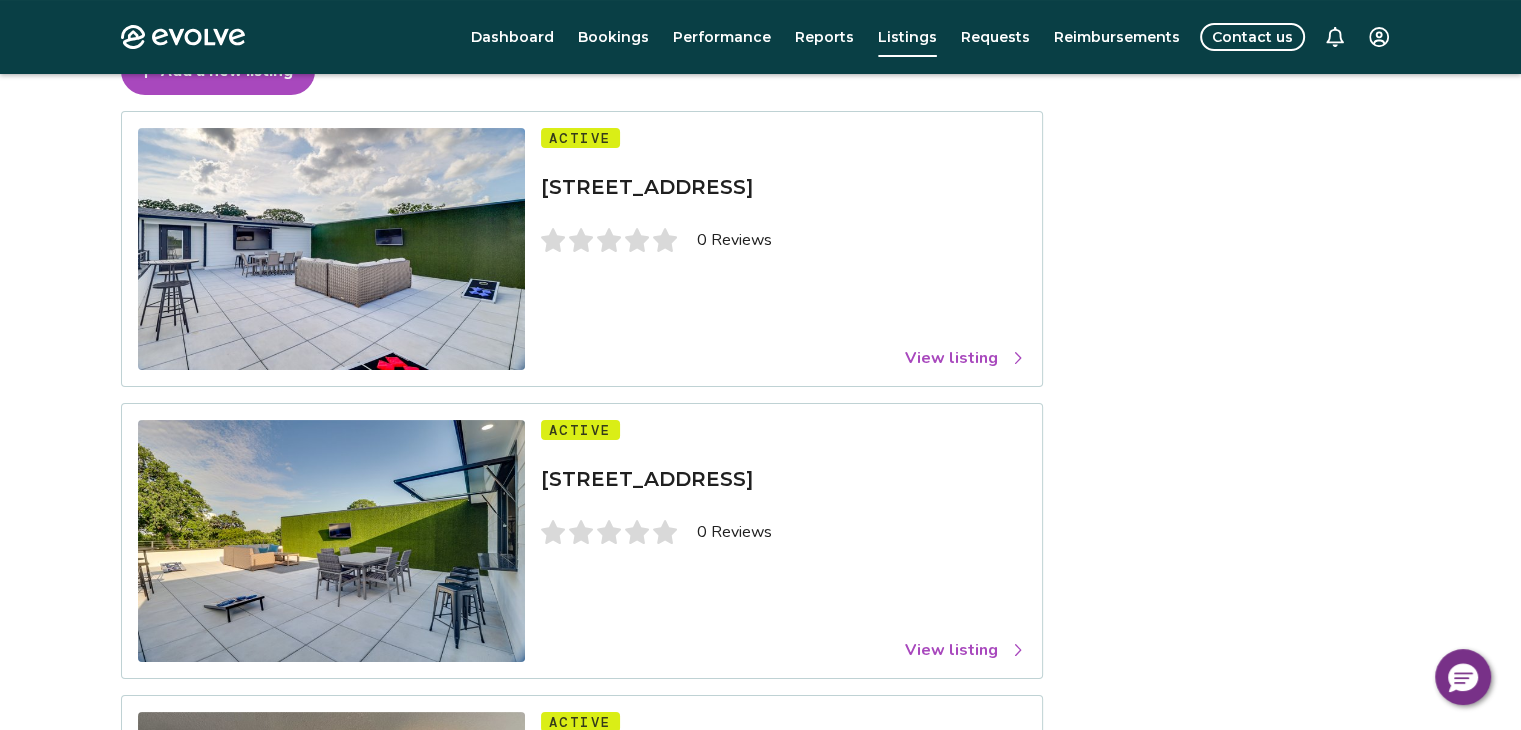 scroll, scrollTop: 140, scrollLeft: 0, axis: vertical 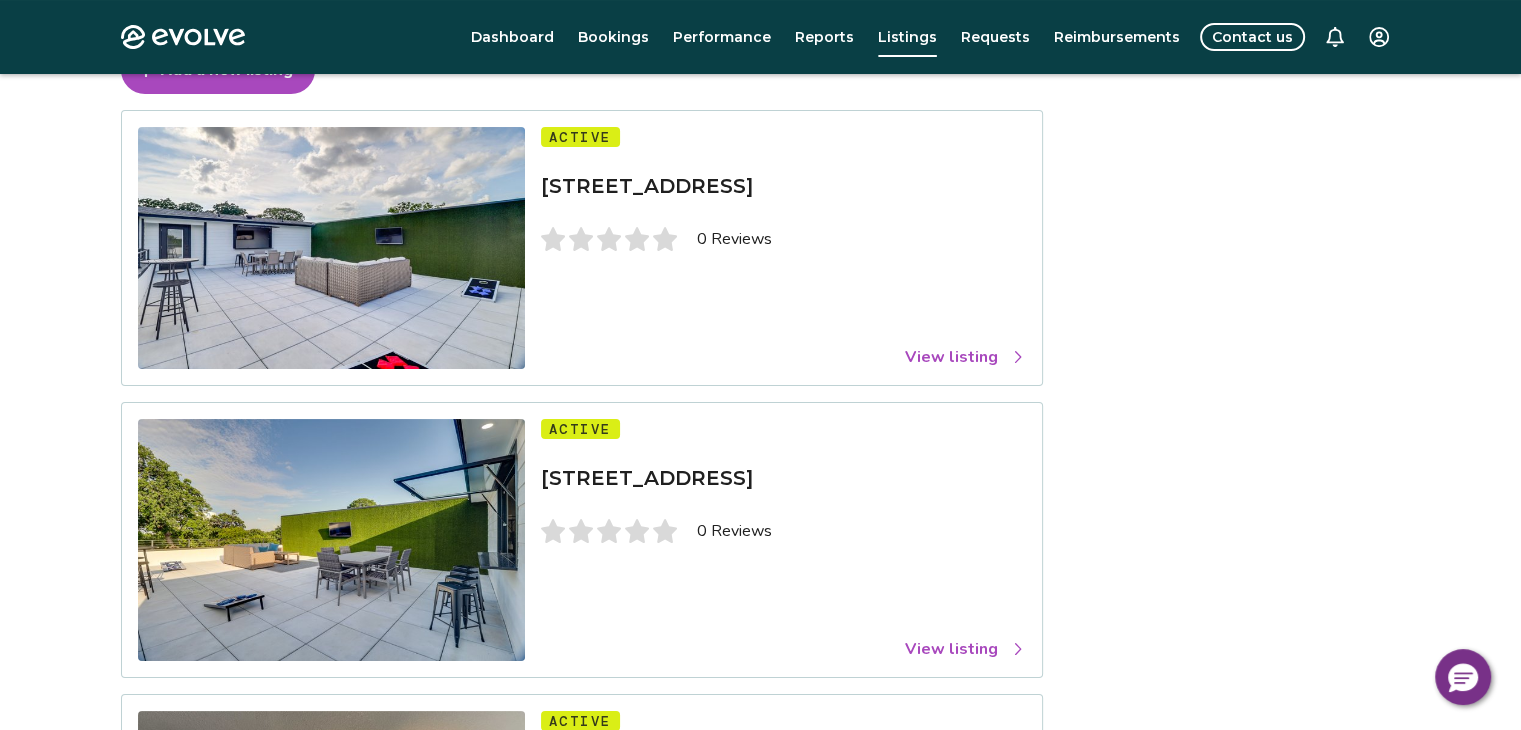 click on "View listing" at bounding box center [965, 357] 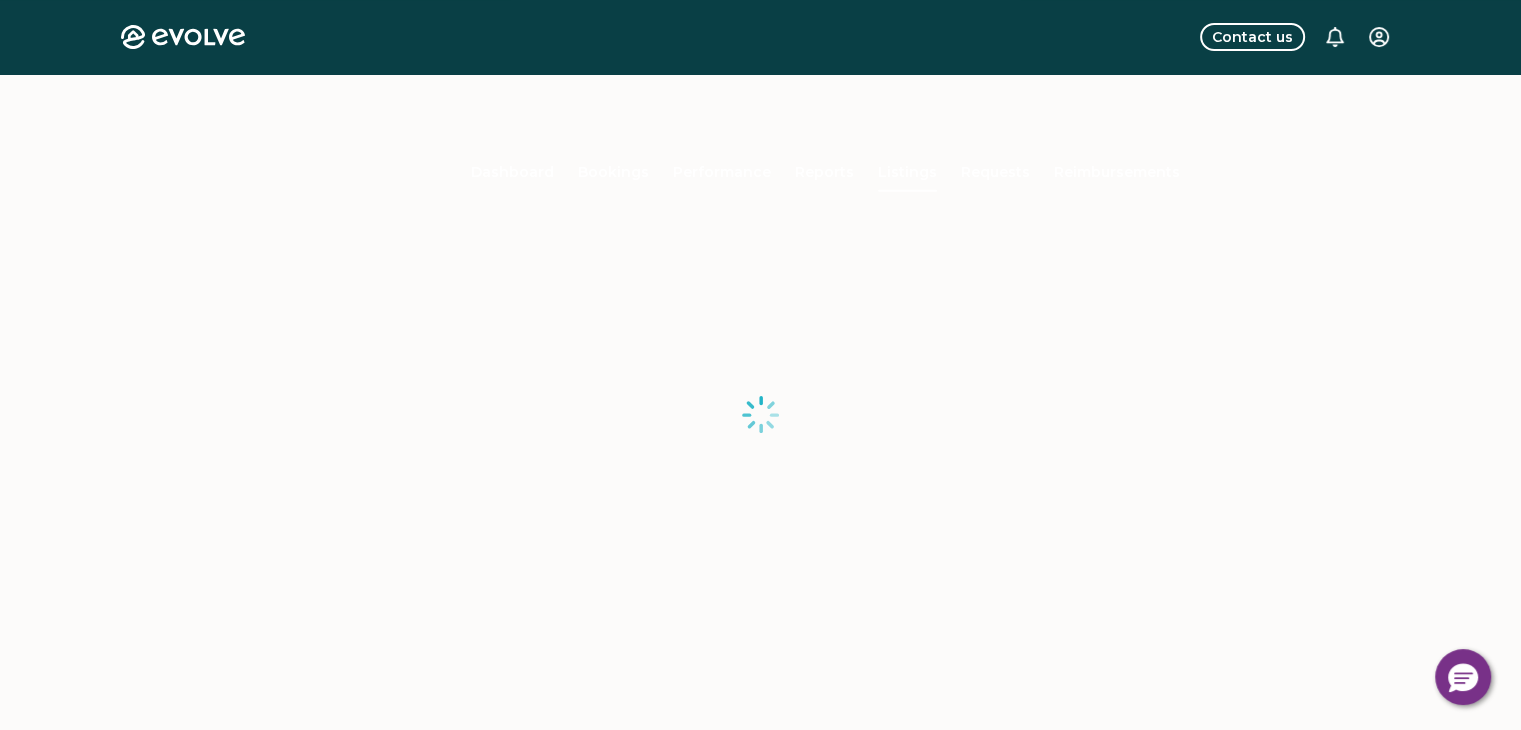 scroll, scrollTop: 0, scrollLeft: 0, axis: both 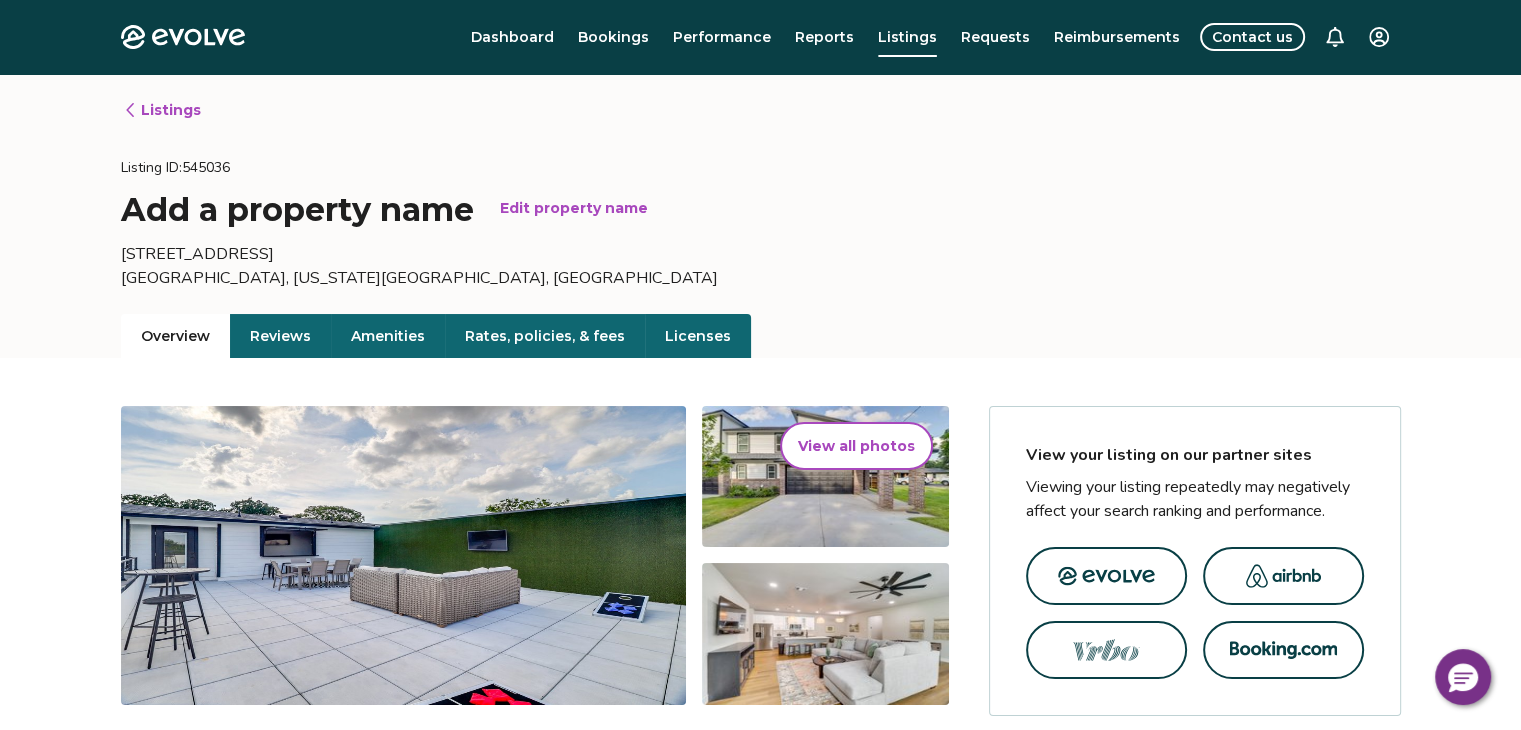 click on "Rates, policies, & fees" at bounding box center (545, 336) 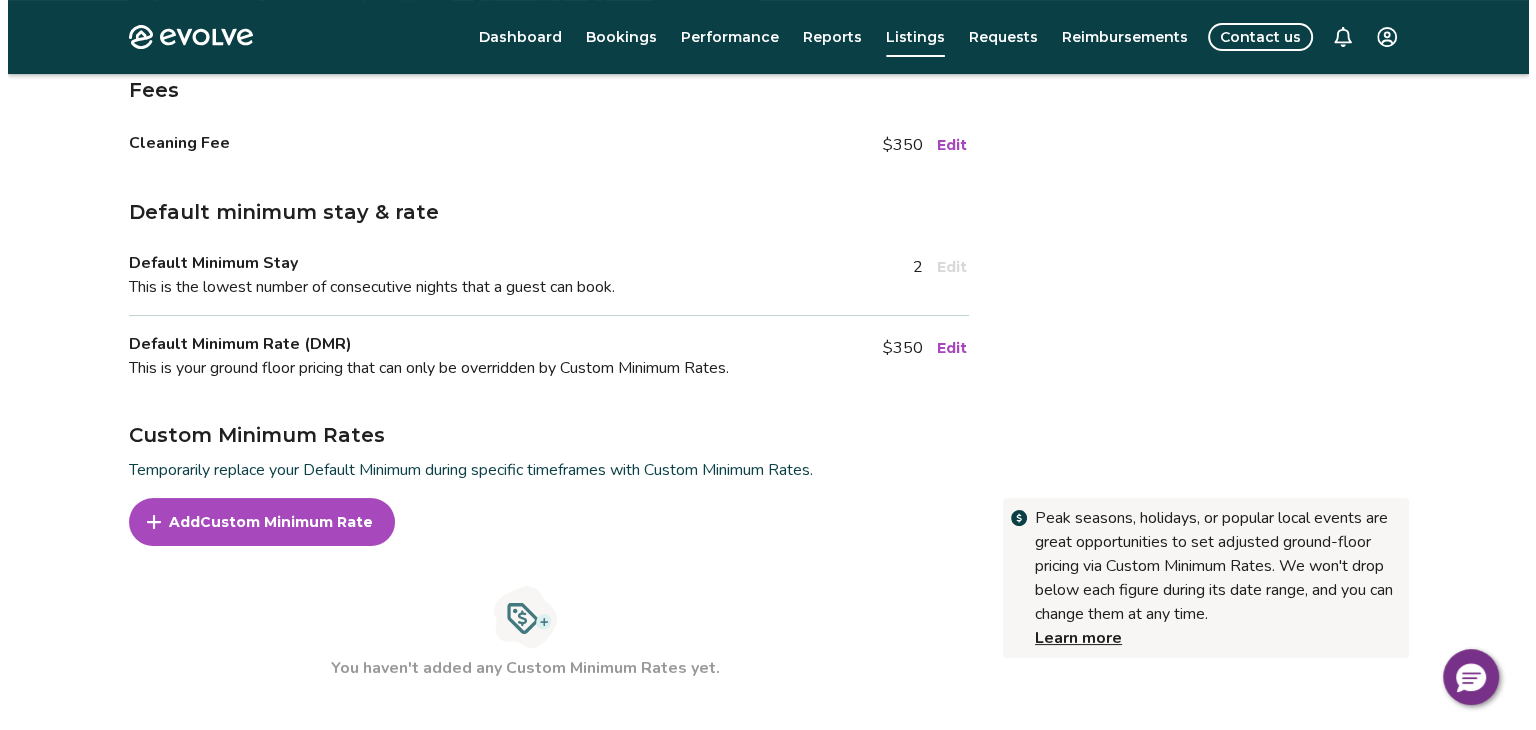 scroll, scrollTop: 336, scrollLeft: 0, axis: vertical 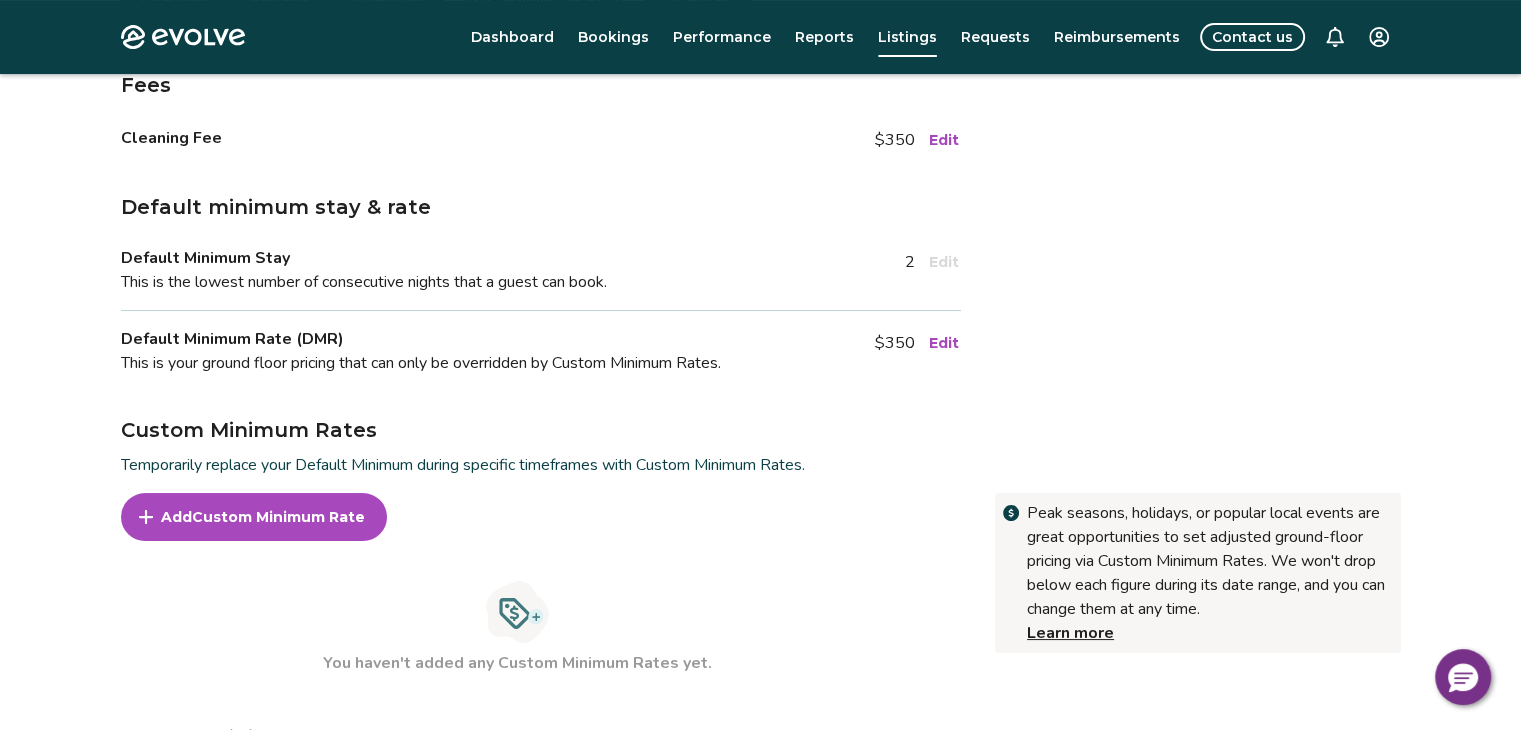 click on "Custom Minimum Rate" at bounding box center [278, 517] 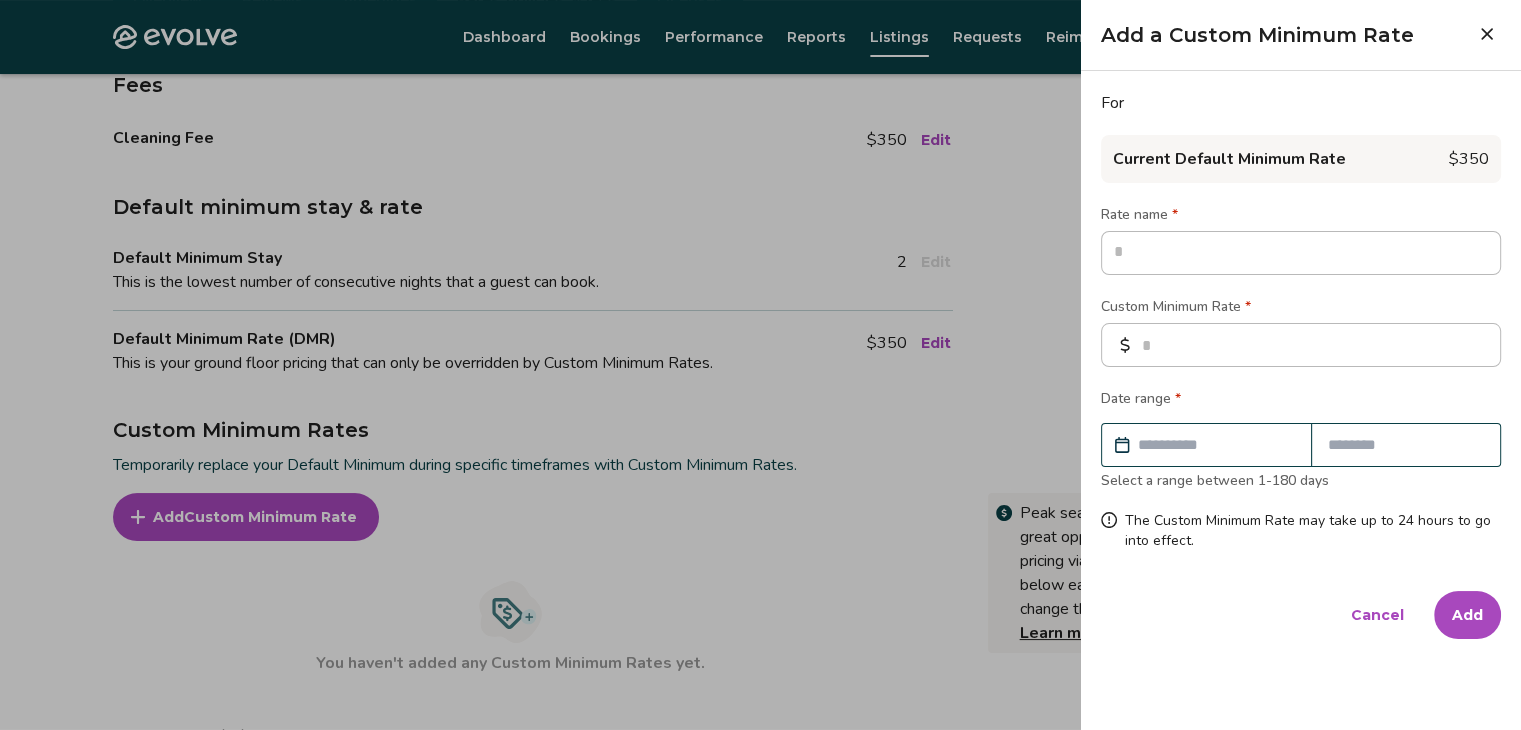 type on "*" 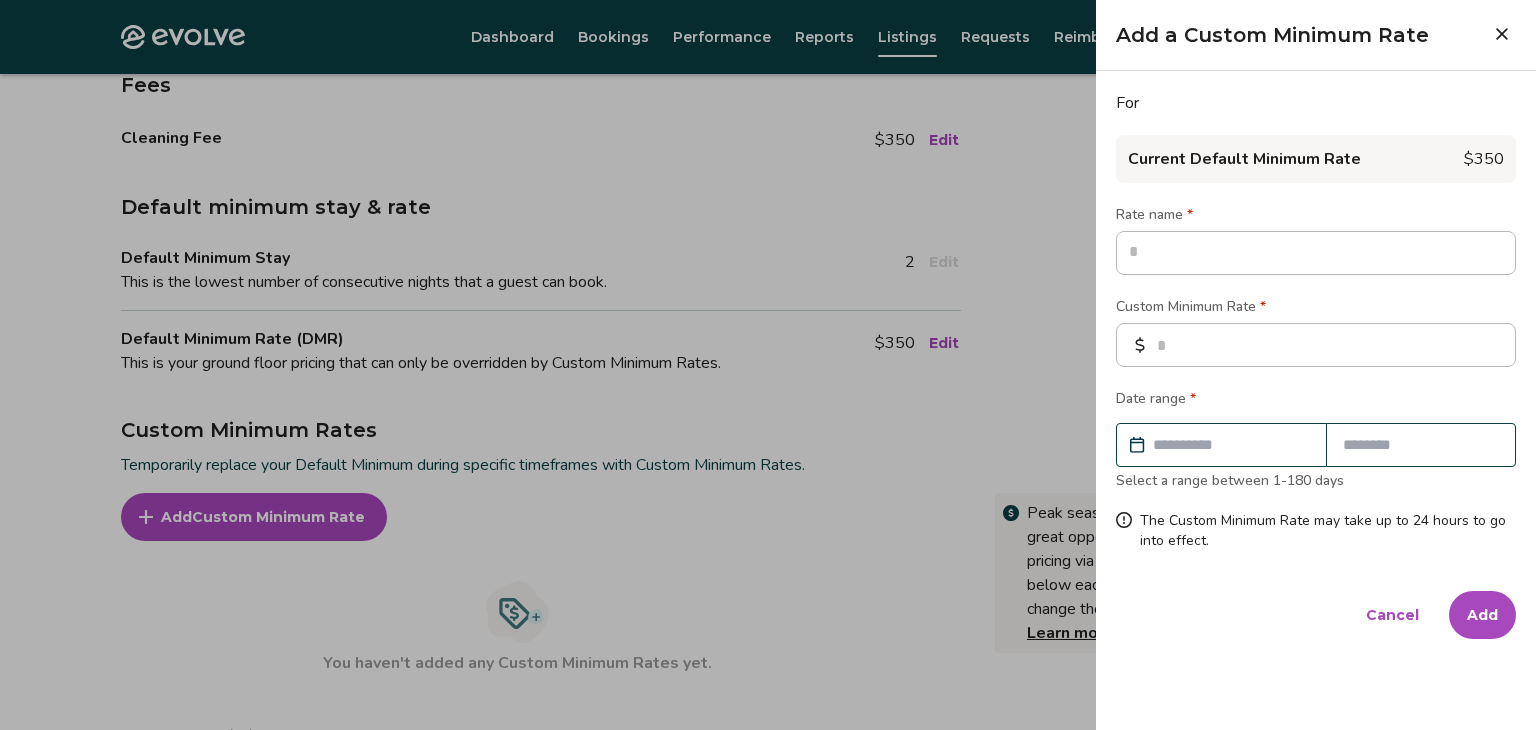 type on "*" 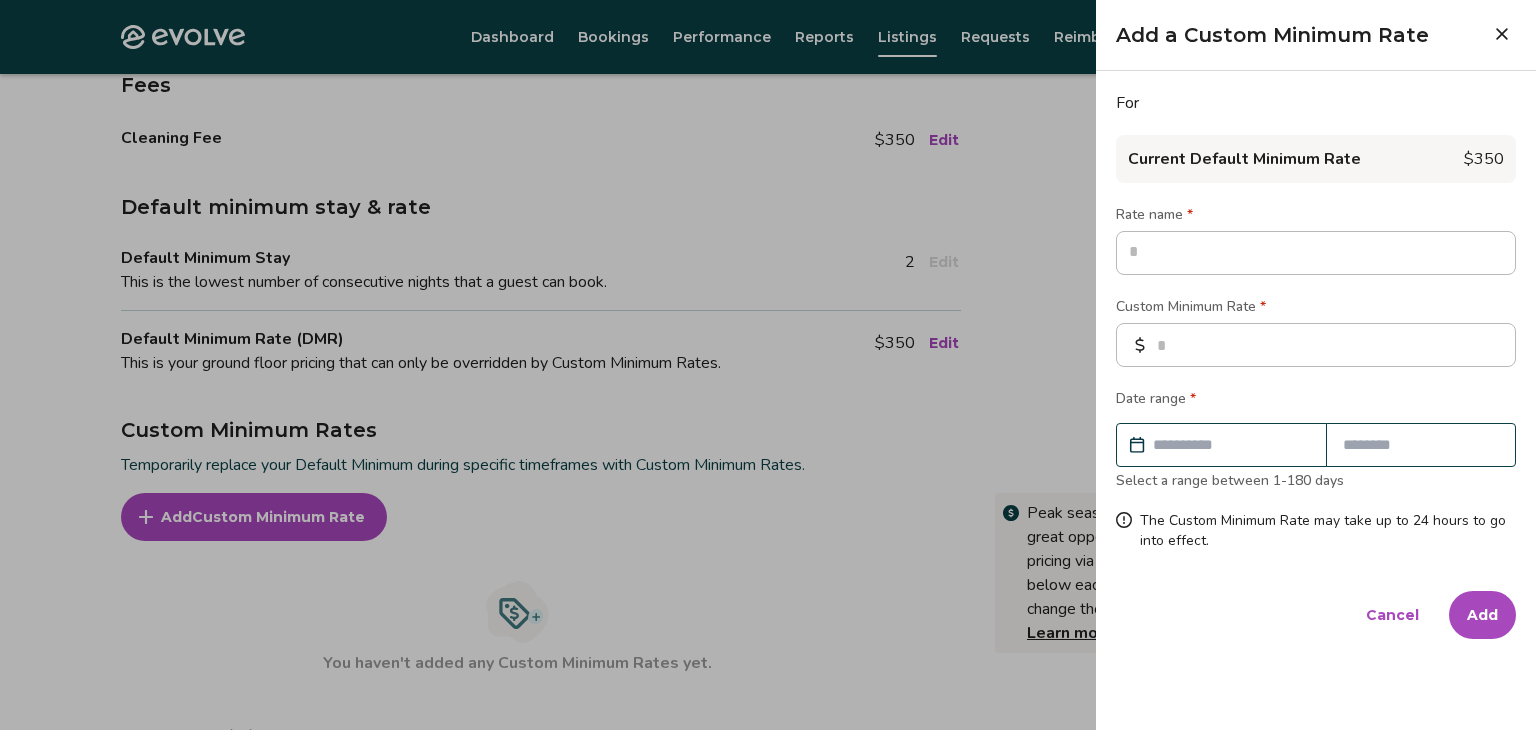 type on "*" 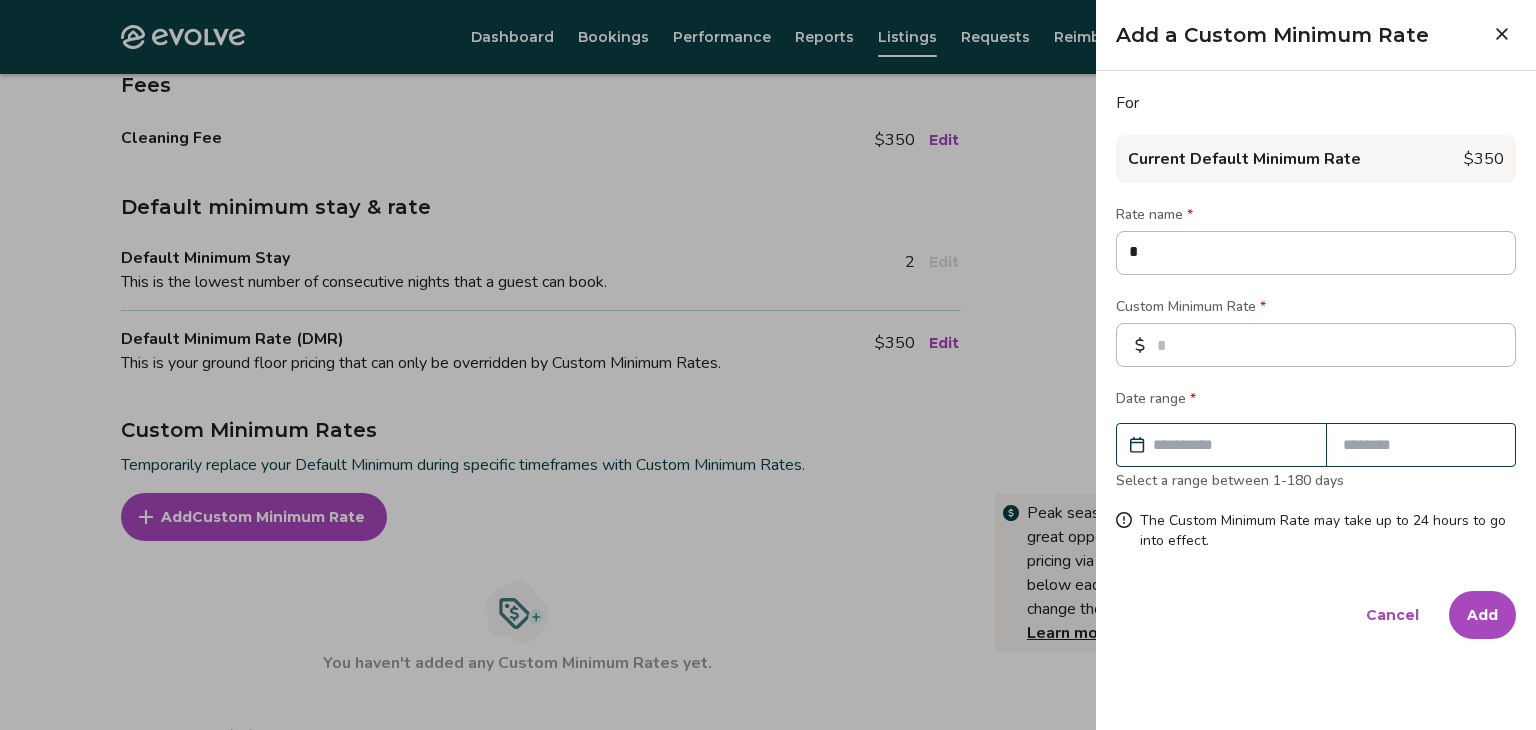 type on "**" 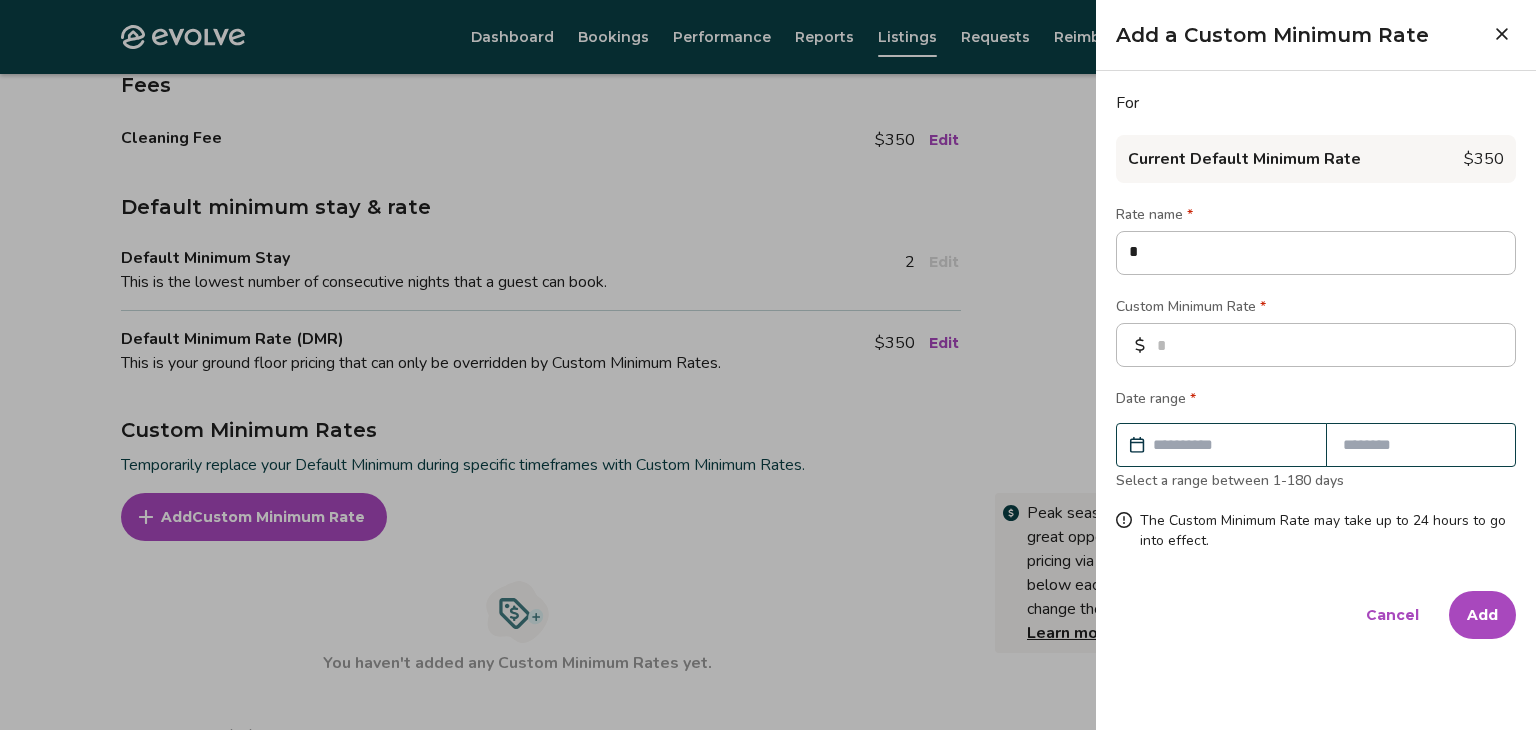 type on "*" 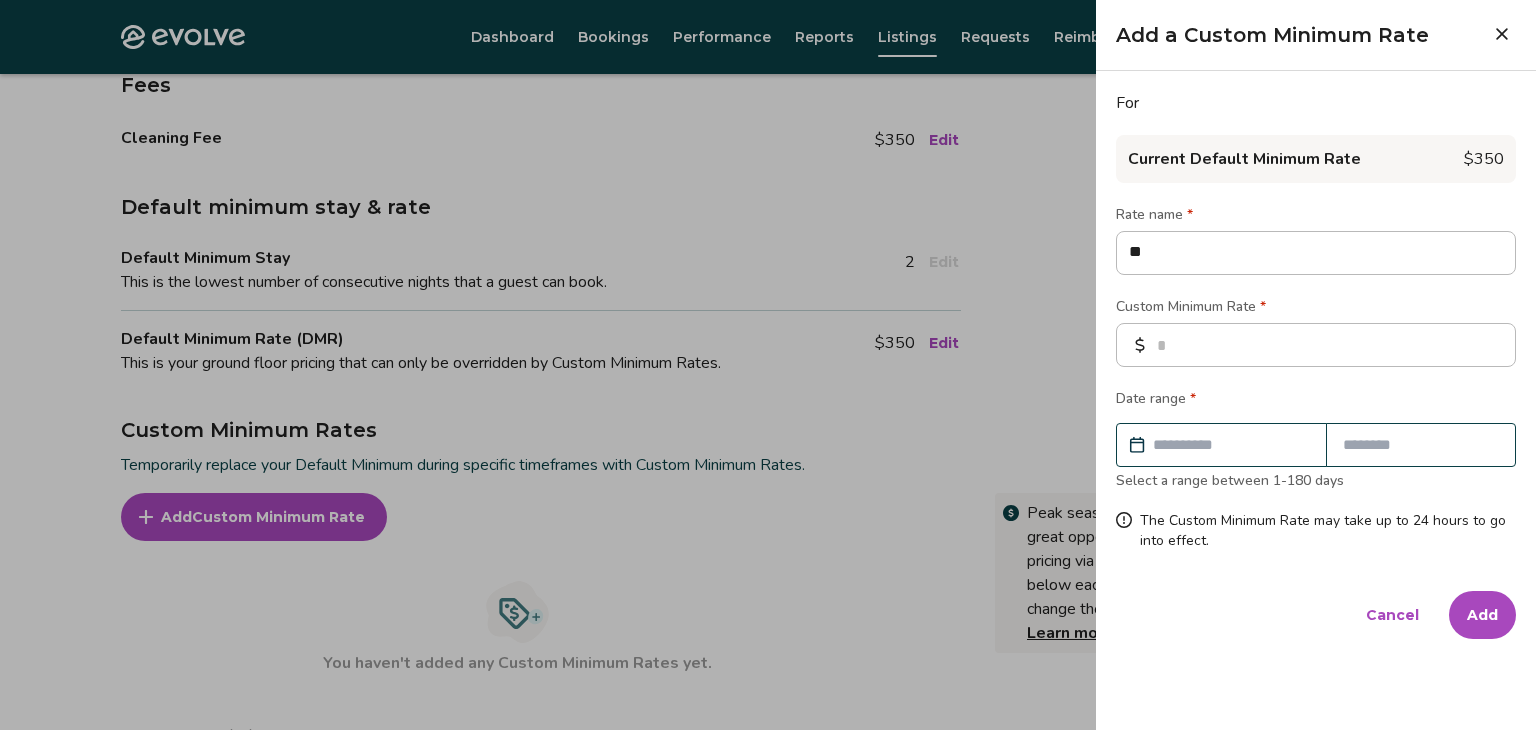 type on "***" 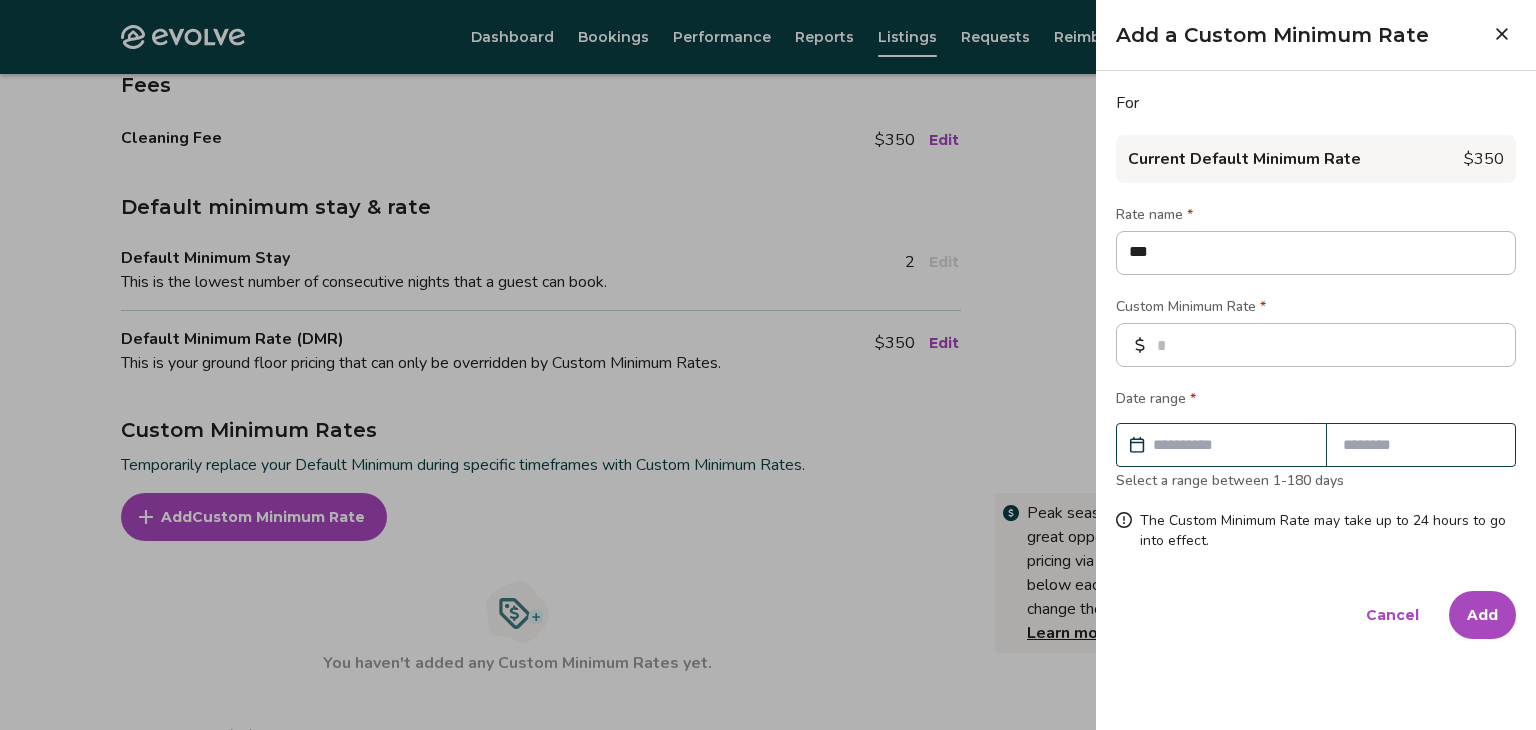 type on "****" 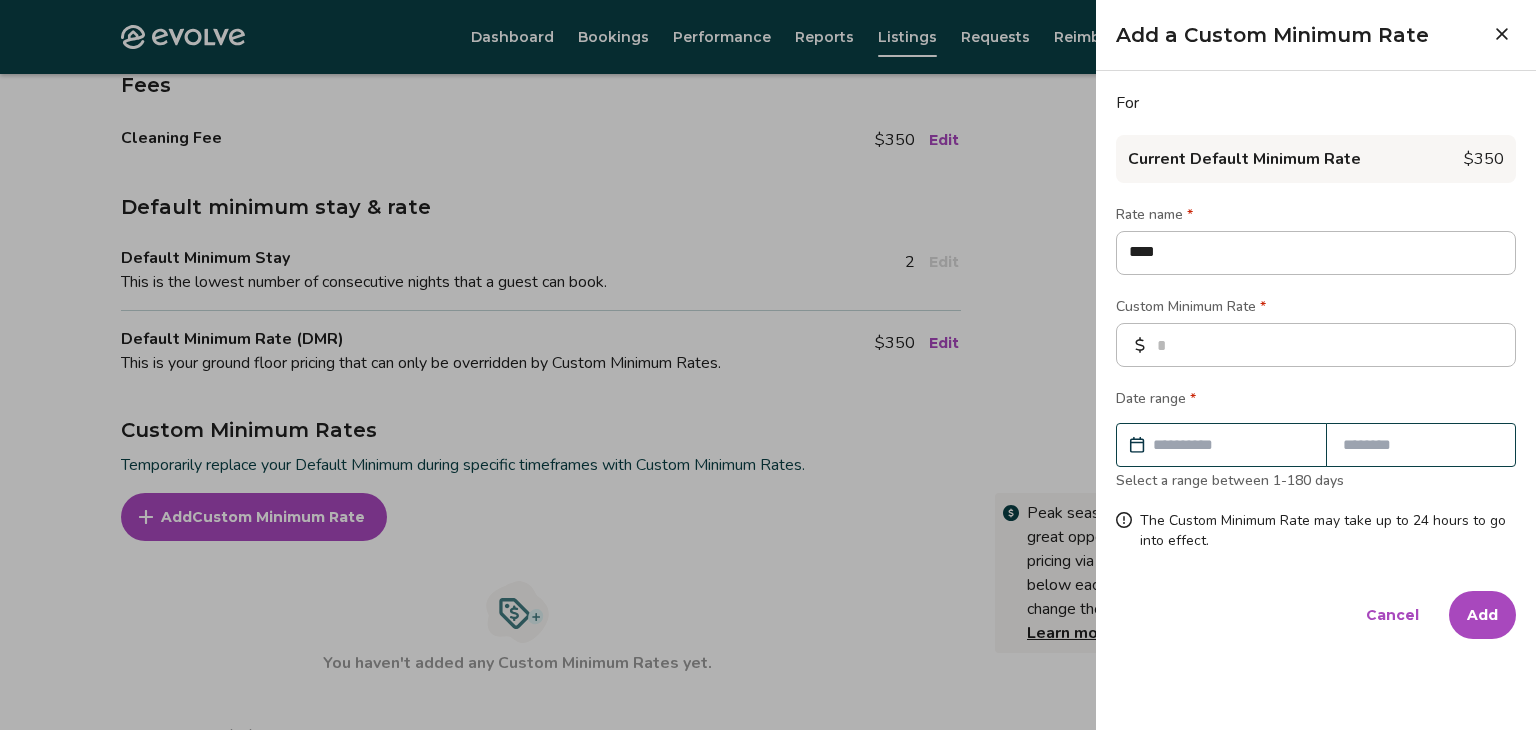 type on "*****" 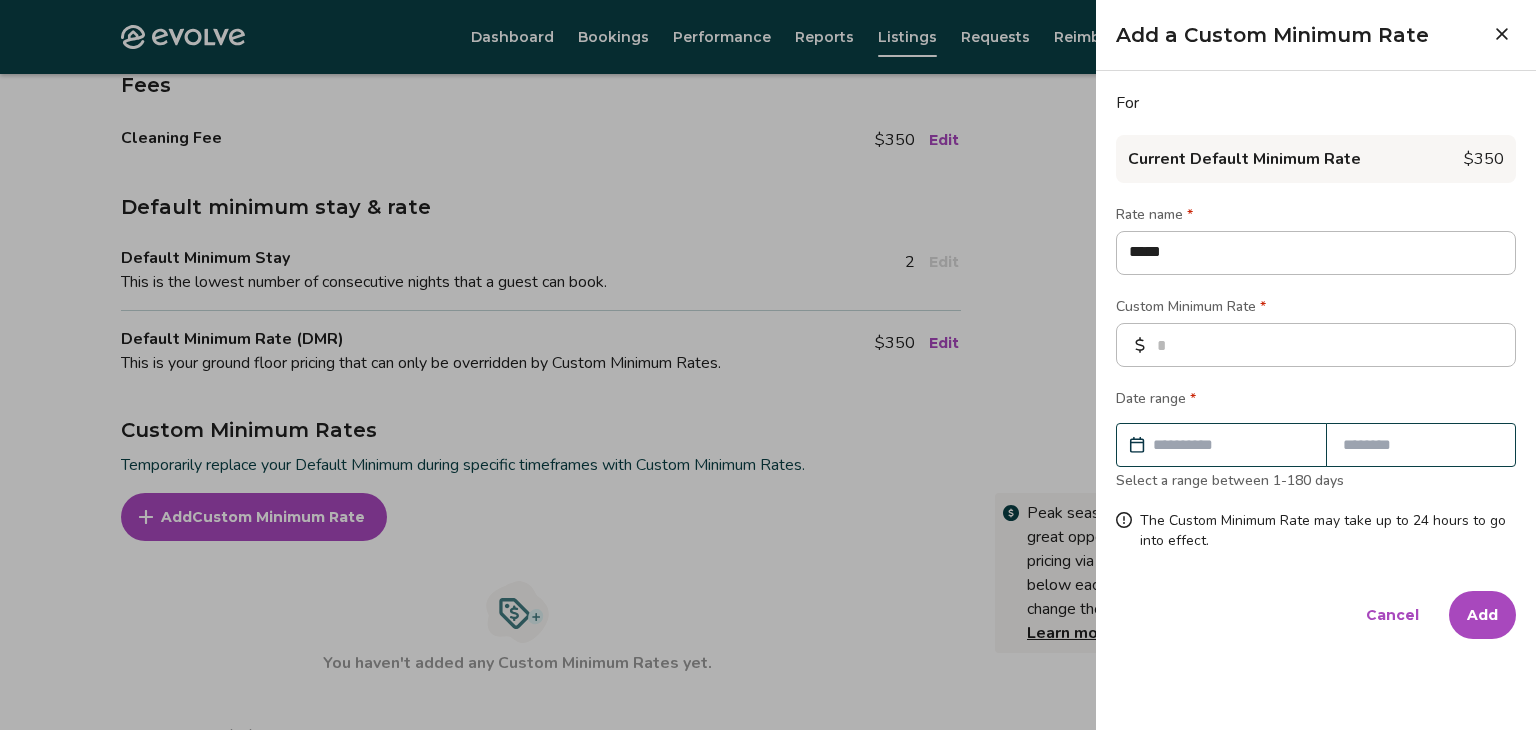 type on "******" 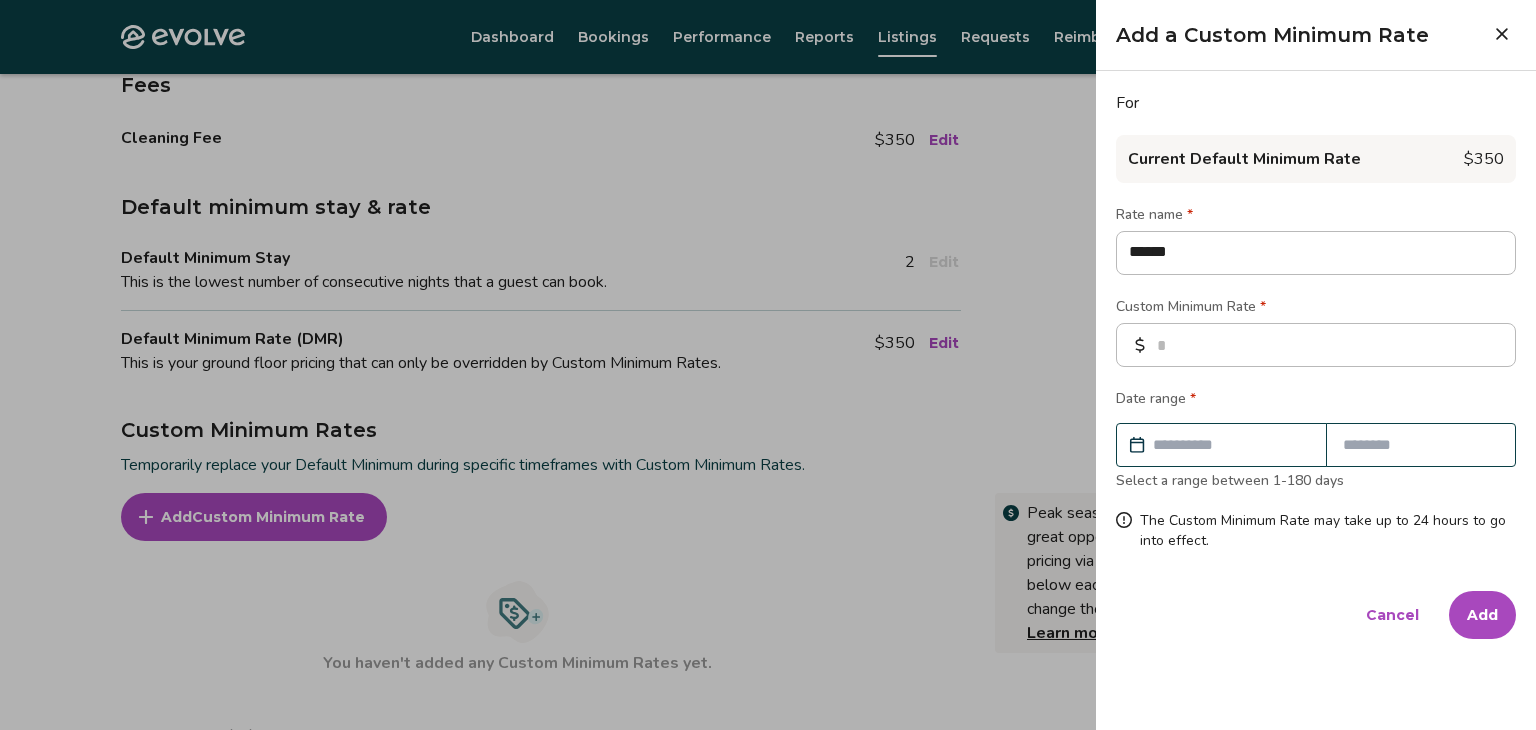 type on "*******" 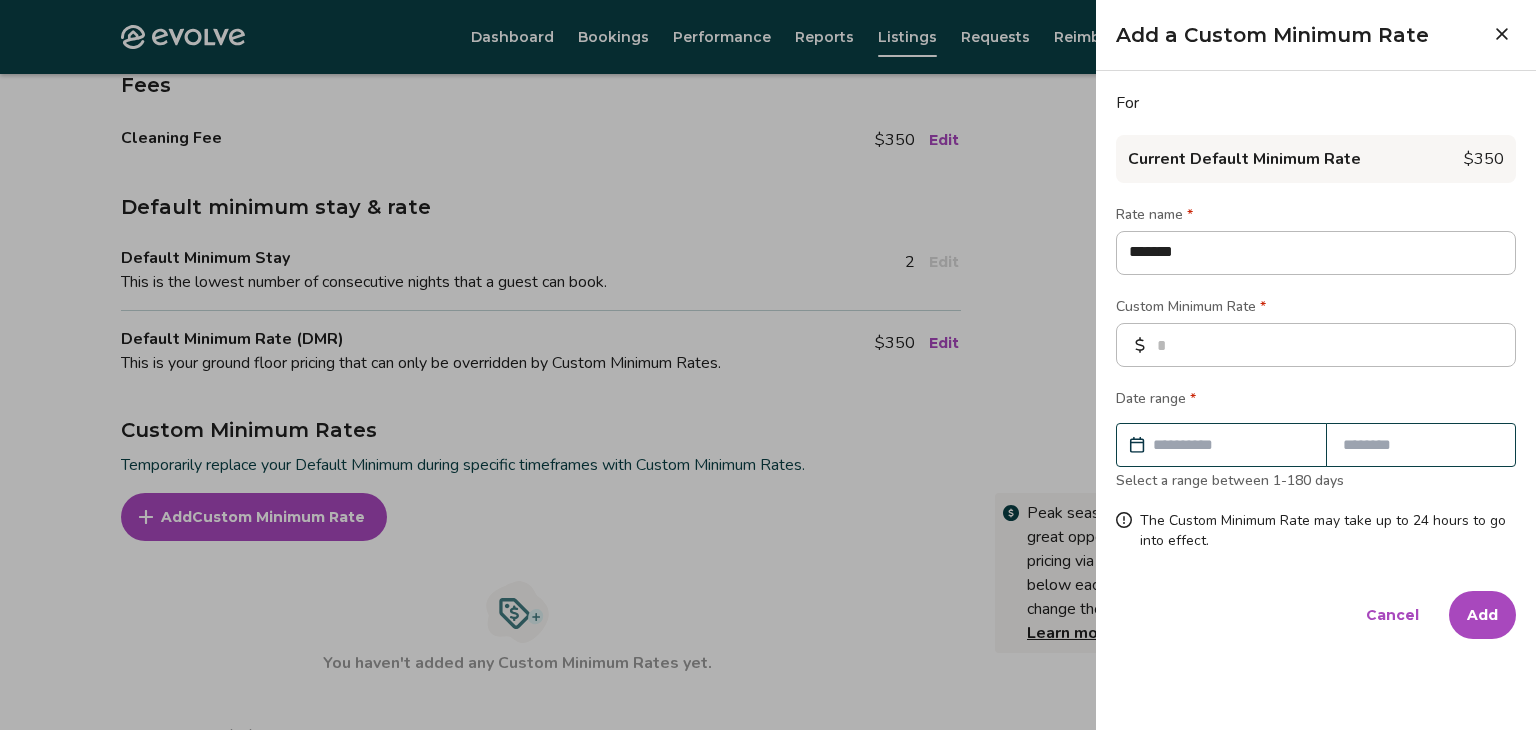 type on "********" 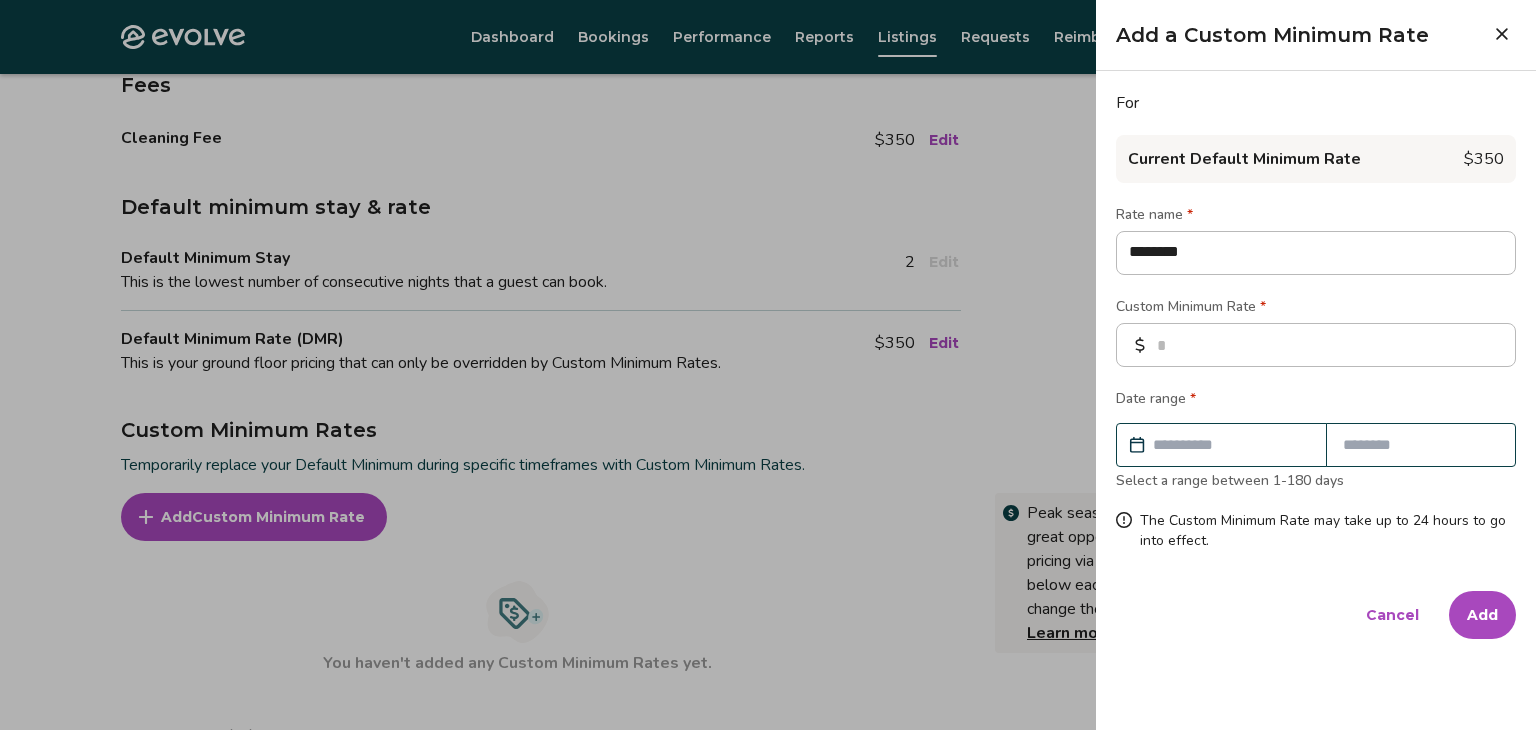 type on "********" 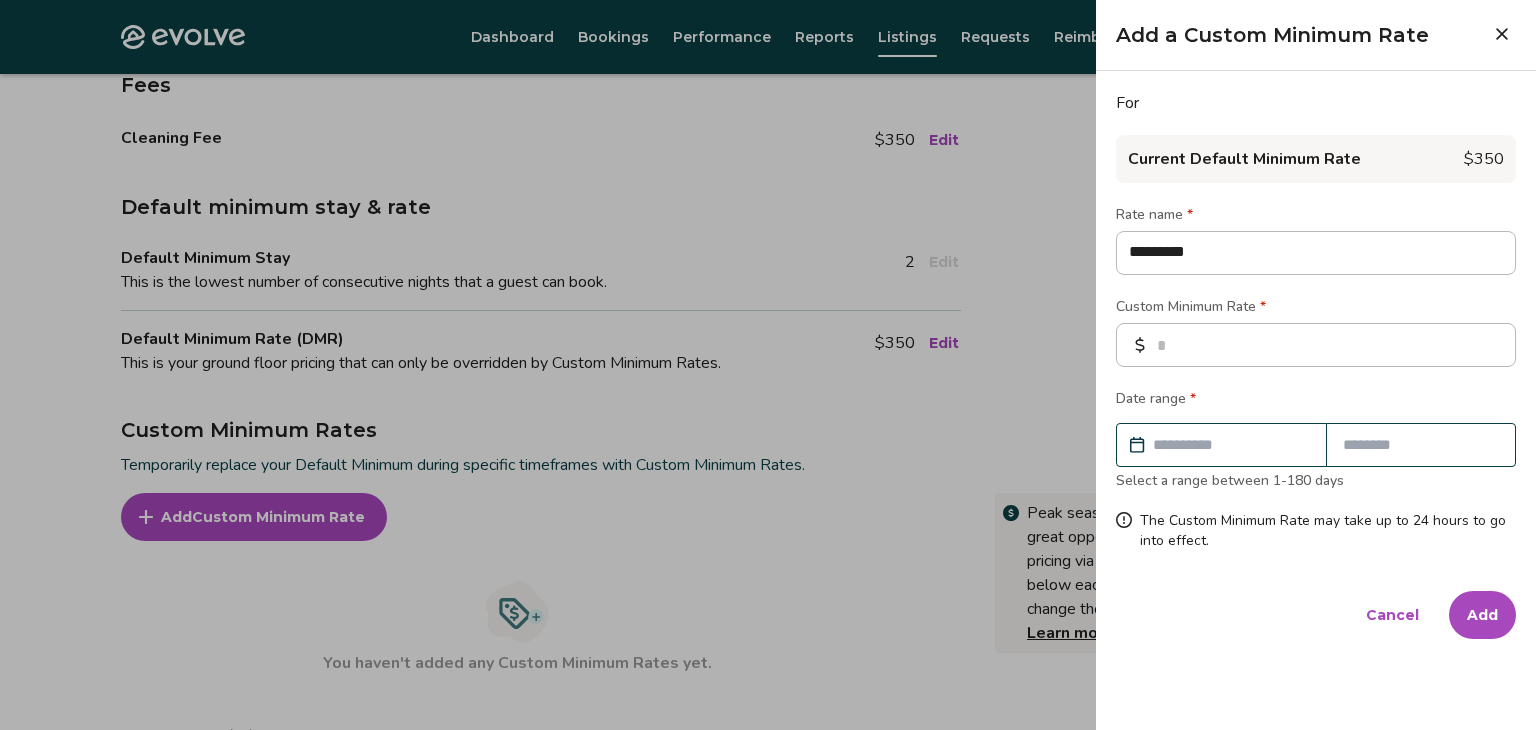 type on "*" 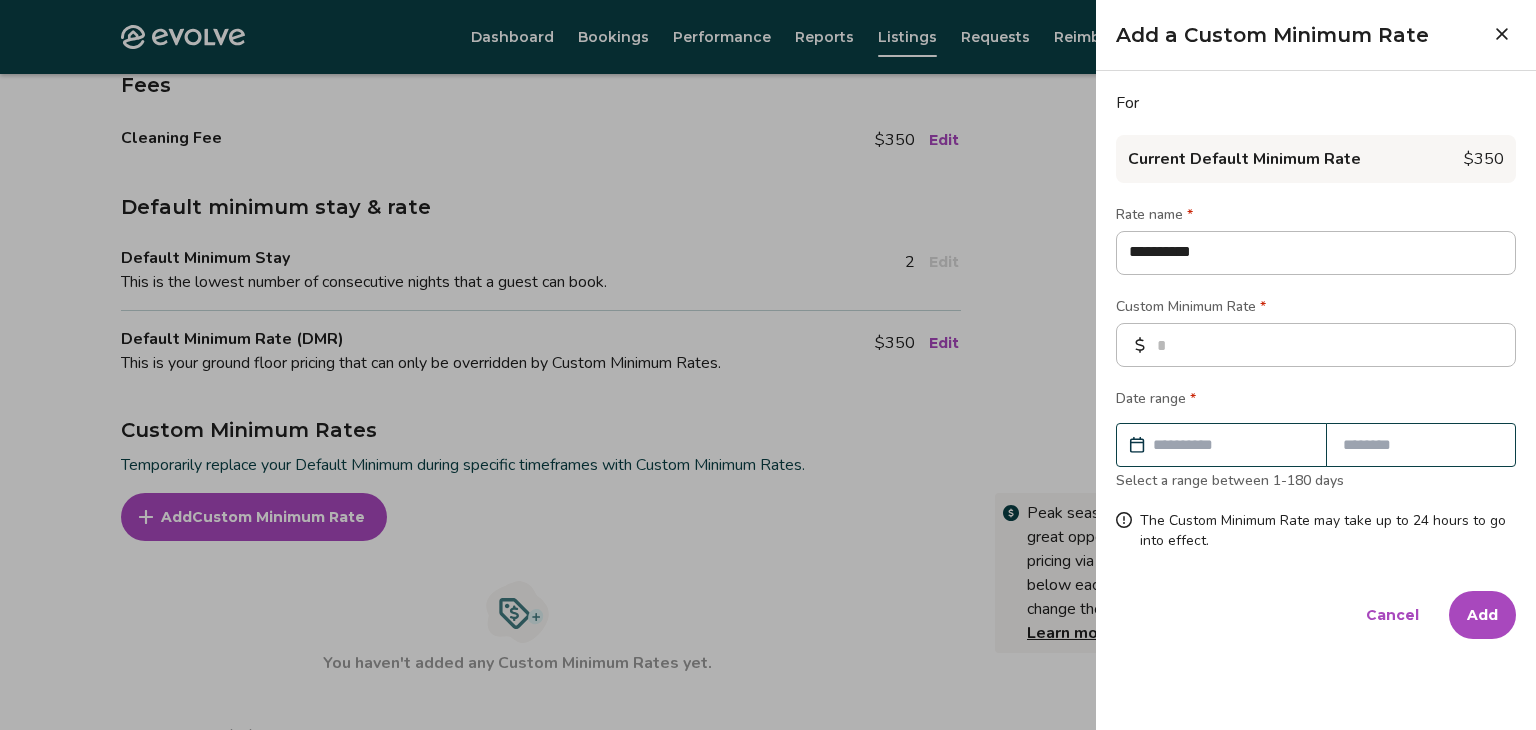 type on "**********" 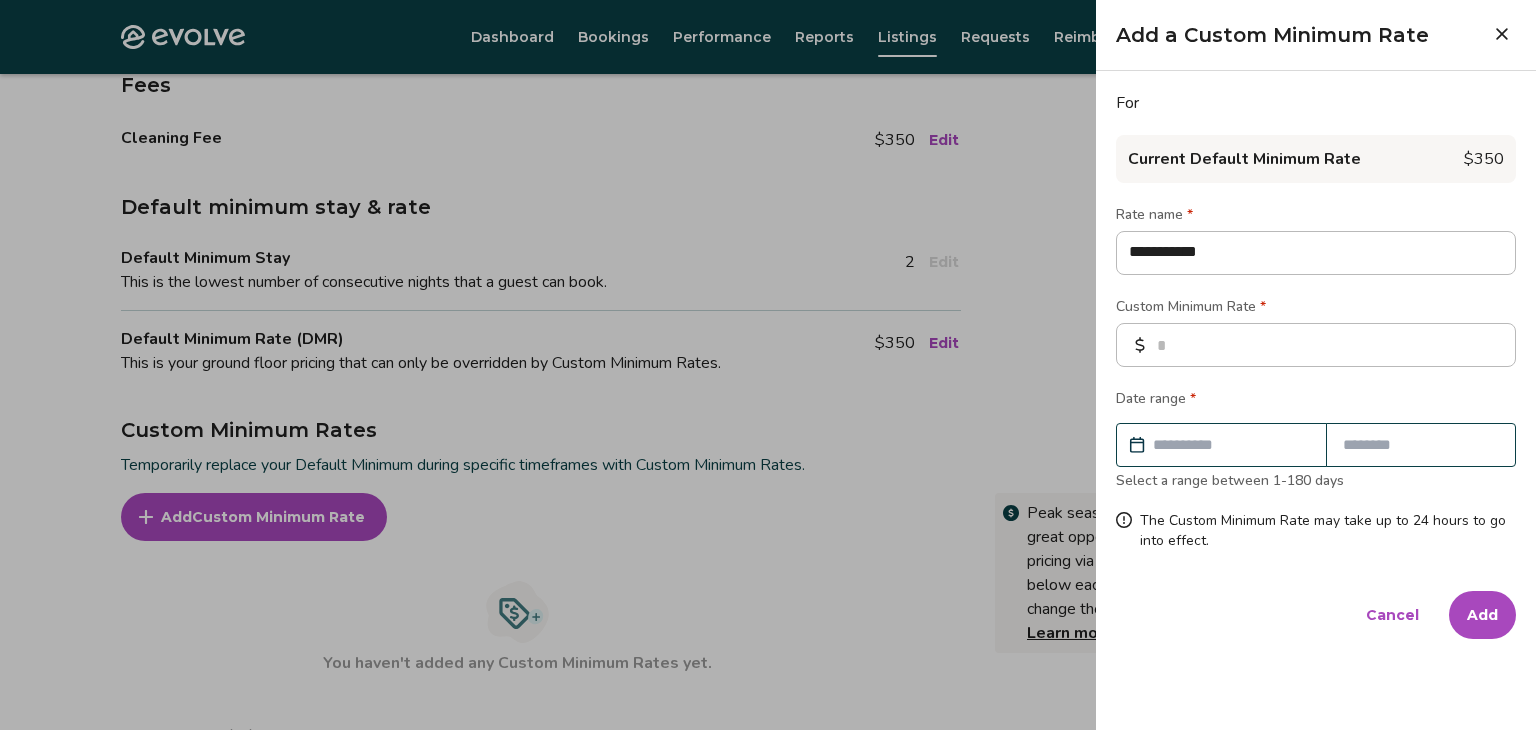 type on "**********" 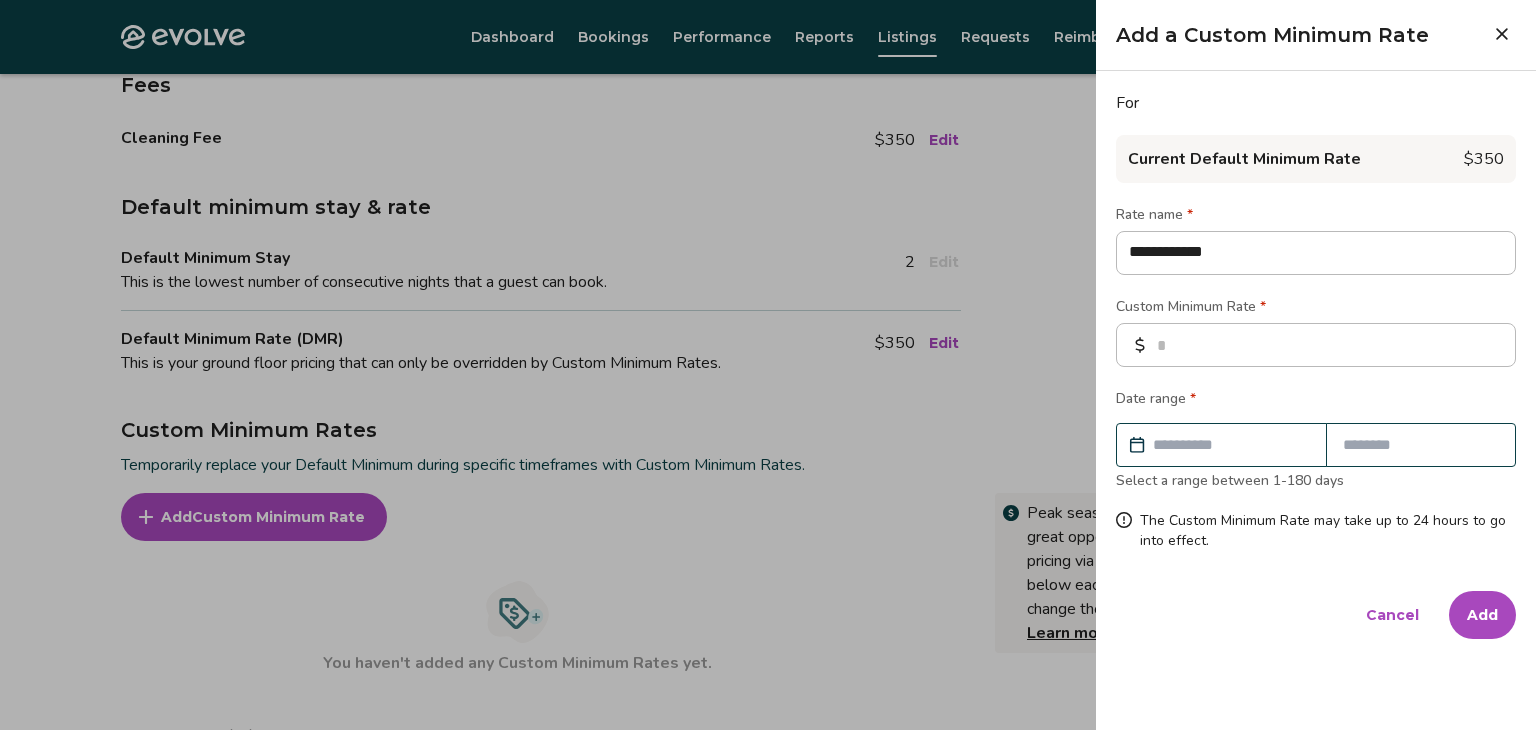 type on "**********" 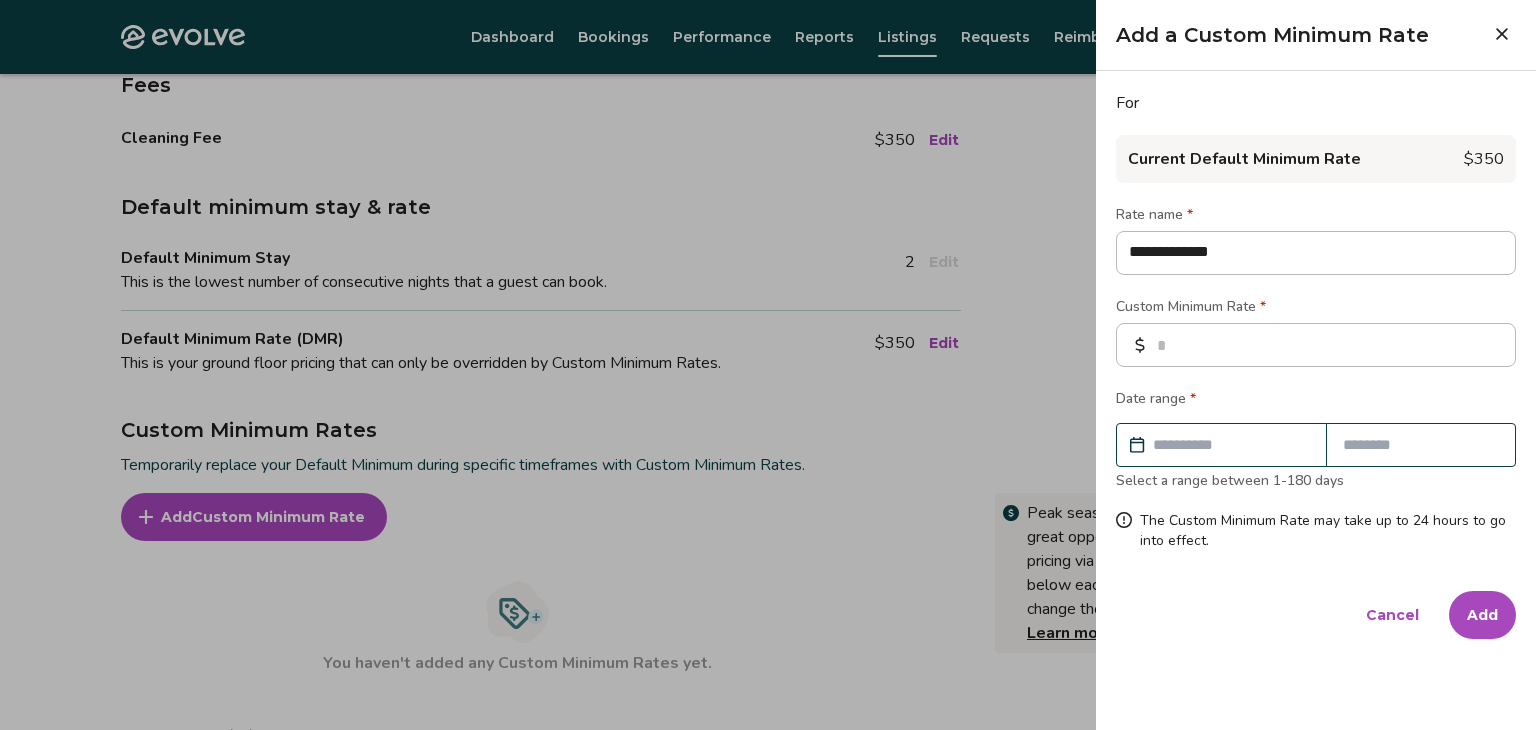 type on "**********" 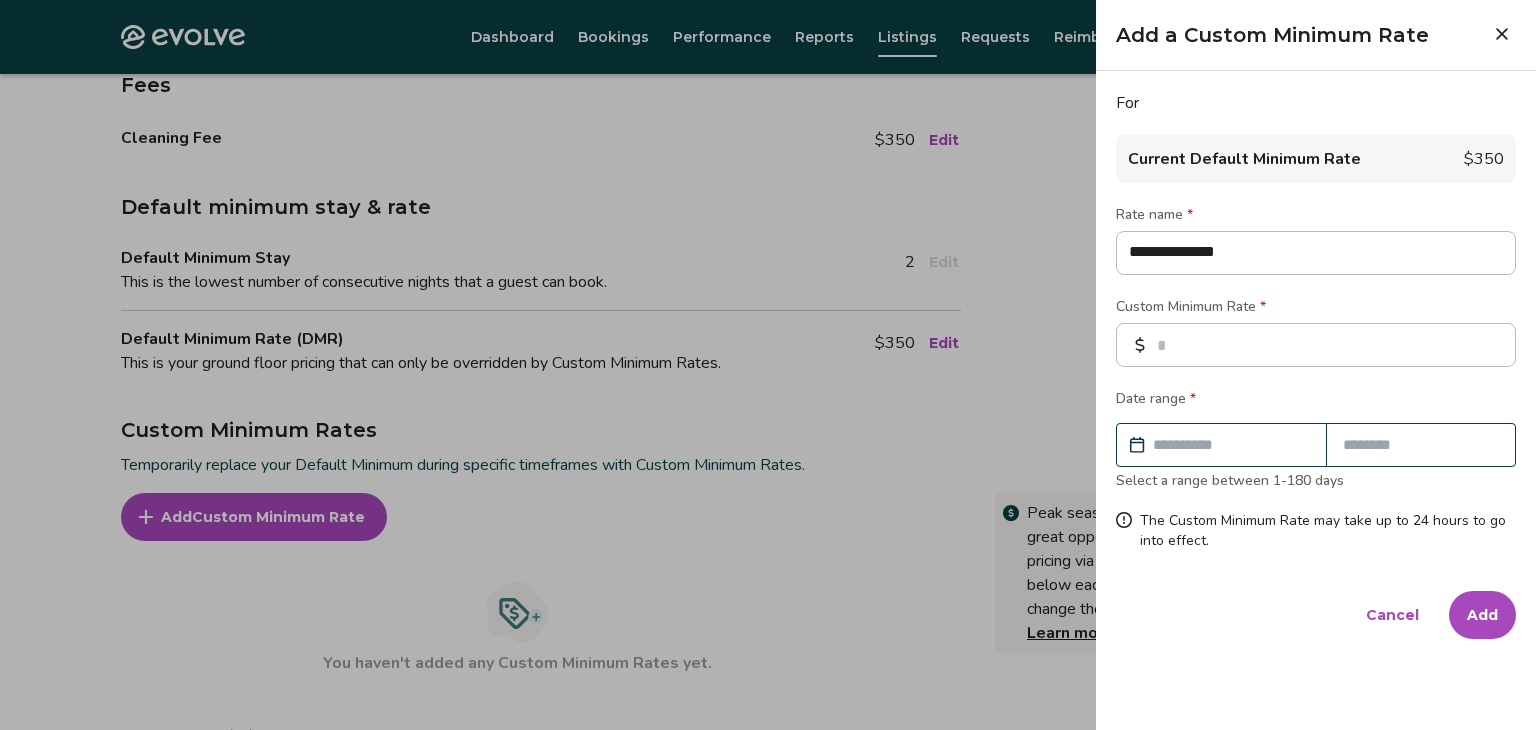 type on "**********" 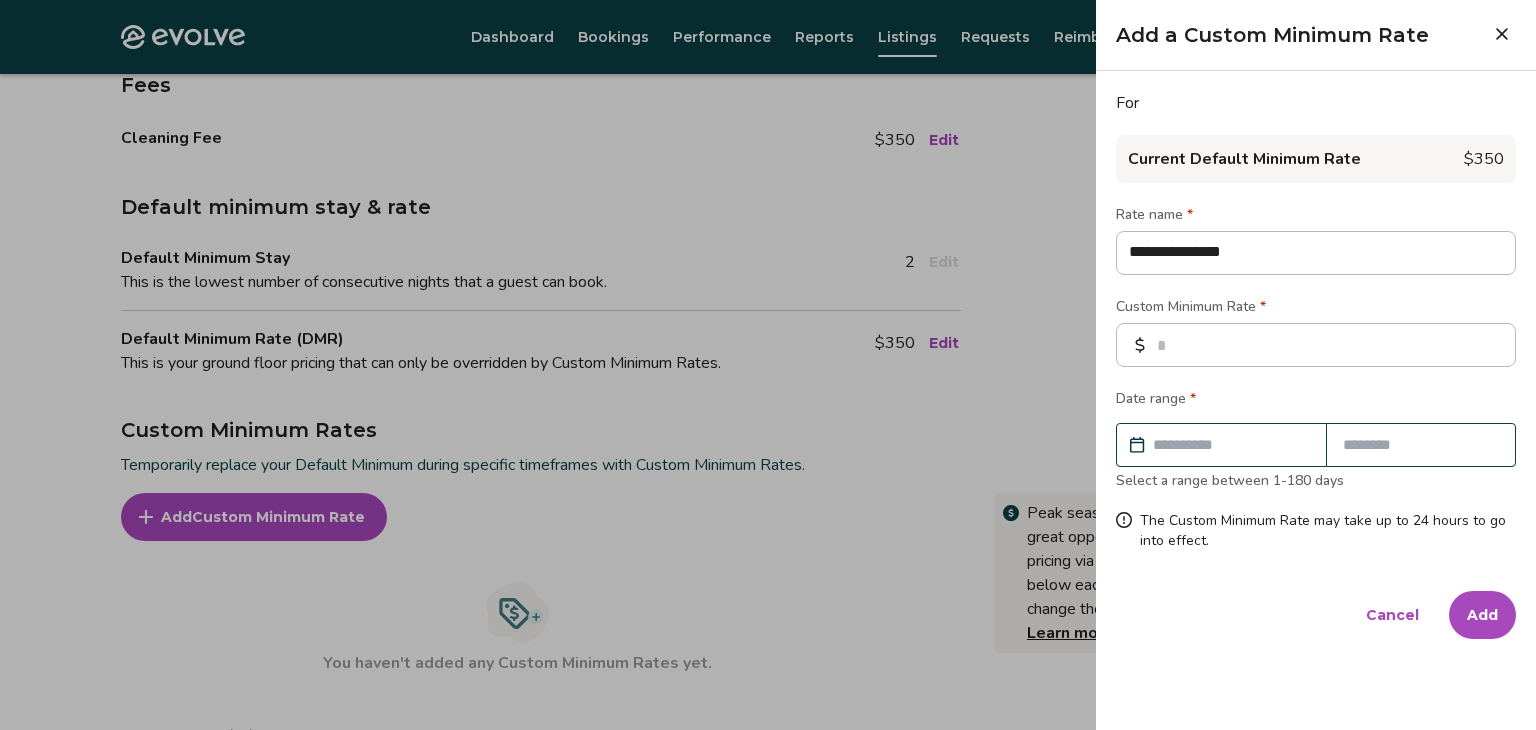 type on "**********" 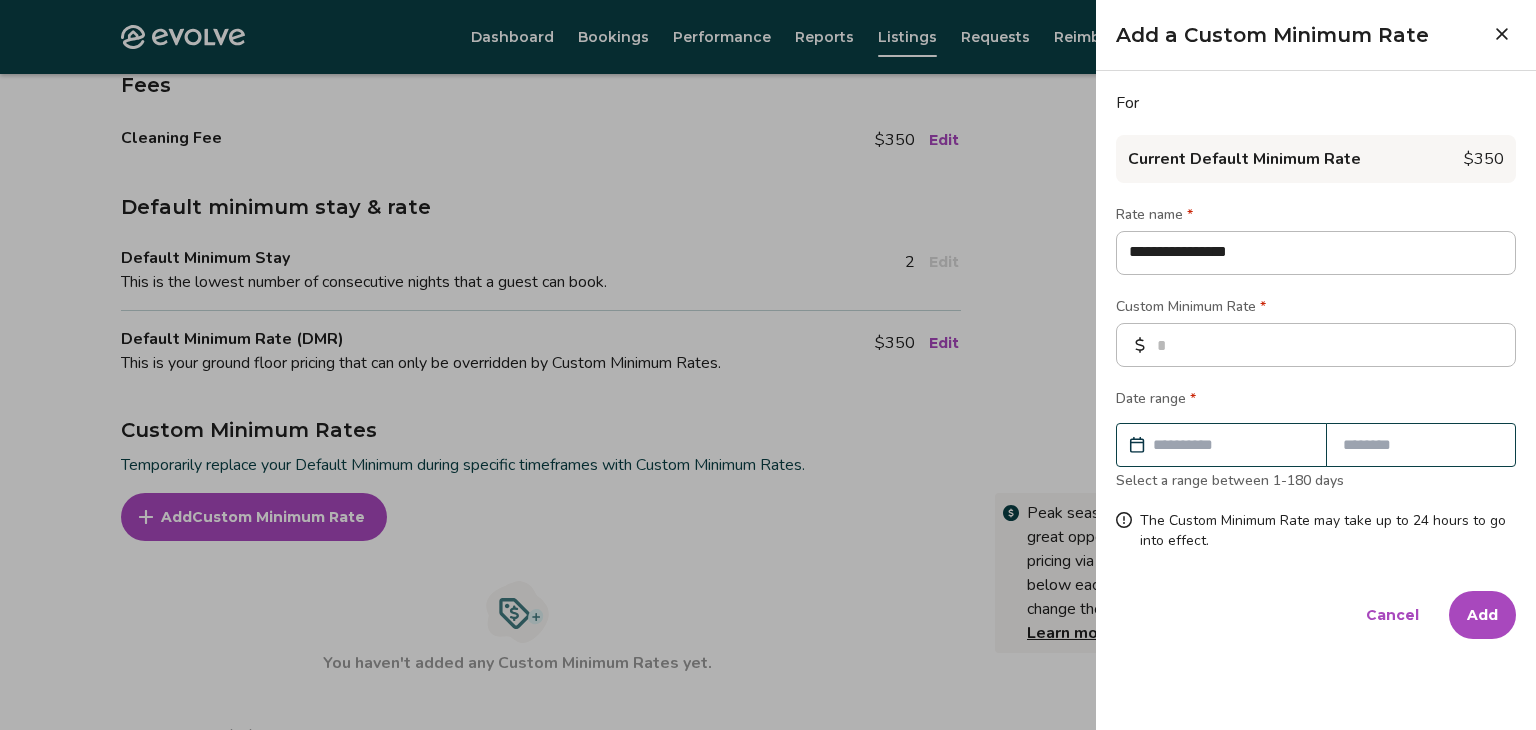 type on "**********" 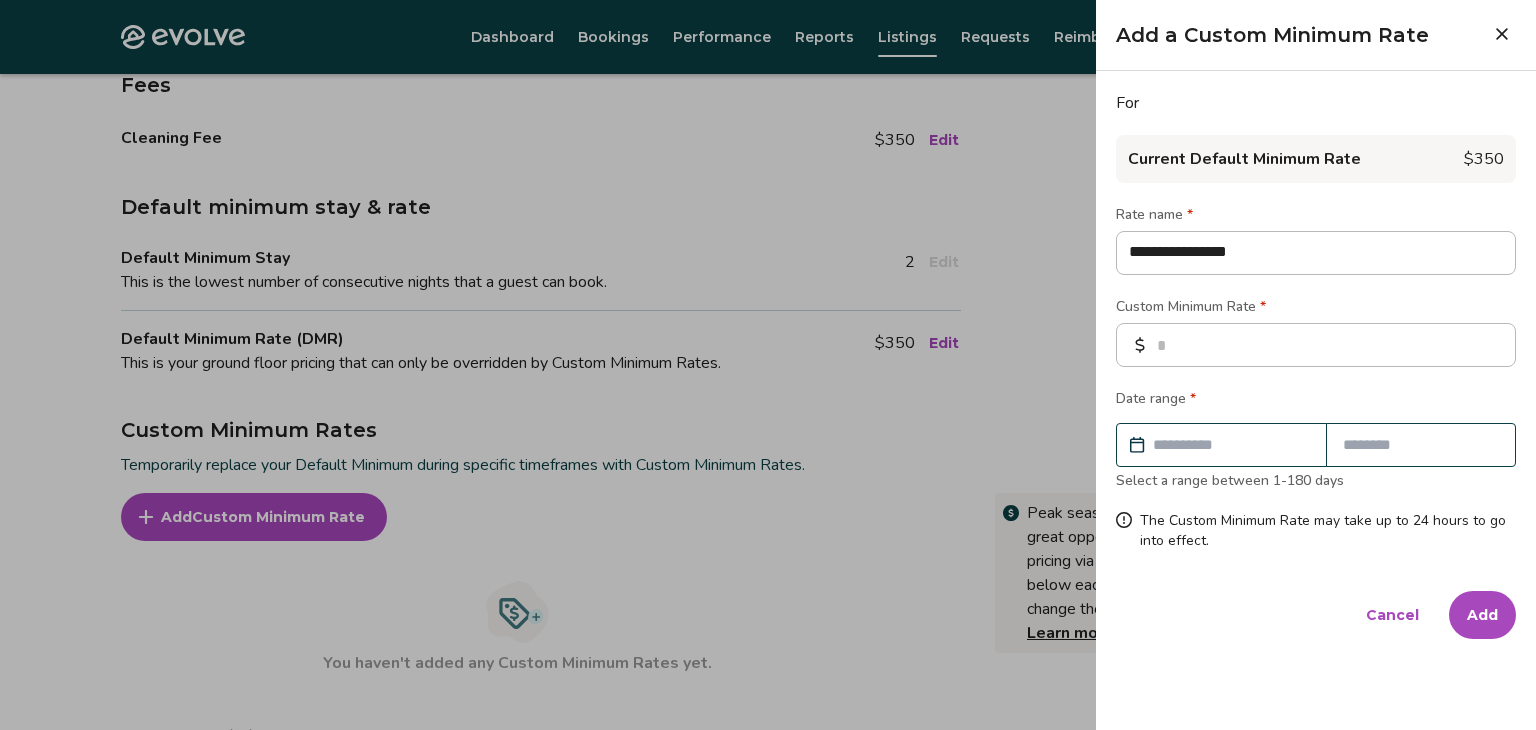 type on "*" 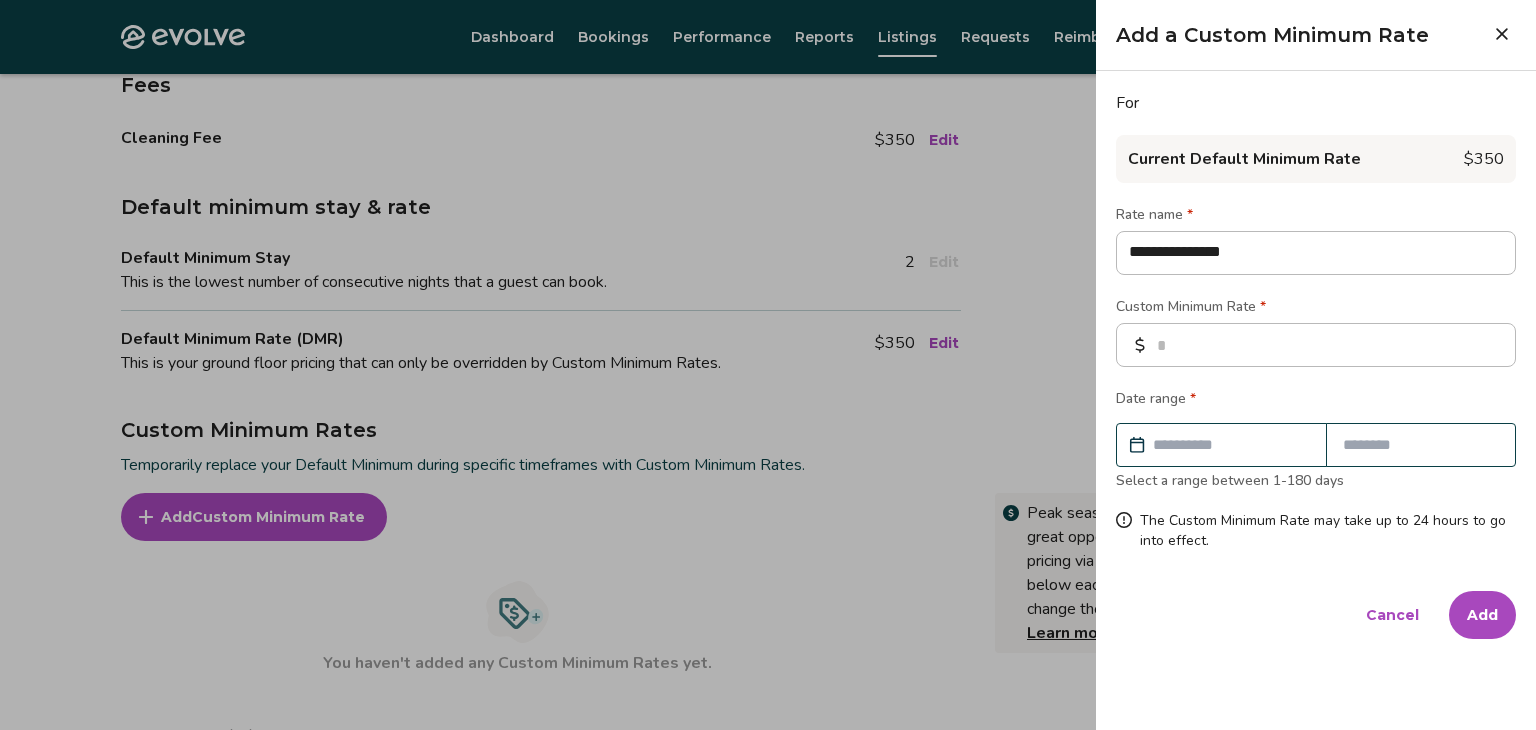 type on "**********" 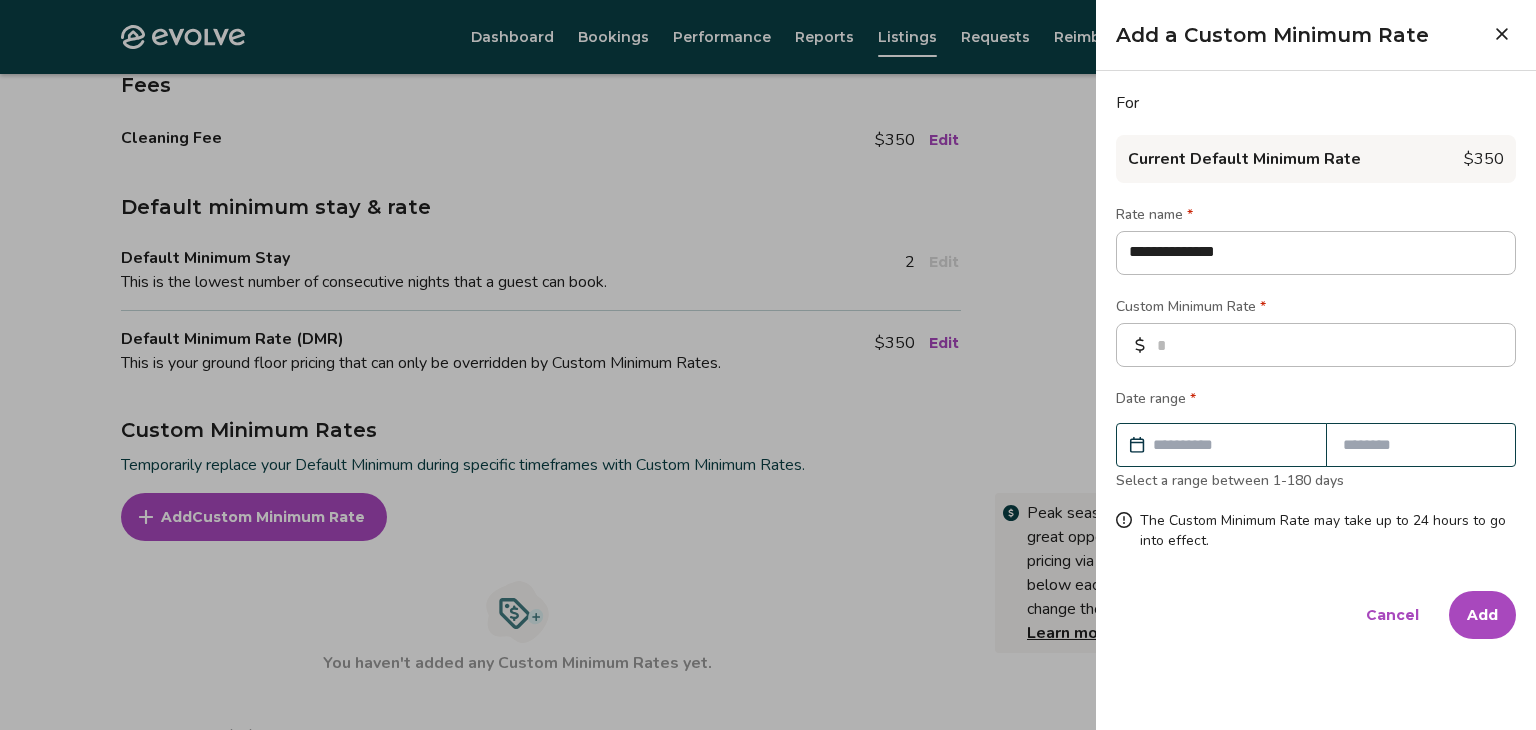 type on "*" 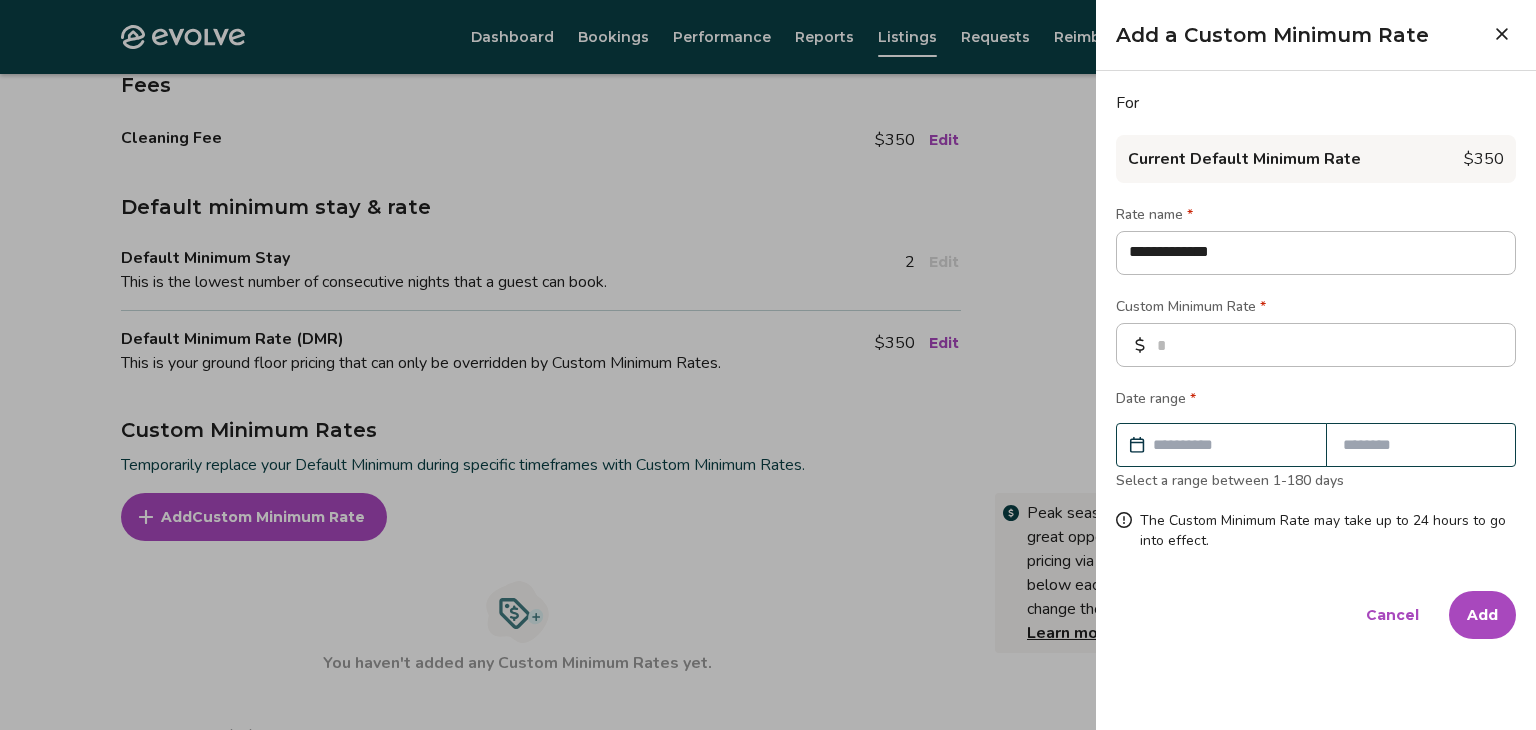 type on "**********" 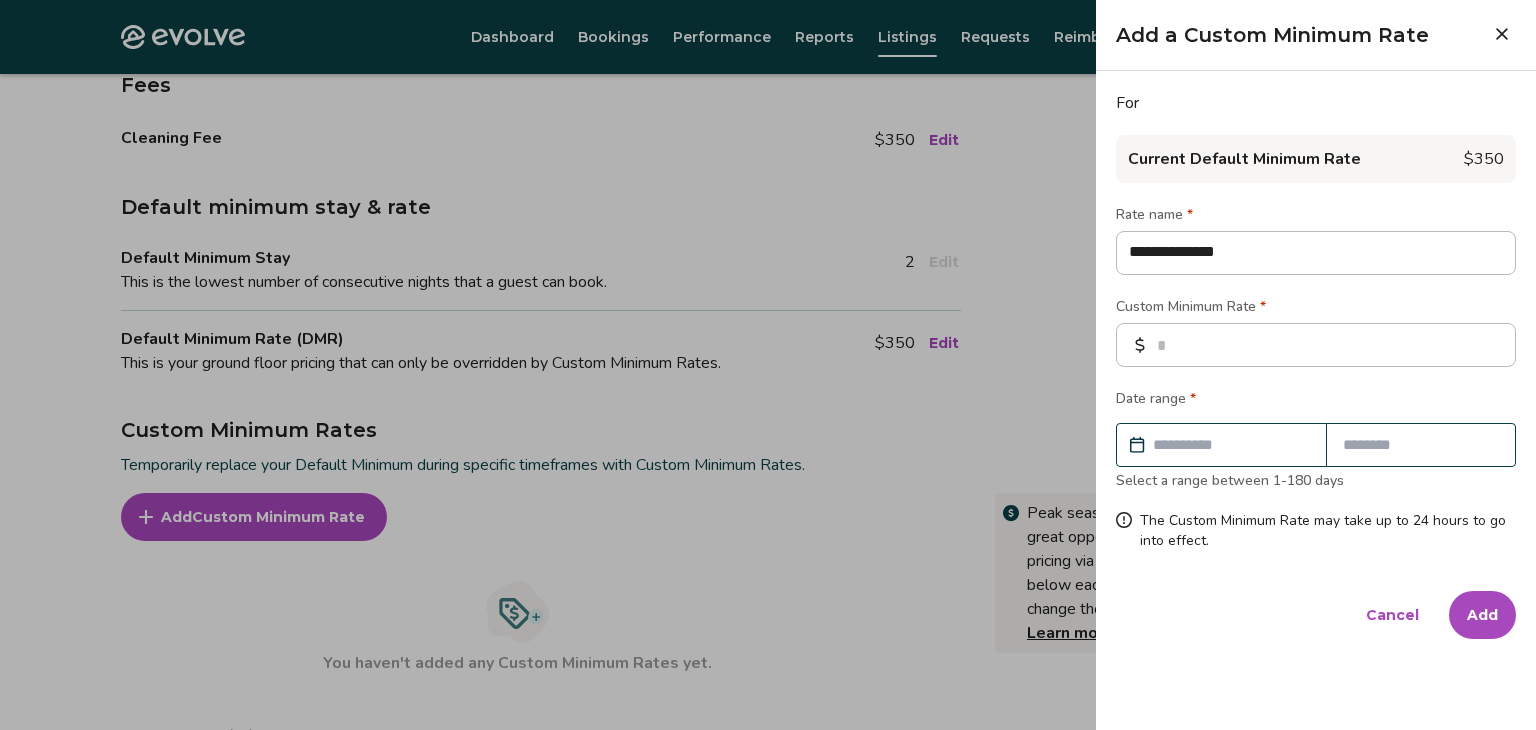 type on "**********" 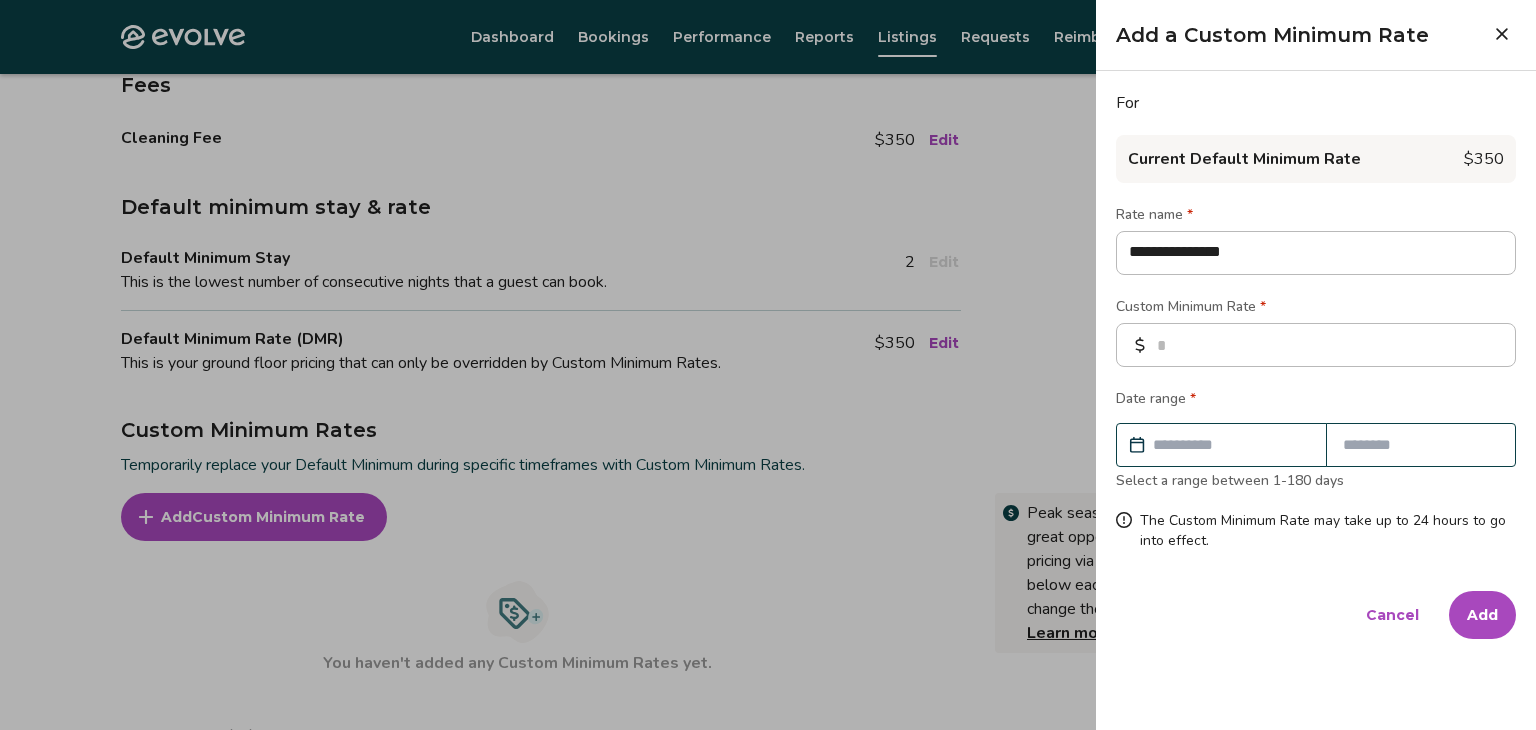 type on "**********" 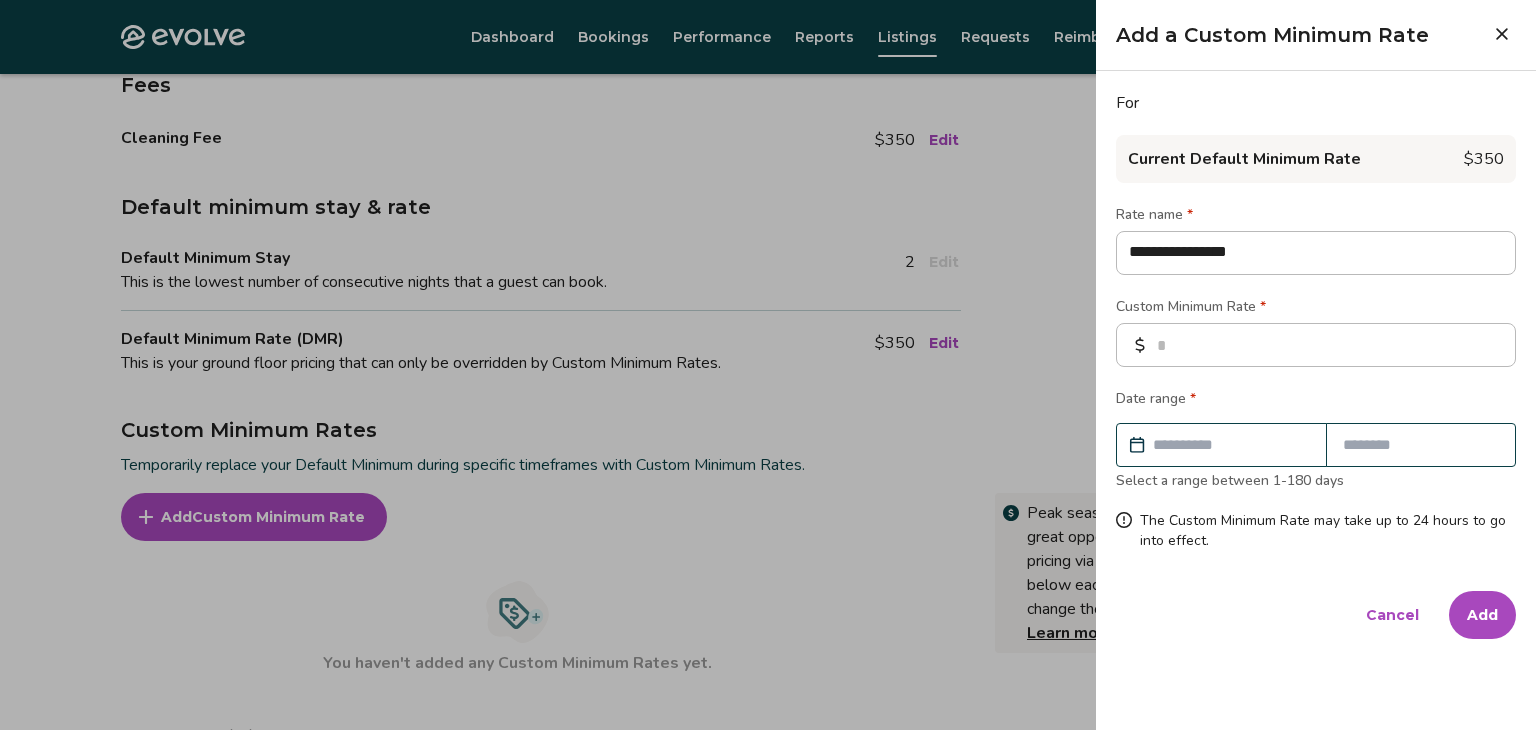 type on "**********" 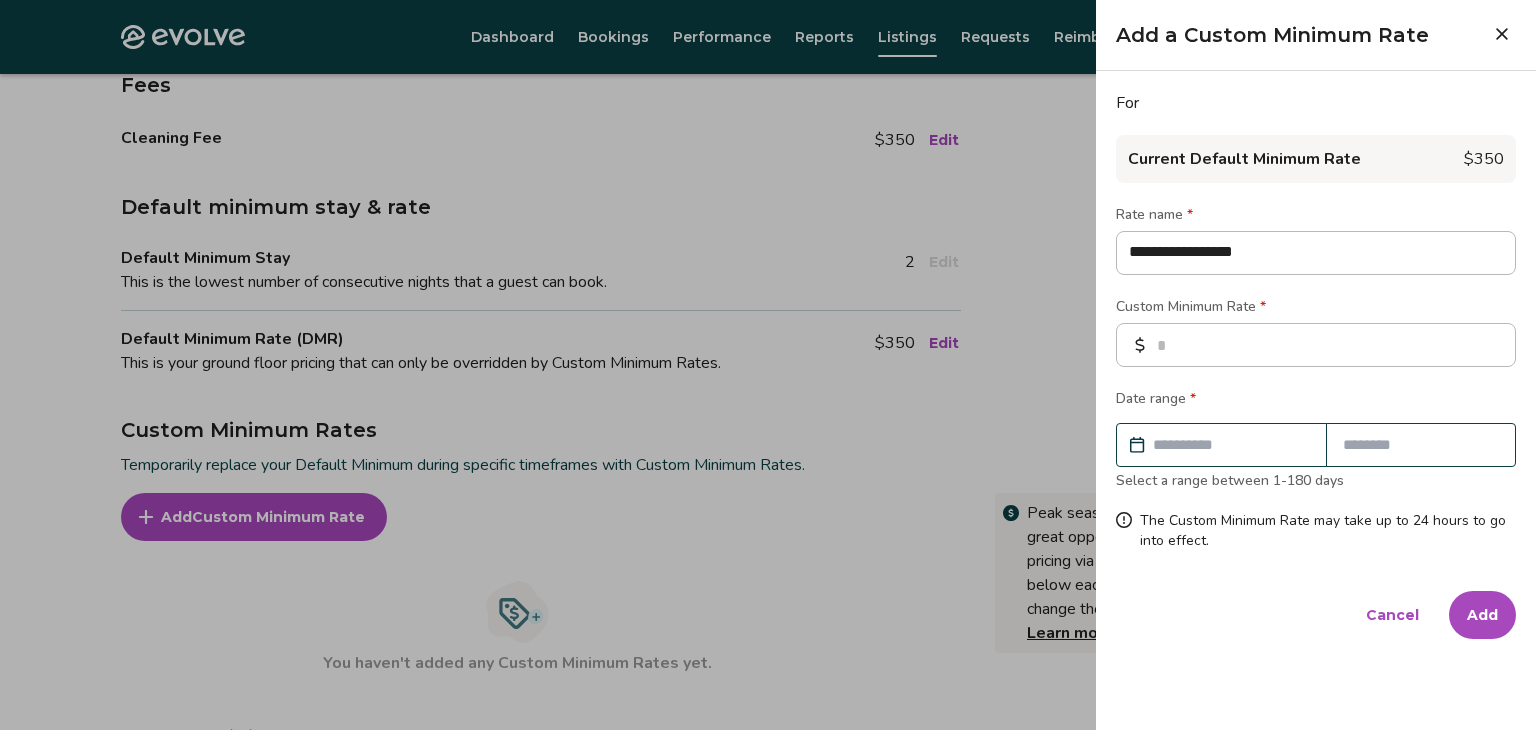 type on "**********" 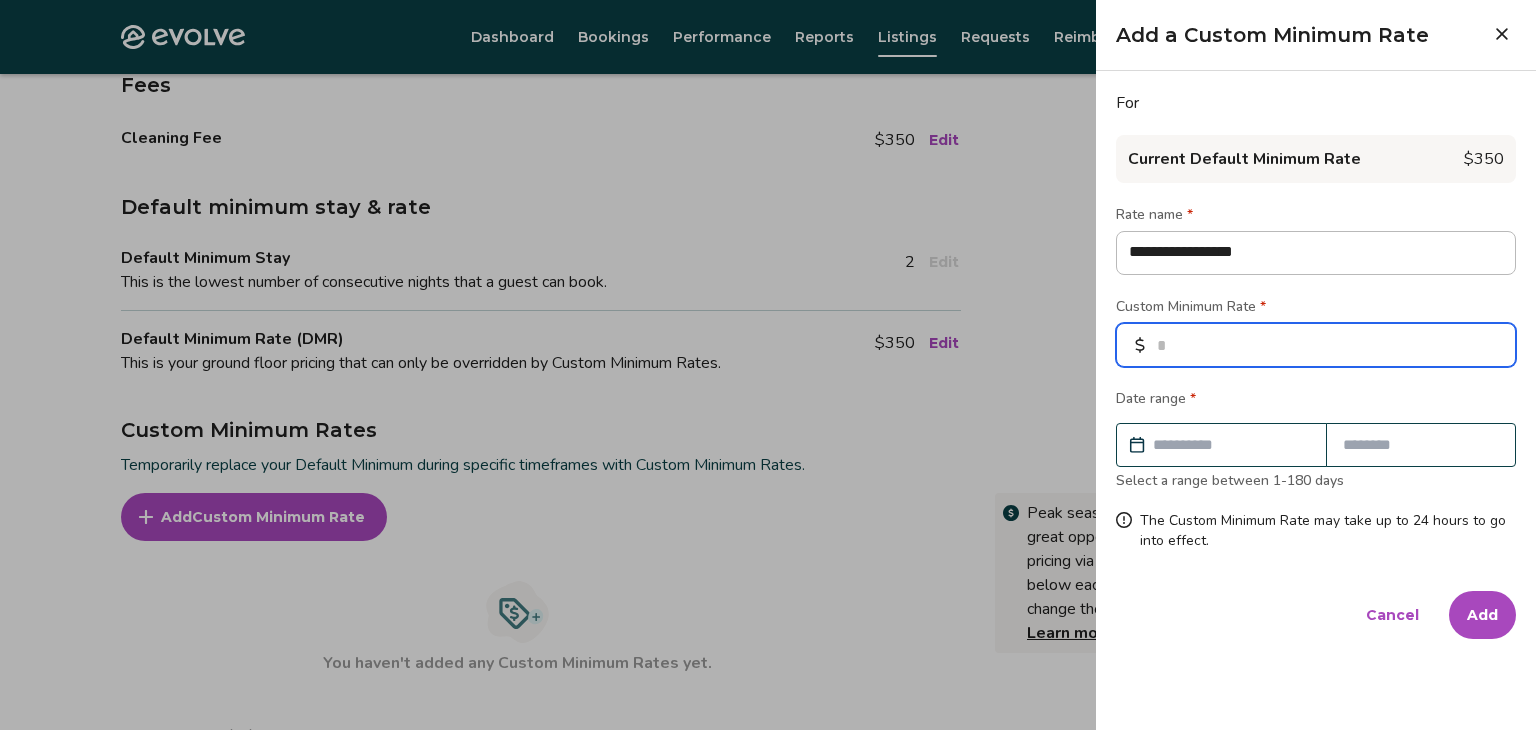 click at bounding box center [1316, 345] 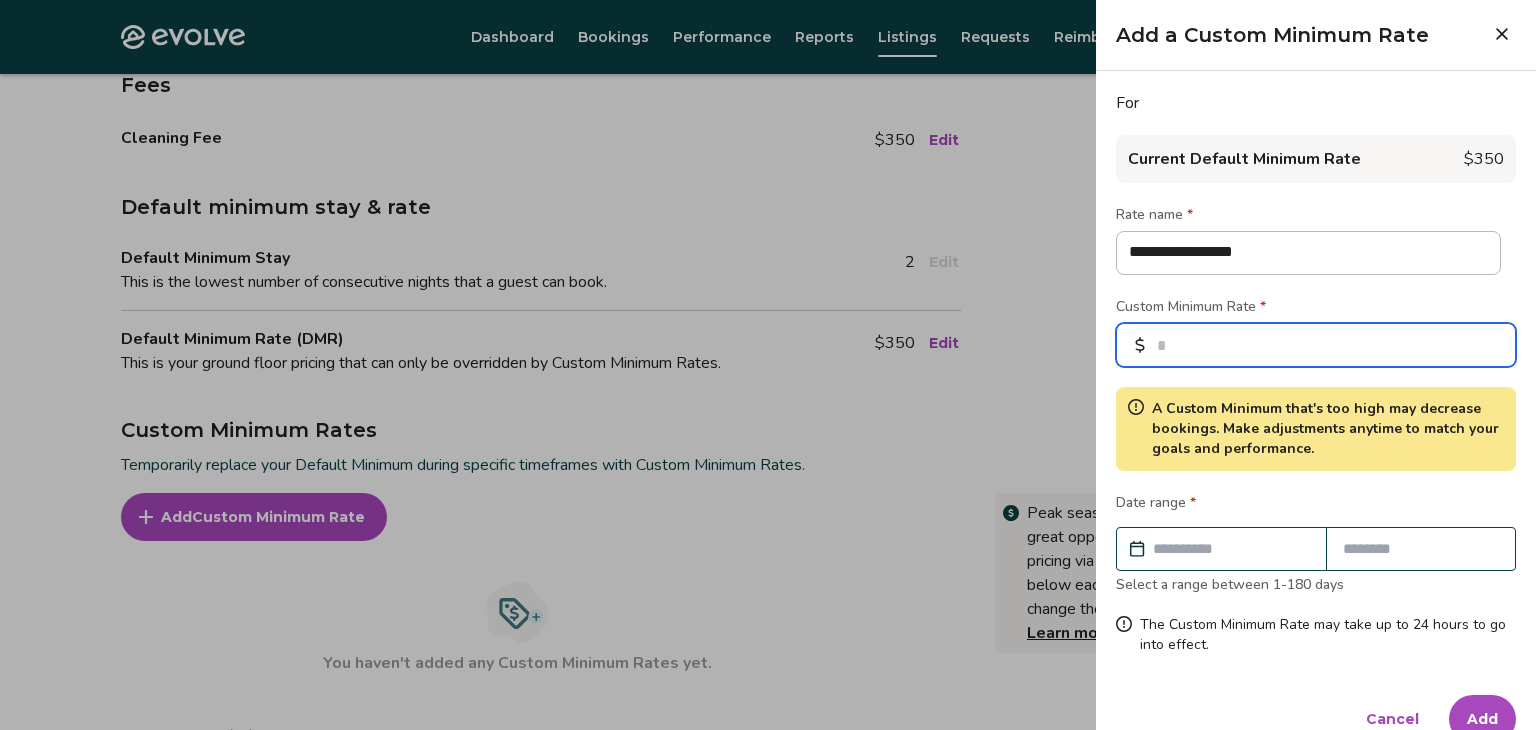 type on "****" 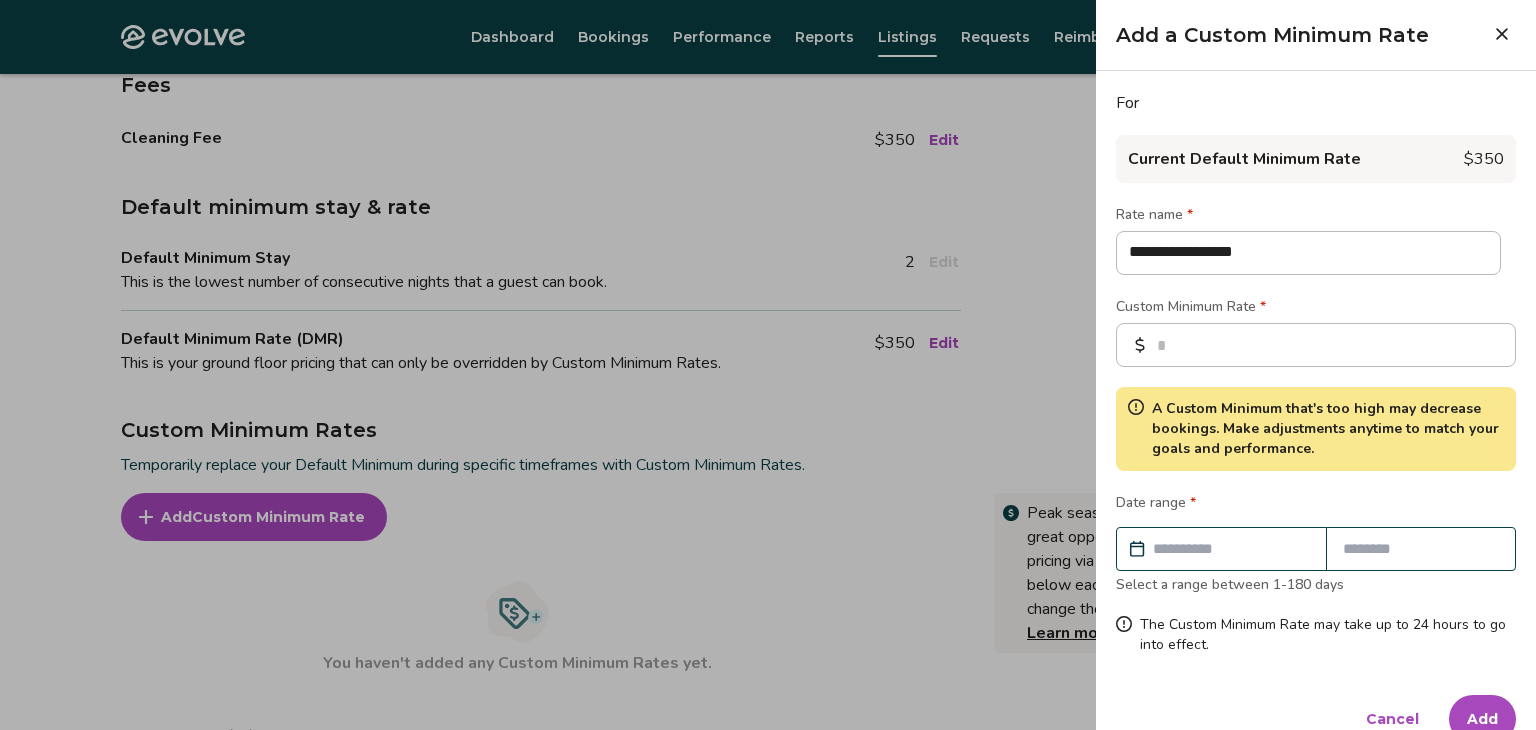 click at bounding box center [1231, 549] 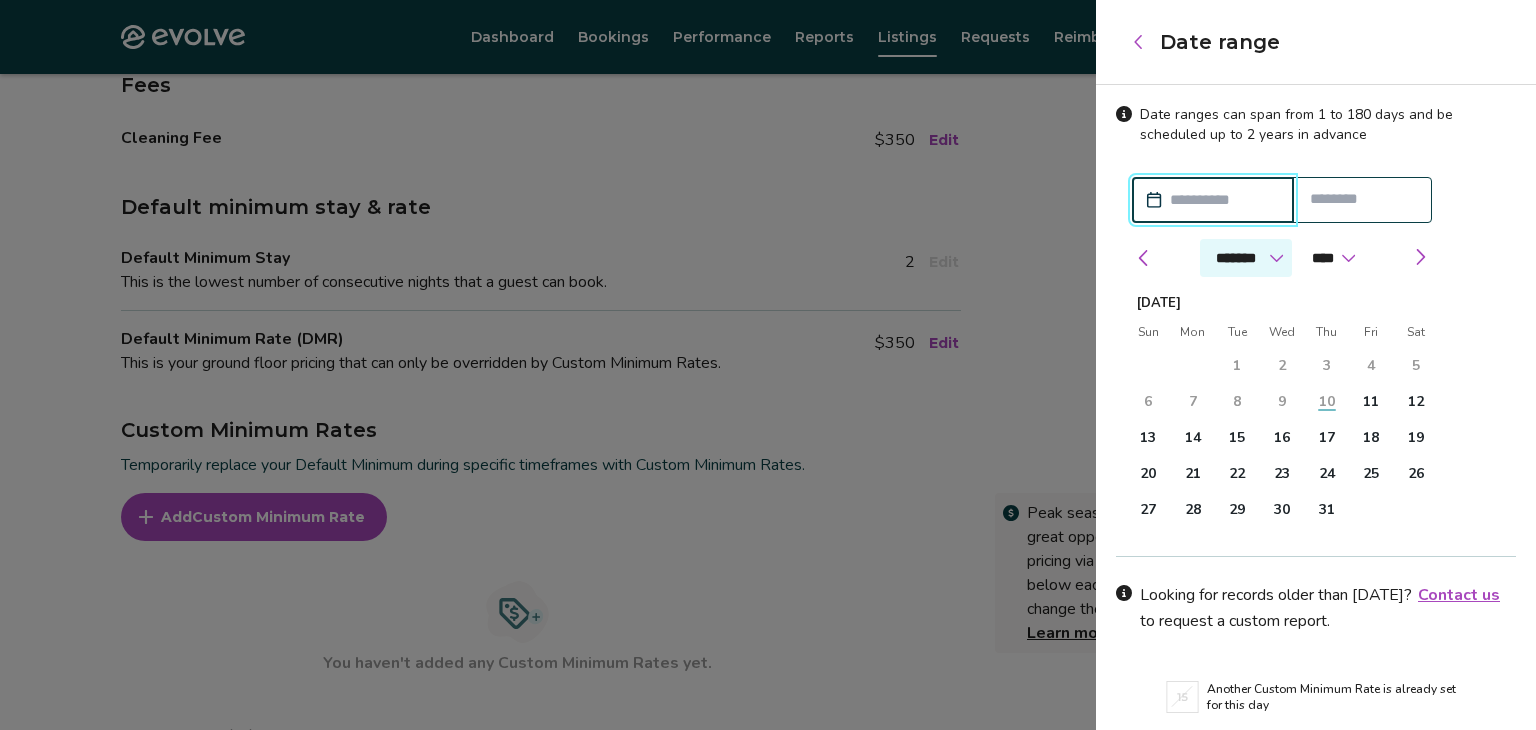 click on "******* ******** ***** ***** *** **** **** ****** ********* ******* ******** ********" at bounding box center [1246, 258] 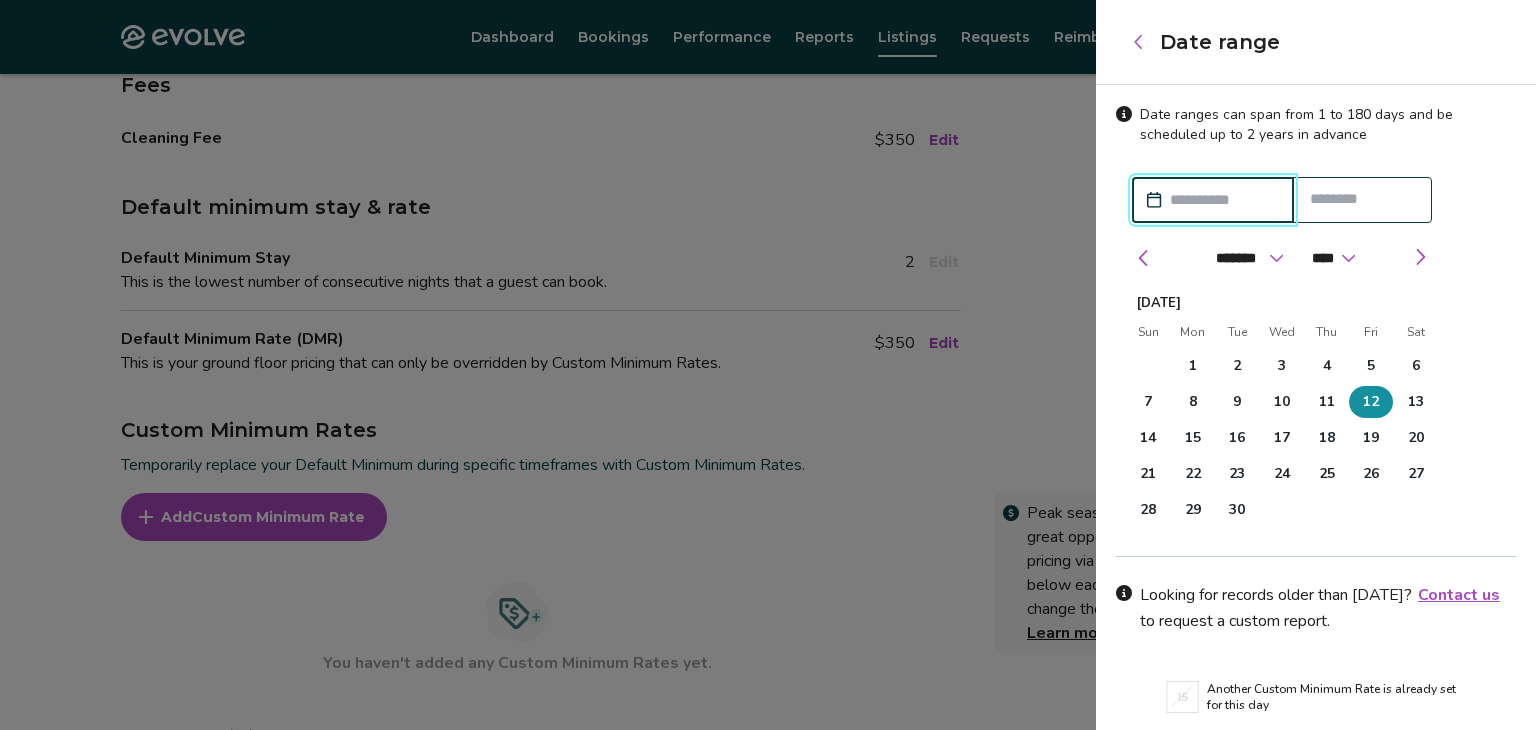 click on "12" at bounding box center [1371, 402] 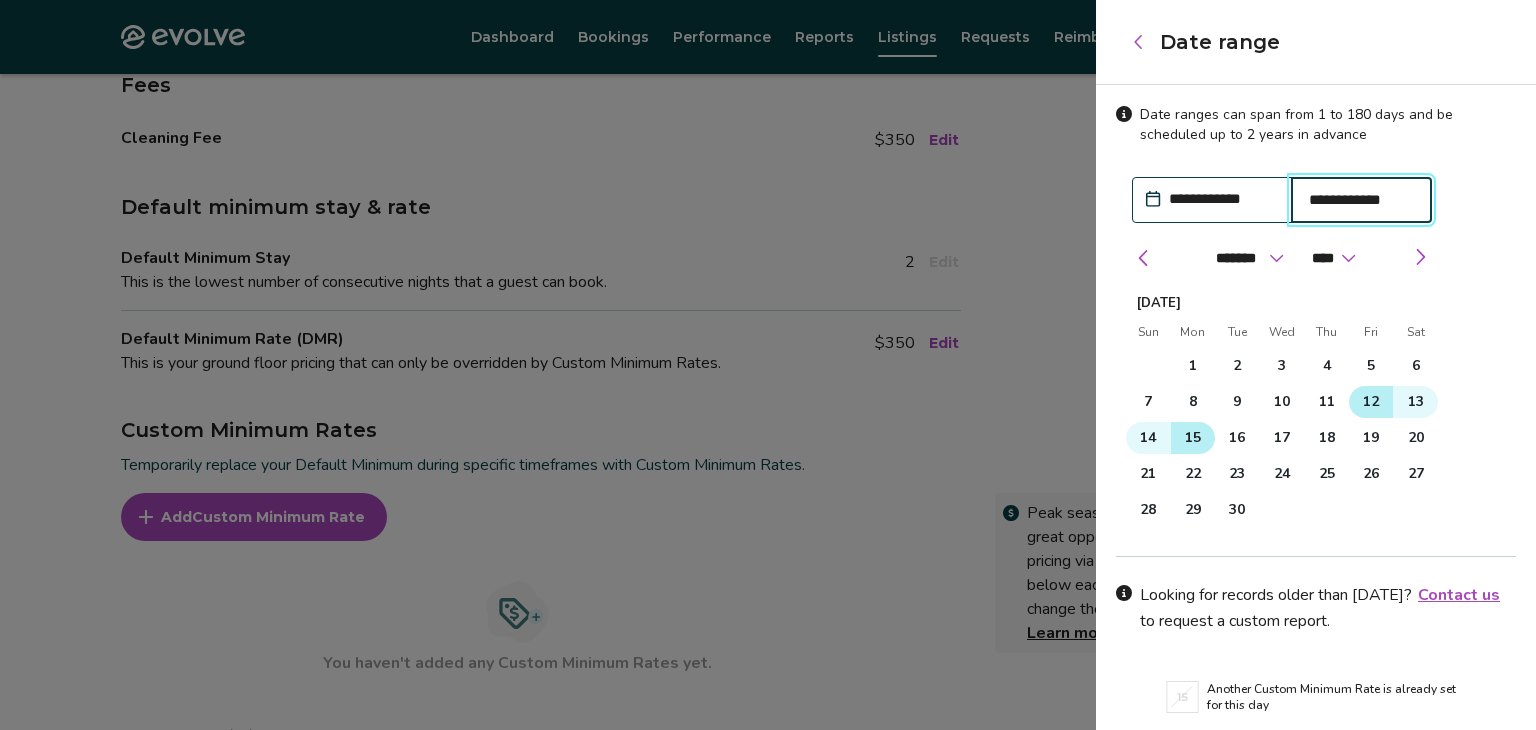 click on "15" at bounding box center (1193, 438) 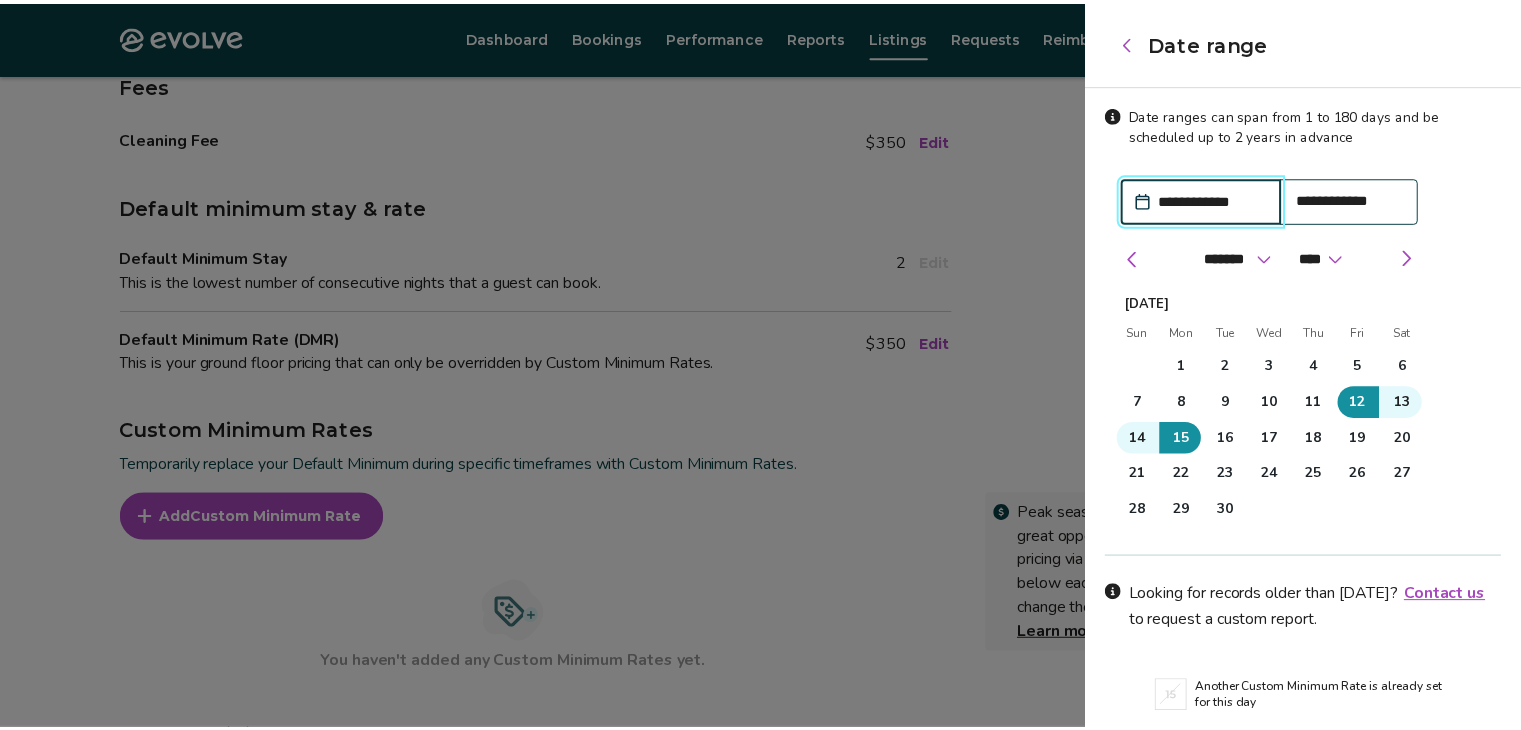 scroll, scrollTop: 72, scrollLeft: 0, axis: vertical 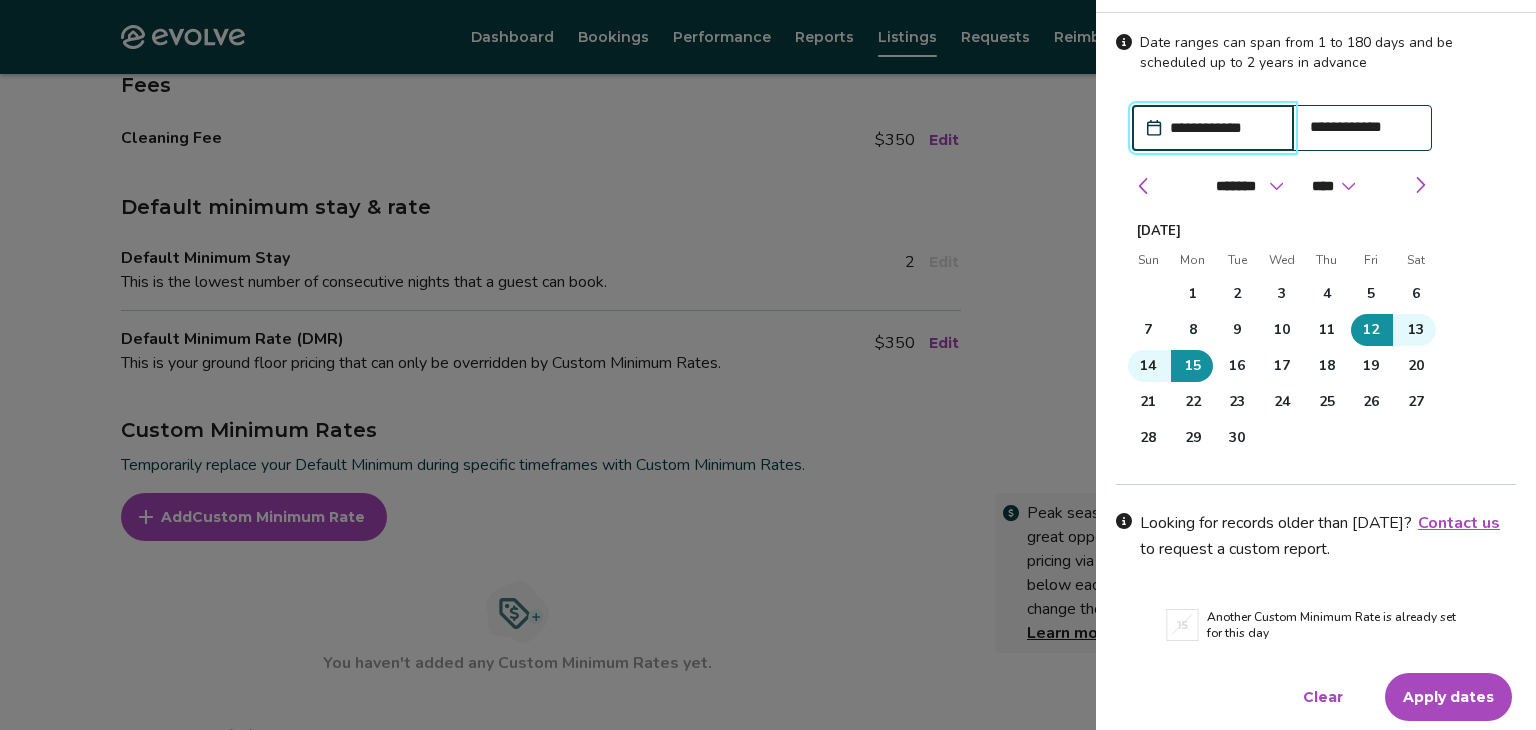 click on "Apply dates" at bounding box center (1448, 697) 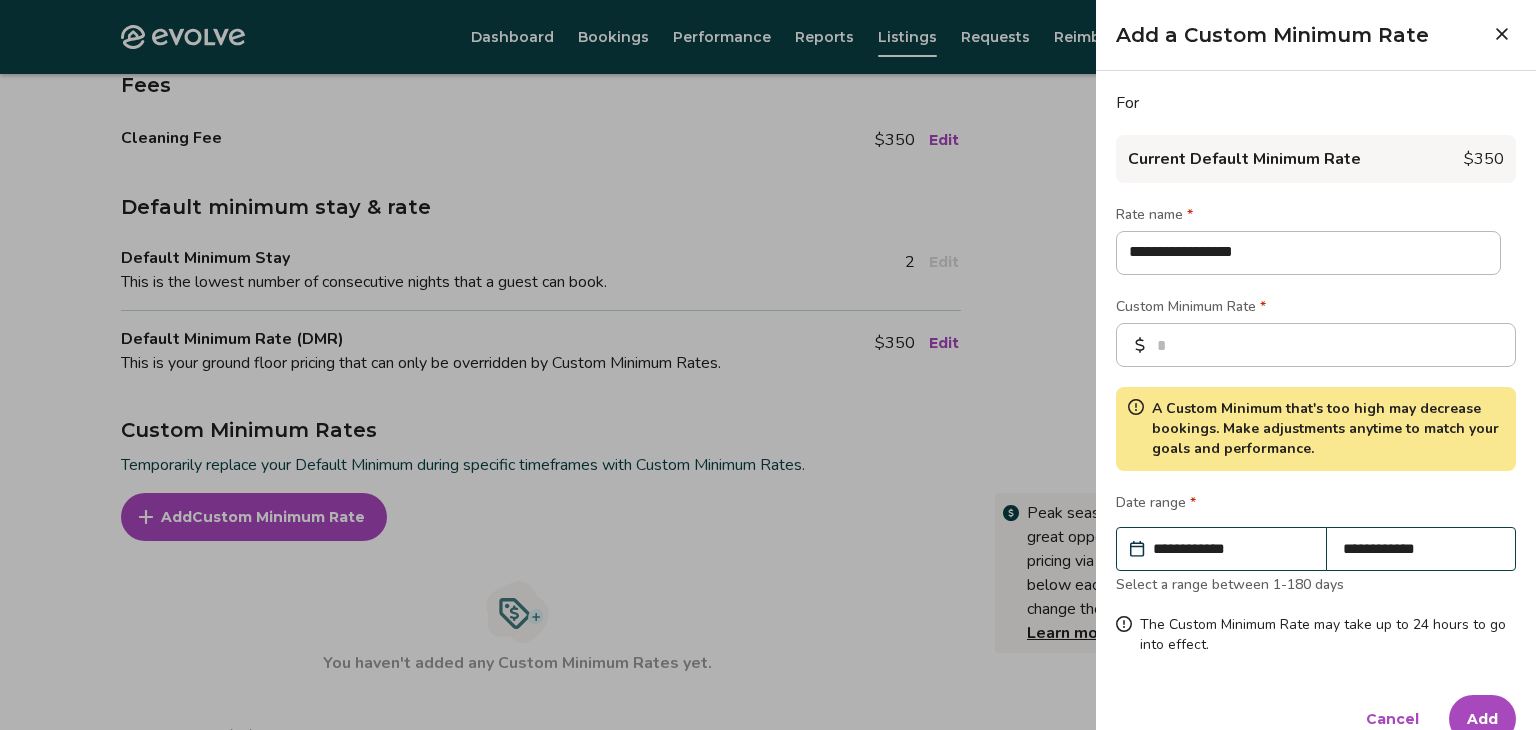 type 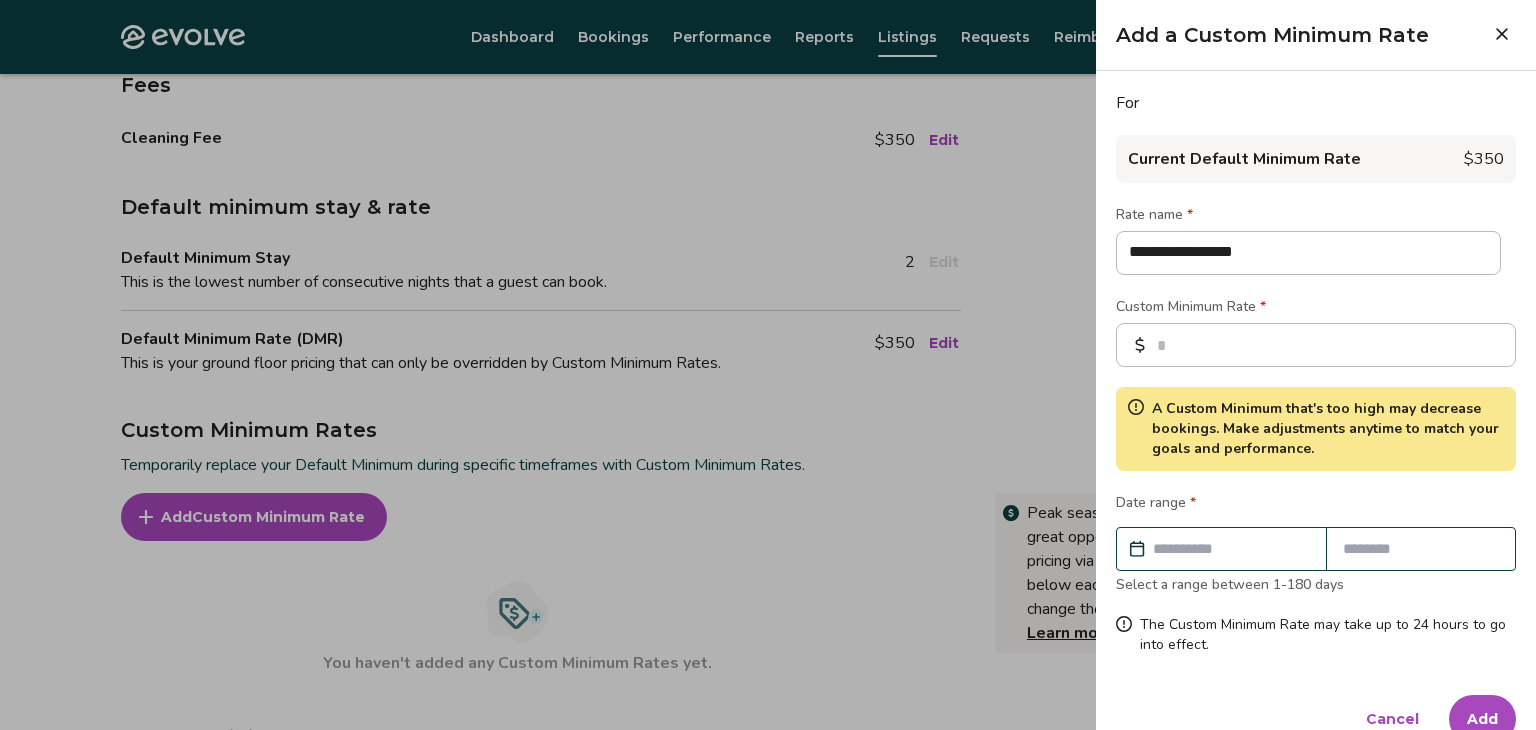 click at bounding box center [768, 365] 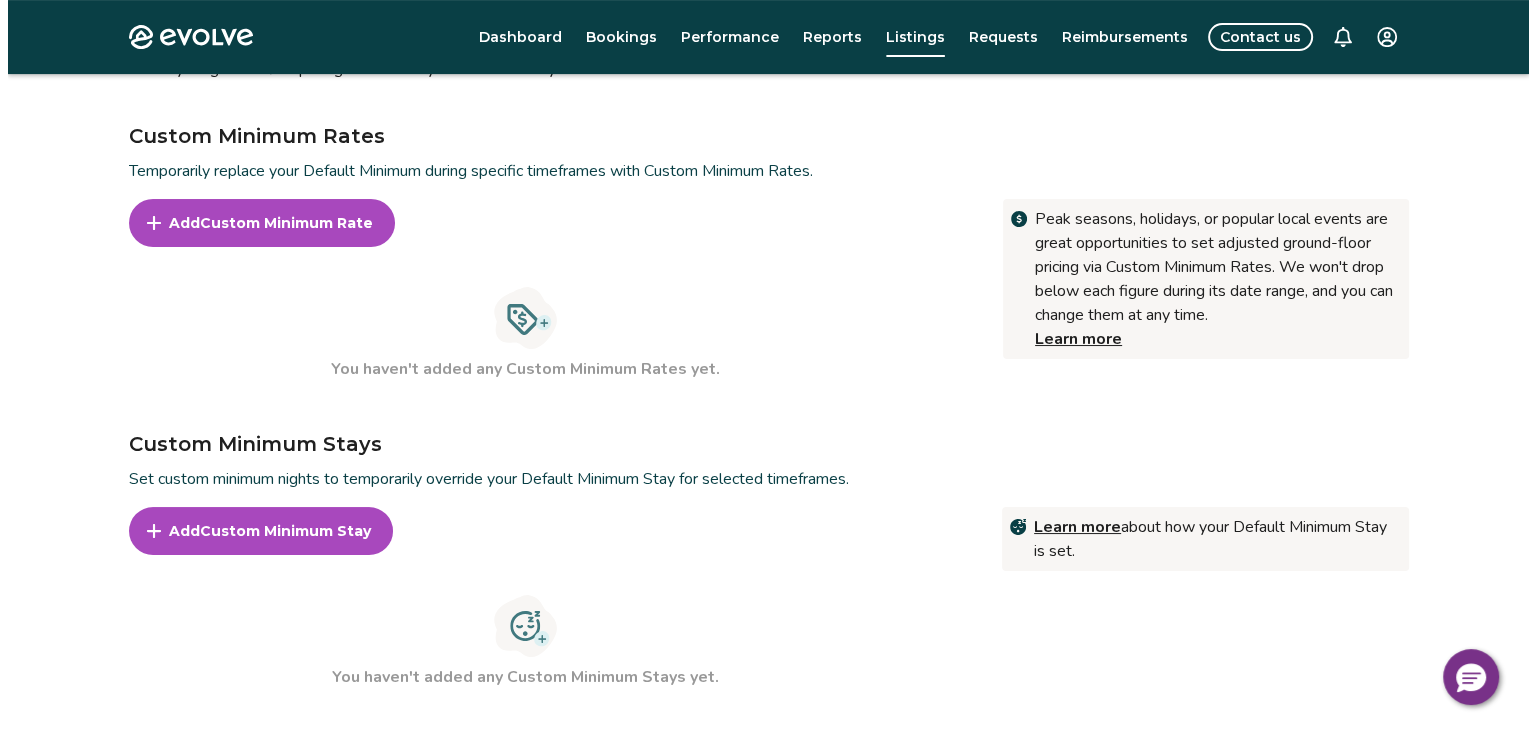 scroll, scrollTop: 632, scrollLeft: 0, axis: vertical 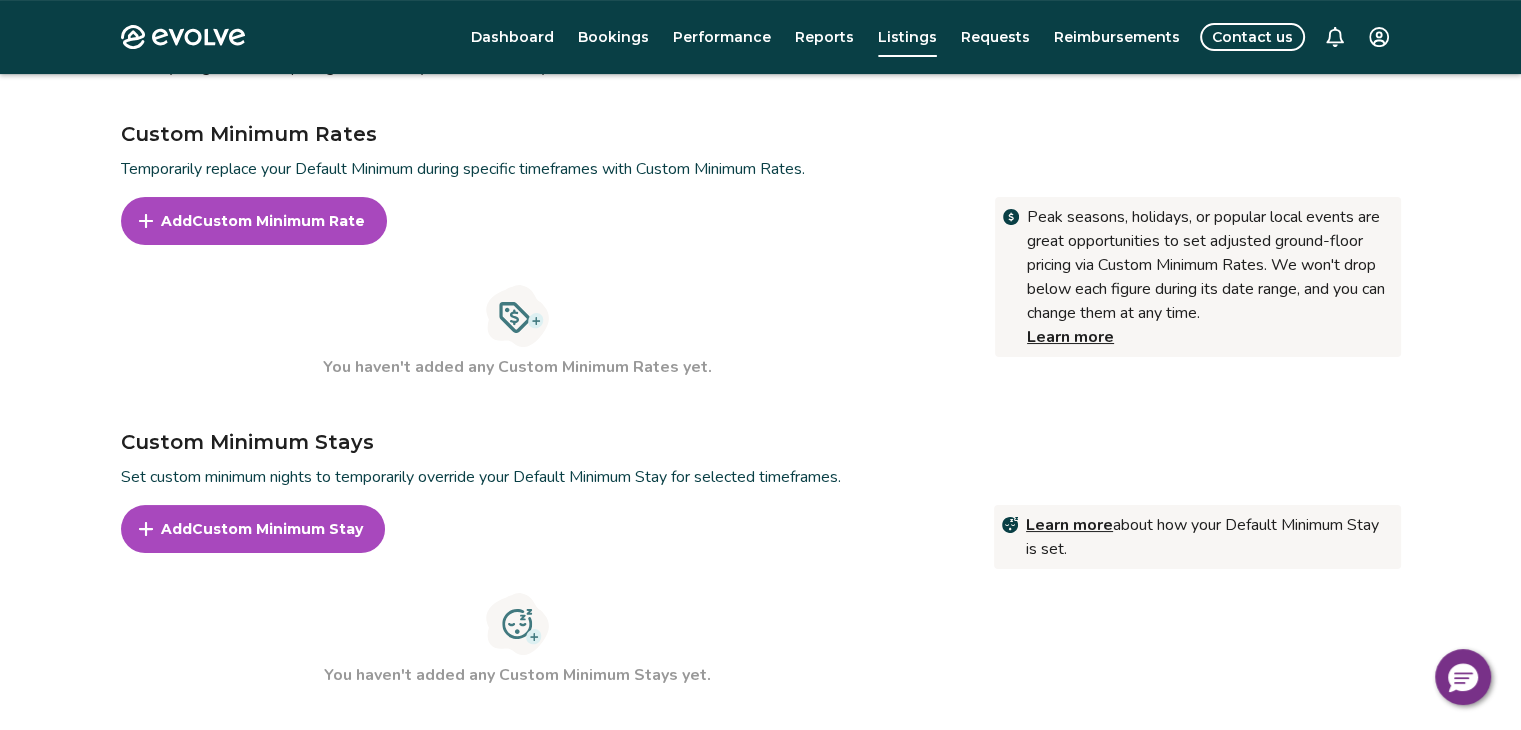 click on "Custom Minimum Rate" at bounding box center [278, 221] 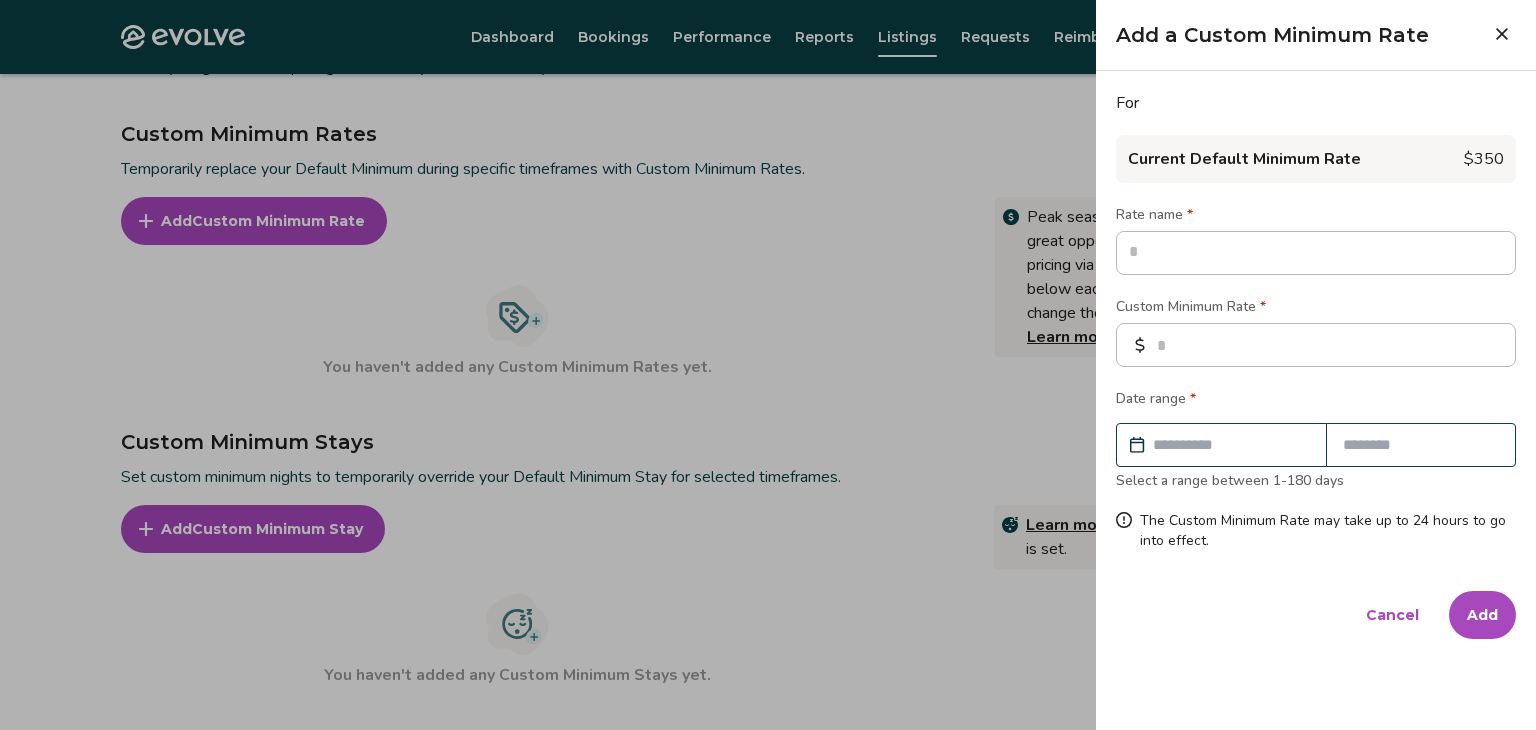 click at bounding box center [1316, 253] 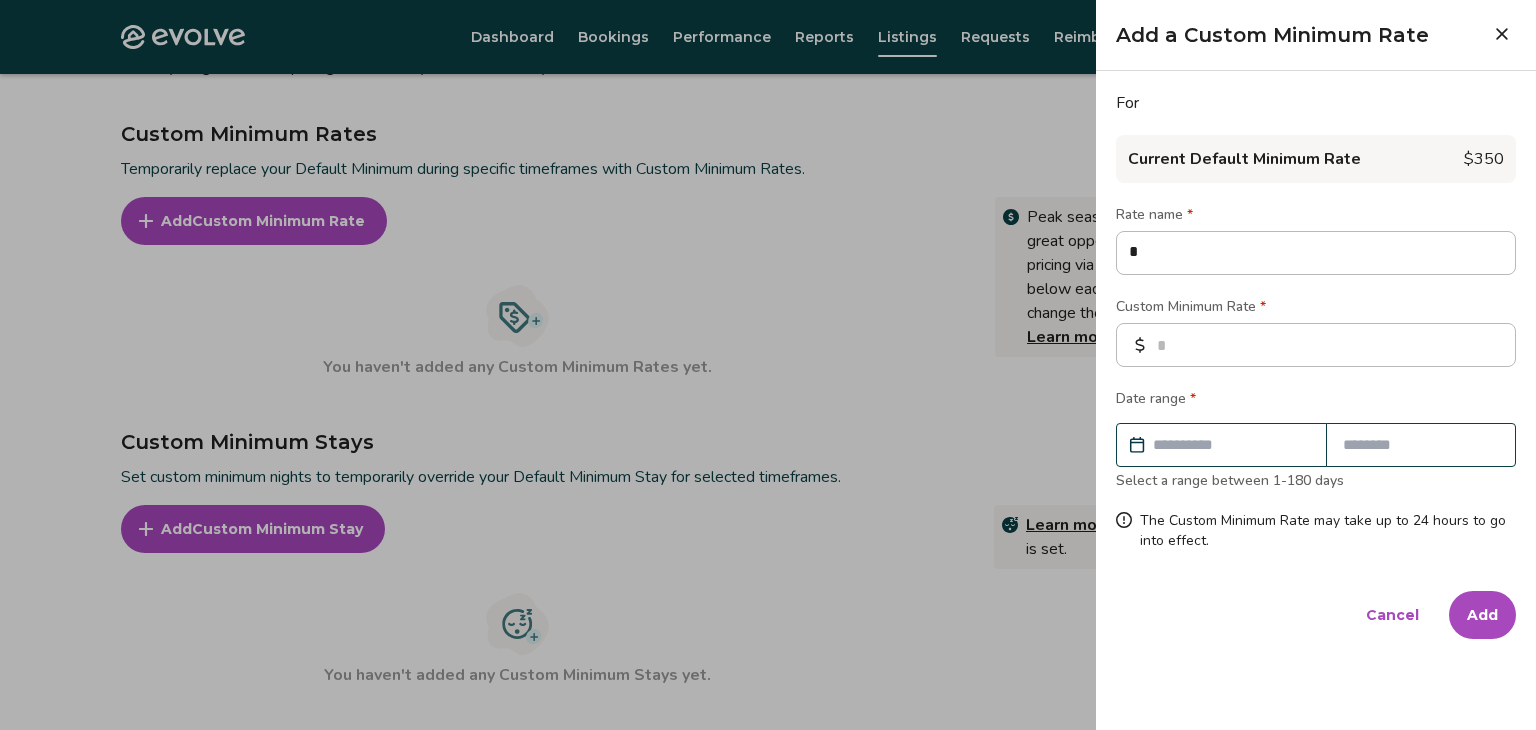 type on "*" 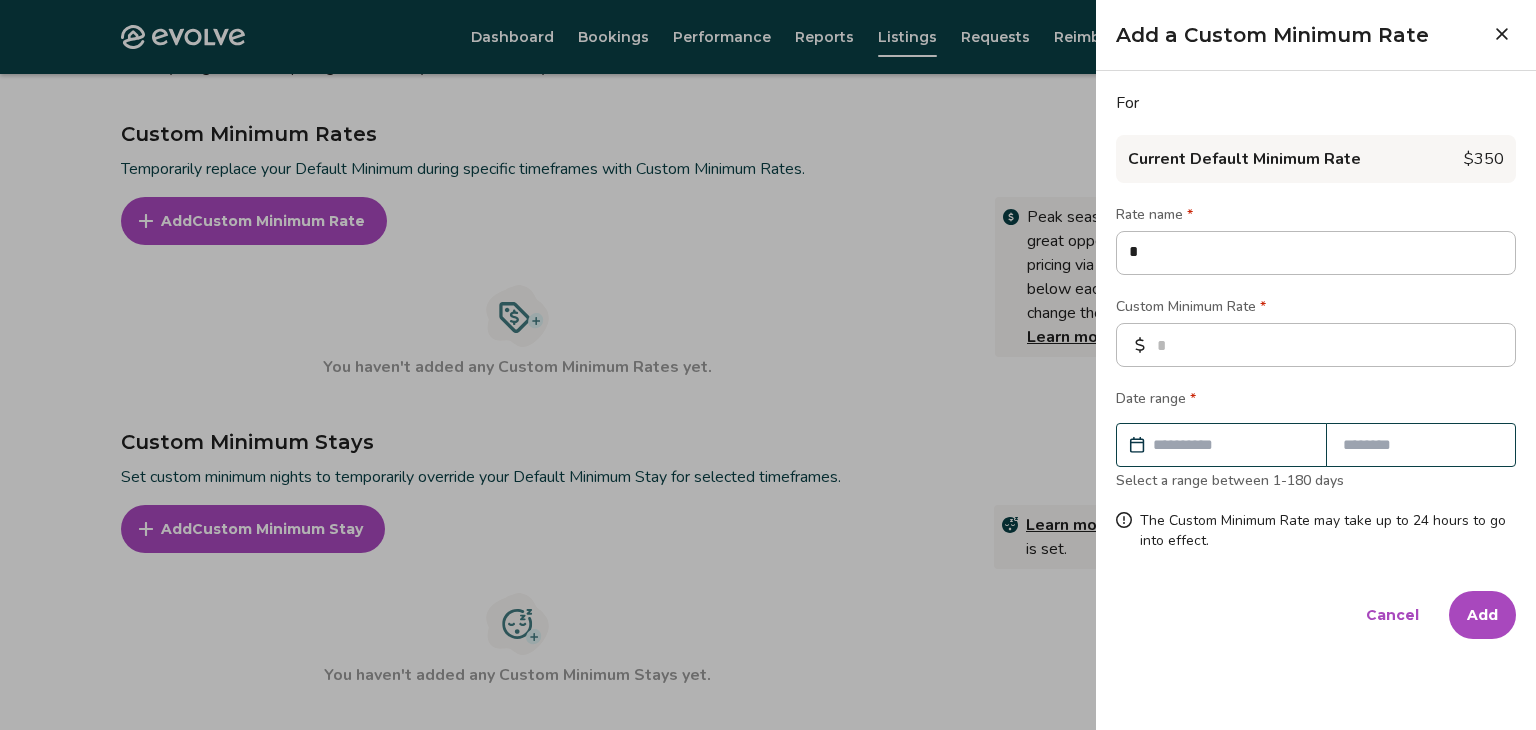 type on "**" 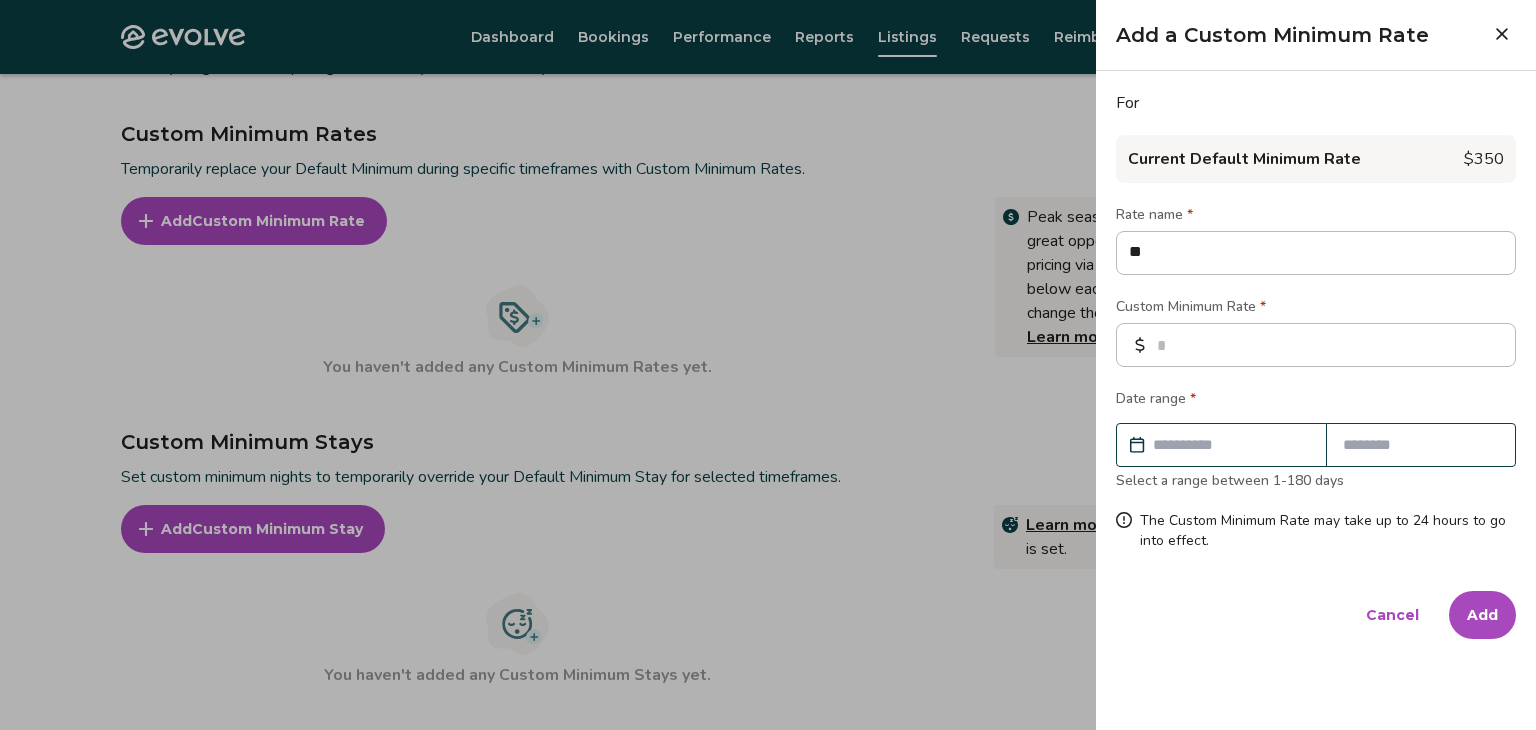 type on "*" 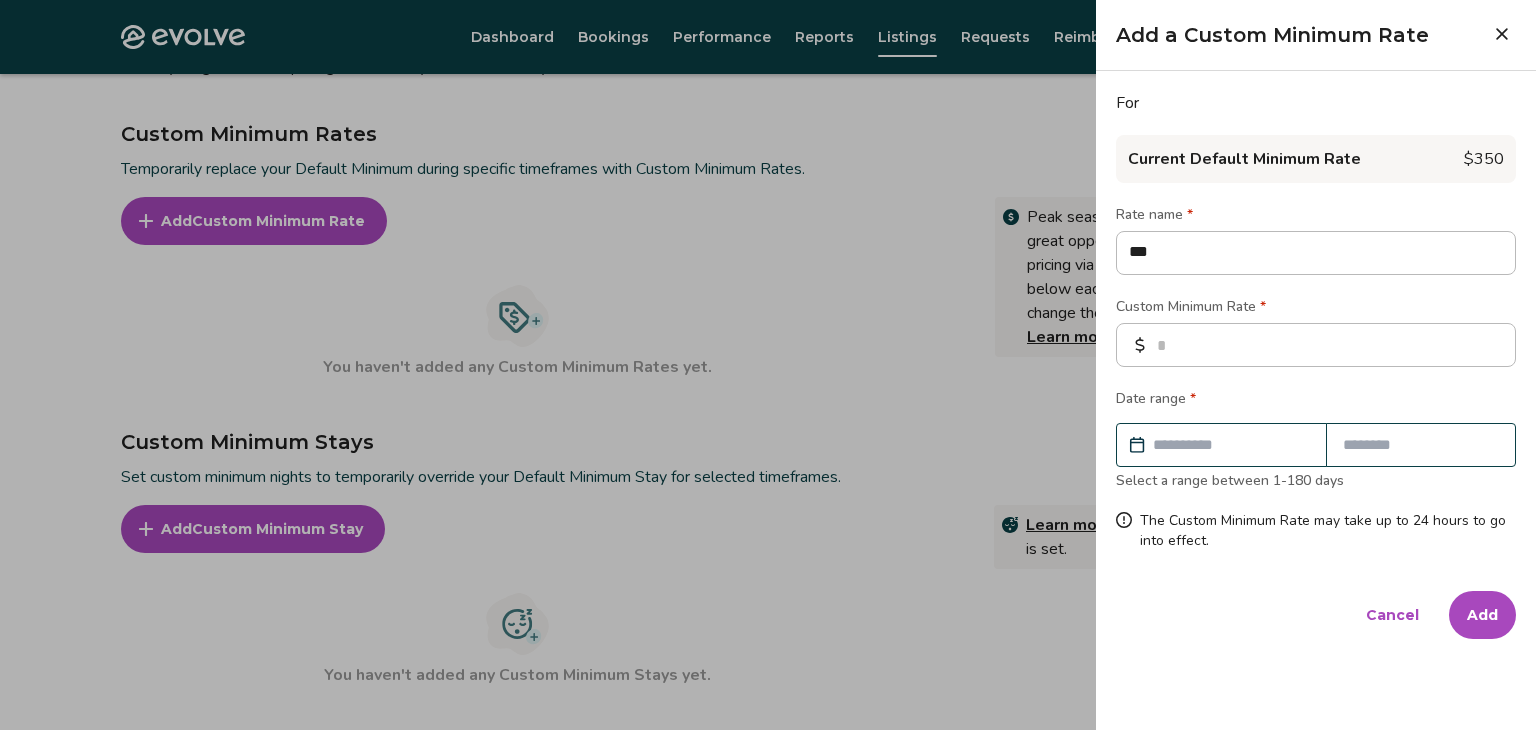type on "*" 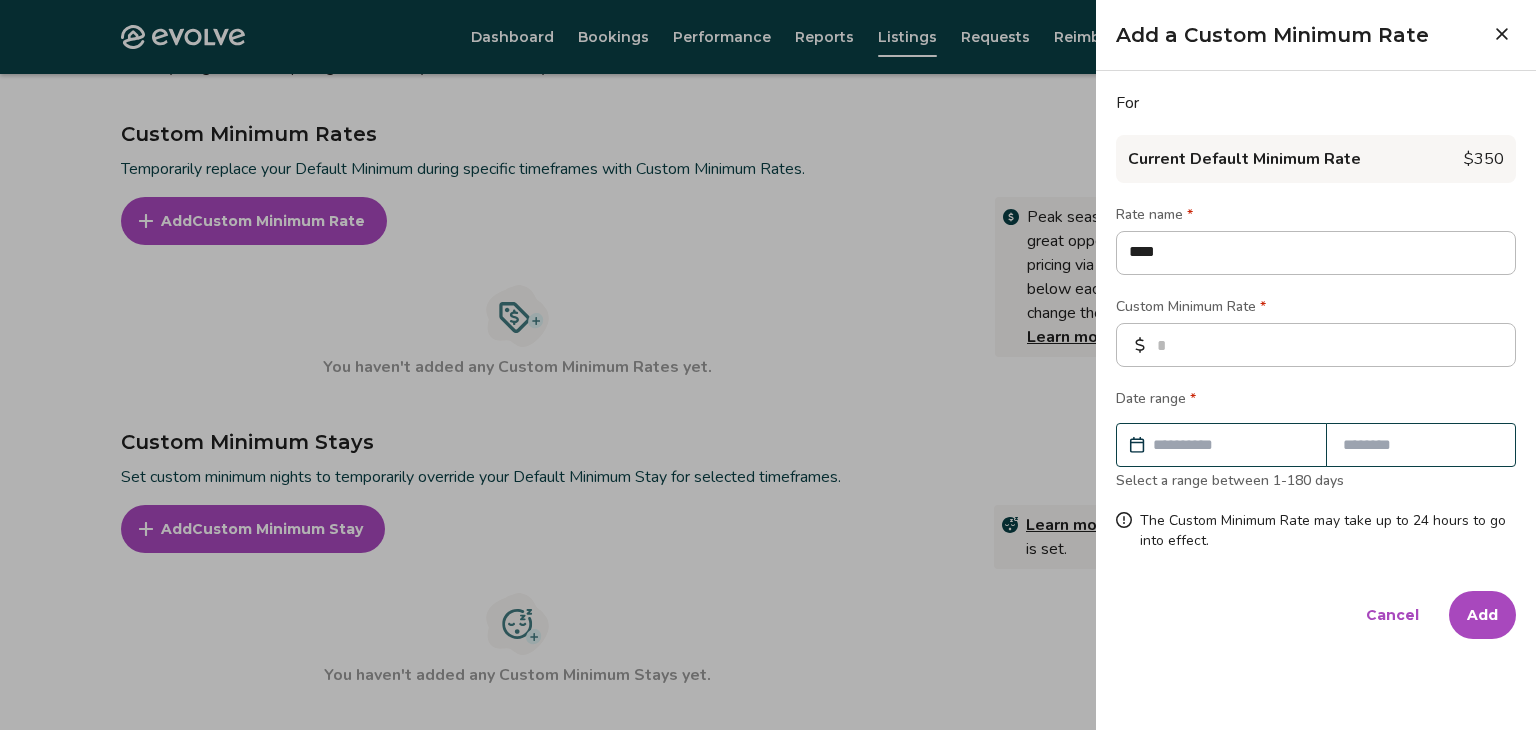 type on "*" 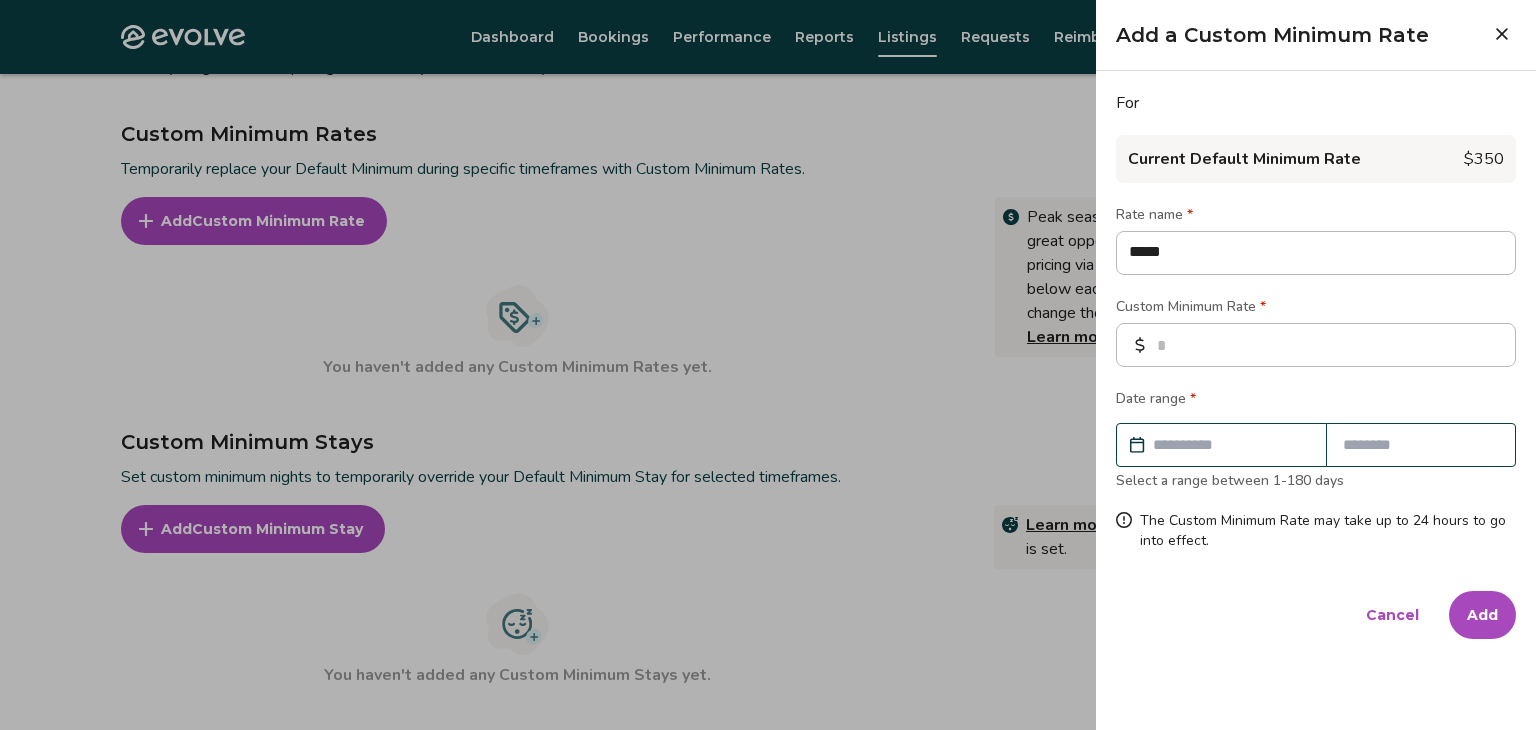 type on "*" 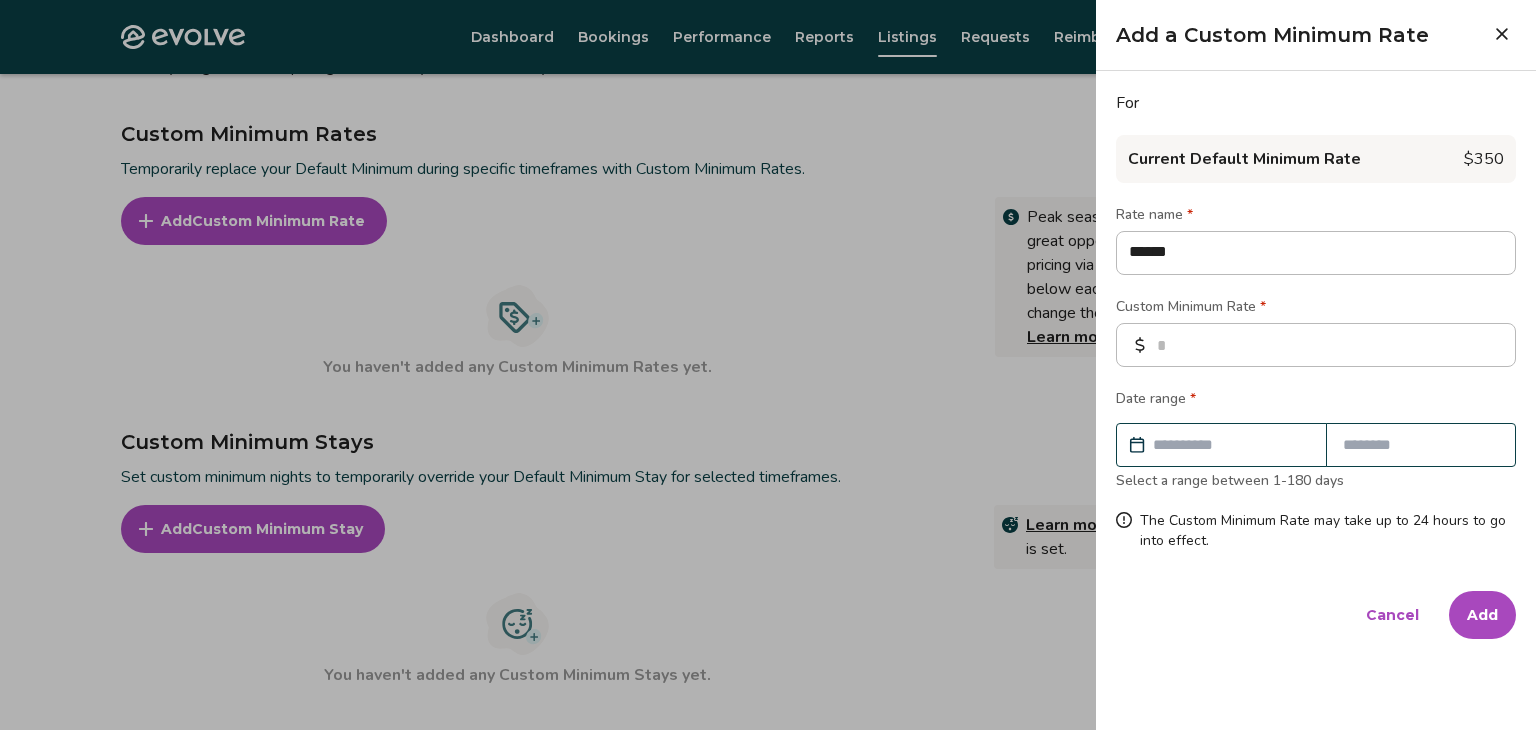 type on "*" 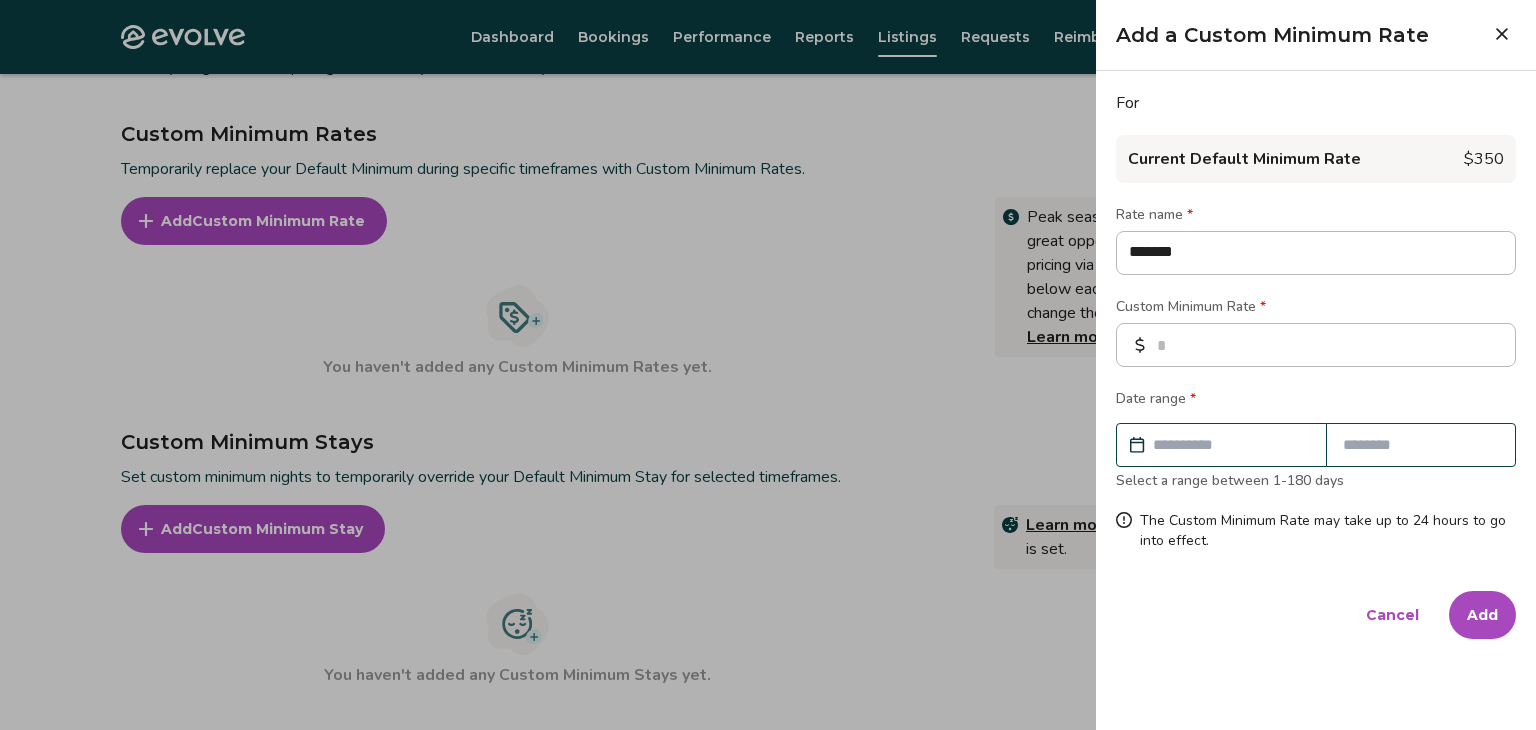 type on "*" 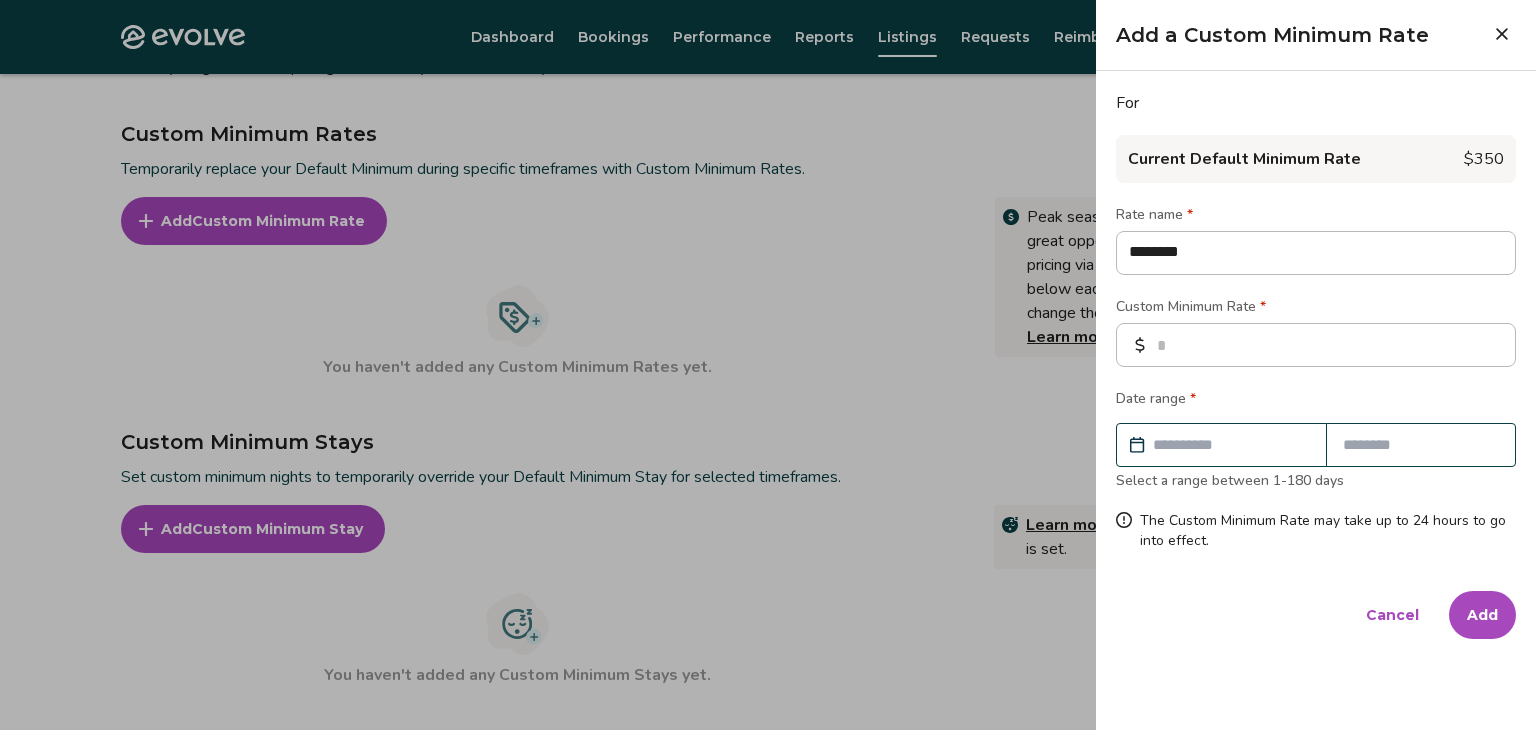 type on "*" 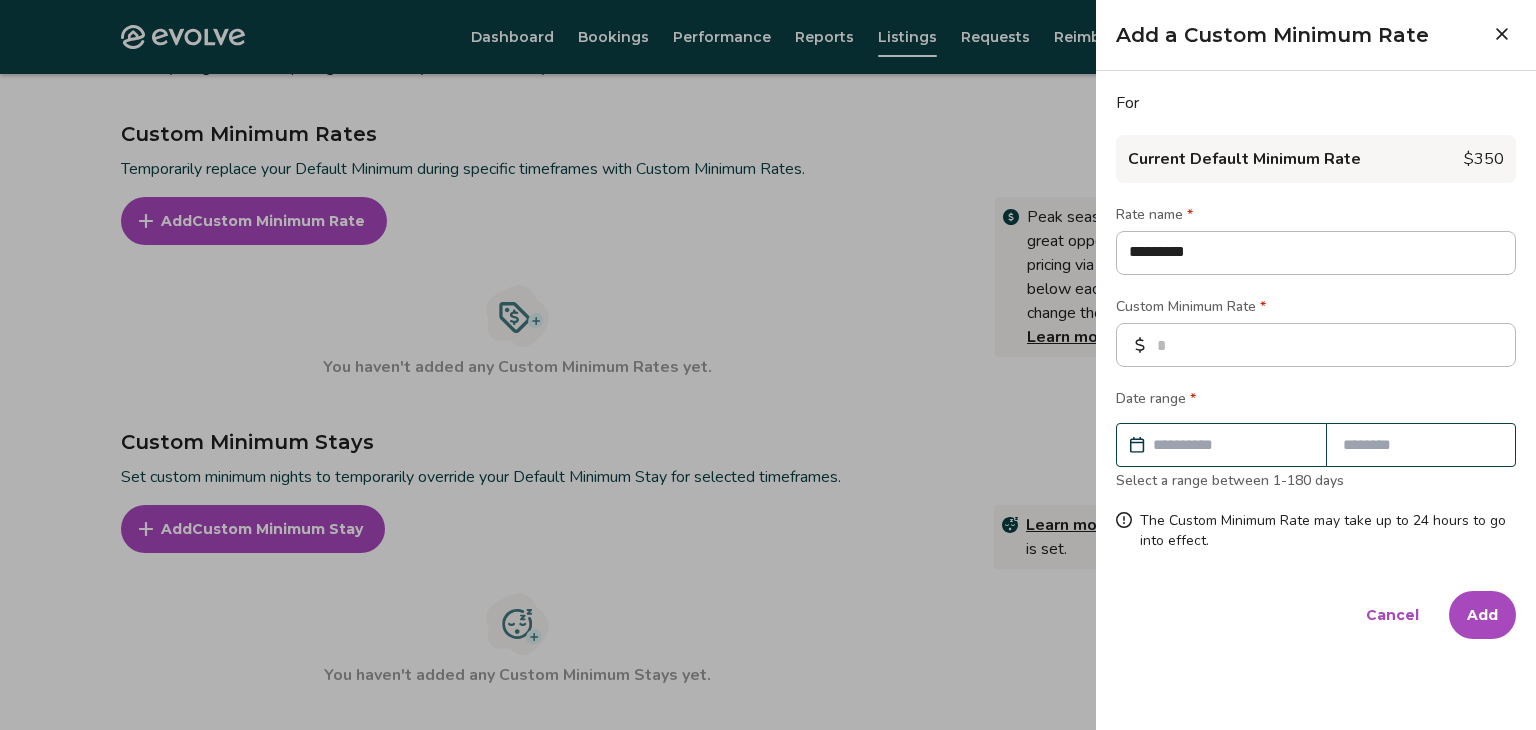 type on "*" 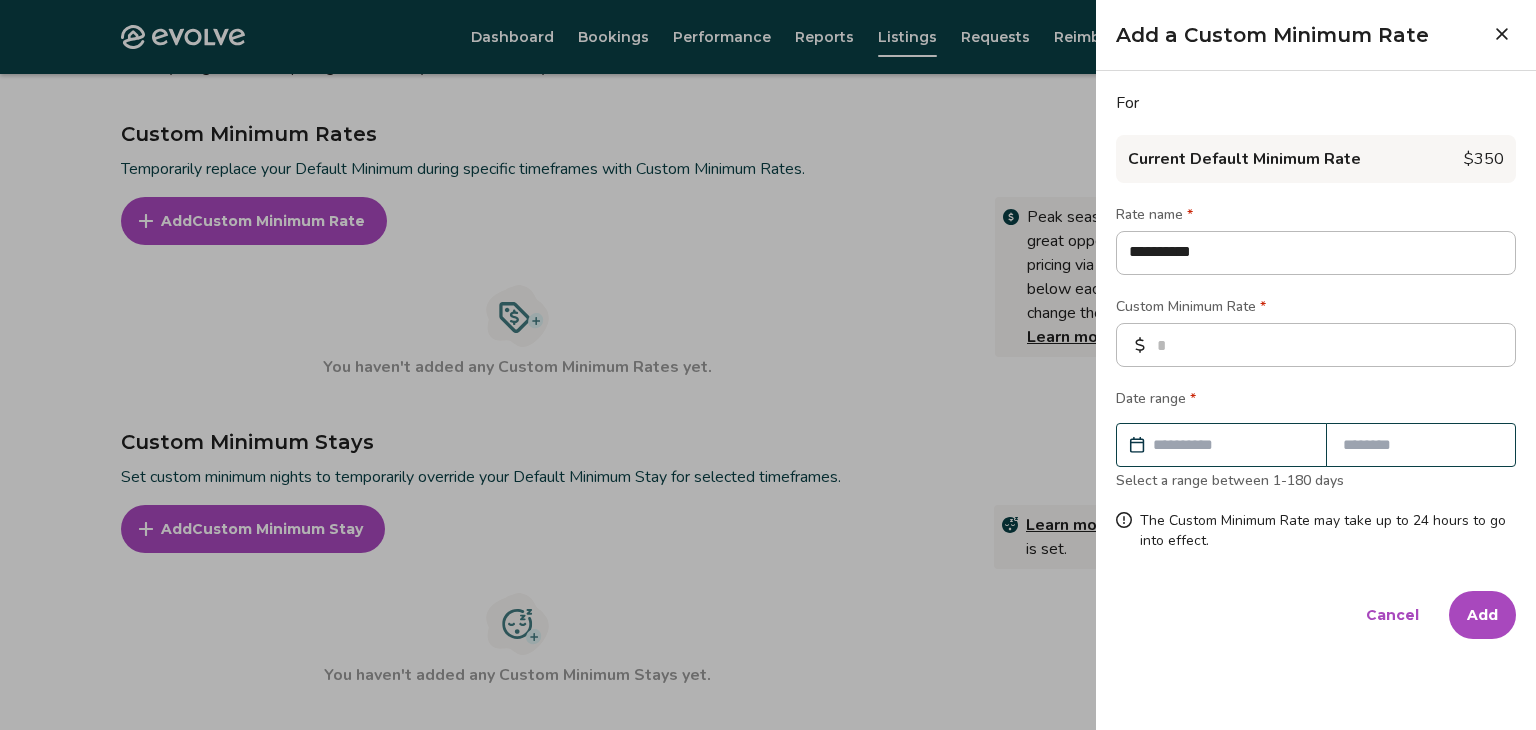 type on "*" 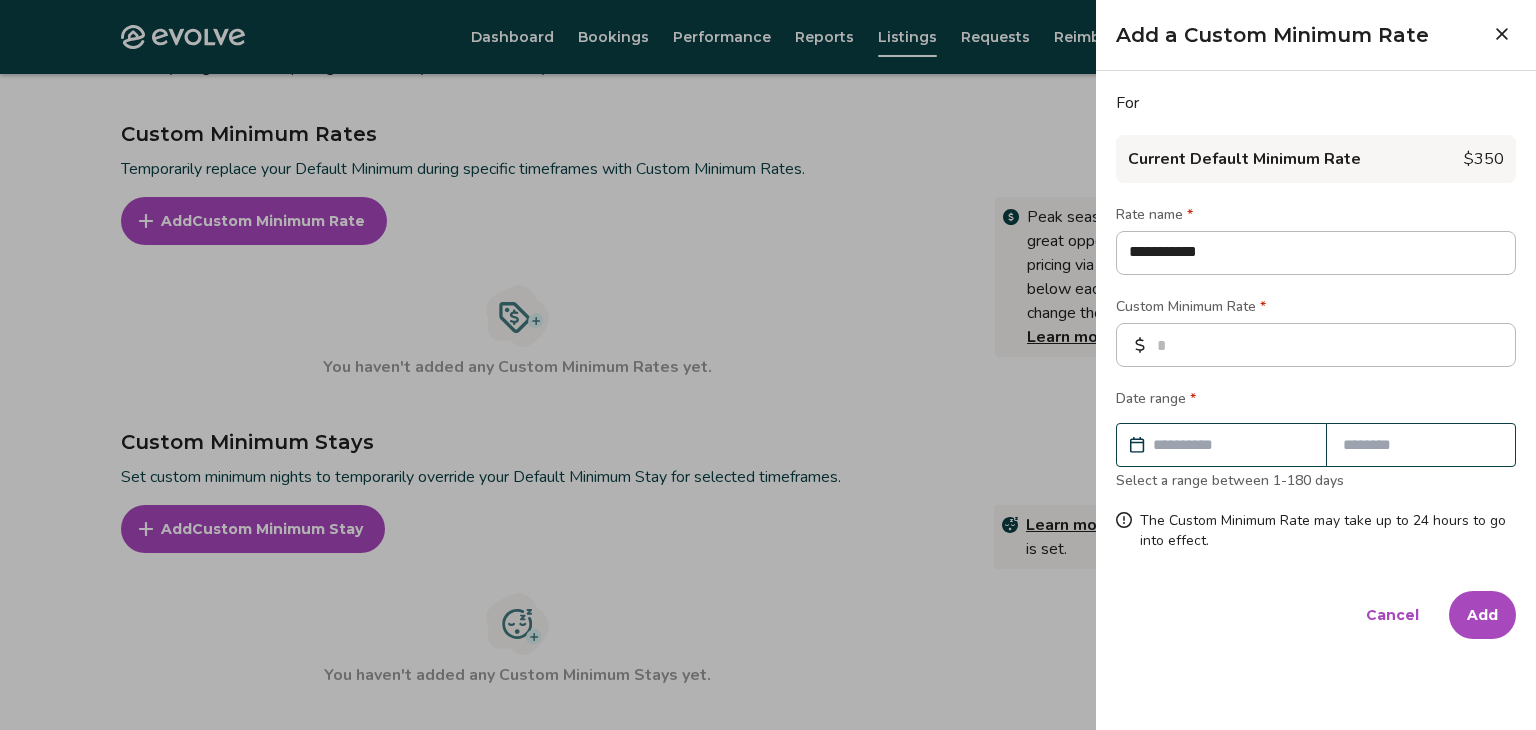 type on "*" 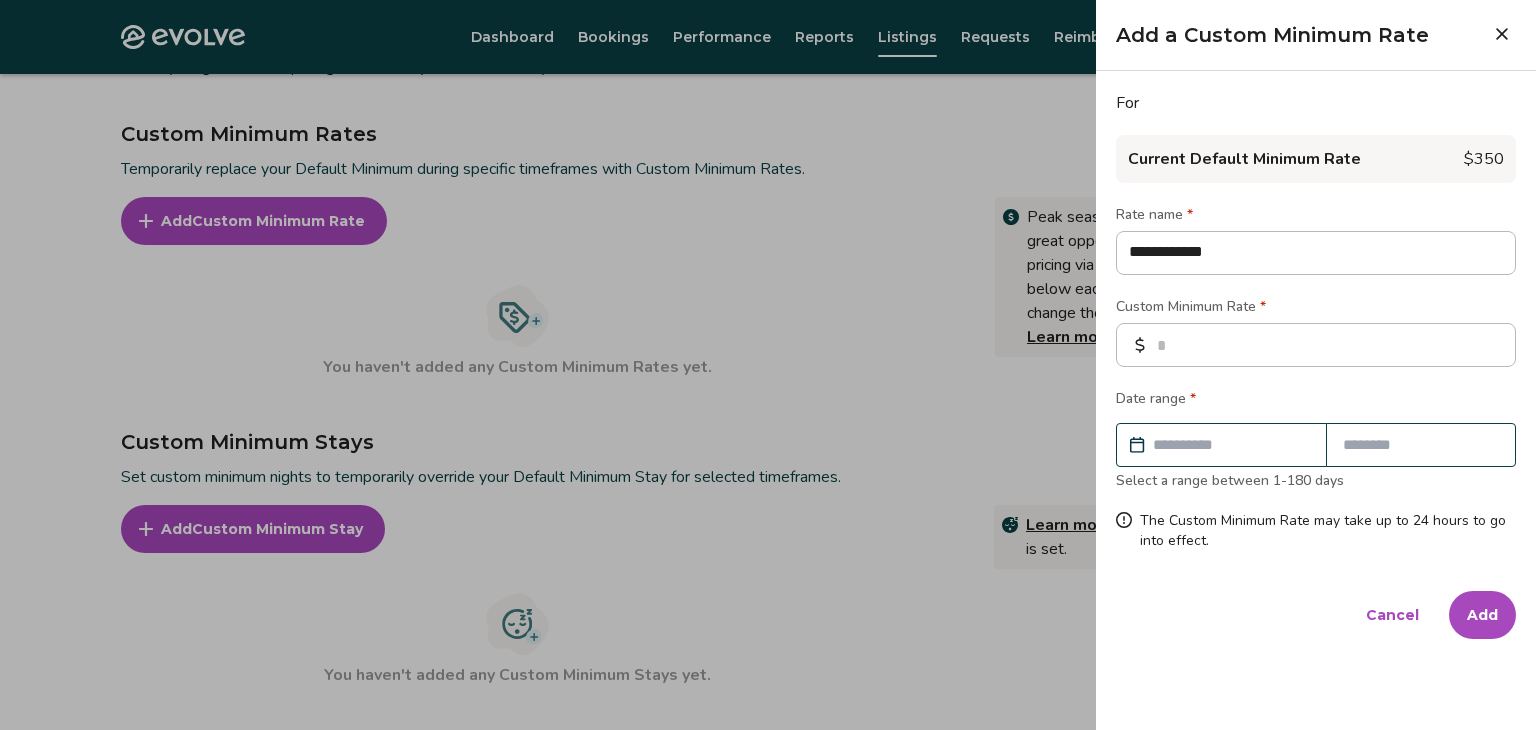 type on "*" 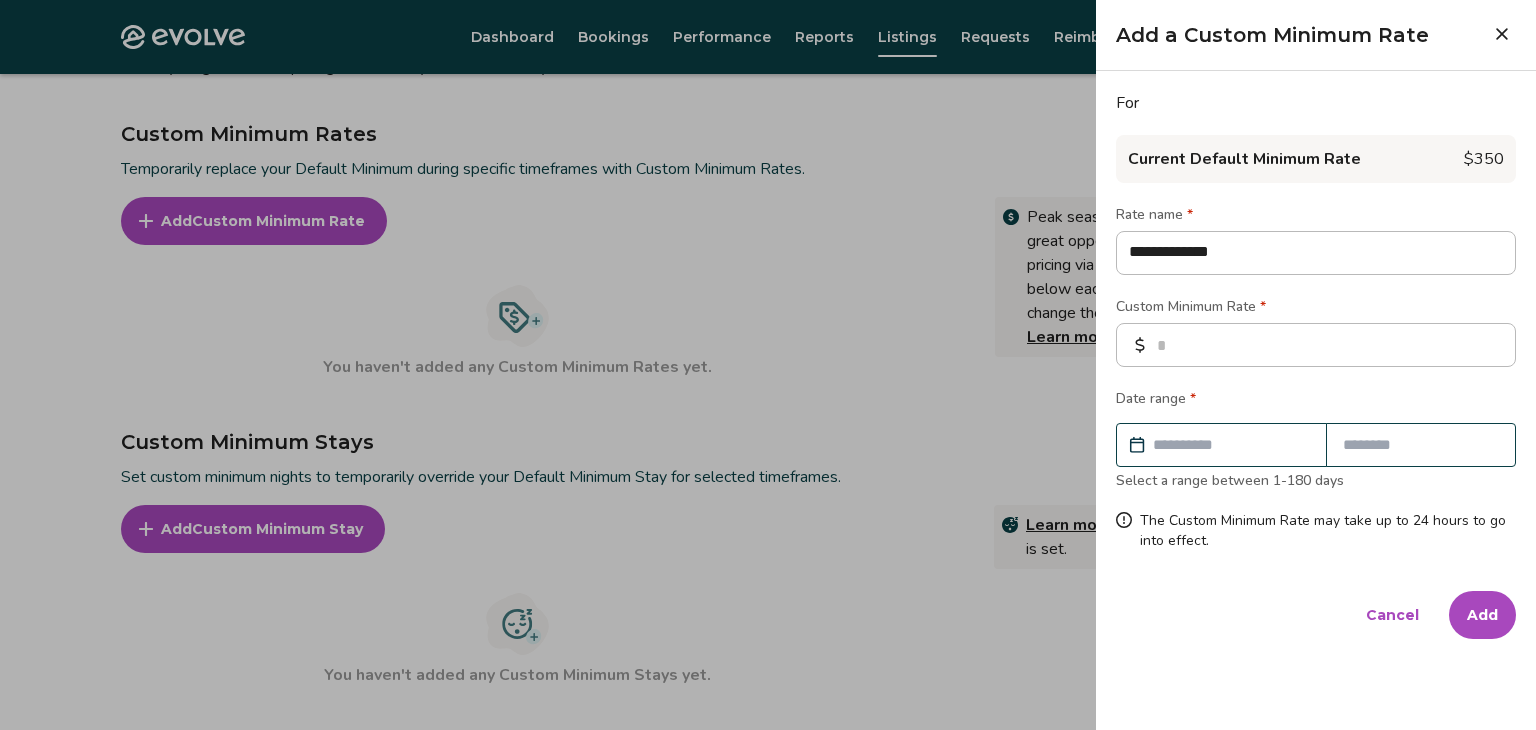 type on "*" 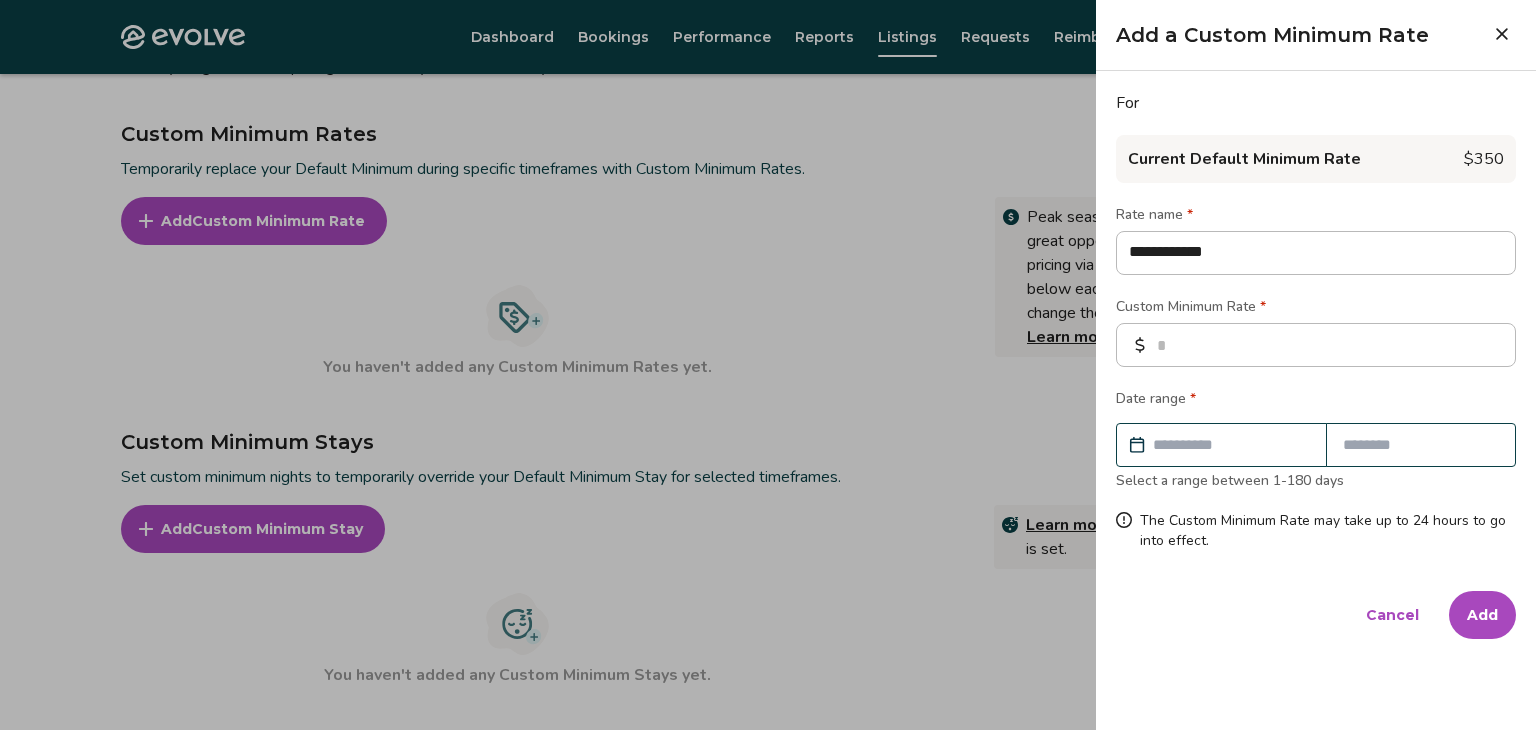 type on "*" 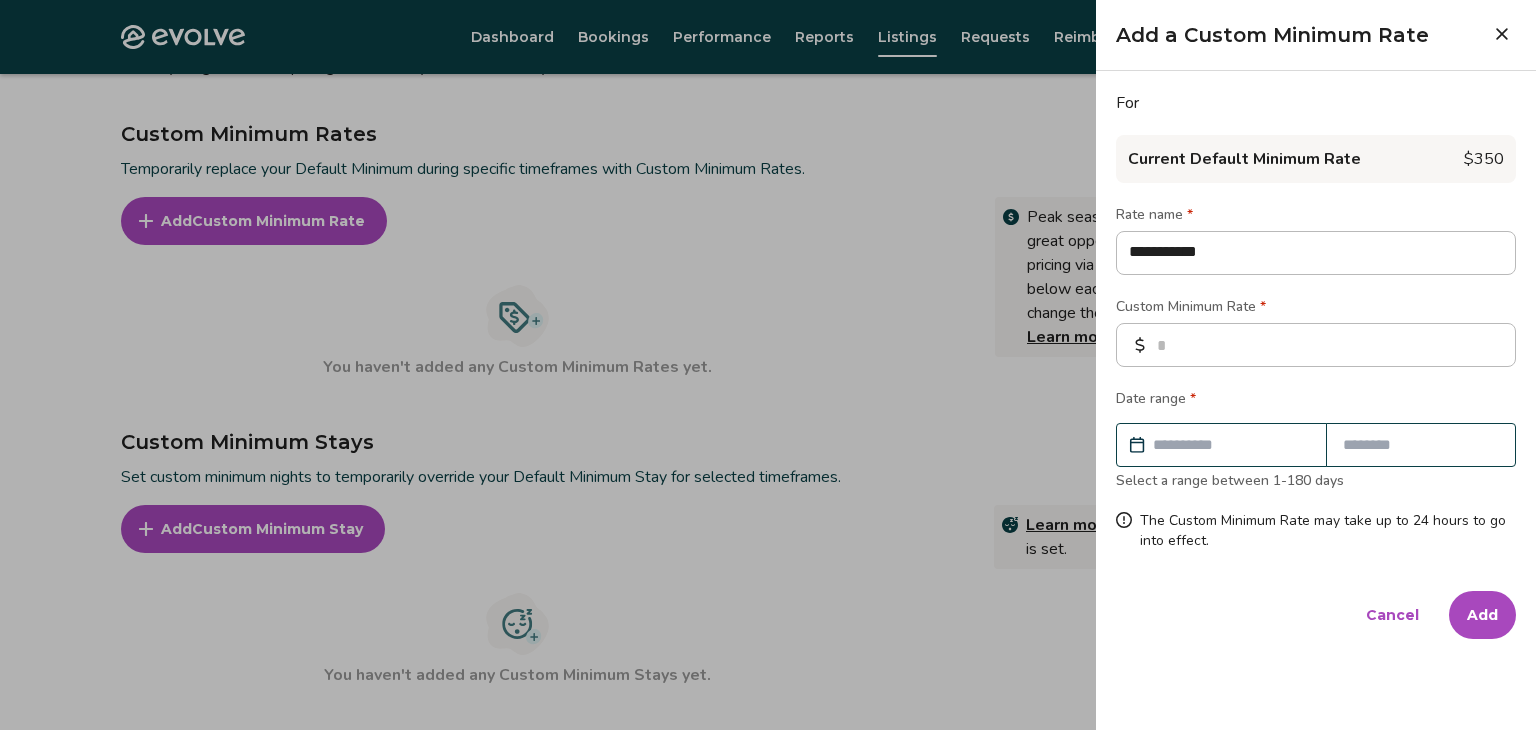 type on "*" 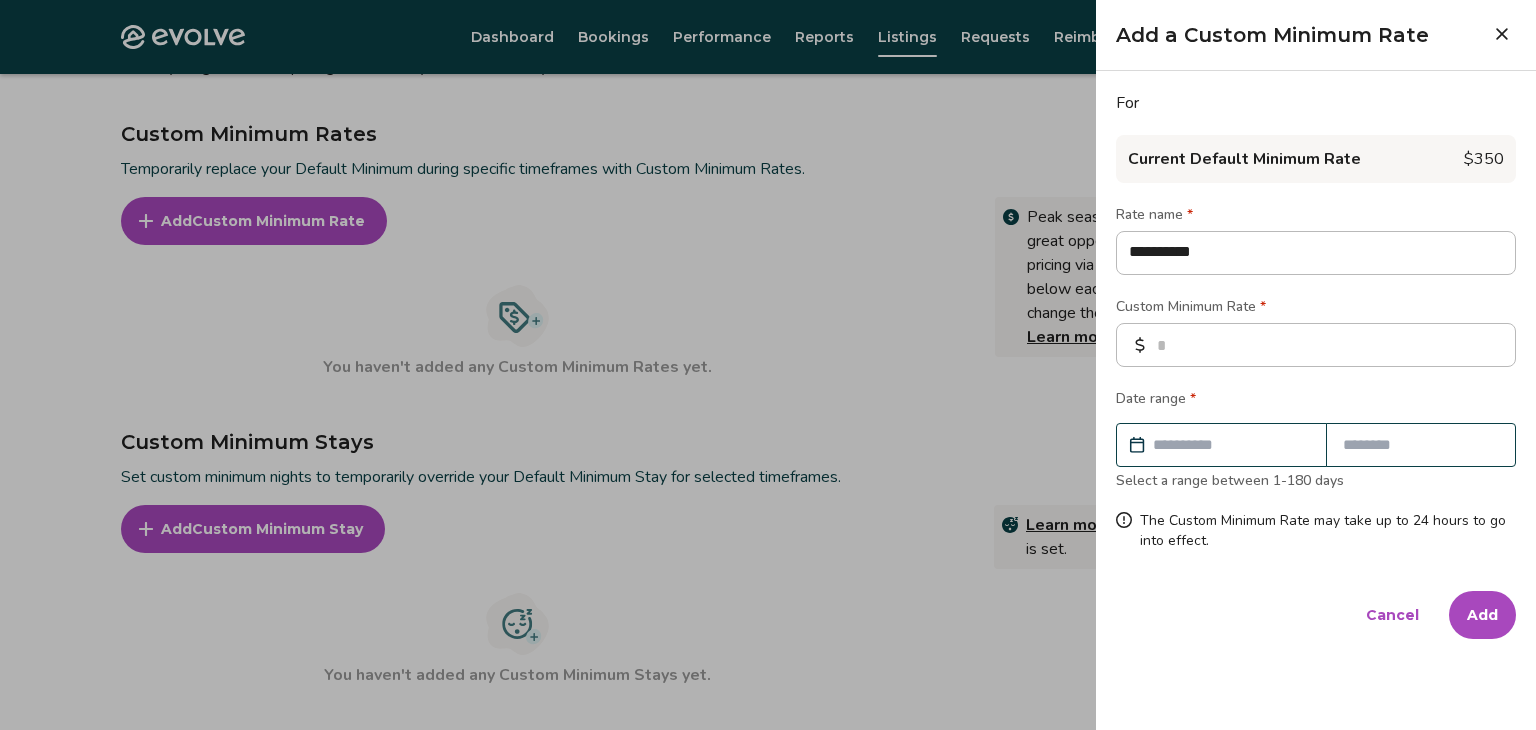 type on "*" 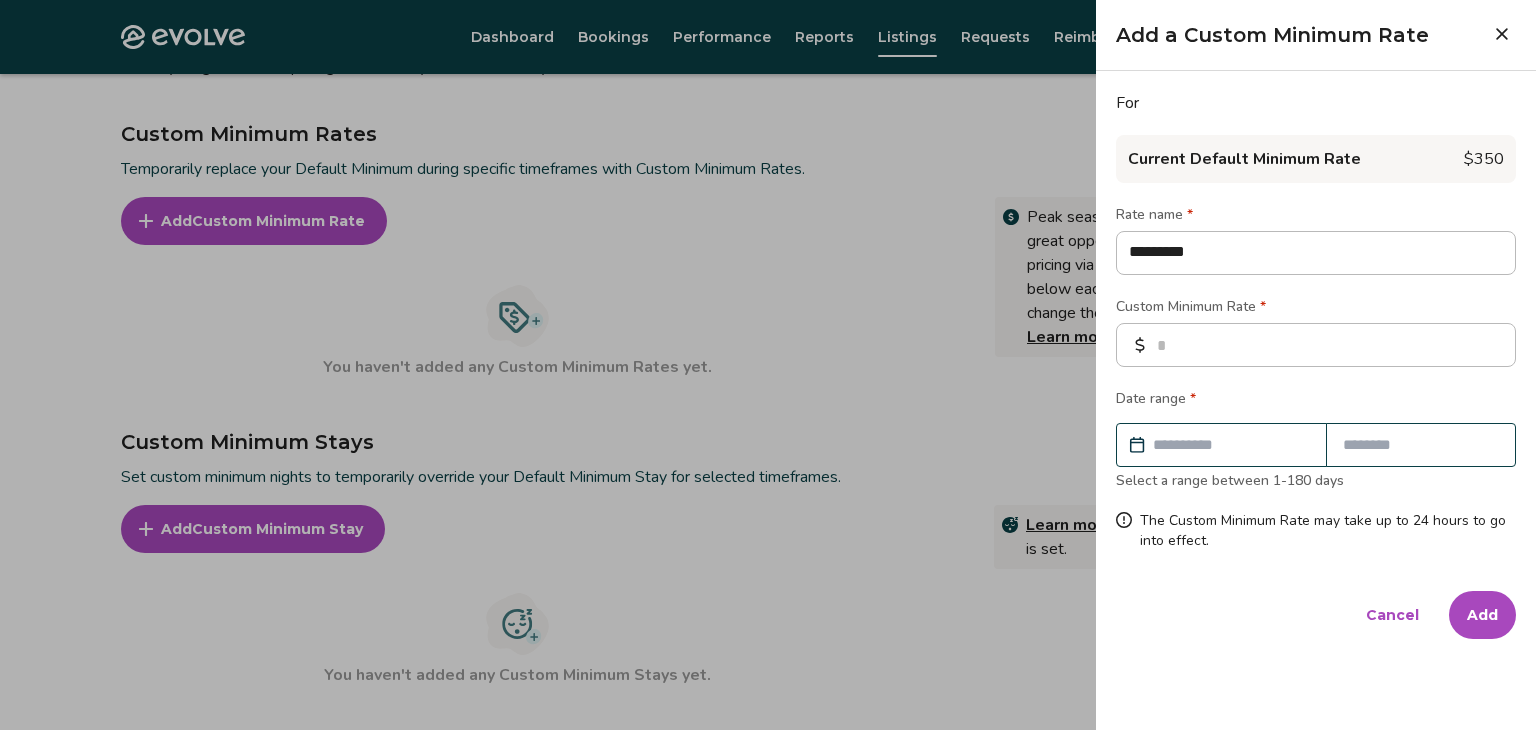 type on "*" 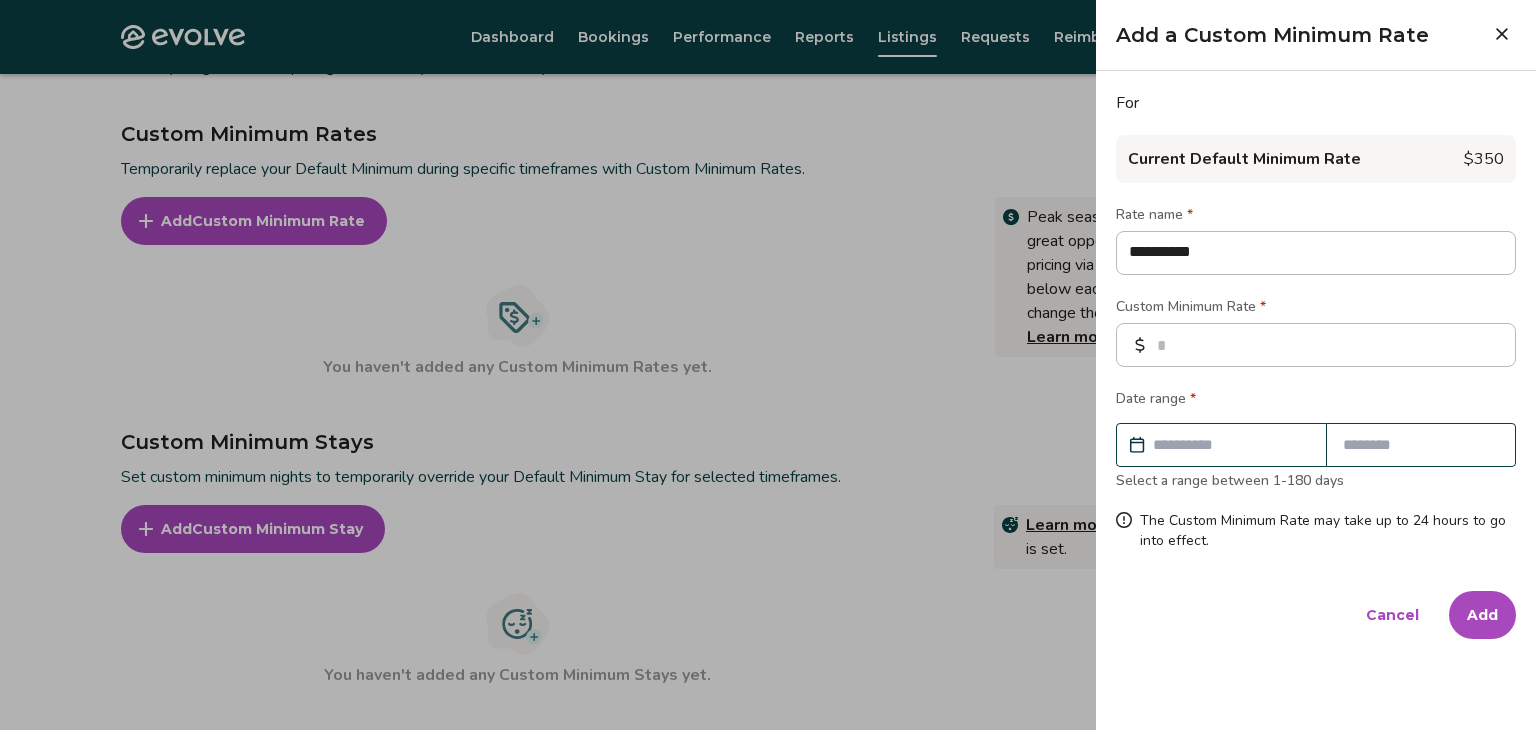 type on "*" 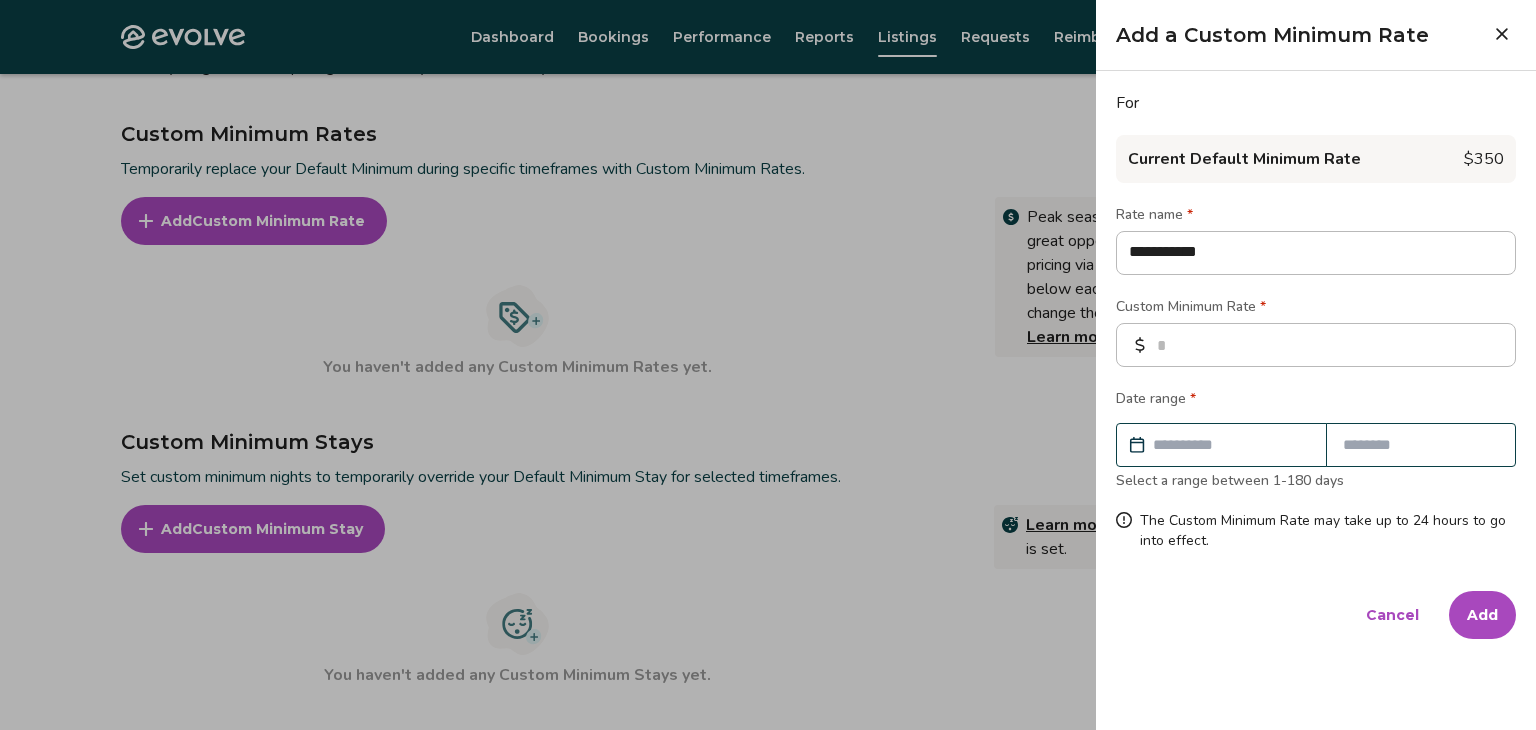 type on "*" 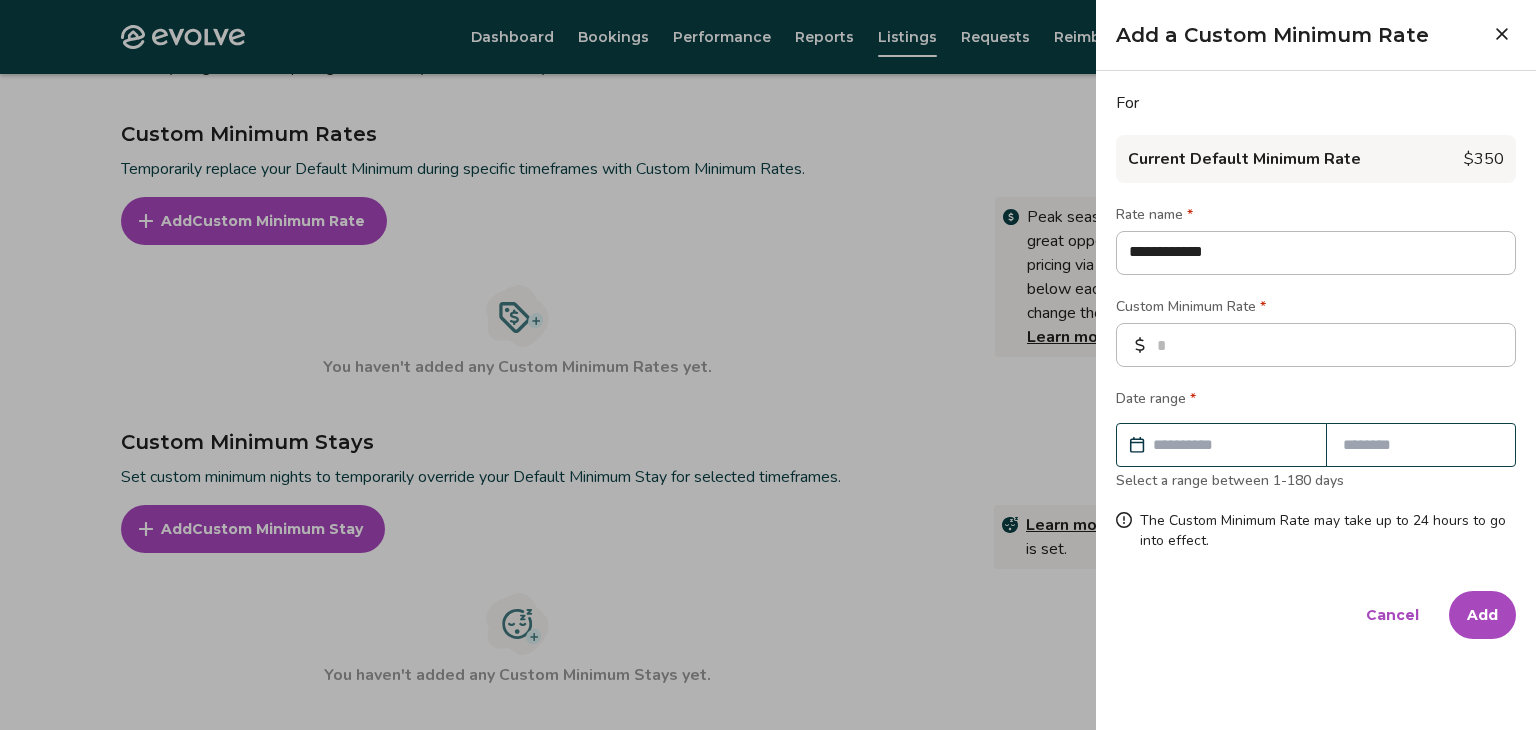 type on "*" 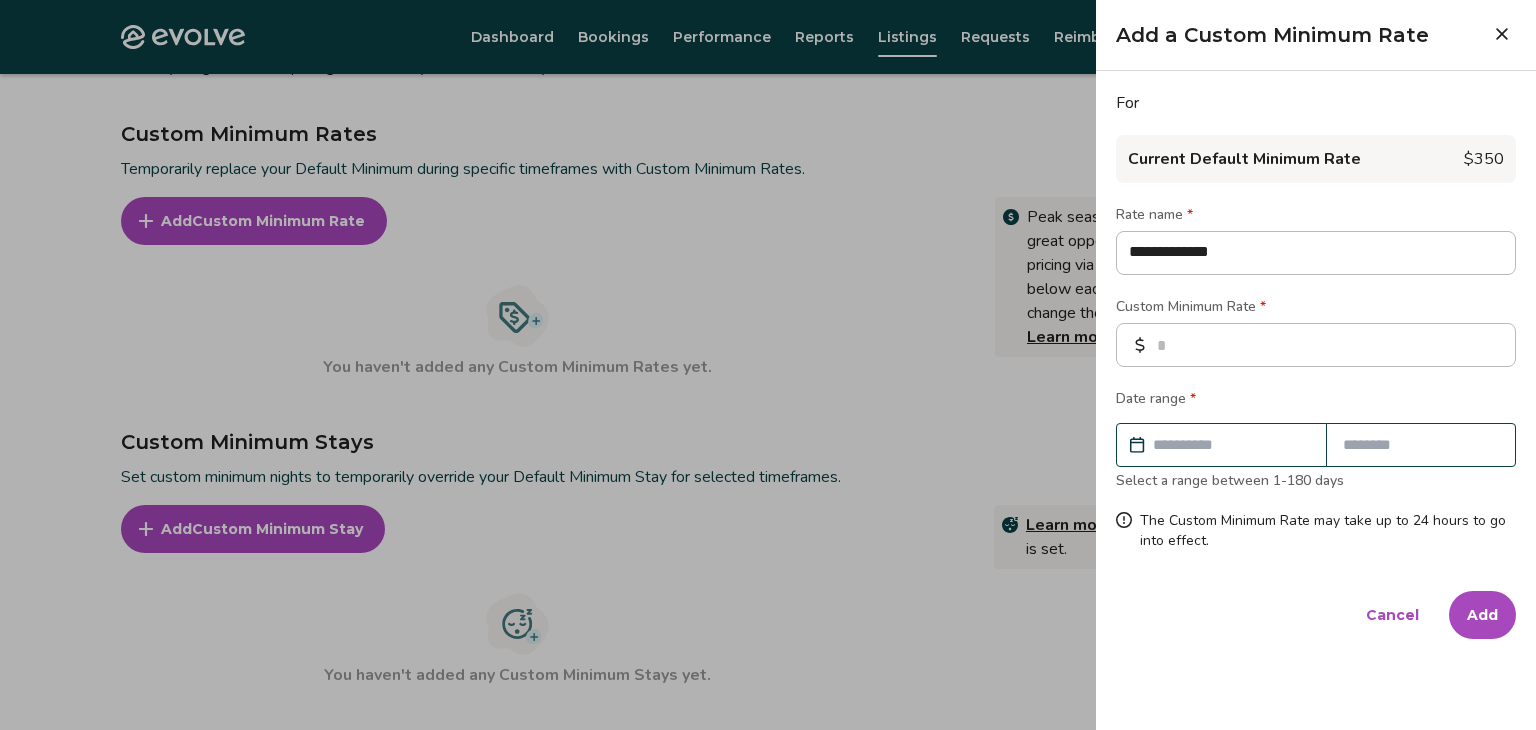 type on "*" 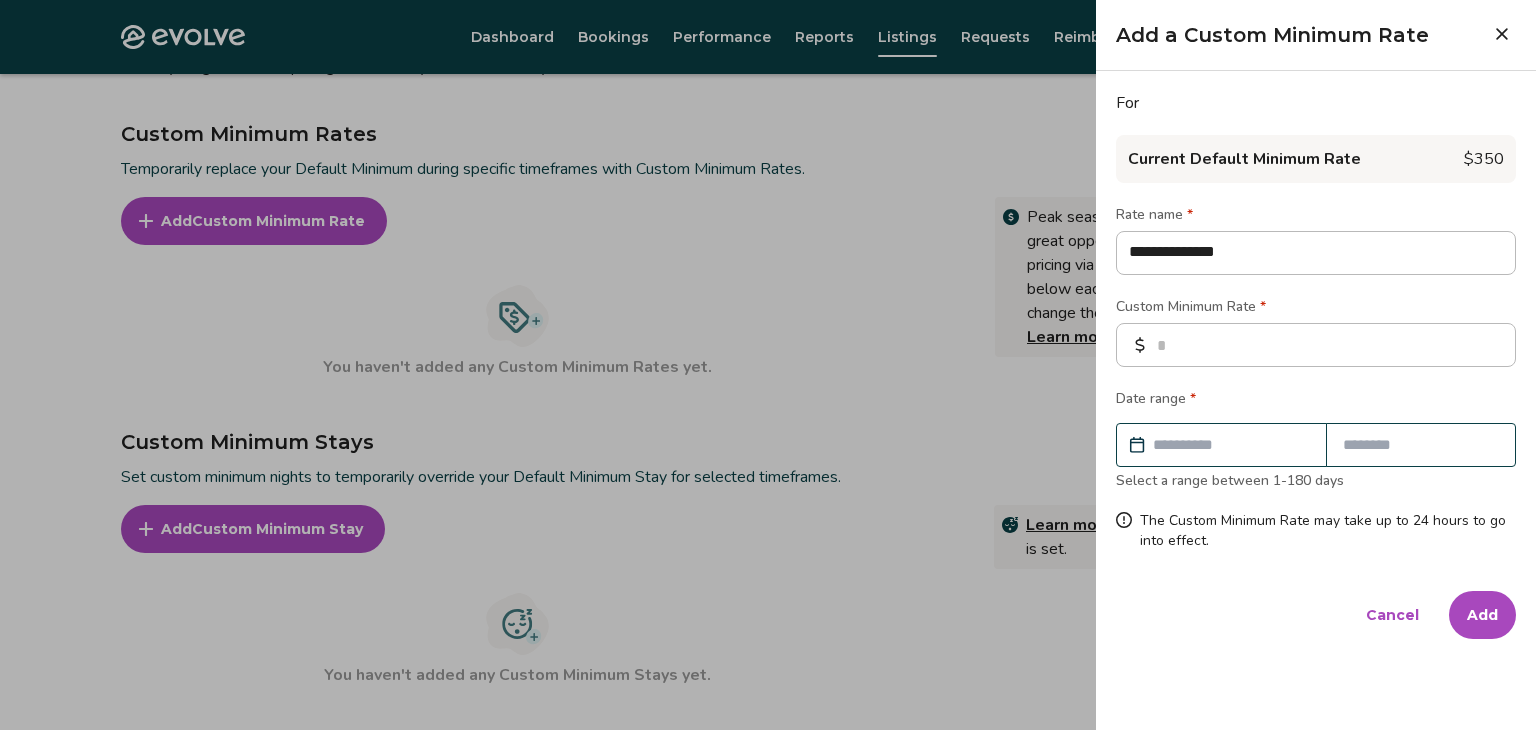 type on "*" 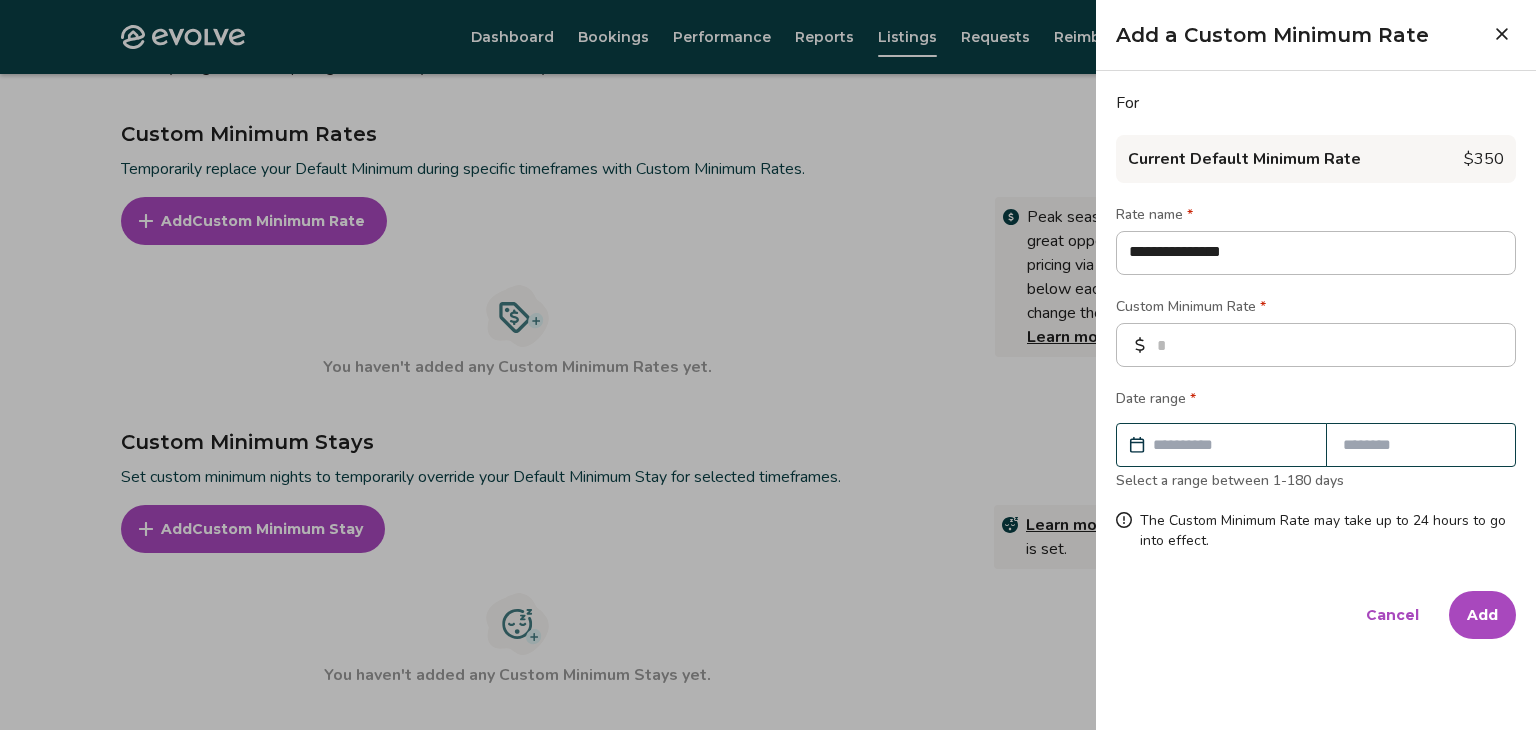 type on "*" 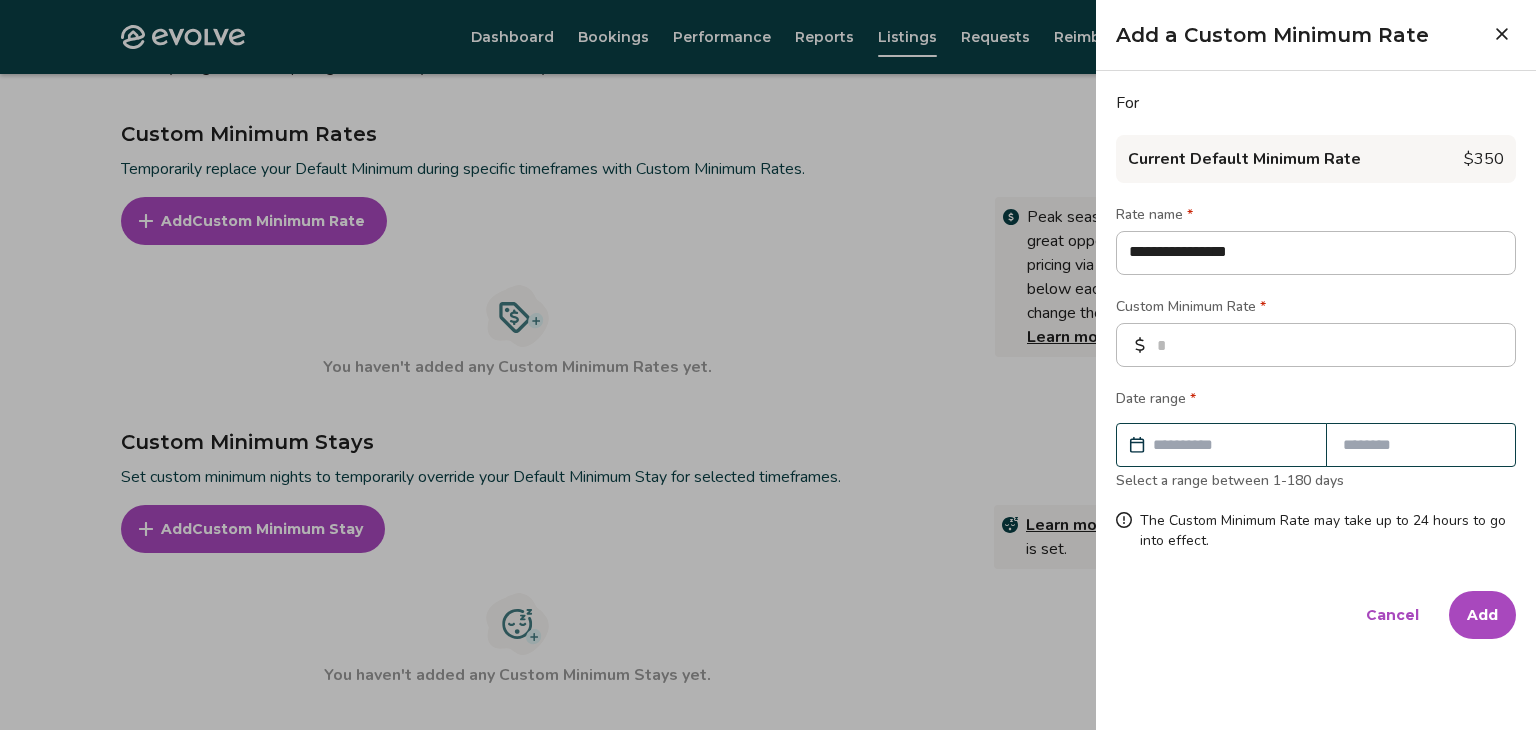 type on "*" 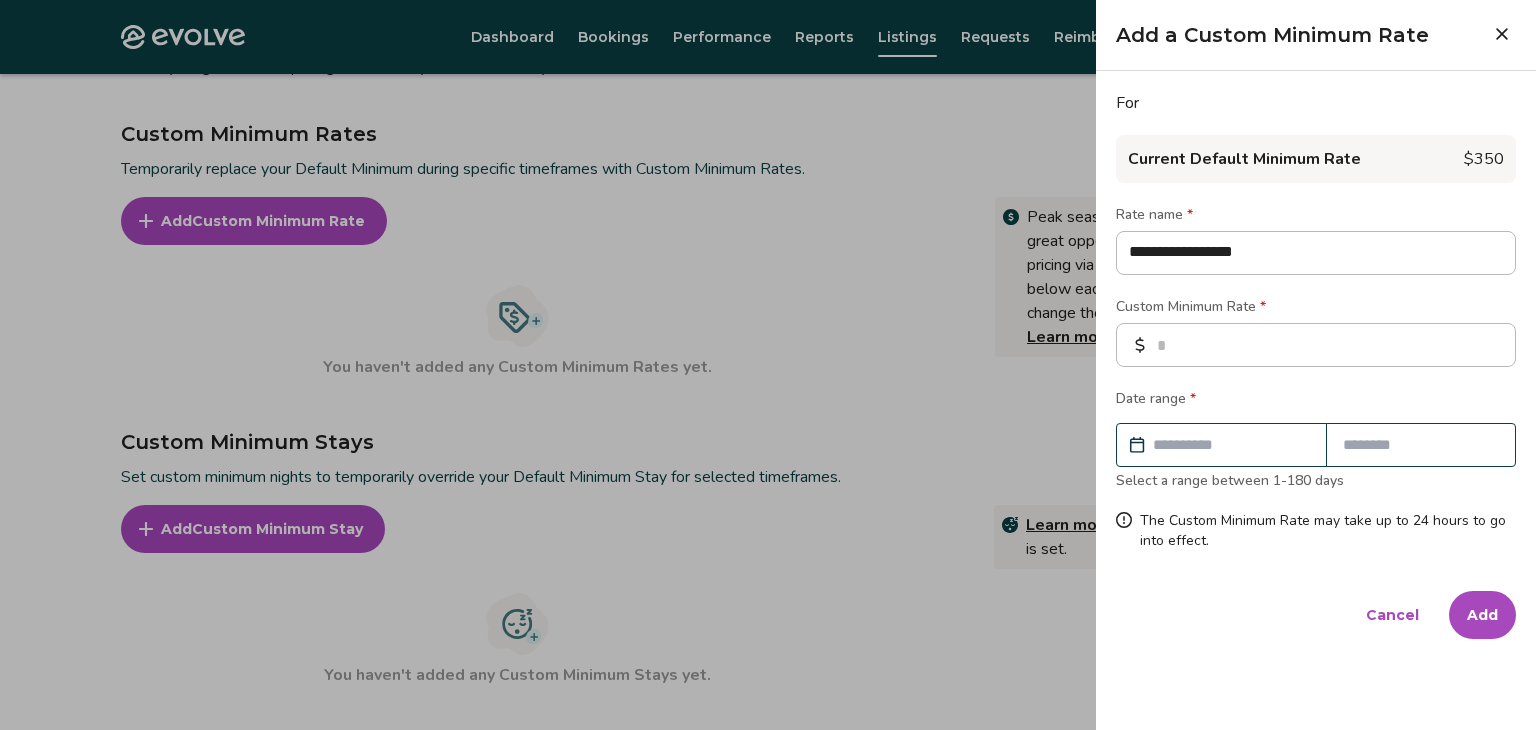 type on "*" 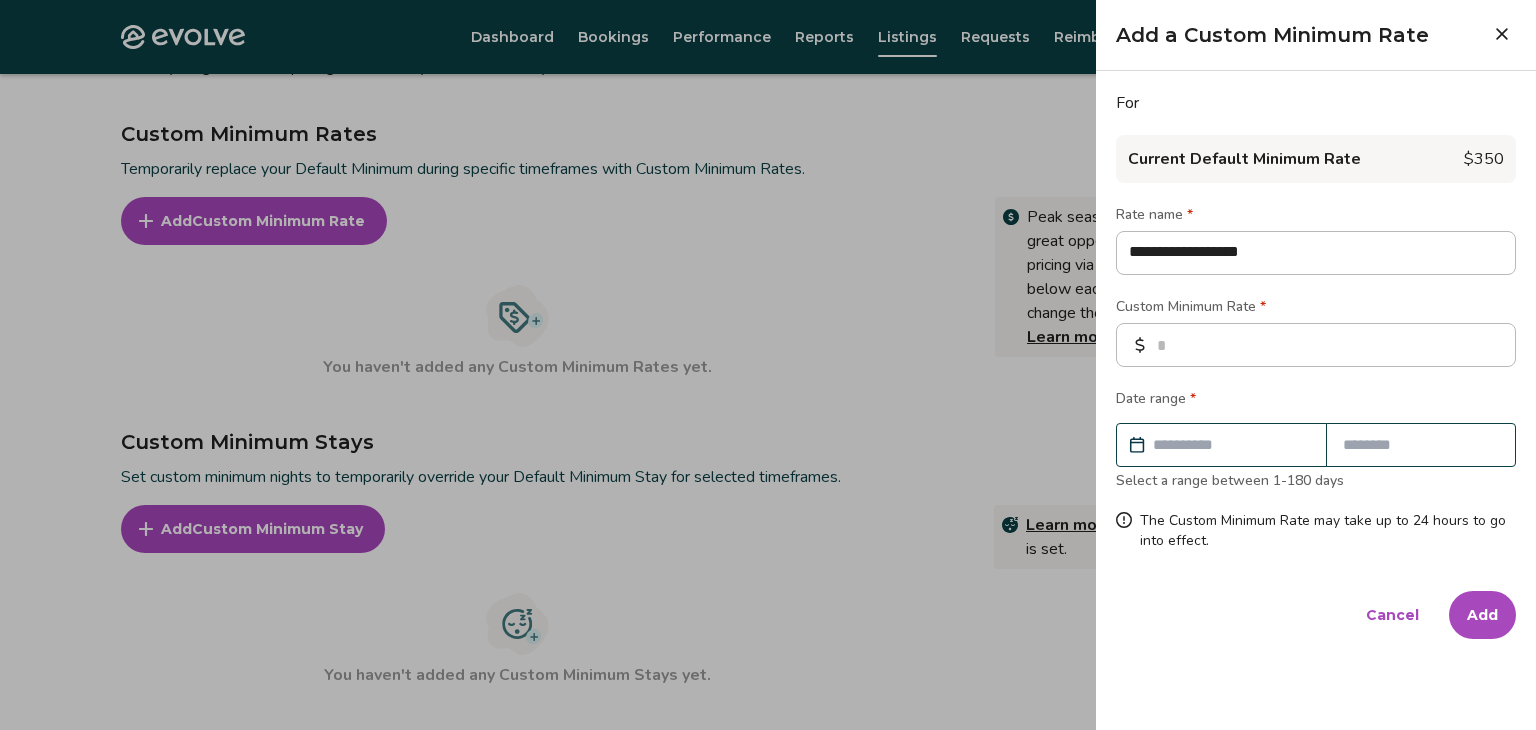 type on "**********" 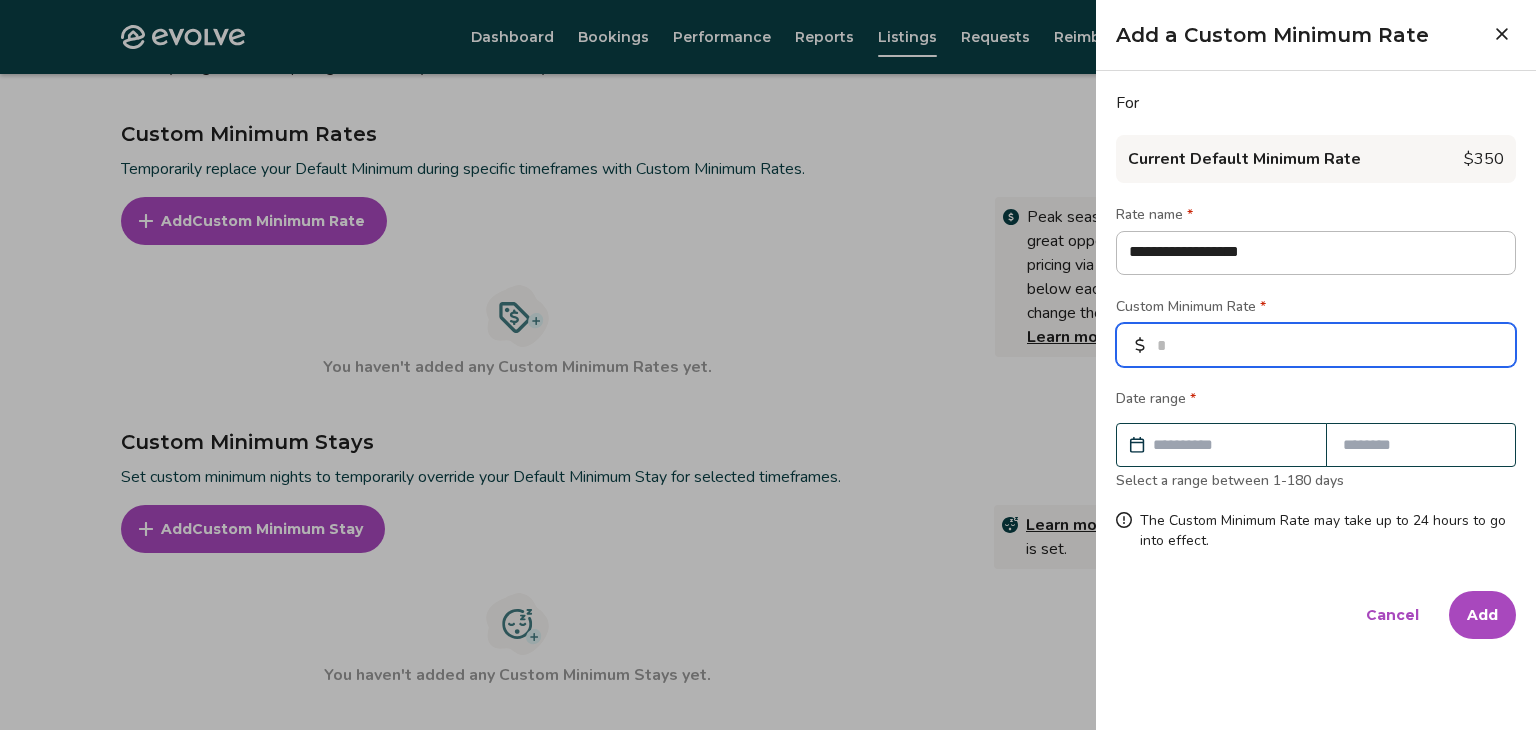 click at bounding box center (1316, 345) 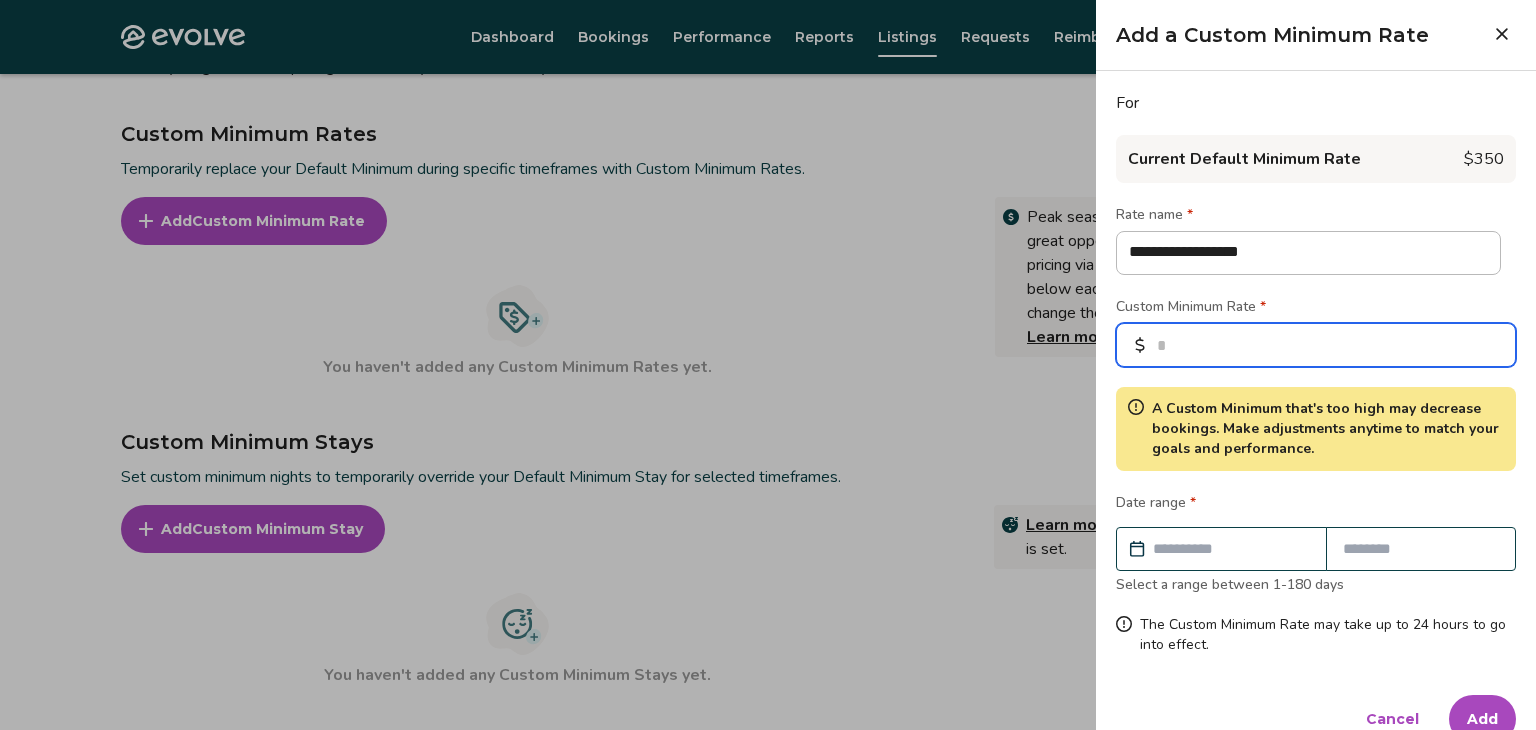 type on "****" 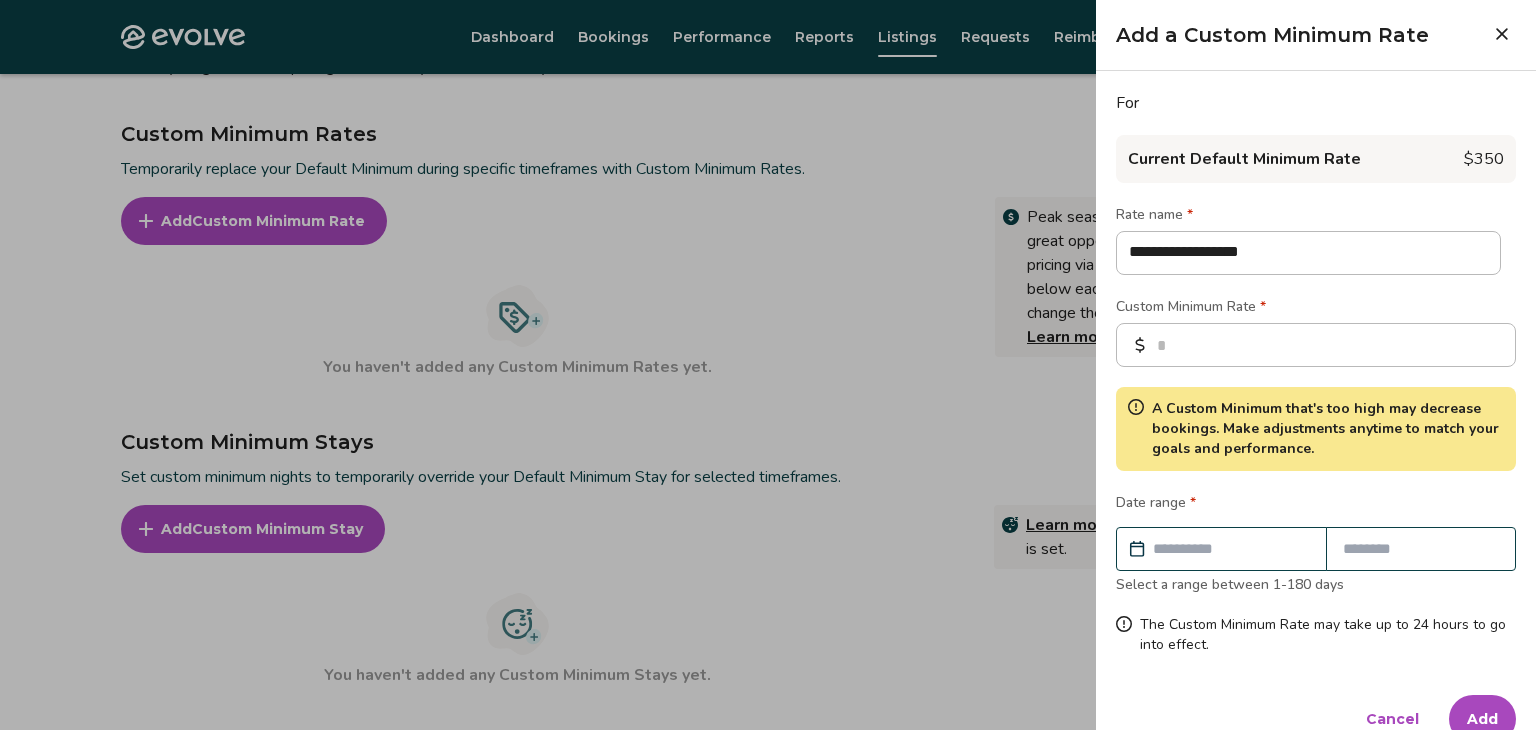 click at bounding box center (1231, 549) 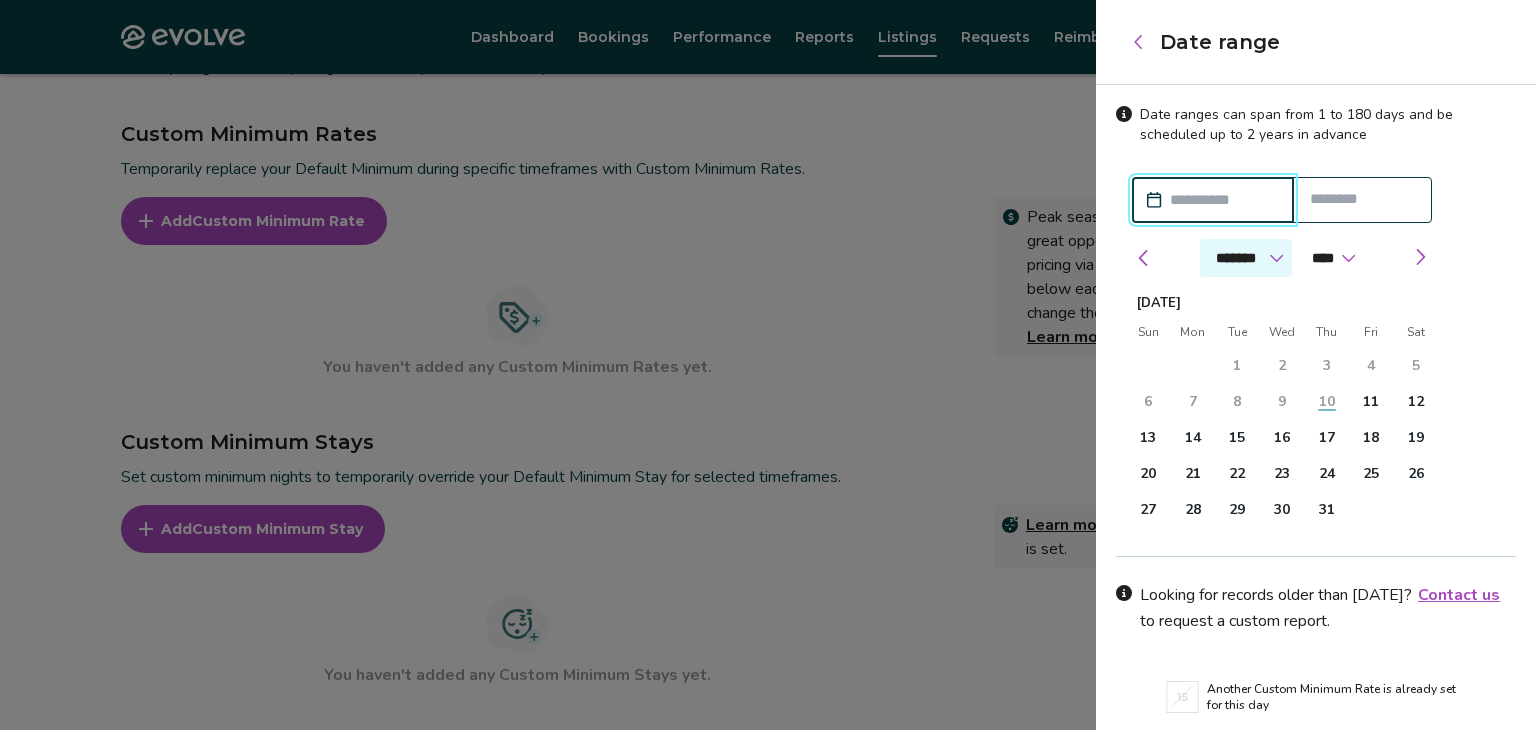 click on "******* ******** ***** ***** *** **** **** ****** ********* ******* ******** ********" at bounding box center (1246, 258) 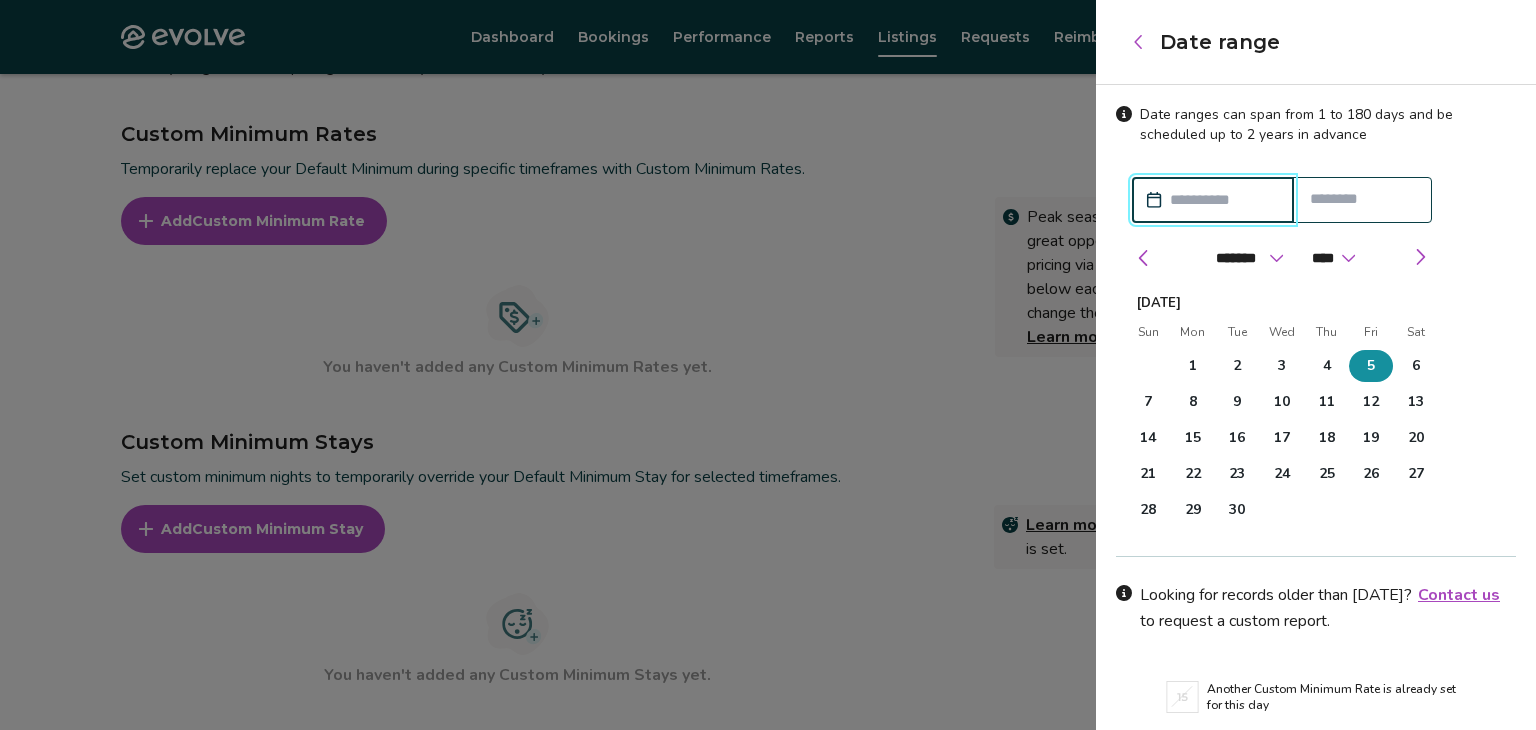 click on "12" at bounding box center [1371, 402] 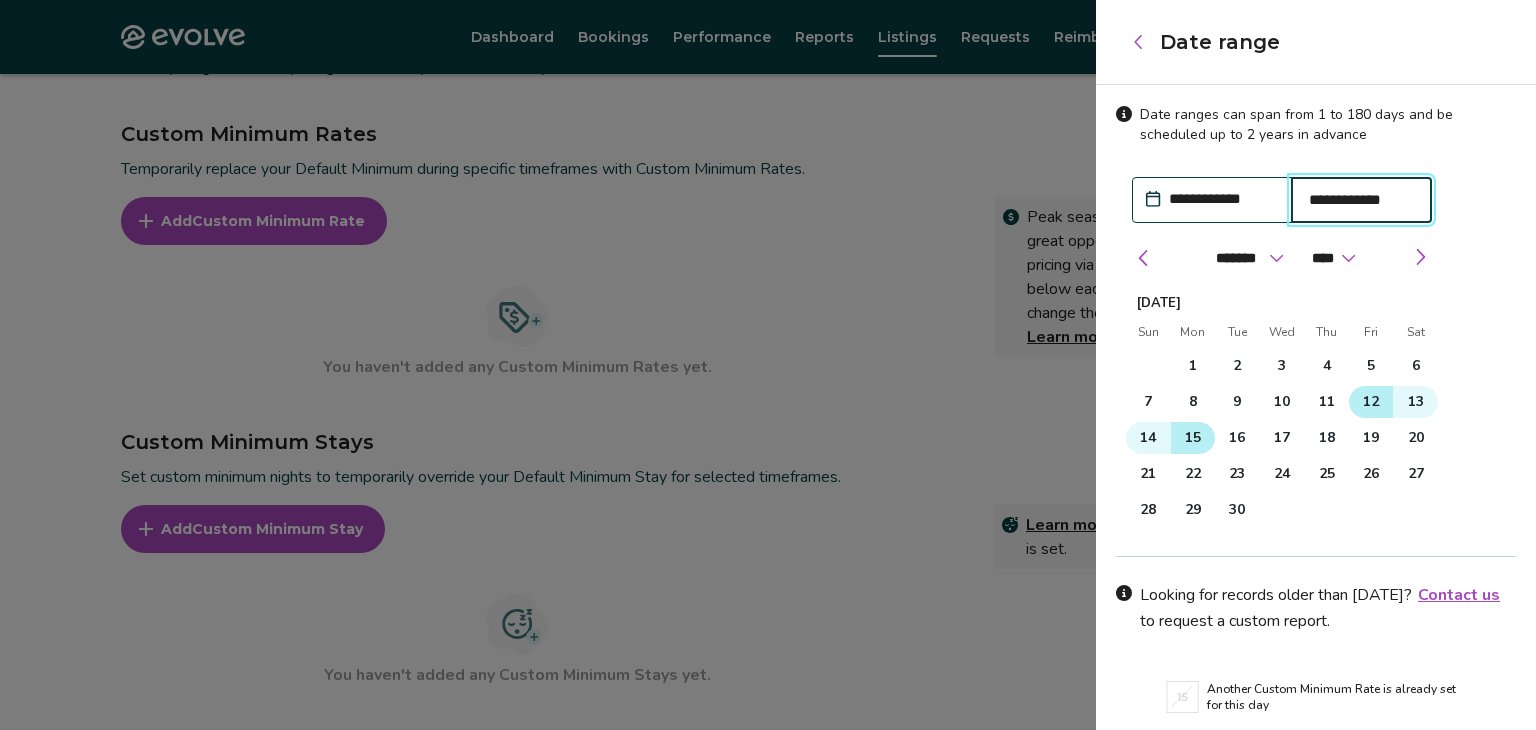 click on "15" at bounding box center (1193, 438) 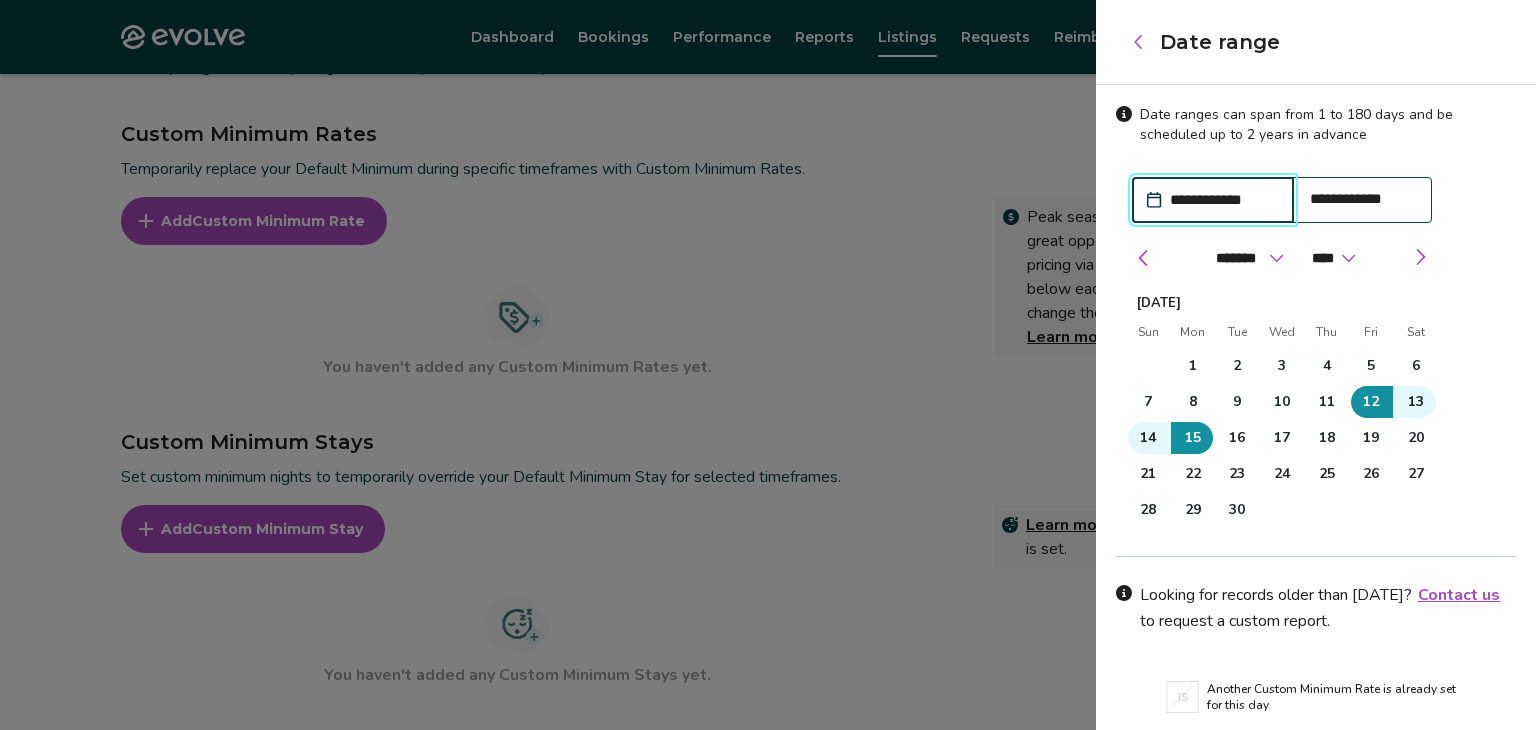 scroll, scrollTop: 72, scrollLeft: 0, axis: vertical 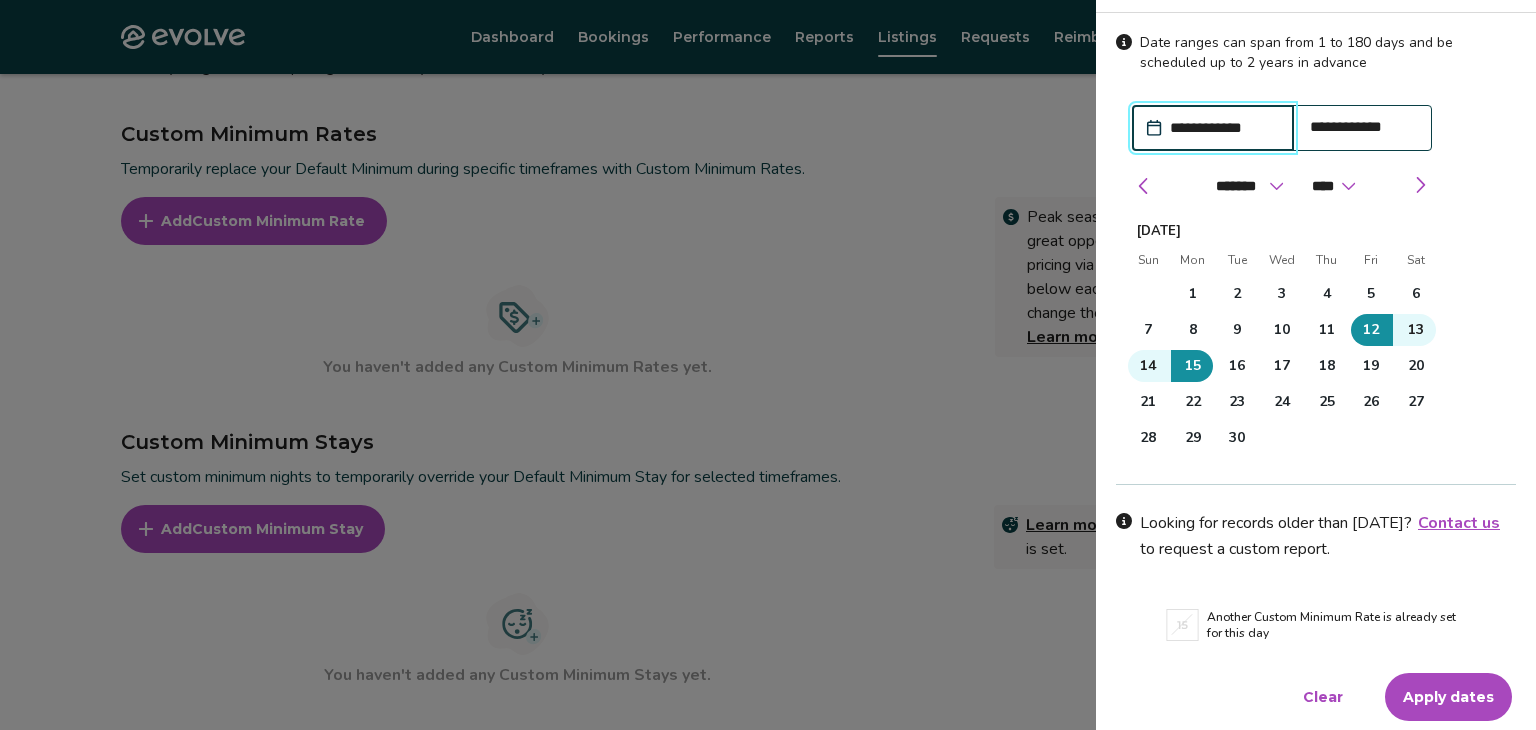 click on "Apply dates" at bounding box center (1448, 697) 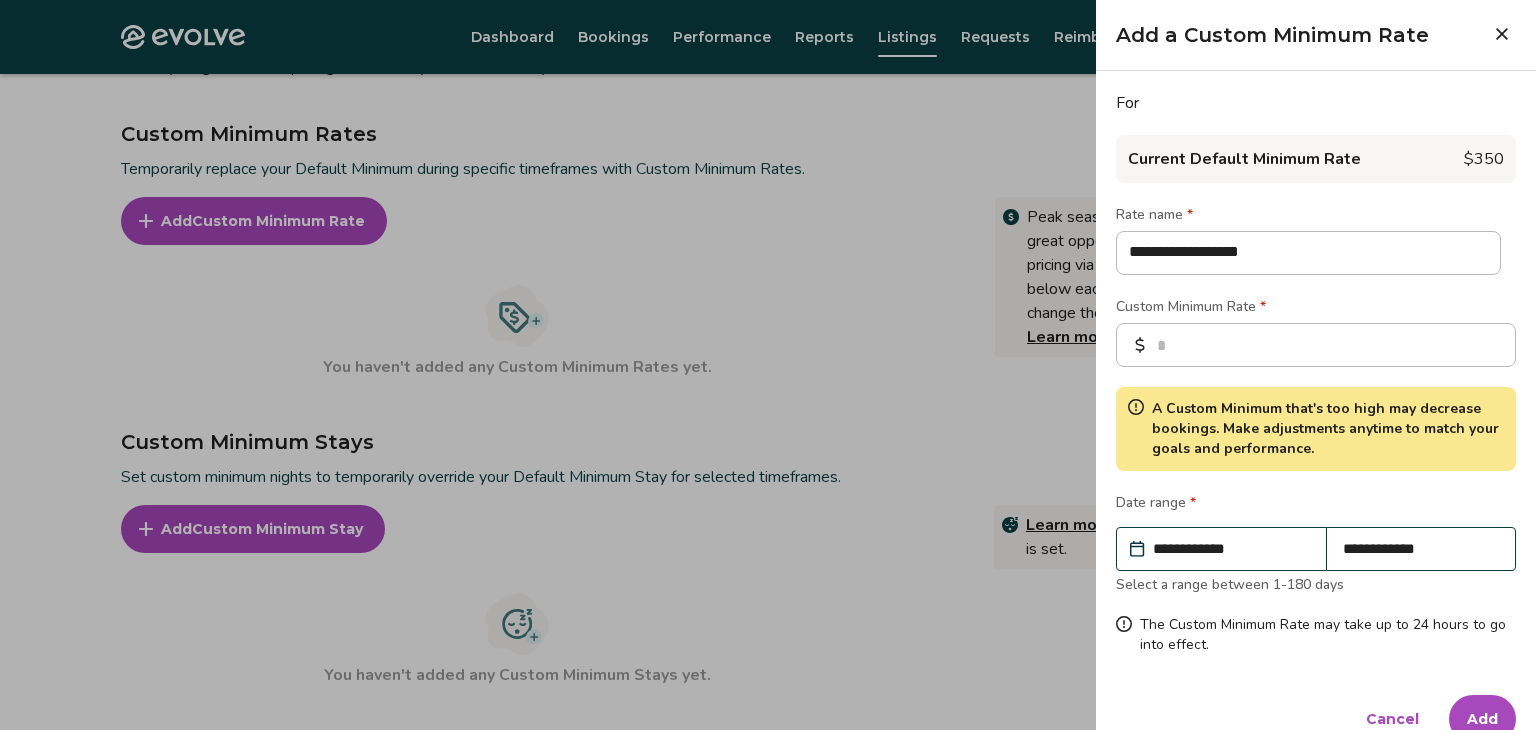 scroll, scrollTop: 32, scrollLeft: 0, axis: vertical 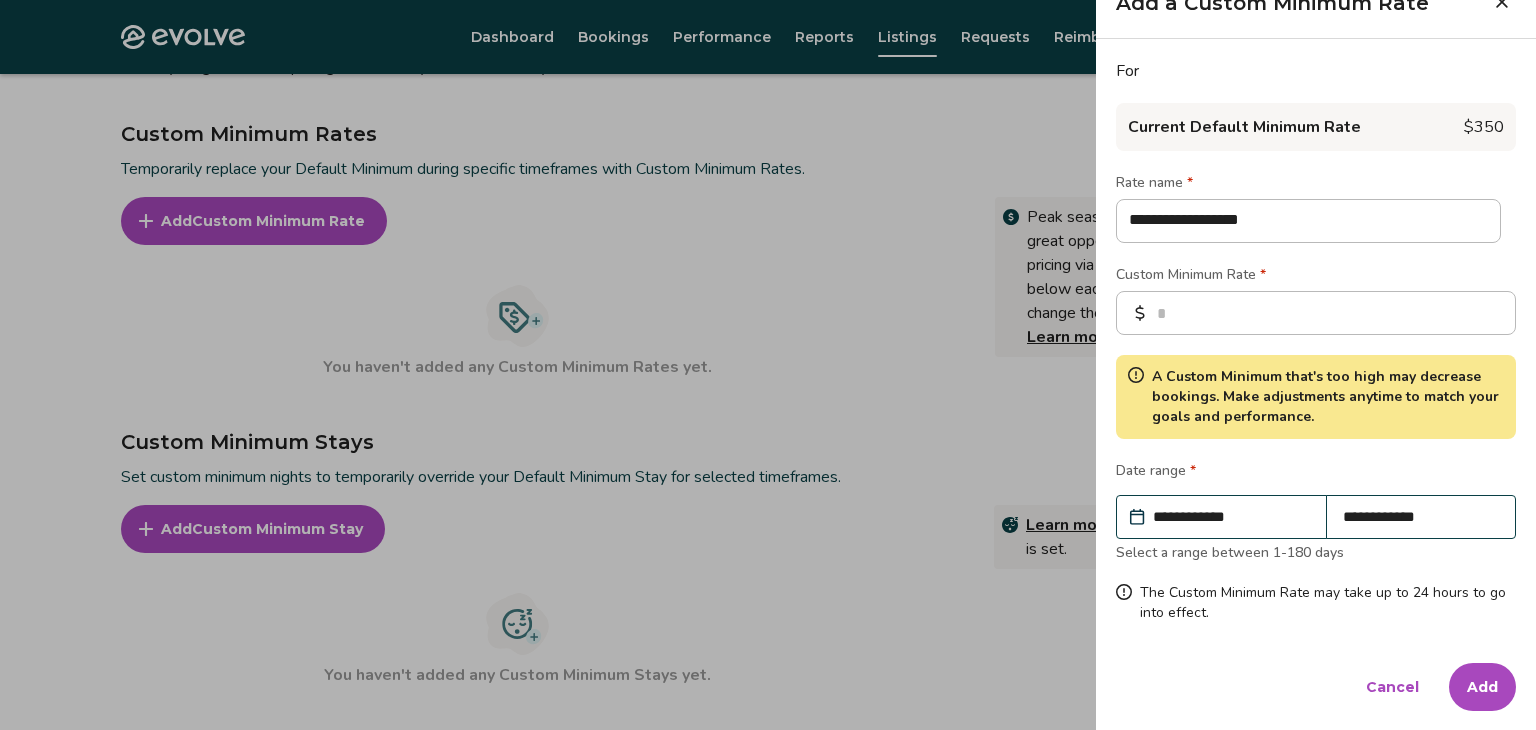 click on "Add" at bounding box center [1482, 687] 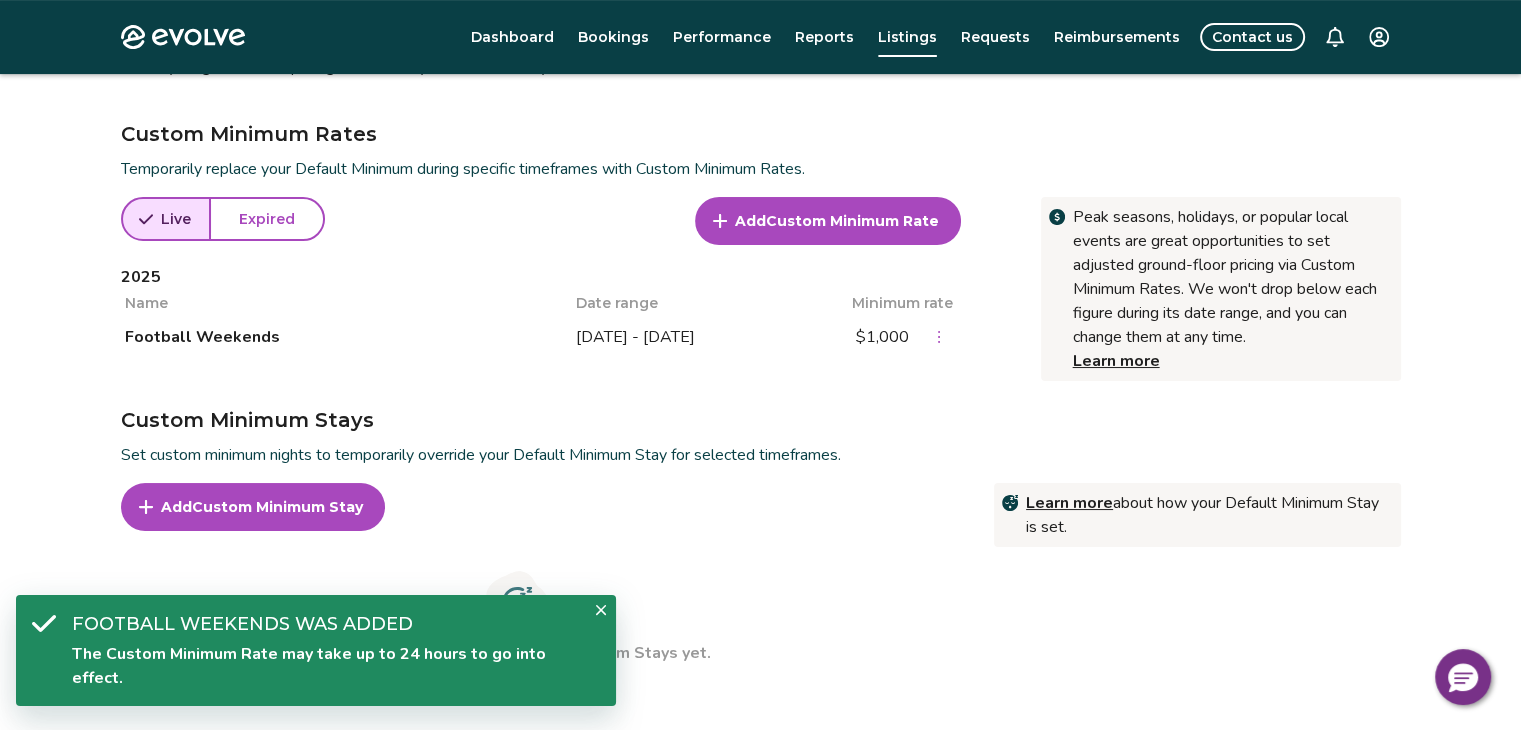 click on "Custom Minimum Rates Temporarily replace your Default Minimum during specific timeframes with Custom Minimum Rates. Peak seasons, holidays, or popular local events are great opportunities to set adjusted ground-floor pricing via Custom Minimum Rates. We won't drop below each figure during its date range, and you can change them at any time. Learn more Live Expired Add  Custom Minimum Rate 2025 Name Date range Minimum rate Football Weekends Sep 12 - Sep 15, 2025 $1,000" at bounding box center (761, 238) 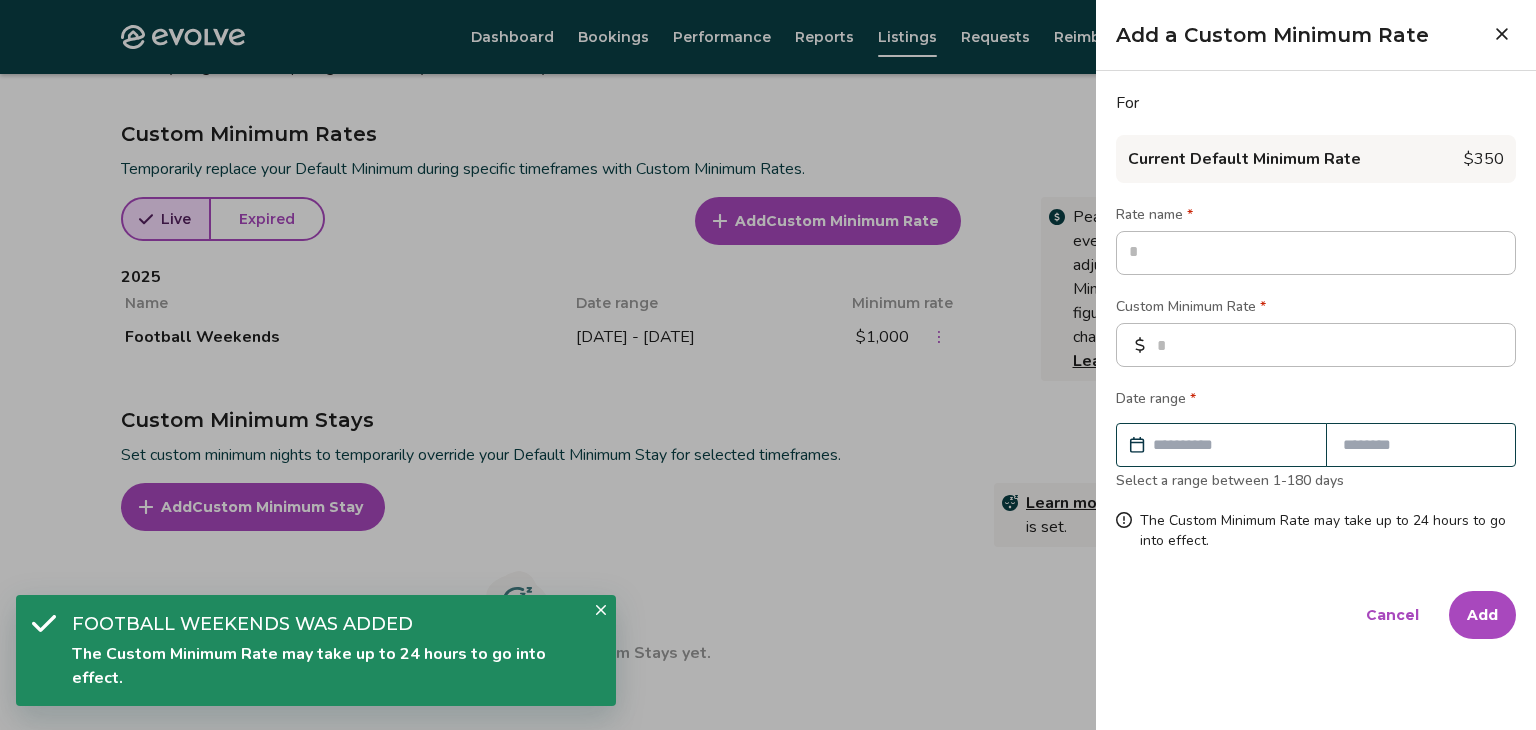 click at bounding box center (1316, 253) 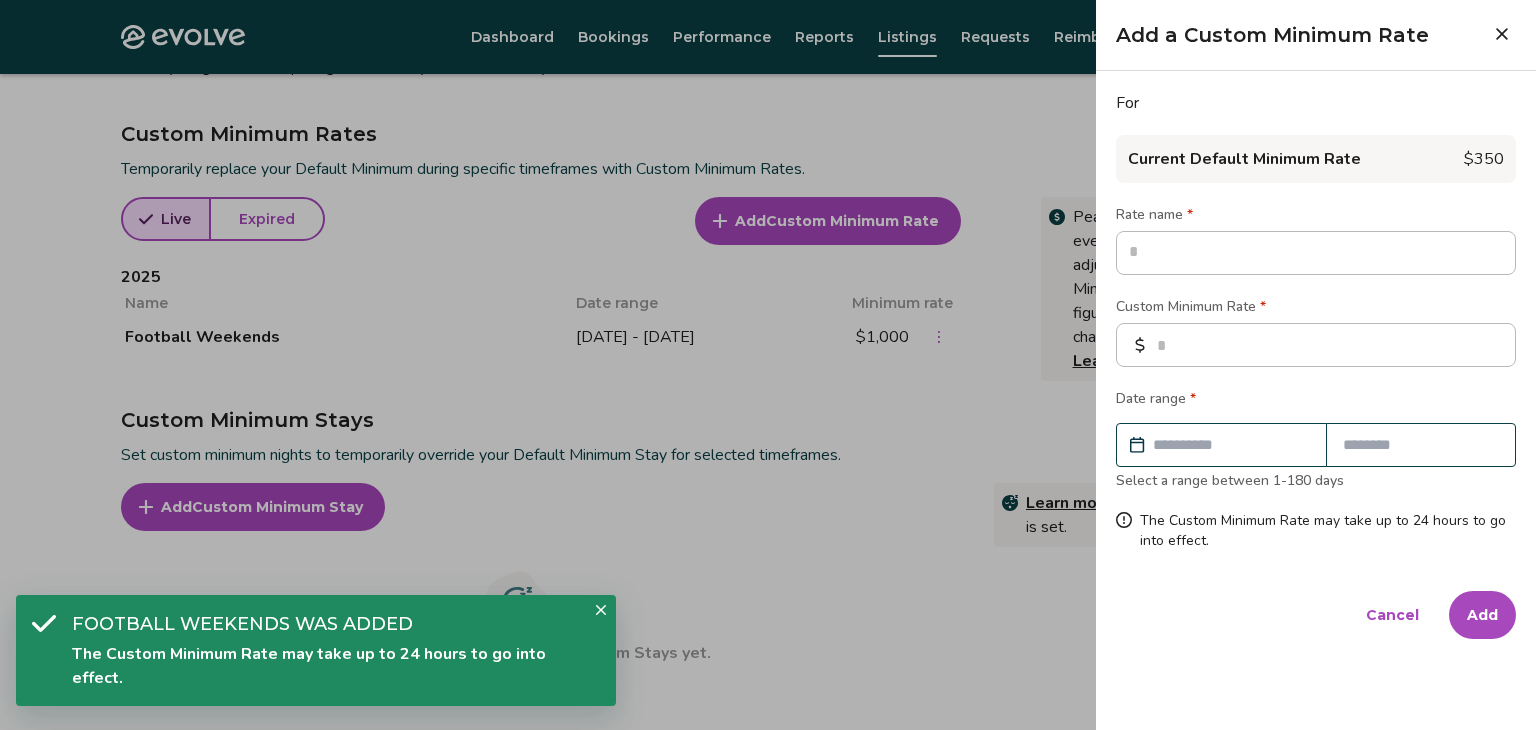 type on "*" 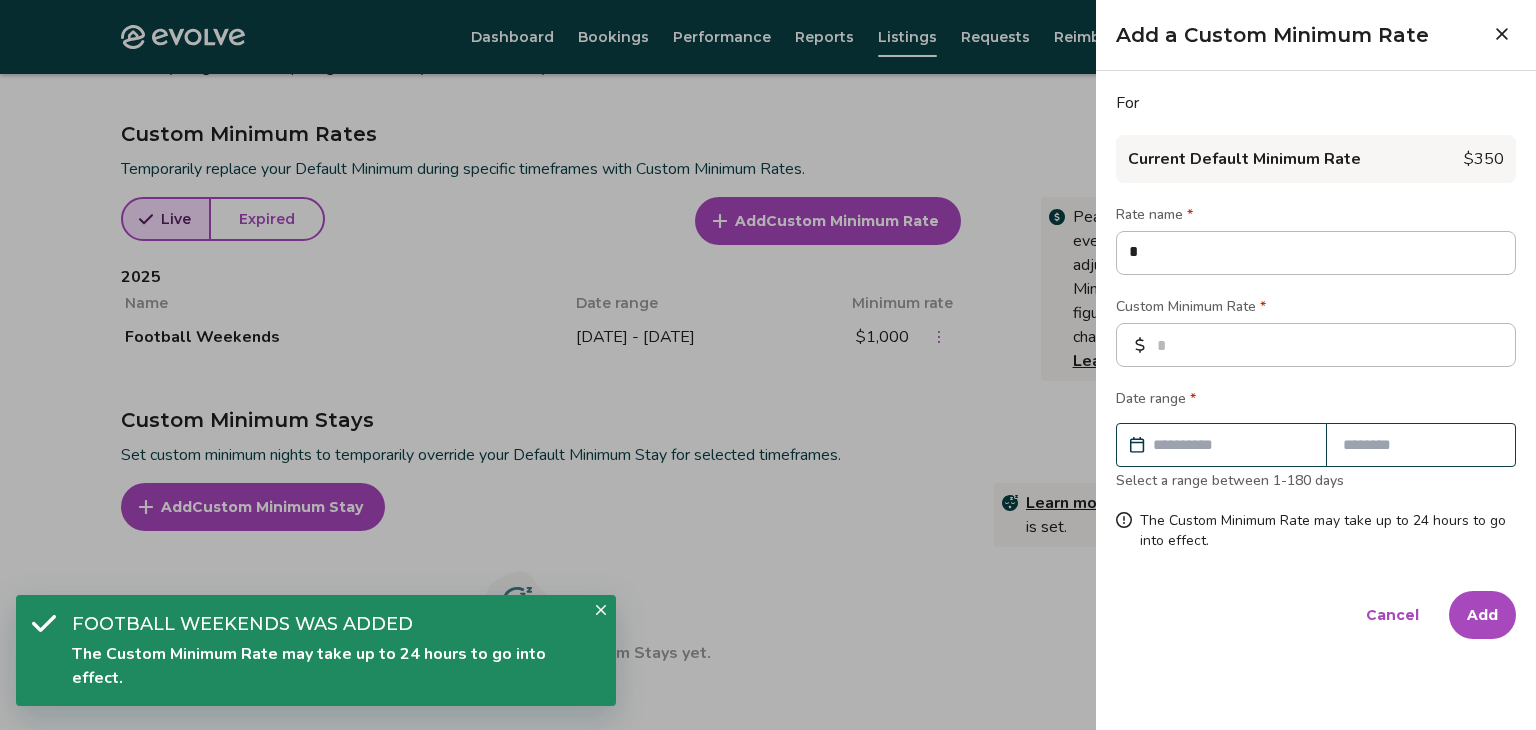 type on "*" 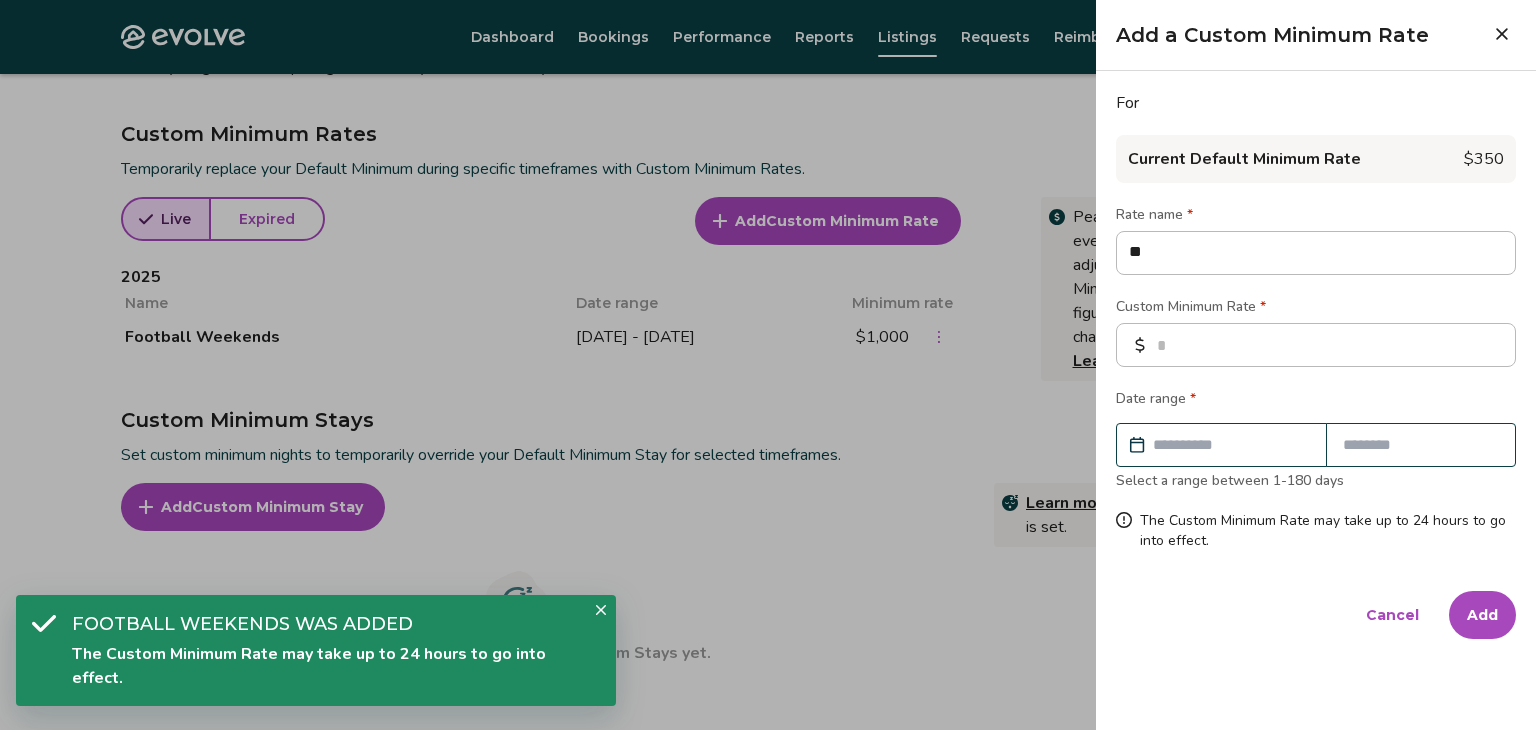 type on "*" 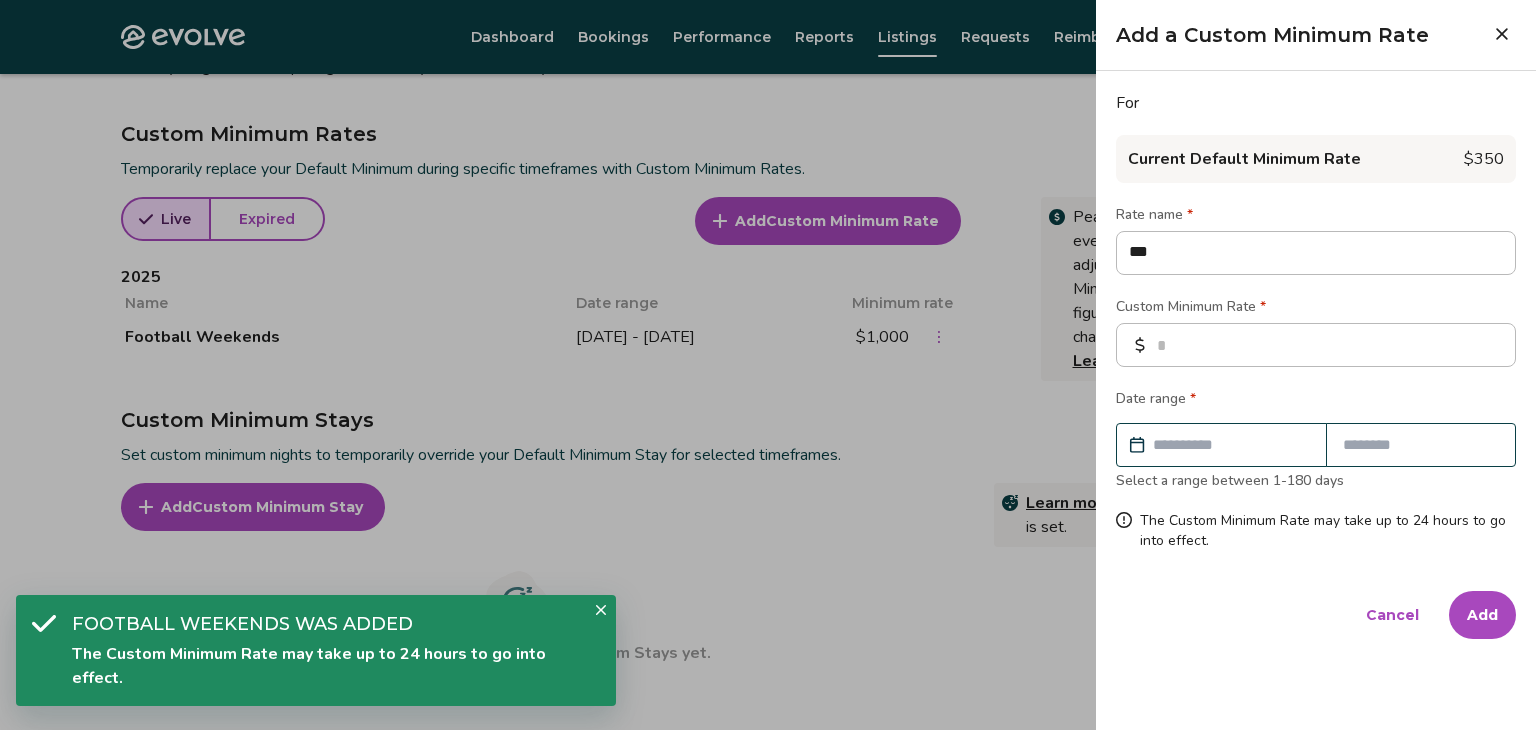 type on "*" 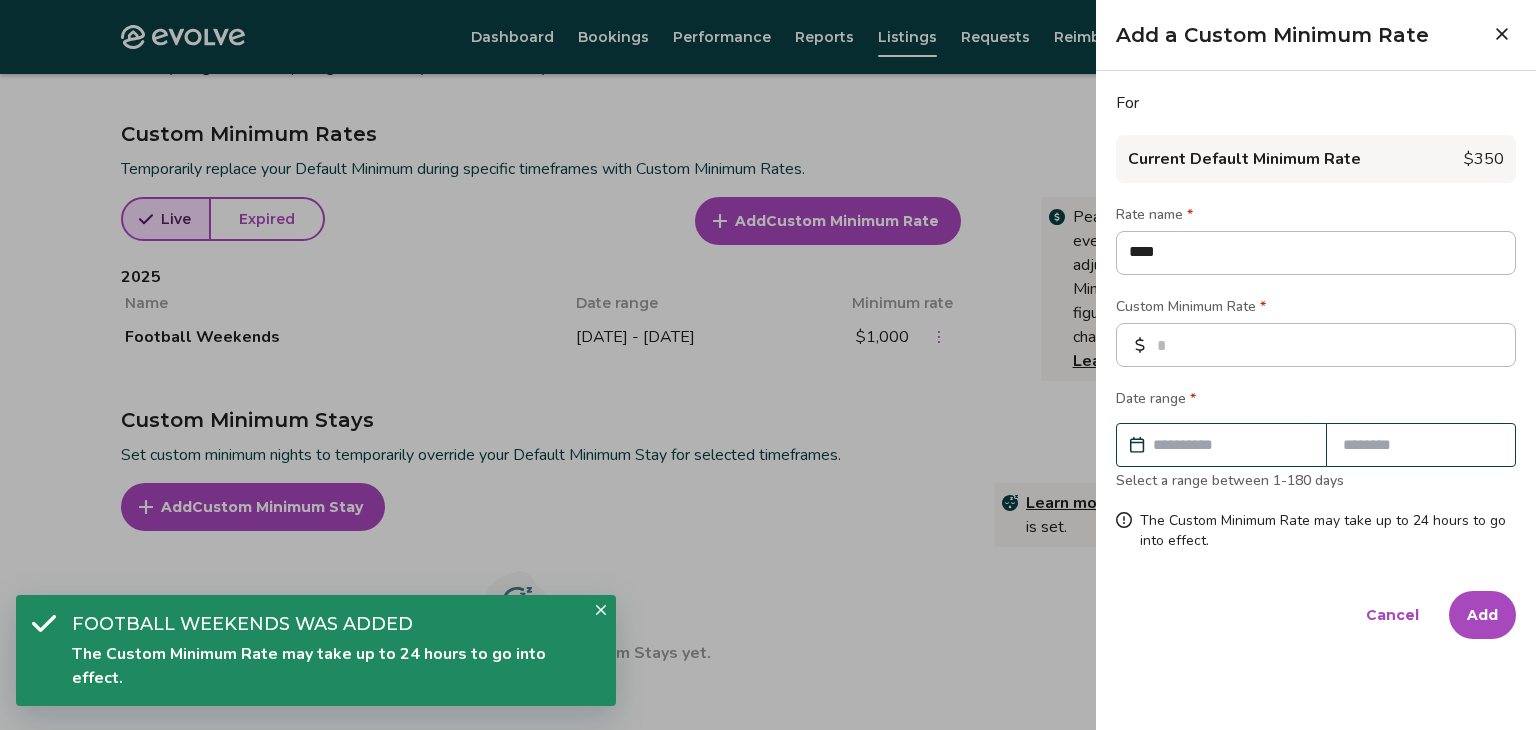 type on "*" 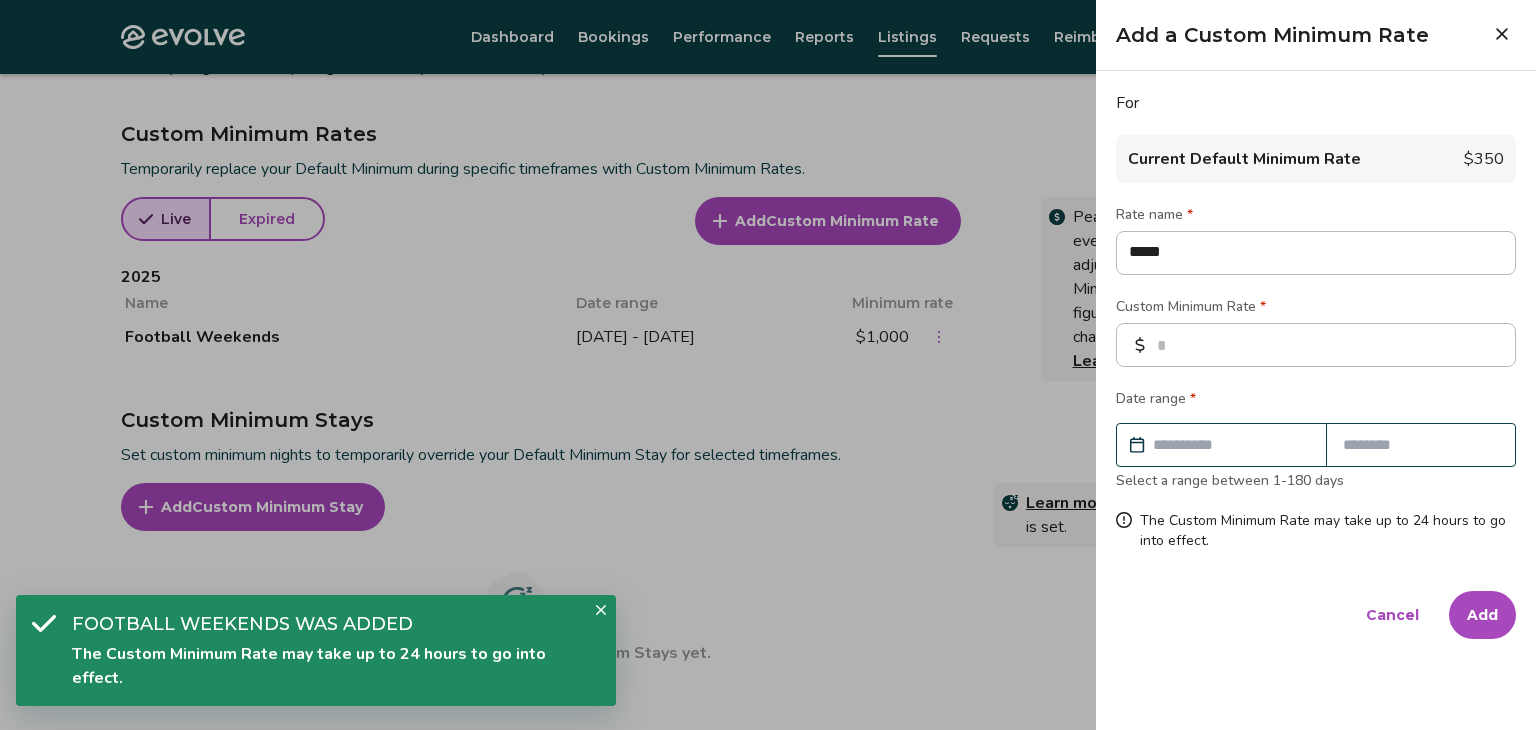 type on "*" 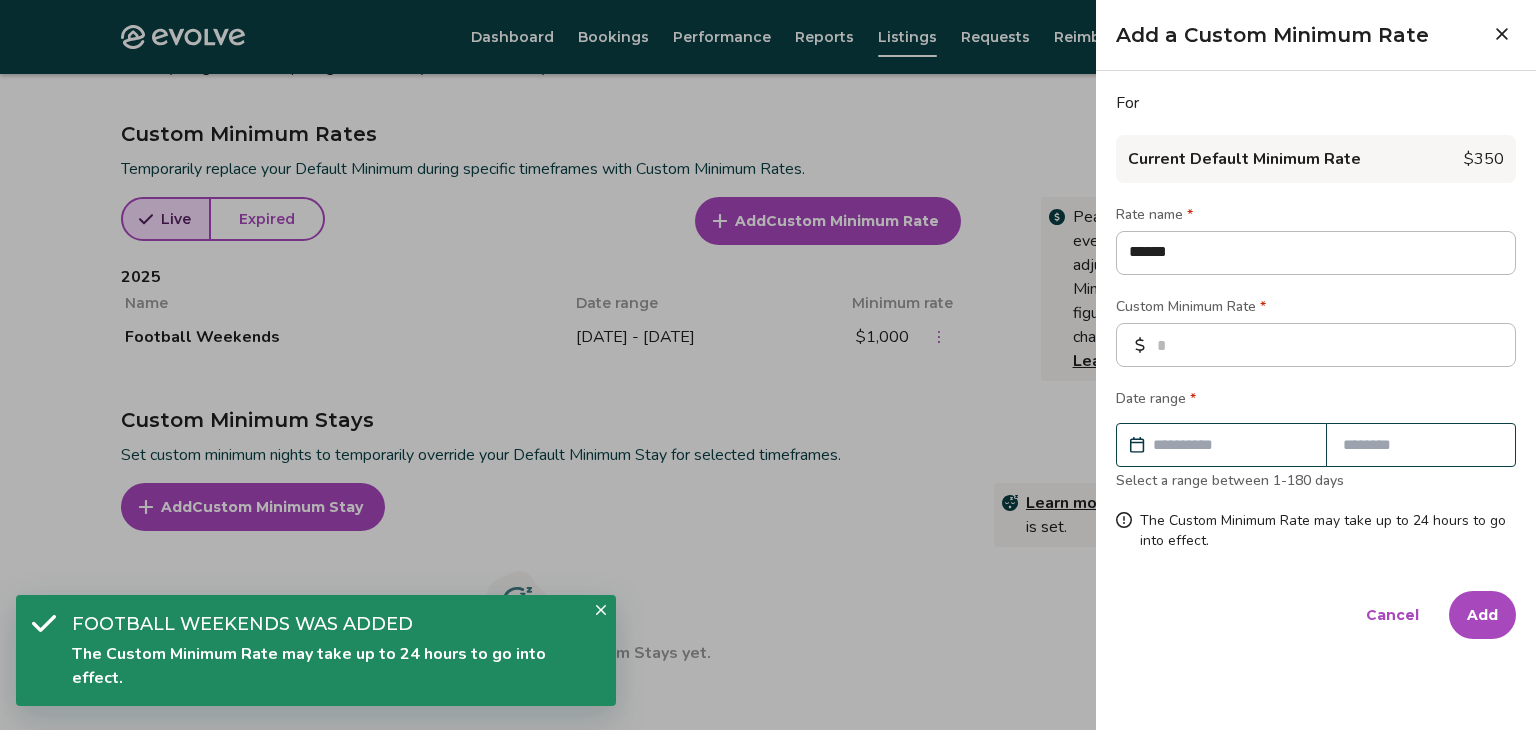 type on "*" 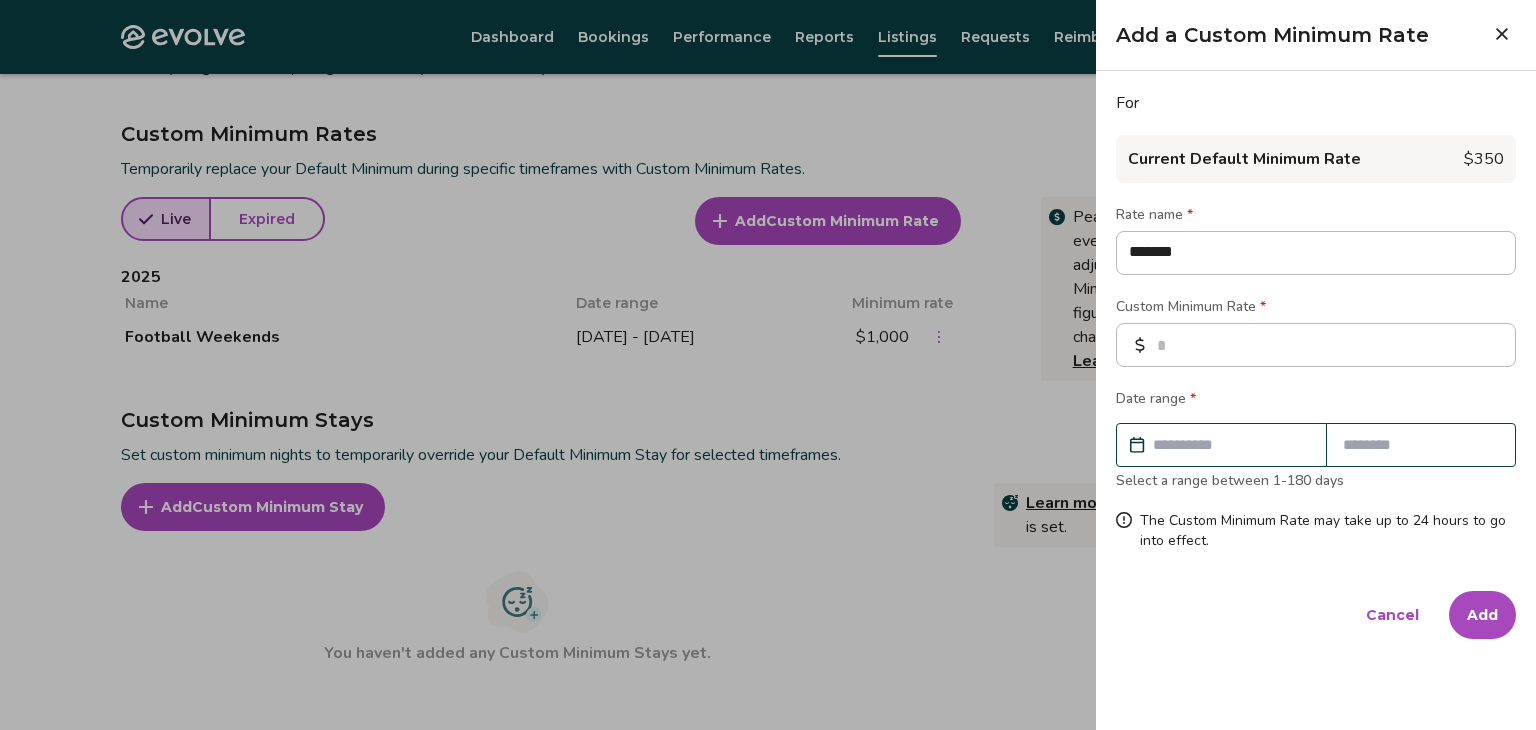 type on "*" 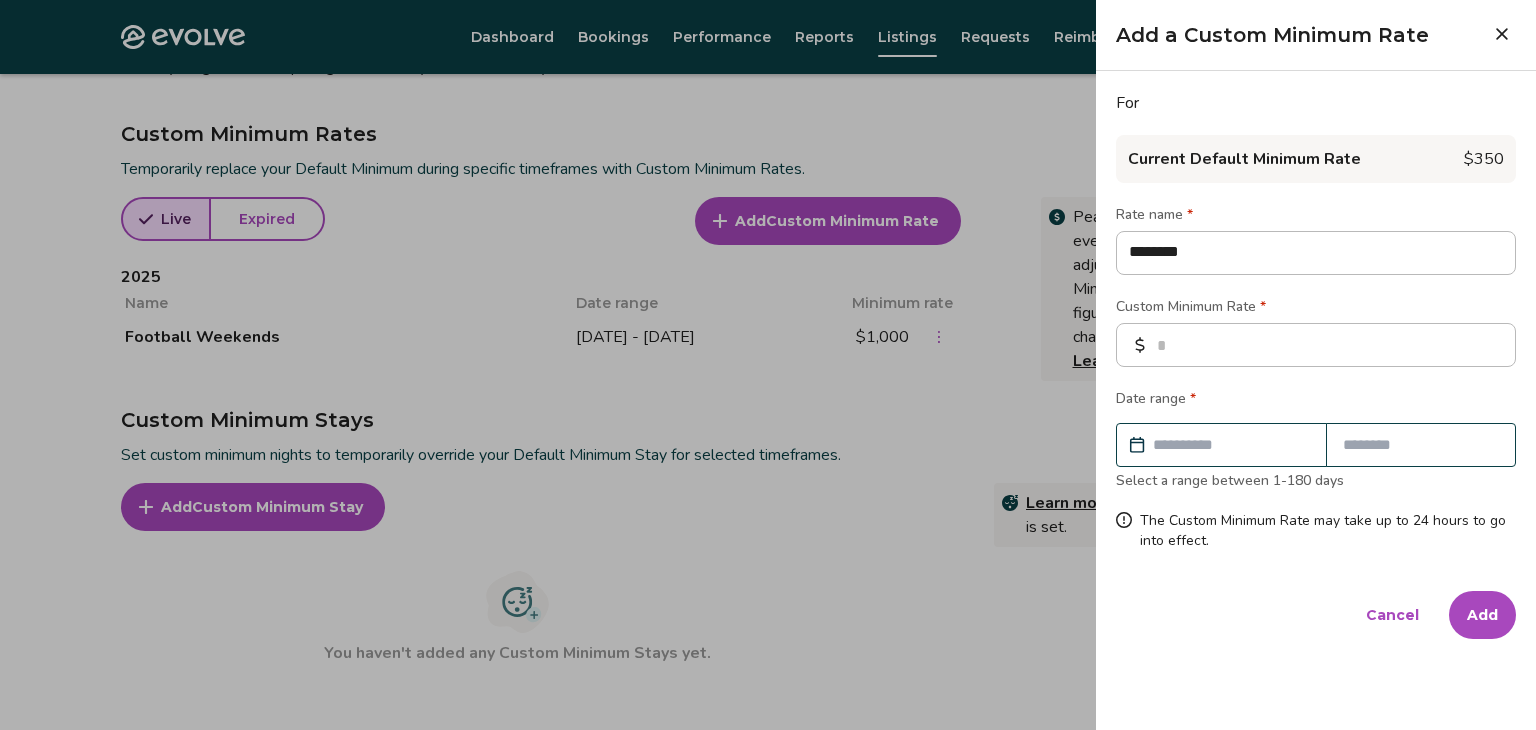 type on "*" 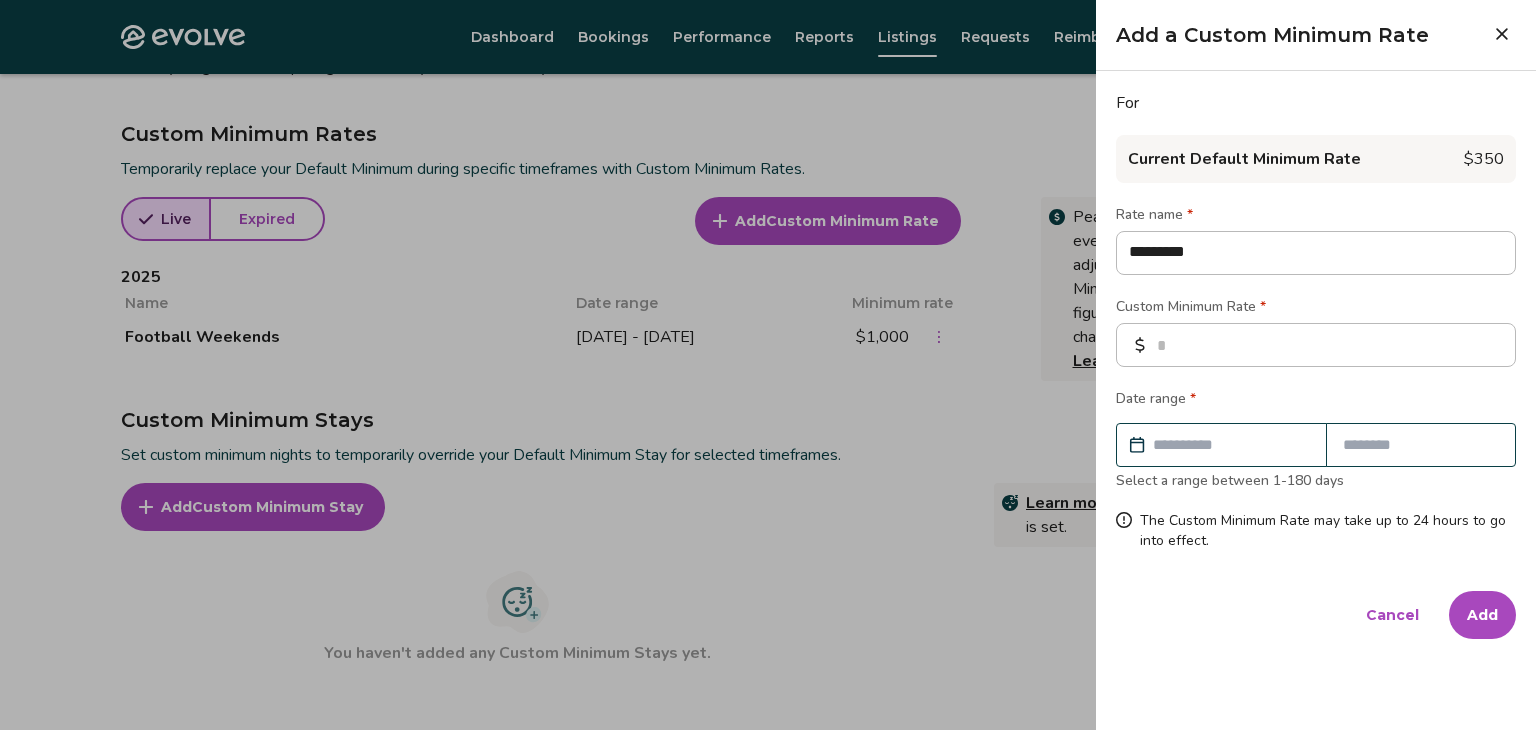 type on "*" 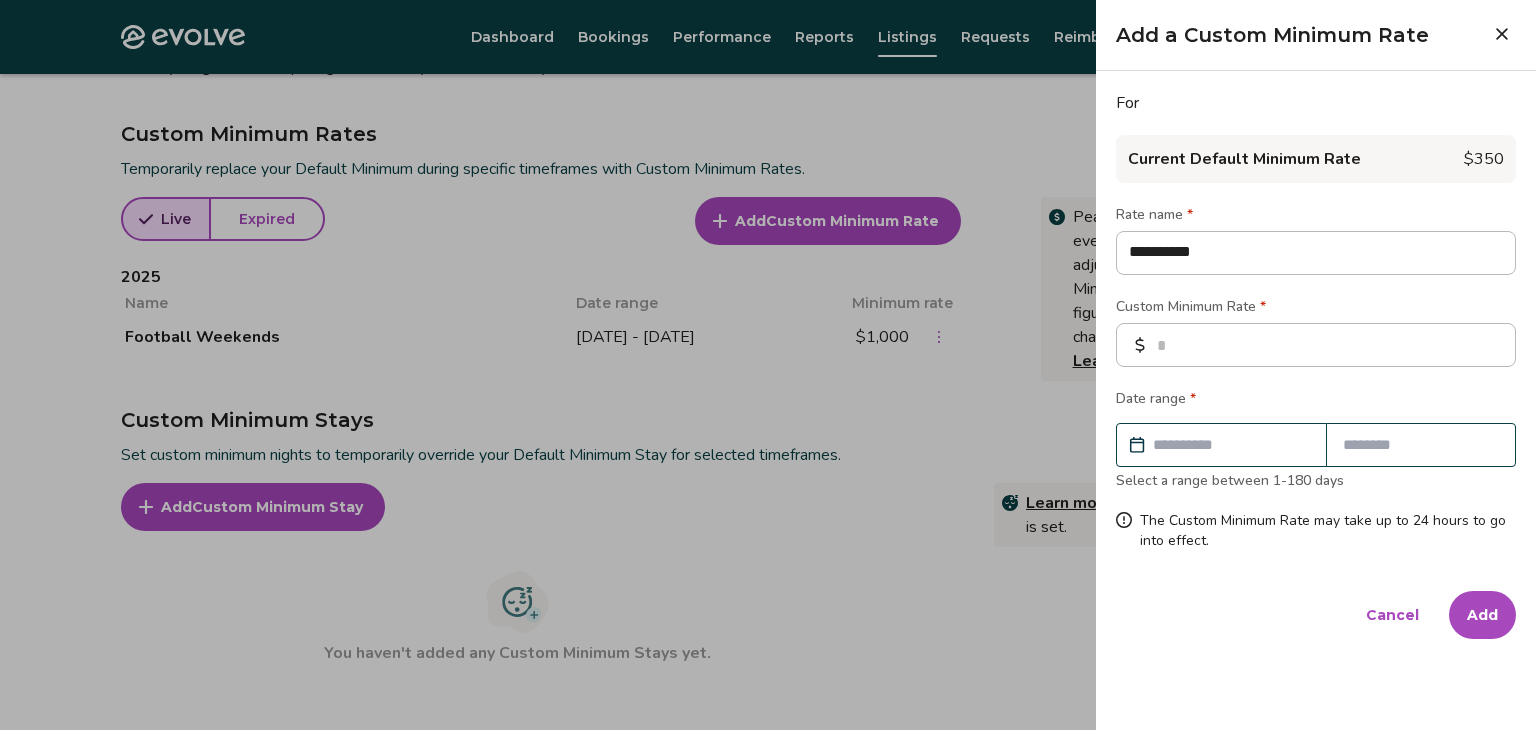 type on "*" 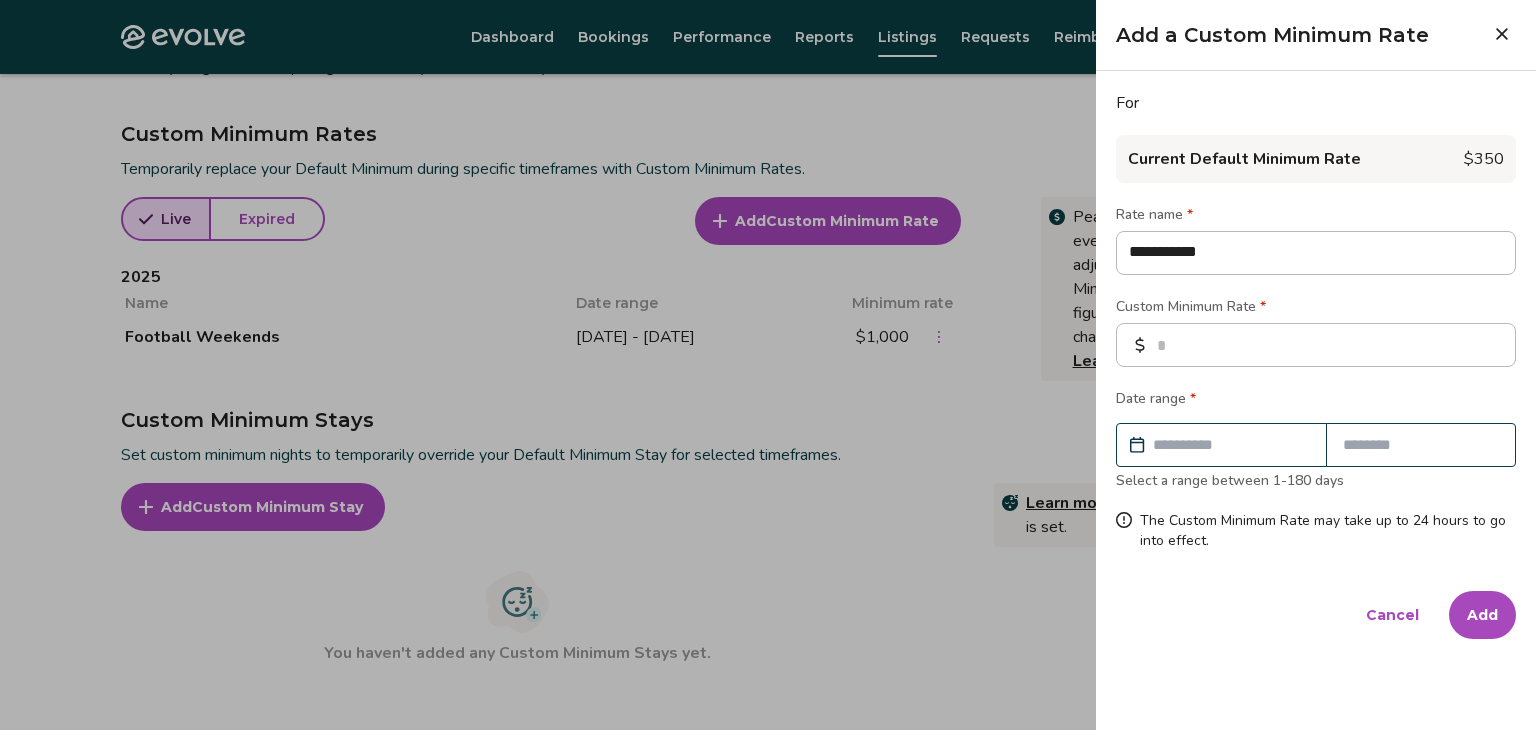 type on "*" 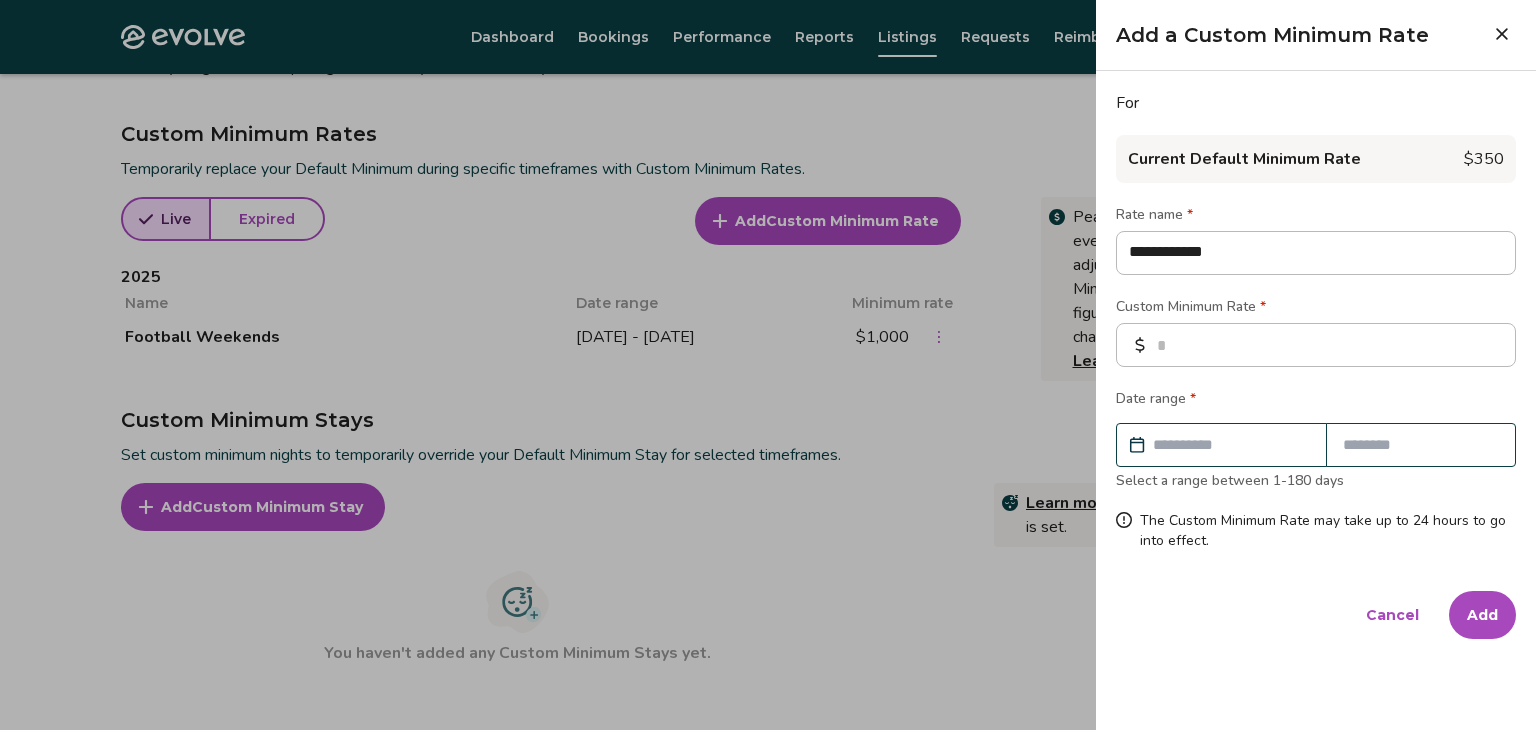 type on "*" 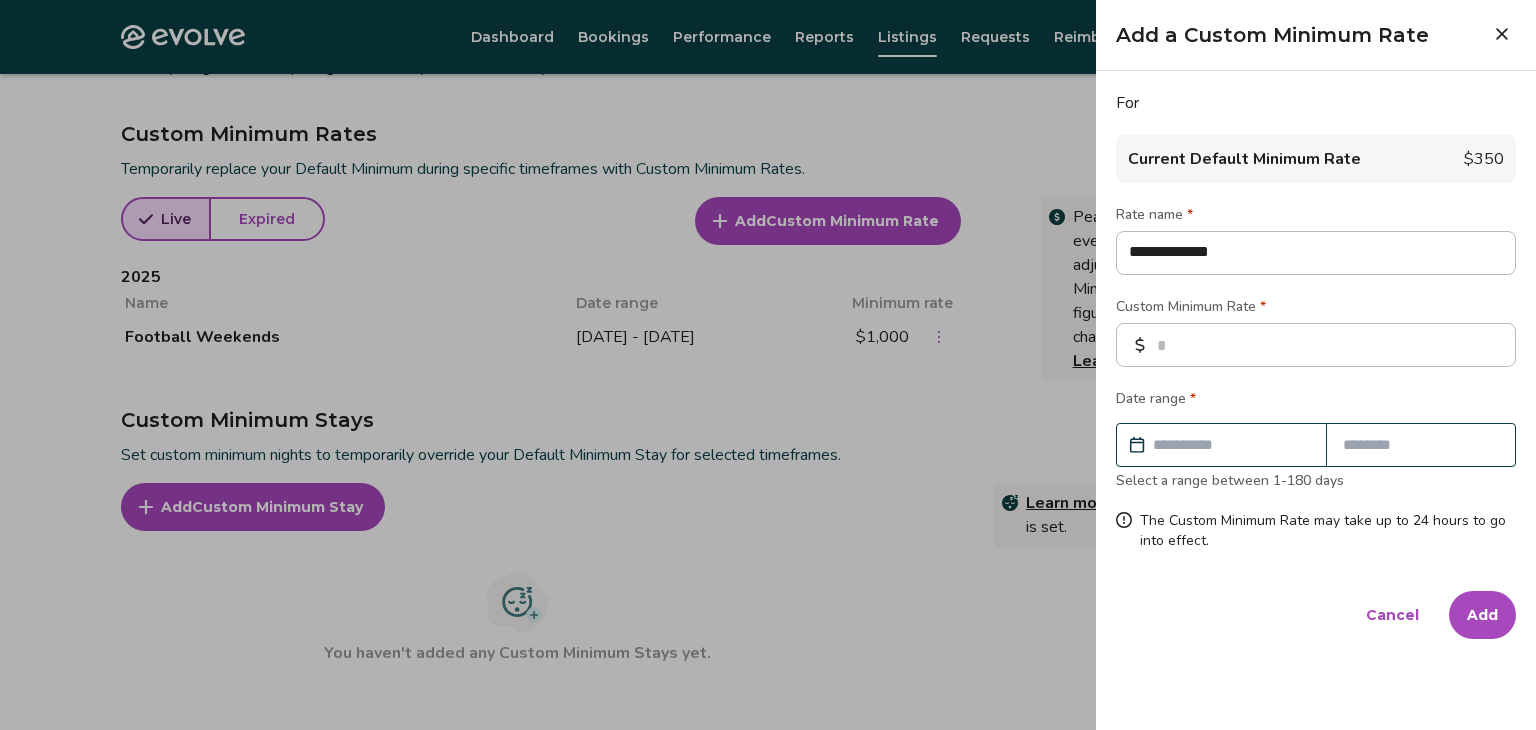 type on "*" 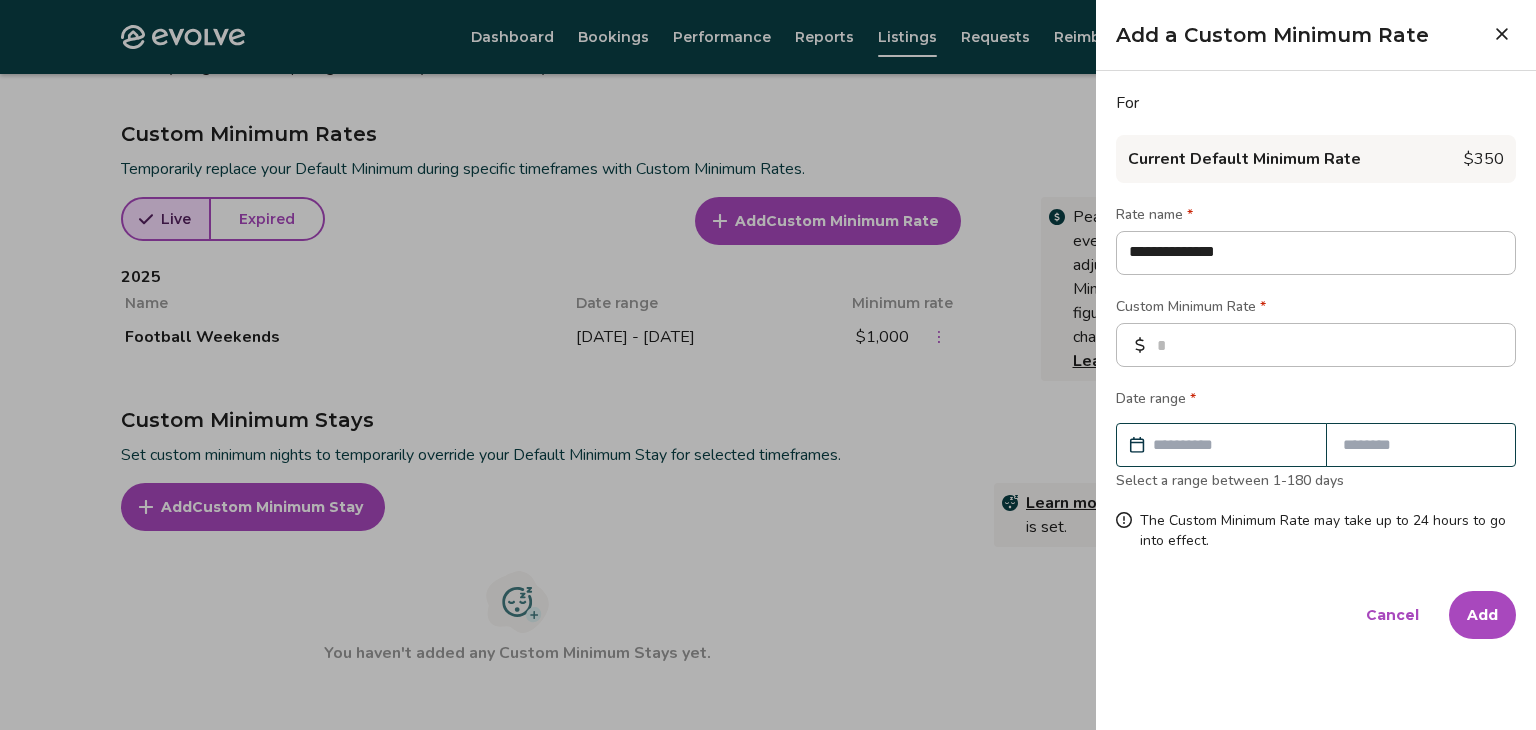 type on "*" 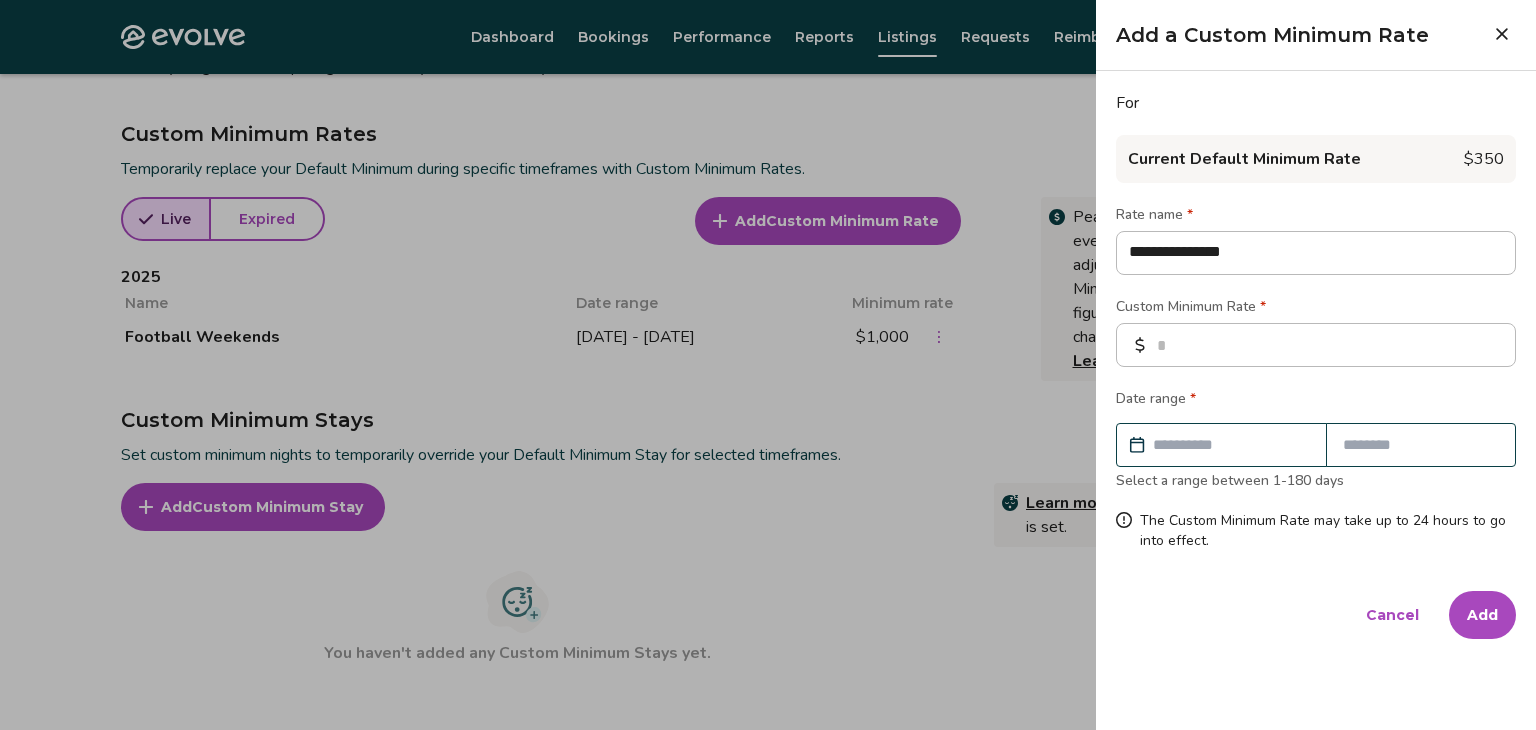 type on "*" 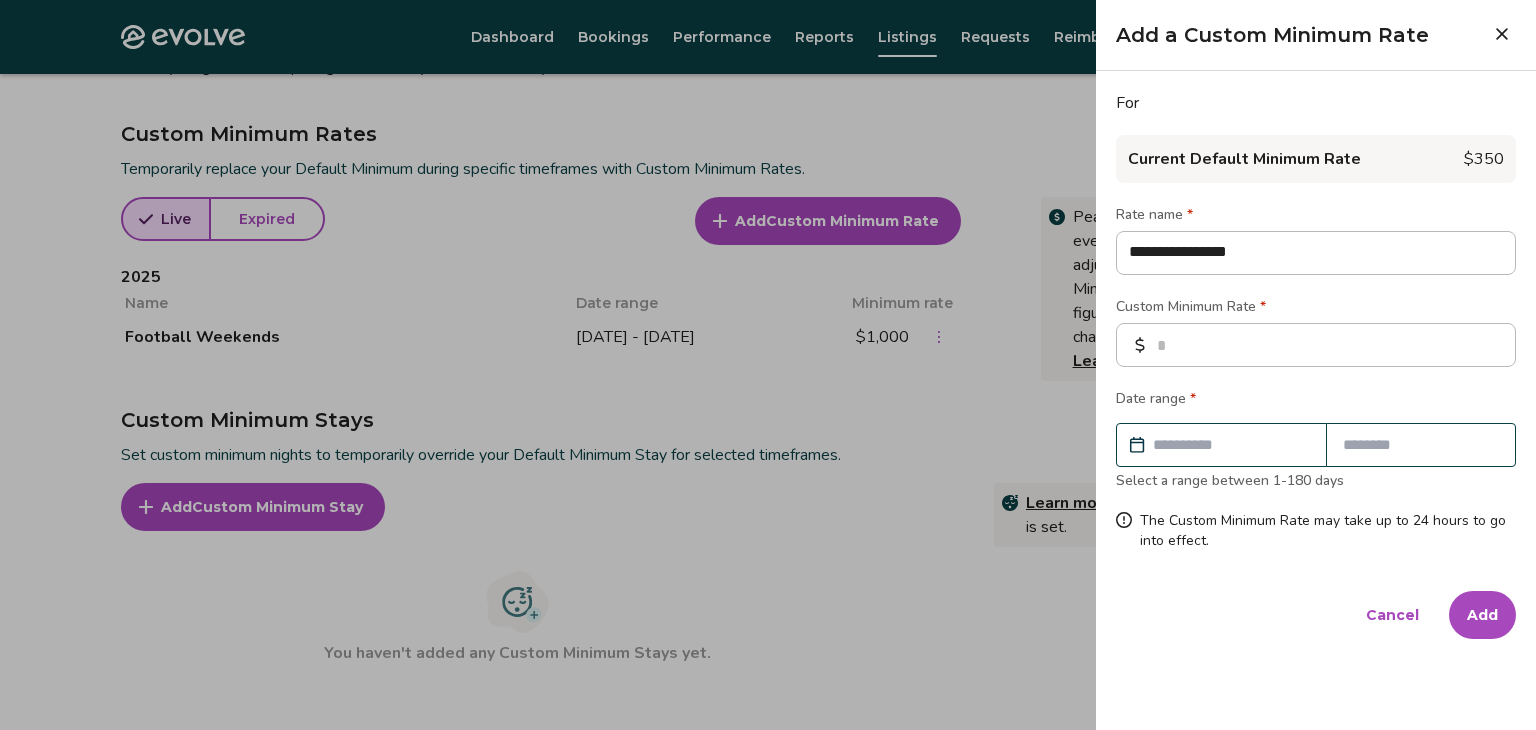 type on "*" 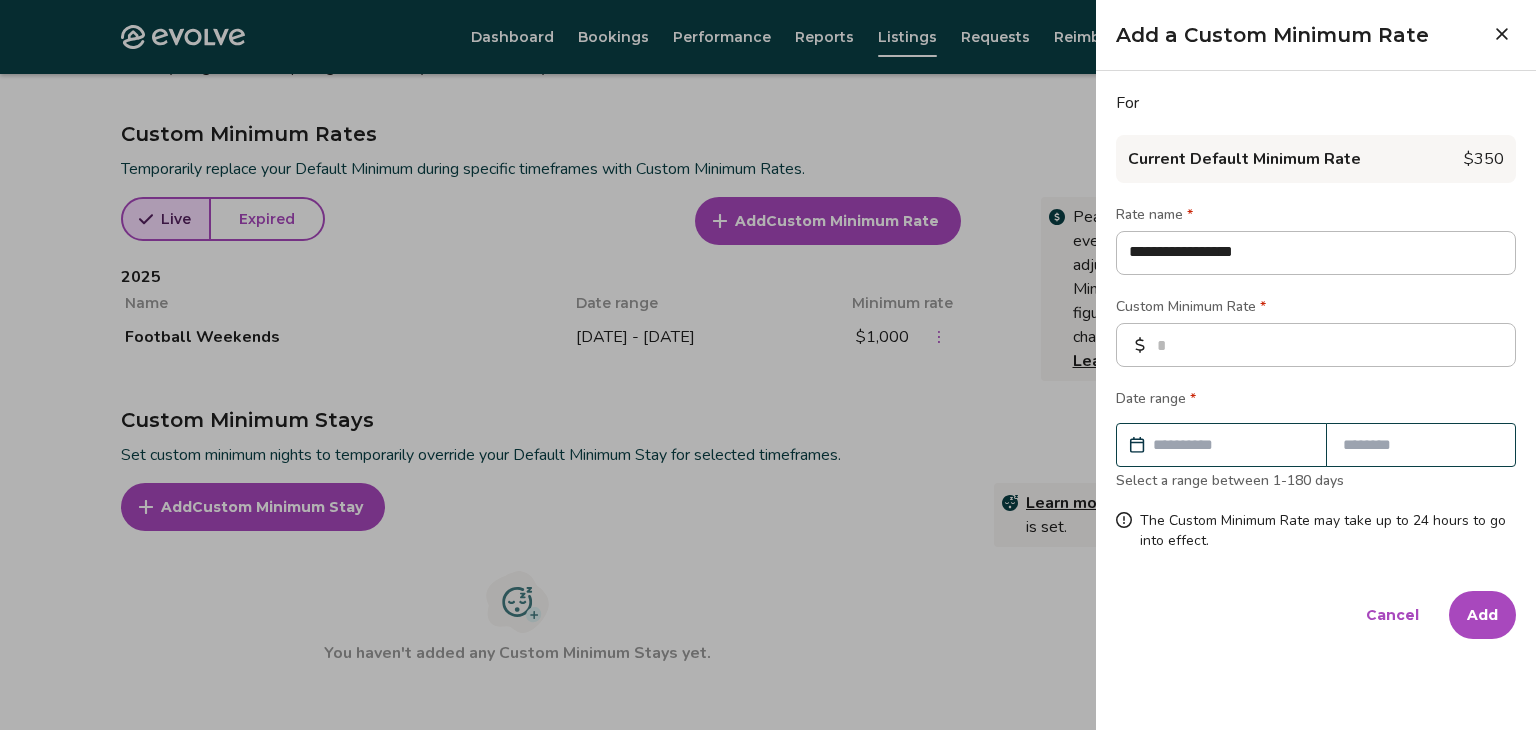 type on "**********" 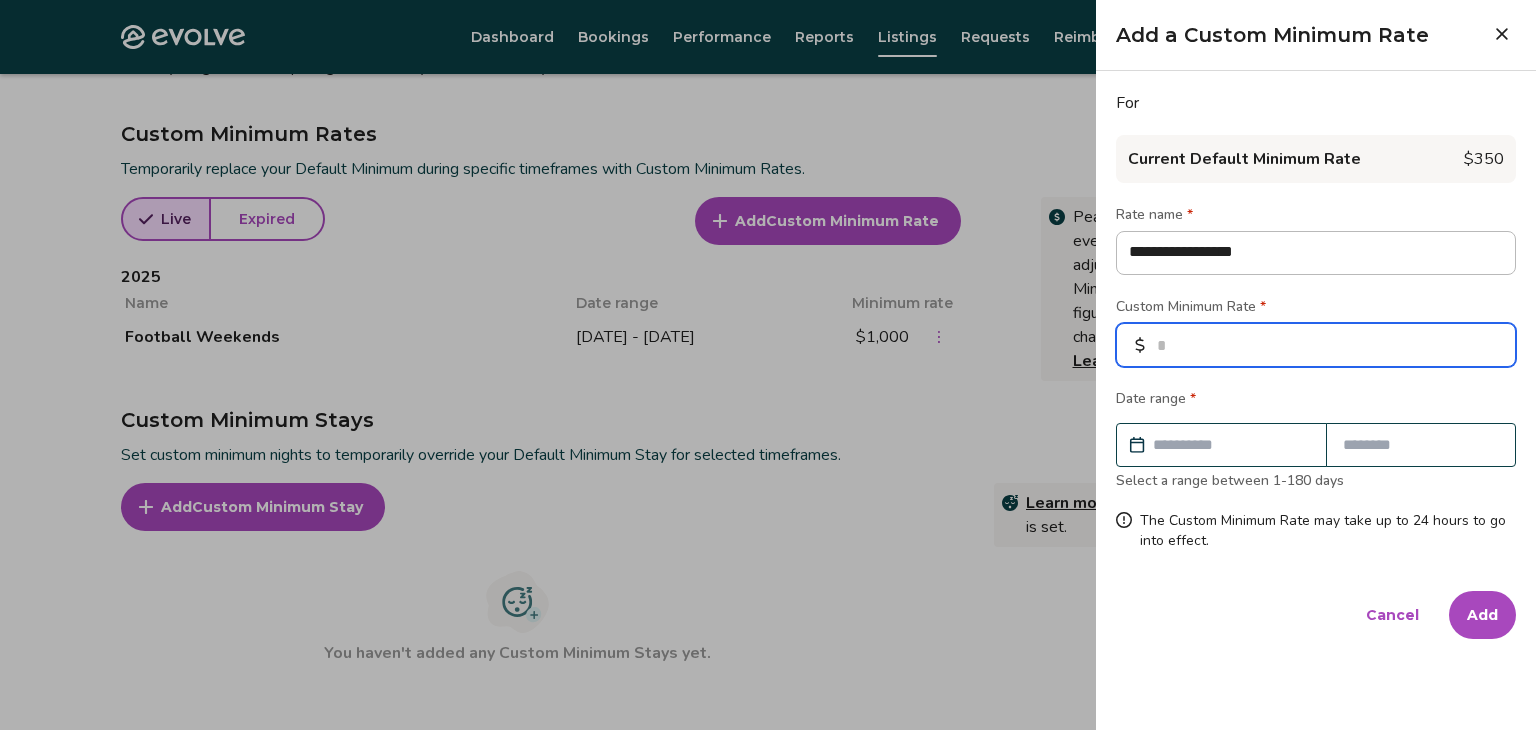 click at bounding box center (1316, 345) 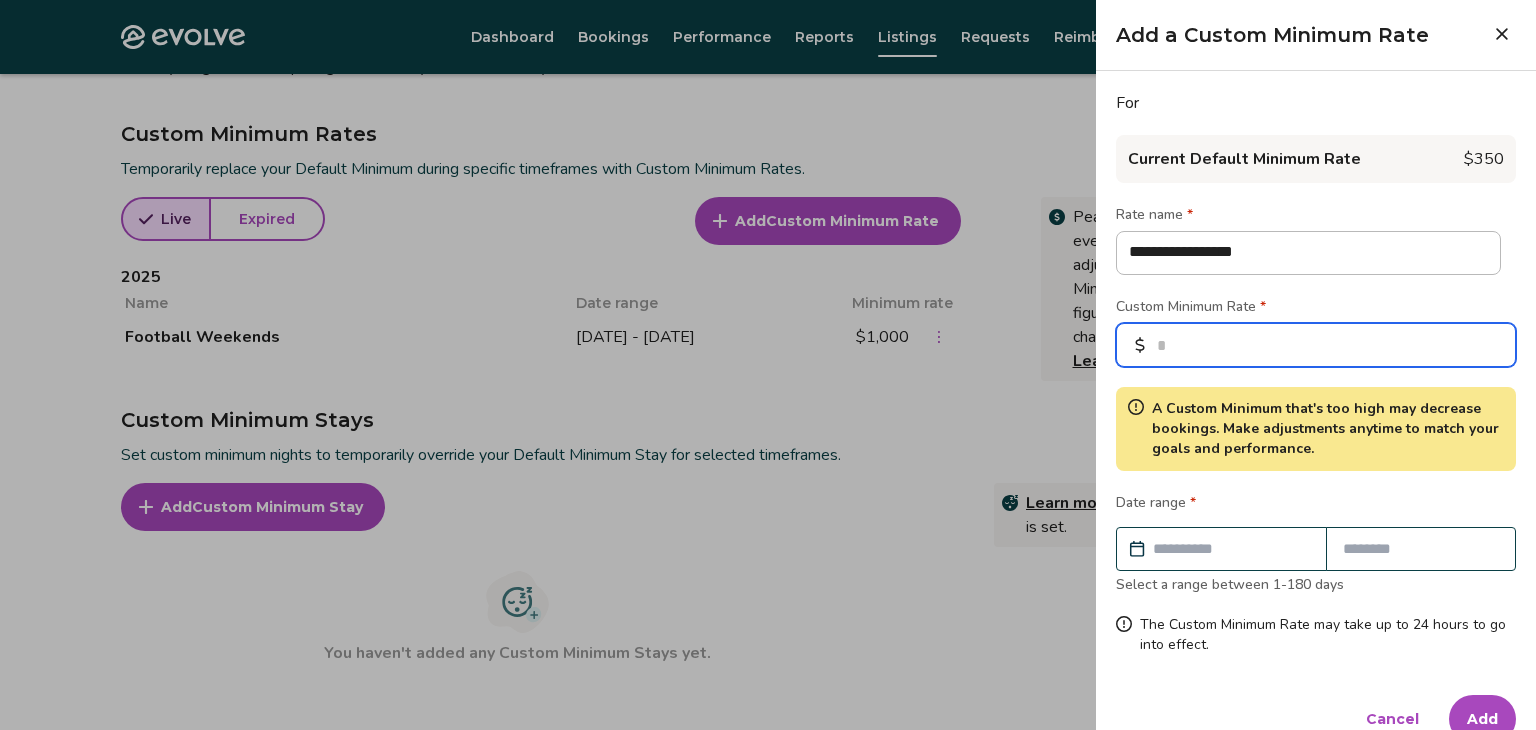 type on "****" 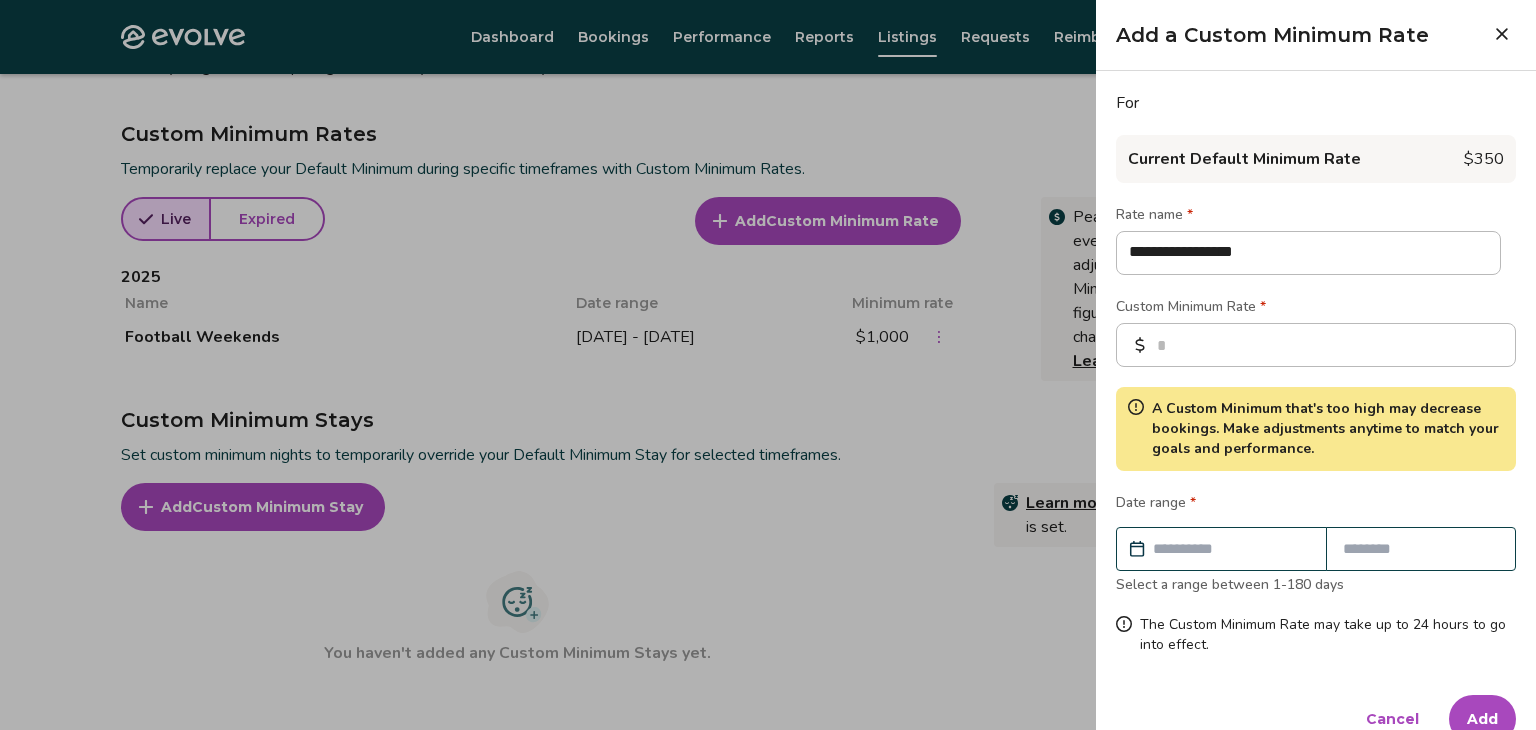 click at bounding box center [1231, 549] 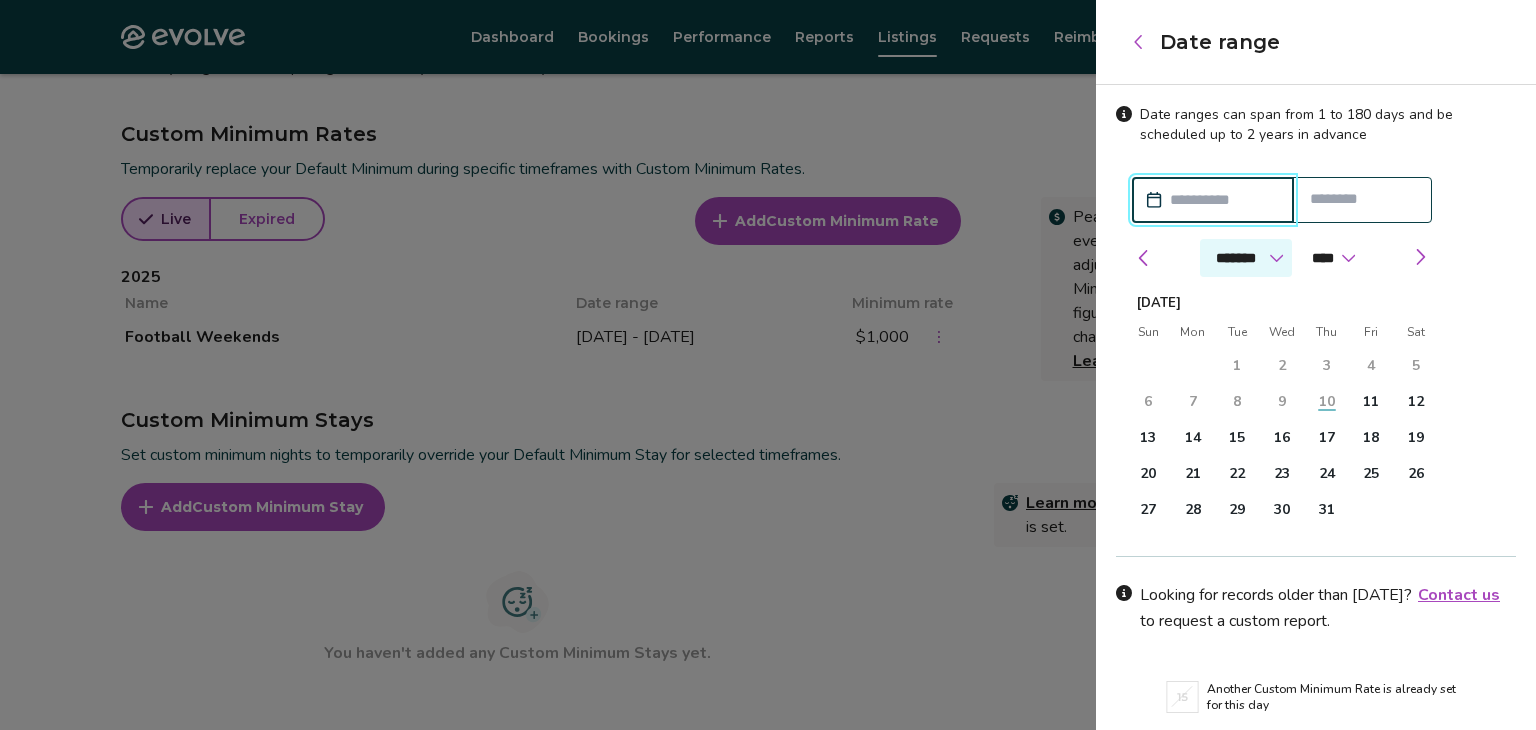 click on "******* ******** ***** ***** *** **** **** ****** ********* ******* ******** ********" at bounding box center (1246, 258) 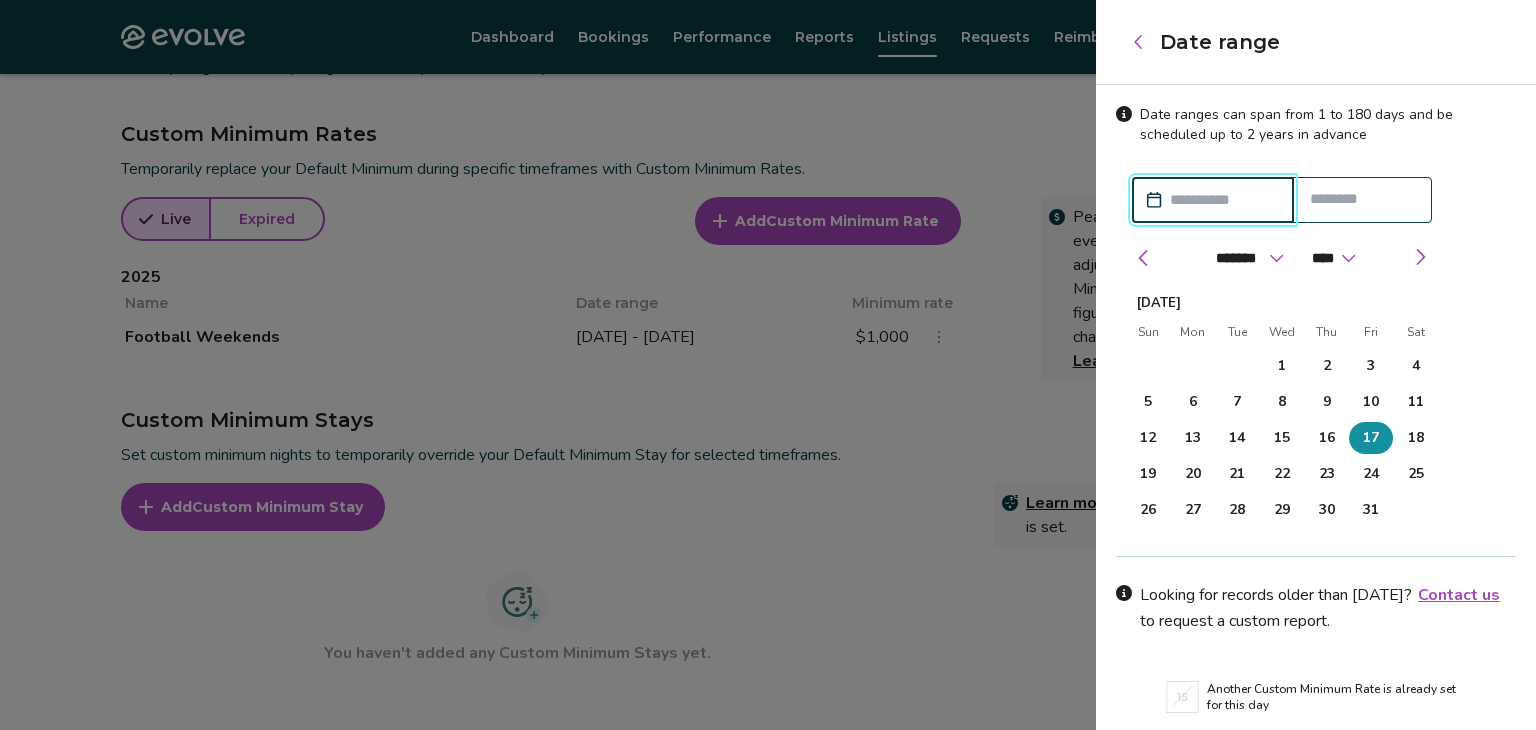 click on "17" at bounding box center (1371, 438) 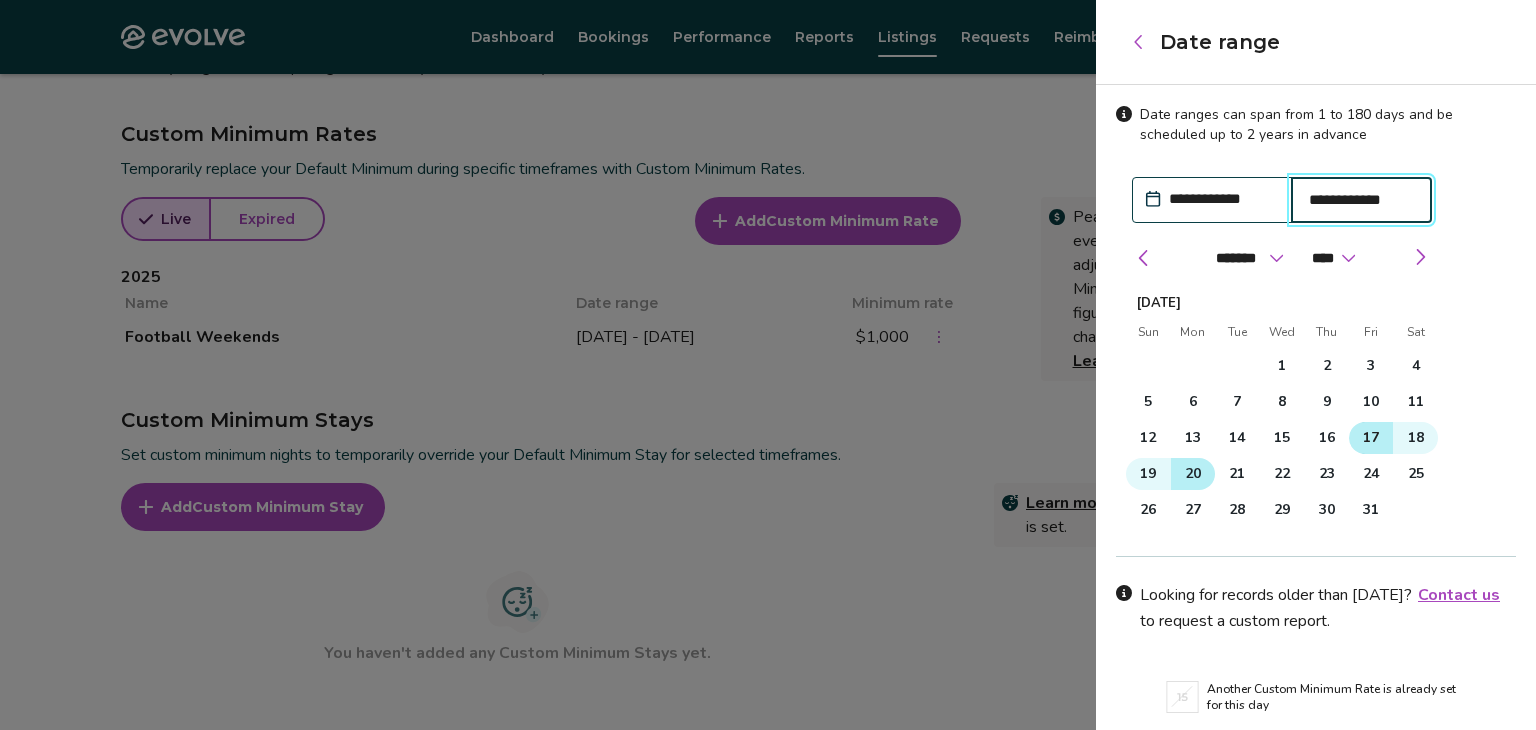 click on "20" at bounding box center (1193, 474) 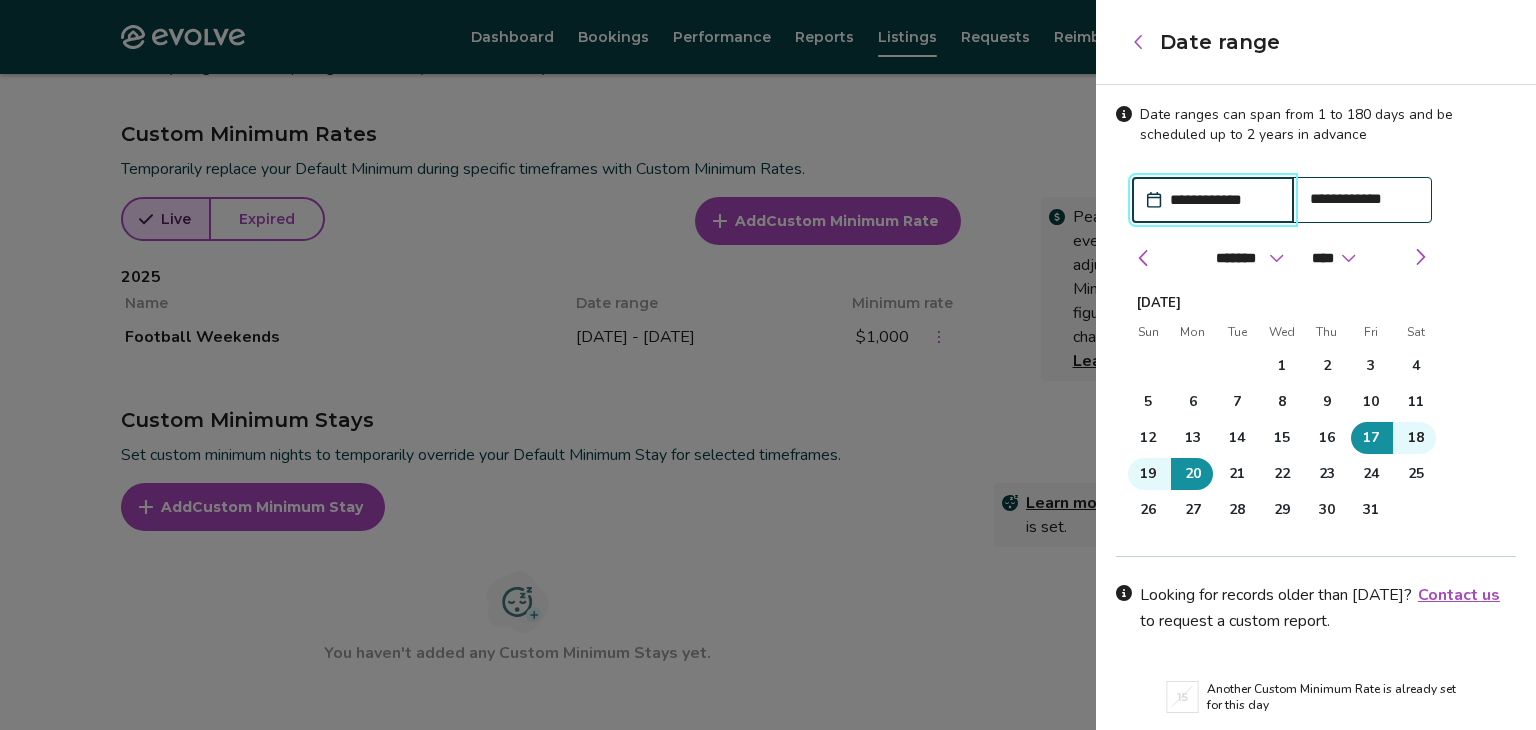 scroll, scrollTop: 72, scrollLeft: 0, axis: vertical 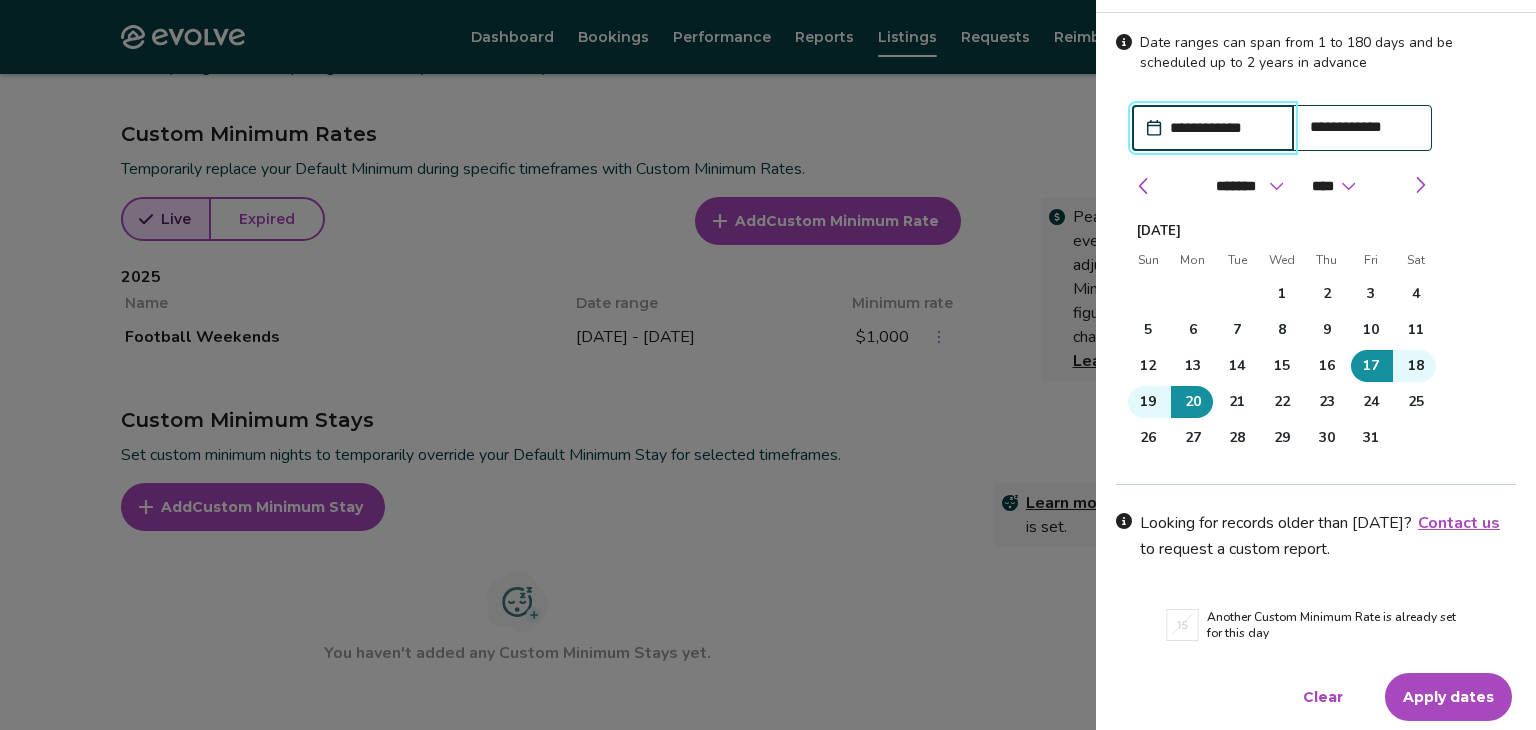 click on "Apply dates" at bounding box center (1448, 697) 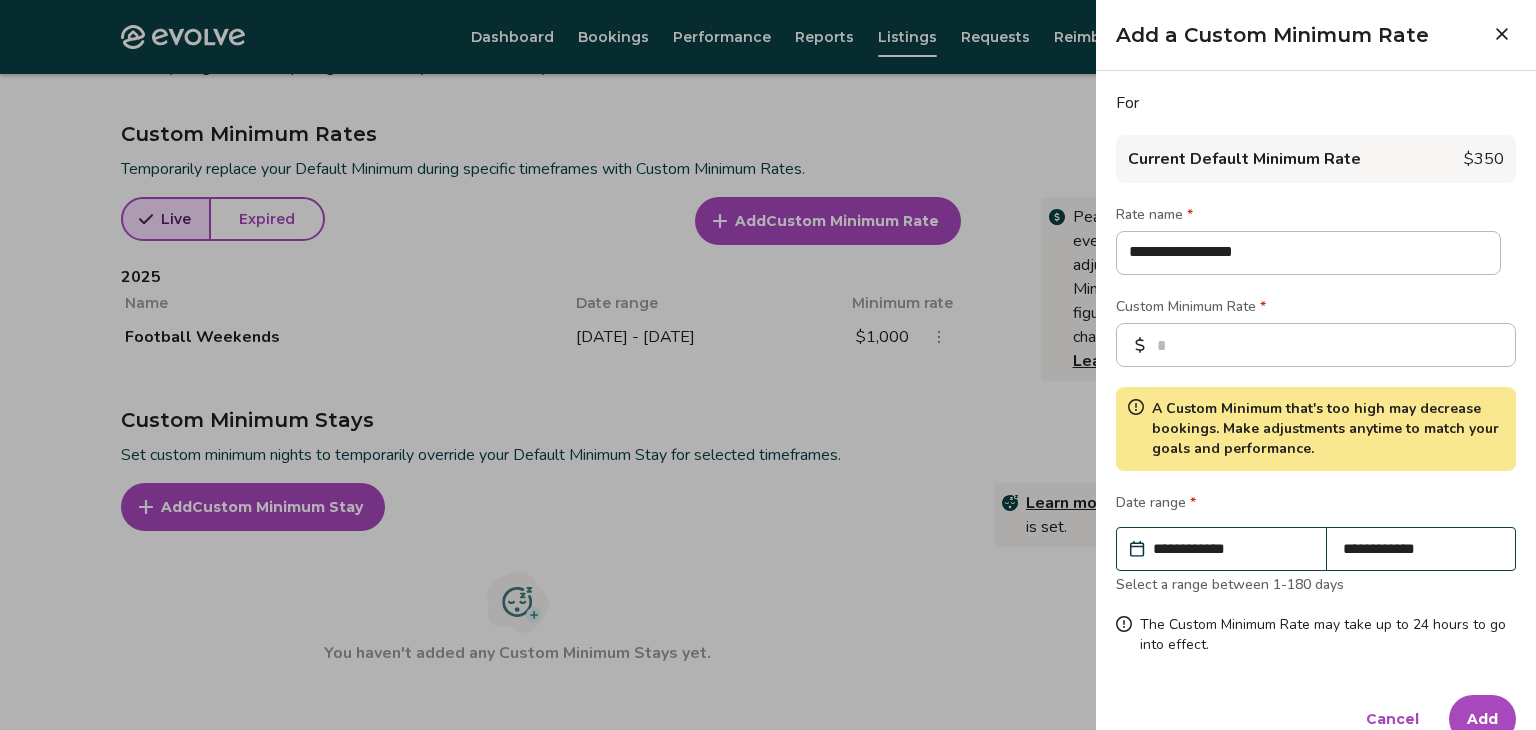 click on "Add" at bounding box center [1482, 719] 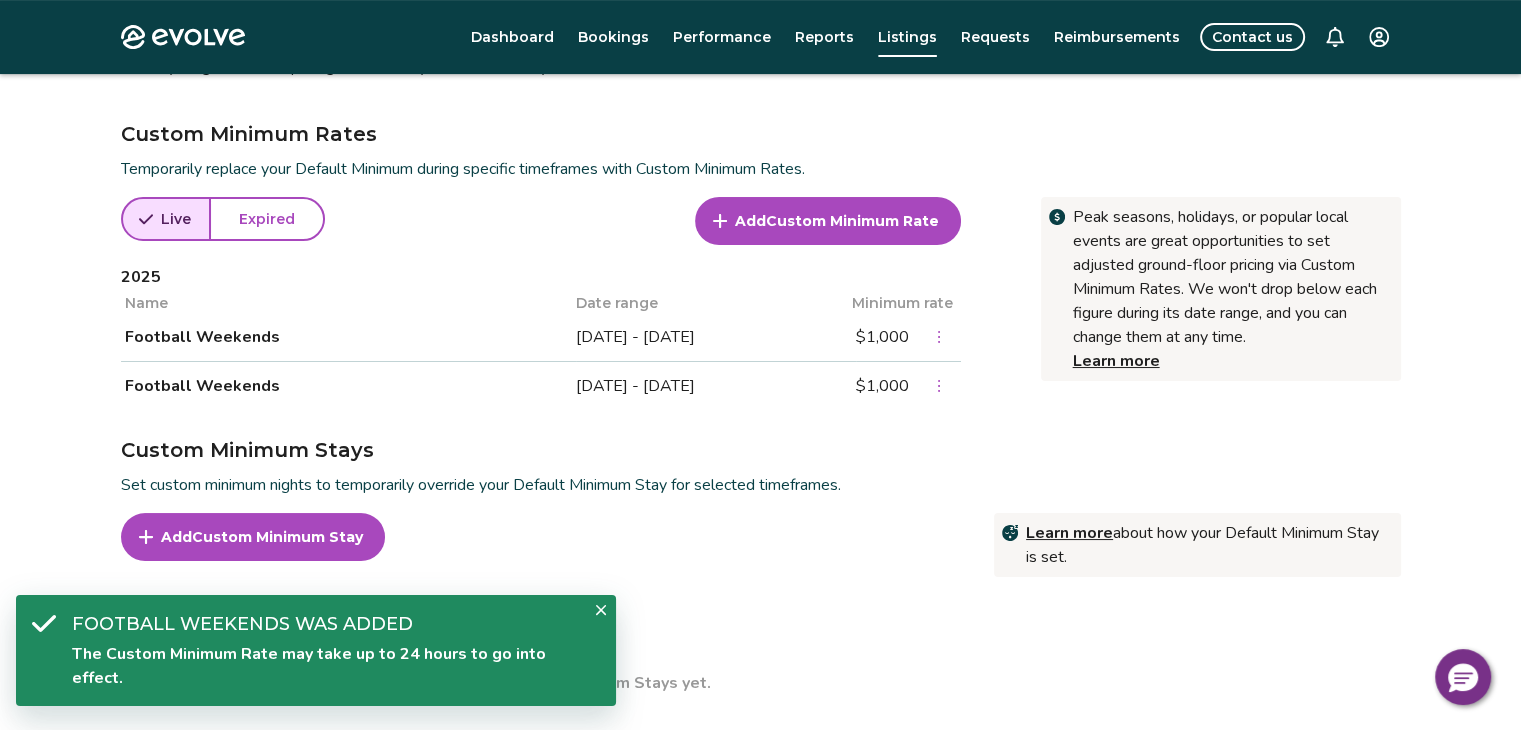 click on "Add  Custom Minimum Stay" at bounding box center [518, 537] 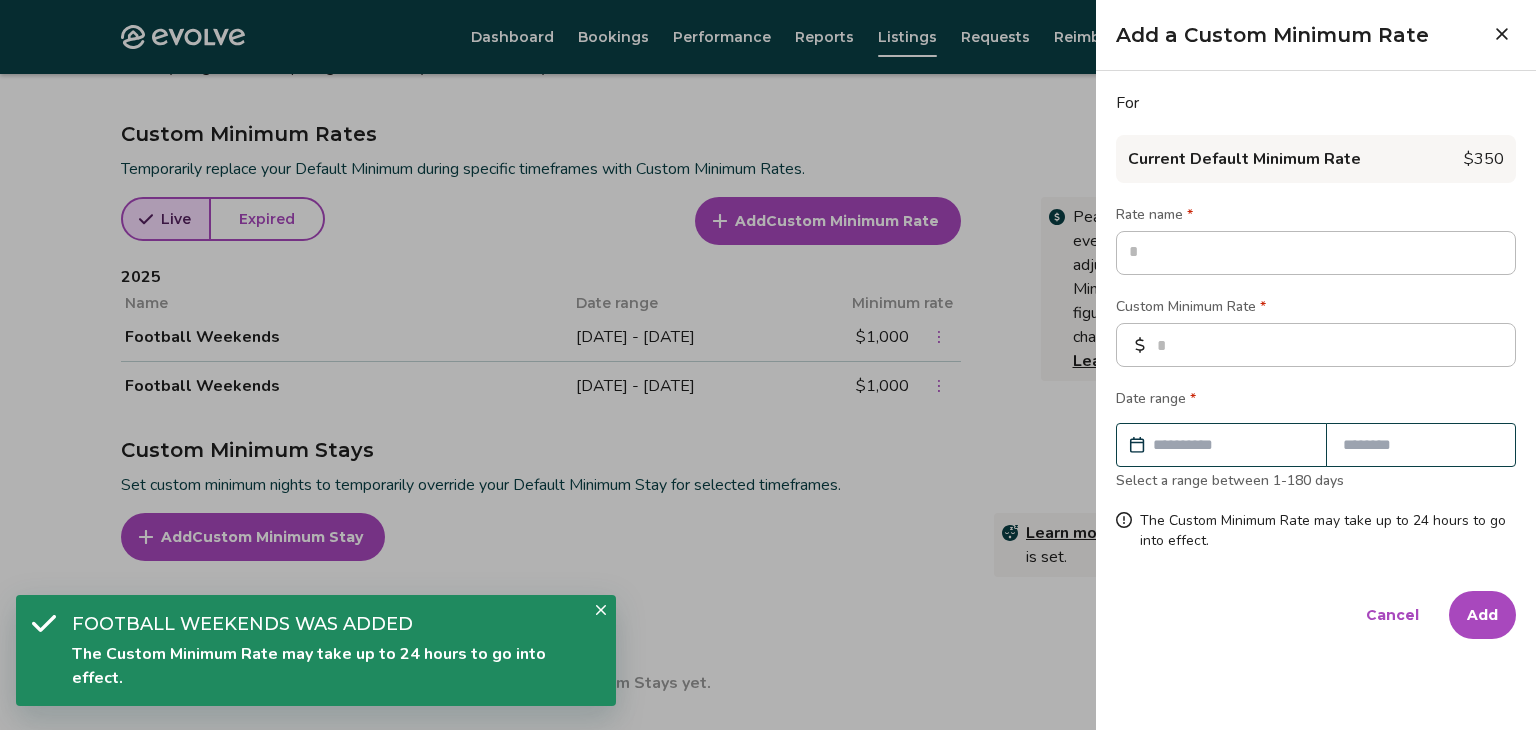 click at bounding box center (1316, 253) 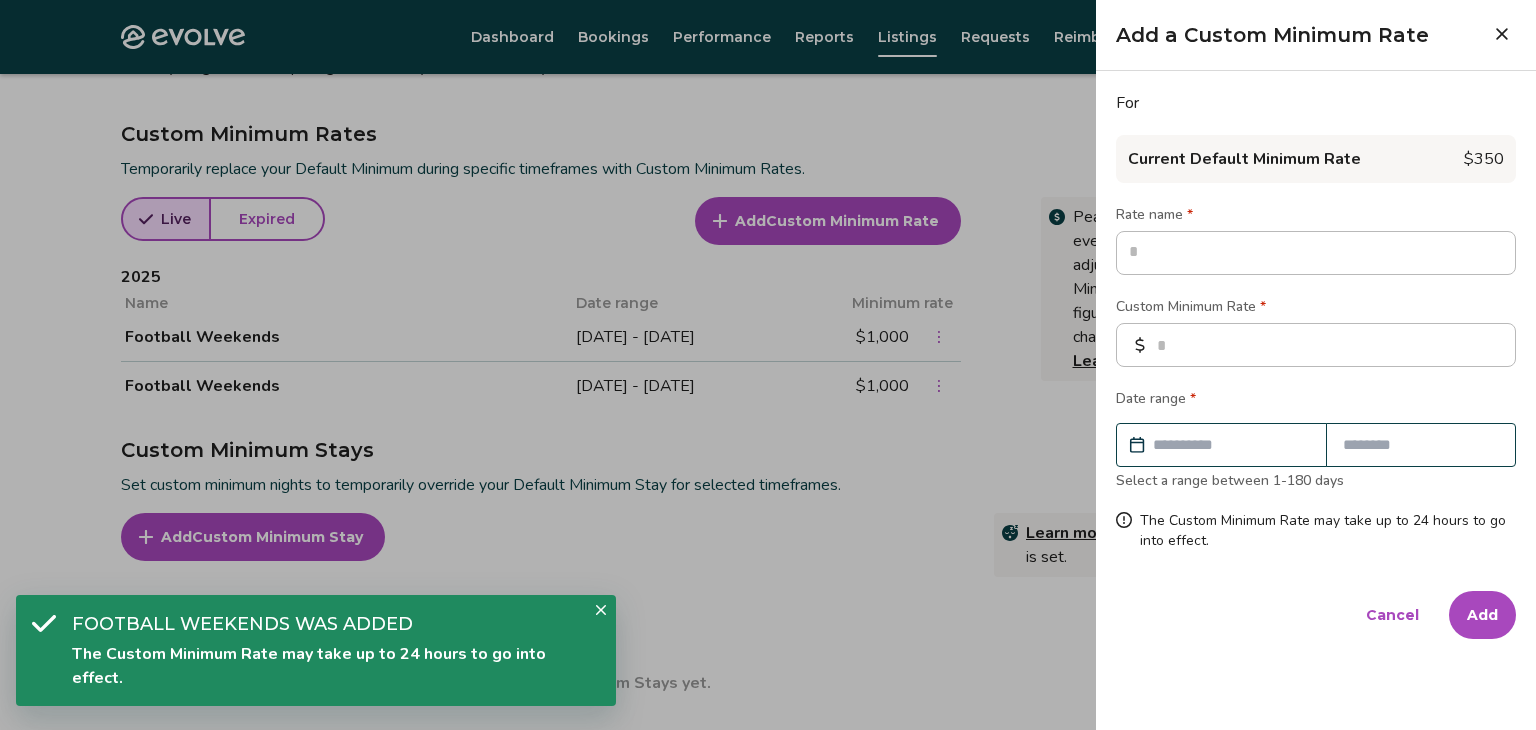 type on "*" 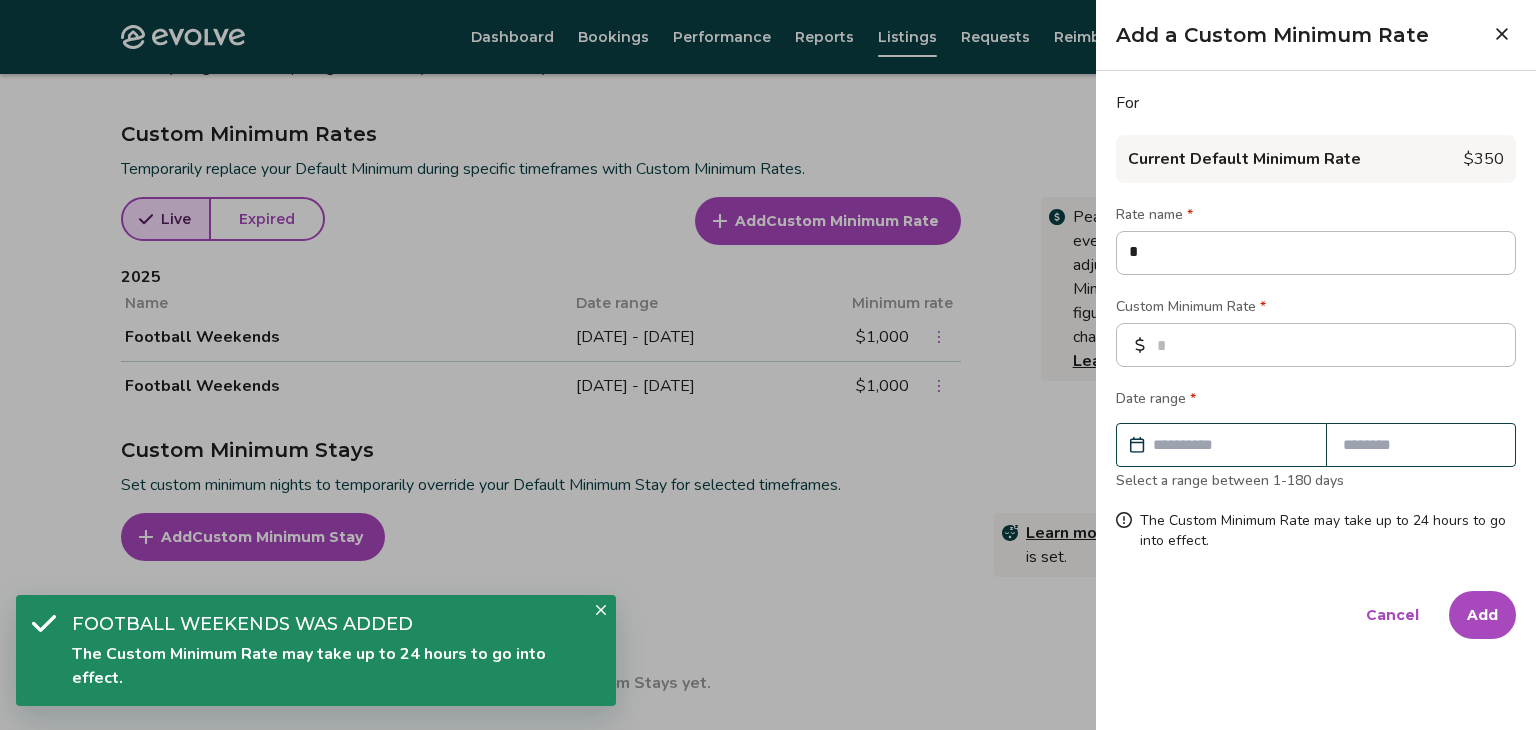 type 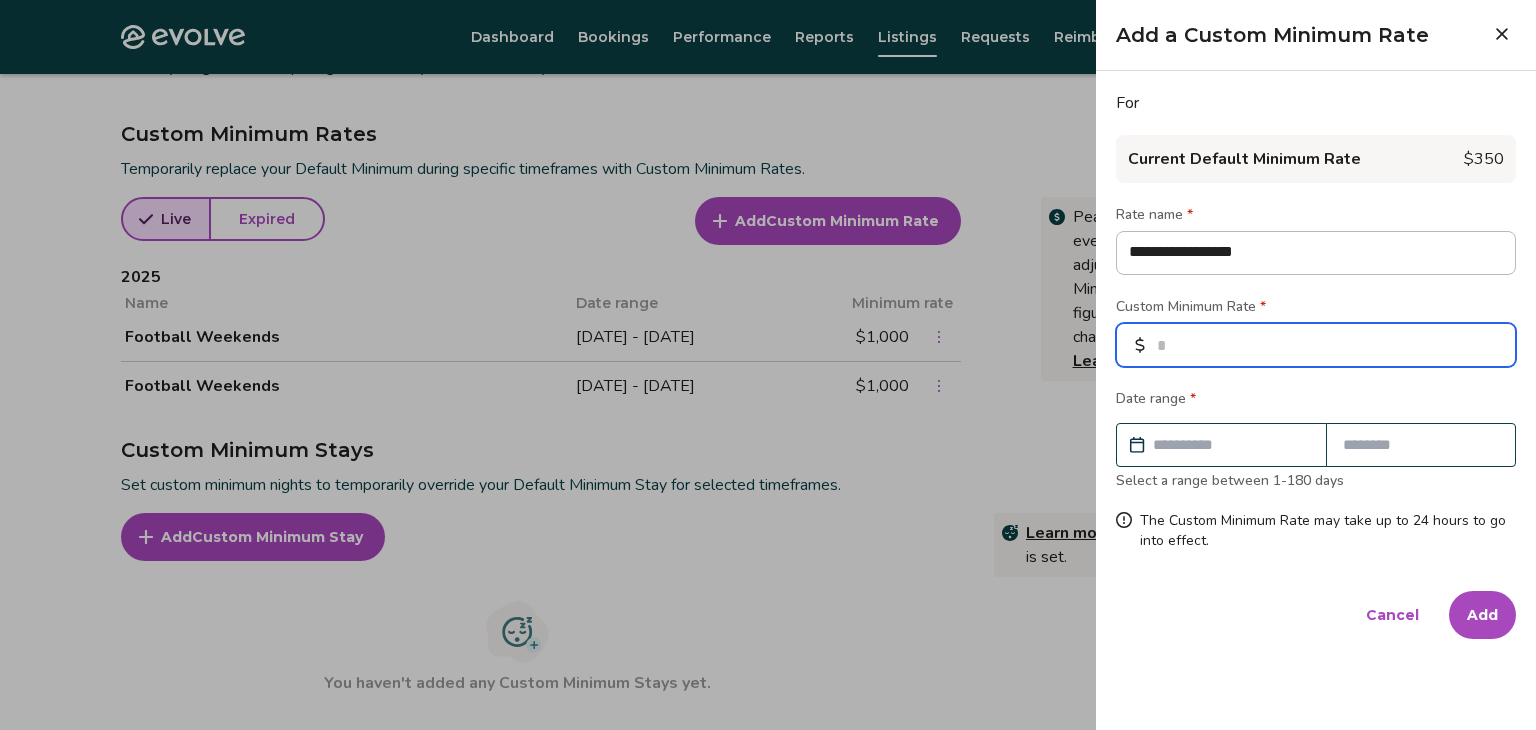 click at bounding box center (1316, 345) 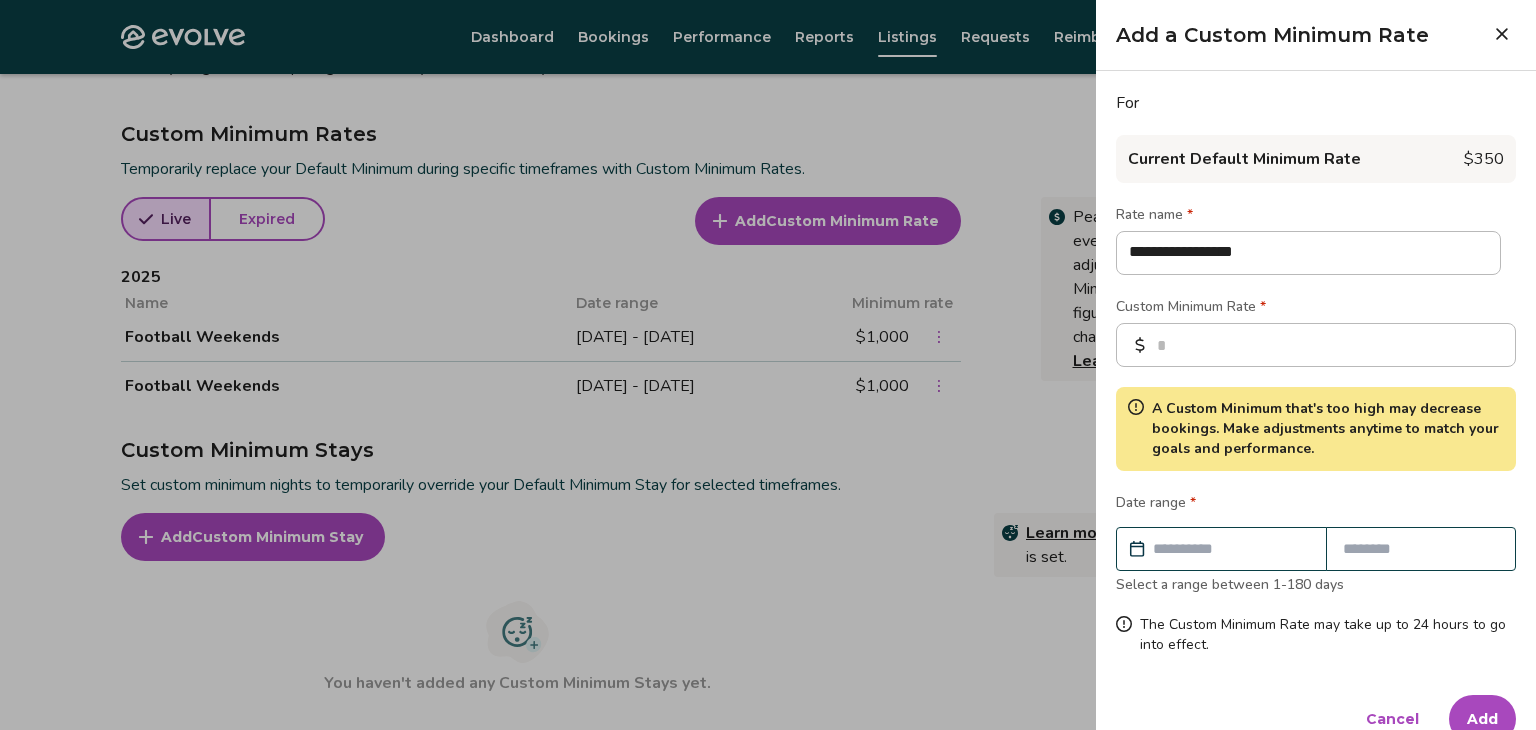 click at bounding box center (1231, 549) 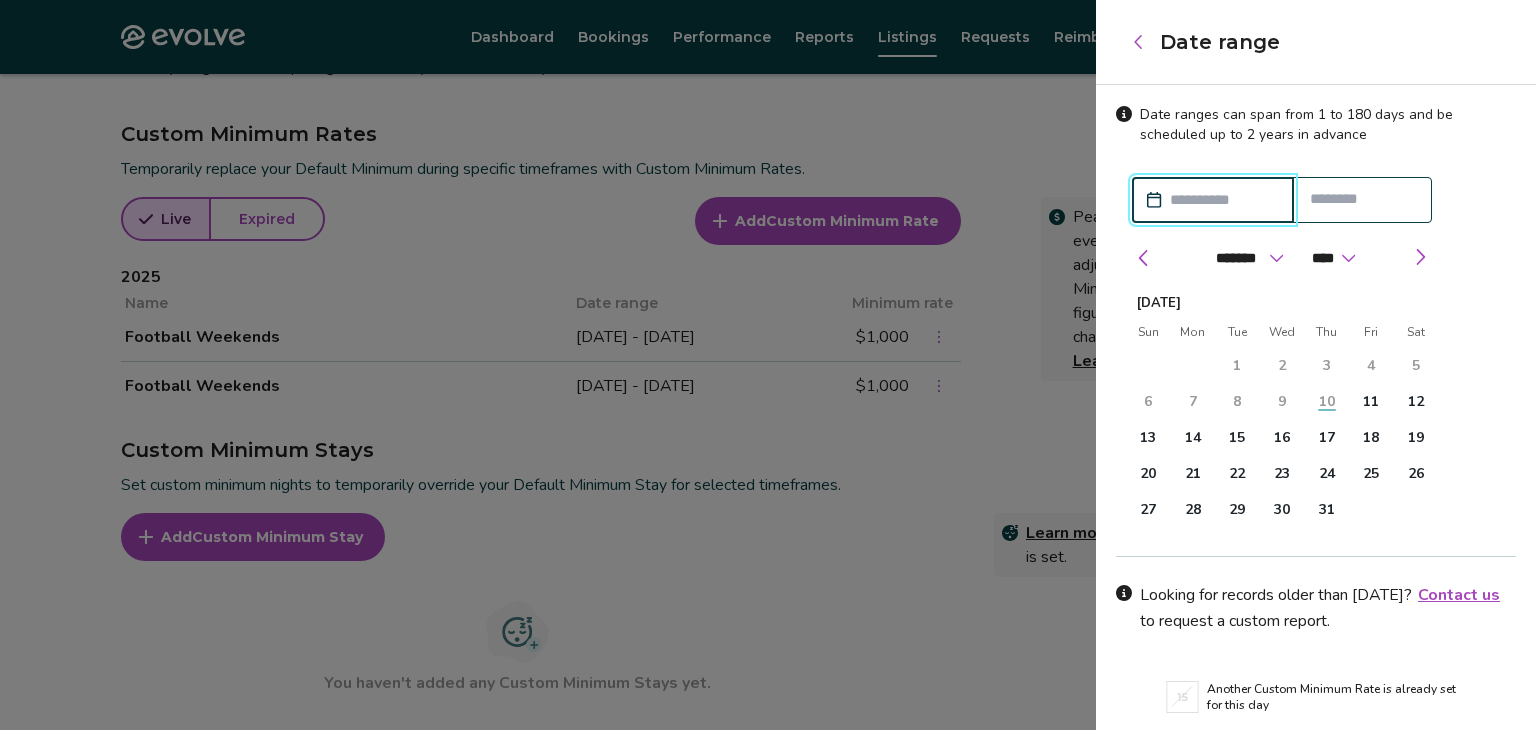 click at bounding box center (768, 365) 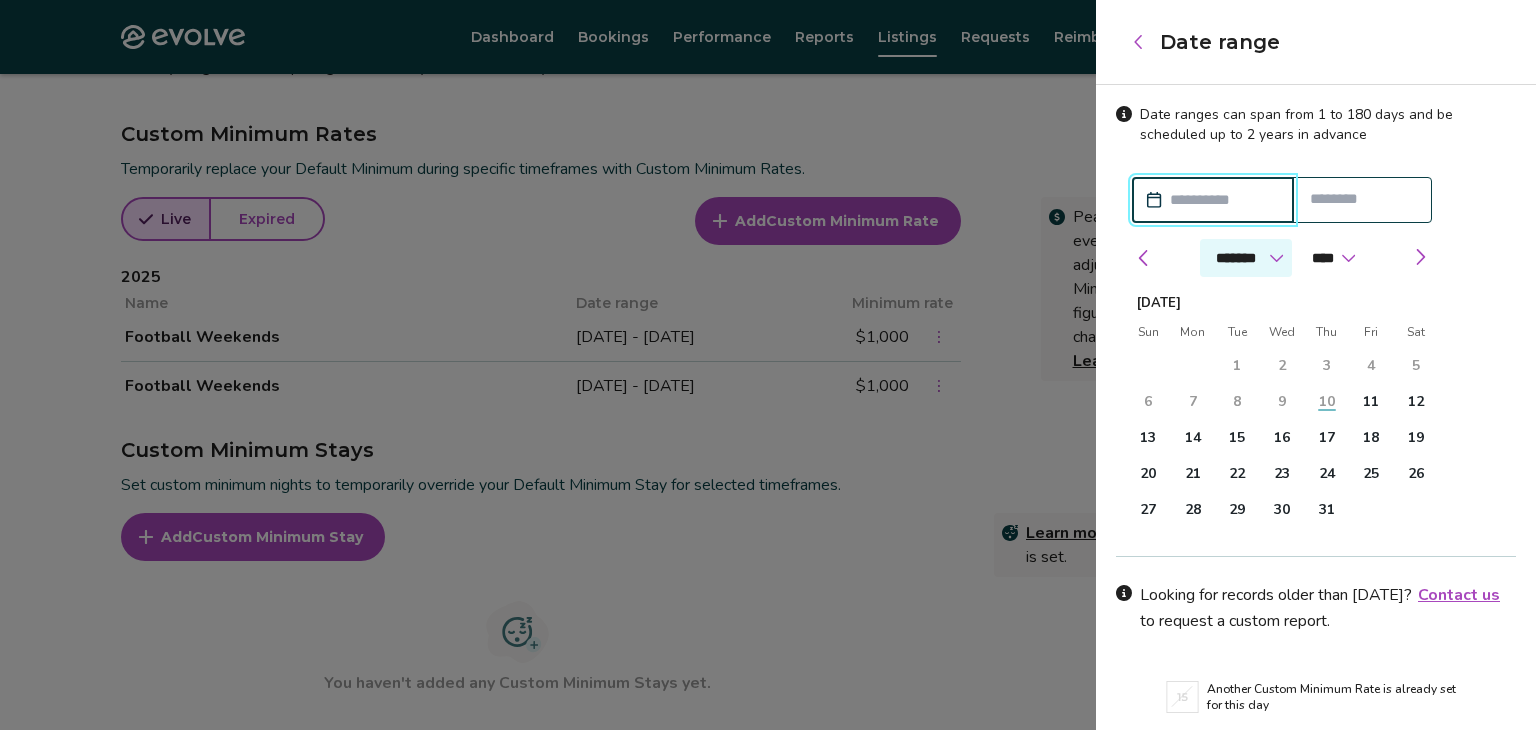 click on "******* ******** ***** ***** *** **** **** ****** ********* ******* ******** ********" at bounding box center [1246, 258] 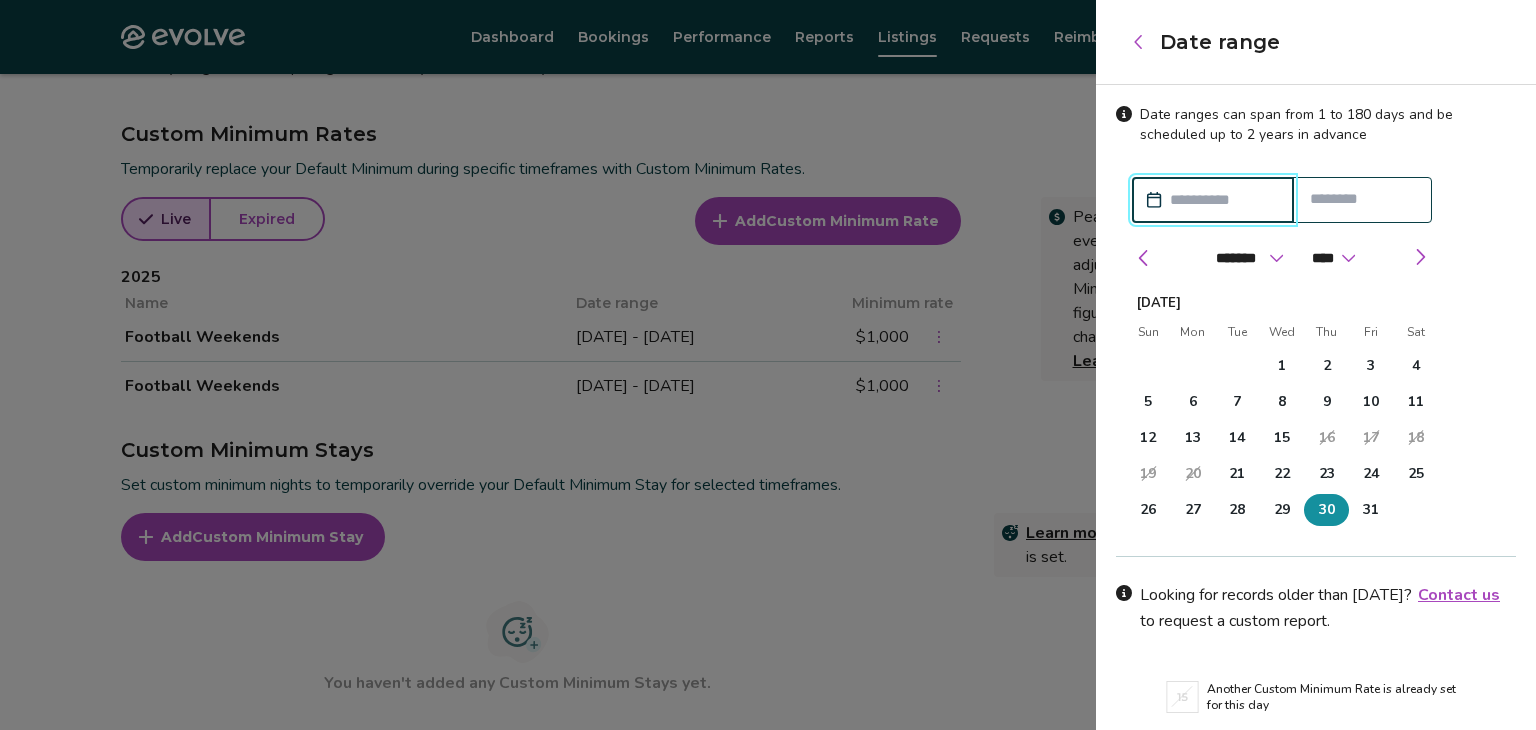 click on "30" at bounding box center (1327, 510) 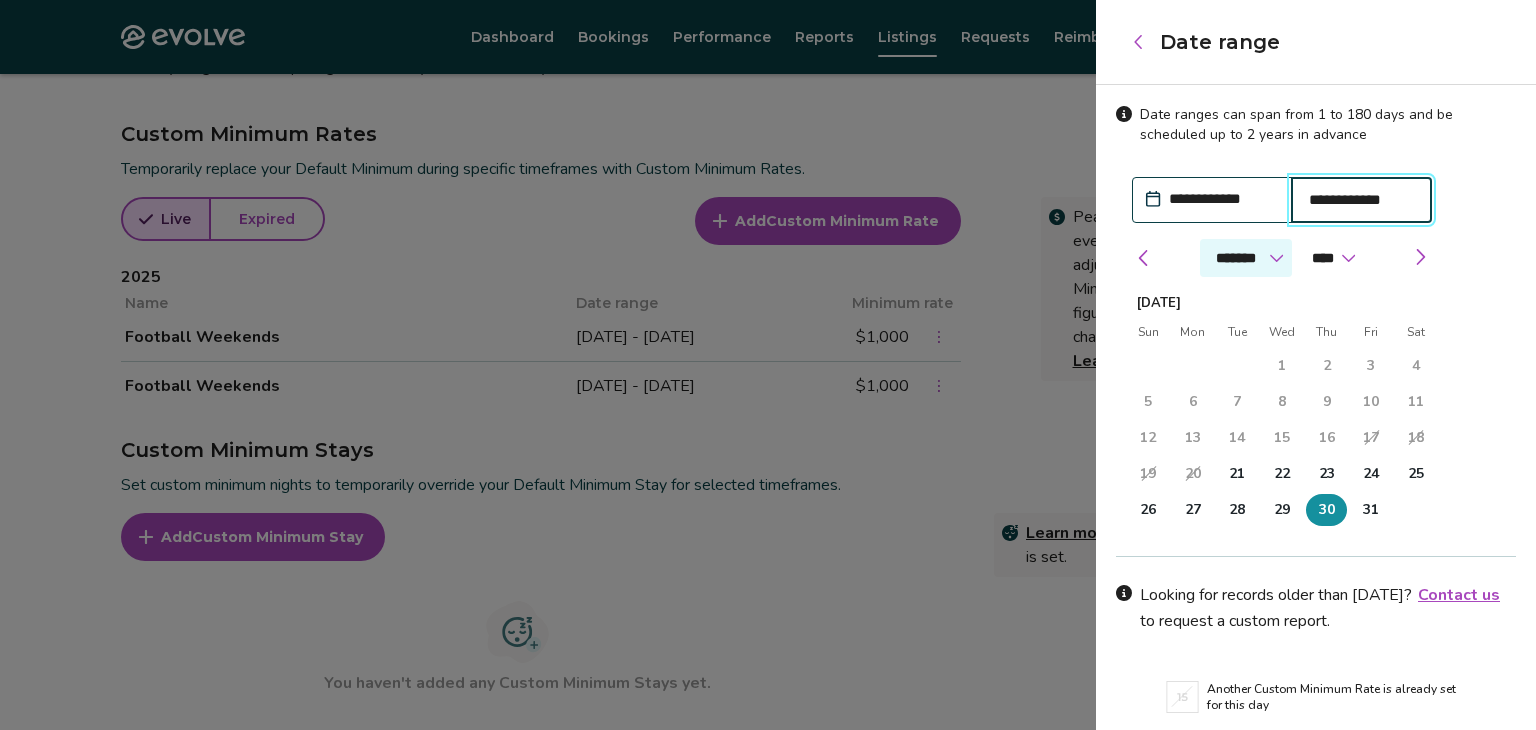 click on "******* ******** ***** ***** *** **** **** ****** ********* ******* ******** ********" at bounding box center [1246, 258] 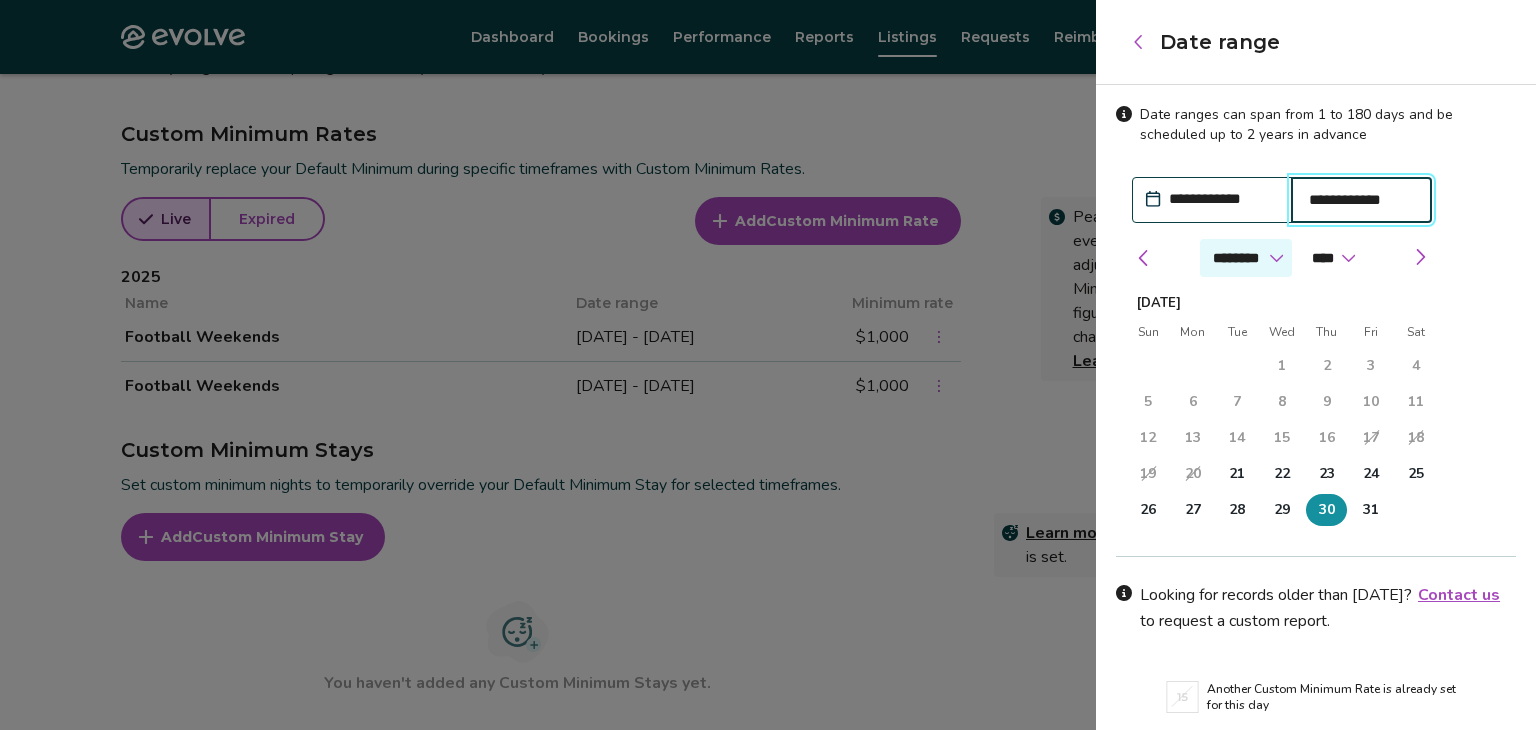click on "******* ******** ***** ***** *** **** **** ****** ********* ******* ******** ********" at bounding box center [1246, 258] 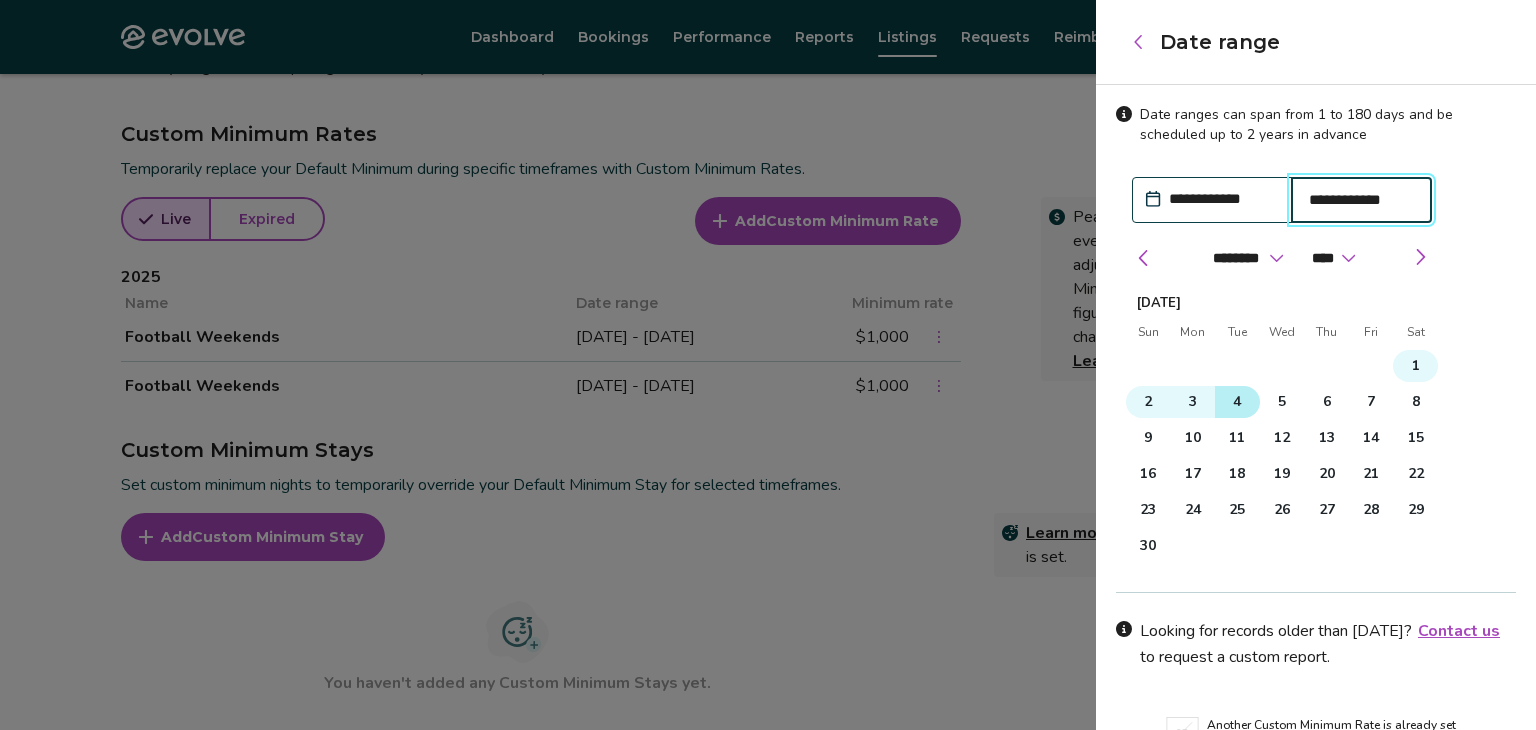 click on "4" at bounding box center [1237, 402] 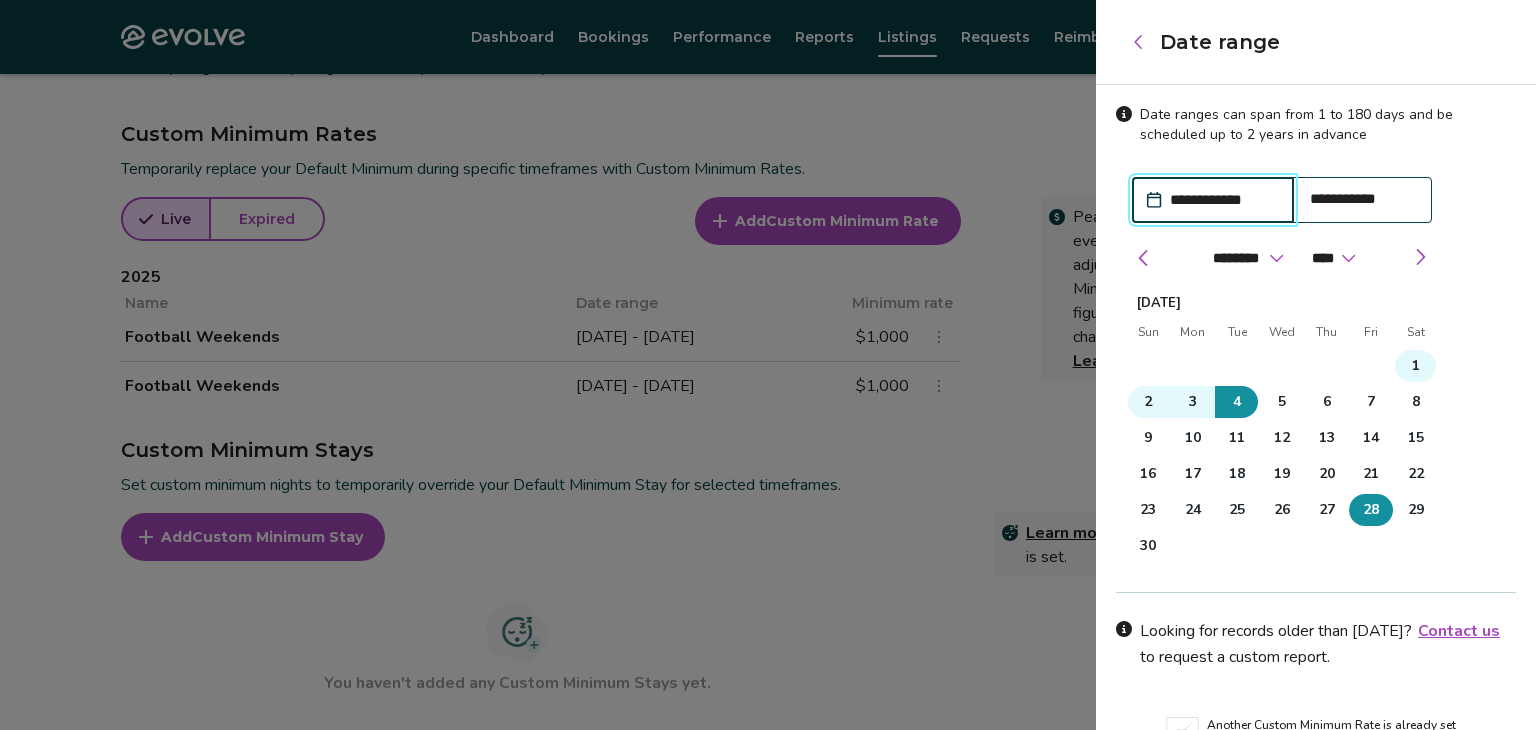 scroll, scrollTop: 108, scrollLeft: 0, axis: vertical 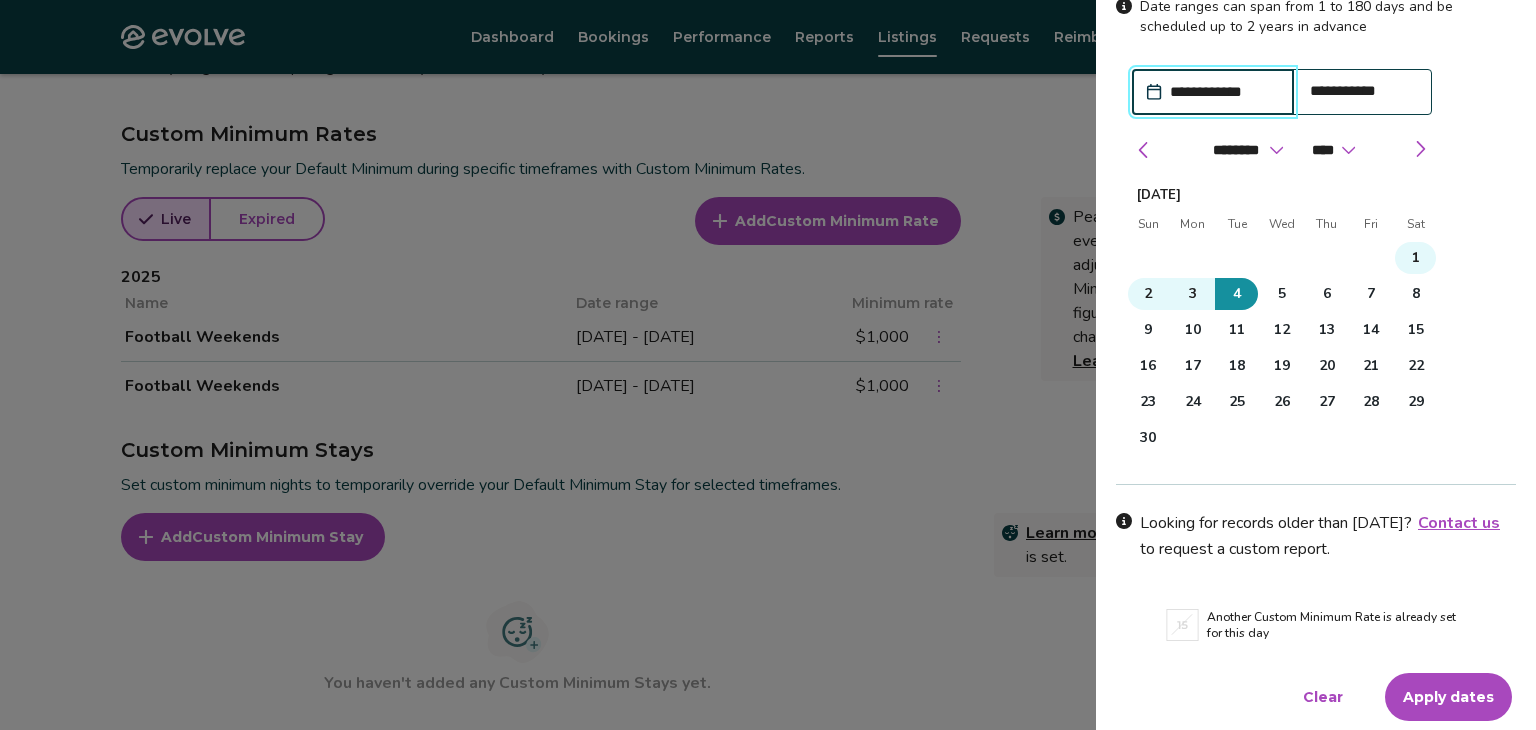 click on "Apply dates" at bounding box center [1448, 697] 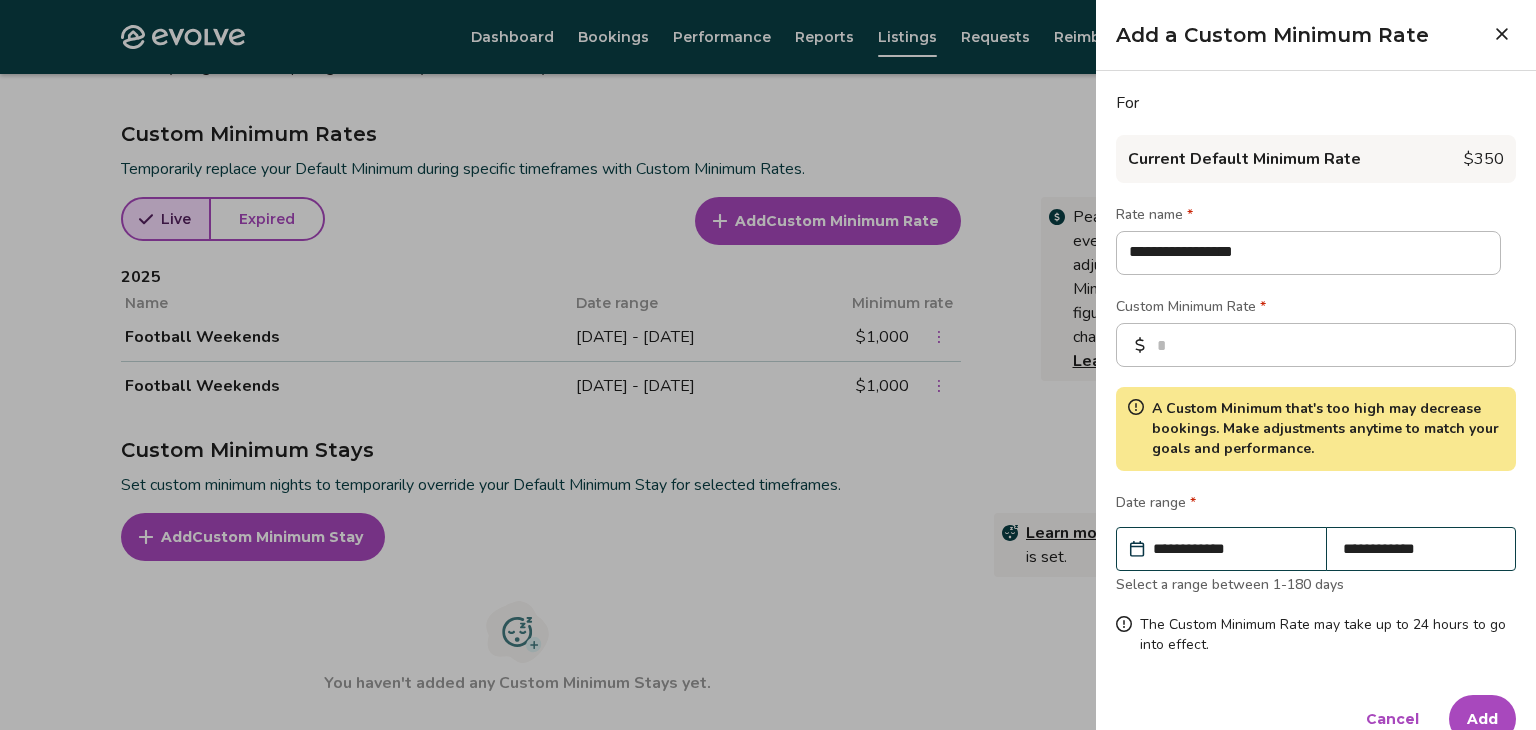 scroll, scrollTop: 31, scrollLeft: 0, axis: vertical 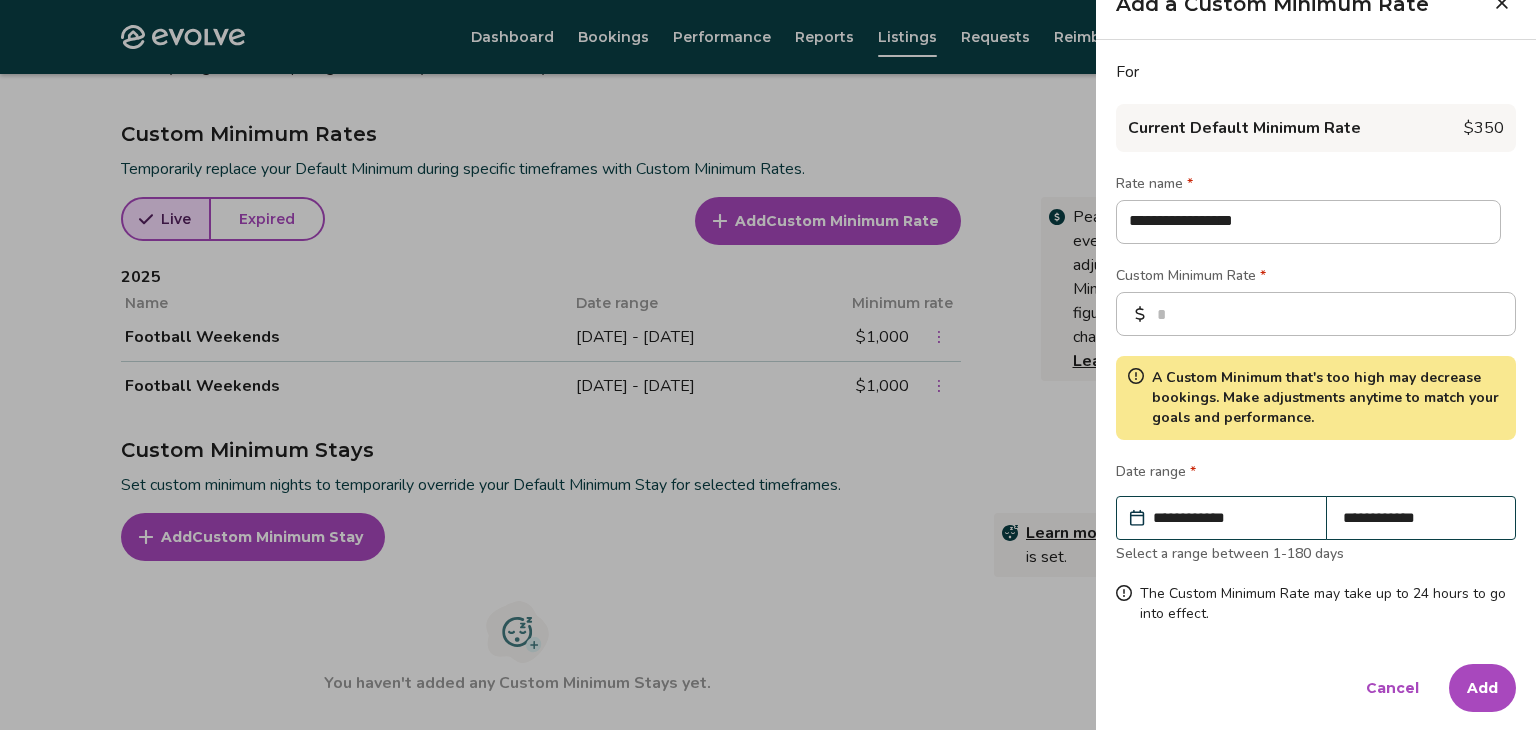 click on "Add" at bounding box center [1482, 688] 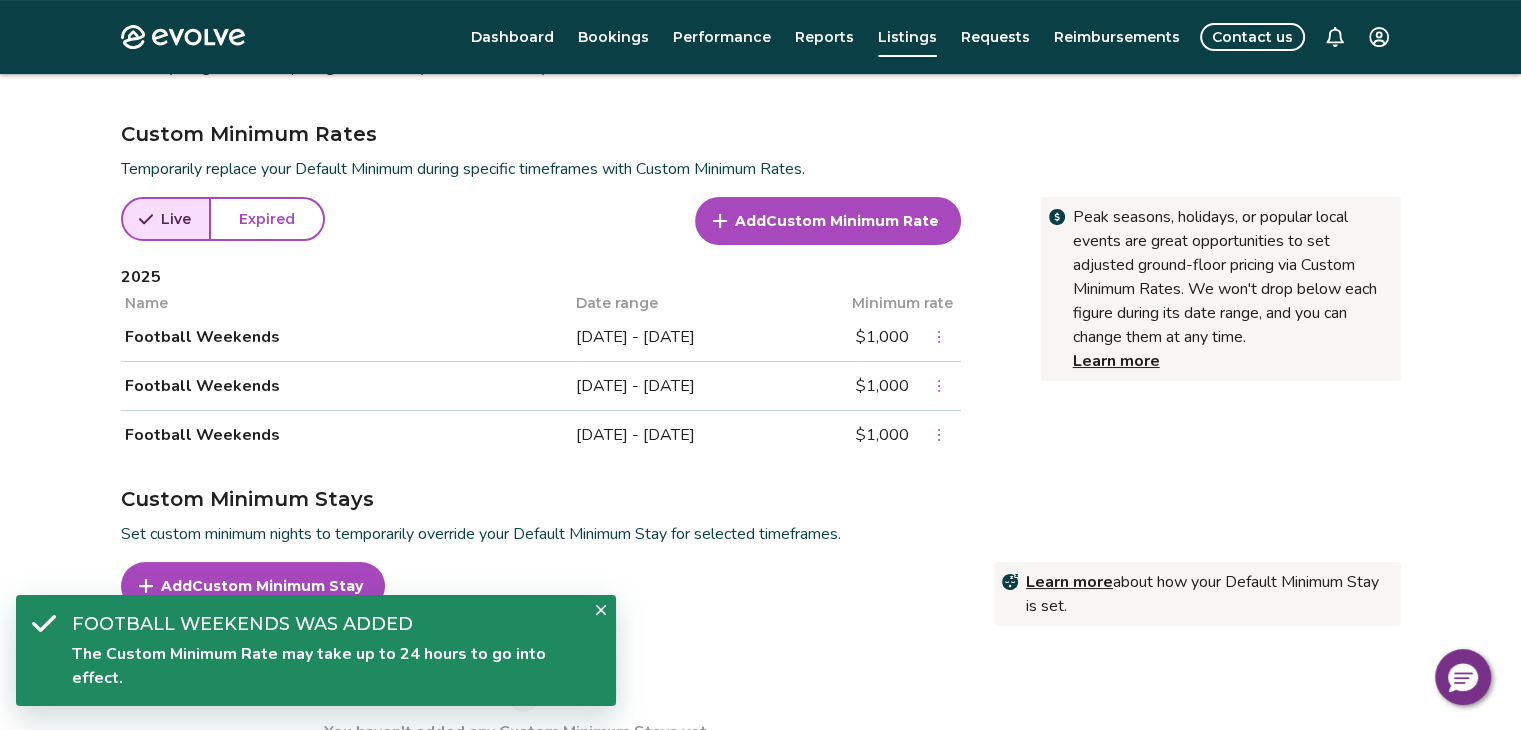 click on "Custom Minimum Rate" at bounding box center (852, 221) 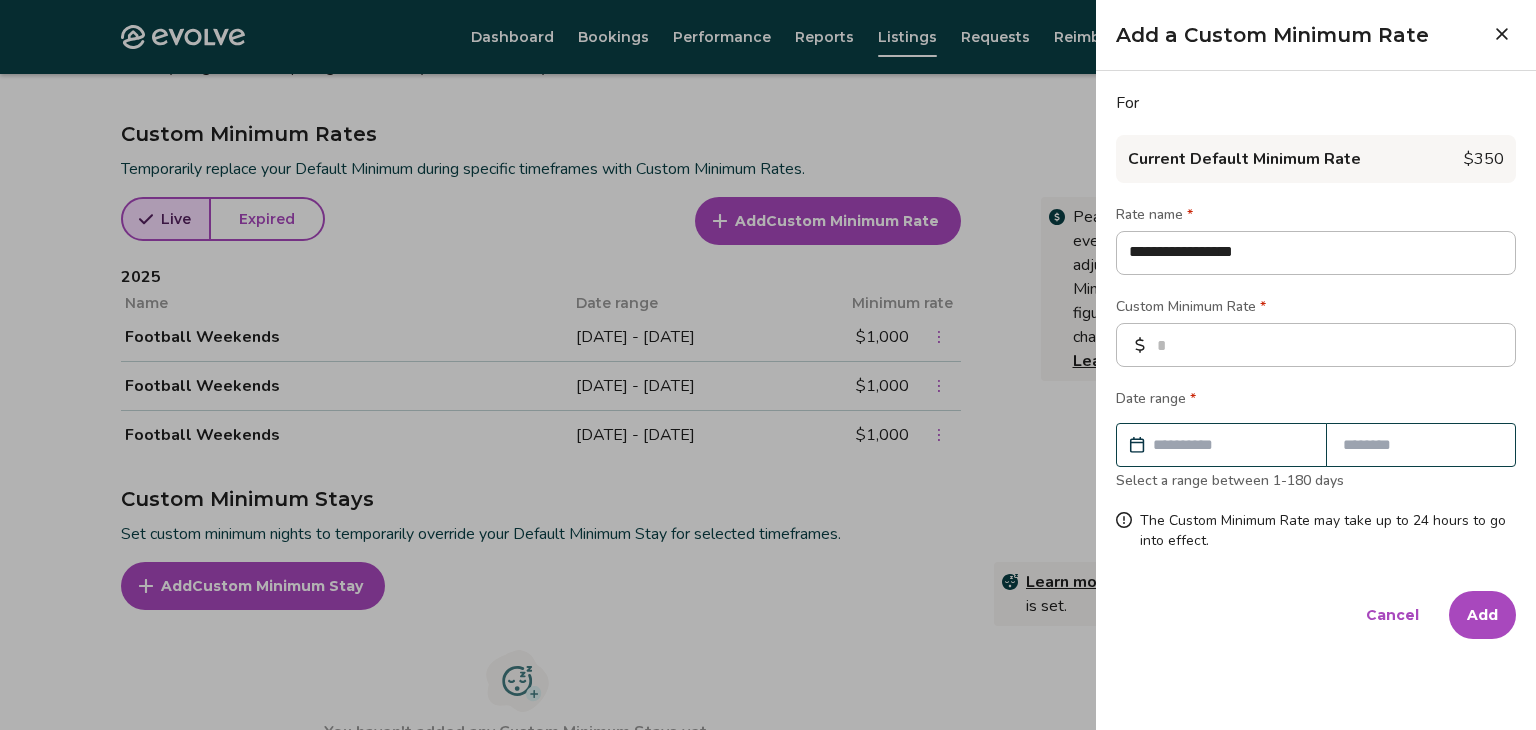 click on "**********" at bounding box center [1316, 321] 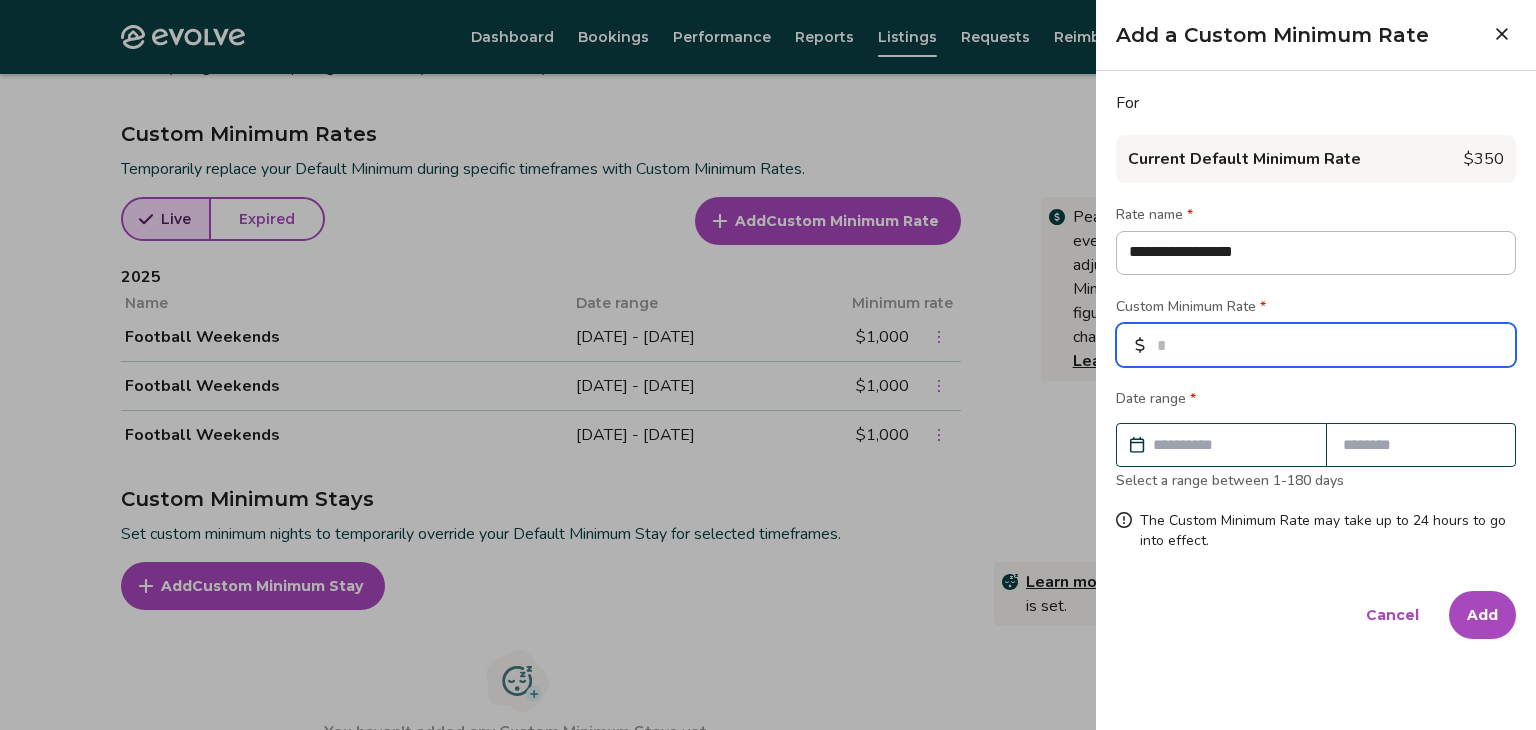 click at bounding box center (1316, 345) 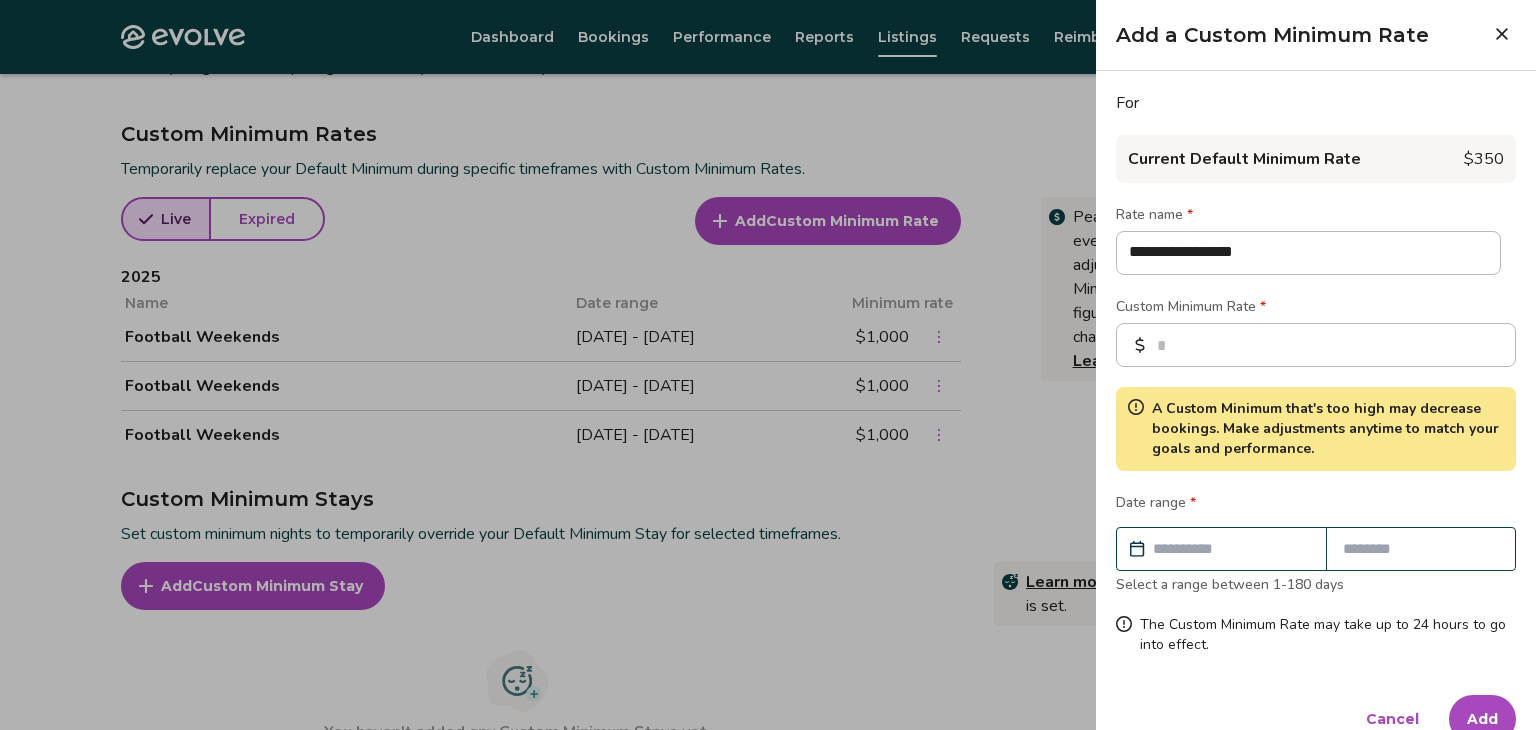 click at bounding box center [1231, 549] 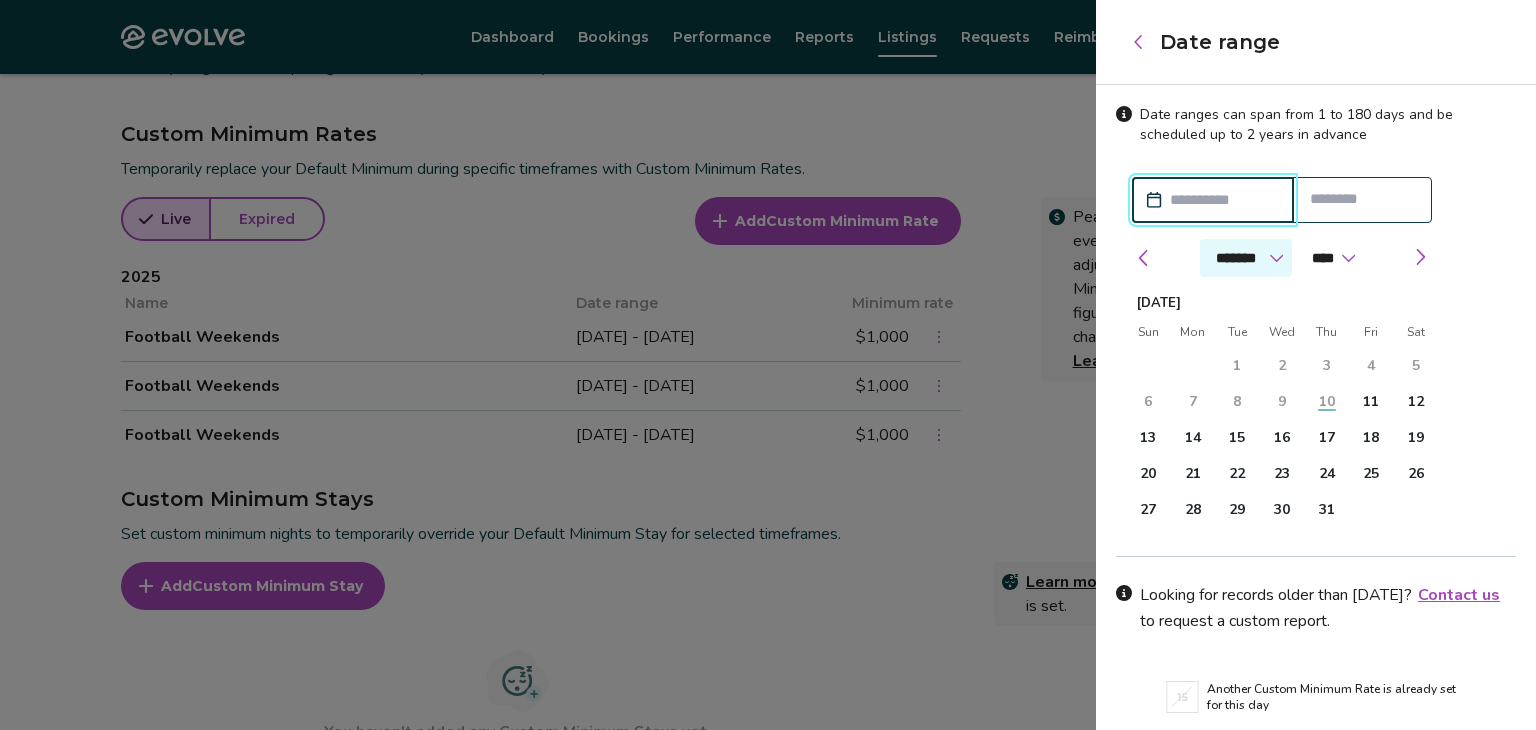 click on "******* ******** ***** ***** *** **** **** ****** ********* ******* ******** ********" at bounding box center [1246, 258] 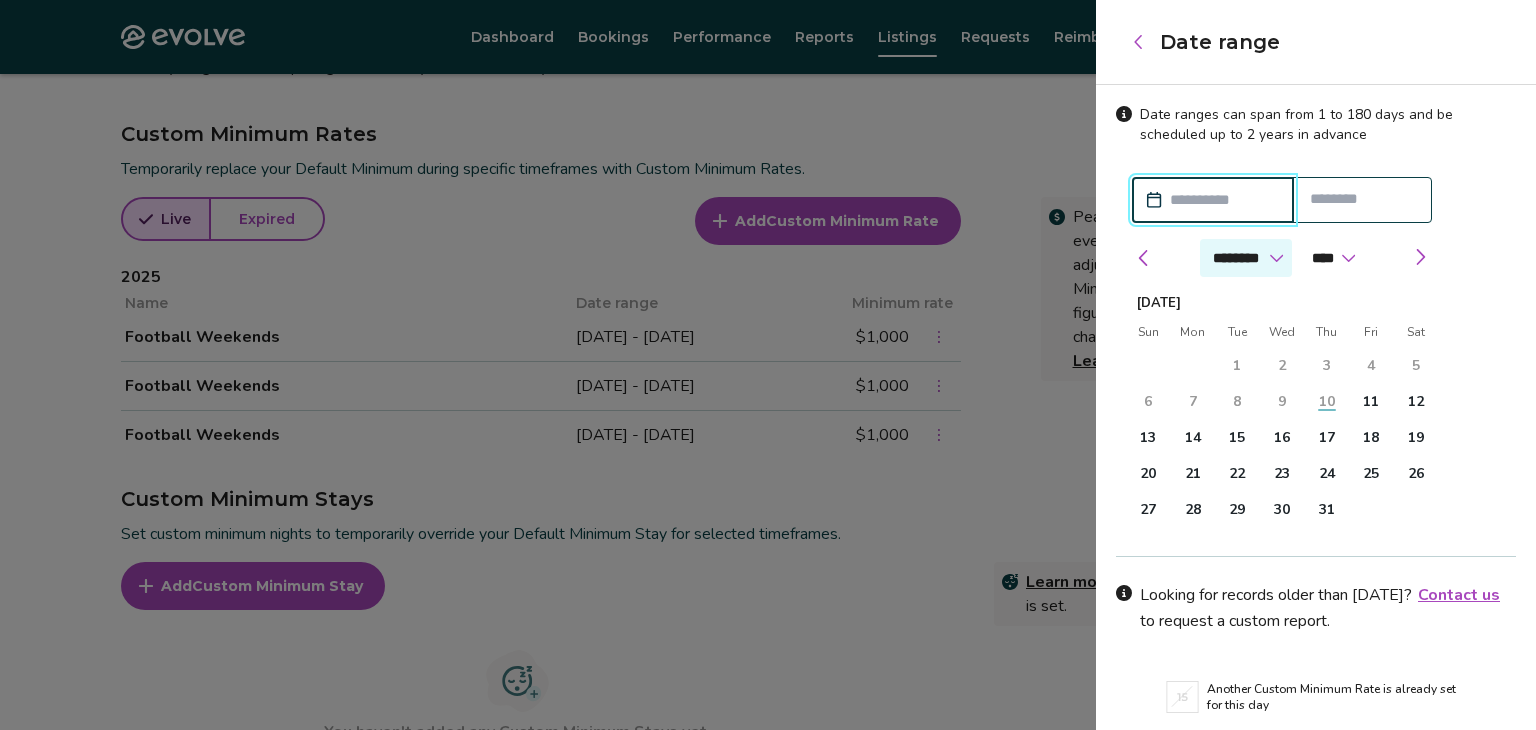 click on "******* ******** ***** ***** *** **** **** ****** ********* ******* ******** ********" at bounding box center (1246, 258) 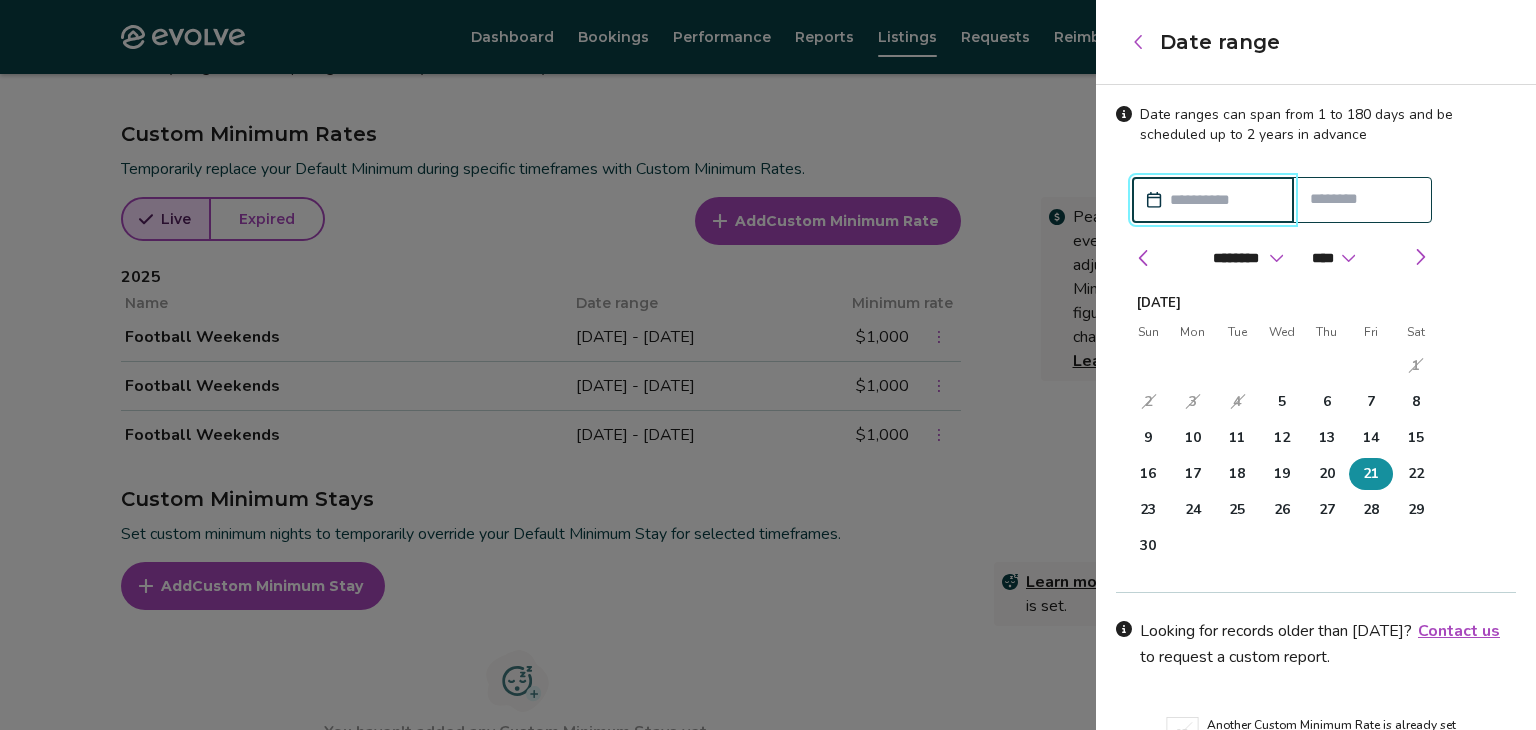 click on "21" at bounding box center [1371, 474] 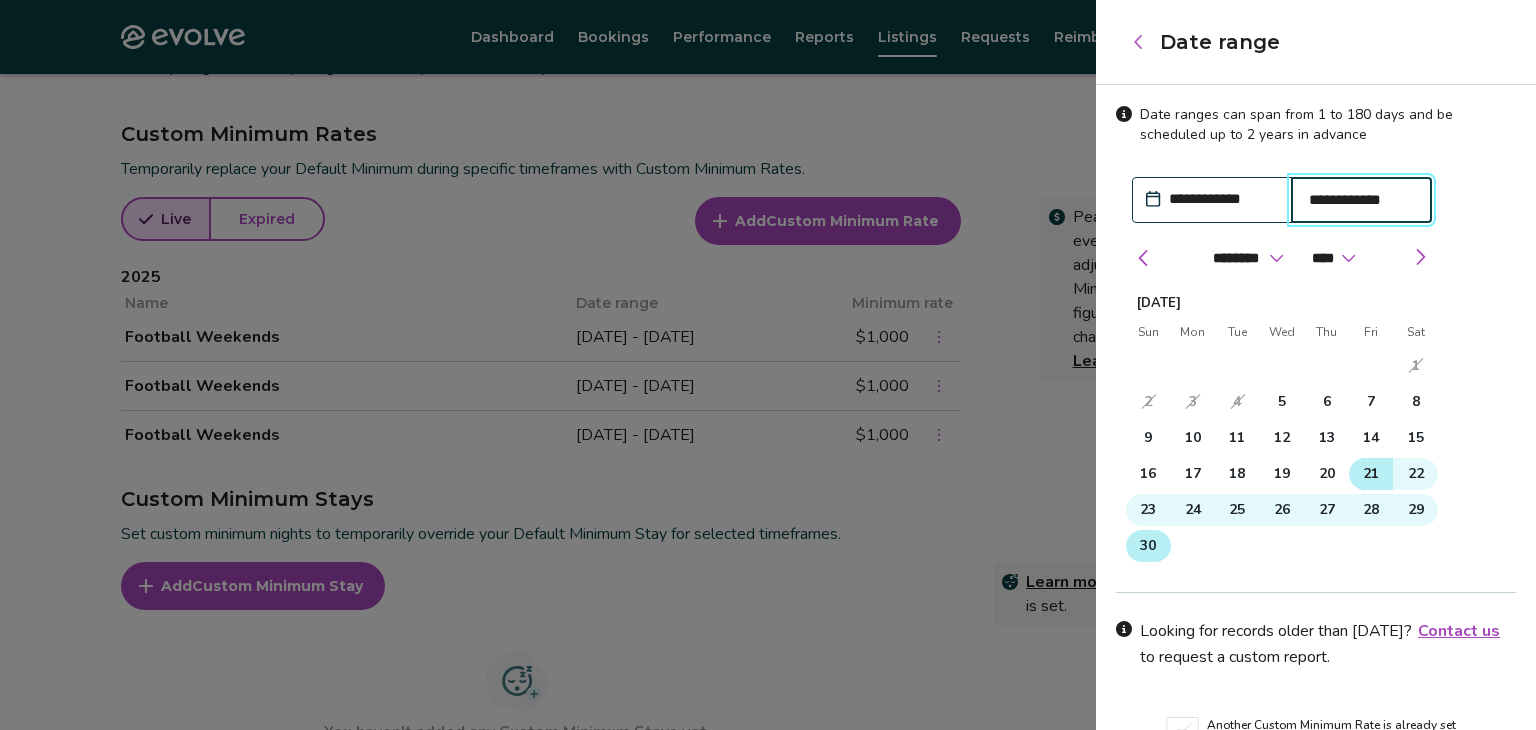 click on "30" at bounding box center (1148, 546) 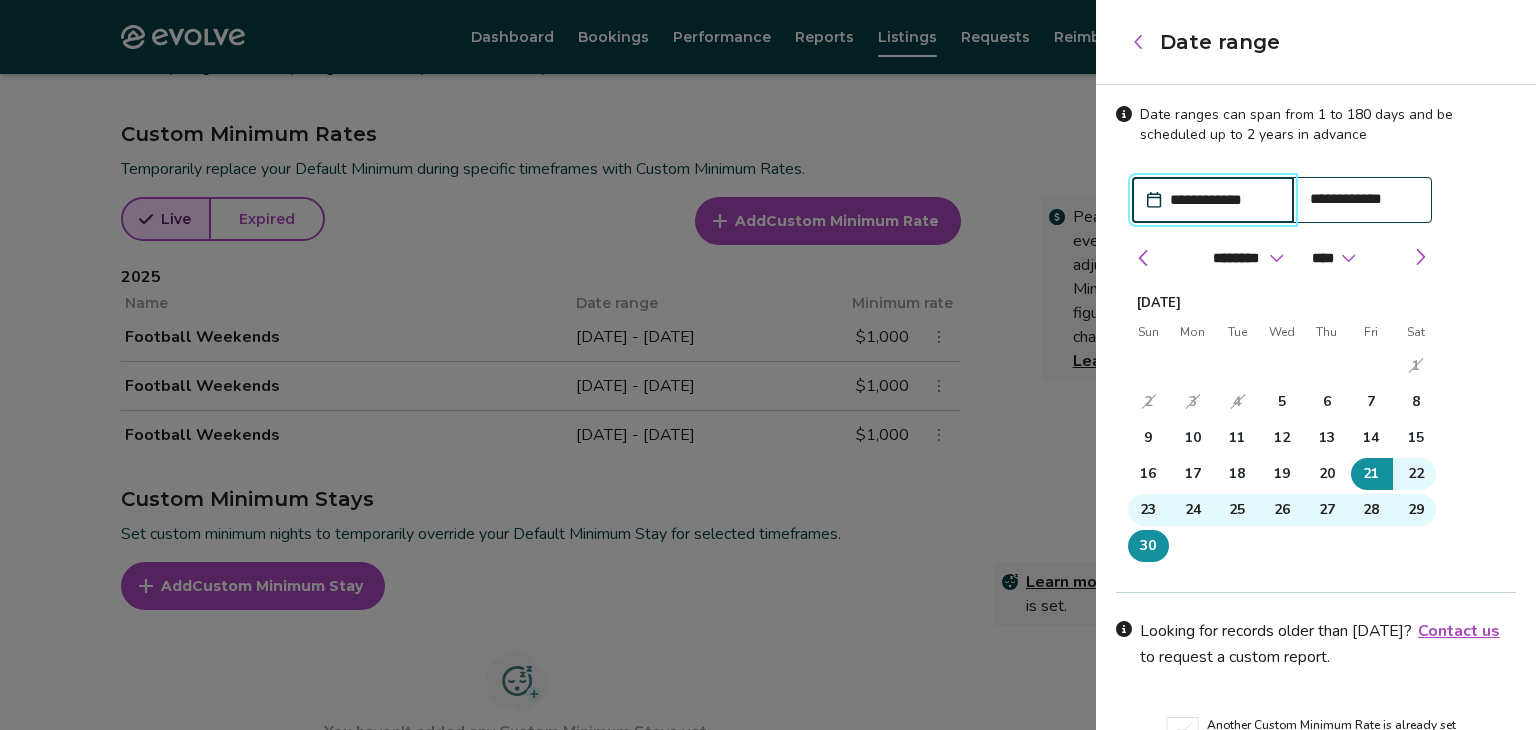 scroll, scrollTop: 108, scrollLeft: 0, axis: vertical 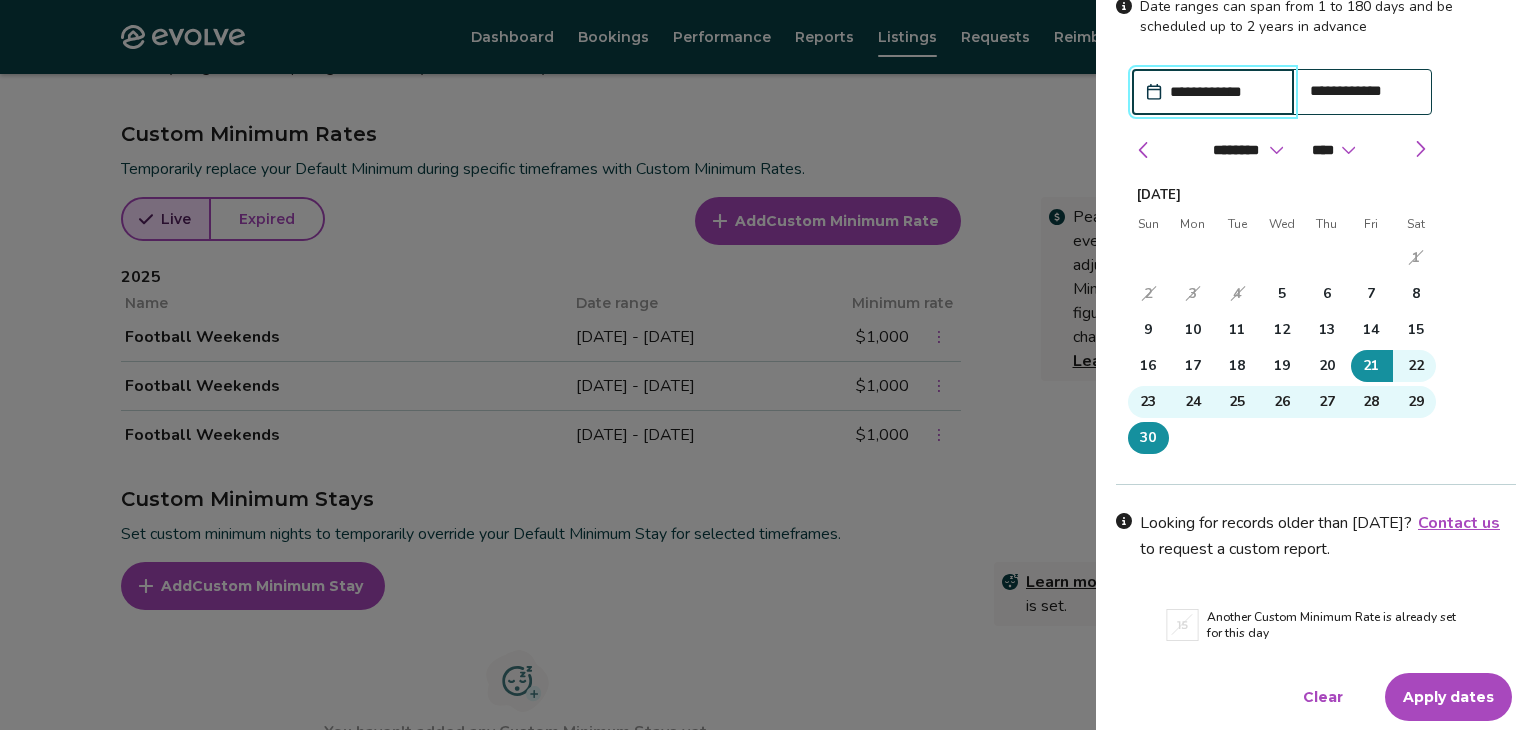 click on "Apply dates" at bounding box center [1448, 697] 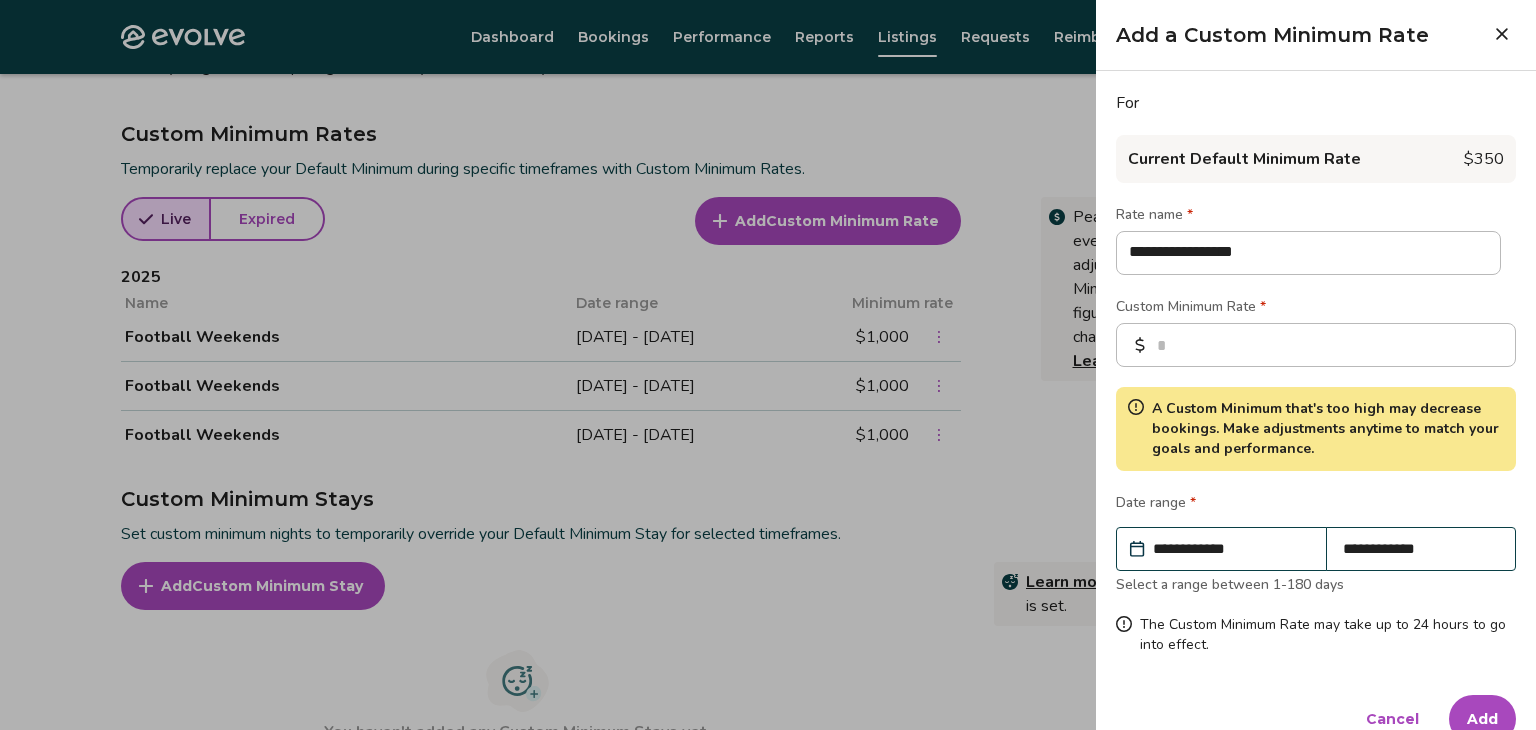 click on "Add" at bounding box center (1482, 719) 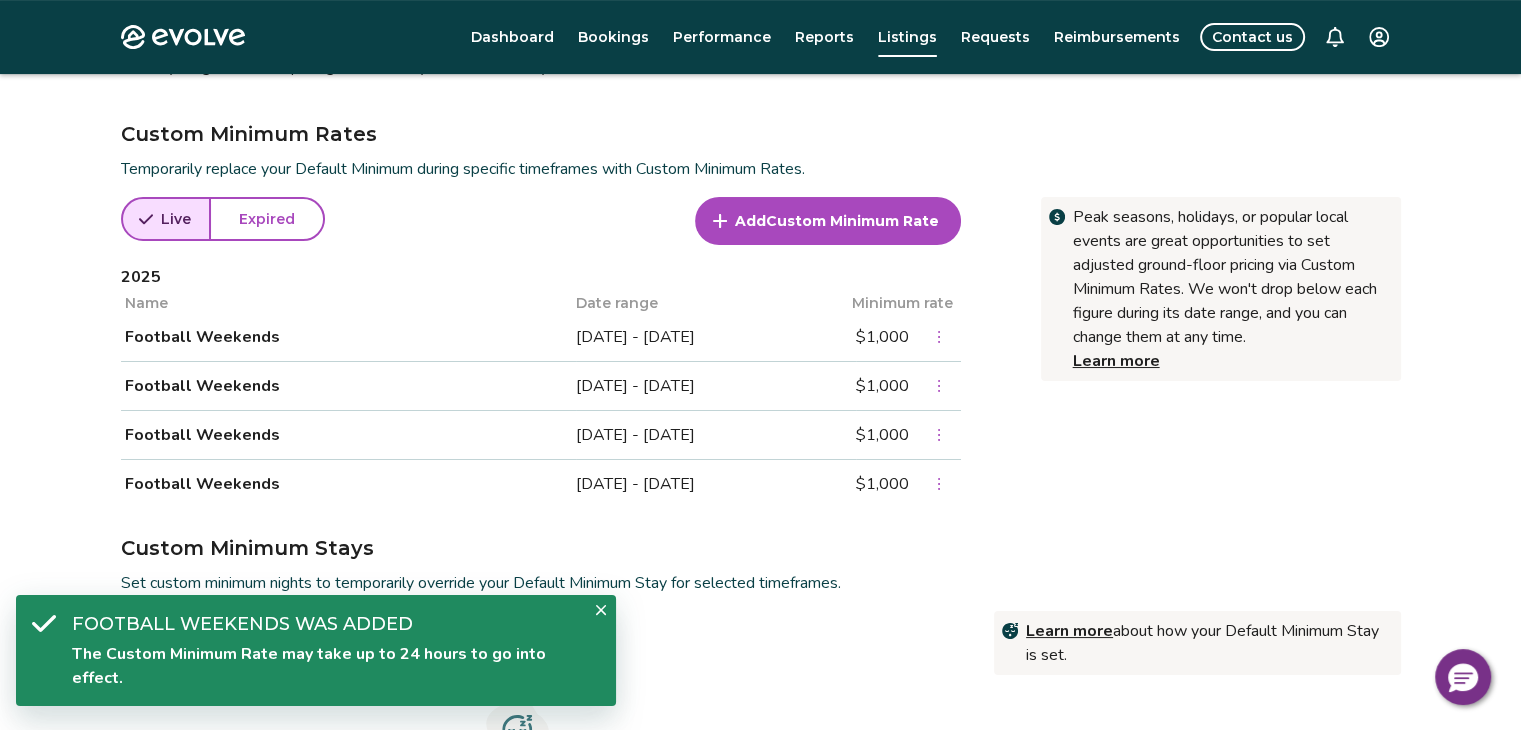 click on "Learn more  about how your Default Minimum Stay is set. Add  Custom Minimum Stay You haven't added any Custom Minimum Stays yet." at bounding box center (761, 714) 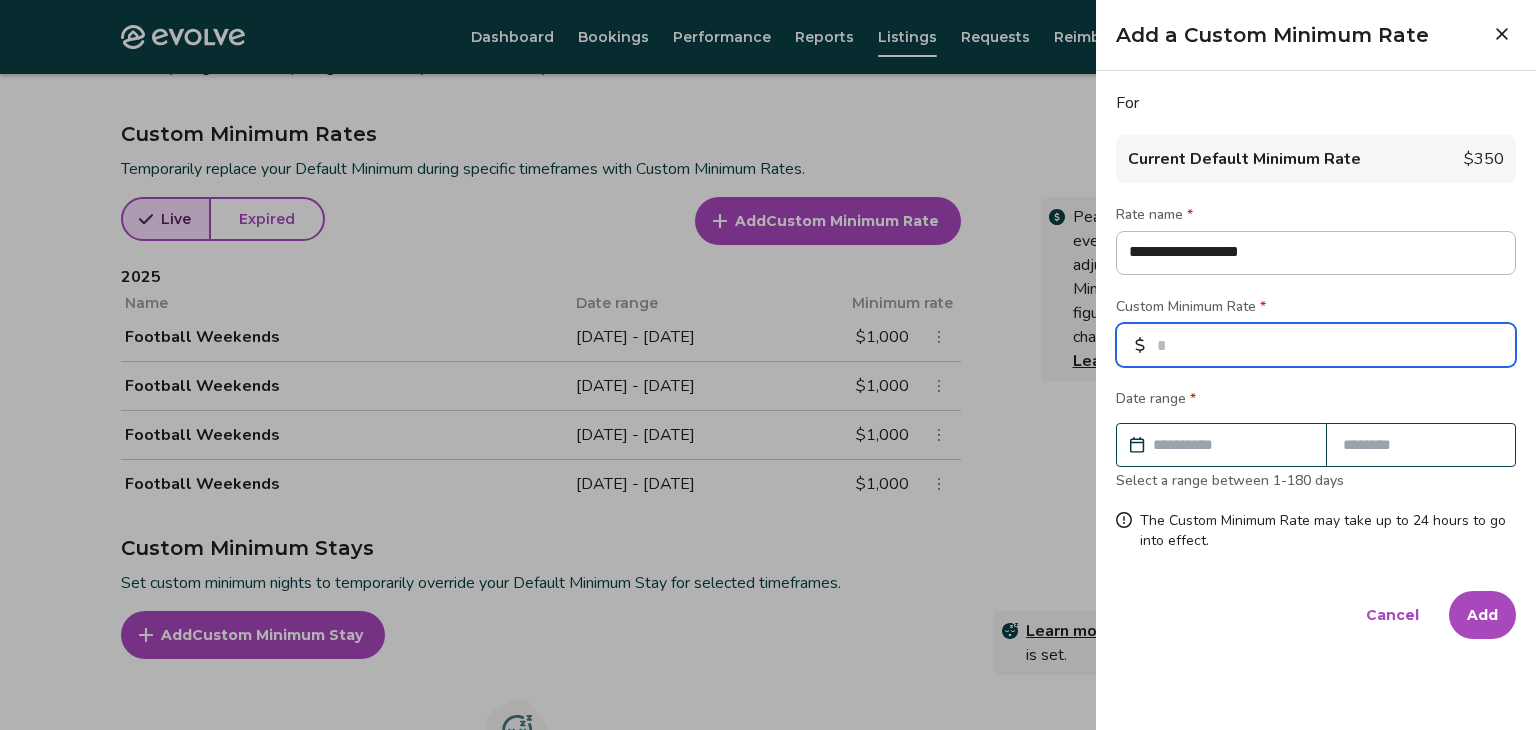 click at bounding box center (1316, 345) 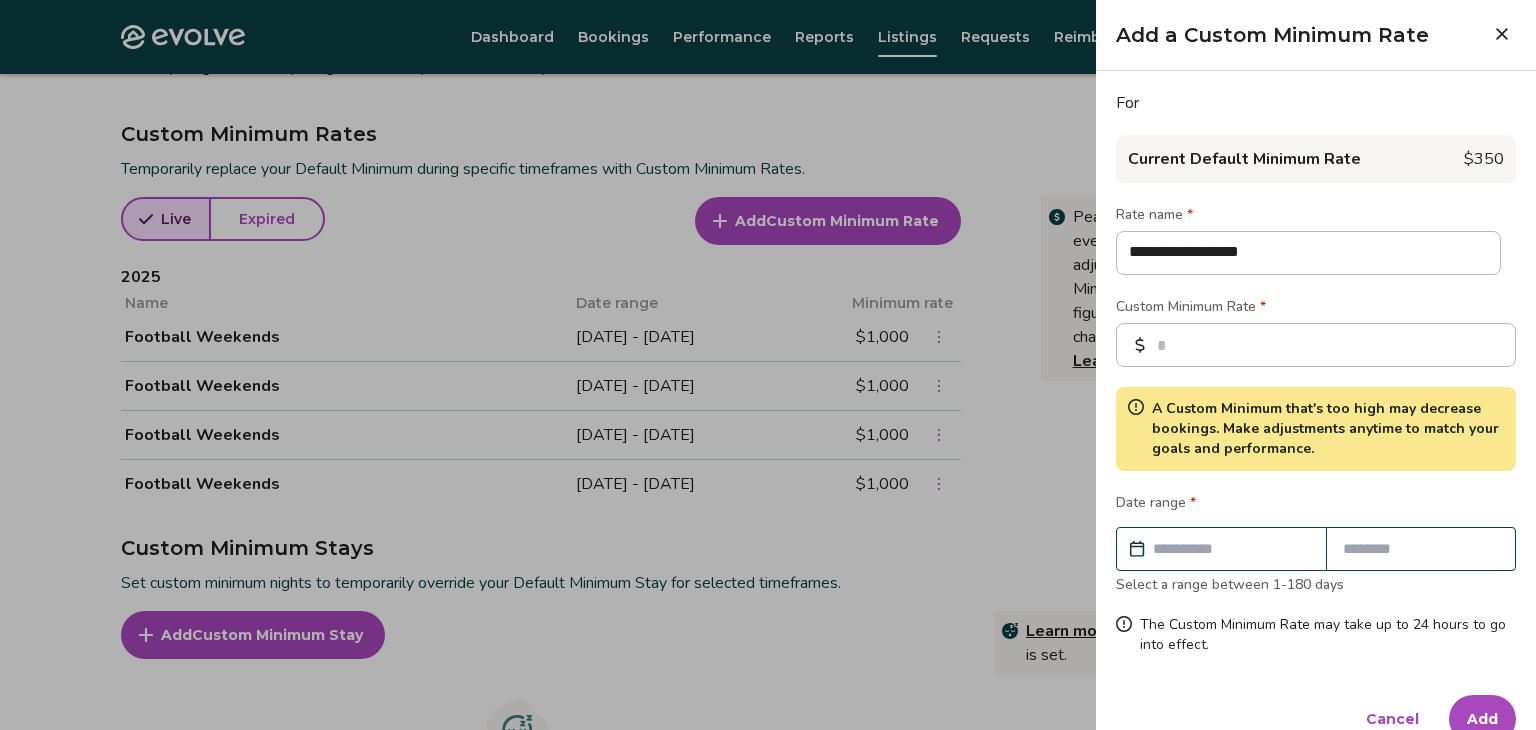 click at bounding box center (1231, 549) 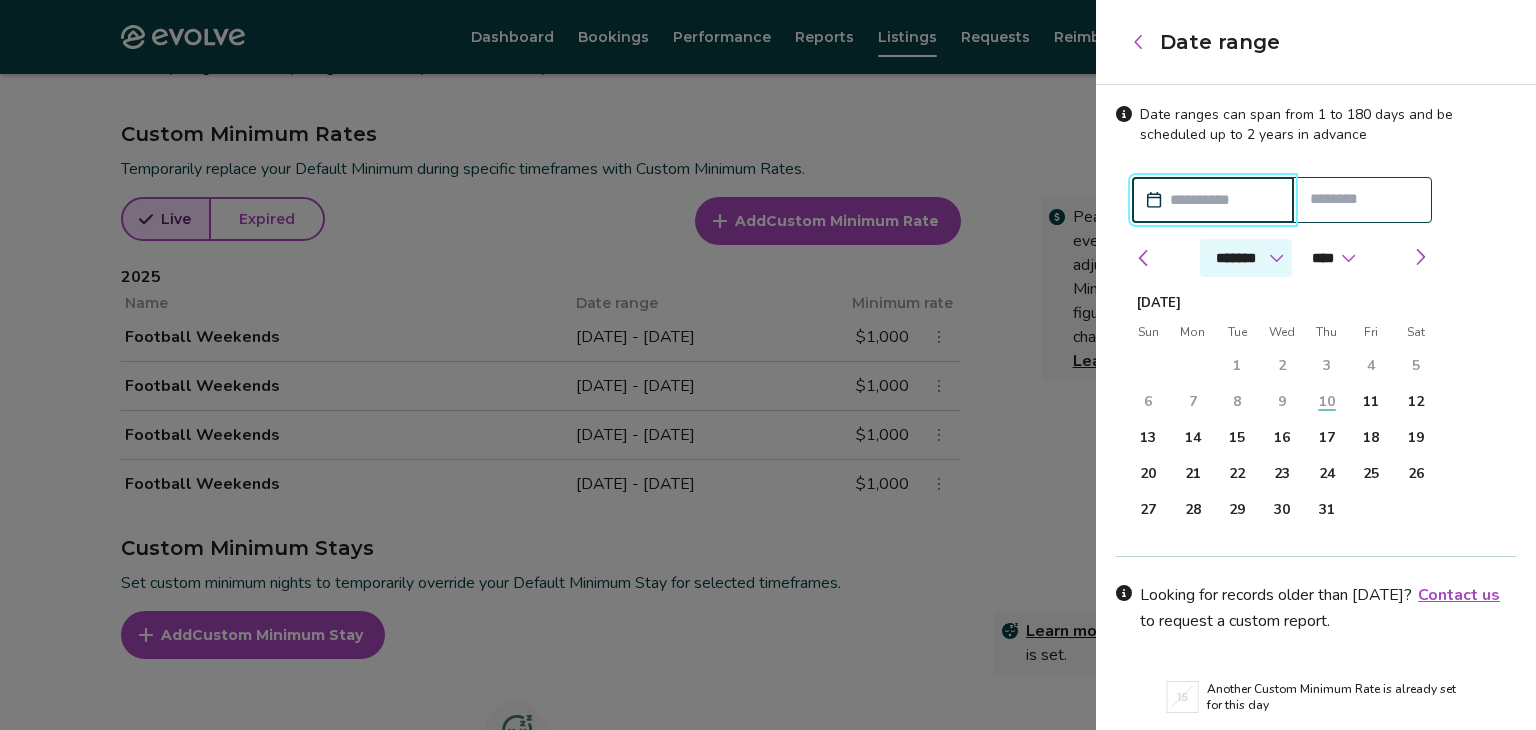 click on "******* ******** ***** ***** *** **** **** ****** ********* ******* ******** ********" at bounding box center (1246, 258) 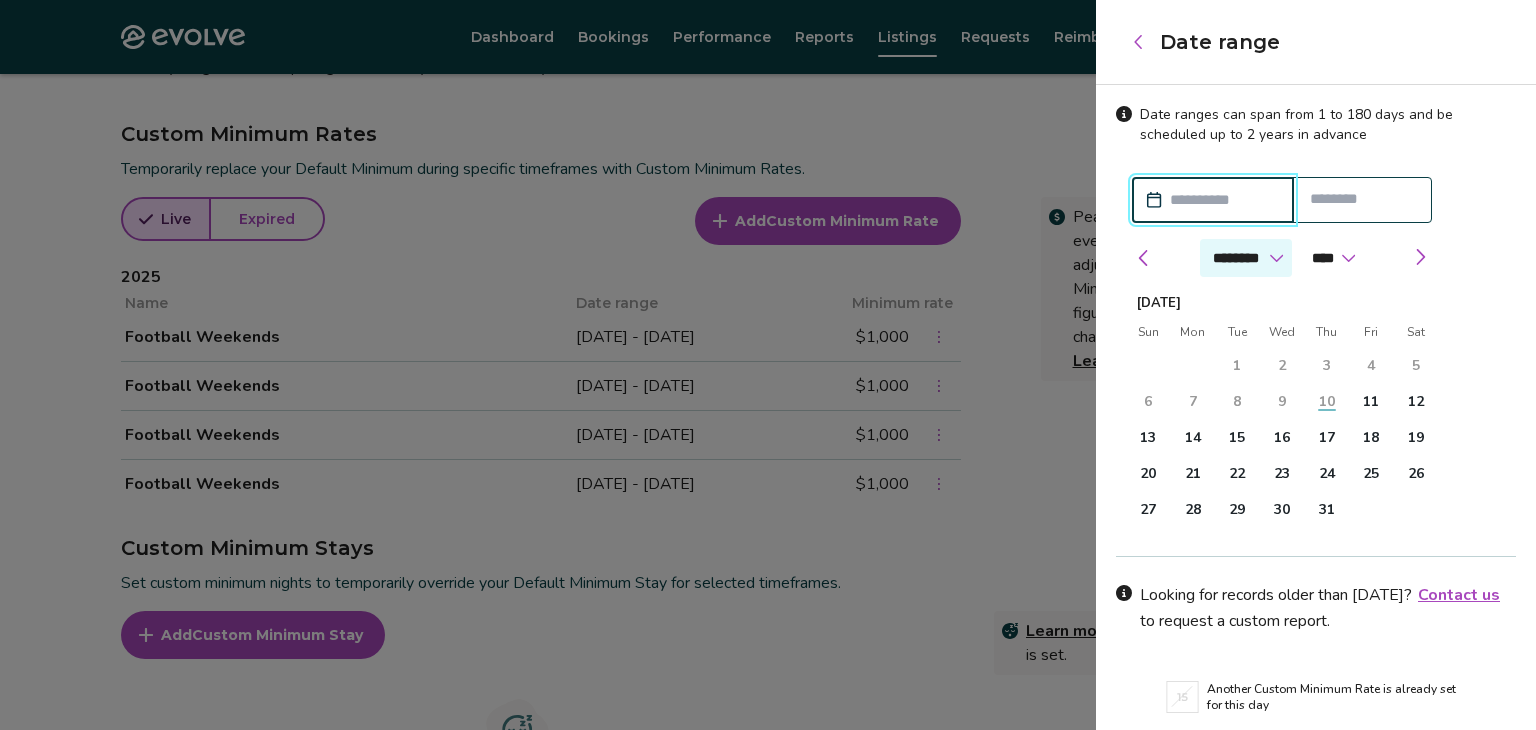 click on "******* ******** ***** ***** *** **** **** ****** ********* ******* ******** ********" at bounding box center [1246, 258] 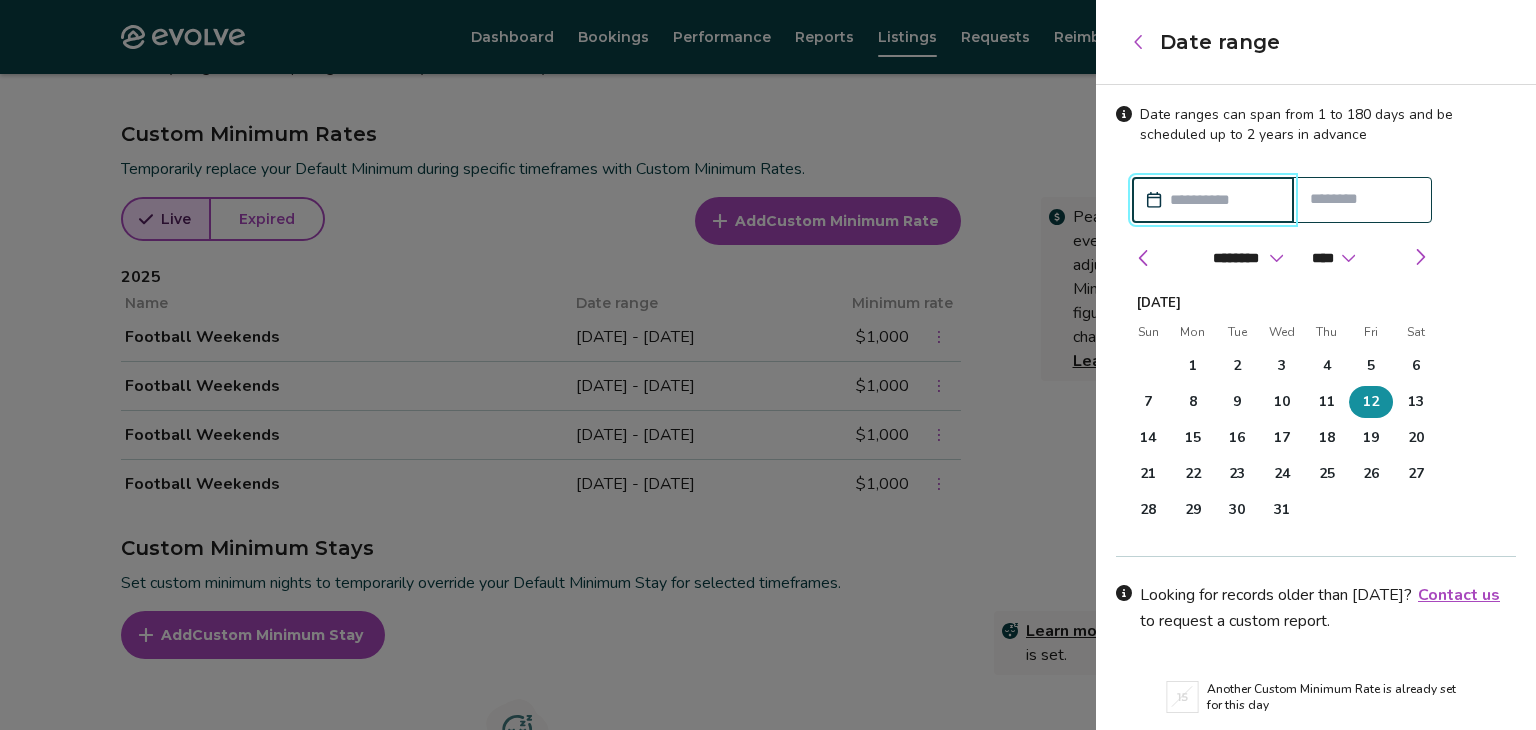 click on "12" at bounding box center [1371, 402] 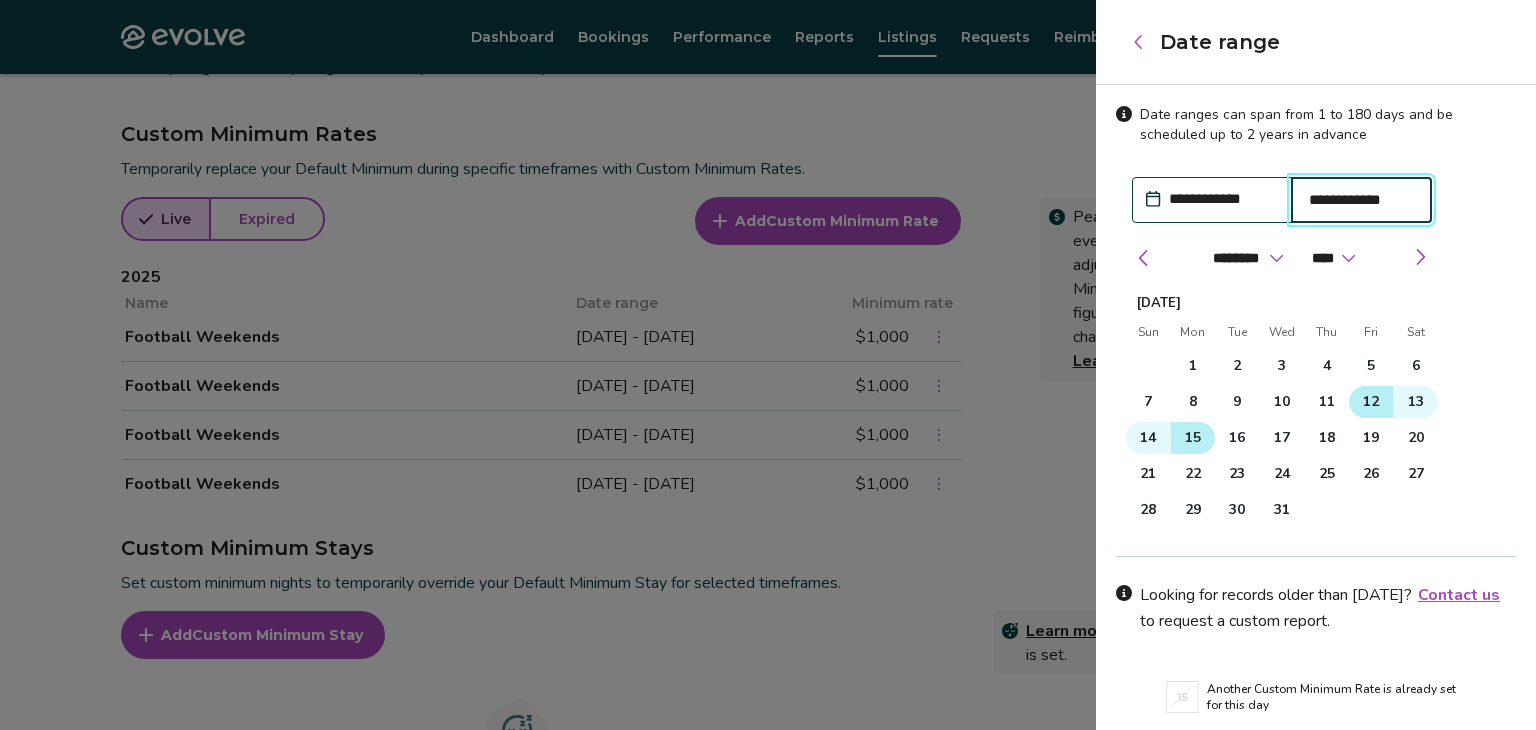 click on "15" at bounding box center (1193, 438) 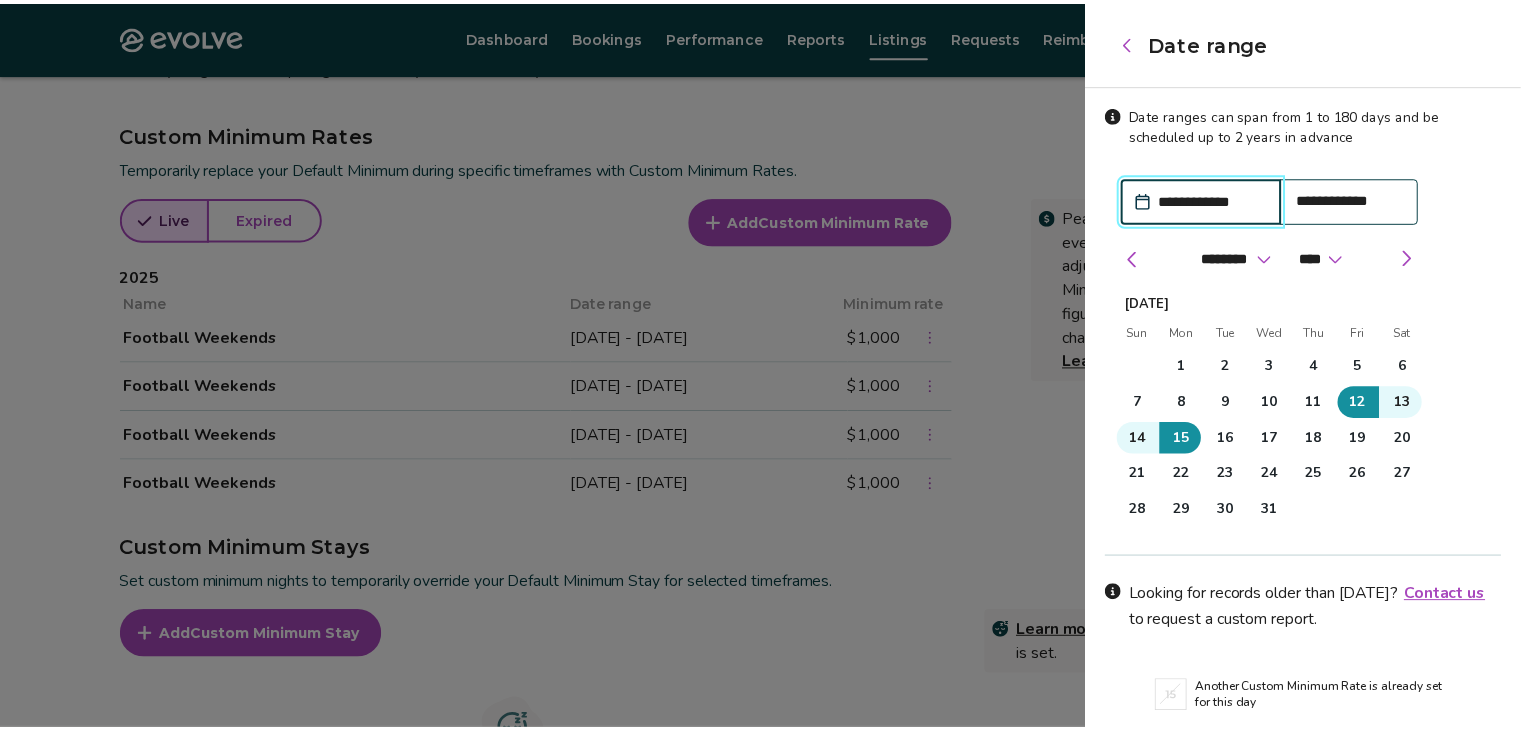 scroll, scrollTop: 72, scrollLeft: 0, axis: vertical 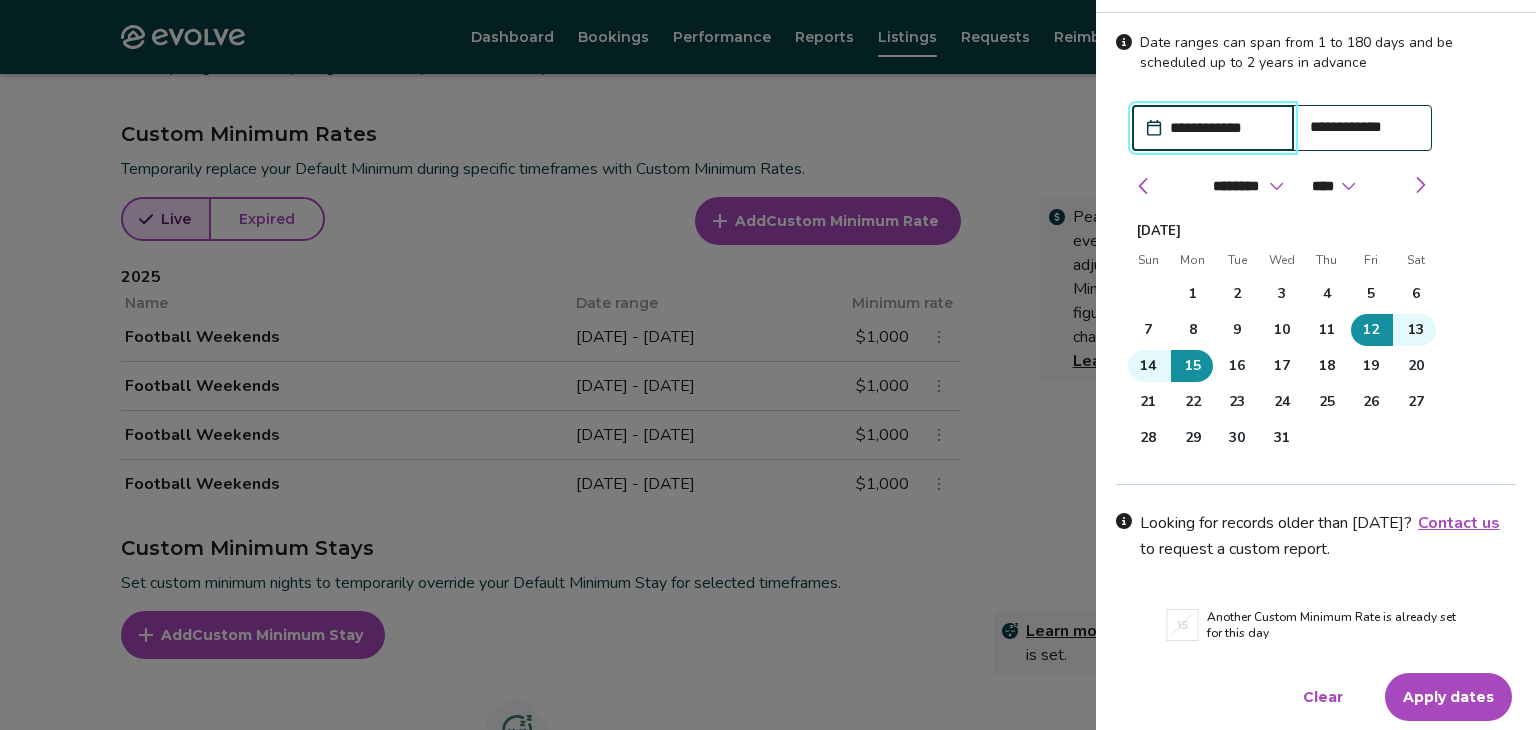 click on "Apply dates" at bounding box center [1448, 697] 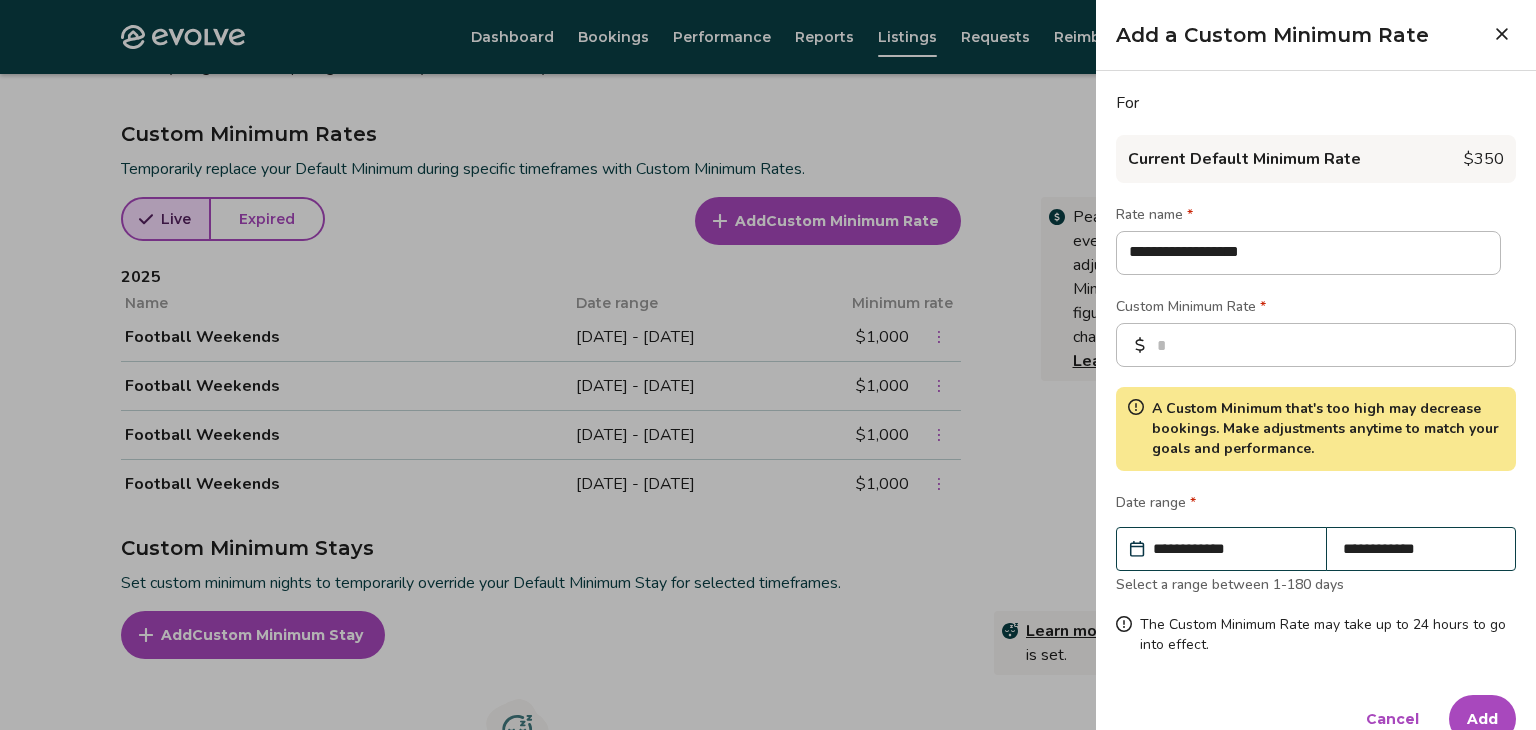 click on "Add" at bounding box center [1482, 719] 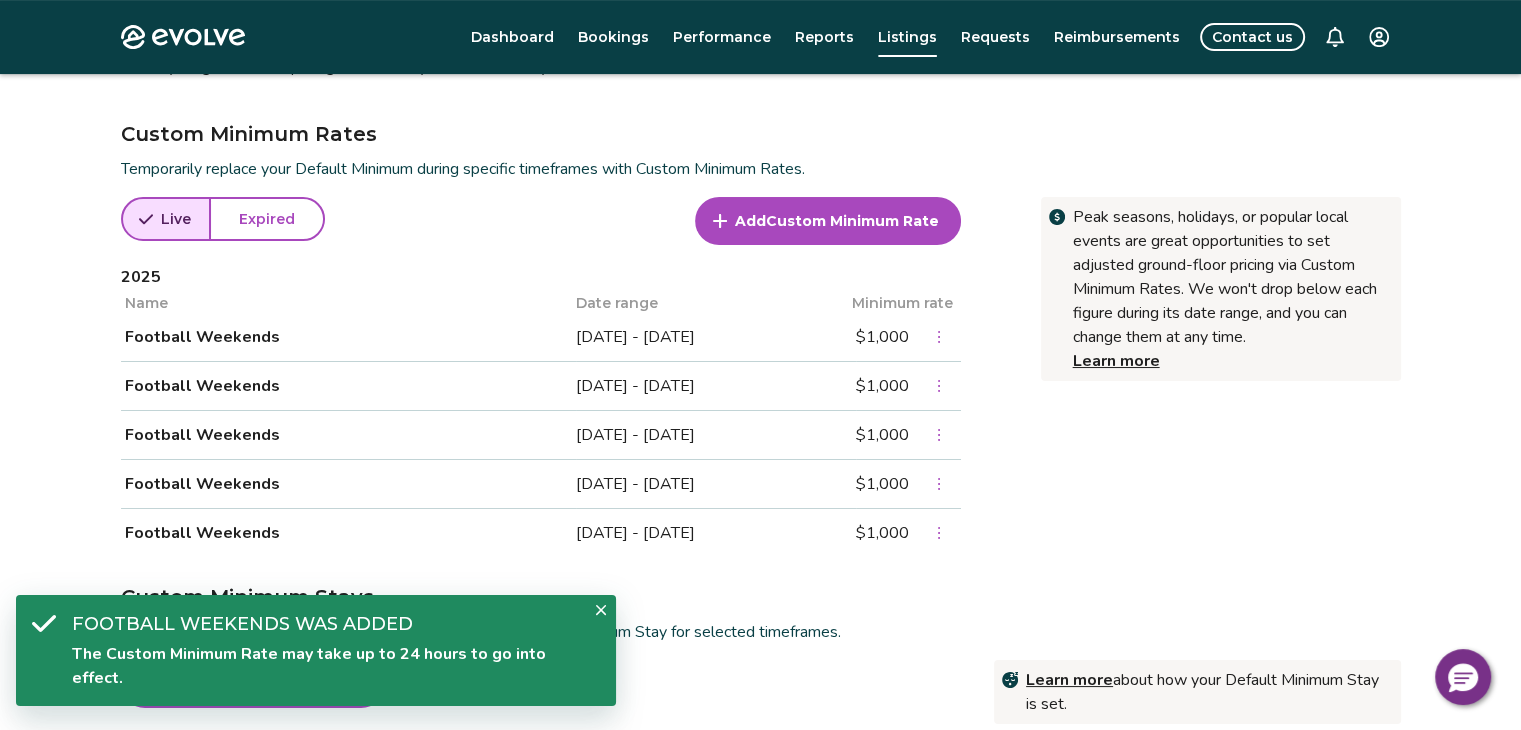 click on "Add  Custom Minimum Rate" at bounding box center (828, 221) 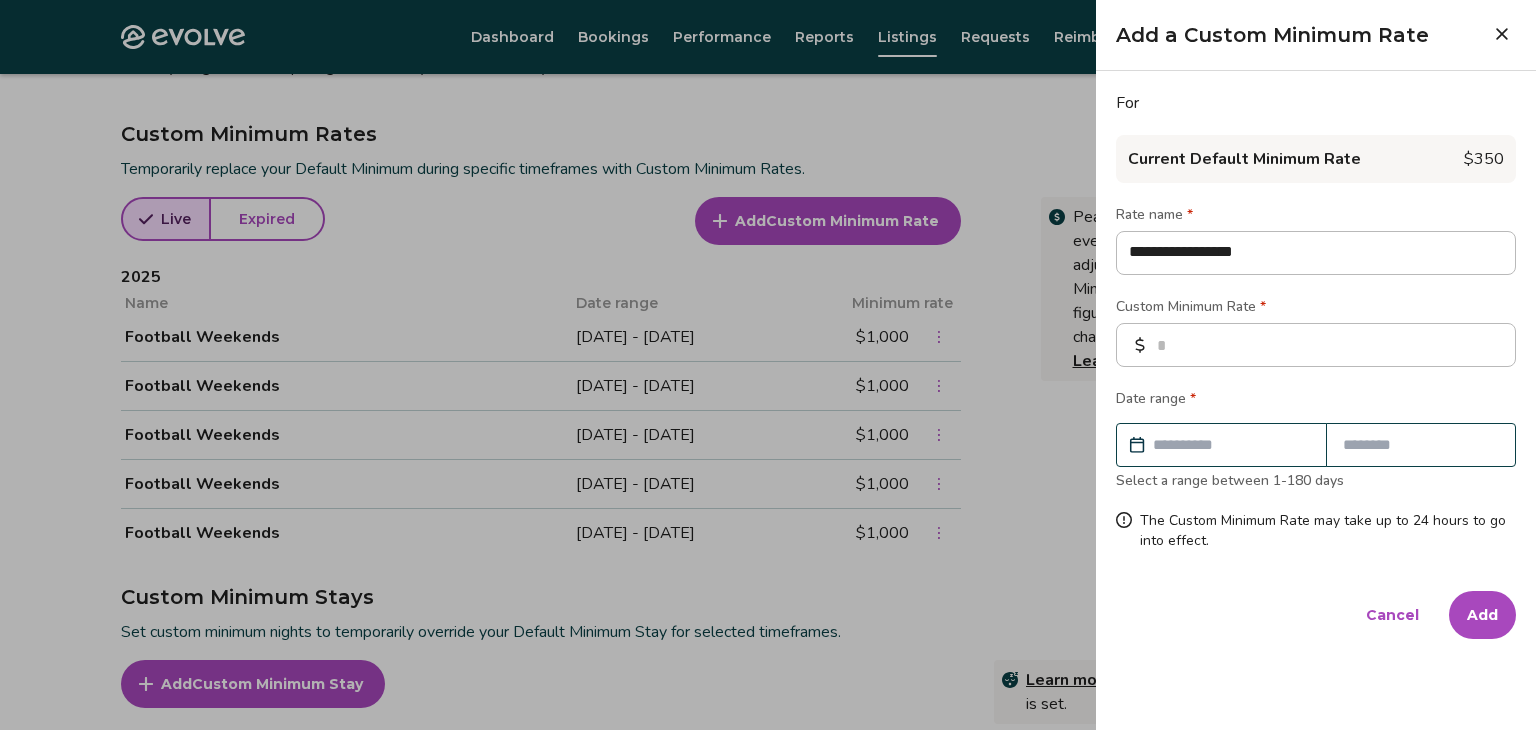 click on "**********" at bounding box center (1316, 321) 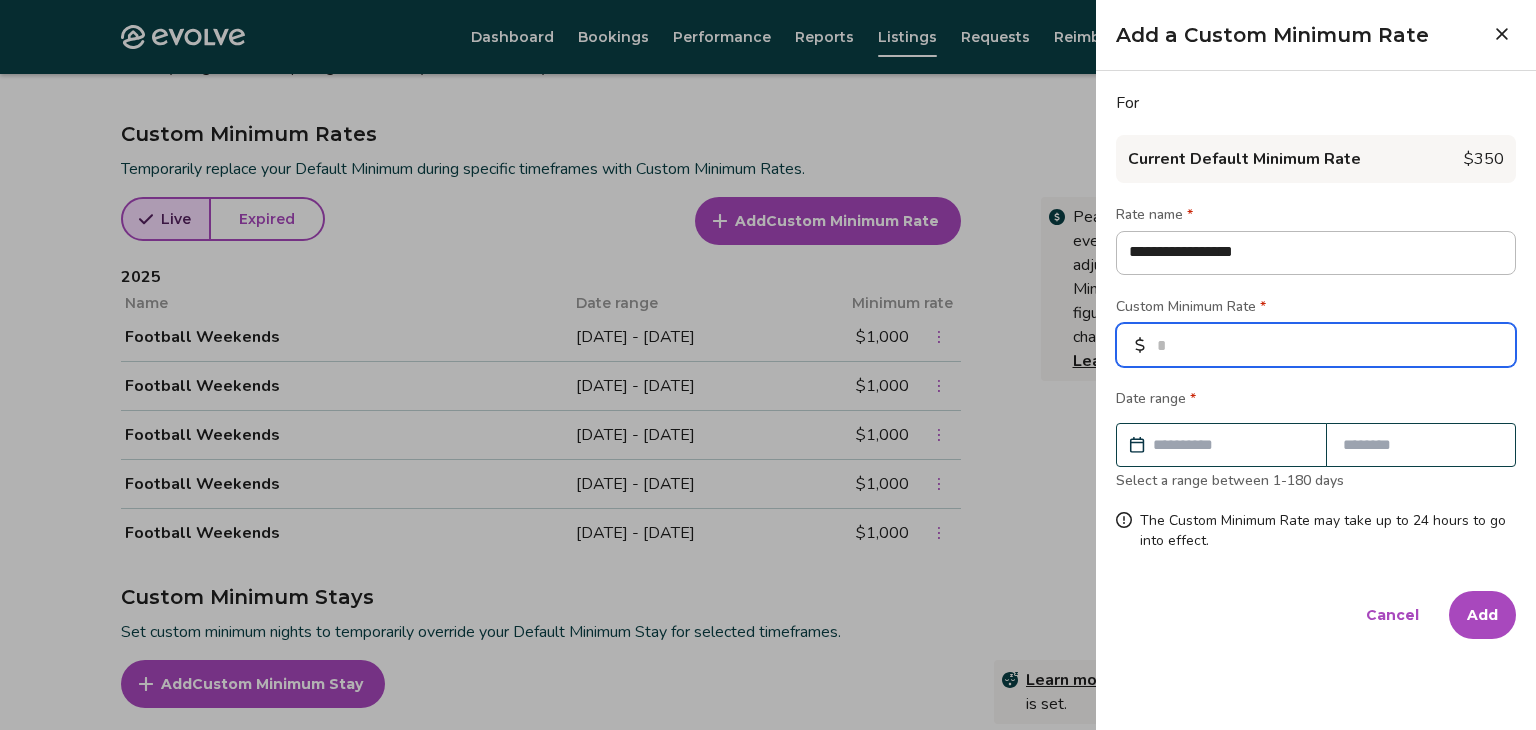 click at bounding box center (1316, 345) 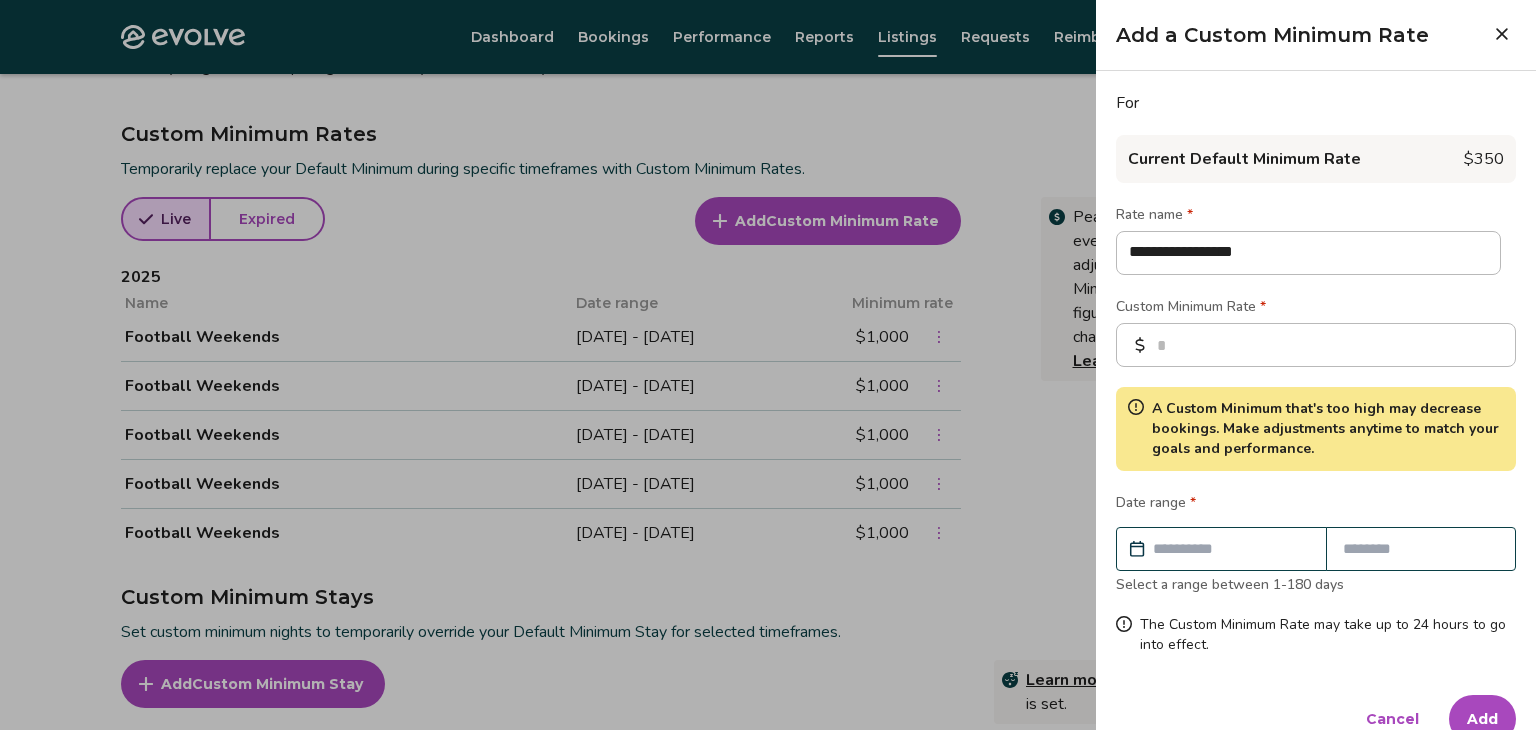 click at bounding box center [1231, 549] 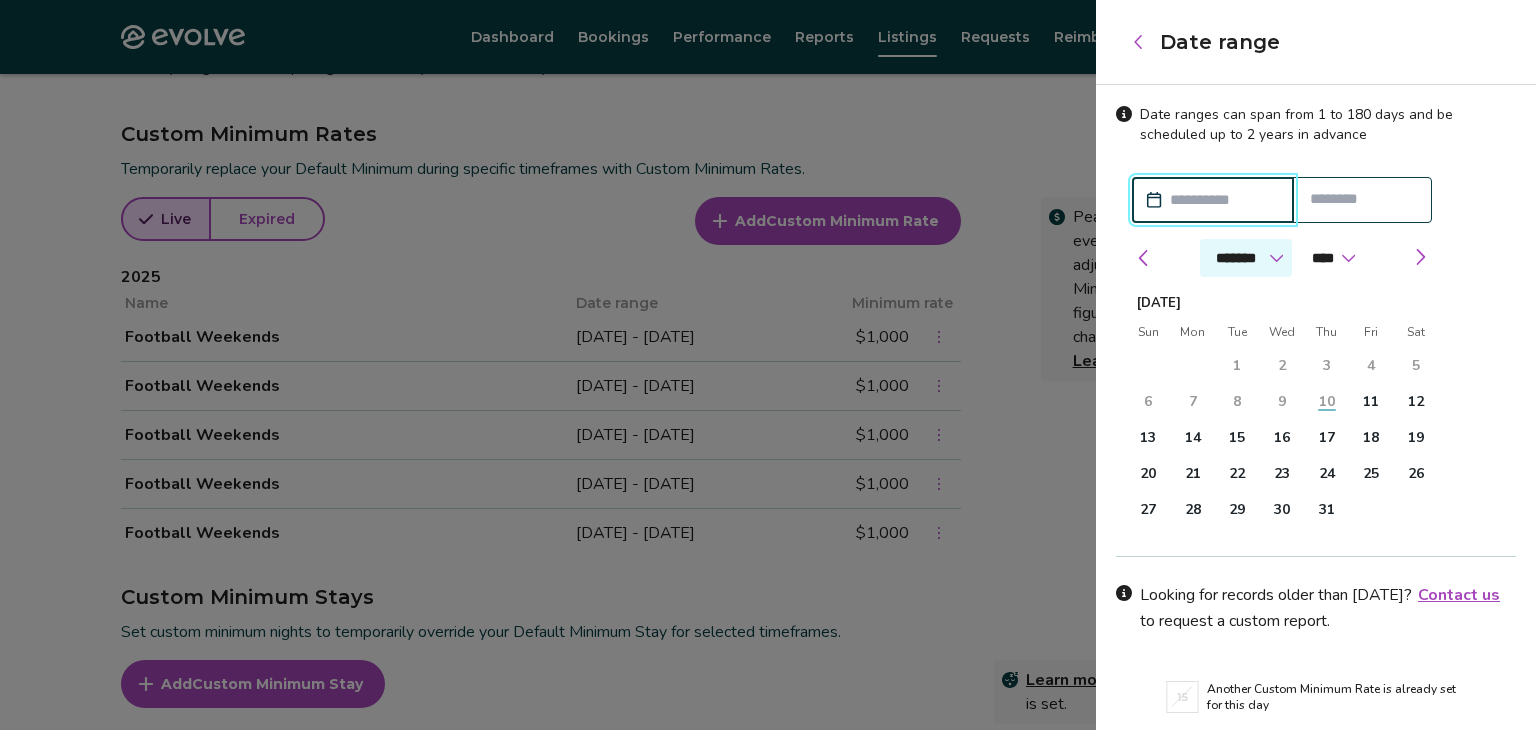 click on "******* ******** ***** ***** *** **** **** ****** ********* ******* ******** ********" at bounding box center [1246, 258] 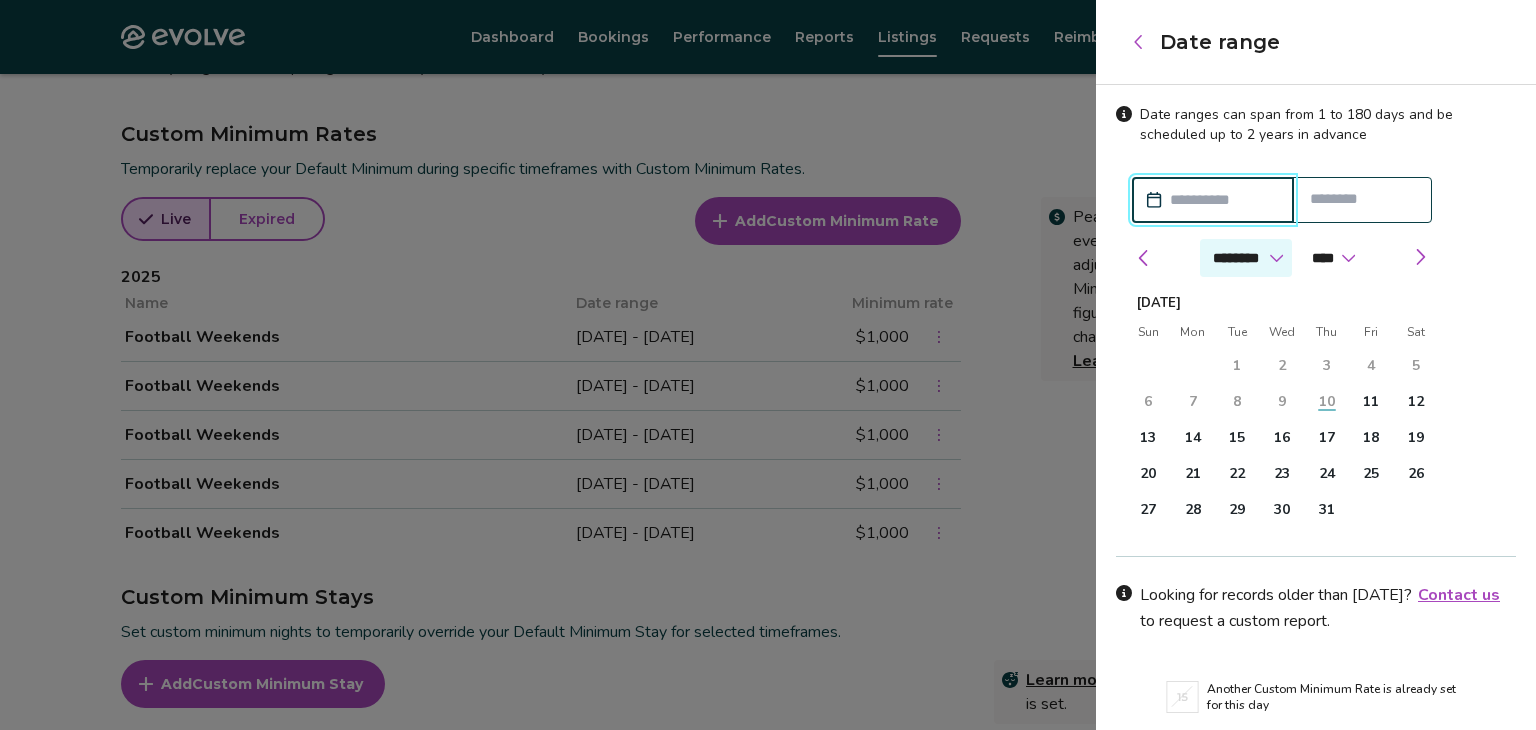 click on "******* ******** ***** ***** *** **** **** ****** ********* ******* ******** ********" at bounding box center (1246, 258) 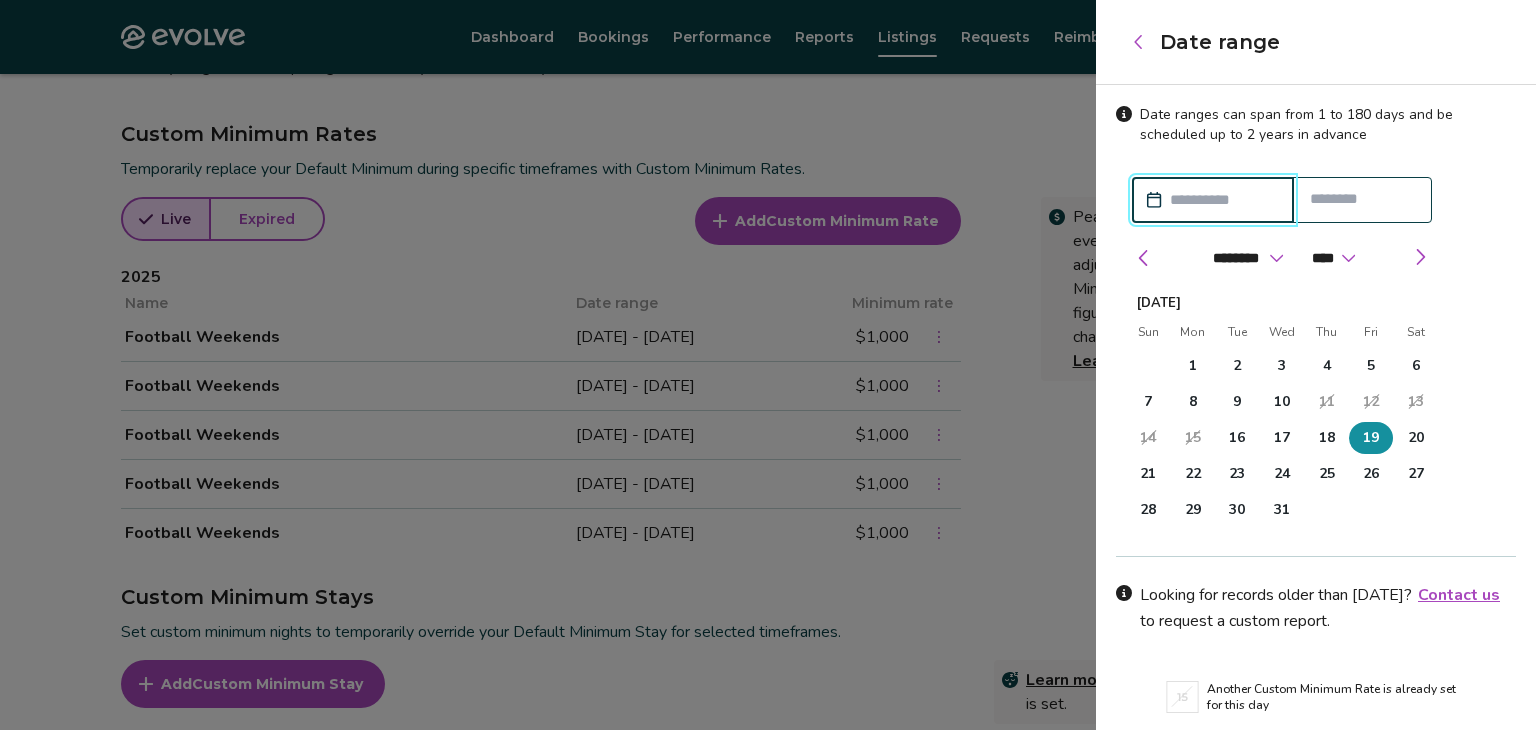click on "19" at bounding box center [1371, 438] 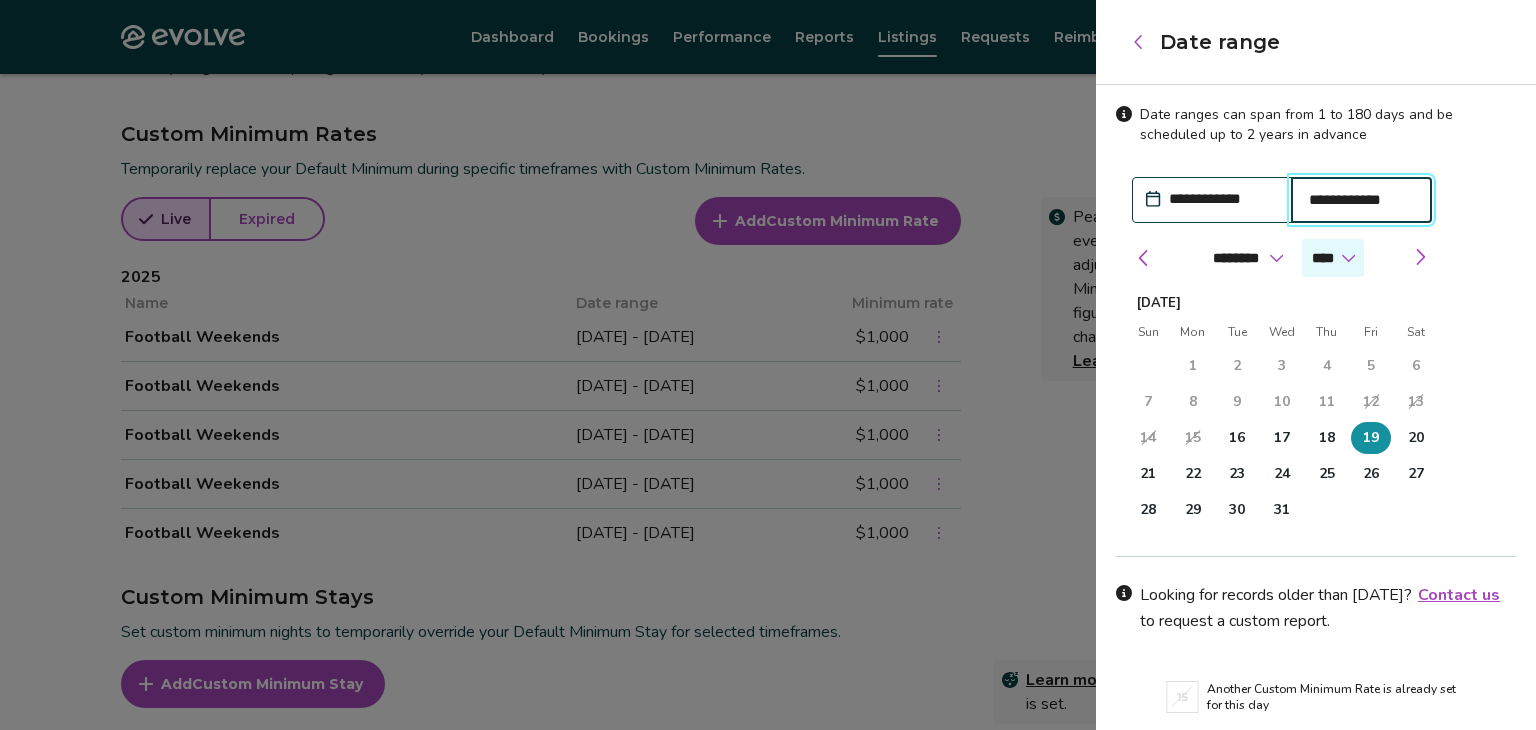 click on "**** **** **** **** **** **** **** **** **** **** **** **** **** **** **** **** **** **** **** **** ****" at bounding box center (1333, 258) 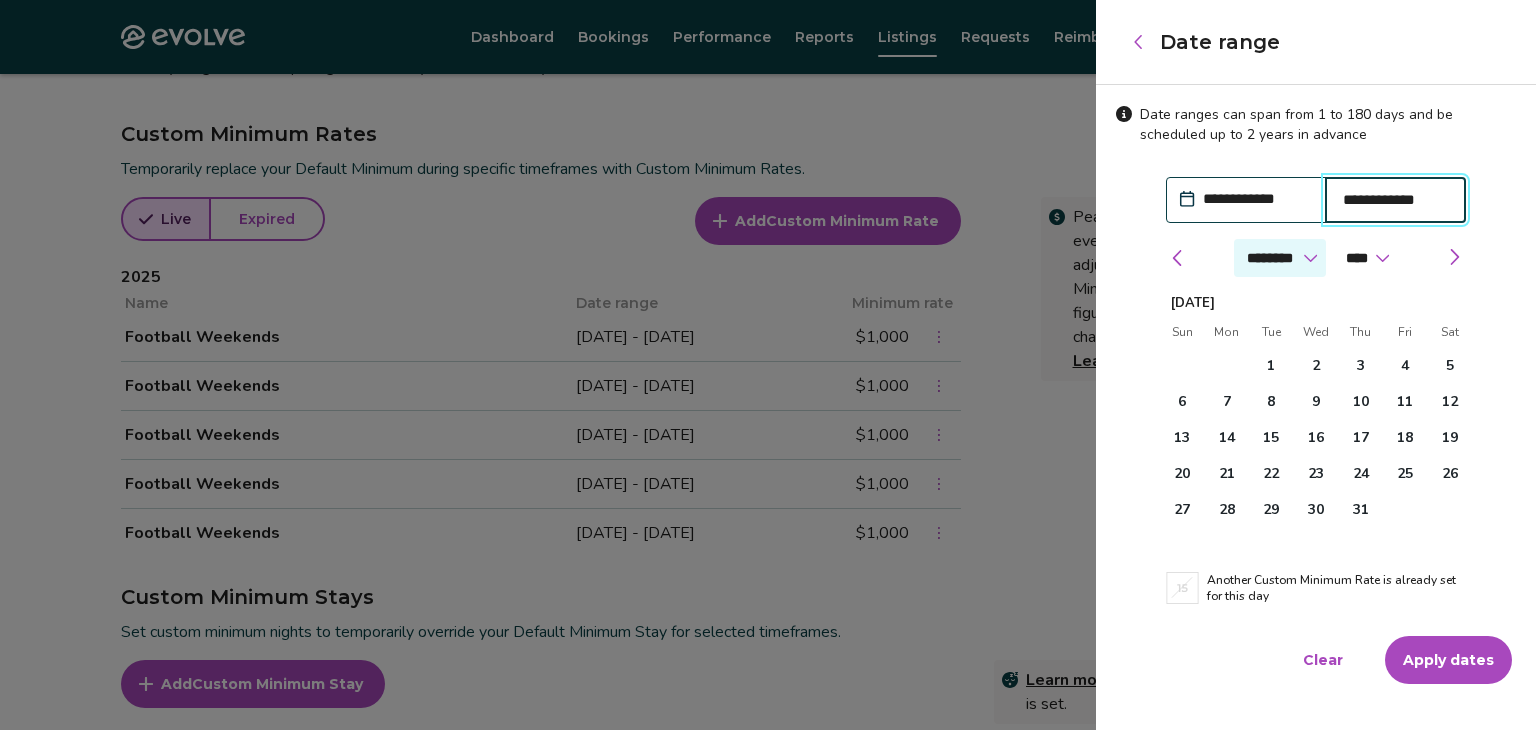 click on "******* ******** ***** ***** *** **** **** ****** ********* ******* ******** ********" at bounding box center (1280, 258) 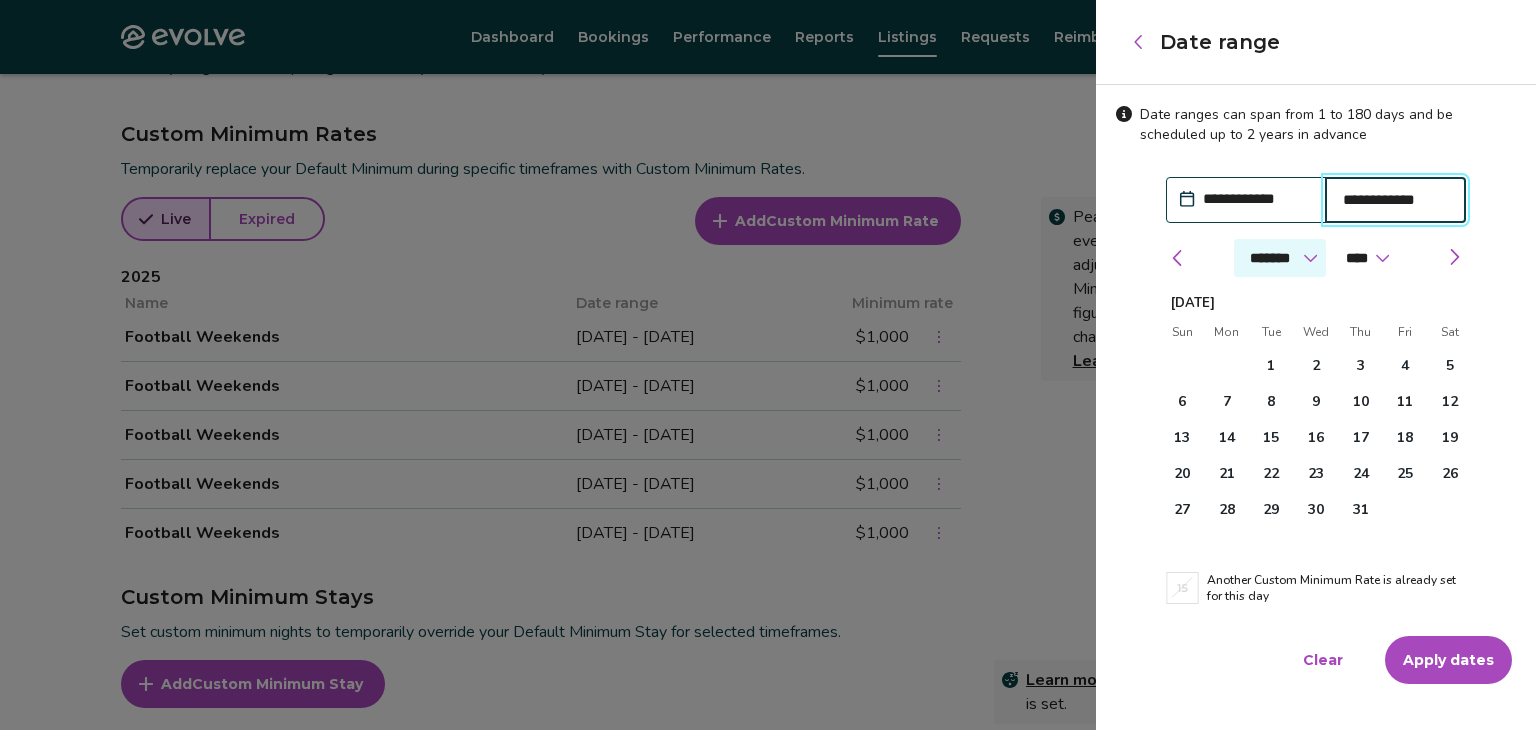click on "******* ******** ***** ***** *** **** **** ****** ********* ******* ******** ********" at bounding box center [1280, 258] 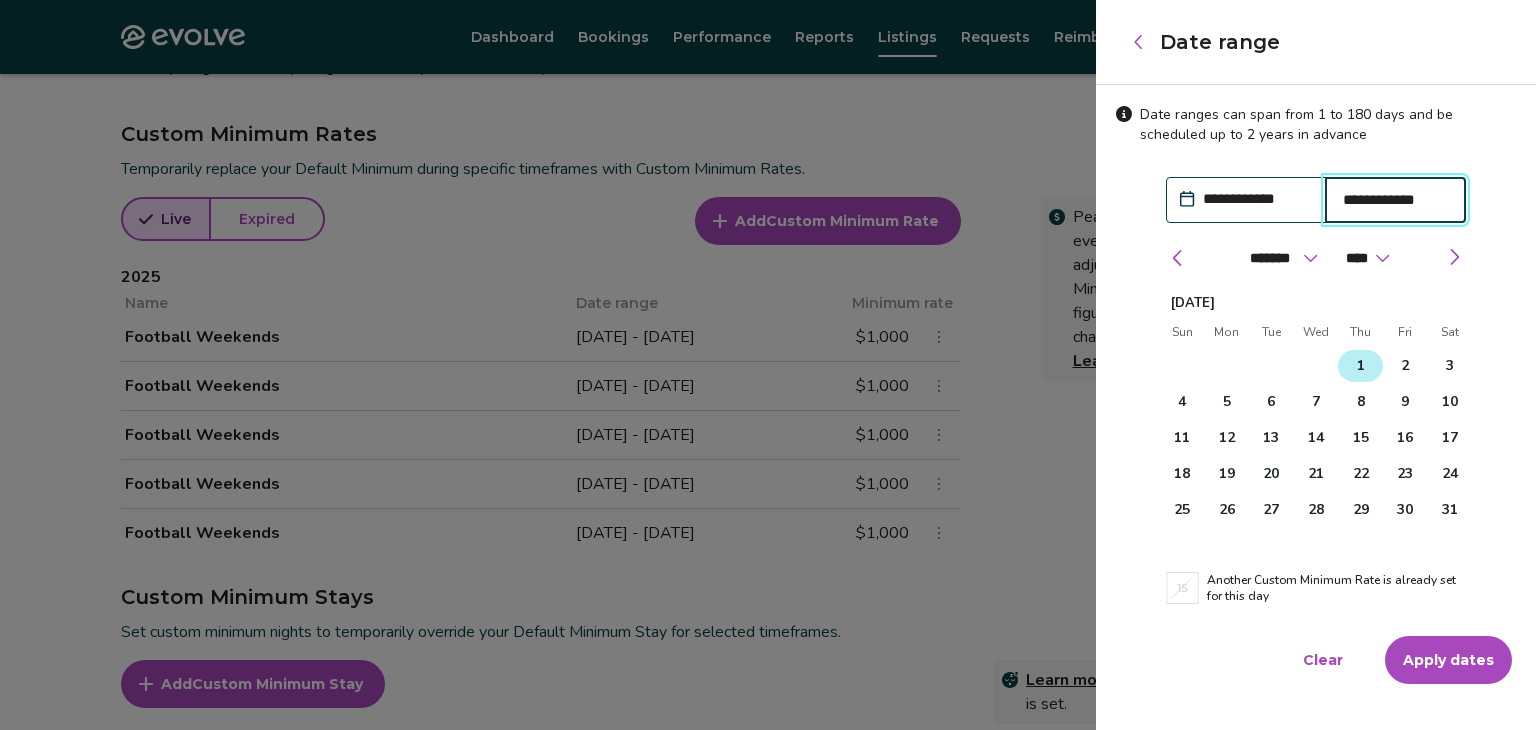 click on "1" at bounding box center [1361, 366] 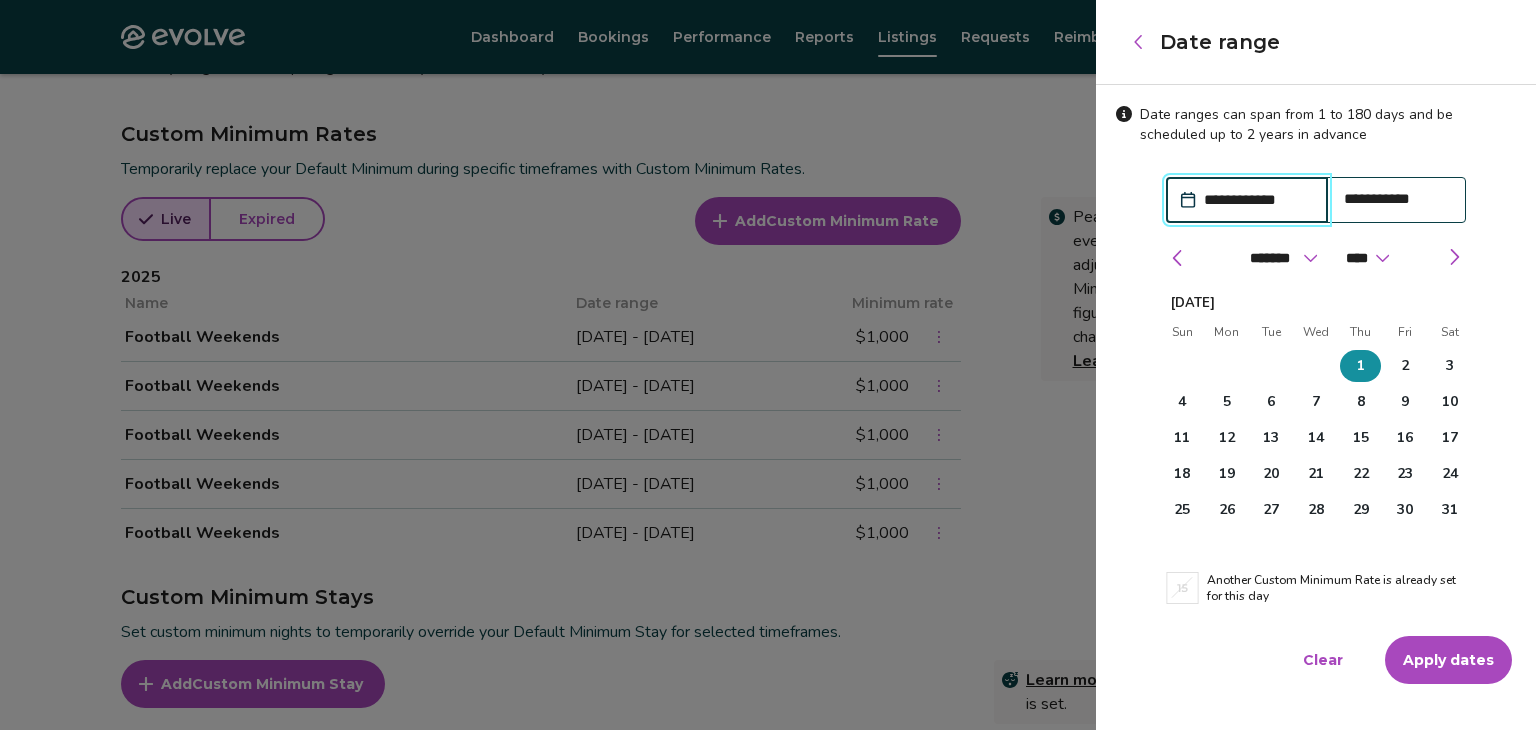 click on "Apply dates" at bounding box center (1448, 660) 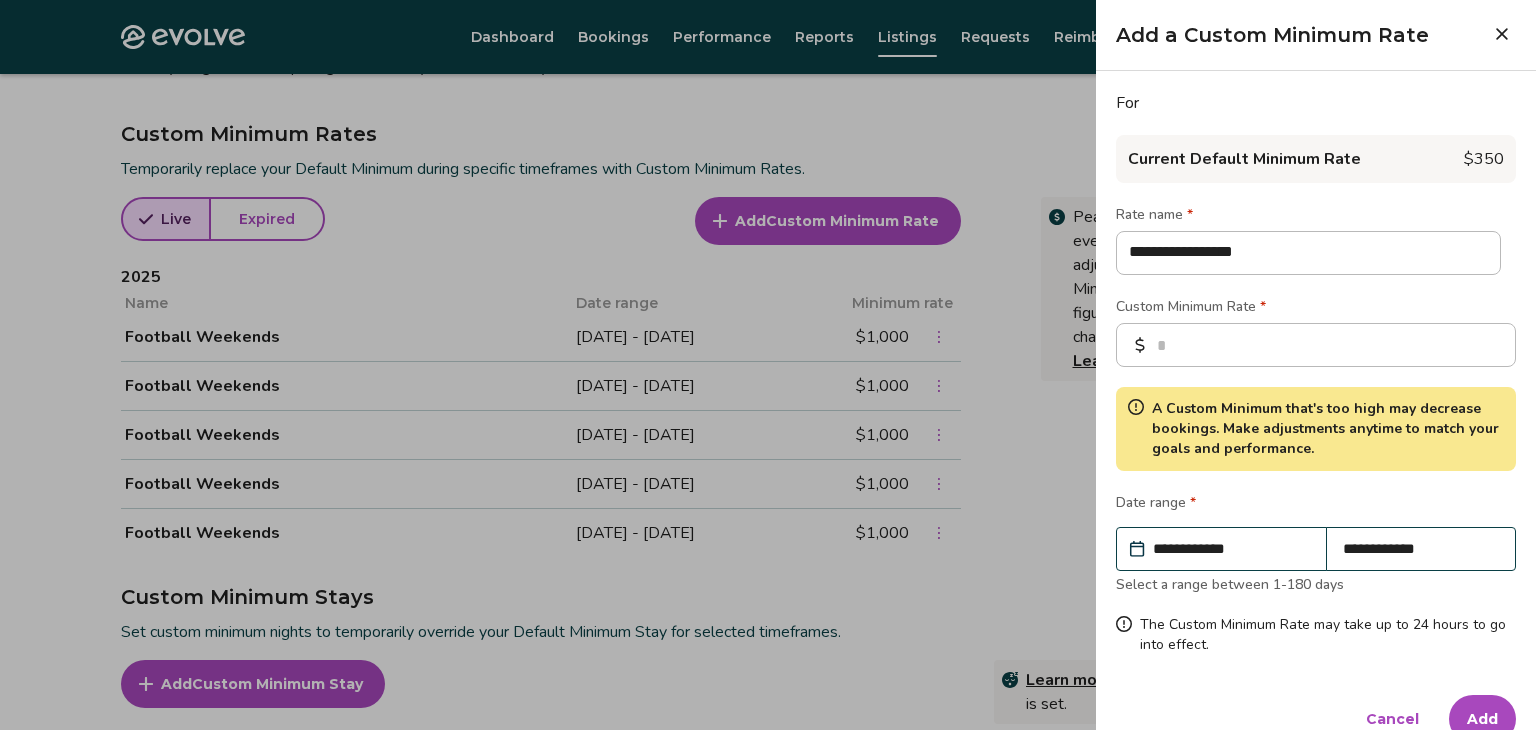 click on "Add" at bounding box center [1482, 719] 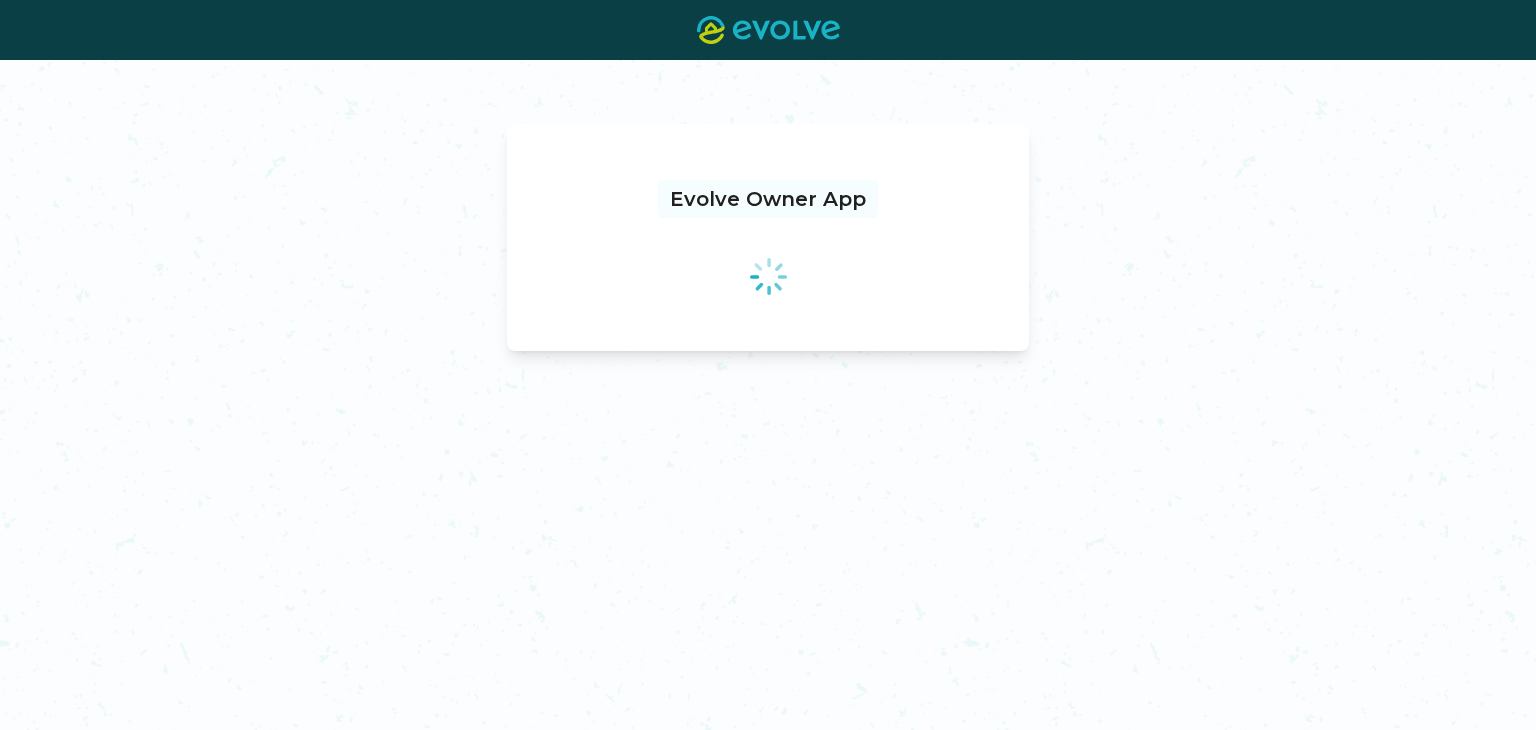scroll, scrollTop: 0, scrollLeft: 0, axis: both 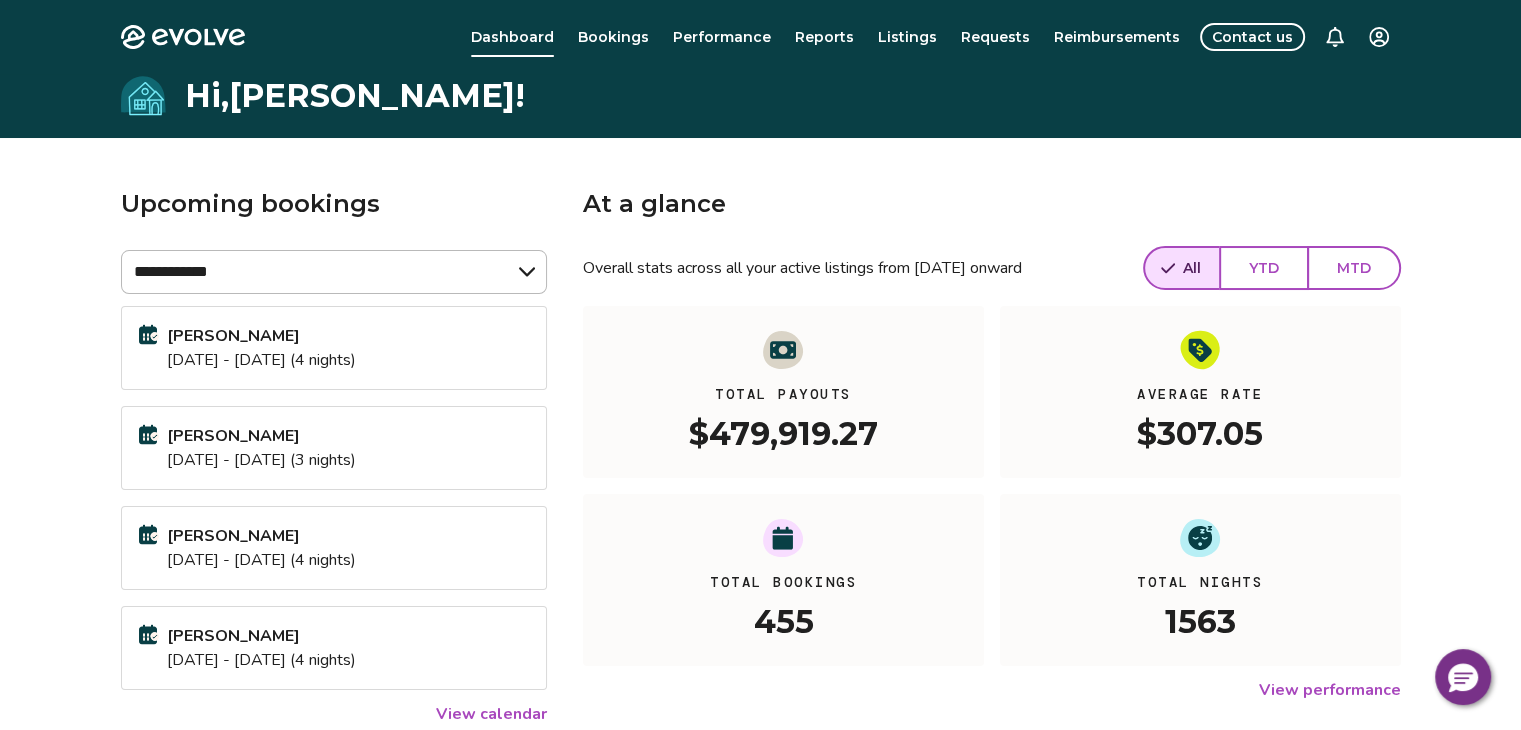 click on "Listings" at bounding box center (907, 37) 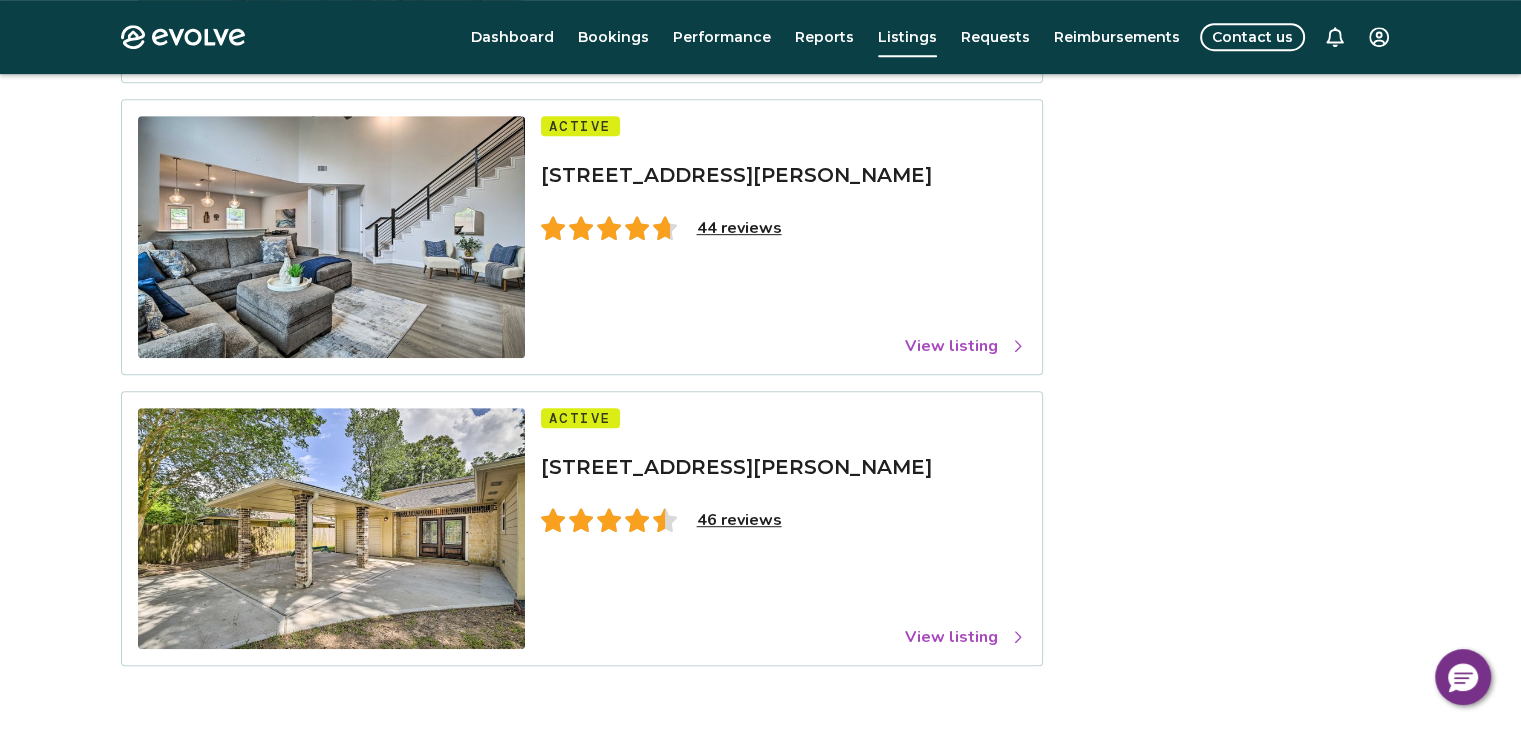 scroll, scrollTop: 1028, scrollLeft: 0, axis: vertical 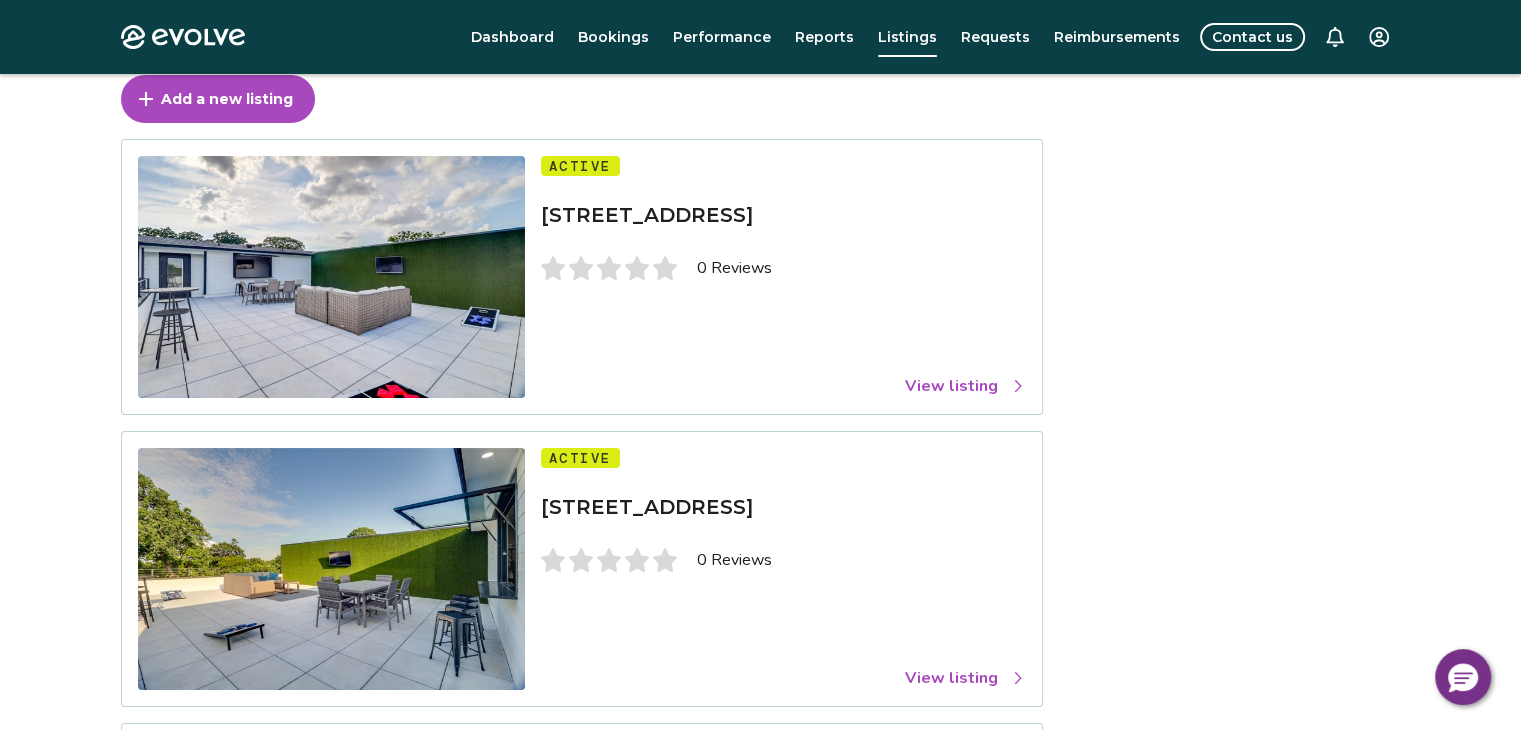 click on "View listing" at bounding box center [965, 678] 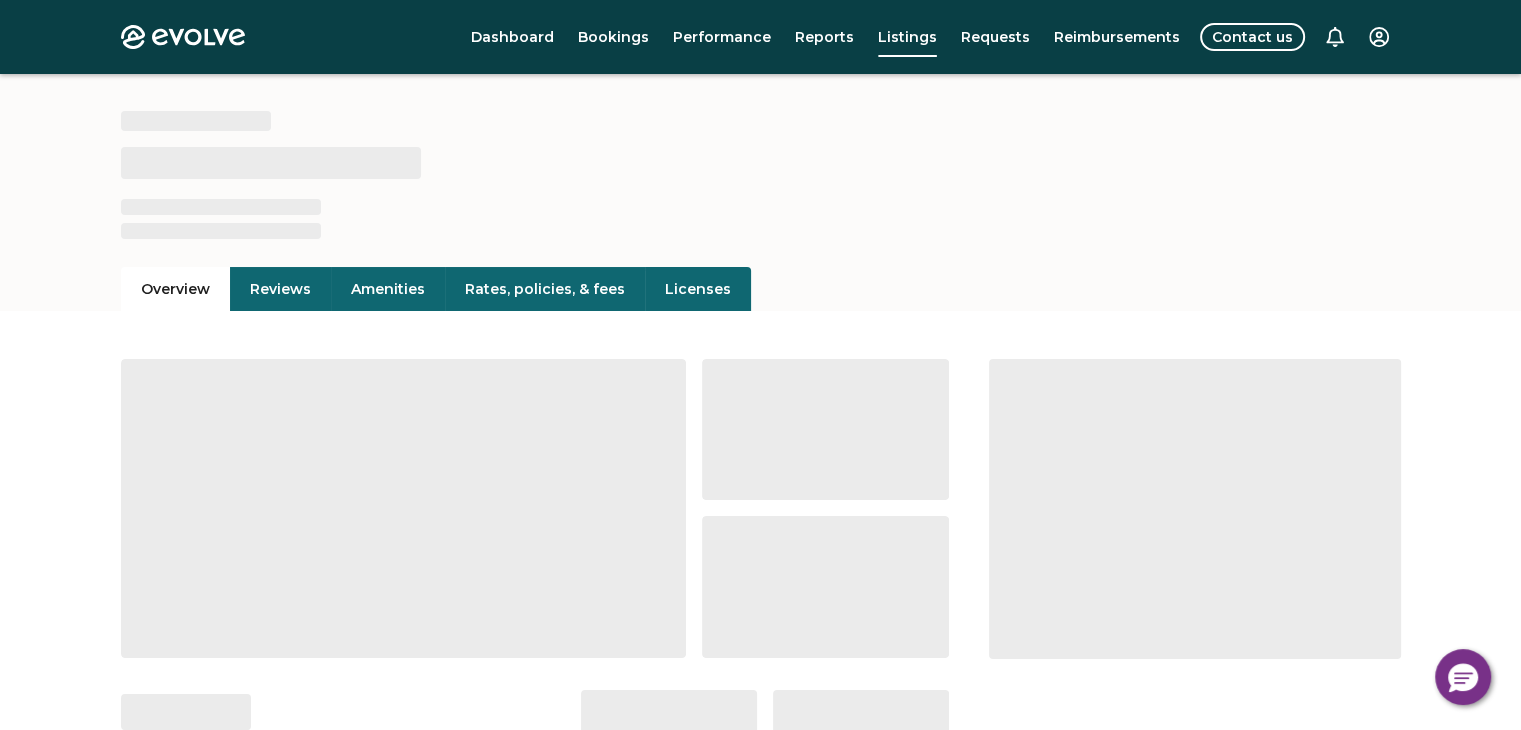 click on "Rates, policies, & fees" at bounding box center (545, 289) 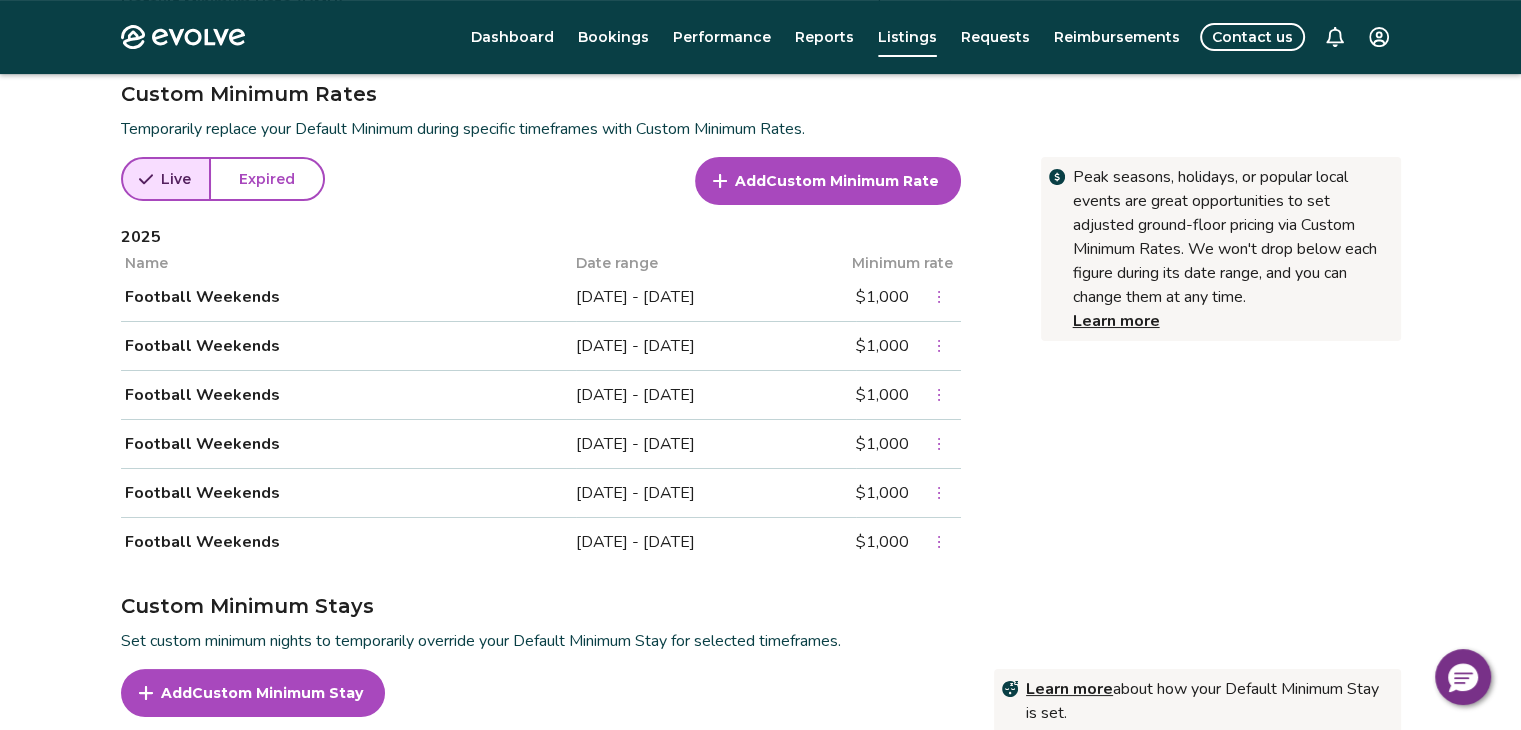 scroll, scrollTop: 668, scrollLeft: 0, axis: vertical 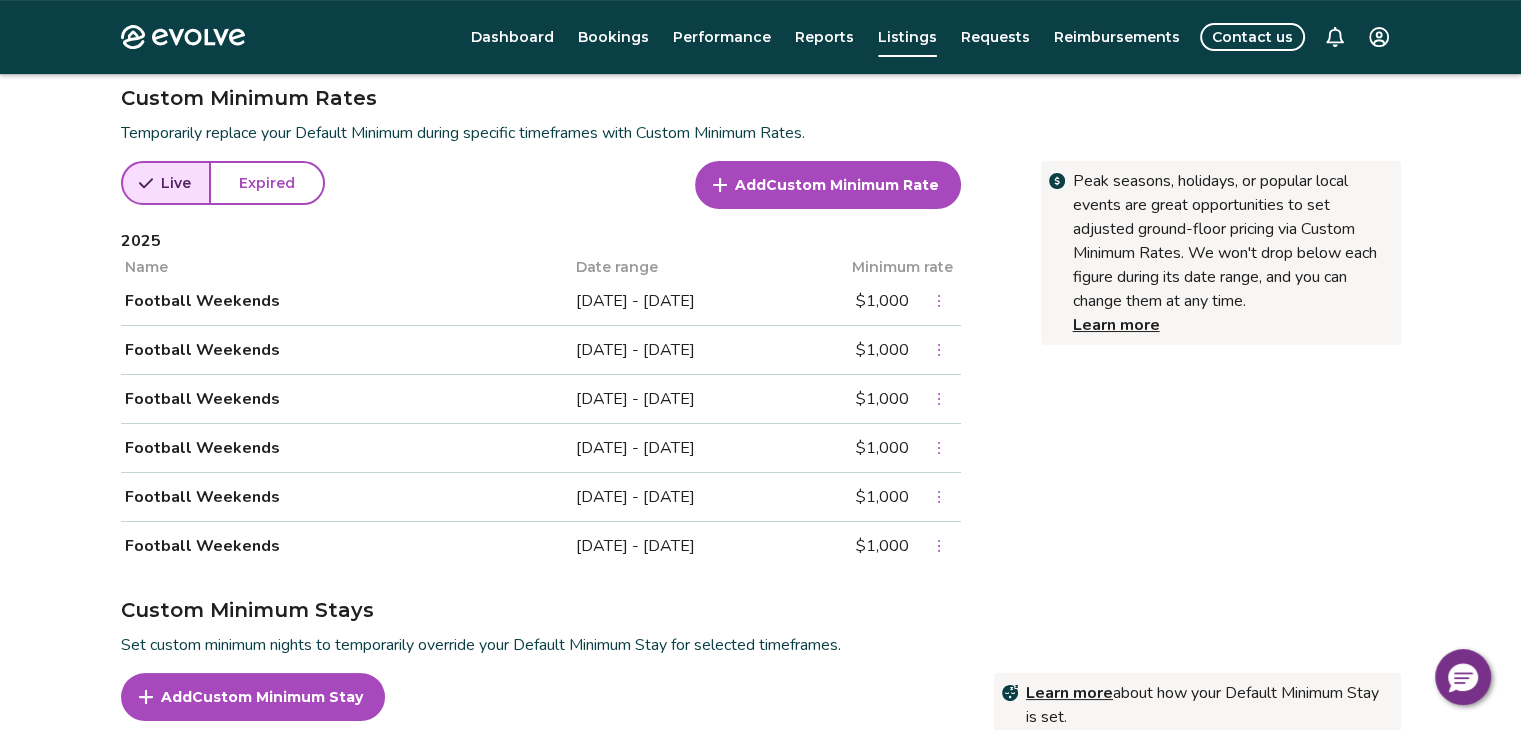 click on "Peak seasons, holidays, or popular local events are great opportunities to set adjusted ground-floor pricing via Custom Minimum Rates. We won't drop below each figure during its date range, and you can change them at any time. Learn more" at bounding box center [1221, 366] 